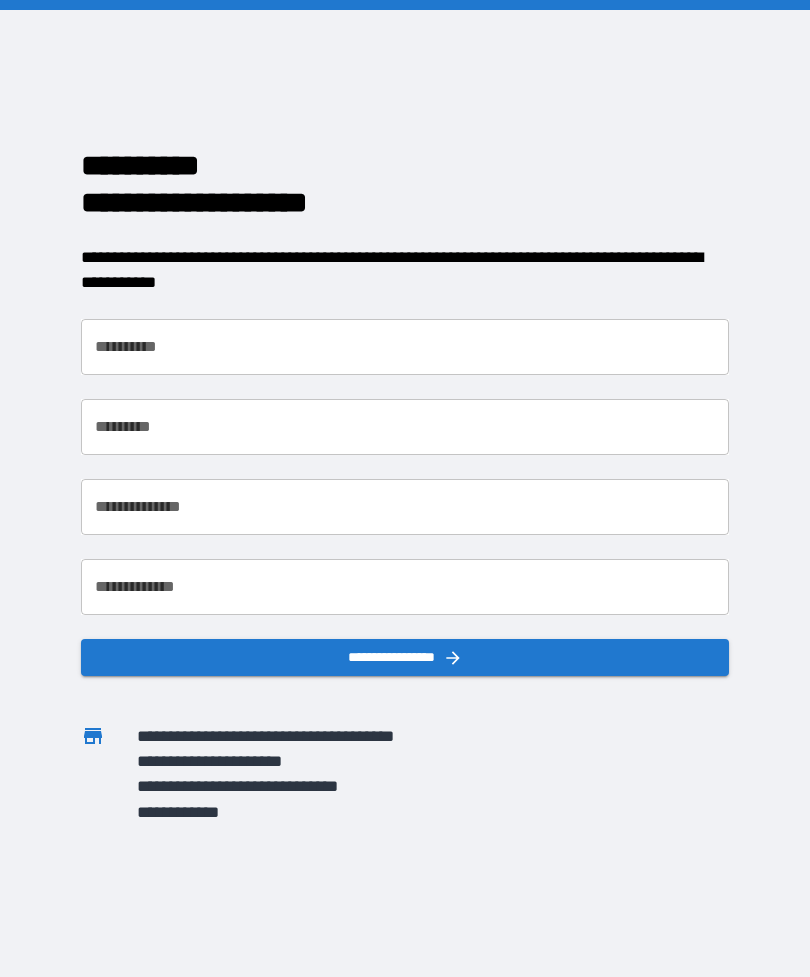 scroll, scrollTop: 0, scrollLeft: 0, axis: both 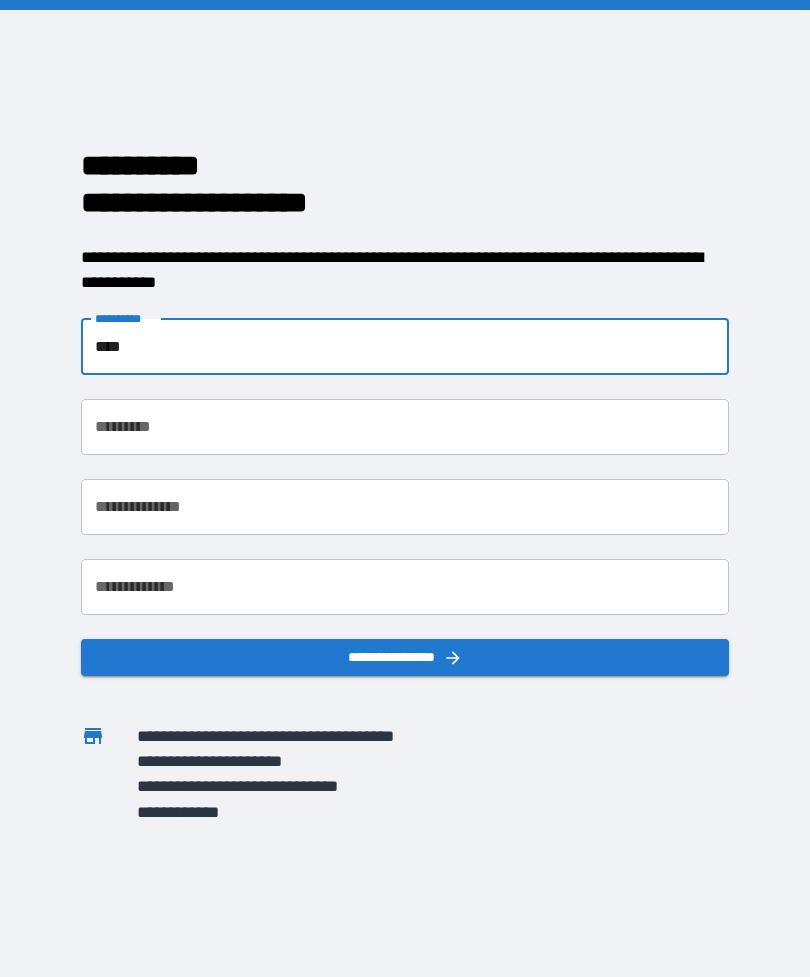 type on "****" 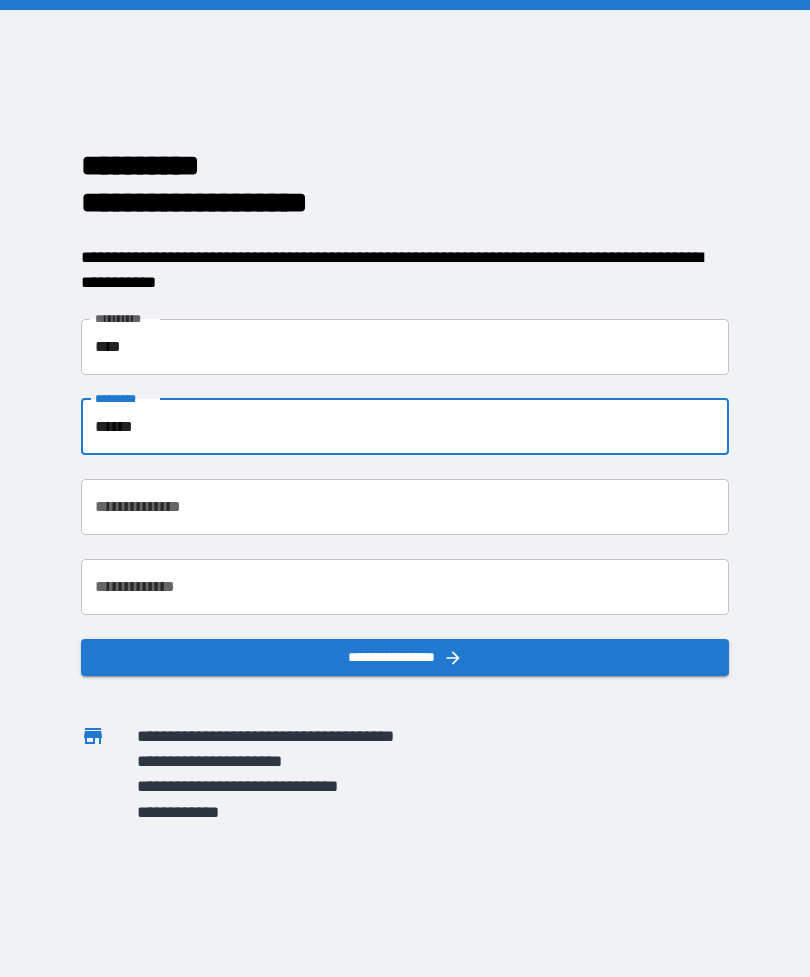 type on "******" 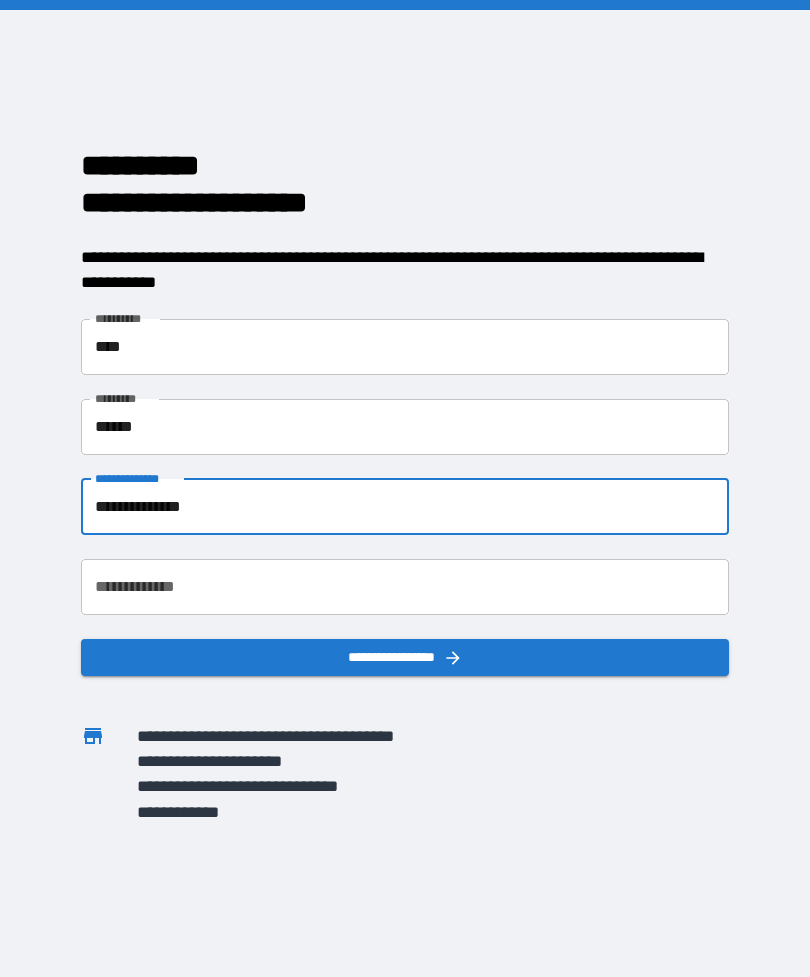 type on "**********" 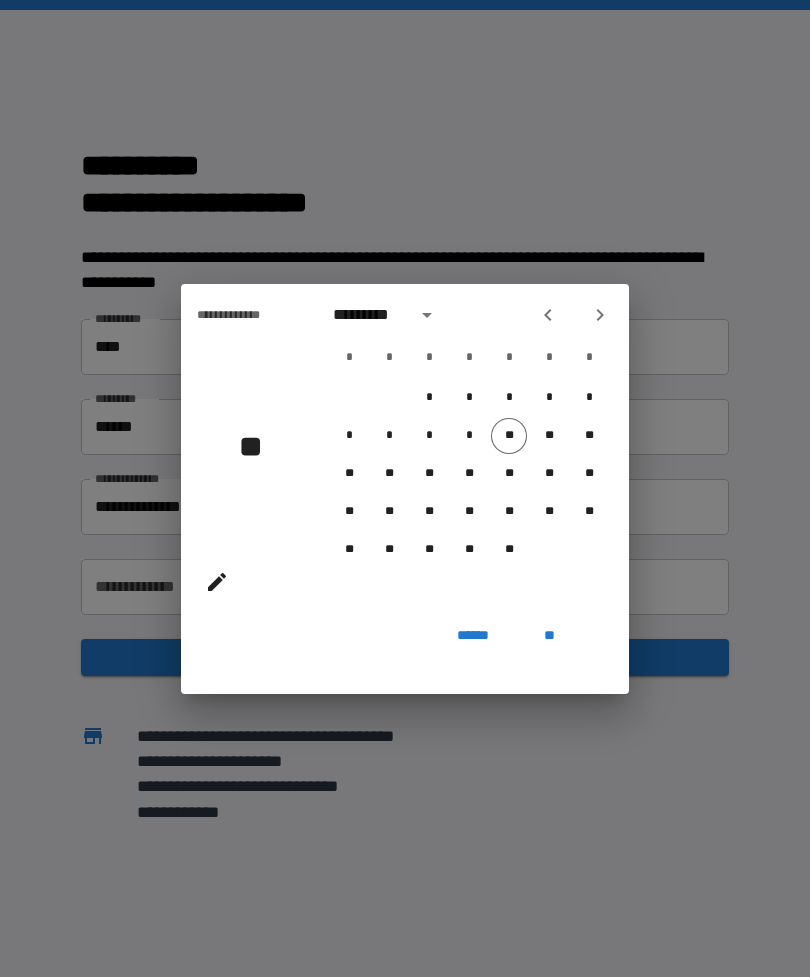 click on "*********" at bounding box center [368, 315] 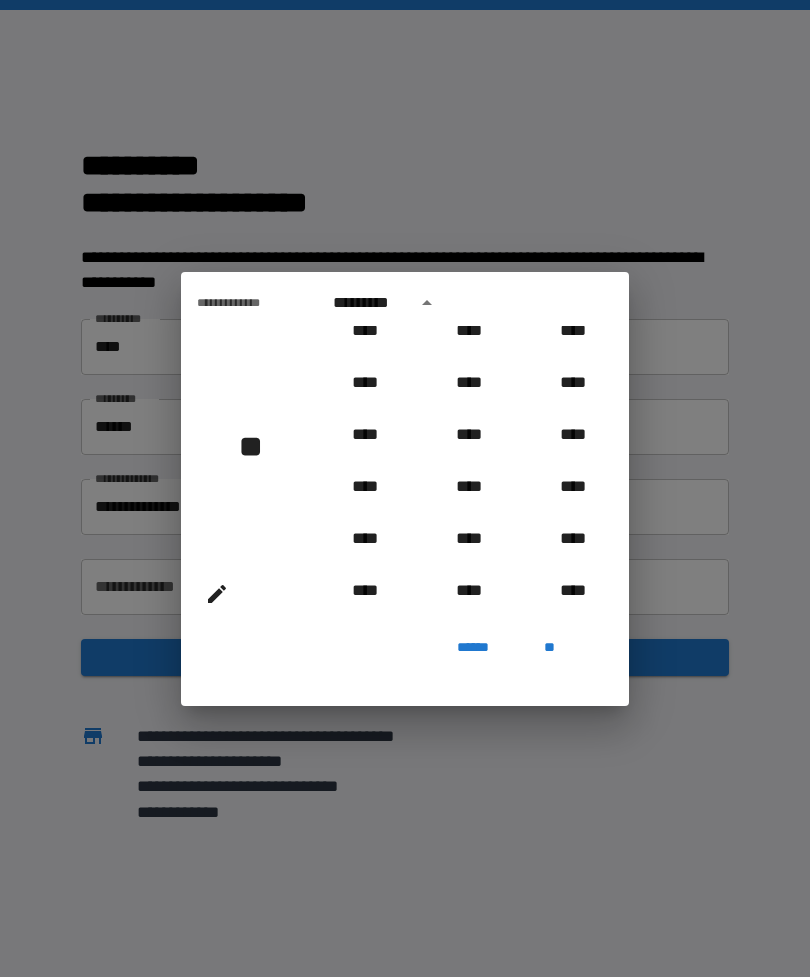 scroll, scrollTop: 1787, scrollLeft: 0, axis: vertical 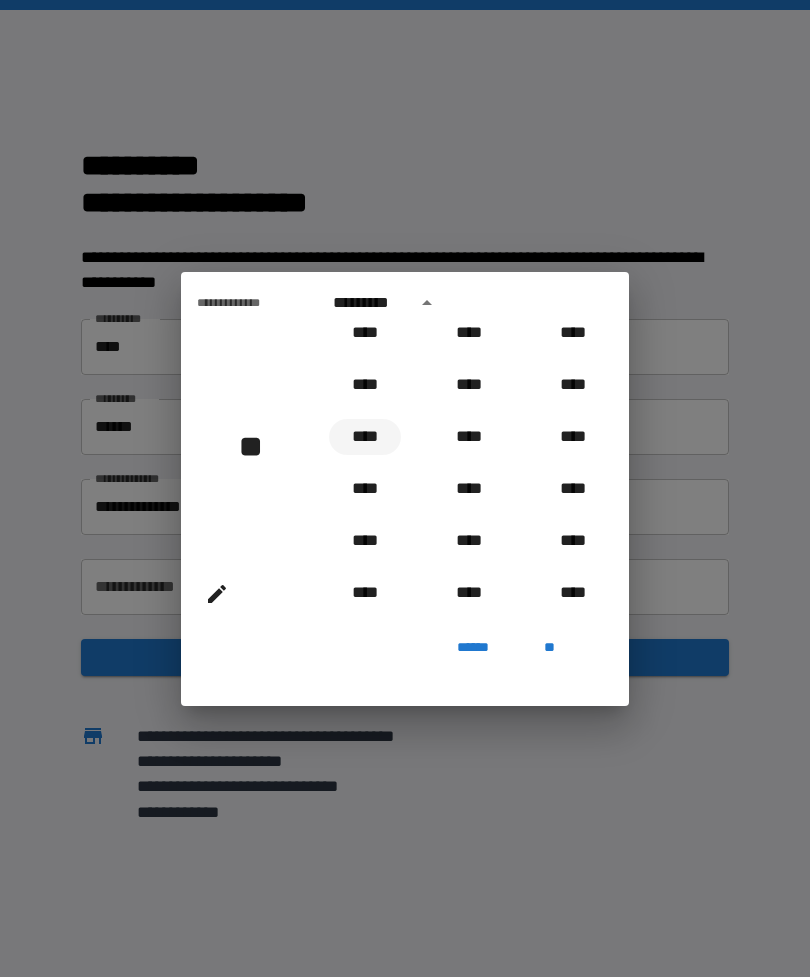 click on "****" at bounding box center [365, 437] 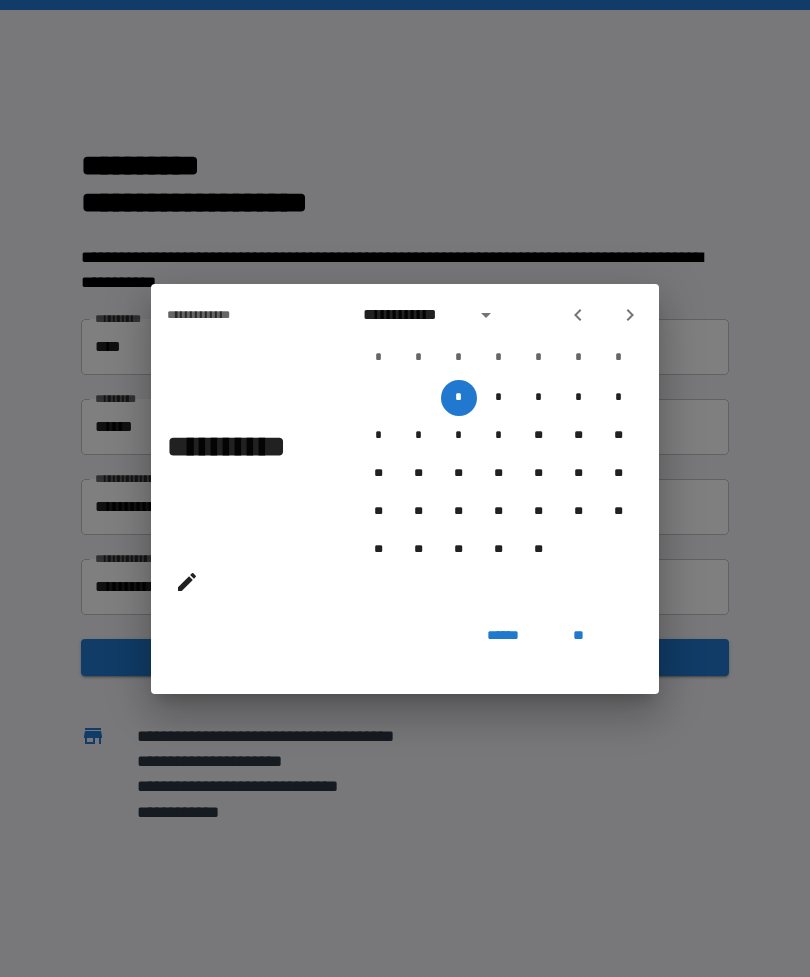 click on "**********" at bounding box center [413, 315] 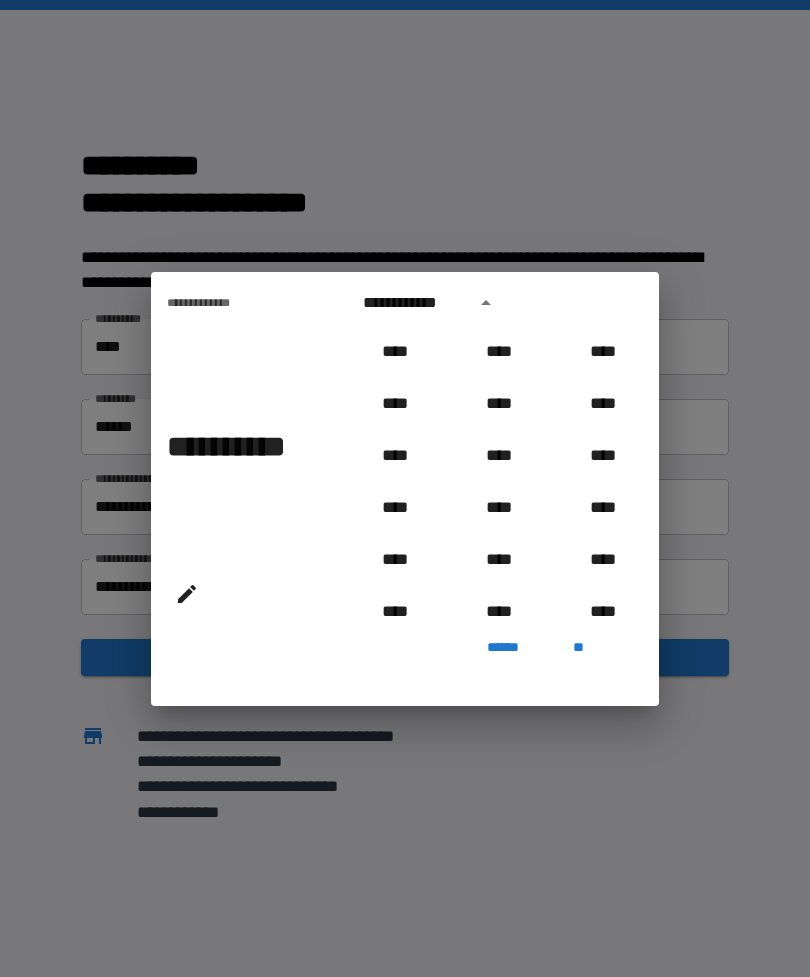 scroll, scrollTop: 1746, scrollLeft: 0, axis: vertical 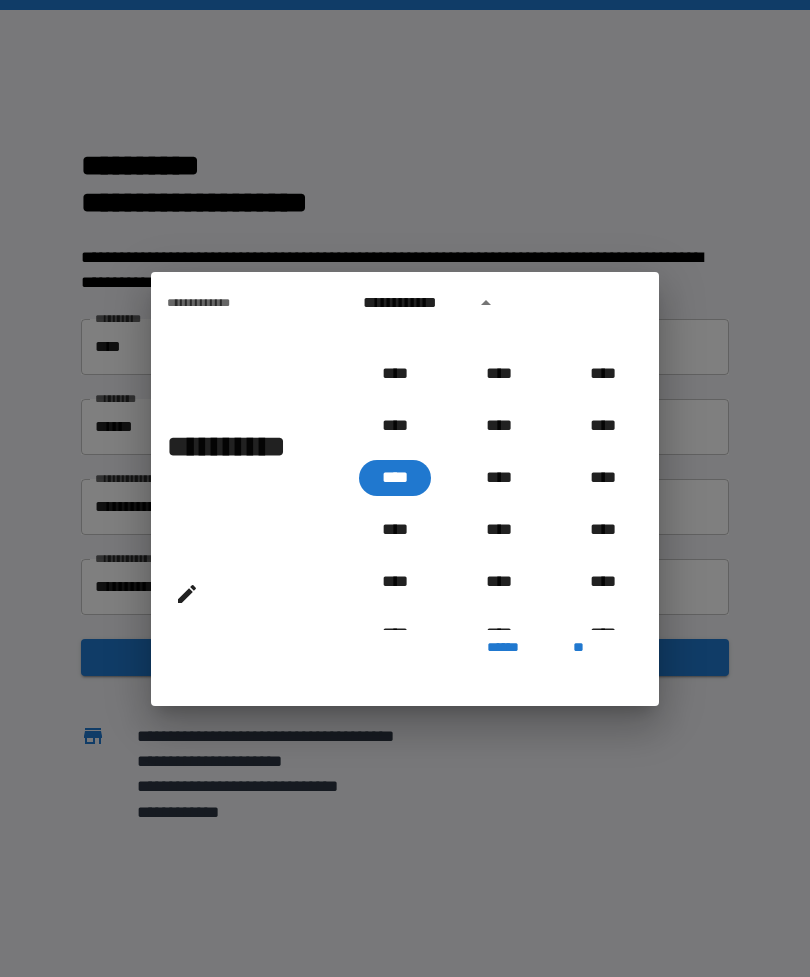 click on "**********" at bounding box center (237, 446) 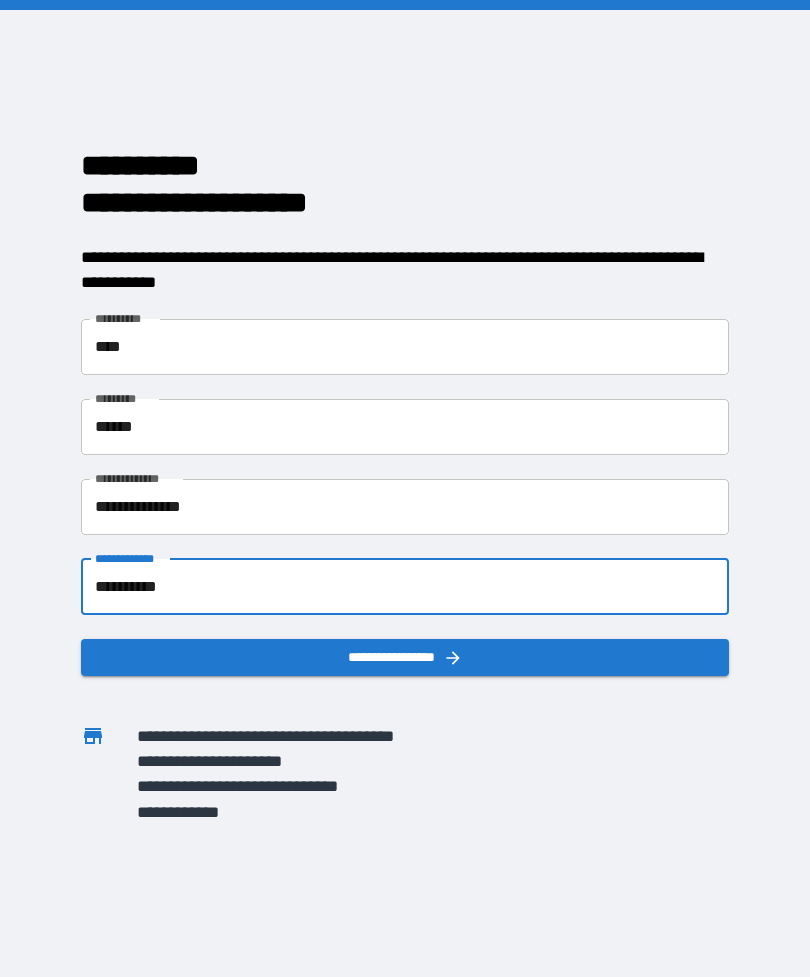 click on "**********" at bounding box center [405, 587] 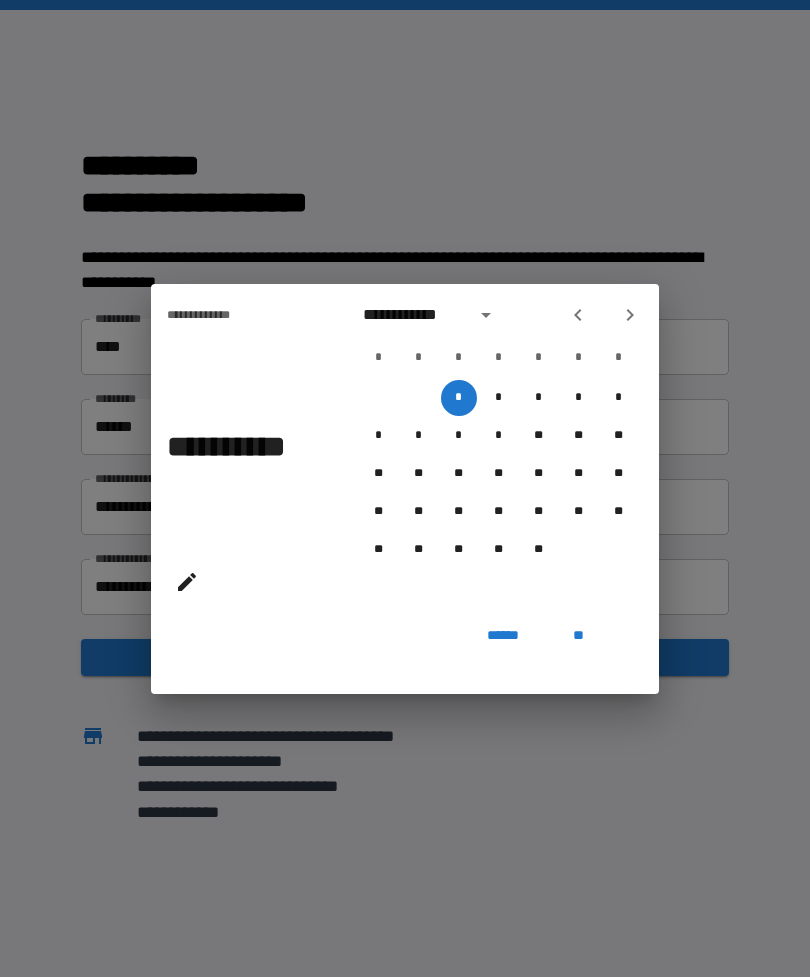 click 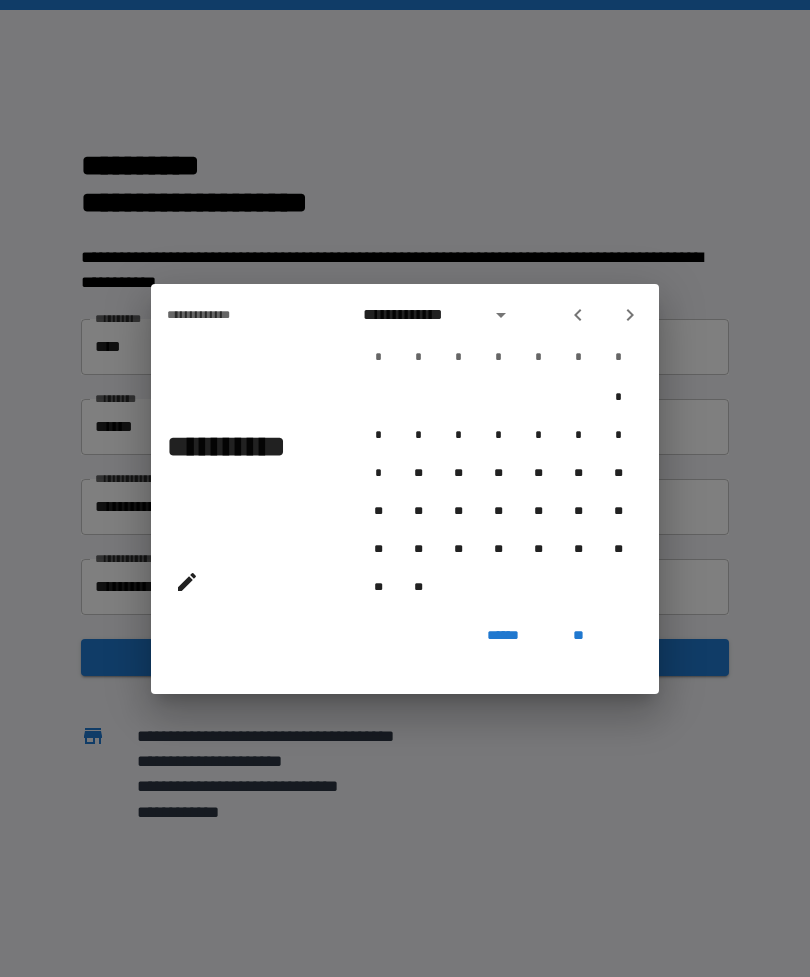 click 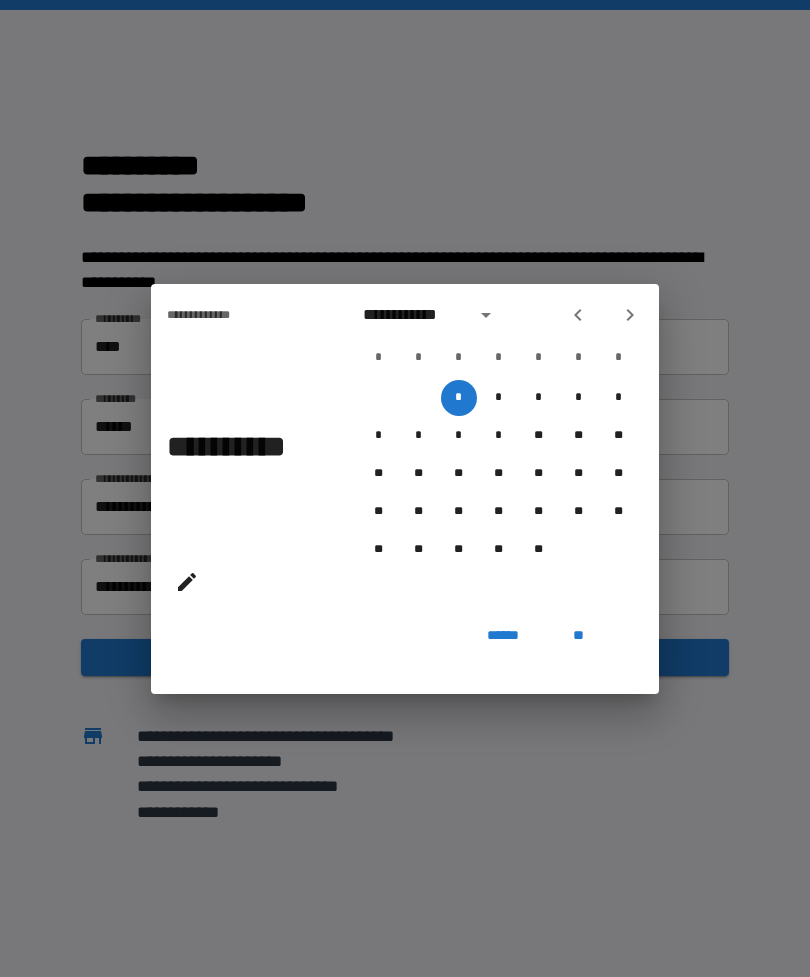 click 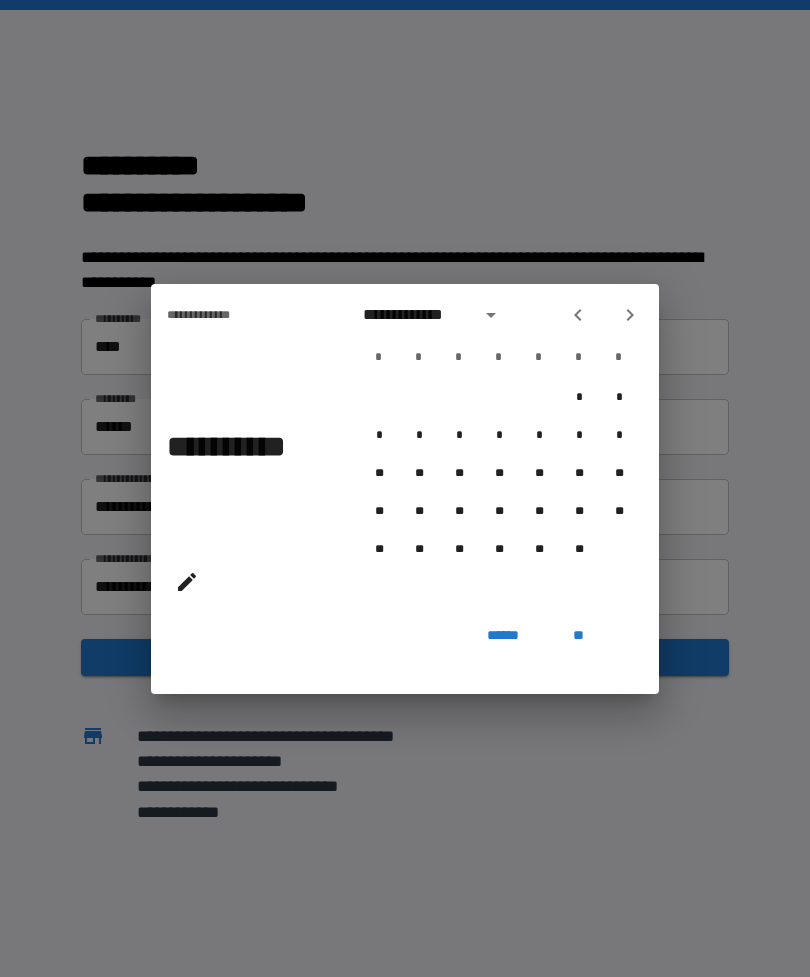 click 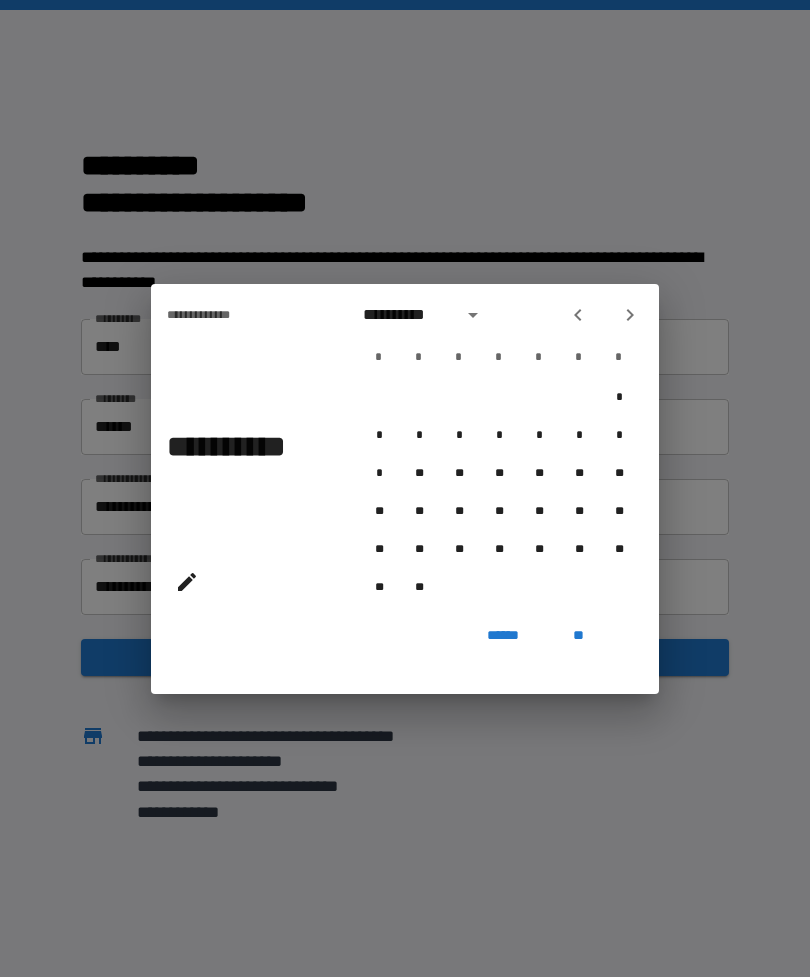 click 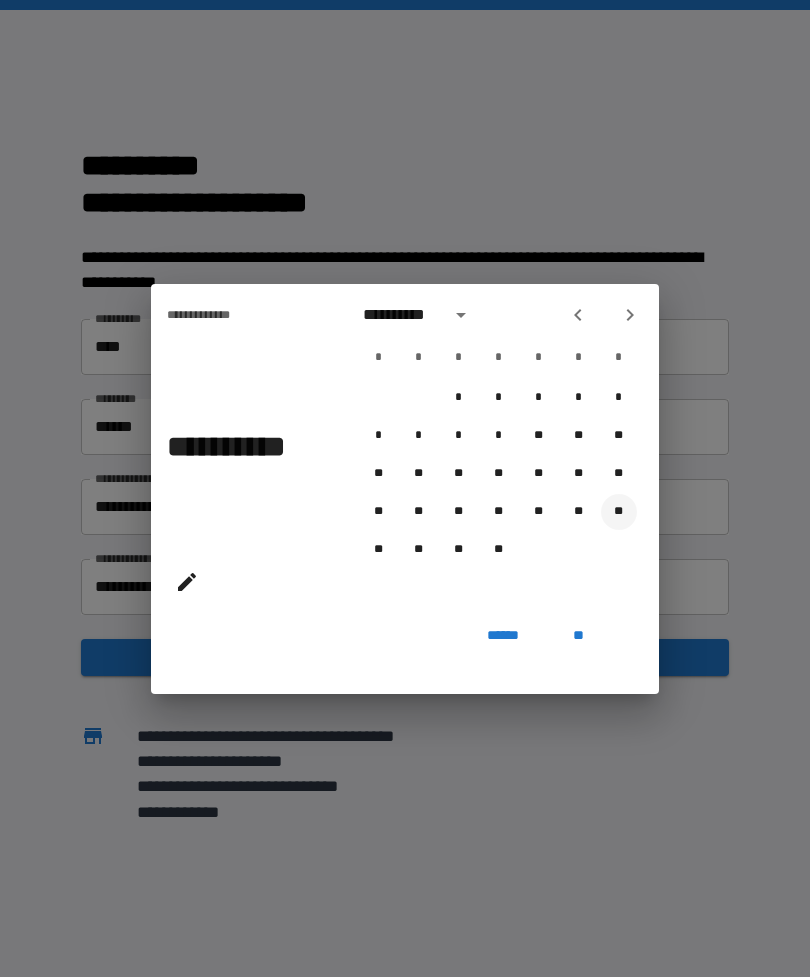 click on "**" at bounding box center [619, 512] 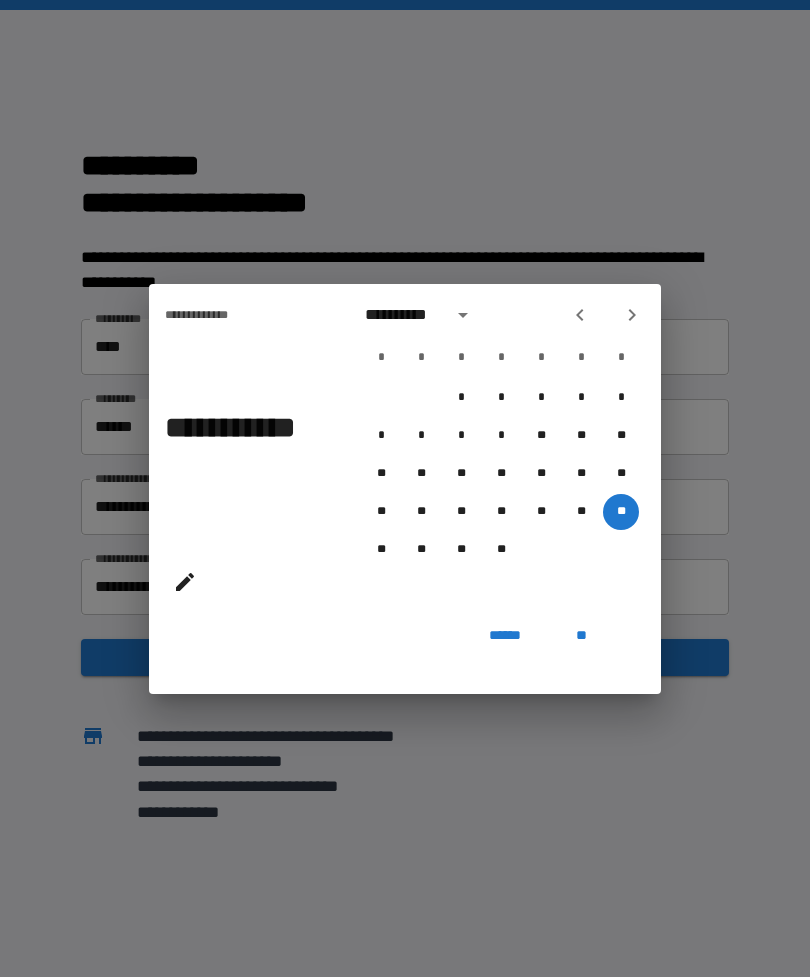 click on "**" at bounding box center (581, 636) 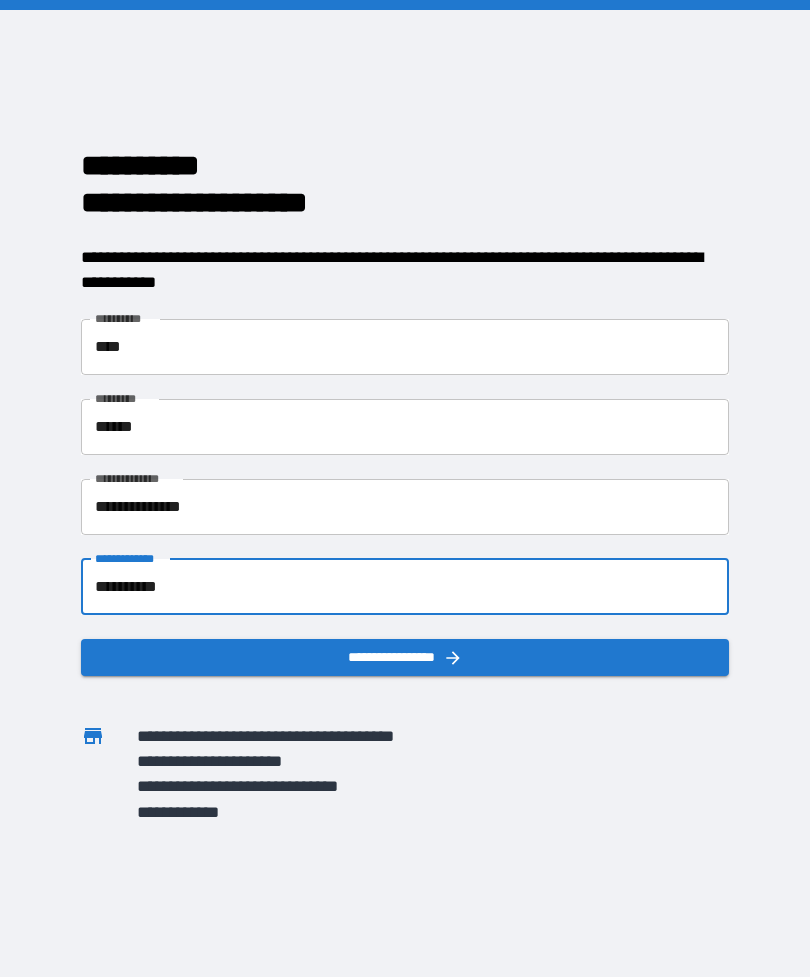 click on "**********" at bounding box center [405, 657] 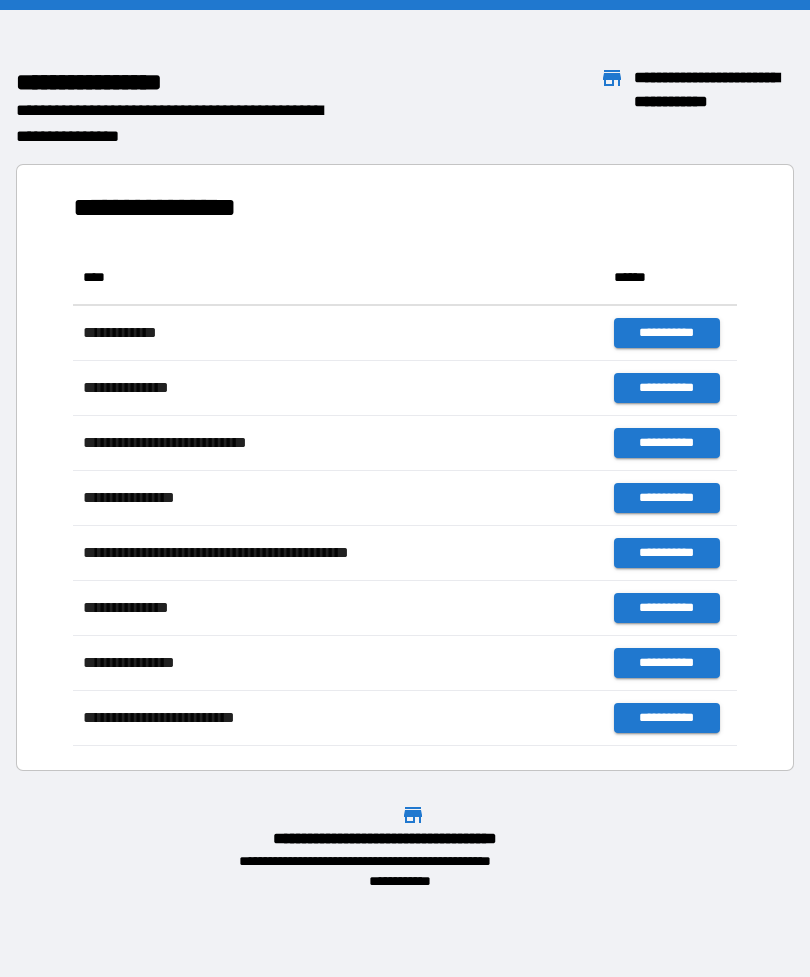 scroll, scrollTop: 496, scrollLeft: 664, axis: both 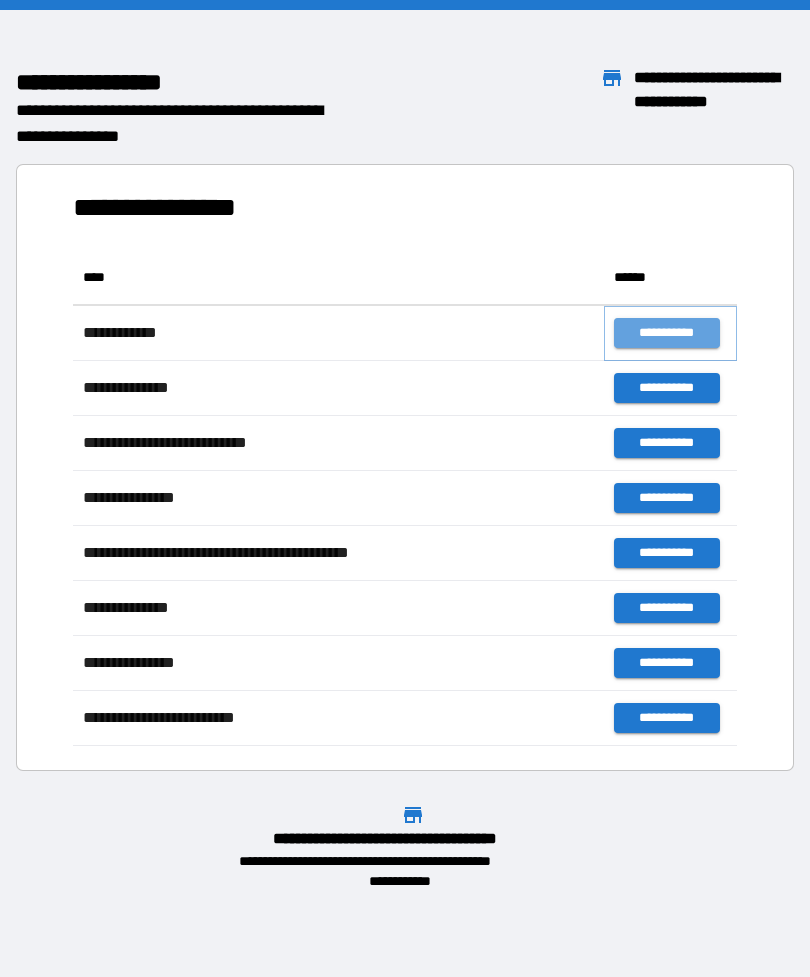 click on "**********" at bounding box center (666, 333) 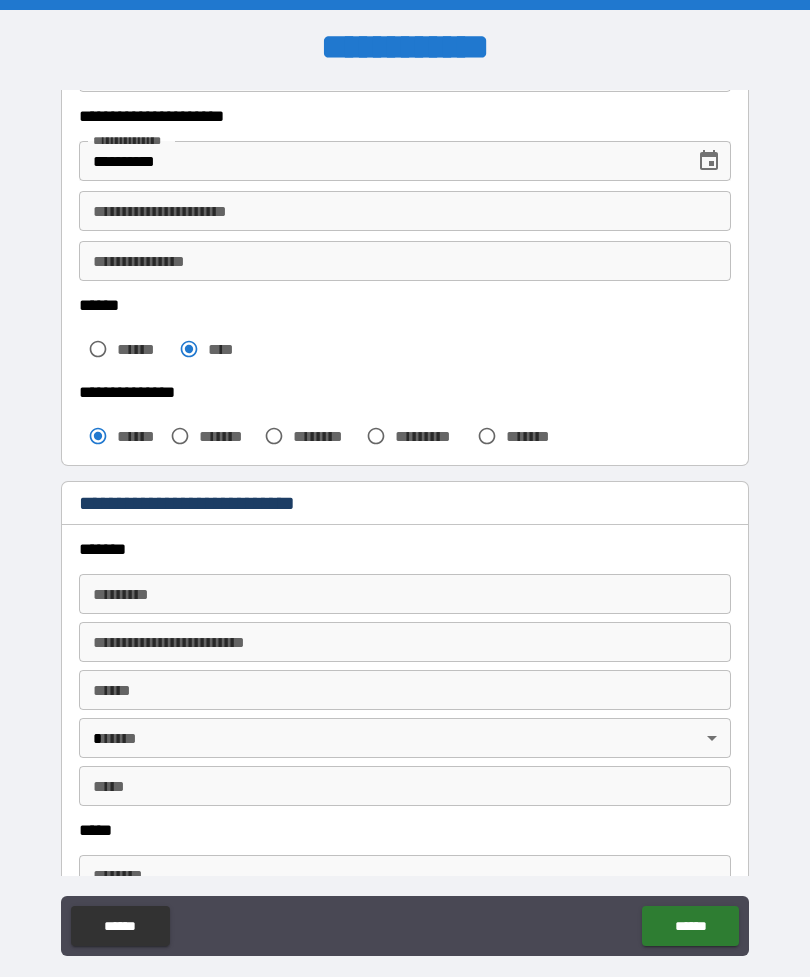 scroll, scrollTop: 343, scrollLeft: 0, axis: vertical 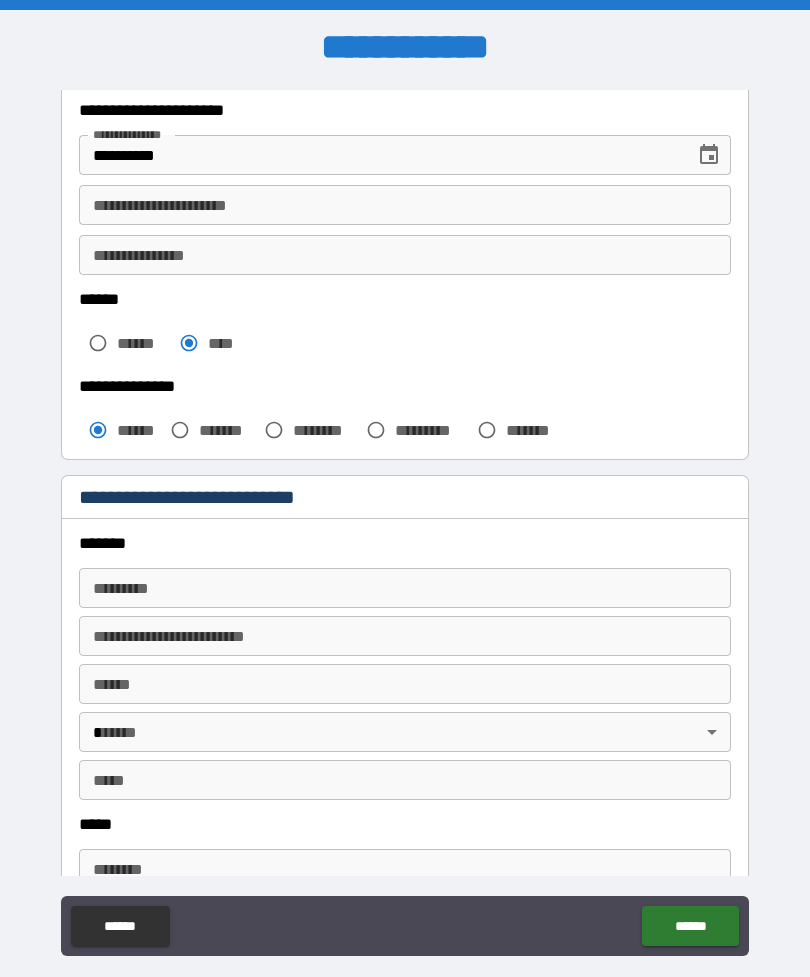 click on "*******   * *******   *" at bounding box center (405, 588) 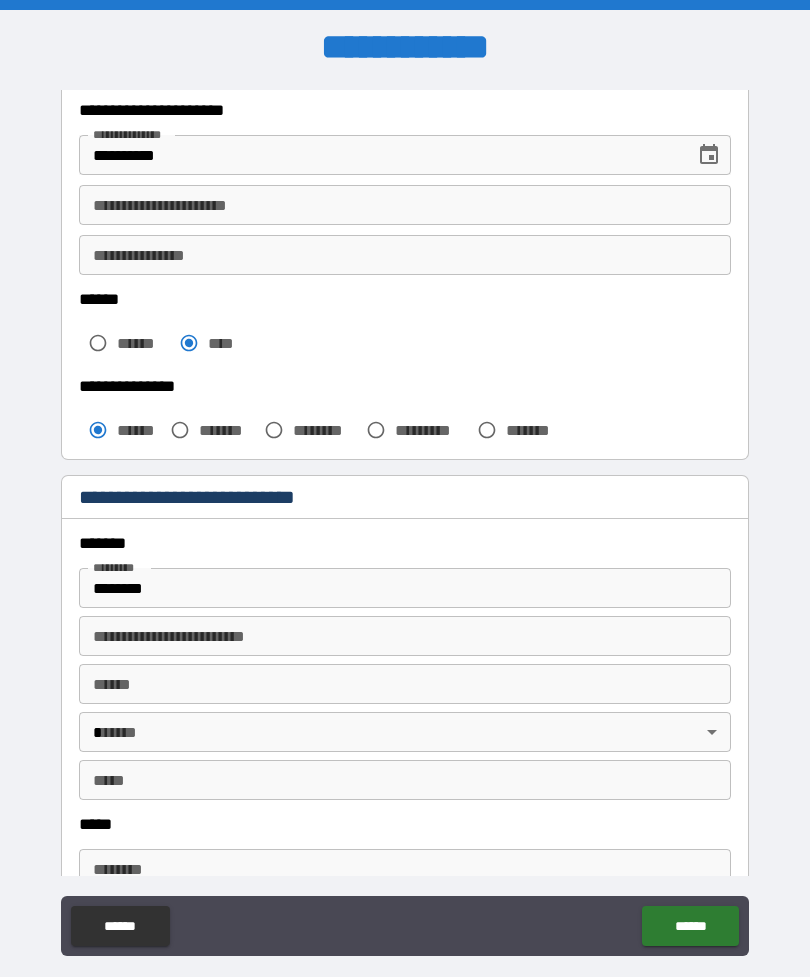 type on "**********" 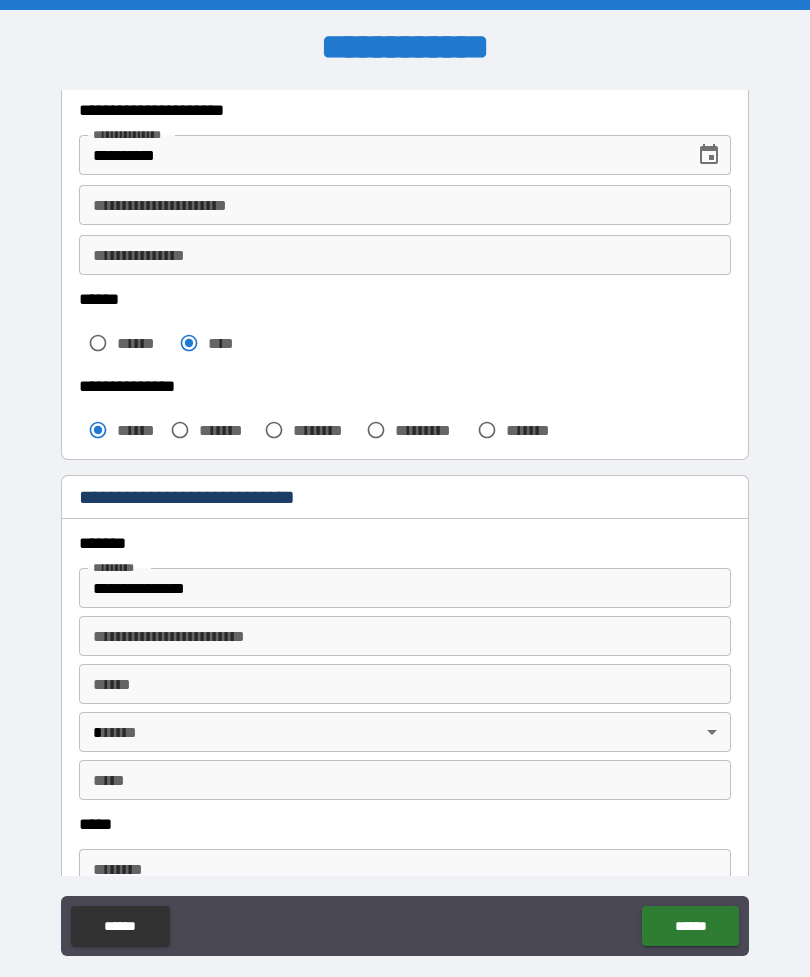 click on "****   * ****   *" at bounding box center (405, 684) 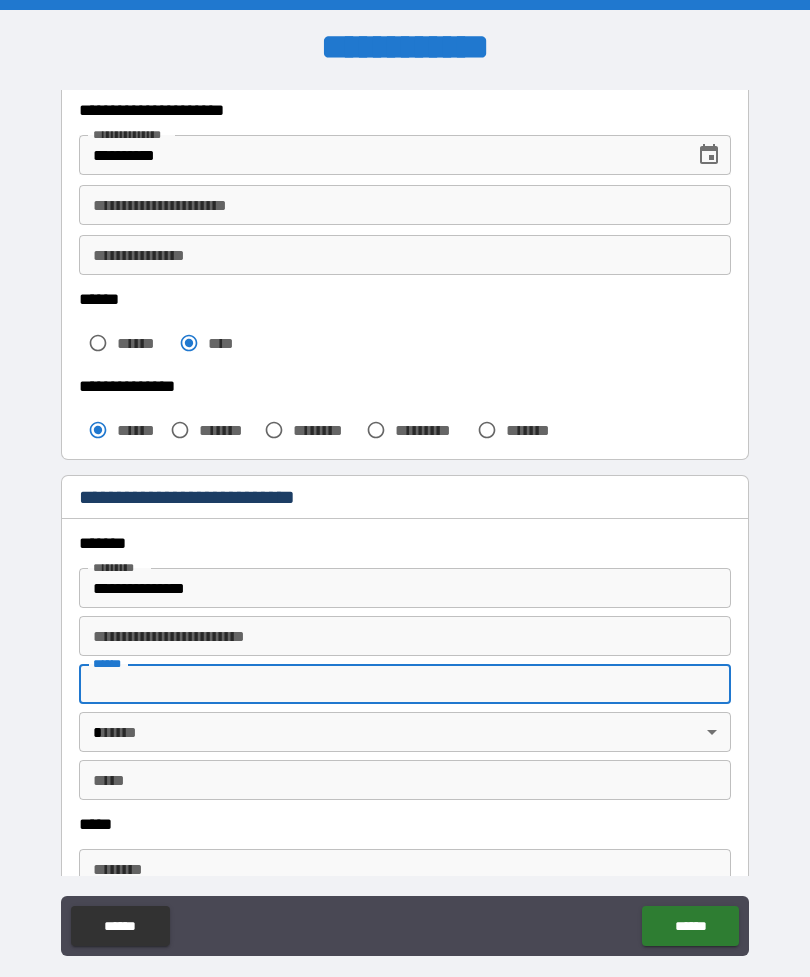scroll, scrollTop: 37, scrollLeft: 0, axis: vertical 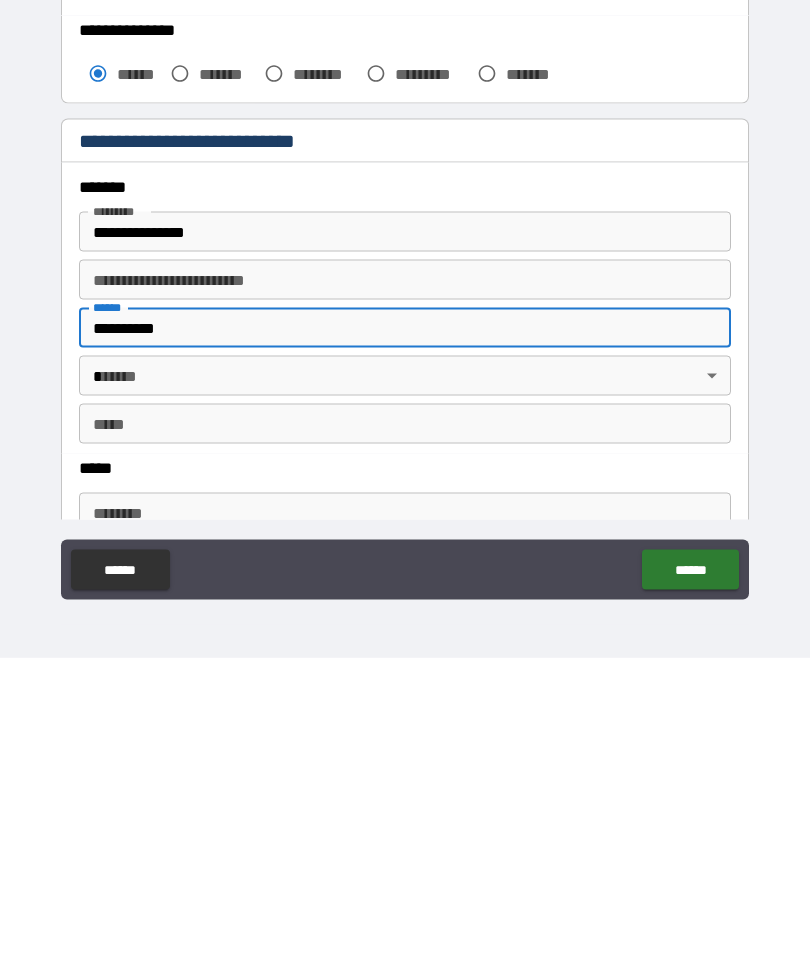 type on "**********" 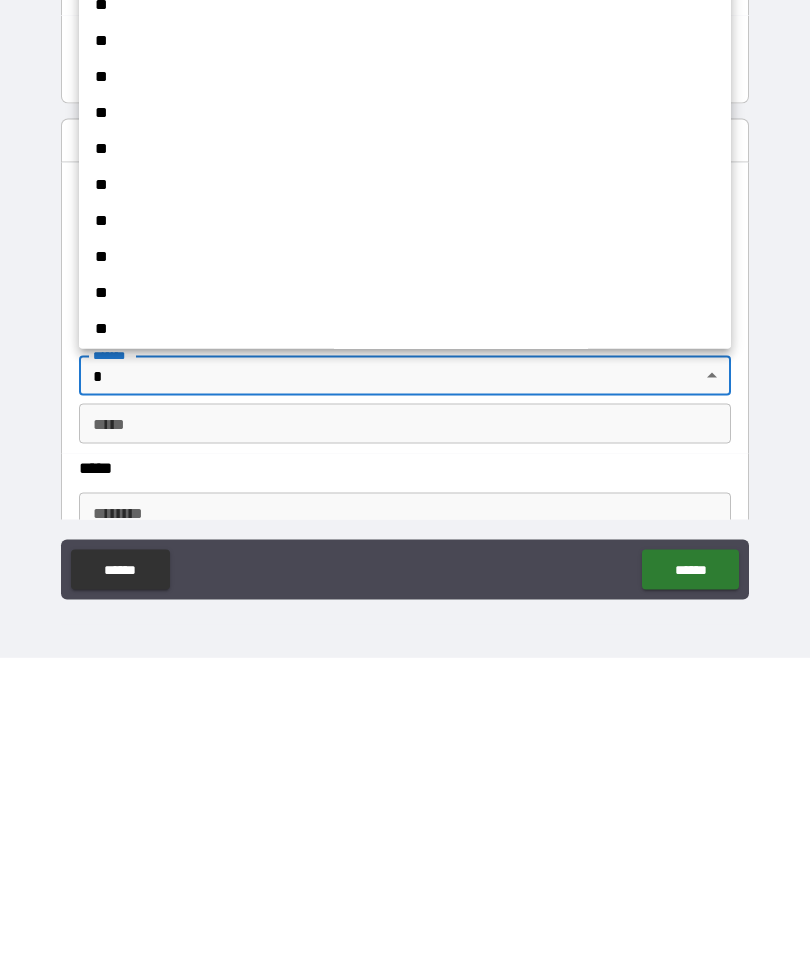 scroll, scrollTop: 64, scrollLeft: 0, axis: vertical 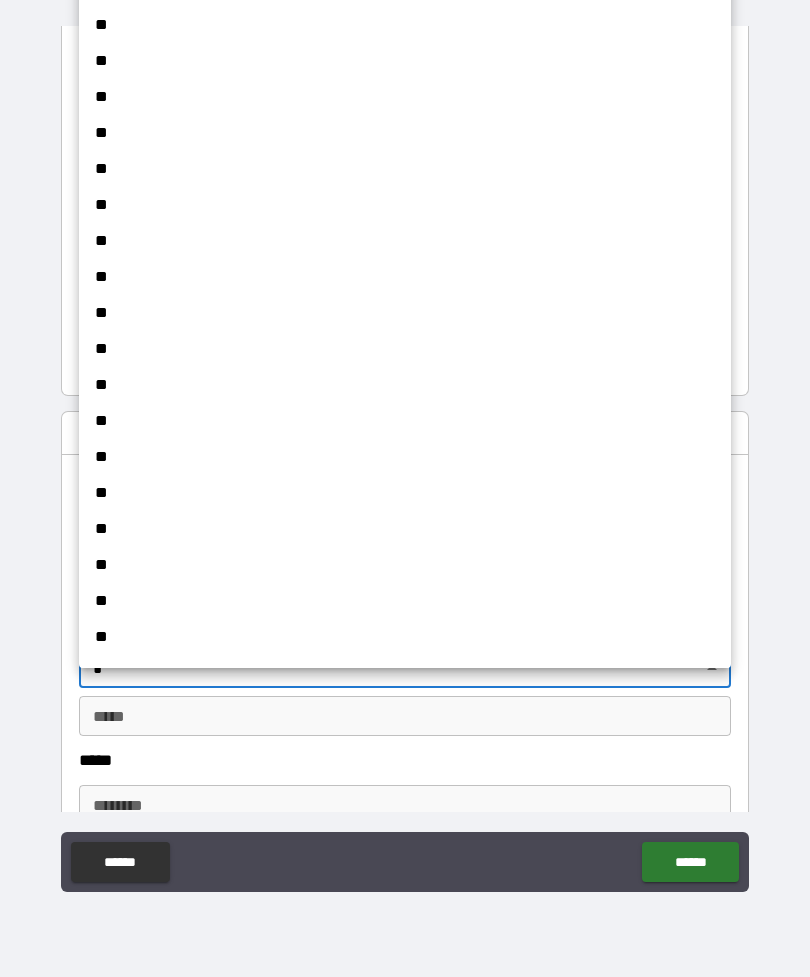 click on "**" at bounding box center (405, 601) 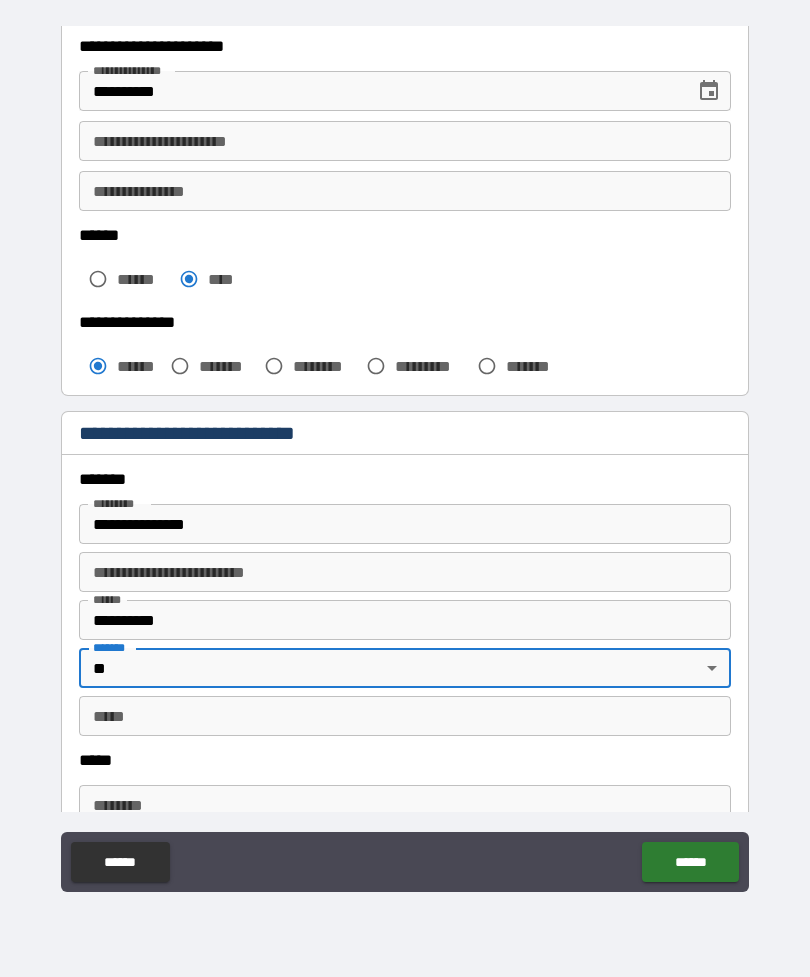 click on "***   * ***   *" at bounding box center (405, 716) 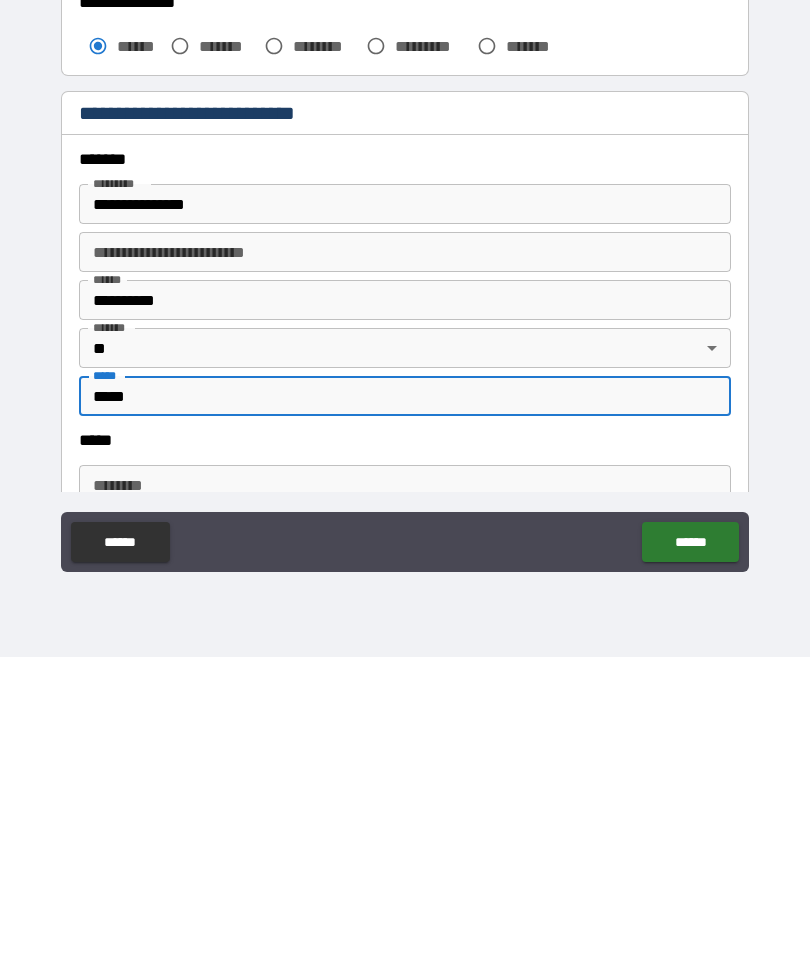 type on "*****" 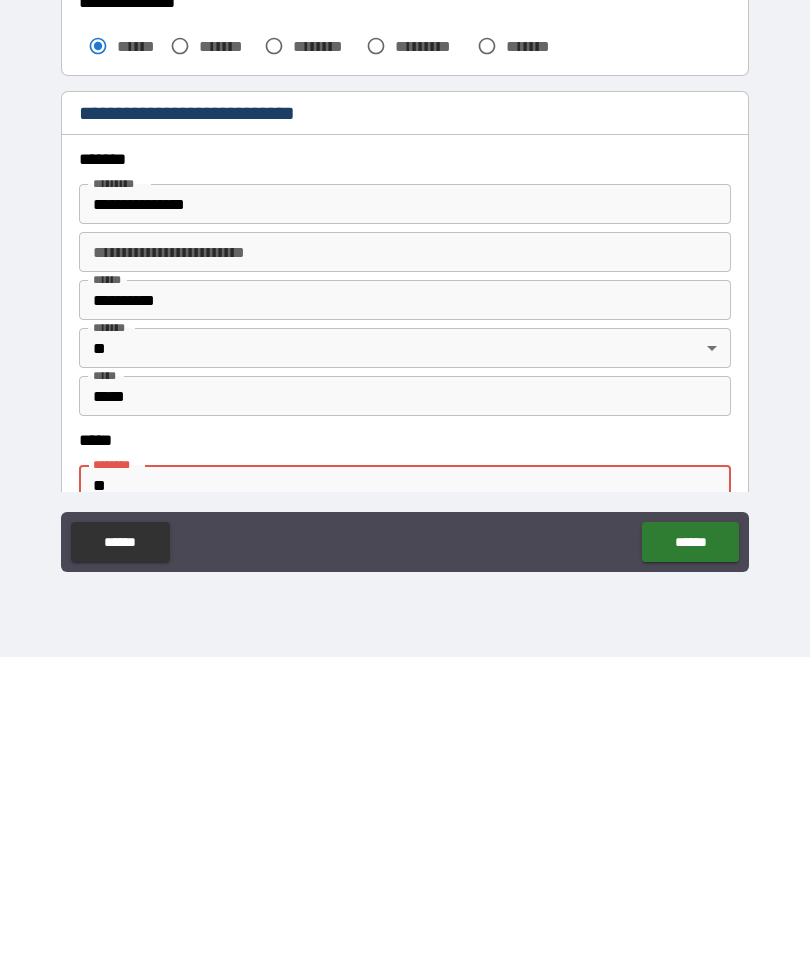 scroll, scrollTop: 346, scrollLeft: 0, axis: vertical 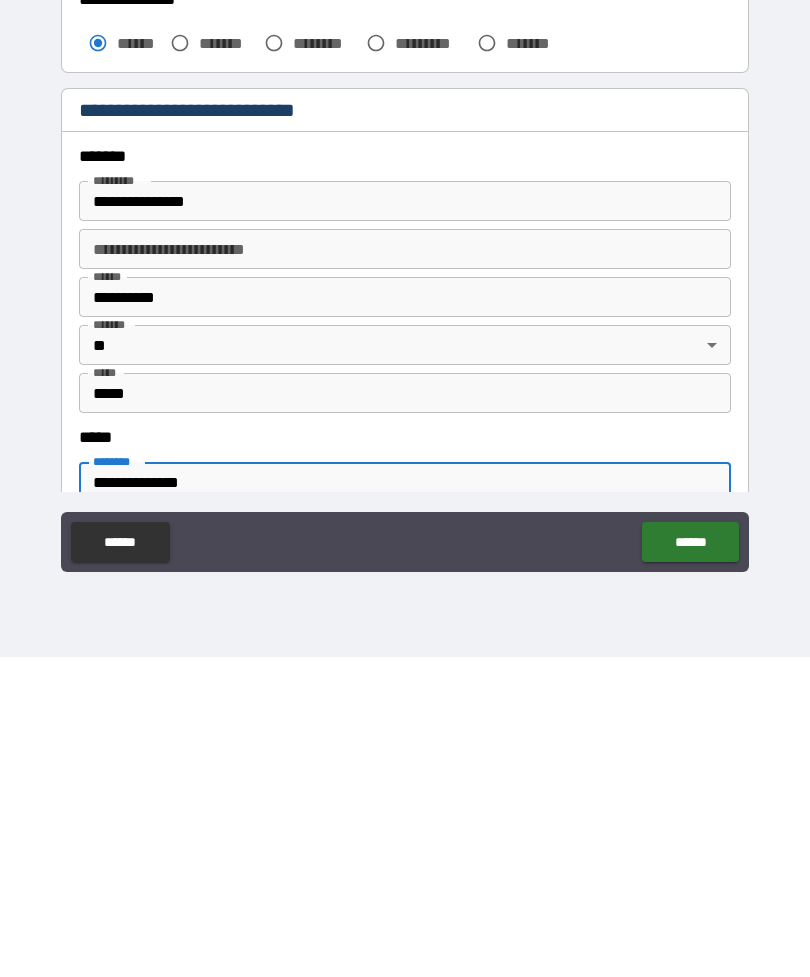 type on "**********" 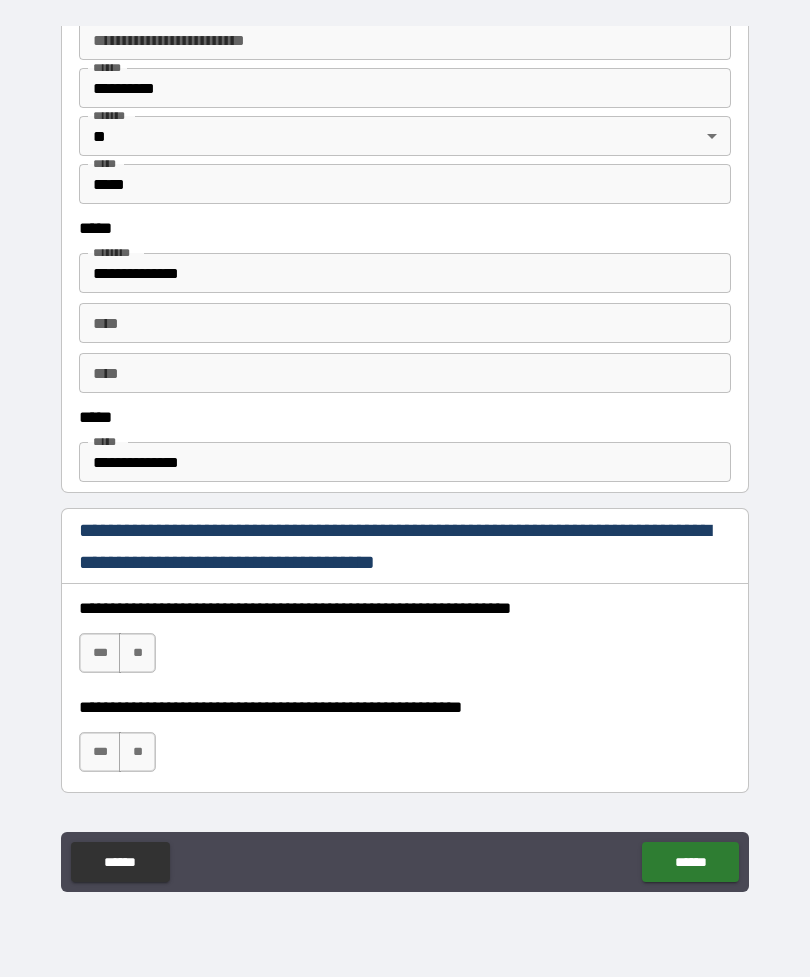 scroll, scrollTop: 877, scrollLeft: 0, axis: vertical 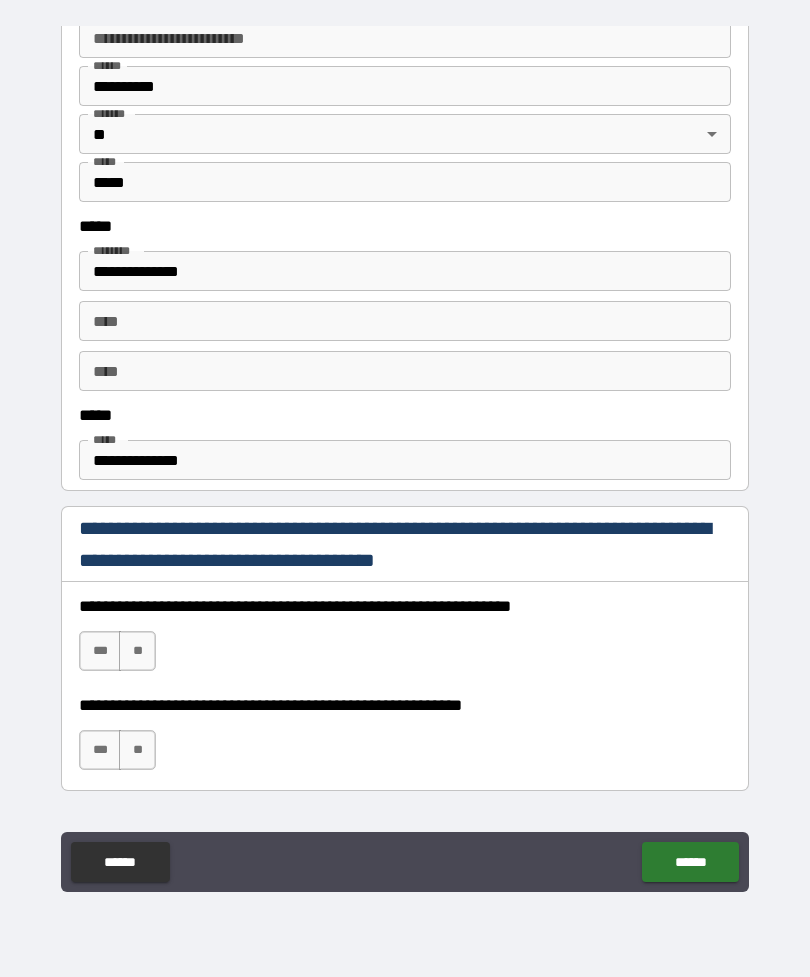click on "***" at bounding box center (100, 651) 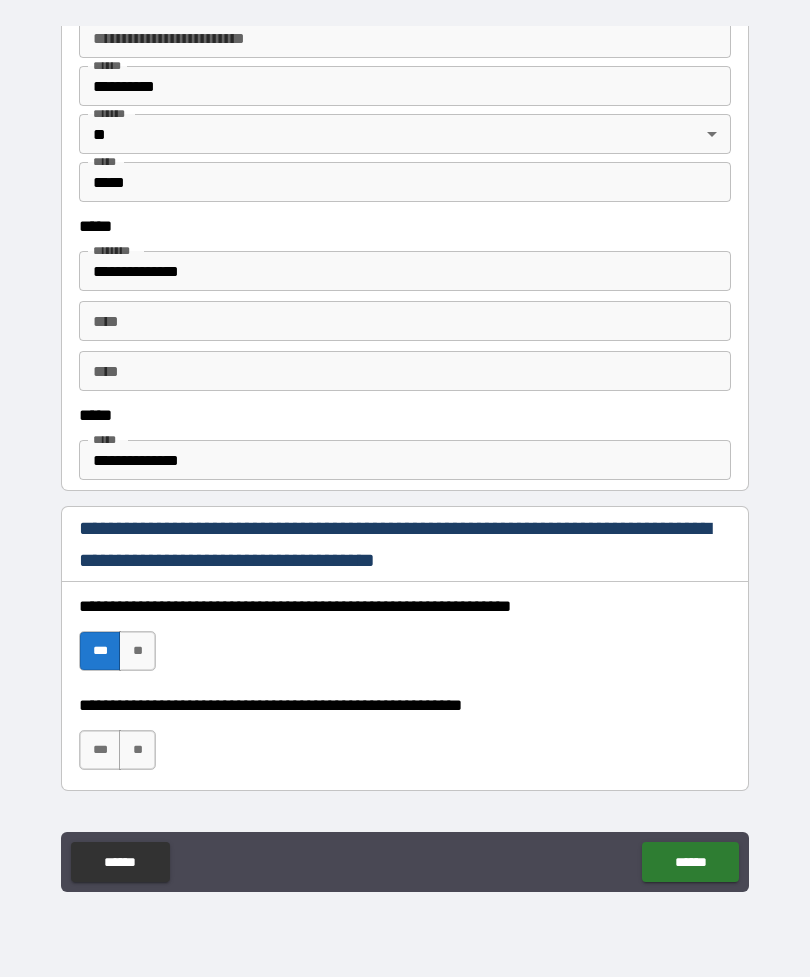 click on "***" at bounding box center [100, 750] 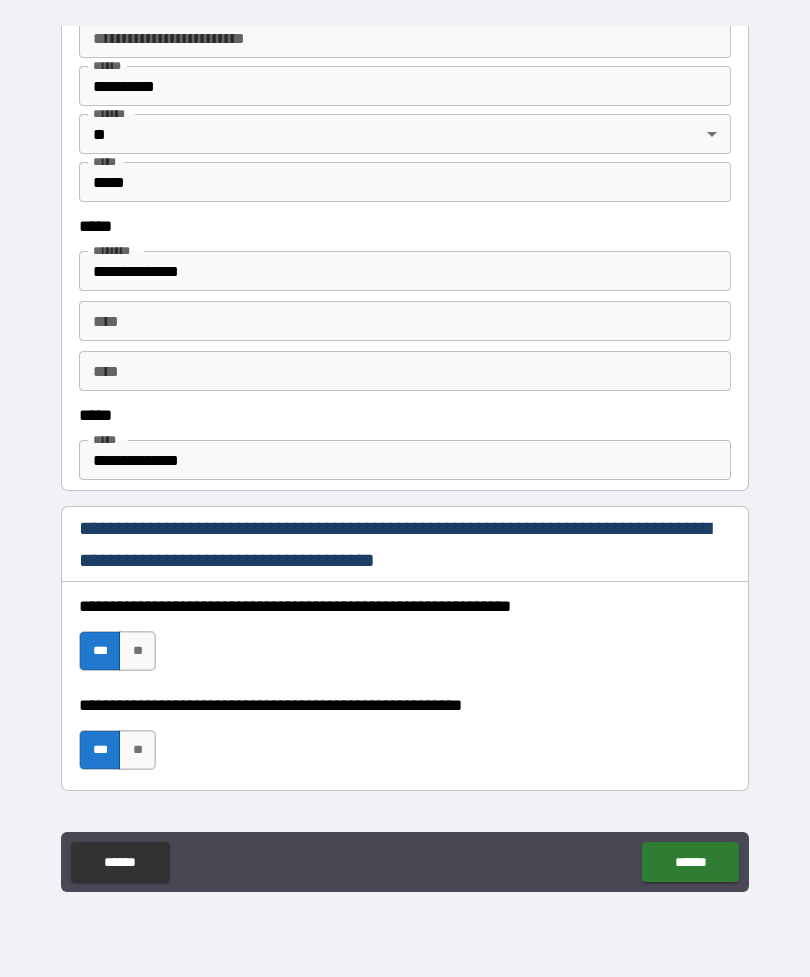 click on "******" at bounding box center (690, 862) 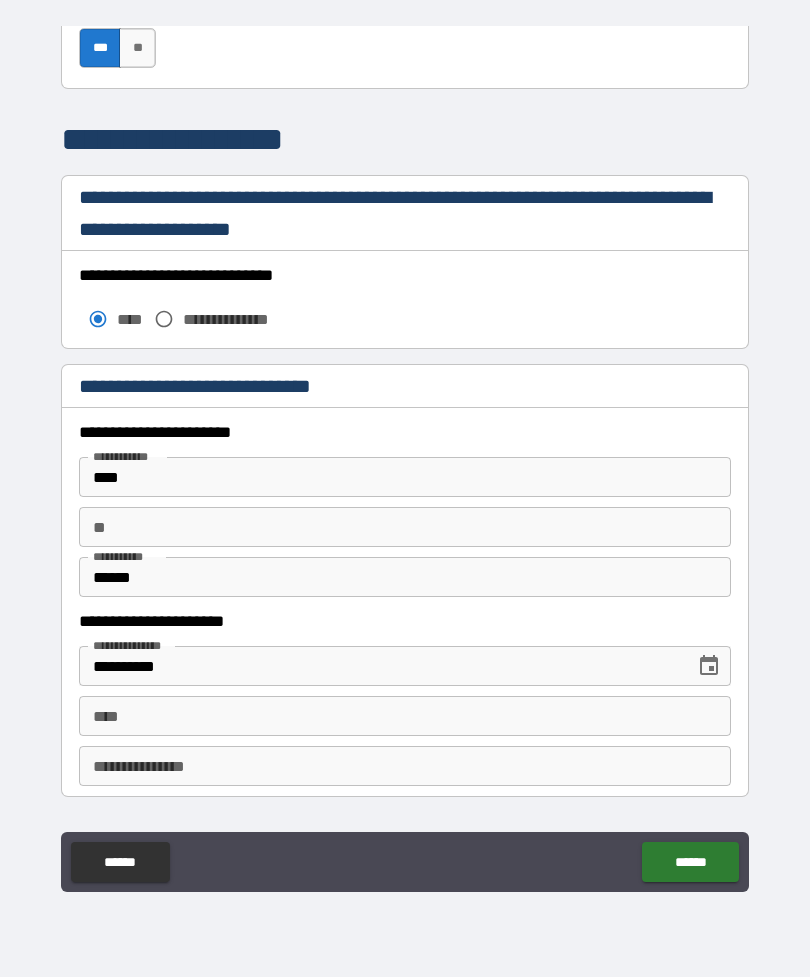 scroll, scrollTop: 1582, scrollLeft: 0, axis: vertical 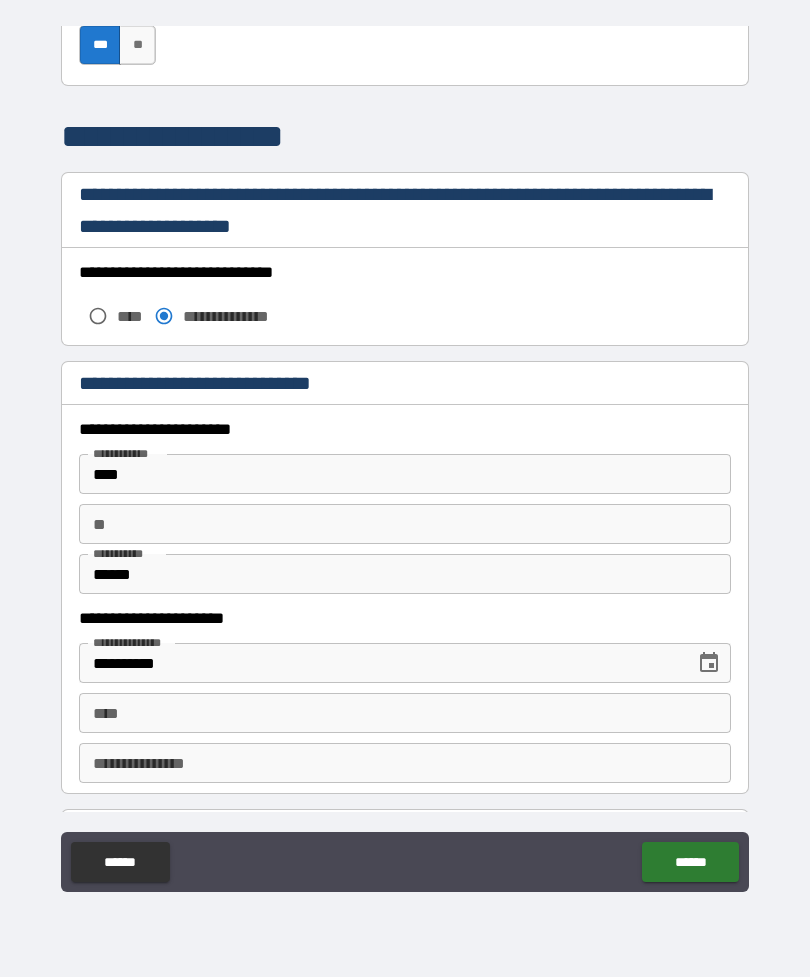 click on "****" at bounding box center [405, 474] 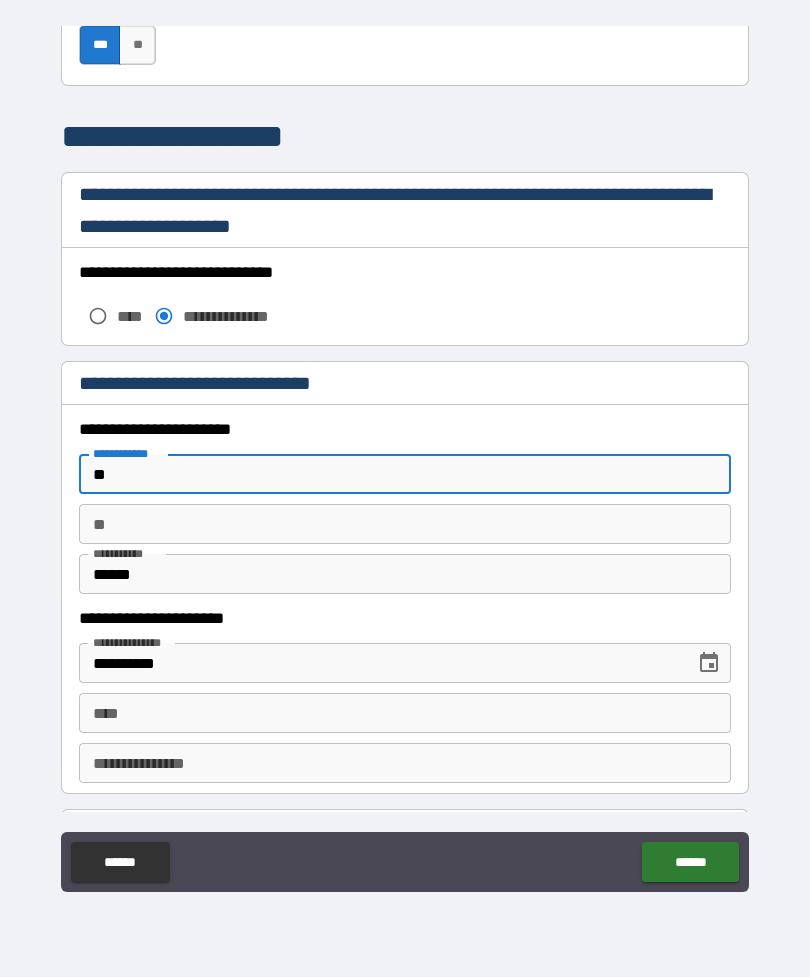 type on "*" 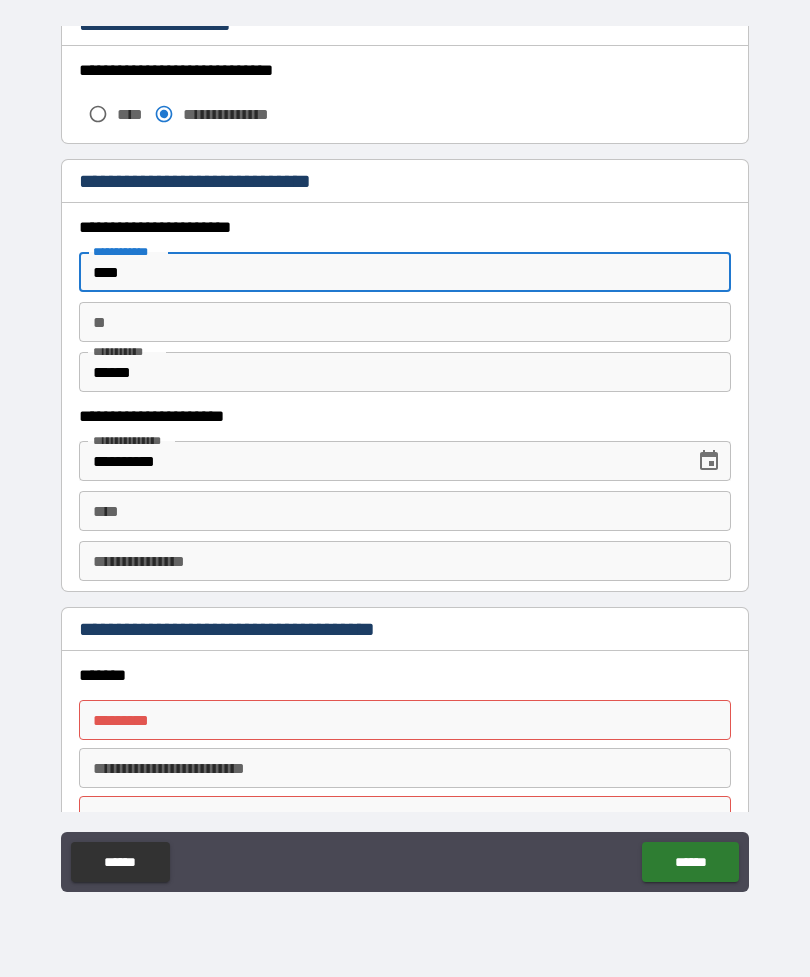 scroll, scrollTop: 1789, scrollLeft: 0, axis: vertical 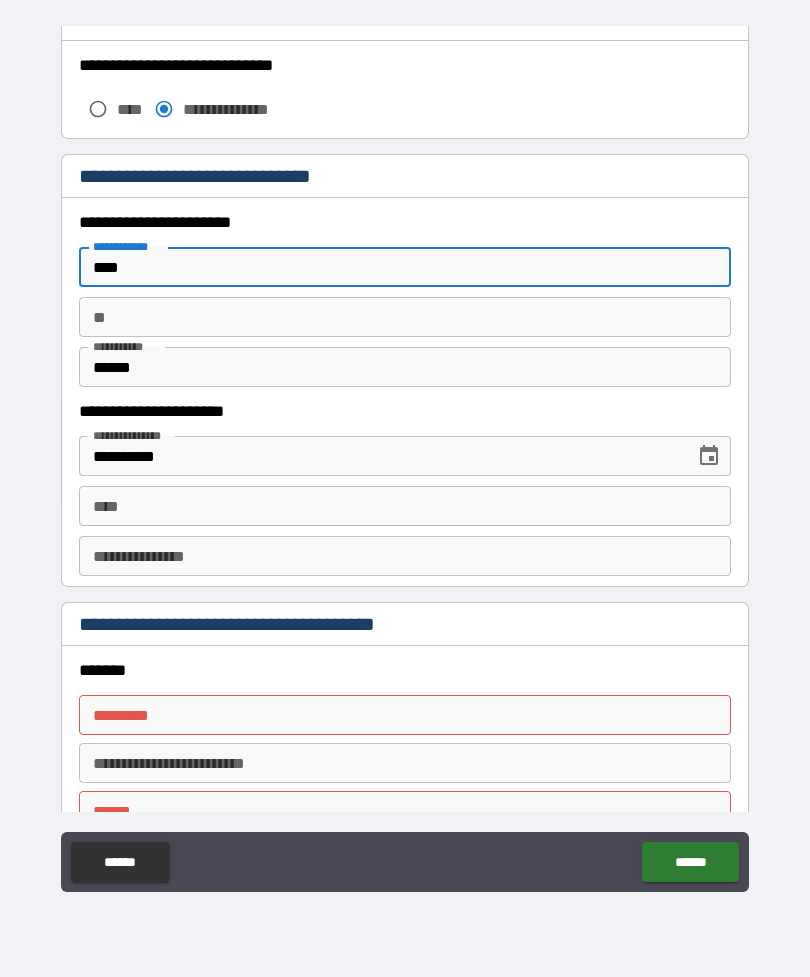 type on "****" 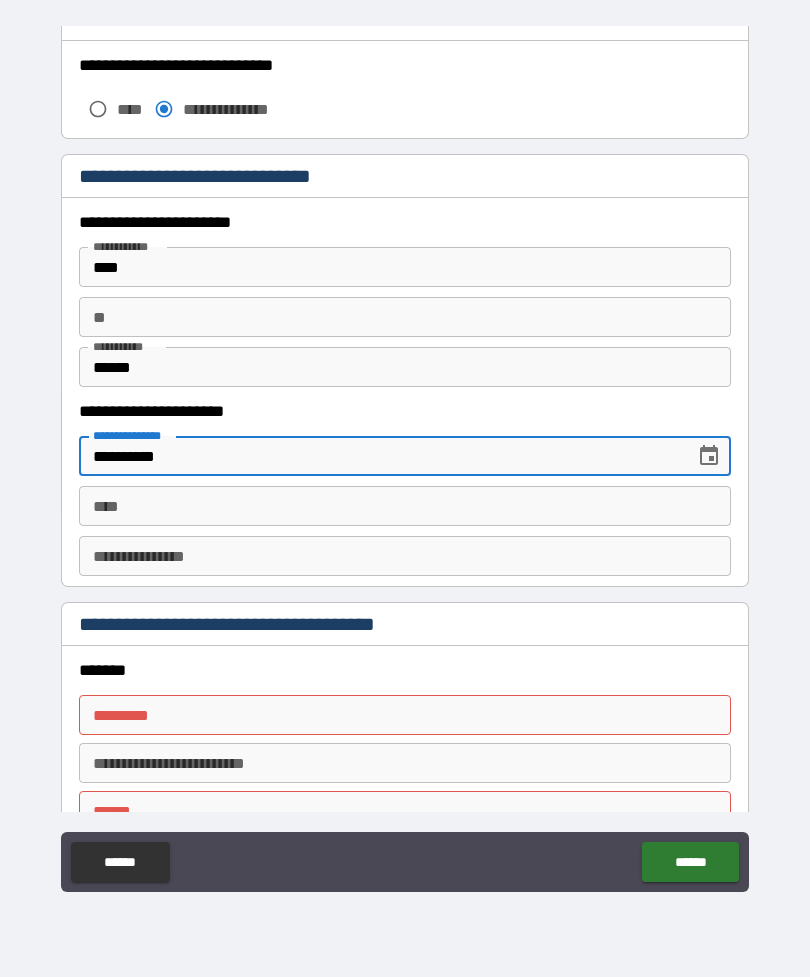 click 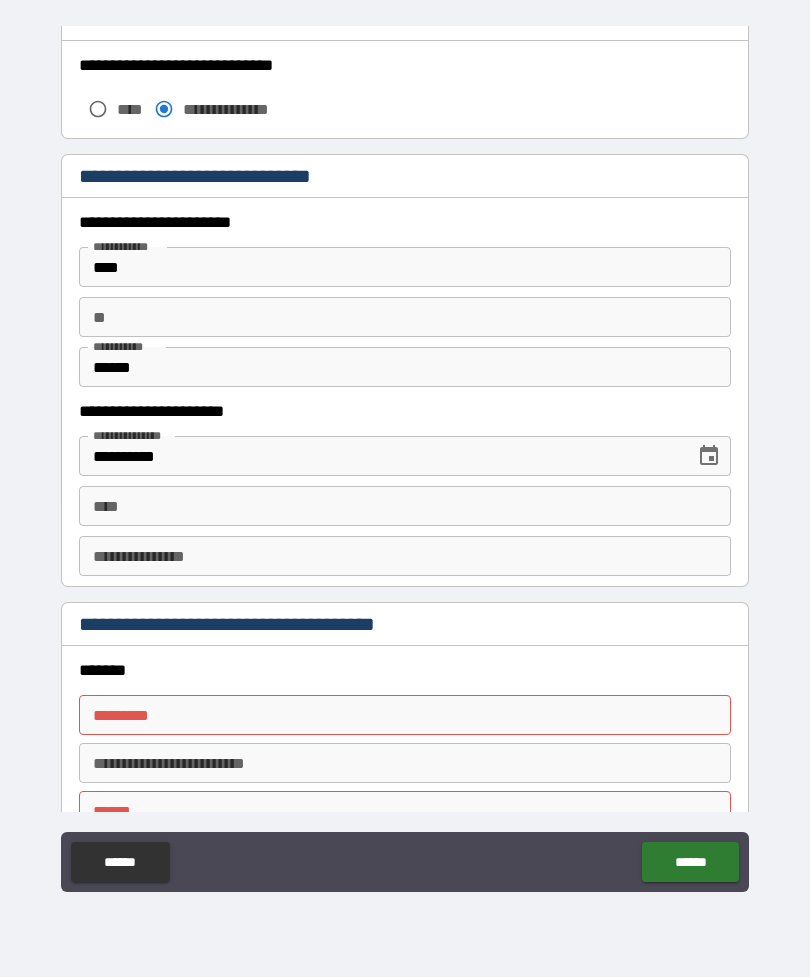 click on "**********" at bounding box center [405, 491] 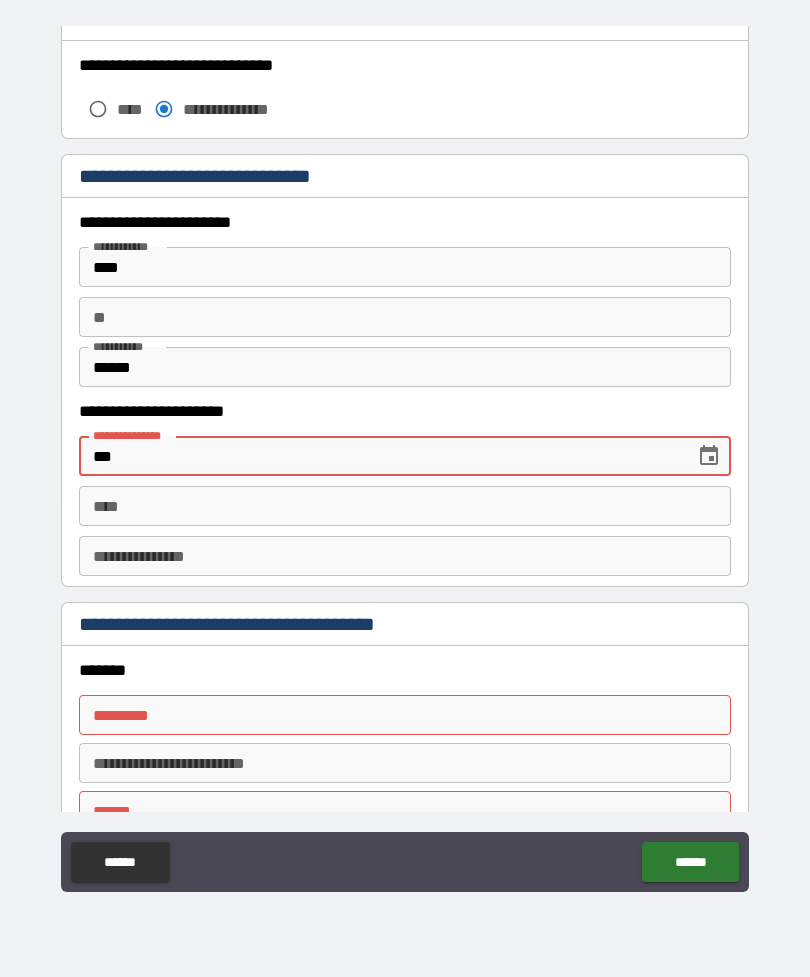 type on "*" 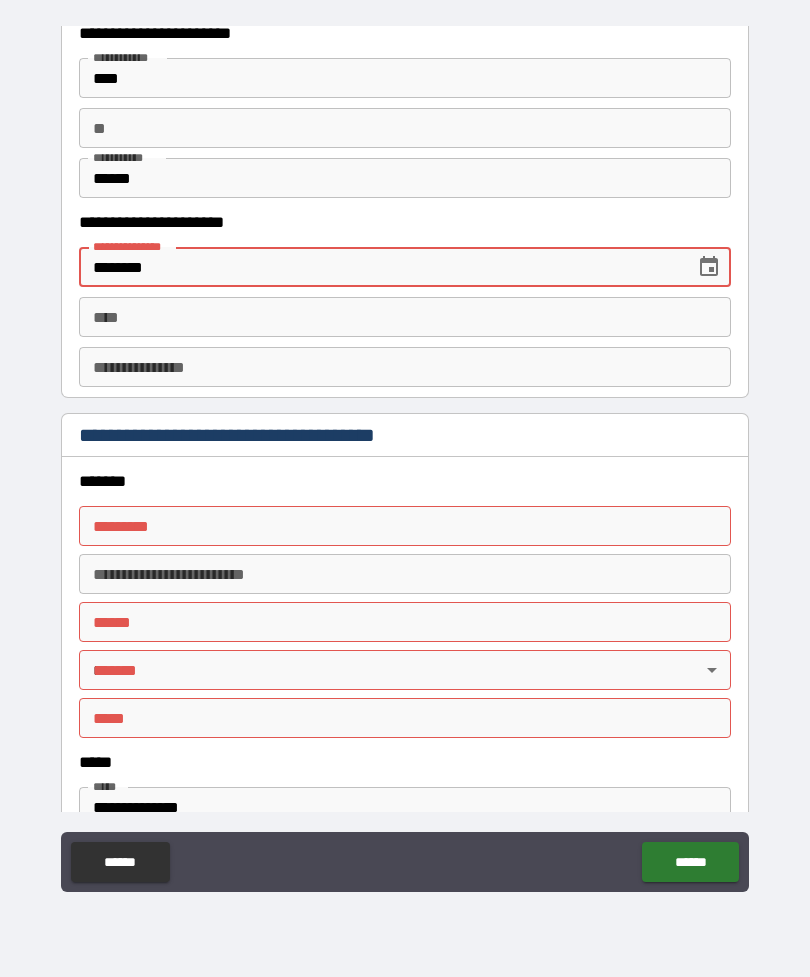 scroll, scrollTop: 1981, scrollLeft: 0, axis: vertical 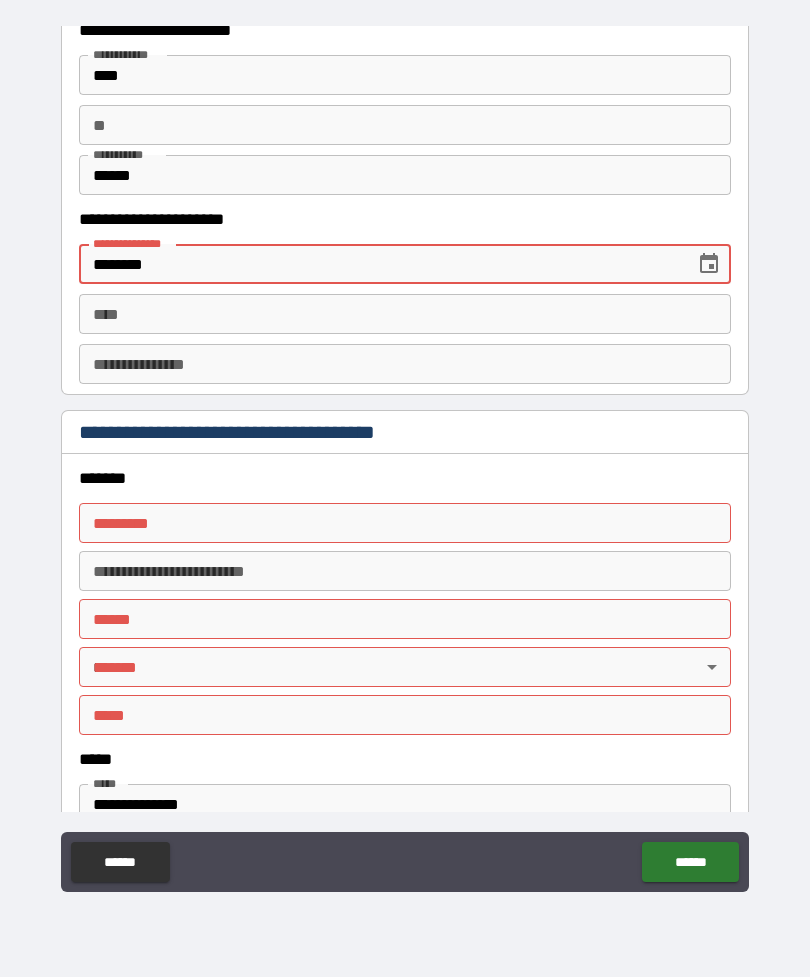 type on "********" 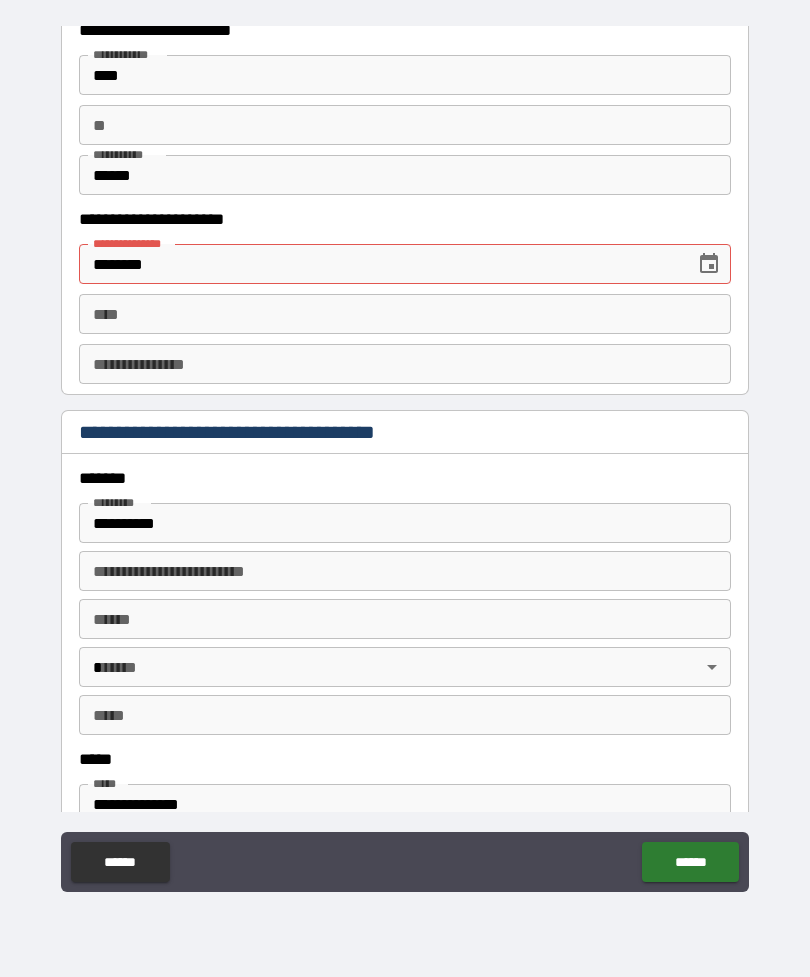 type on "**********" 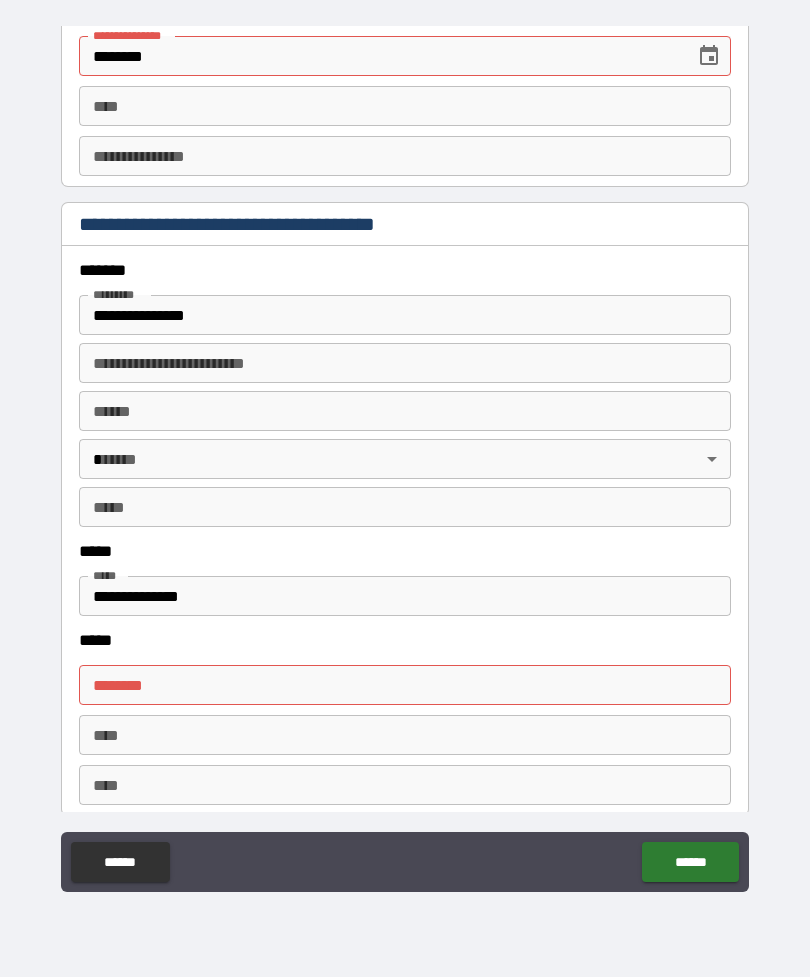 scroll, scrollTop: 2196, scrollLeft: 0, axis: vertical 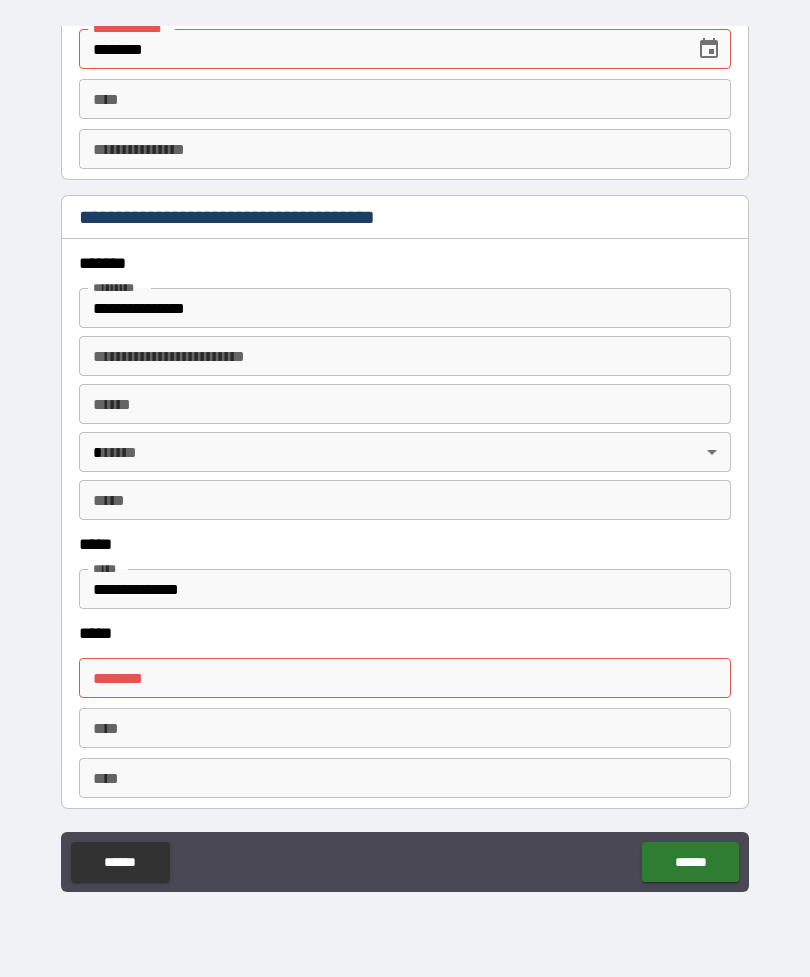 click on "****   * ****   *" at bounding box center [405, 404] 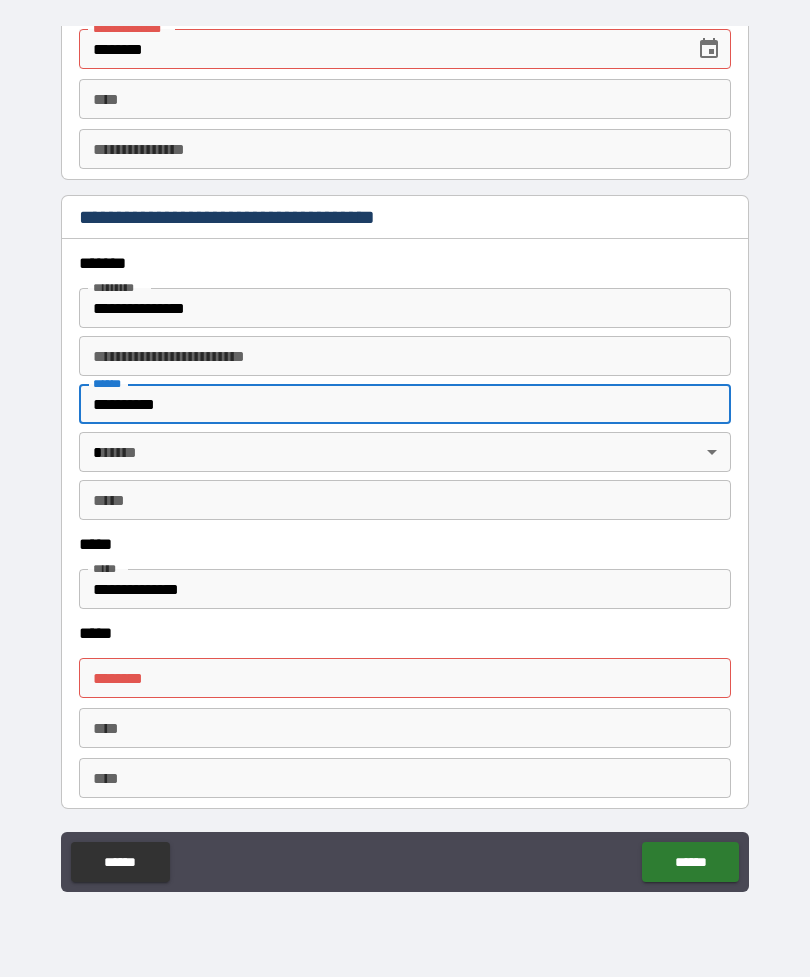 type on "**********" 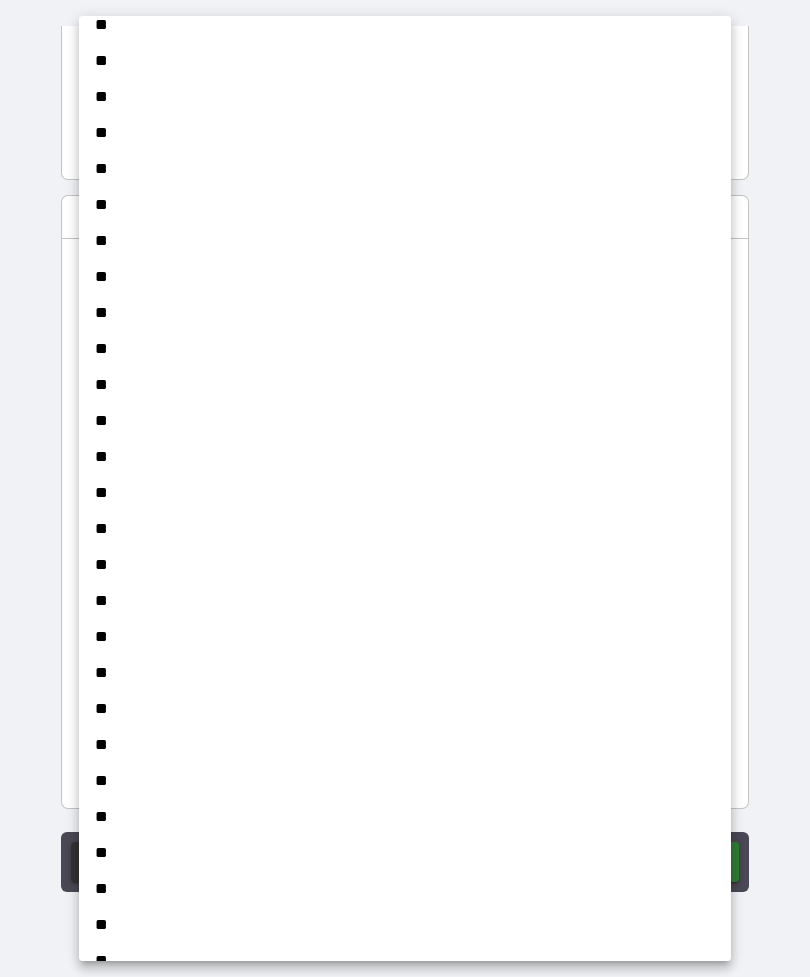 scroll, scrollTop: 770, scrollLeft: 0, axis: vertical 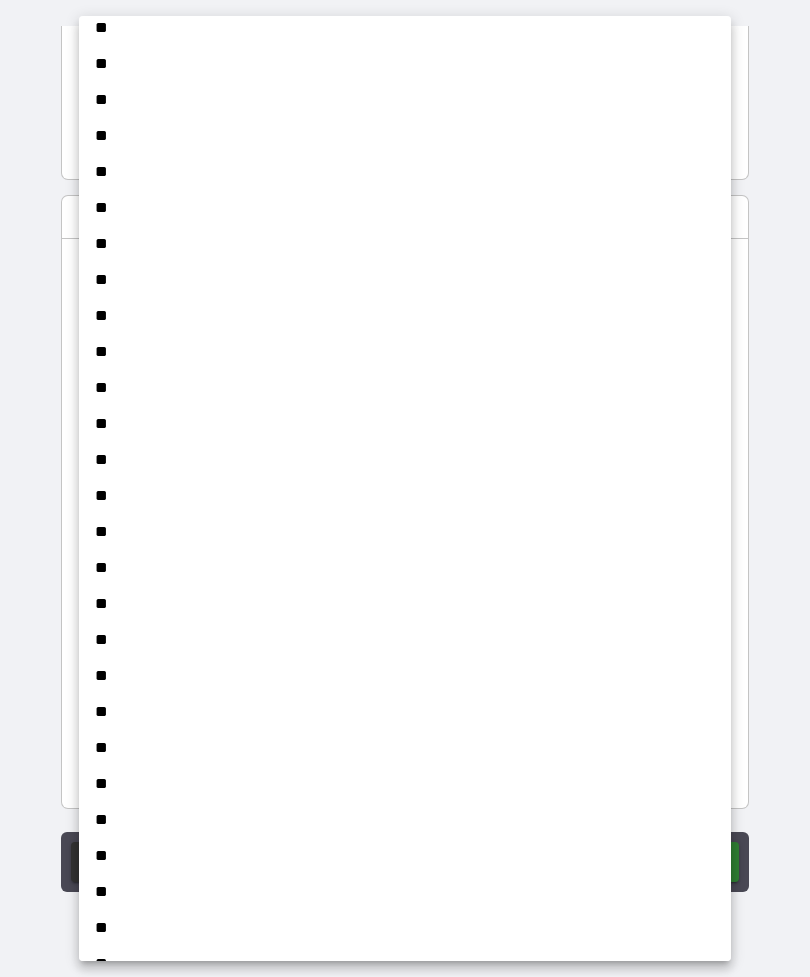 click on "**" at bounding box center (405, 856) 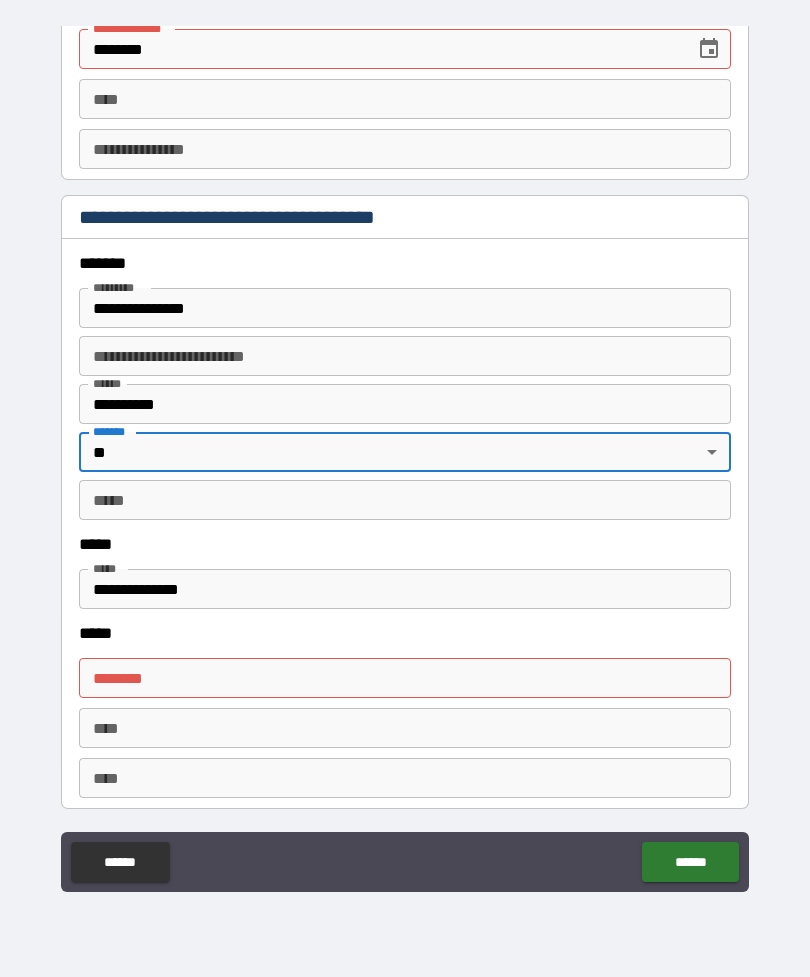 click on "***   *" at bounding box center (405, 500) 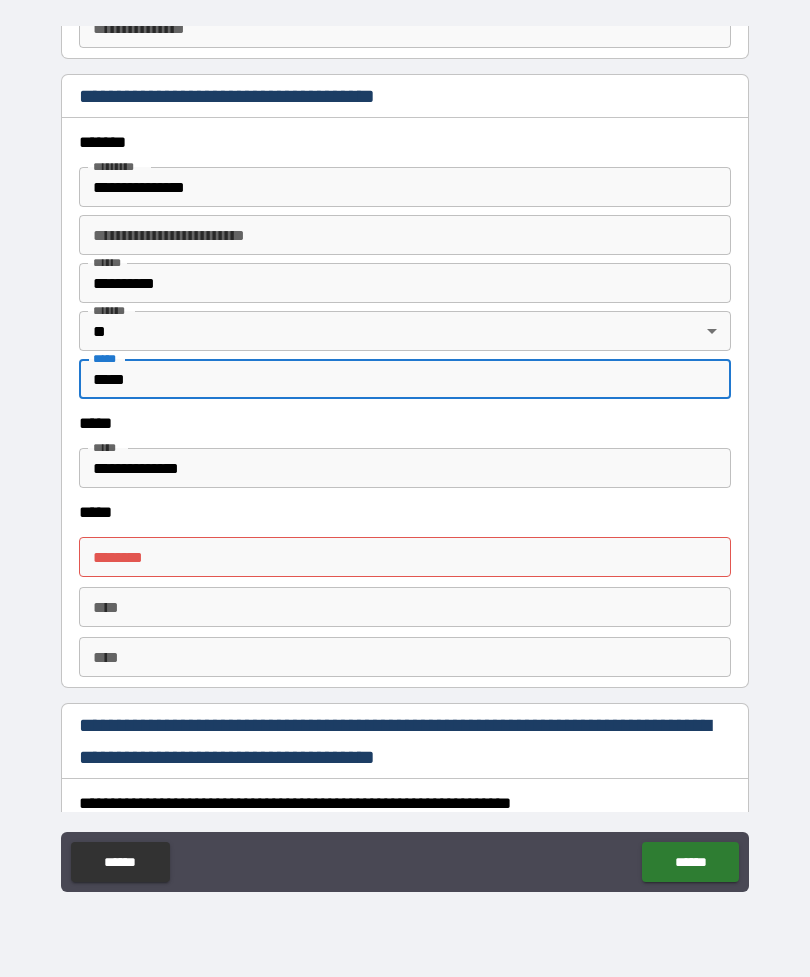 scroll, scrollTop: 2323, scrollLeft: 0, axis: vertical 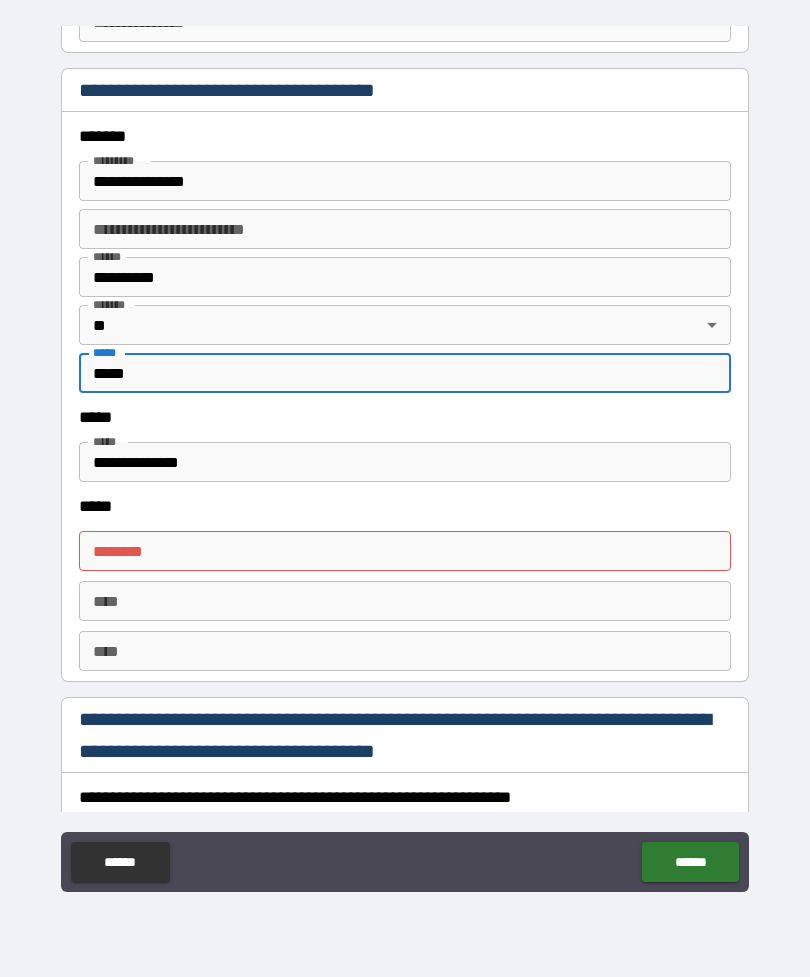 type on "*****" 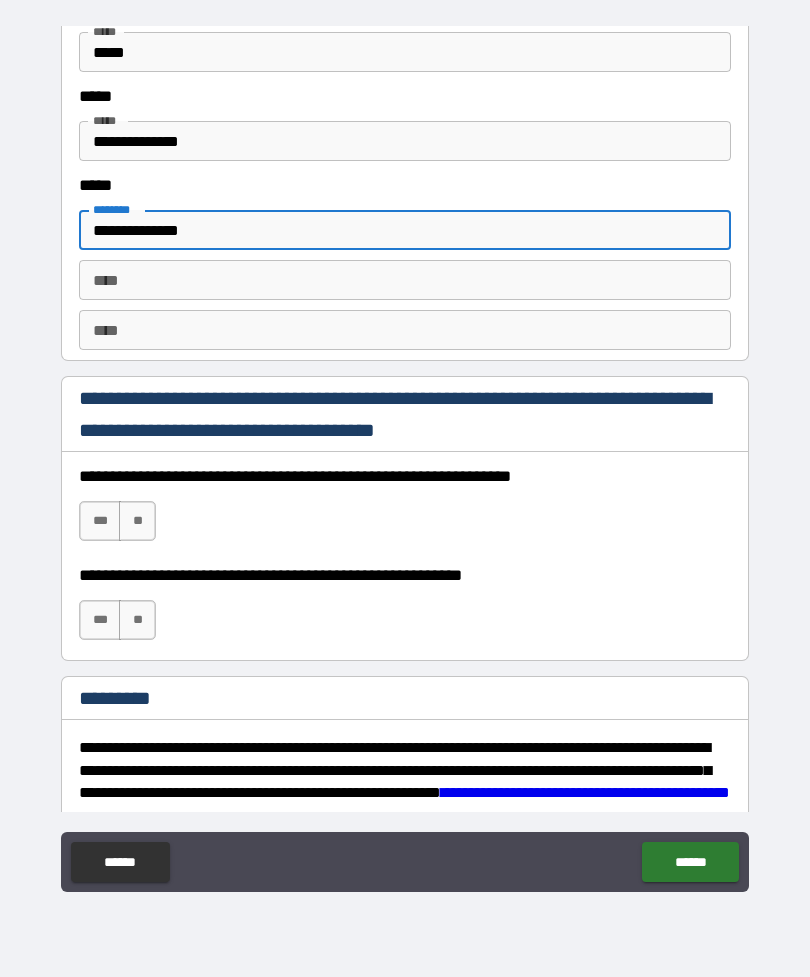 scroll, scrollTop: 2642, scrollLeft: 0, axis: vertical 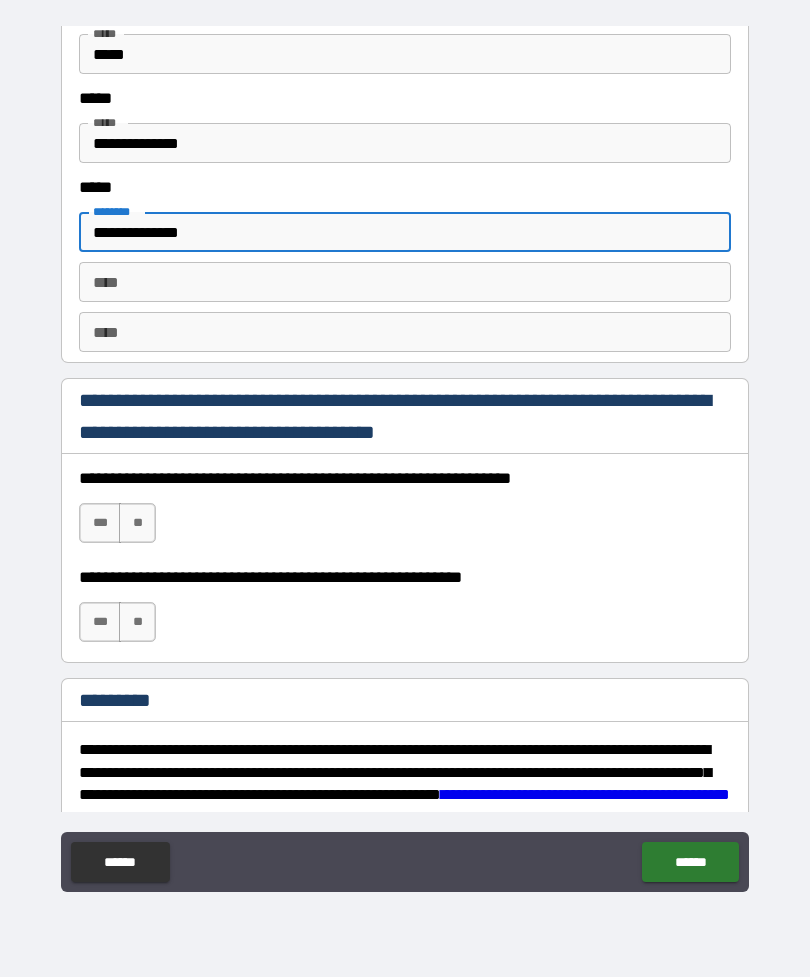 type on "**********" 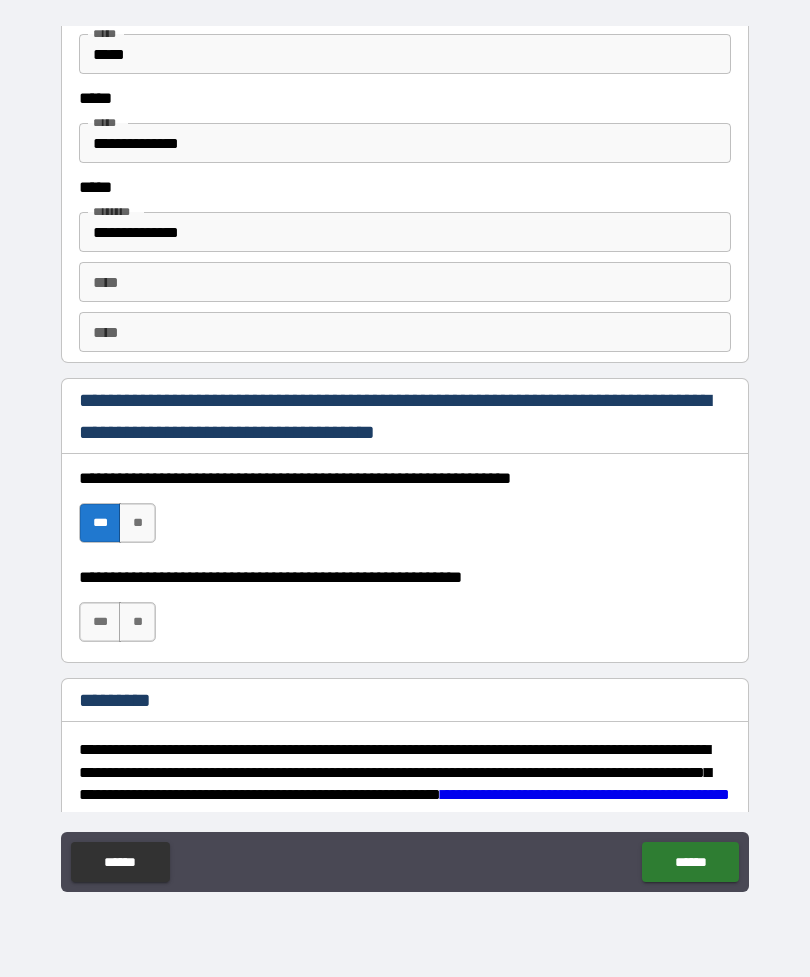 click on "***" at bounding box center [100, 622] 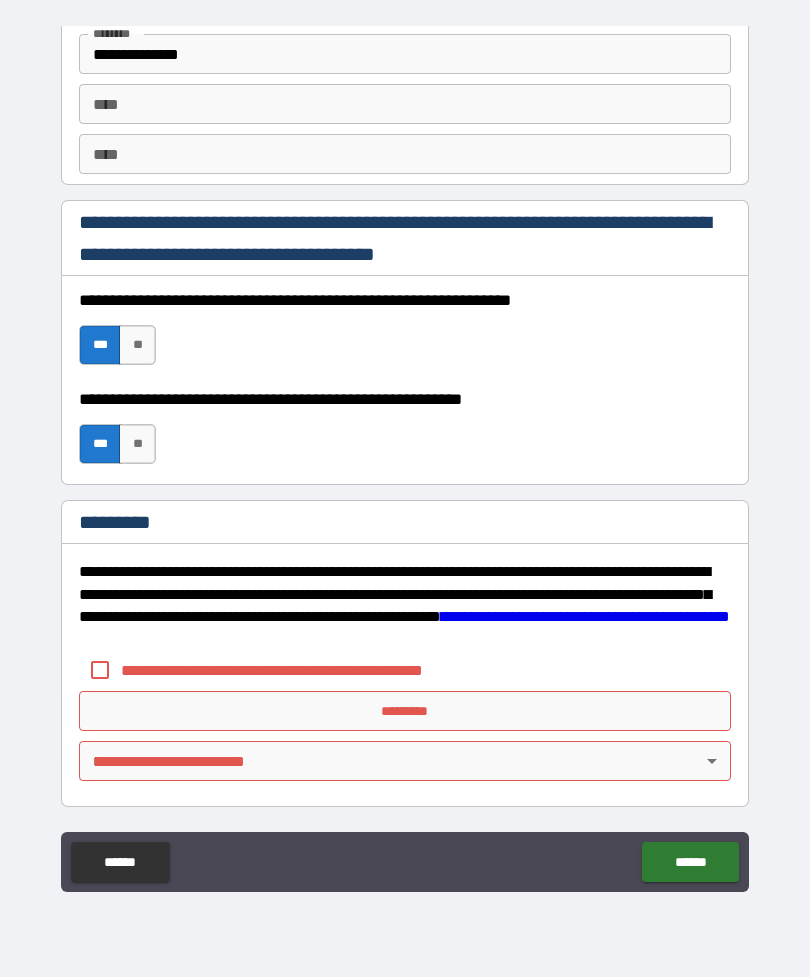 scroll, scrollTop: 2820, scrollLeft: 0, axis: vertical 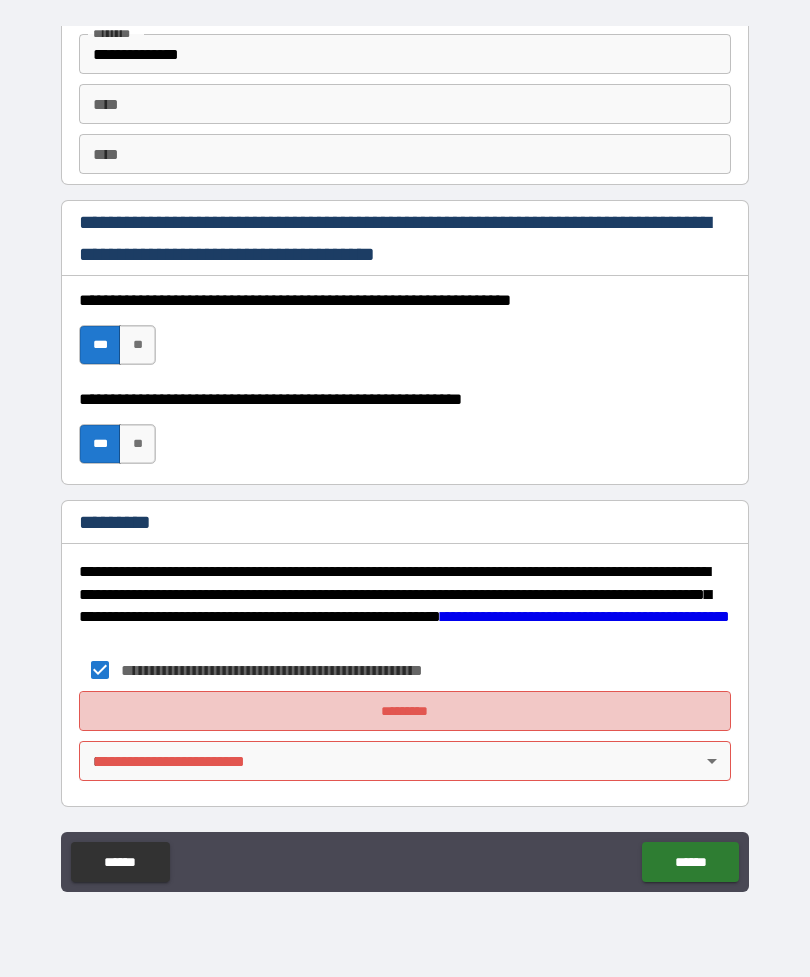 click on "*********" at bounding box center (405, 711) 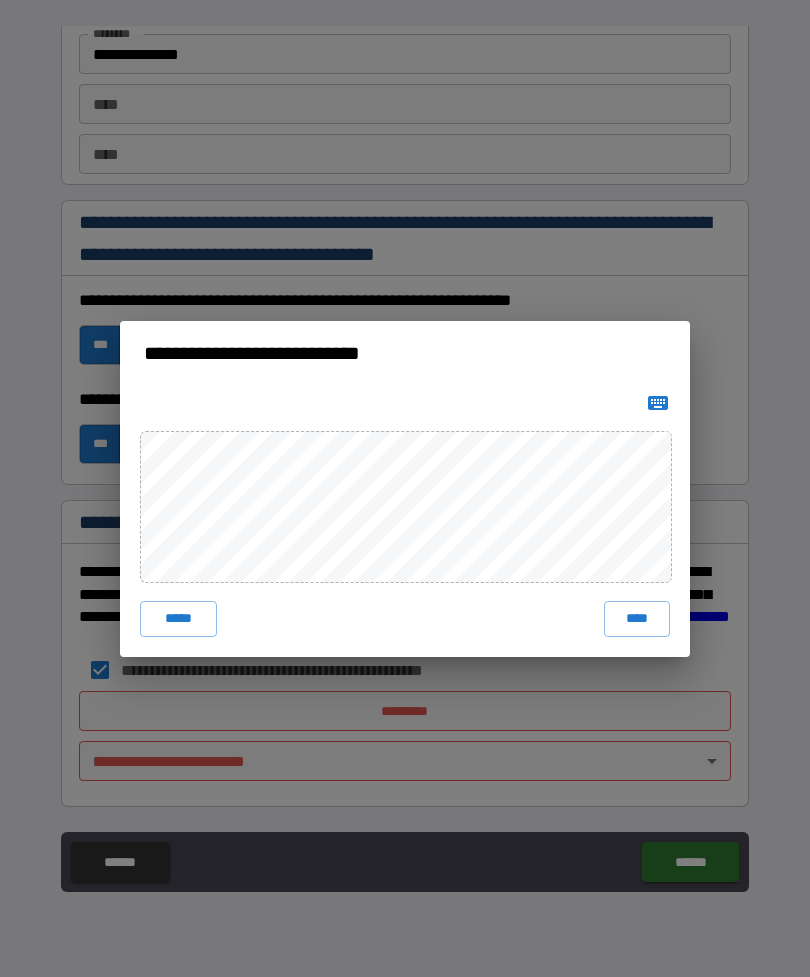 click on "****" at bounding box center (637, 619) 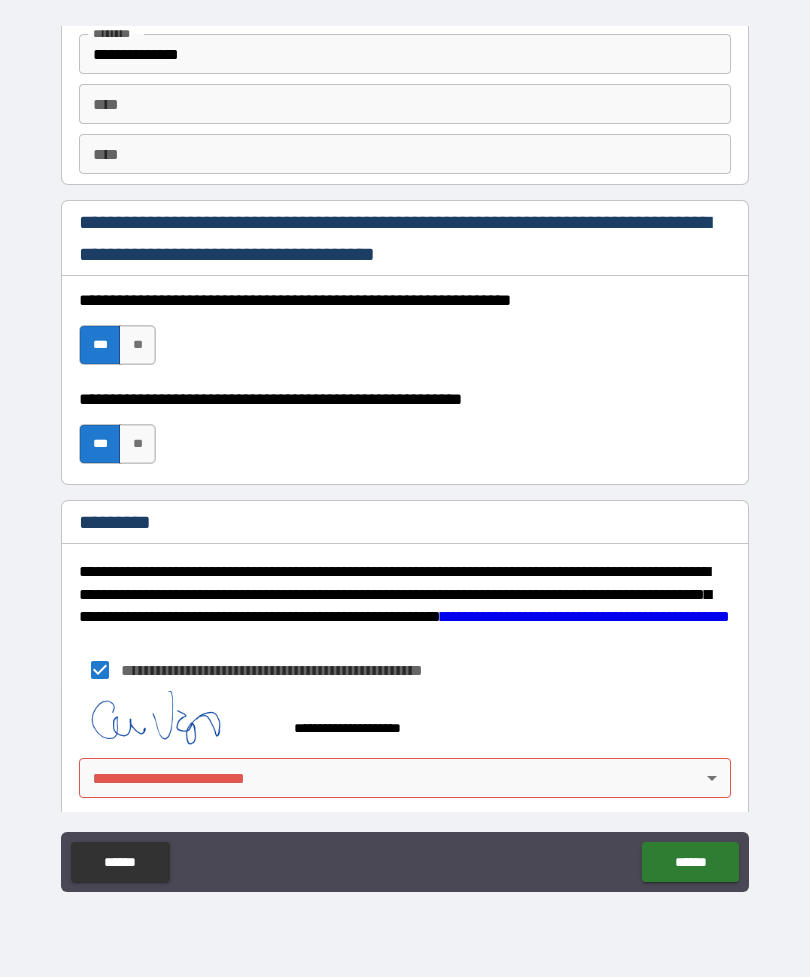 click on "**********" at bounding box center (405, 456) 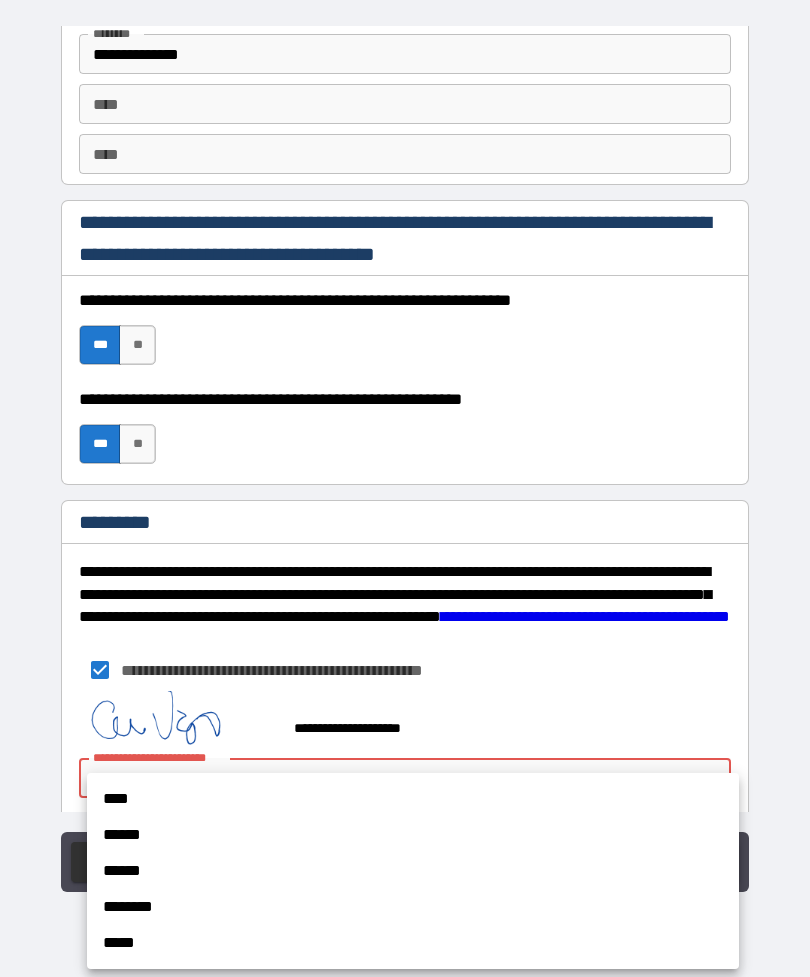 click on "******" at bounding box center (413, 835) 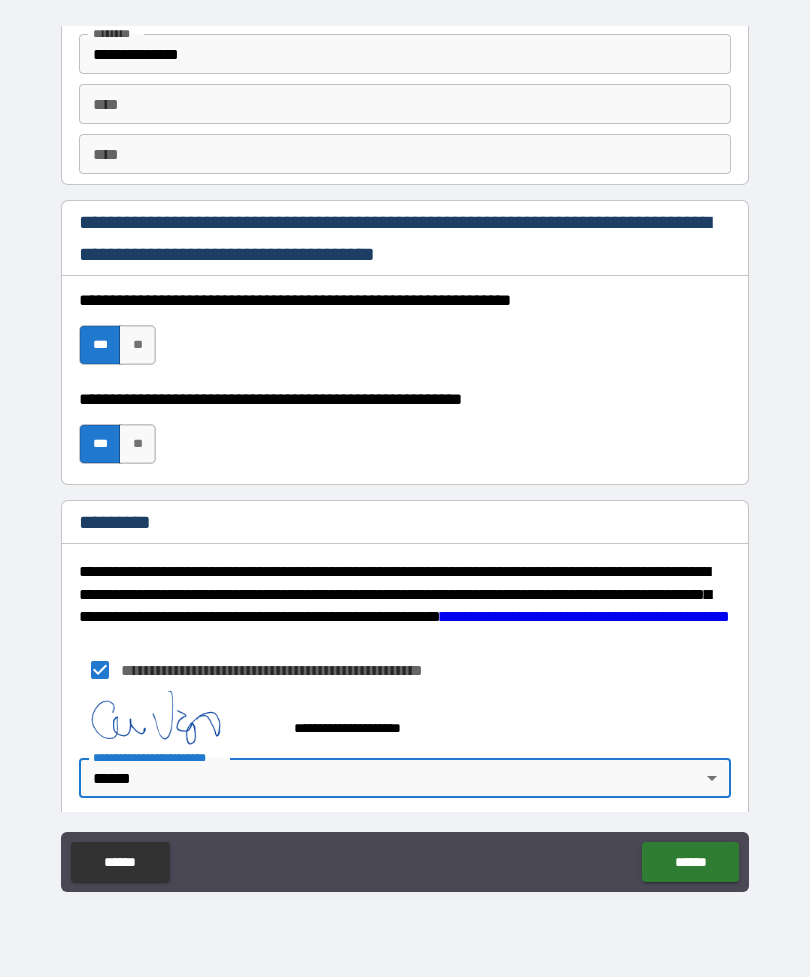type on "*" 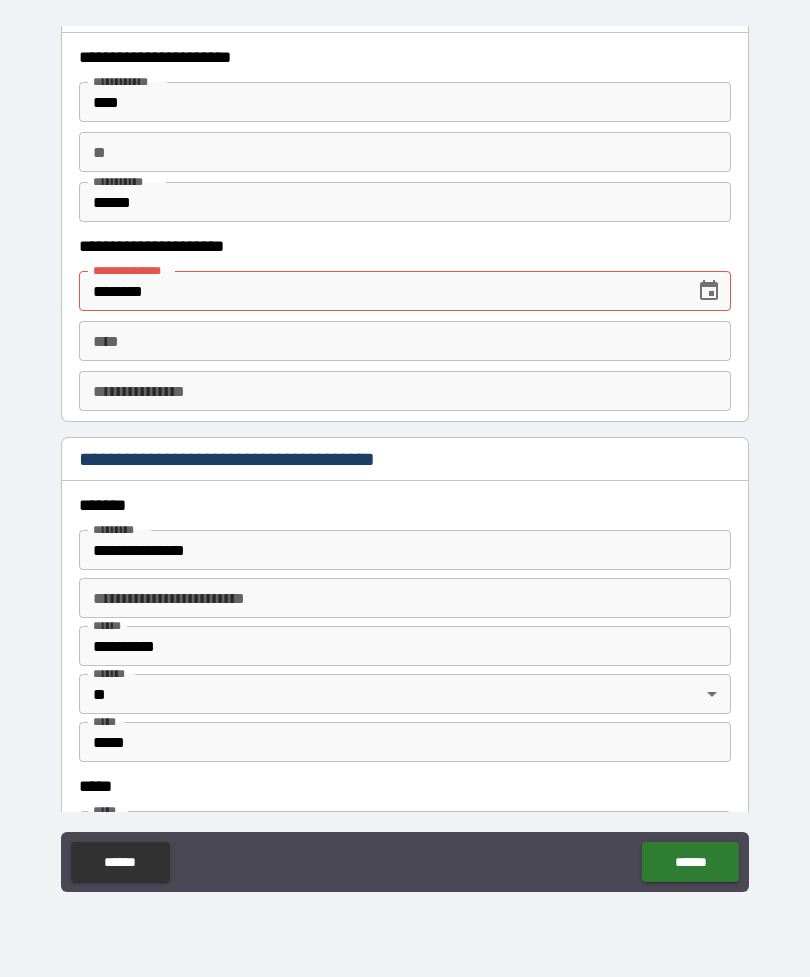 scroll, scrollTop: 1953, scrollLeft: 0, axis: vertical 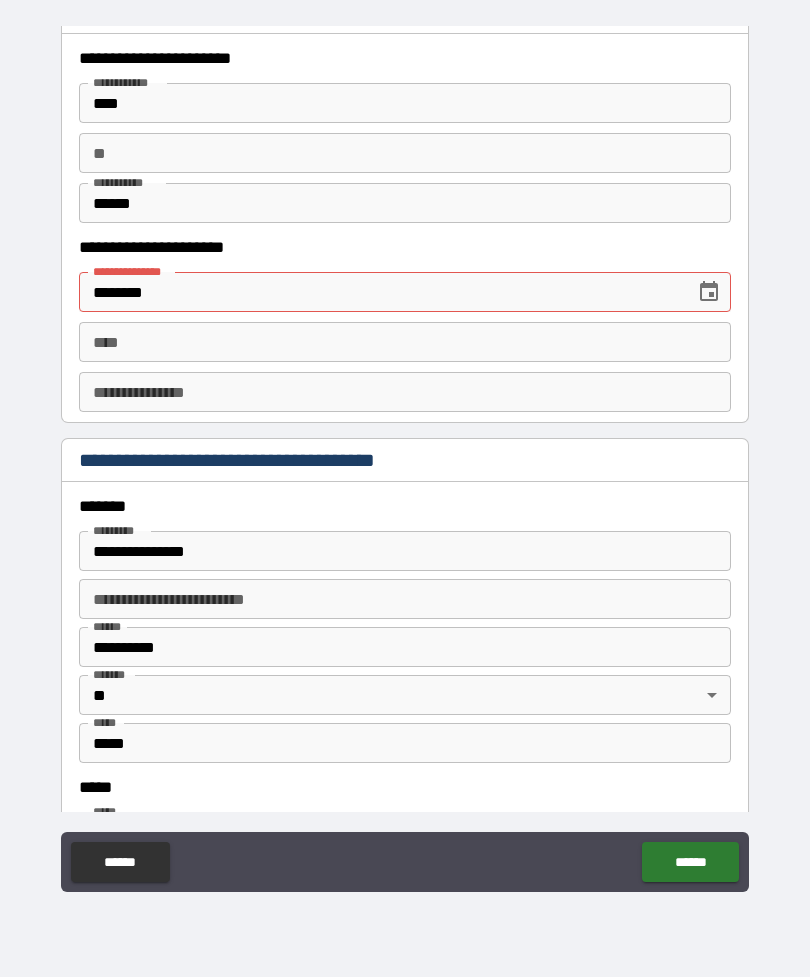 click on "********" at bounding box center [380, 292] 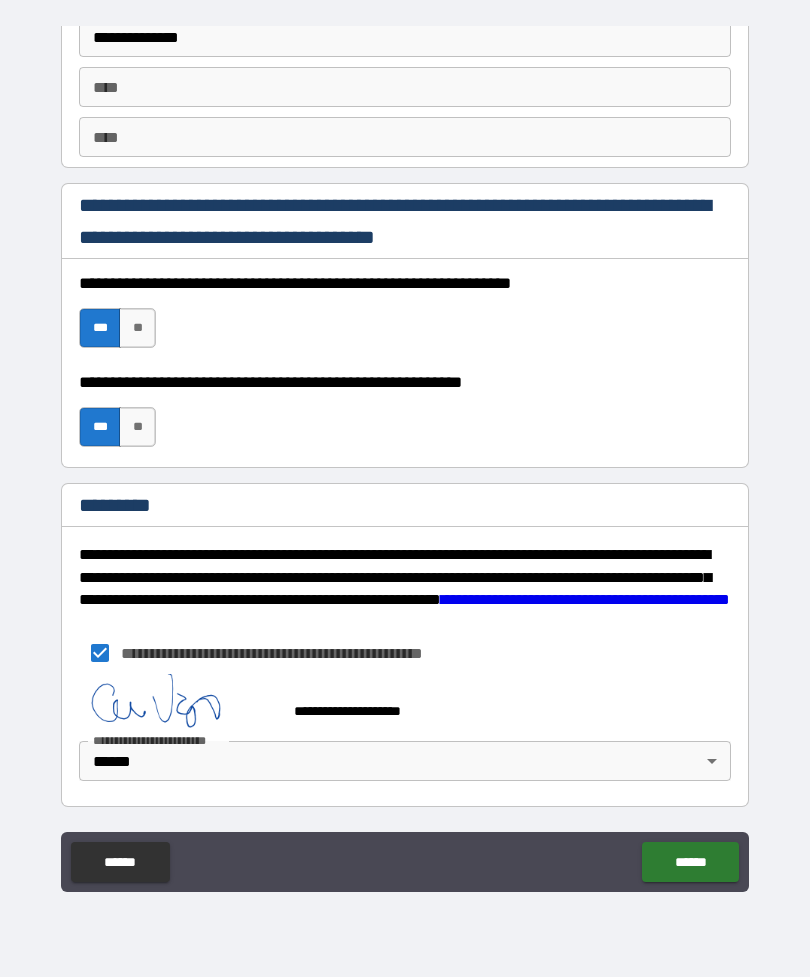 scroll, scrollTop: 2837, scrollLeft: 0, axis: vertical 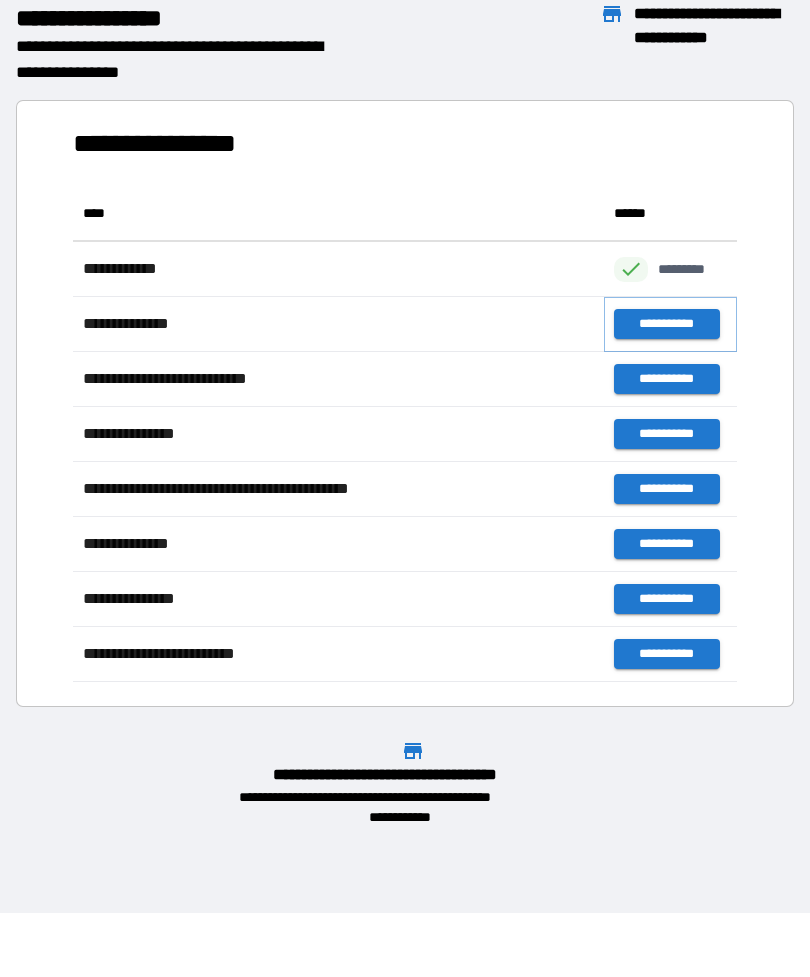 click on "**********" at bounding box center [666, 324] 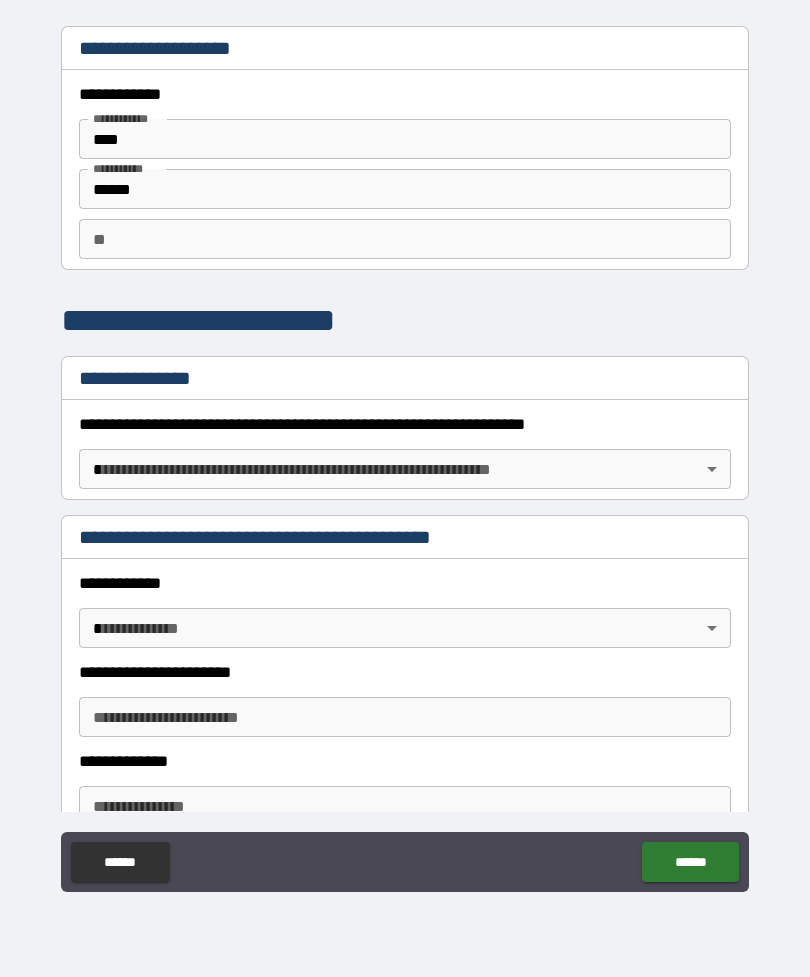 click on "**********" at bounding box center (405, 456) 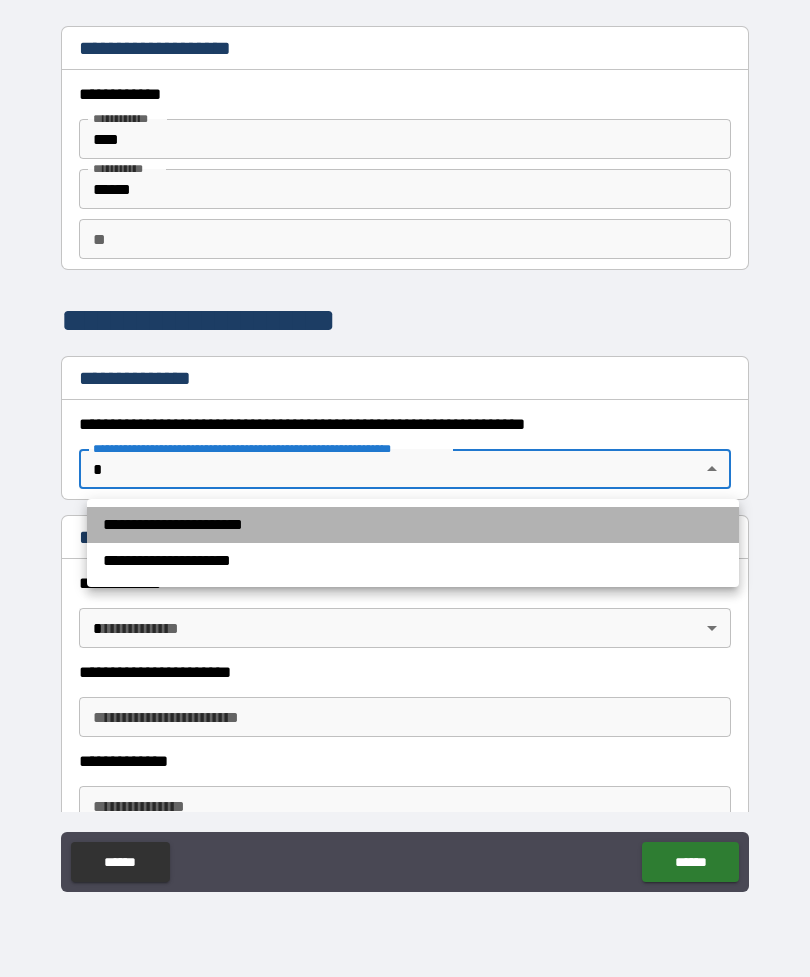 click on "**********" at bounding box center [413, 525] 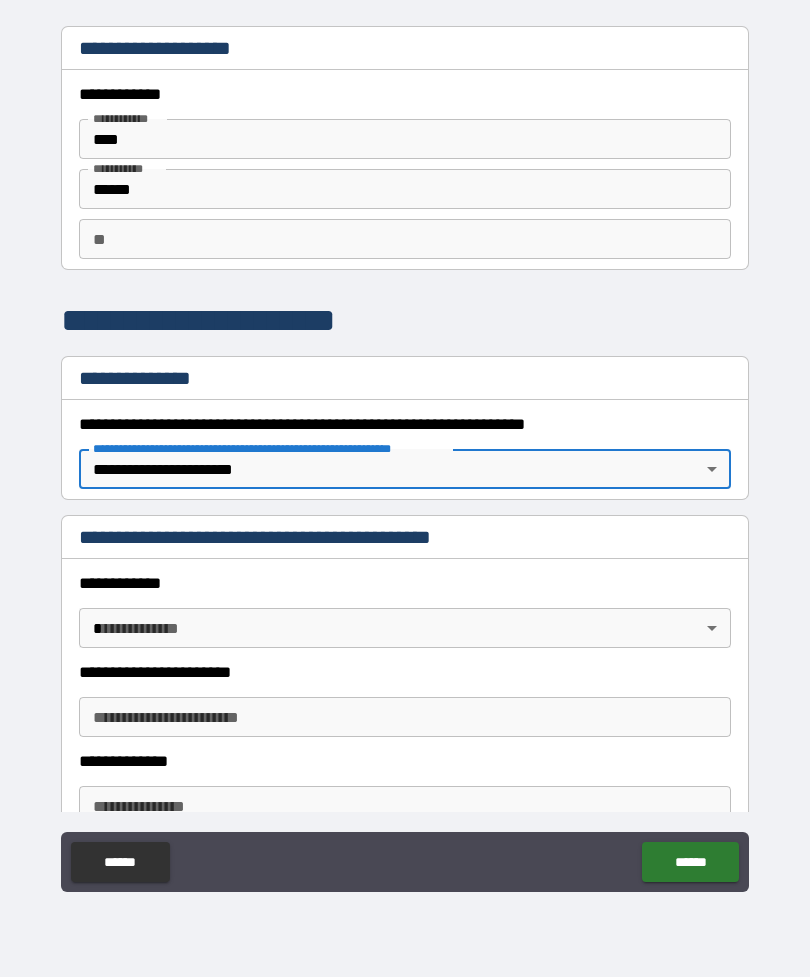 click on "**********" at bounding box center (405, 456) 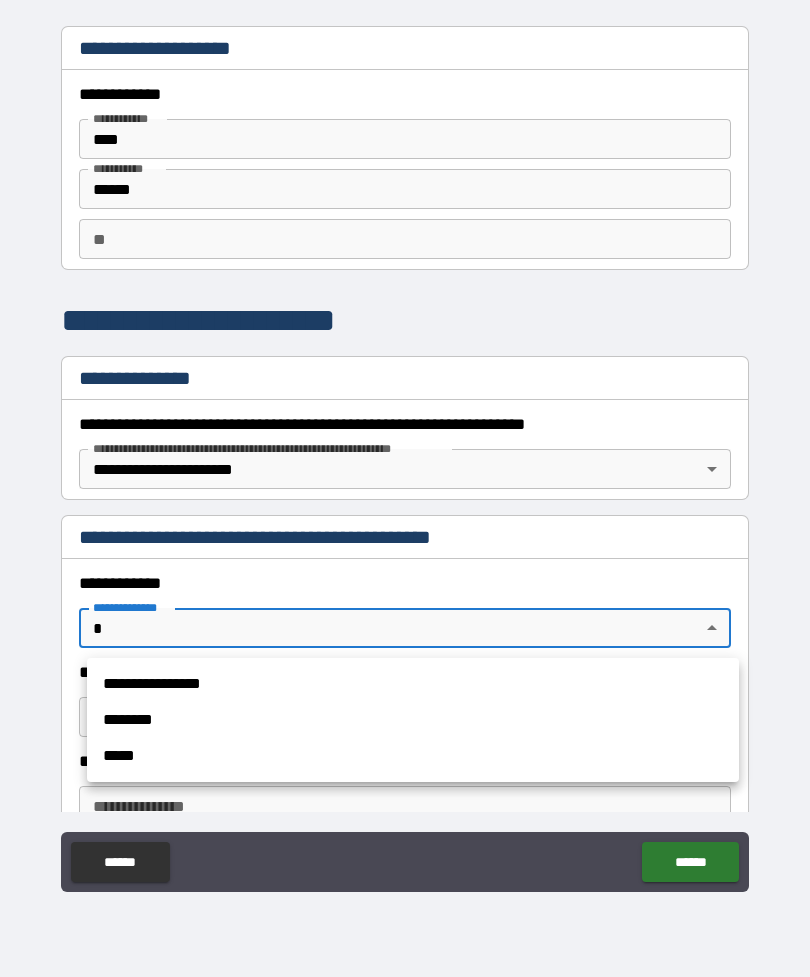 click on "**********" at bounding box center (413, 684) 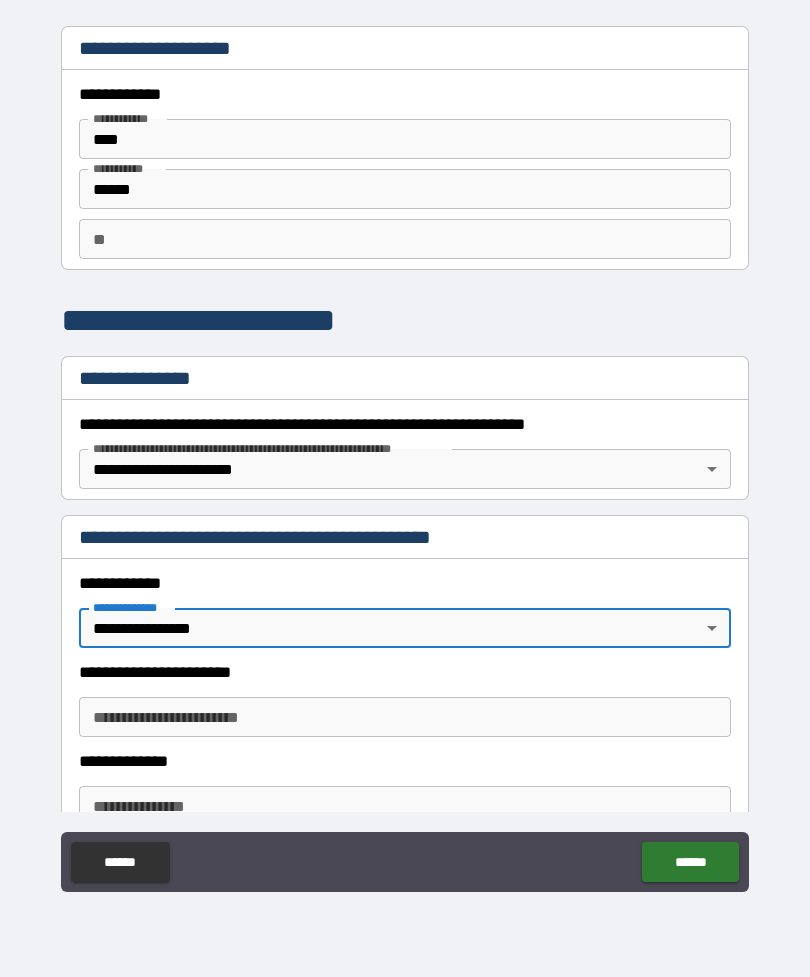 click on "**********" at bounding box center (405, 717) 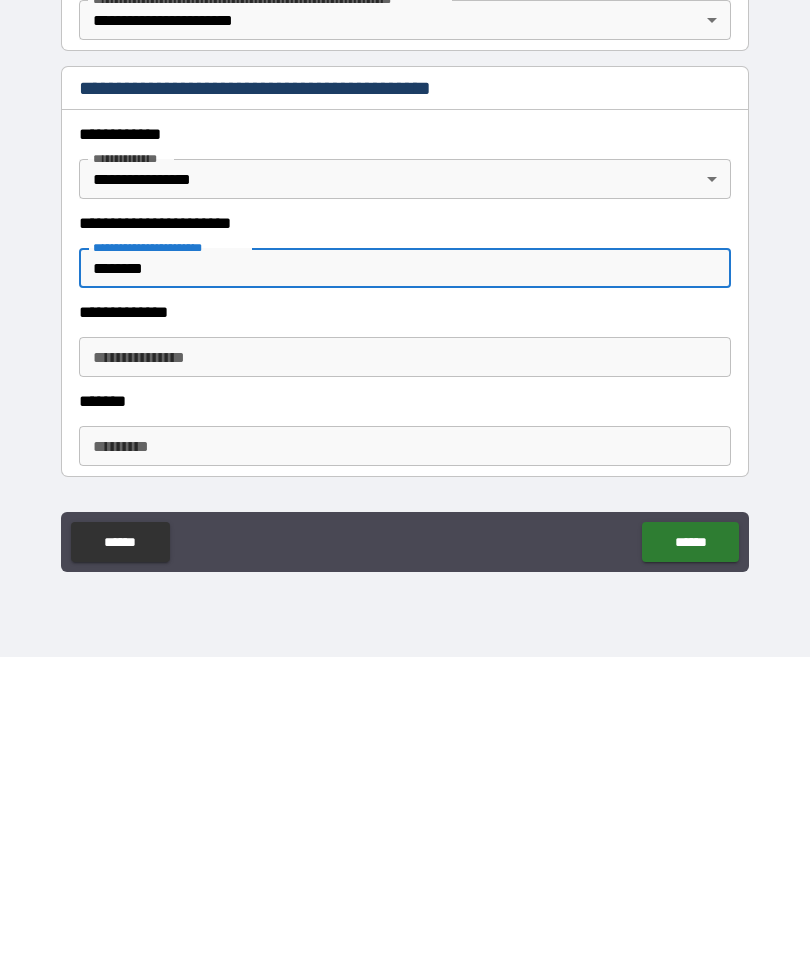 scroll, scrollTop: 129, scrollLeft: 0, axis: vertical 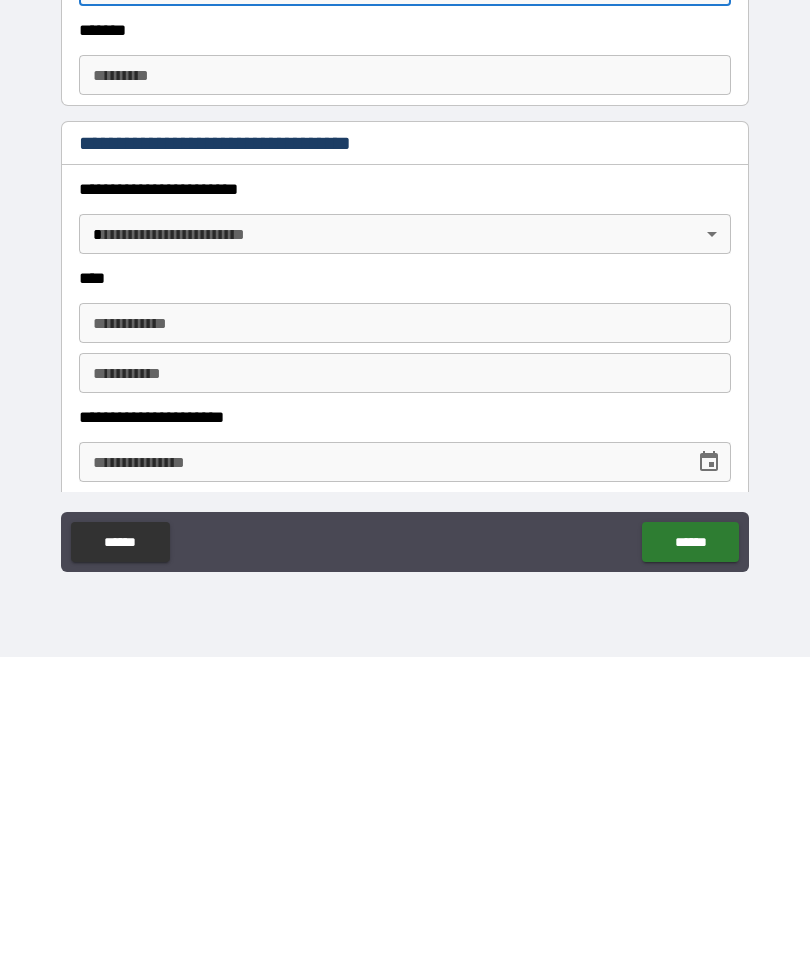 type on "*********" 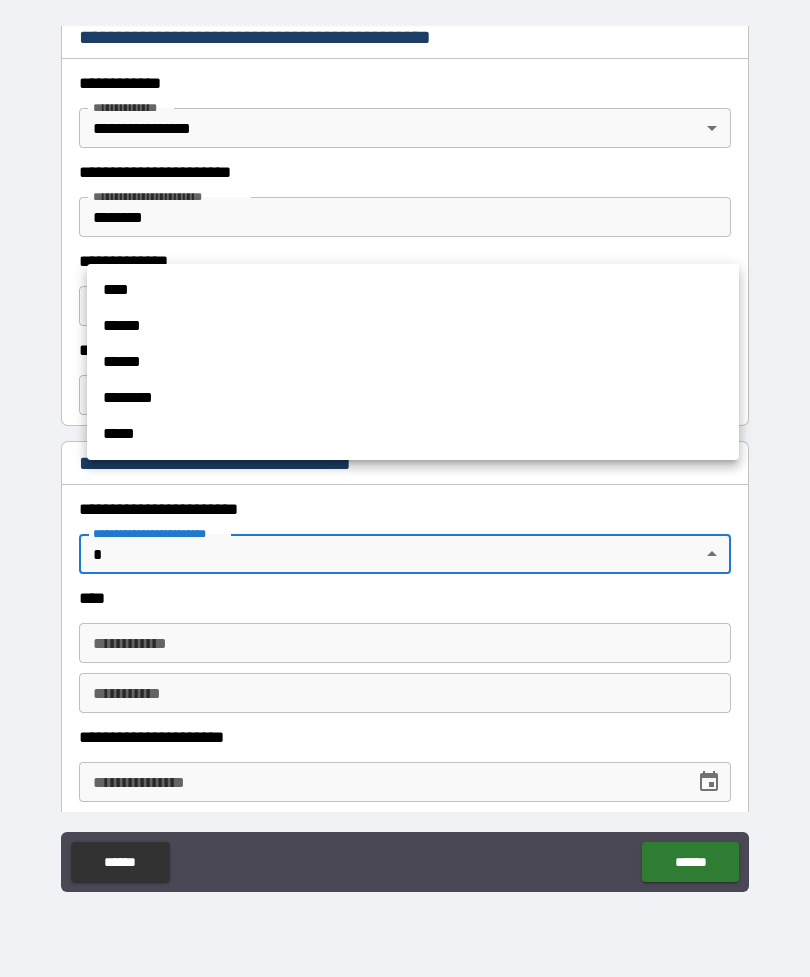 click on "******" at bounding box center (413, 326) 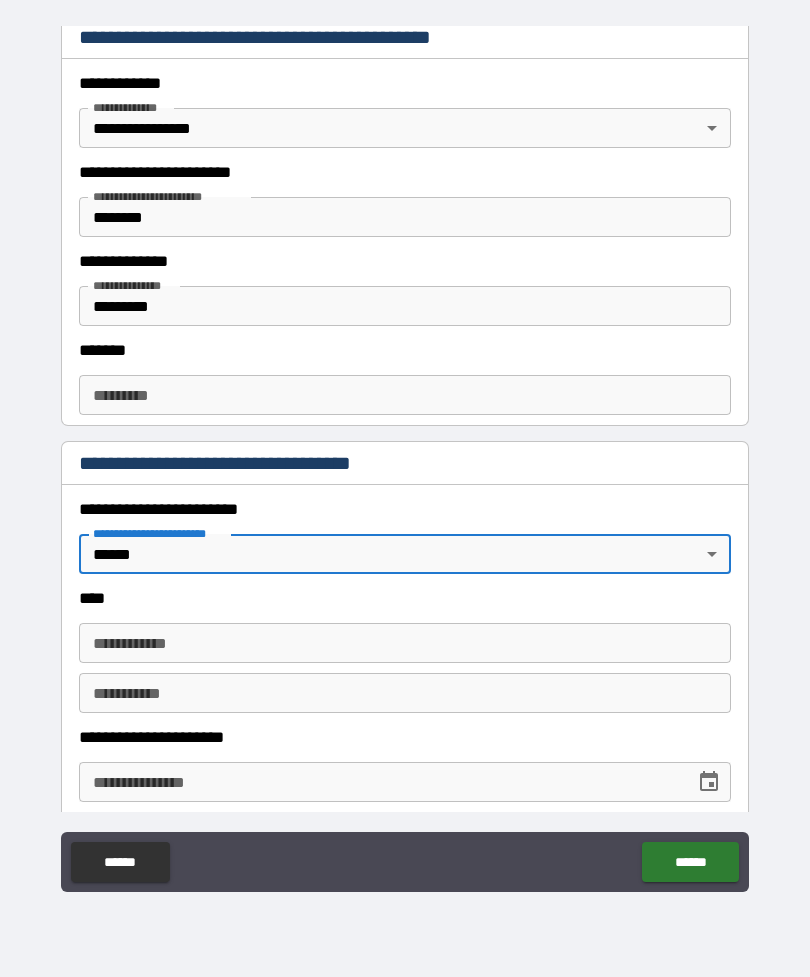 type on "*" 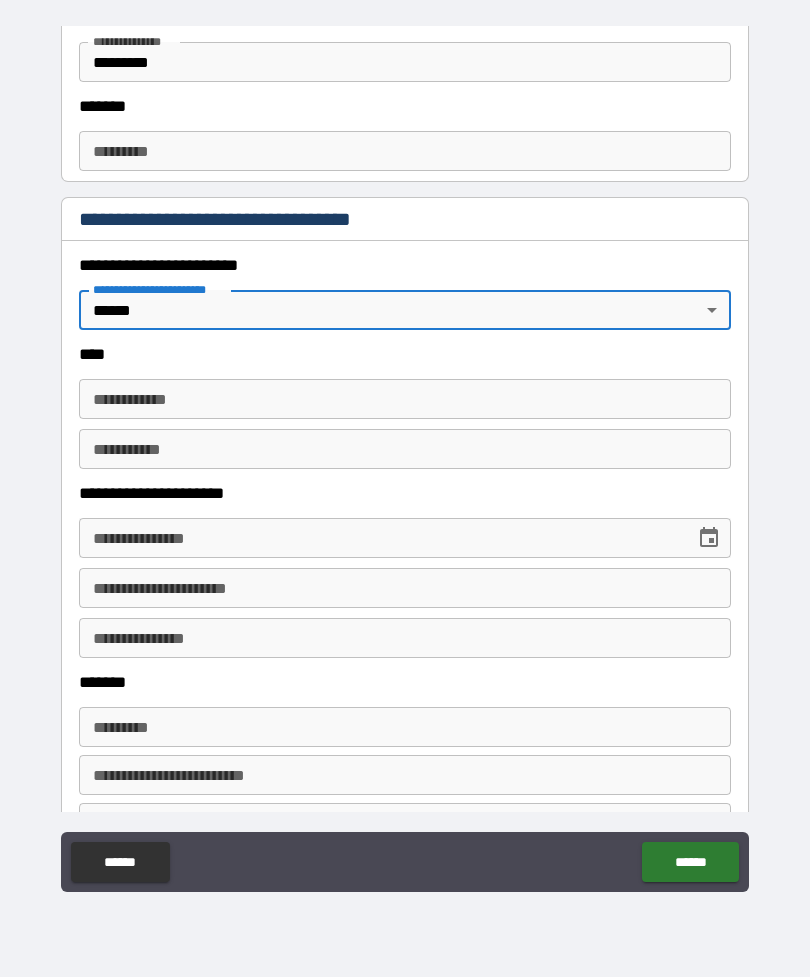 scroll, scrollTop: 744, scrollLeft: 0, axis: vertical 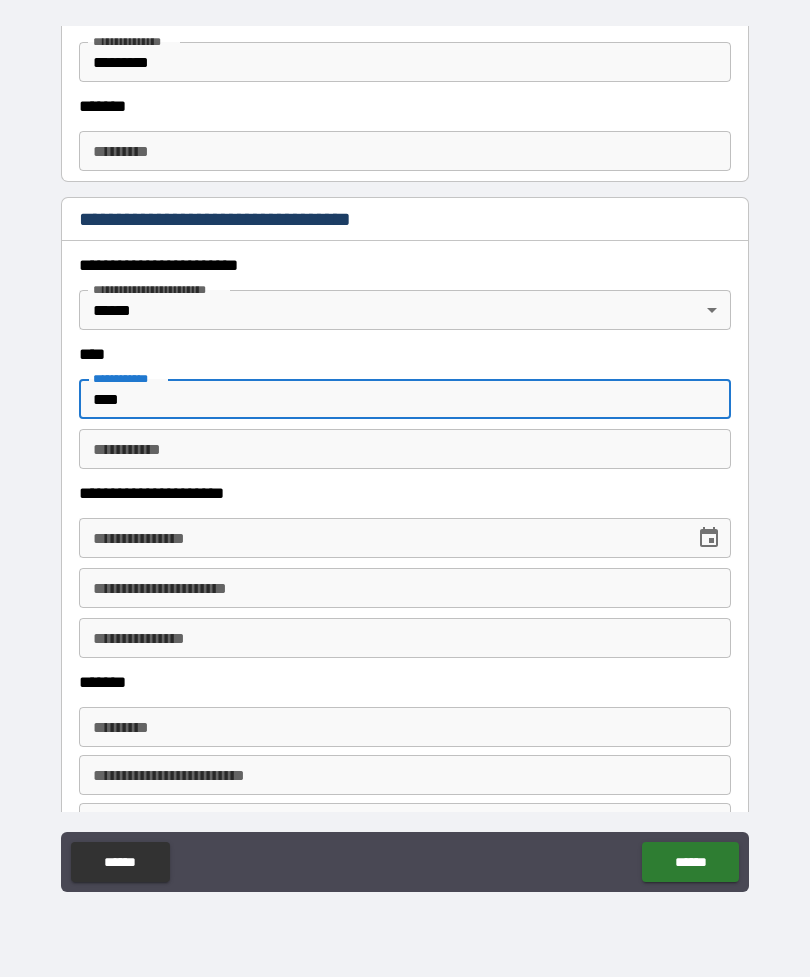 type on "****" 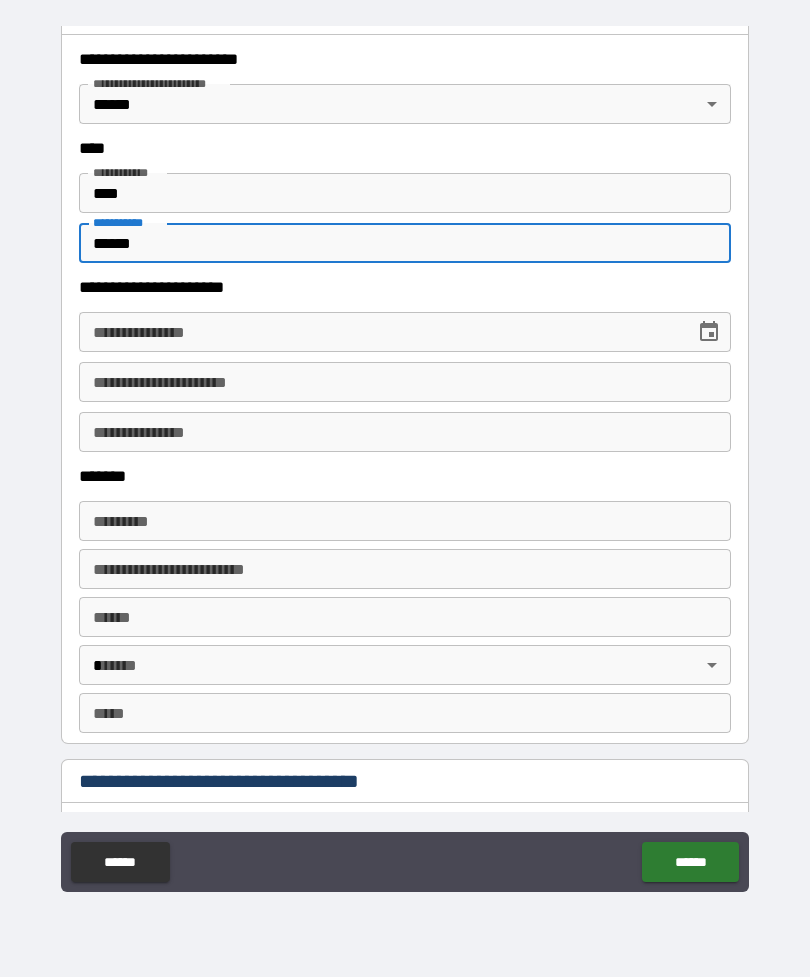 scroll, scrollTop: 958, scrollLeft: 0, axis: vertical 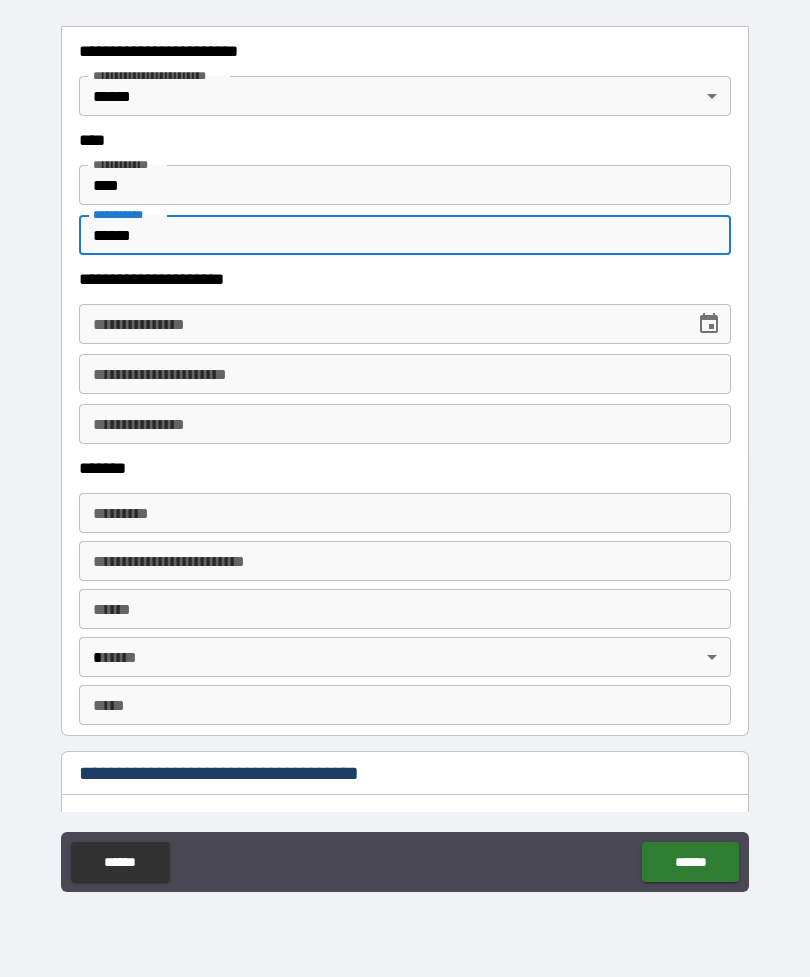 type on "******" 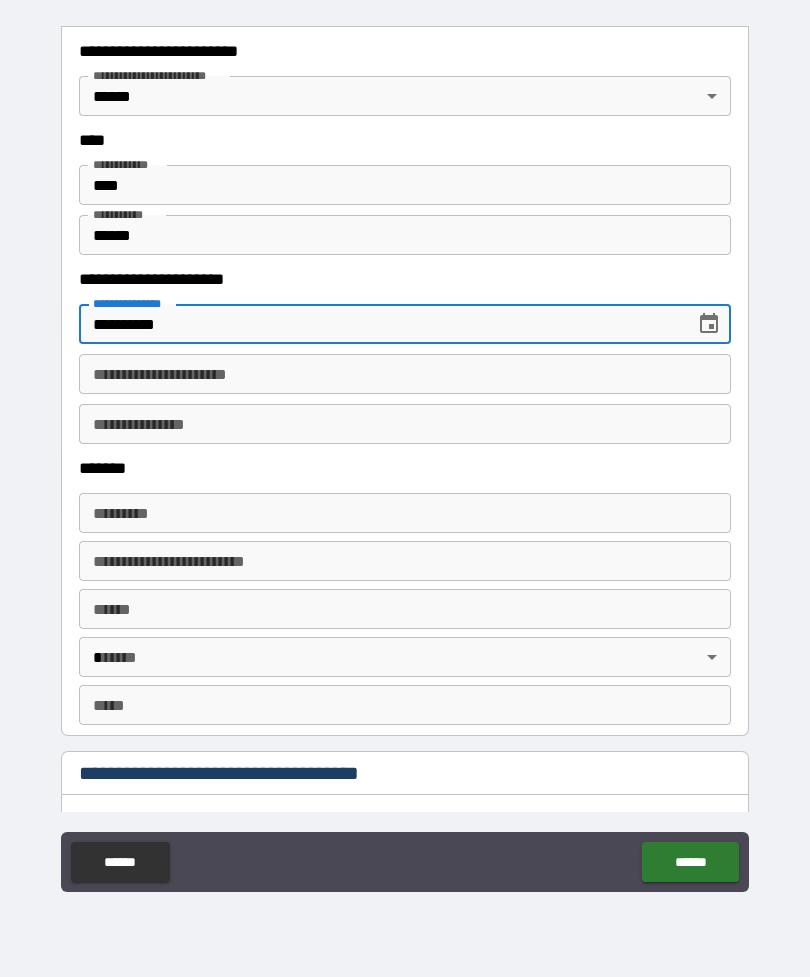 type on "**********" 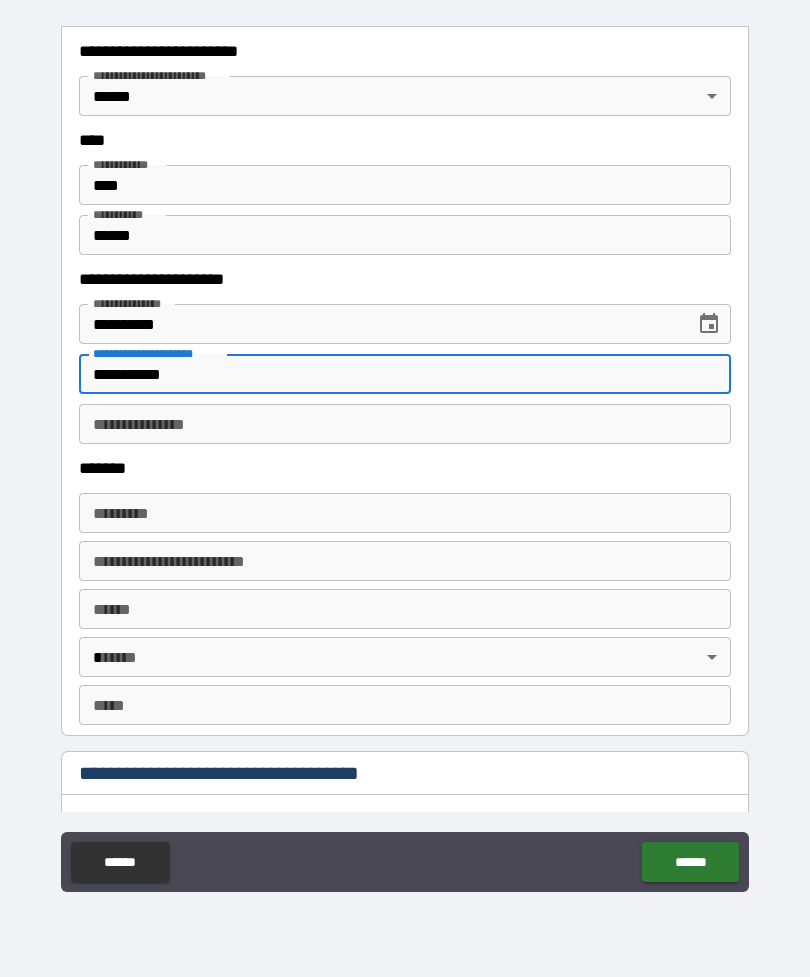 type on "**********" 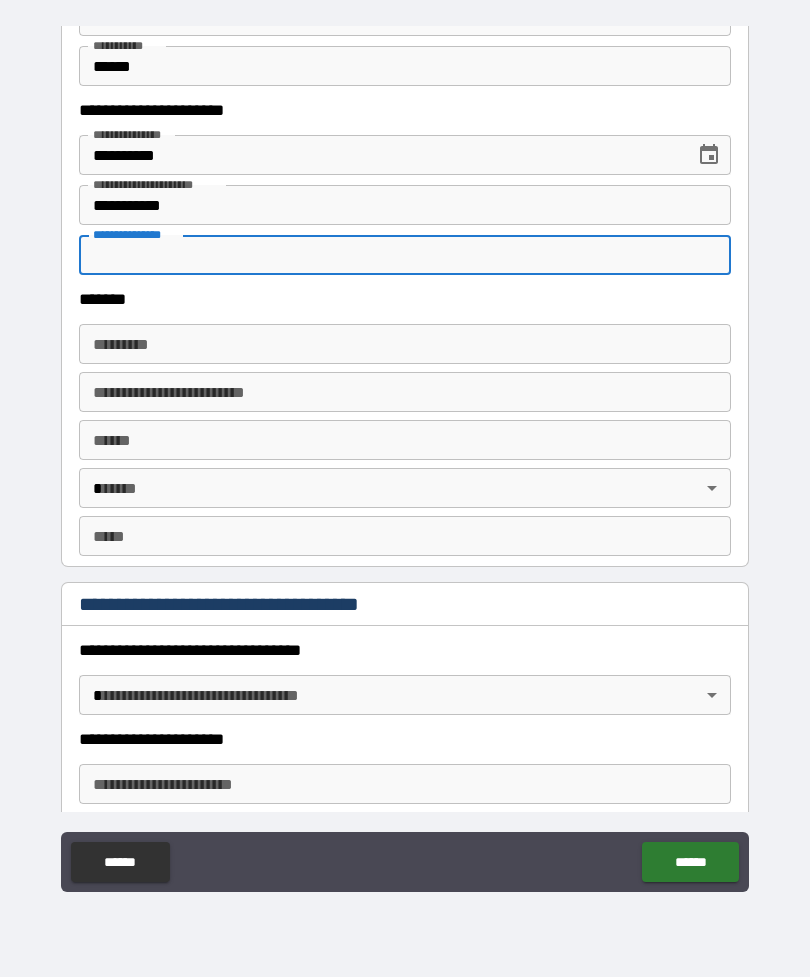 scroll, scrollTop: 1134, scrollLeft: 0, axis: vertical 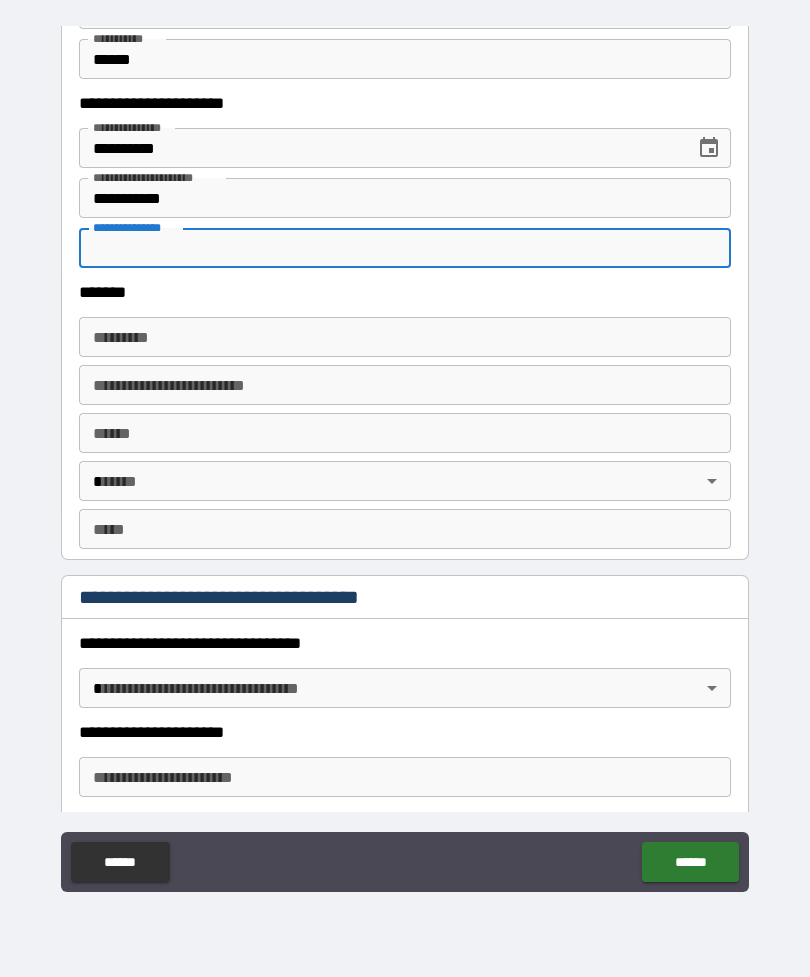 click on "*******   *" at bounding box center [405, 337] 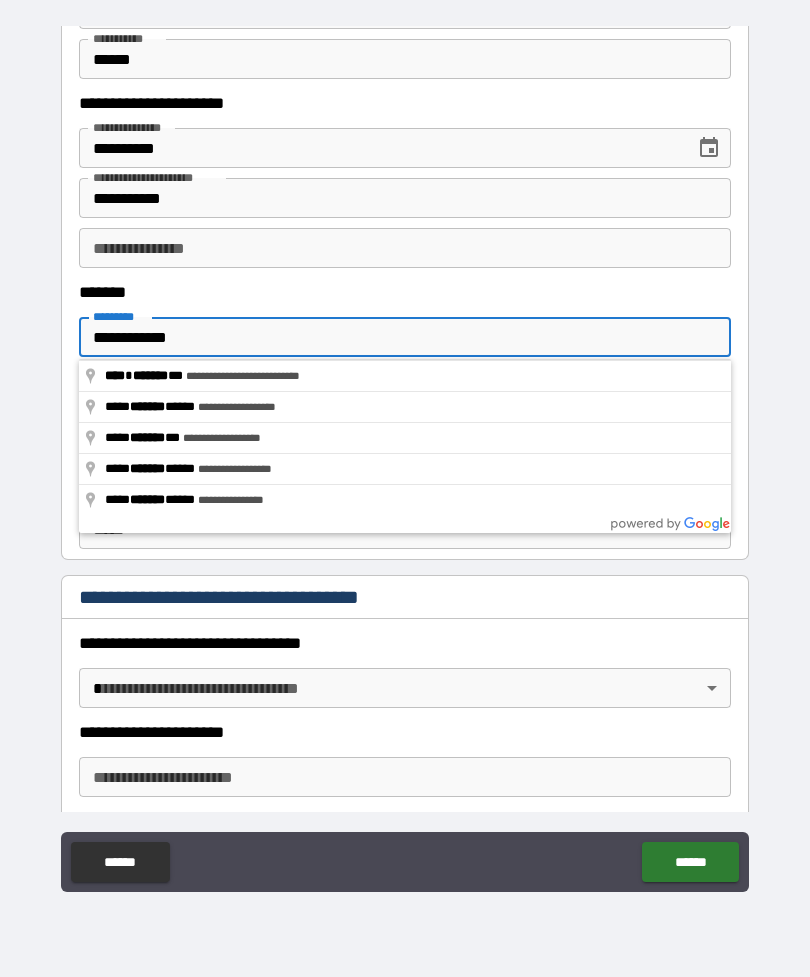 type on "**********" 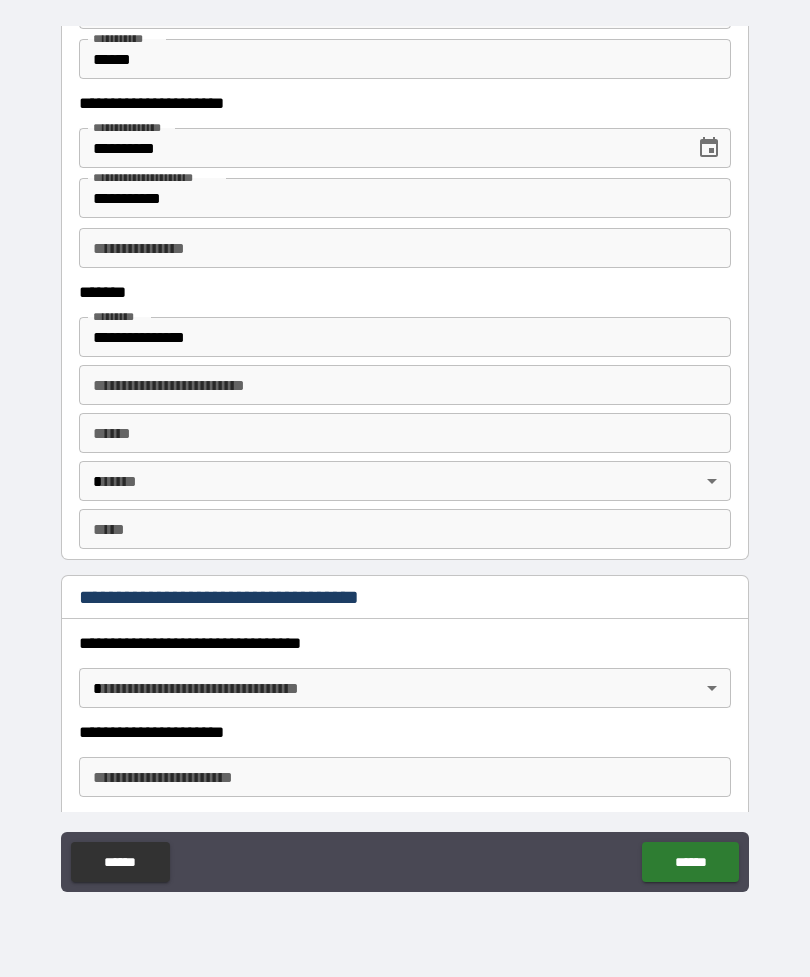 click on "**********" at bounding box center (405, 385) 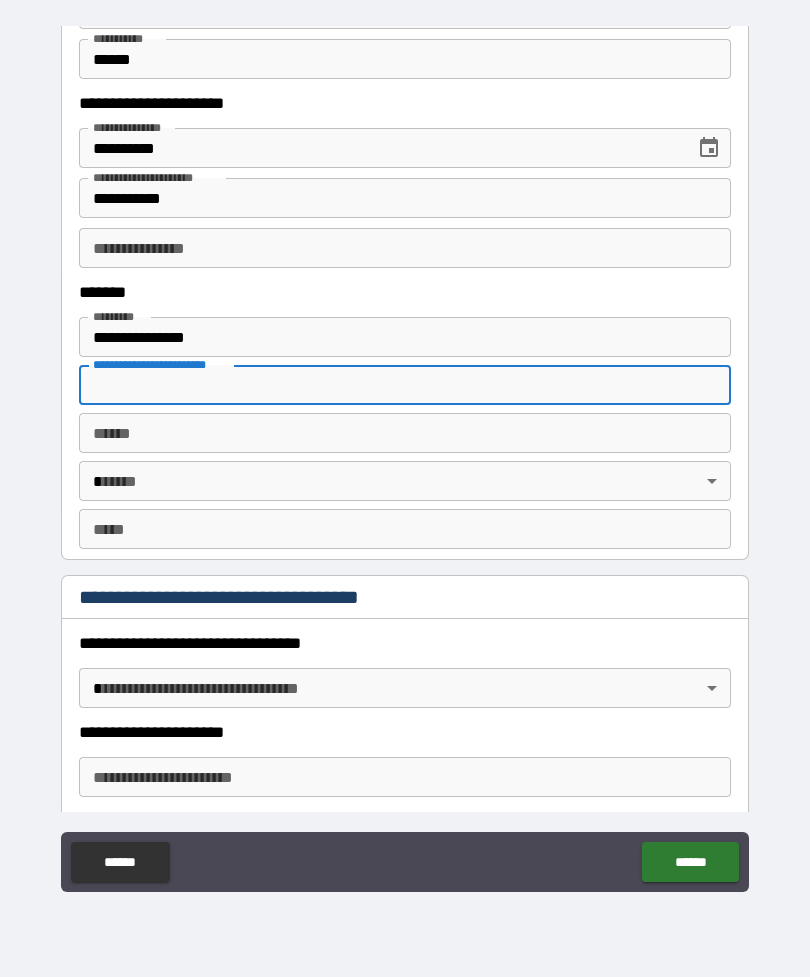 click on "****   *" at bounding box center (405, 433) 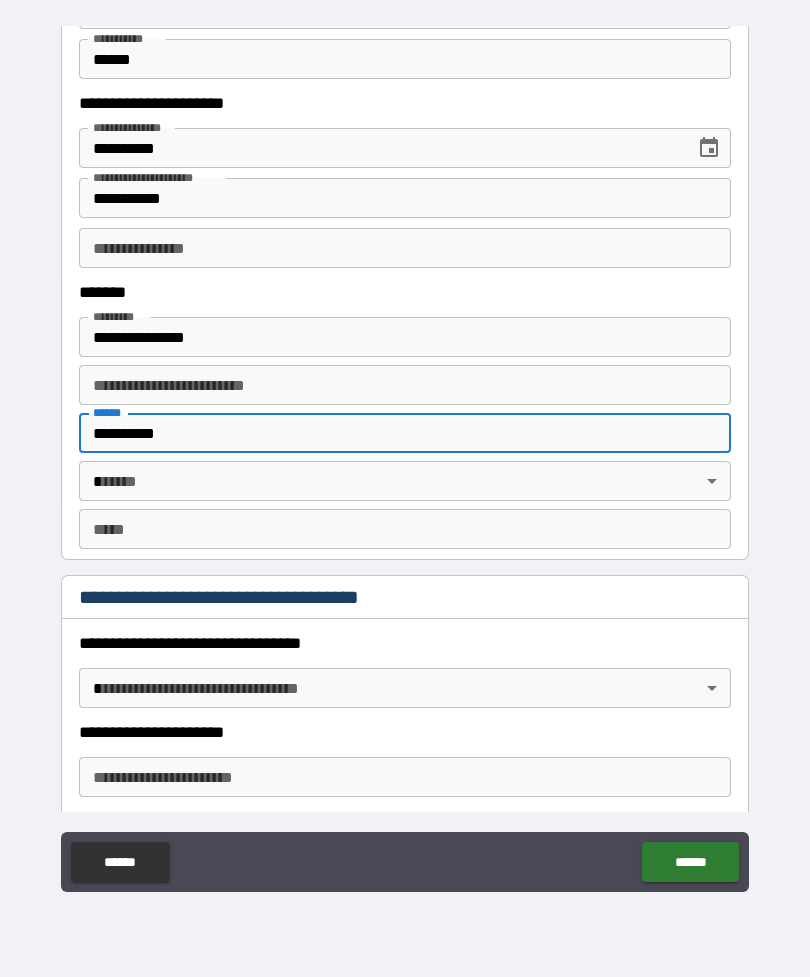 type on "**********" 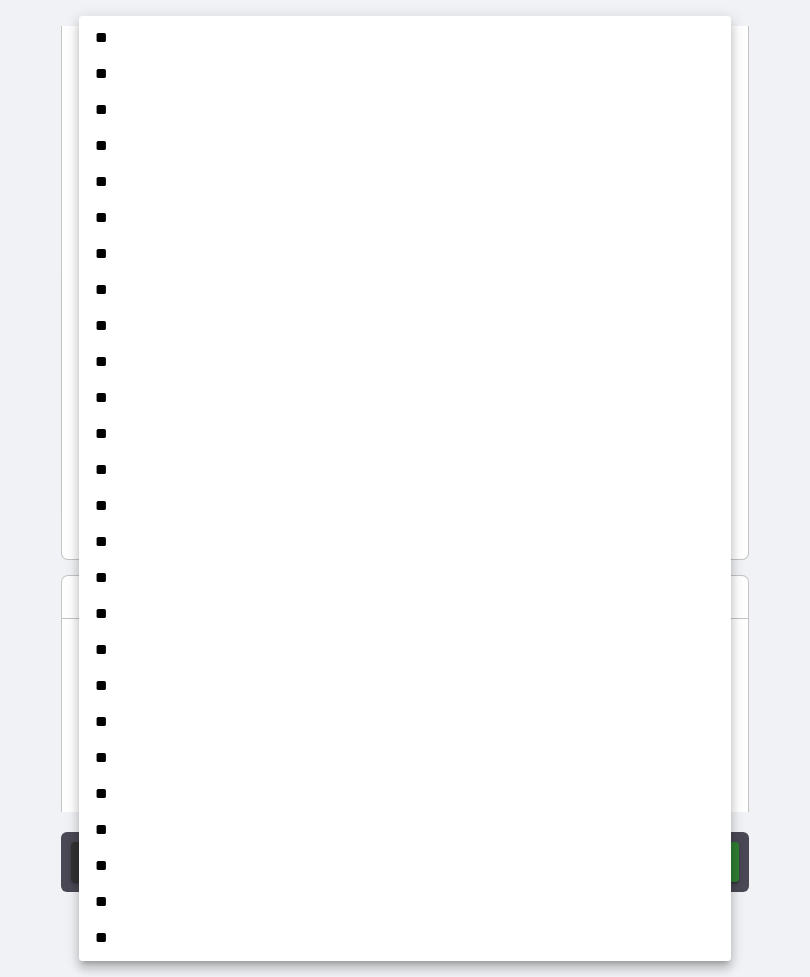 scroll, scrollTop: 751, scrollLeft: 0, axis: vertical 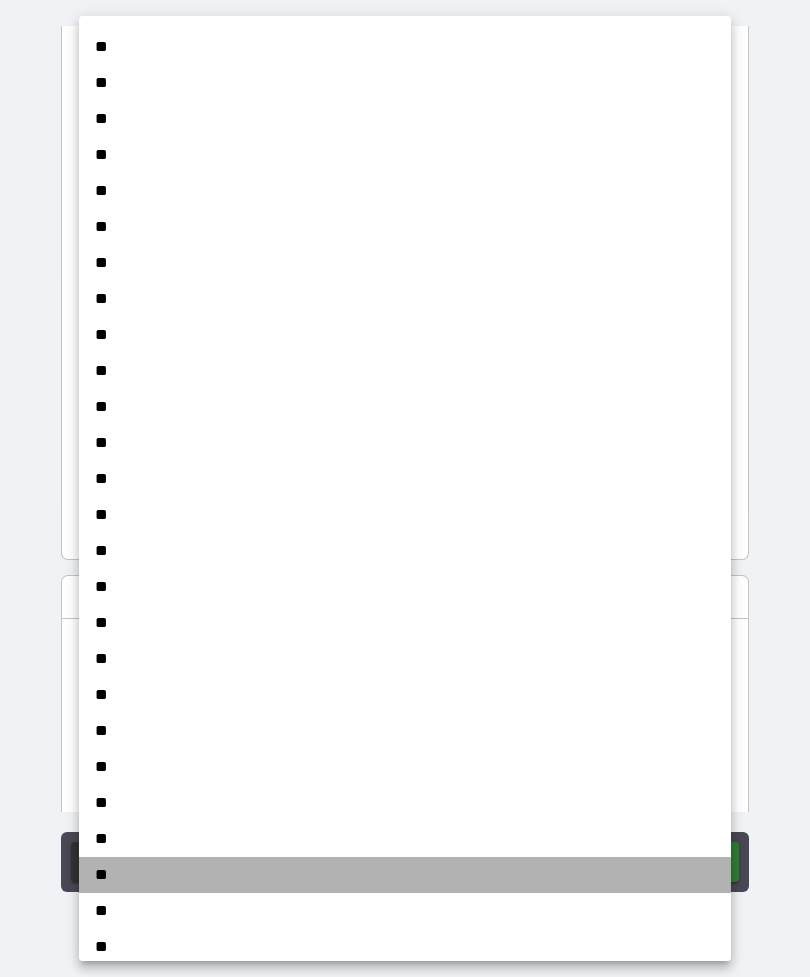 click on "**" at bounding box center [405, 875] 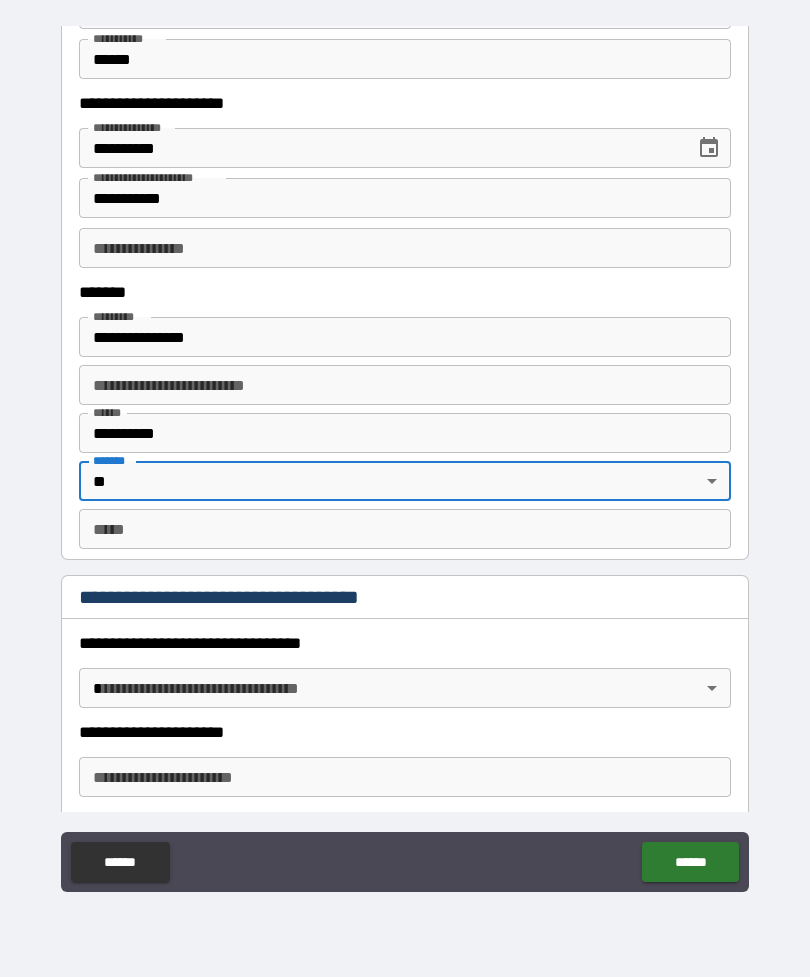 type on "**" 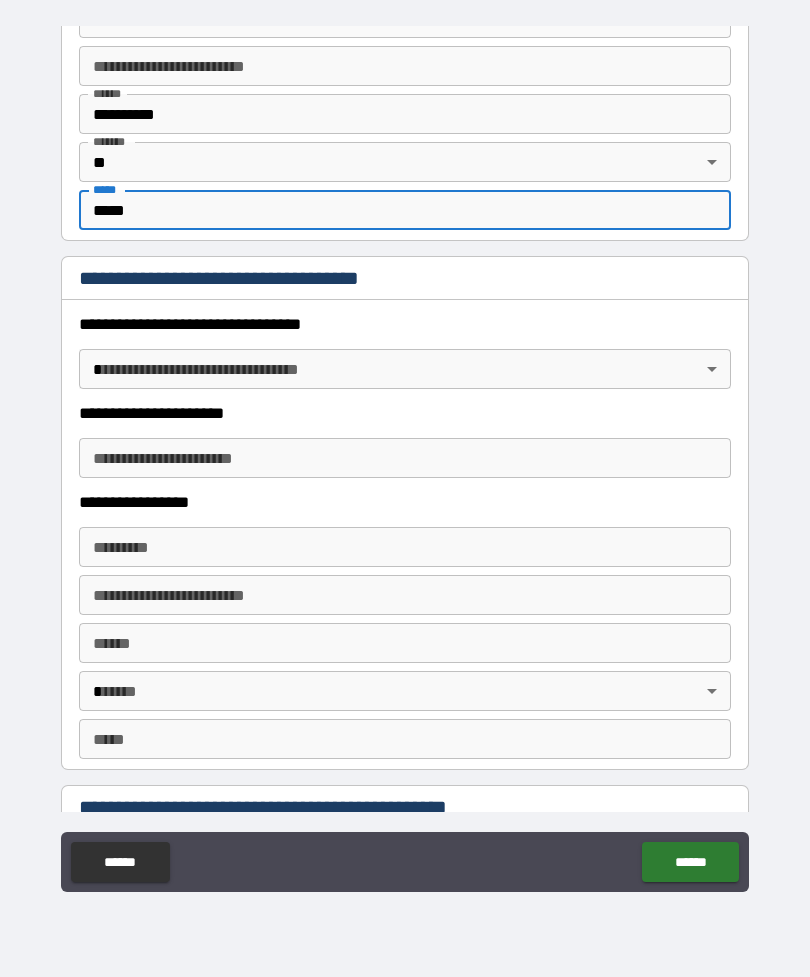 scroll, scrollTop: 1514, scrollLeft: 0, axis: vertical 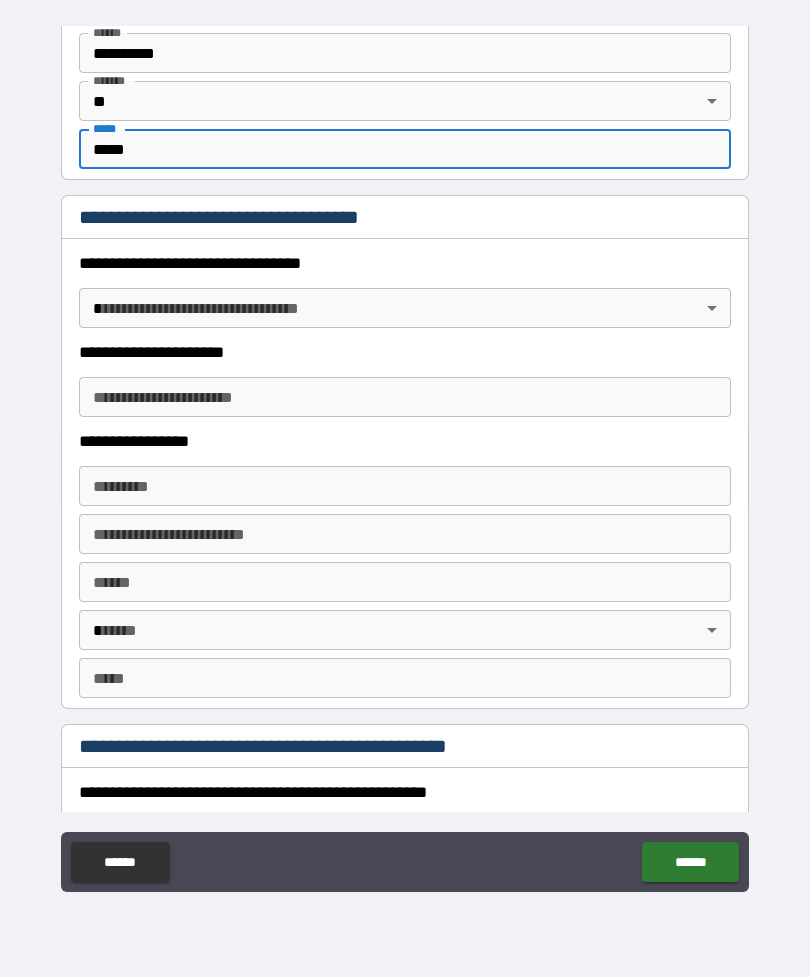 type on "*****" 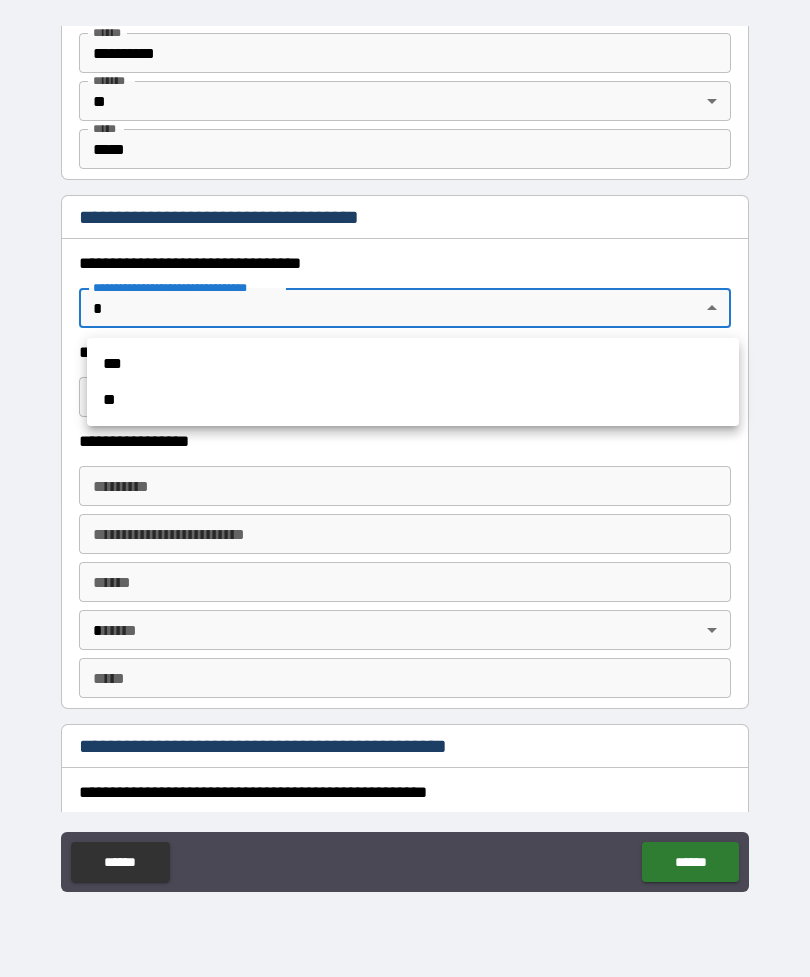 click on "***" at bounding box center (413, 364) 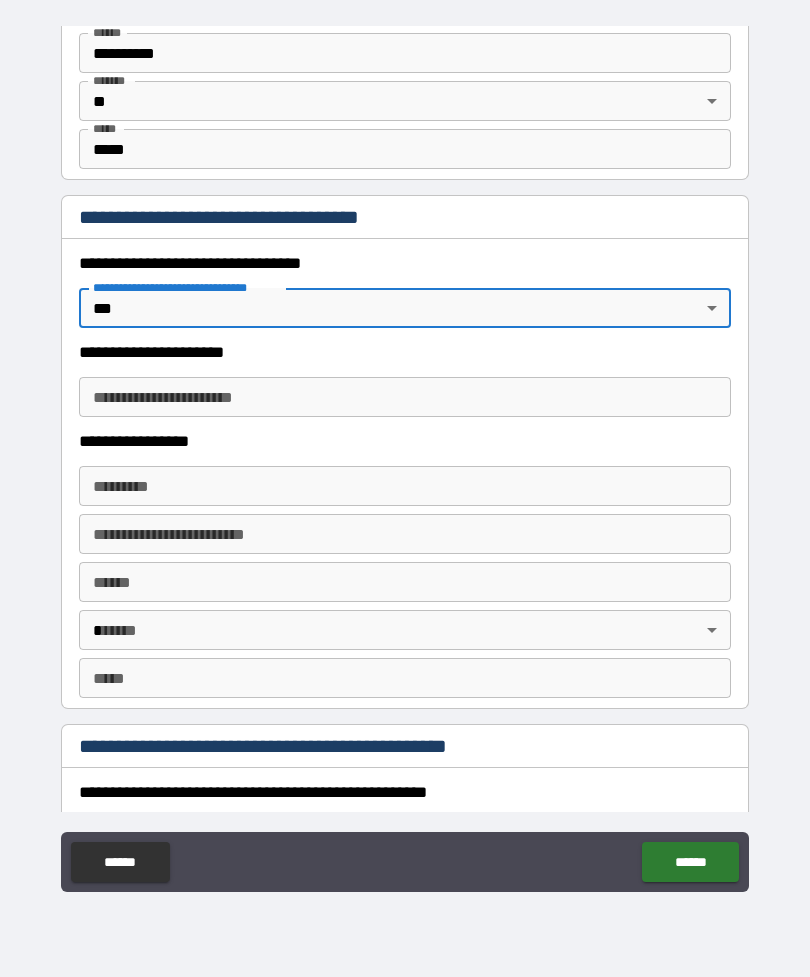 click on "**********" at bounding box center (405, 397) 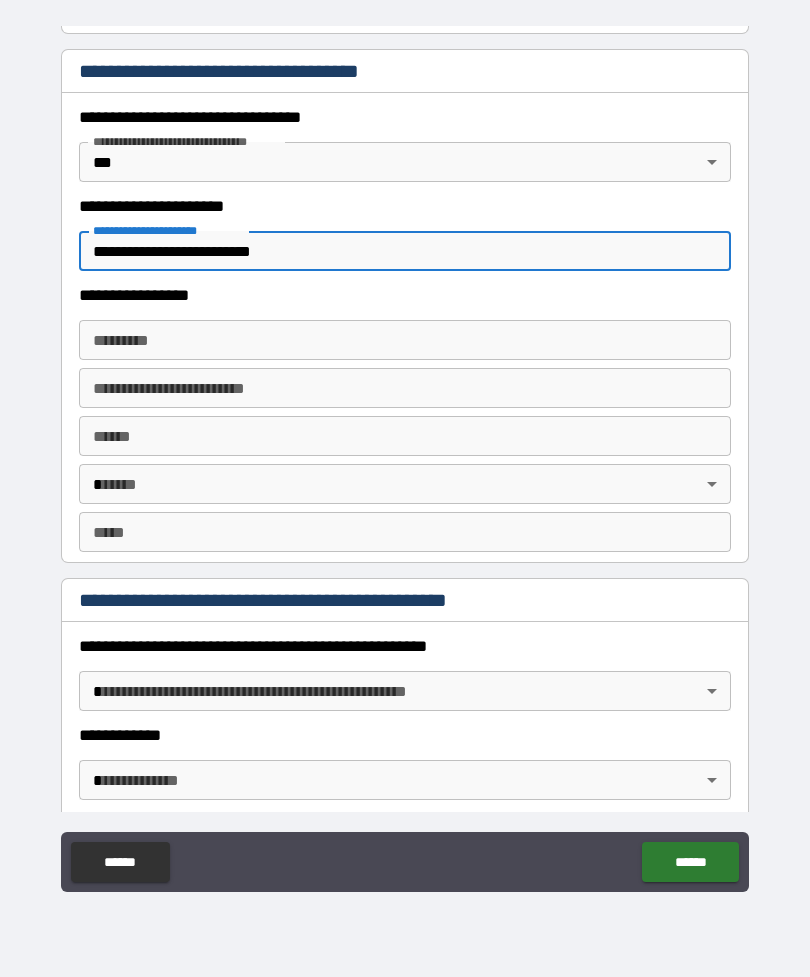 scroll, scrollTop: 1669, scrollLeft: 0, axis: vertical 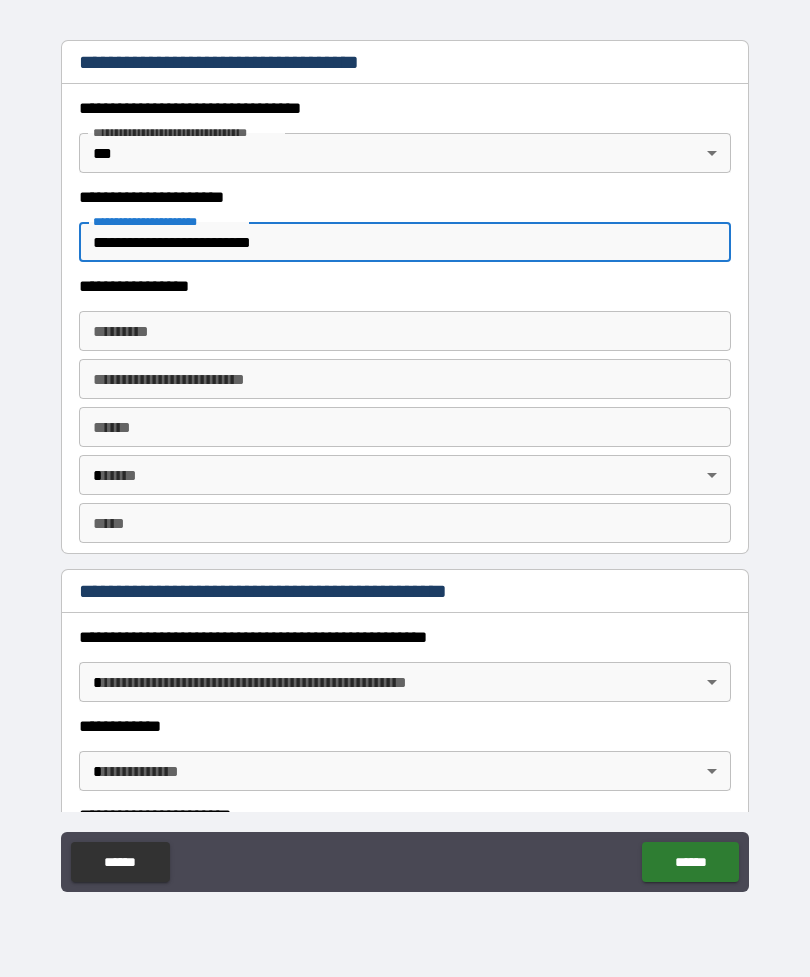 type on "**********" 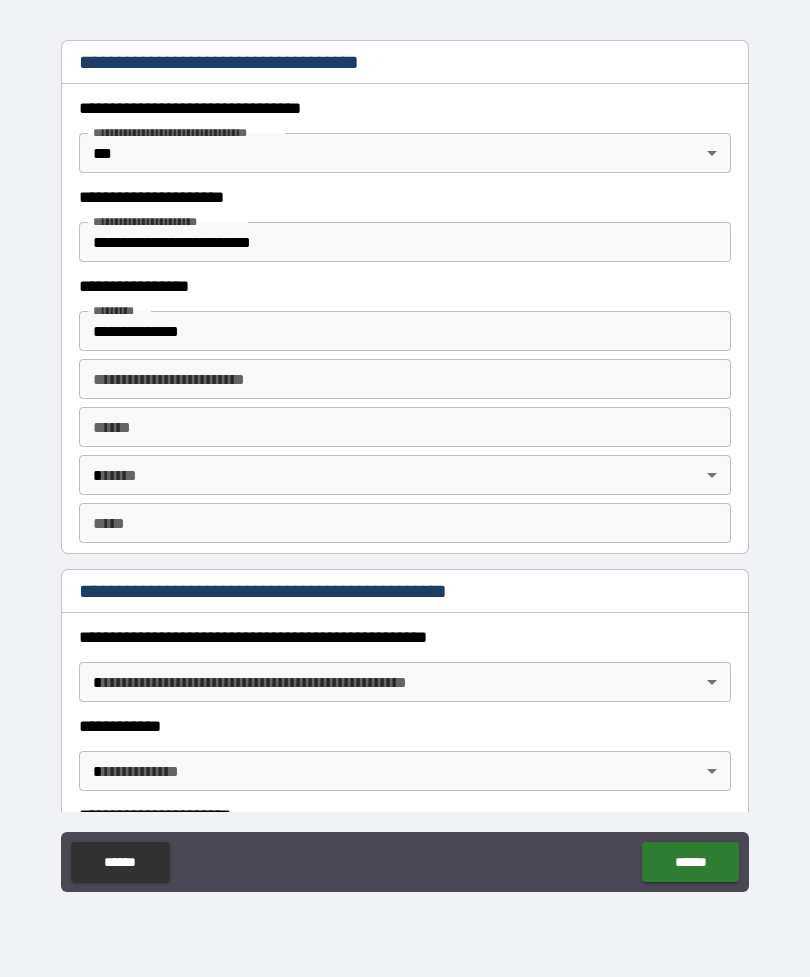 type on "**********" 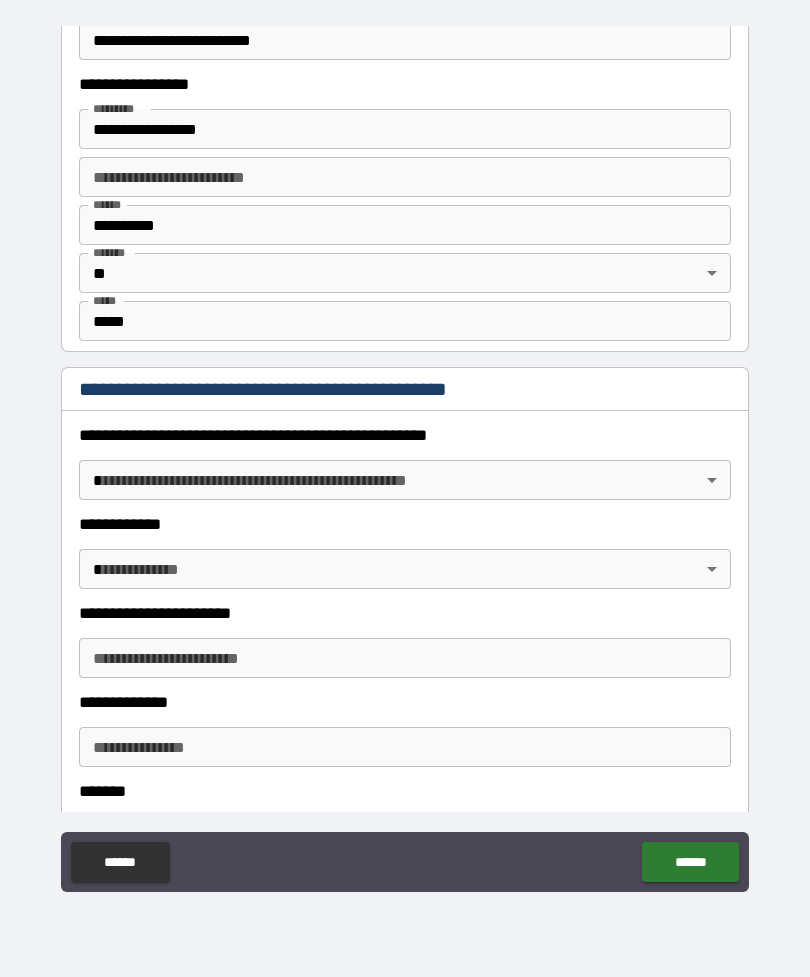 scroll, scrollTop: 1883, scrollLeft: 0, axis: vertical 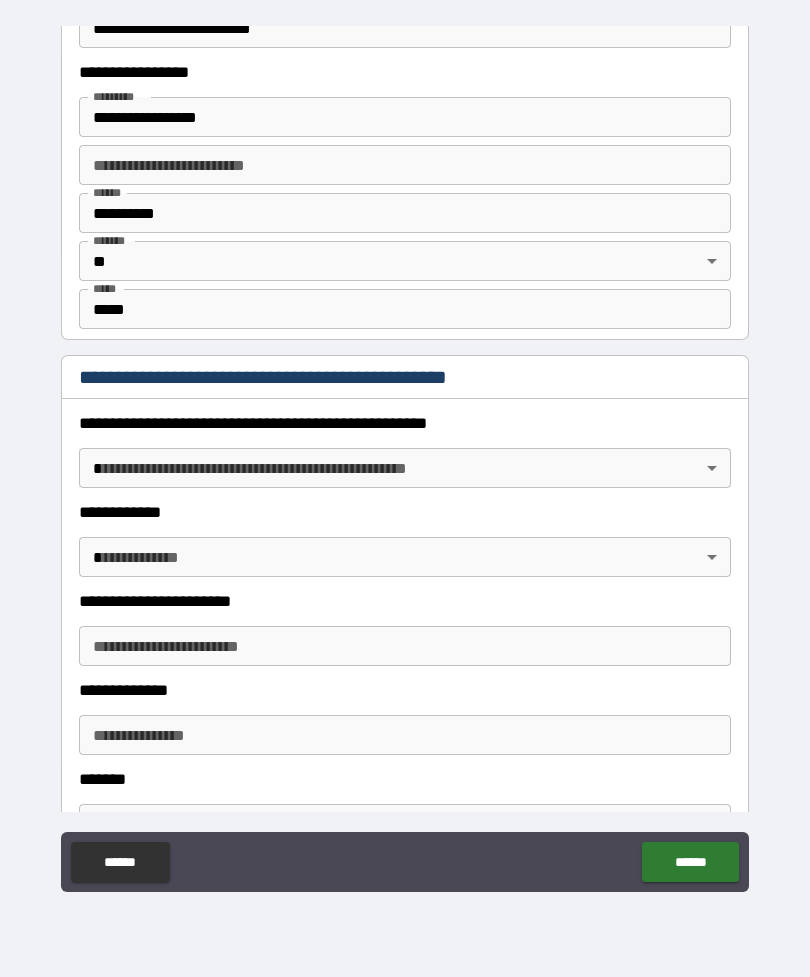 click on "**********" at bounding box center (405, 456) 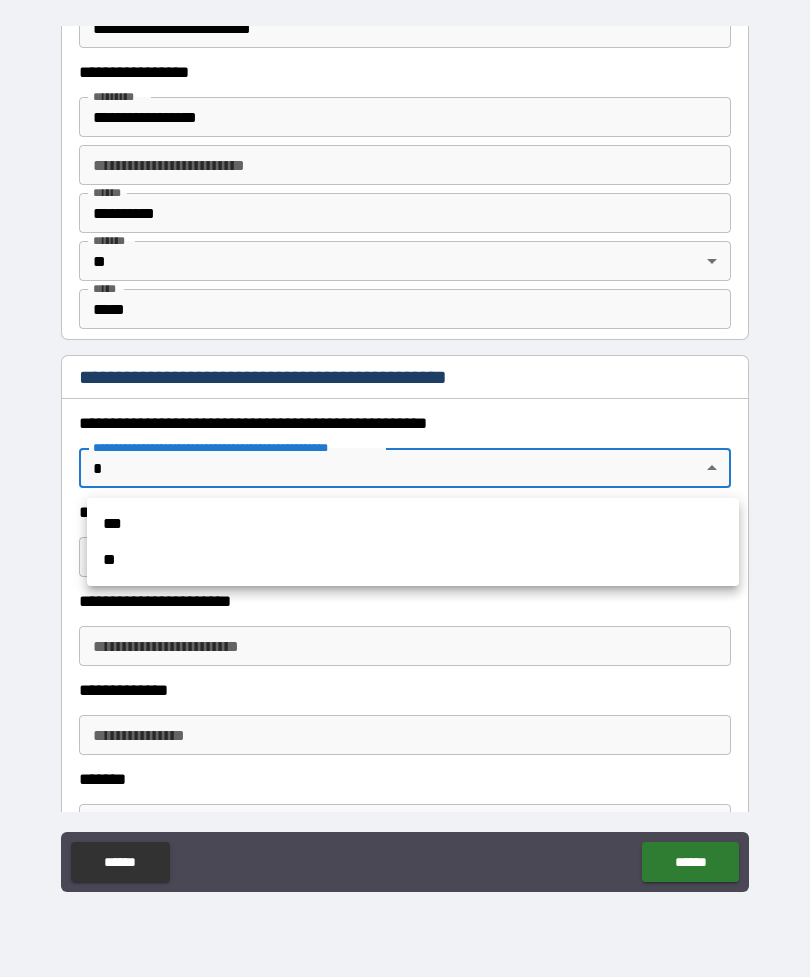 click on "**" at bounding box center (413, 560) 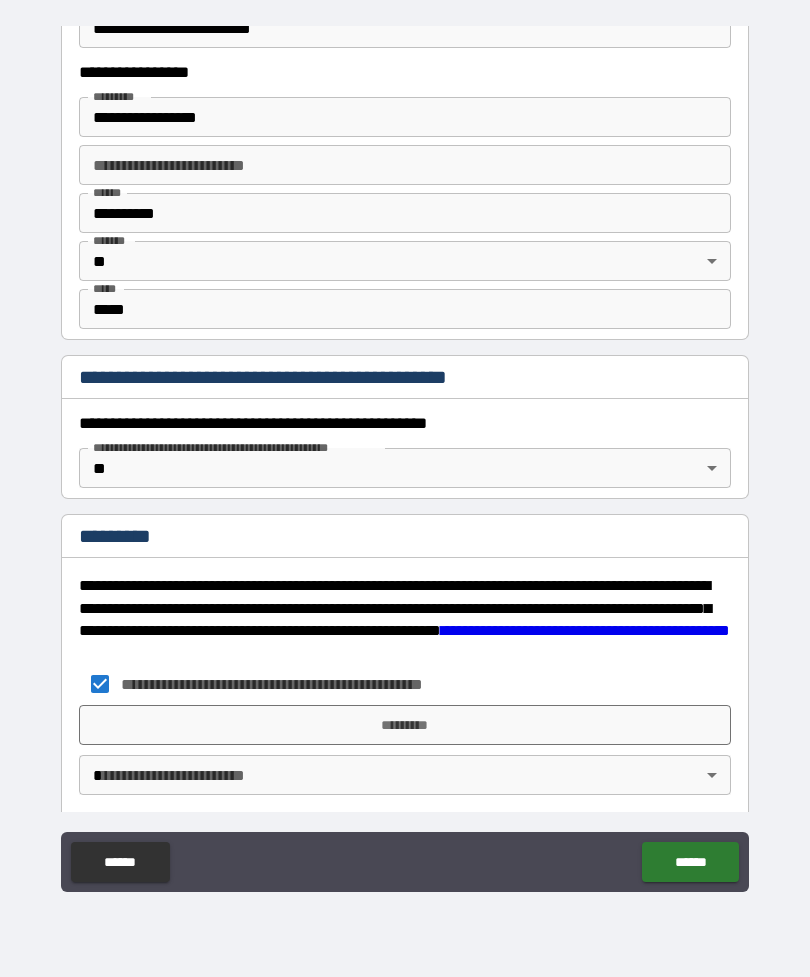click on "*********" at bounding box center (405, 725) 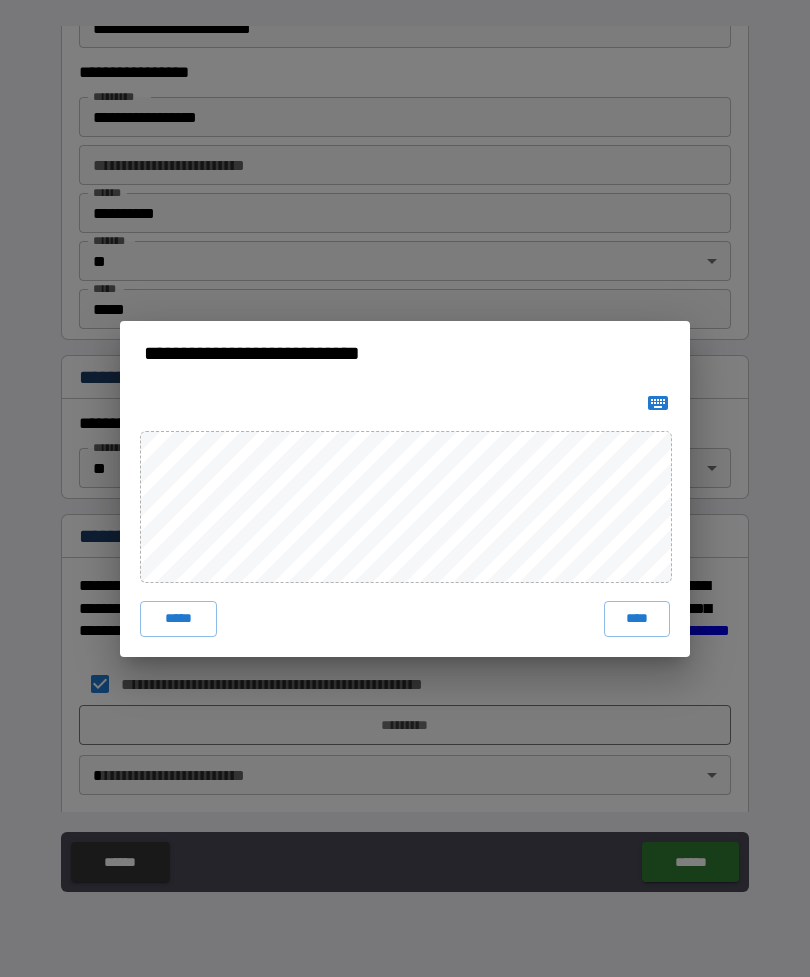 click on "****" at bounding box center [637, 619] 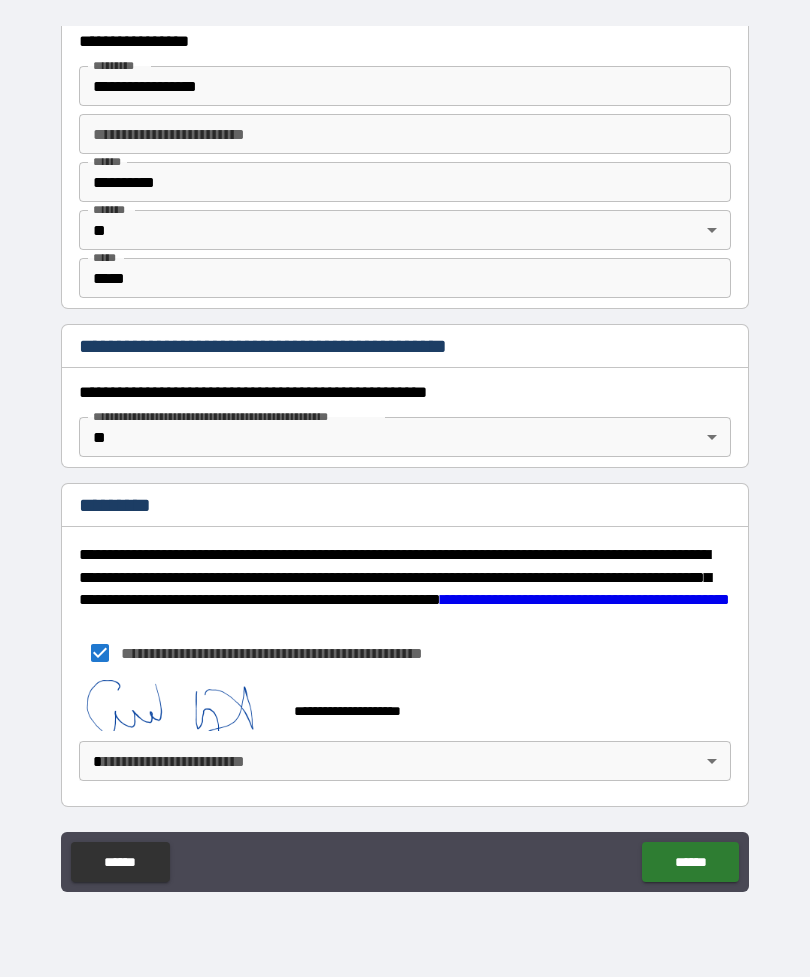 scroll, scrollTop: 1914, scrollLeft: 0, axis: vertical 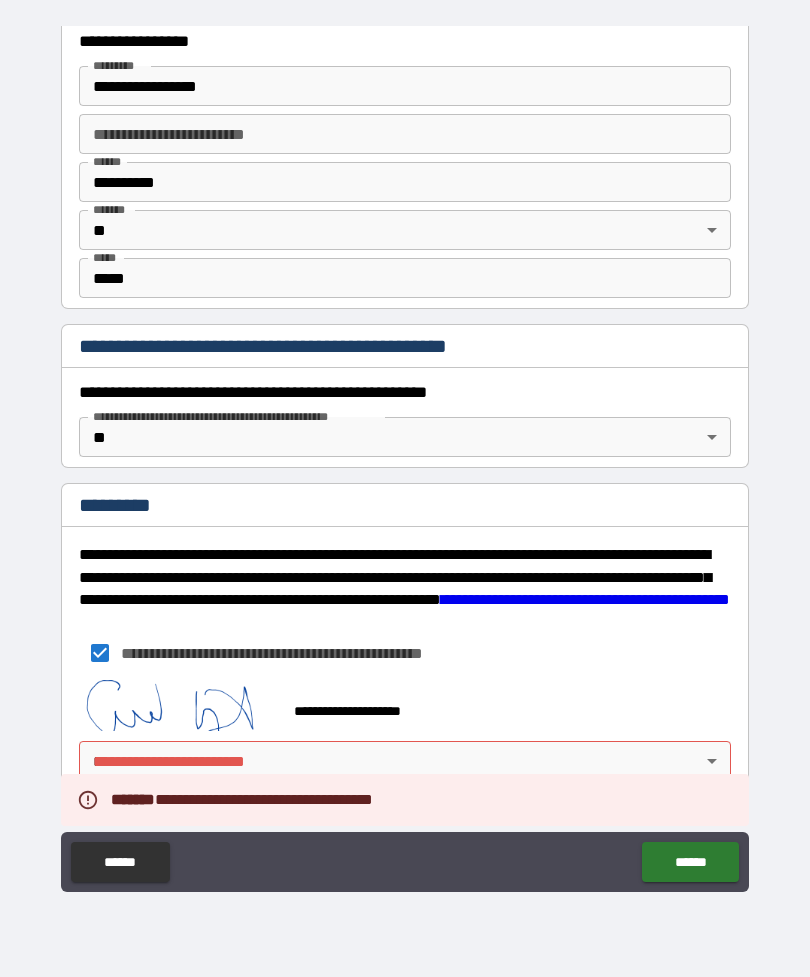 click on "******" at bounding box center [690, 862] 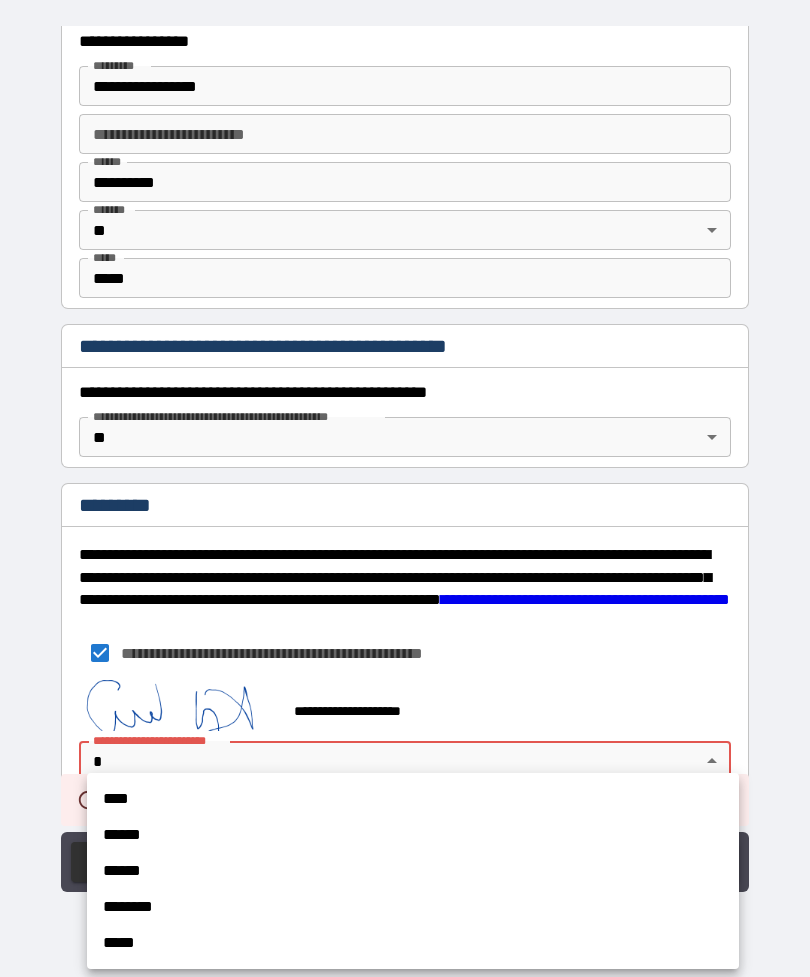 click on "******" at bounding box center (413, 835) 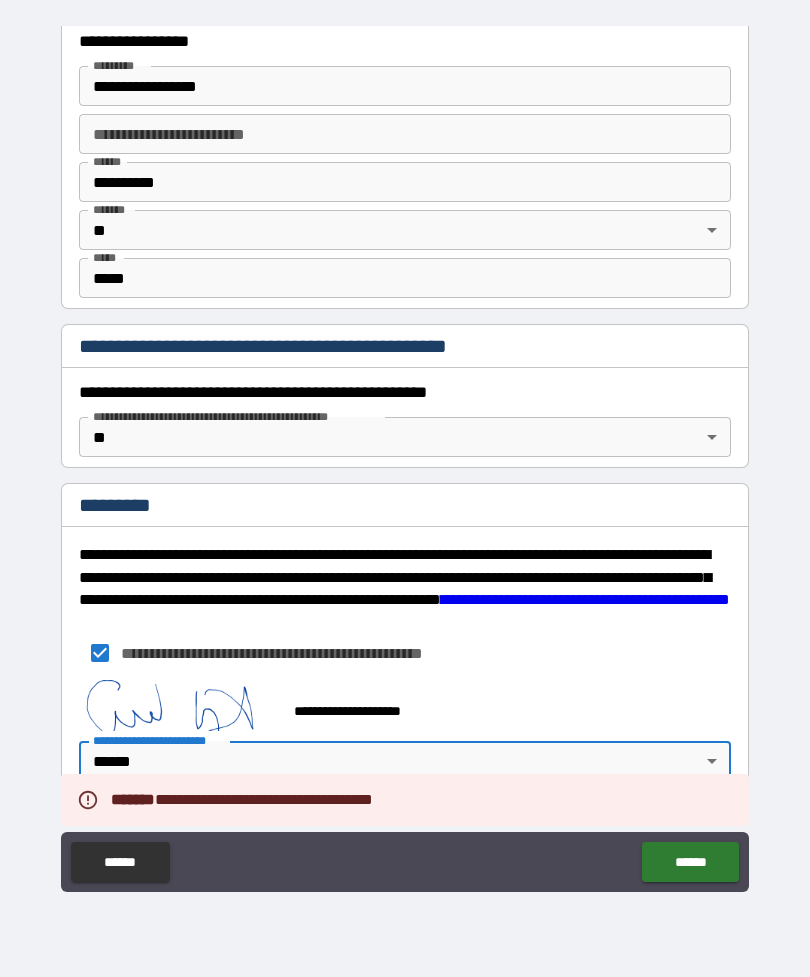 type on "*" 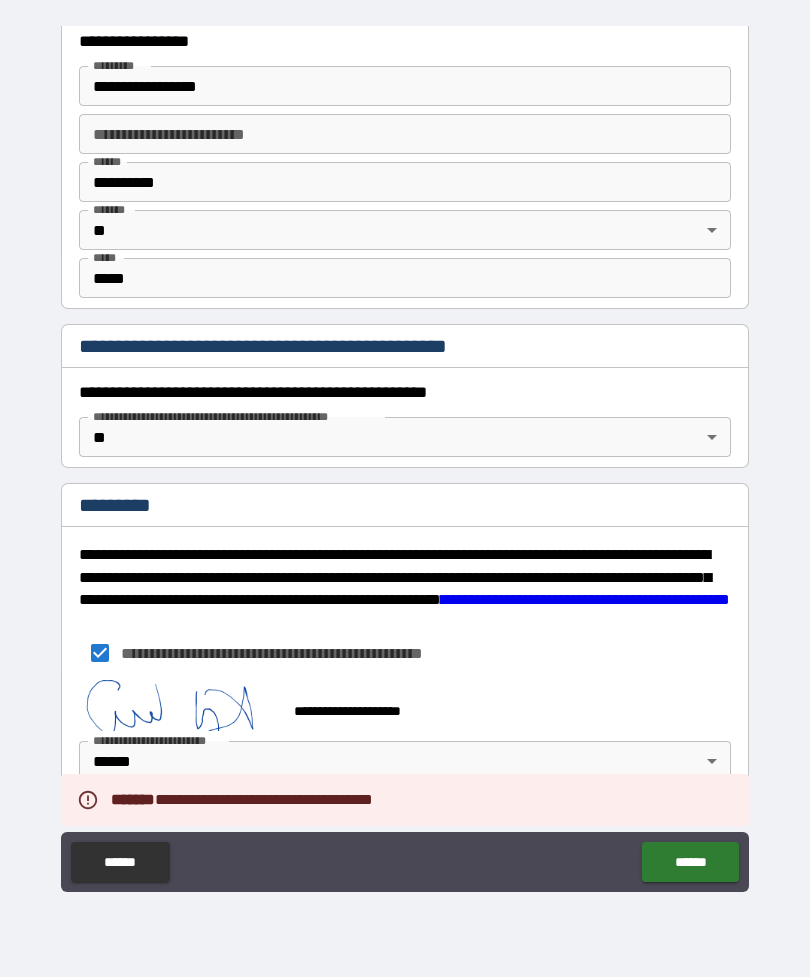 click on "******" at bounding box center (690, 862) 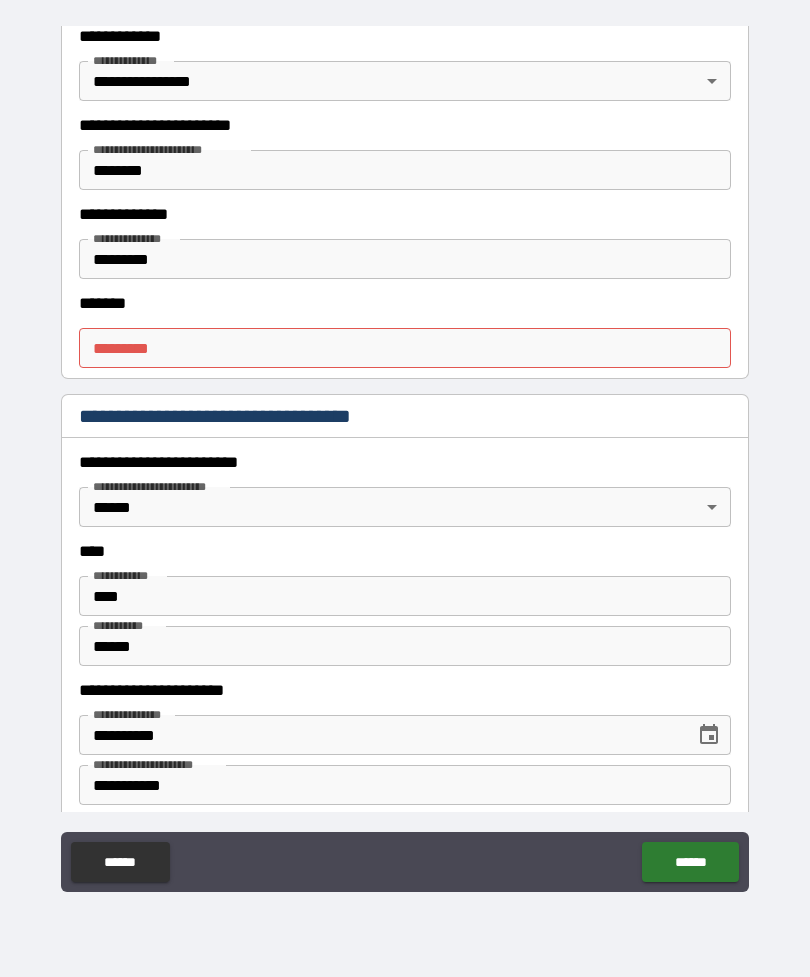 scroll, scrollTop: 543, scrollLeft: 0, axis: vertical 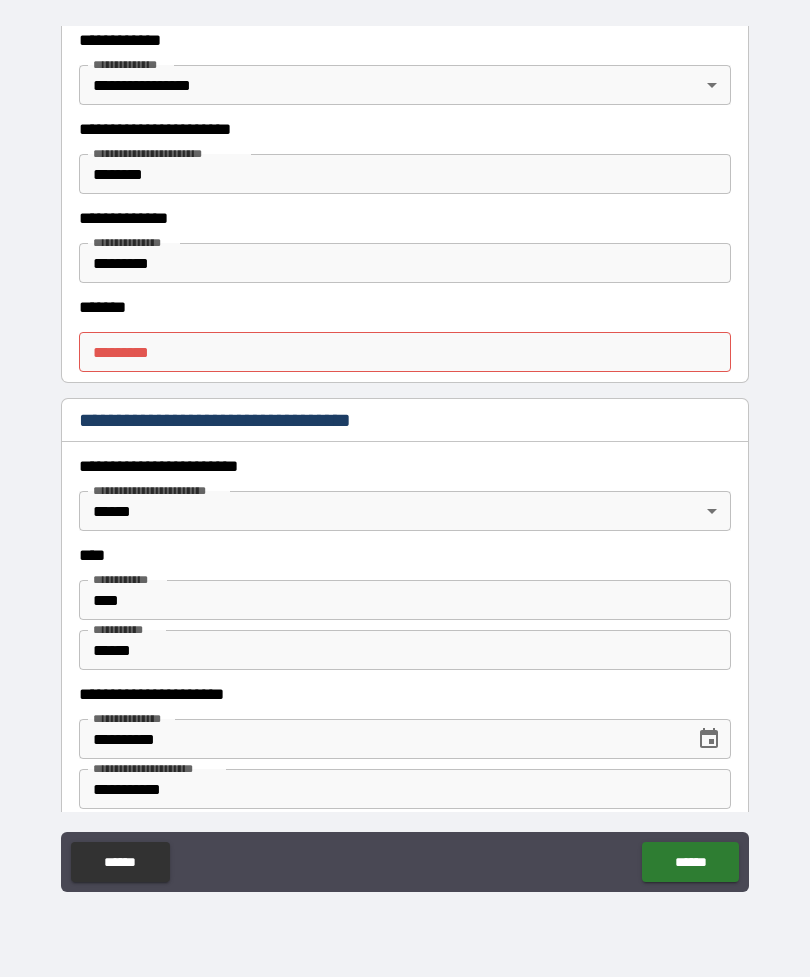 click on "*******   * *******   *" at bounding box center (405, 352) 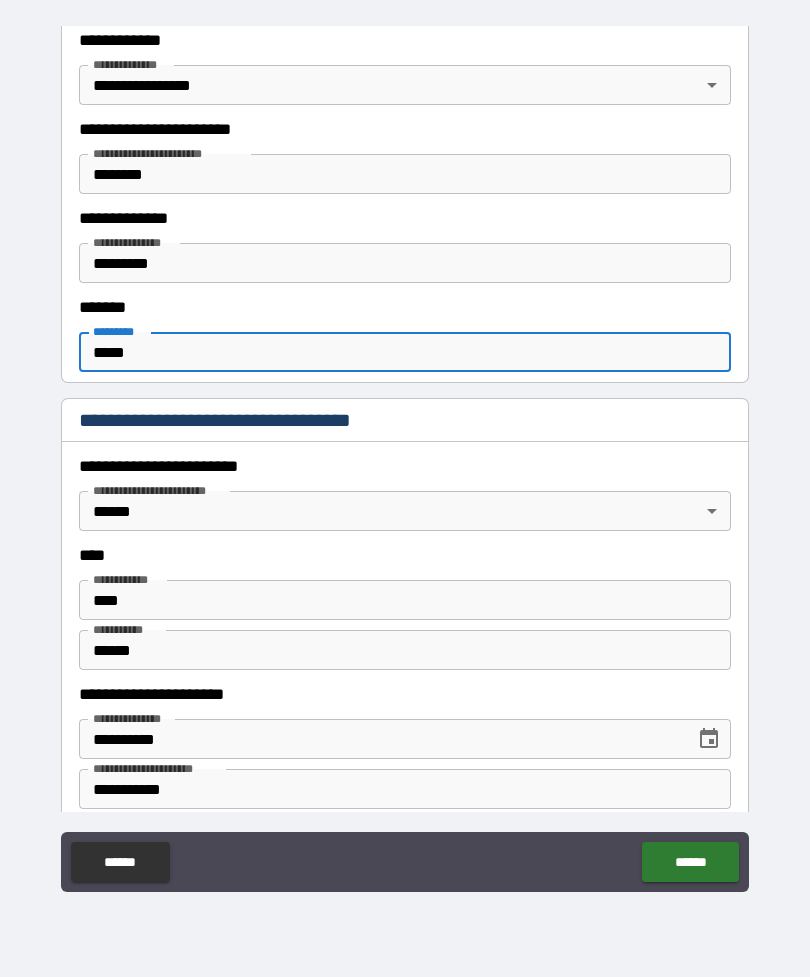 type on "******" 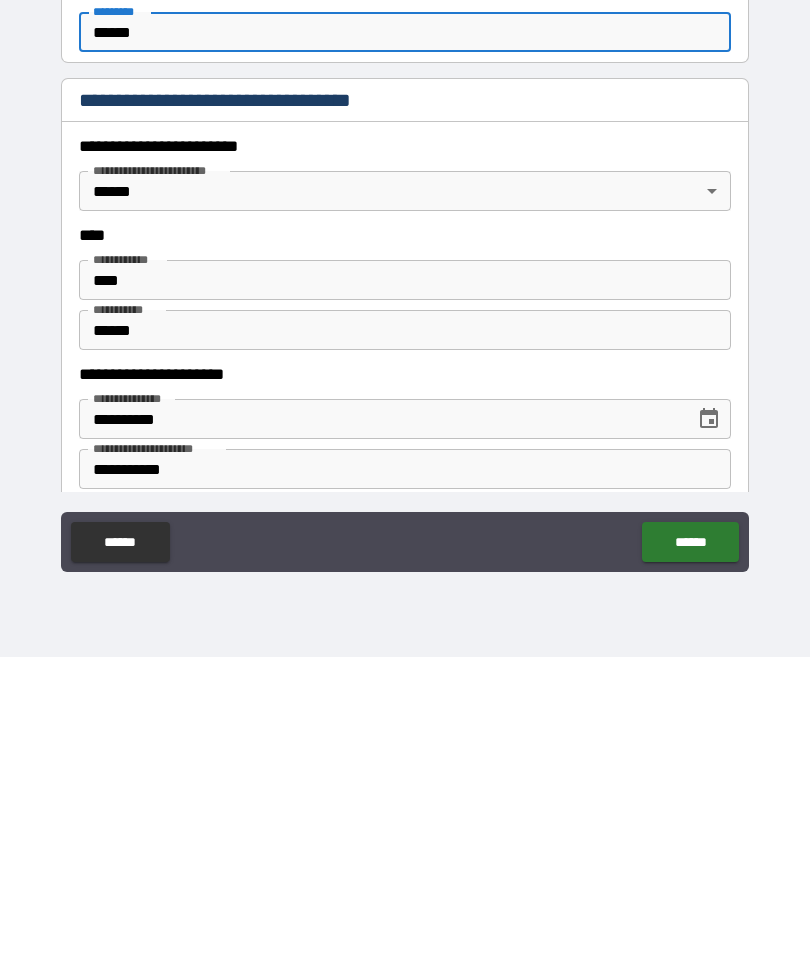 click on "******" at bounding box center [690, 862] 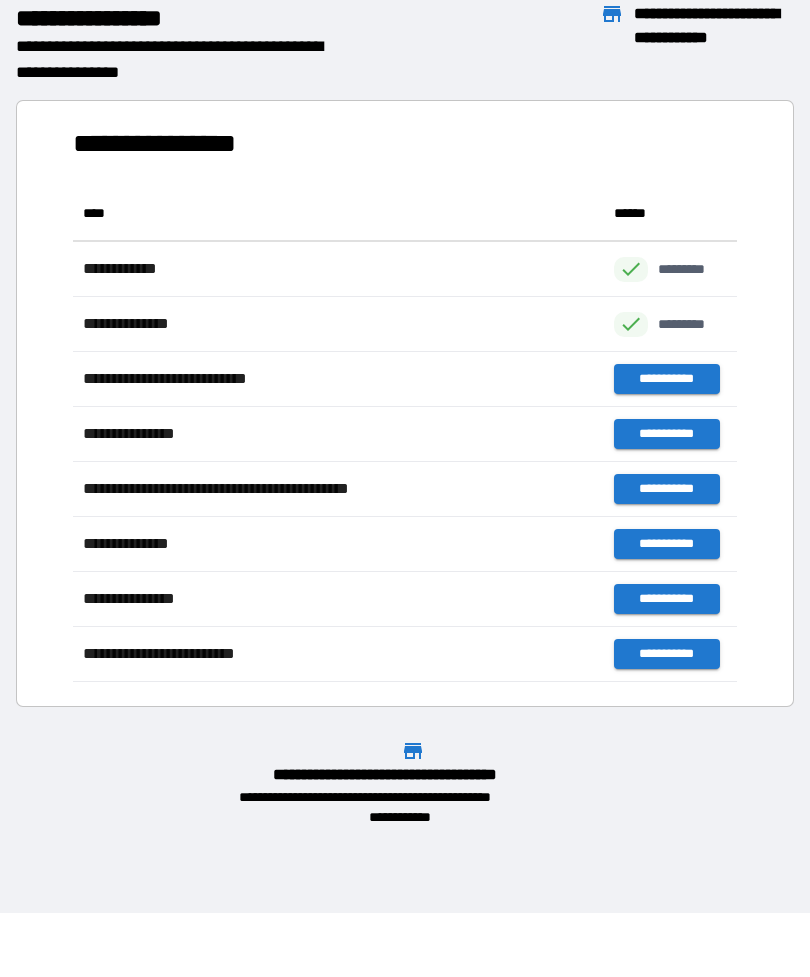 scroll, scrollTop: 496, scrollLeft: 664, axis: both 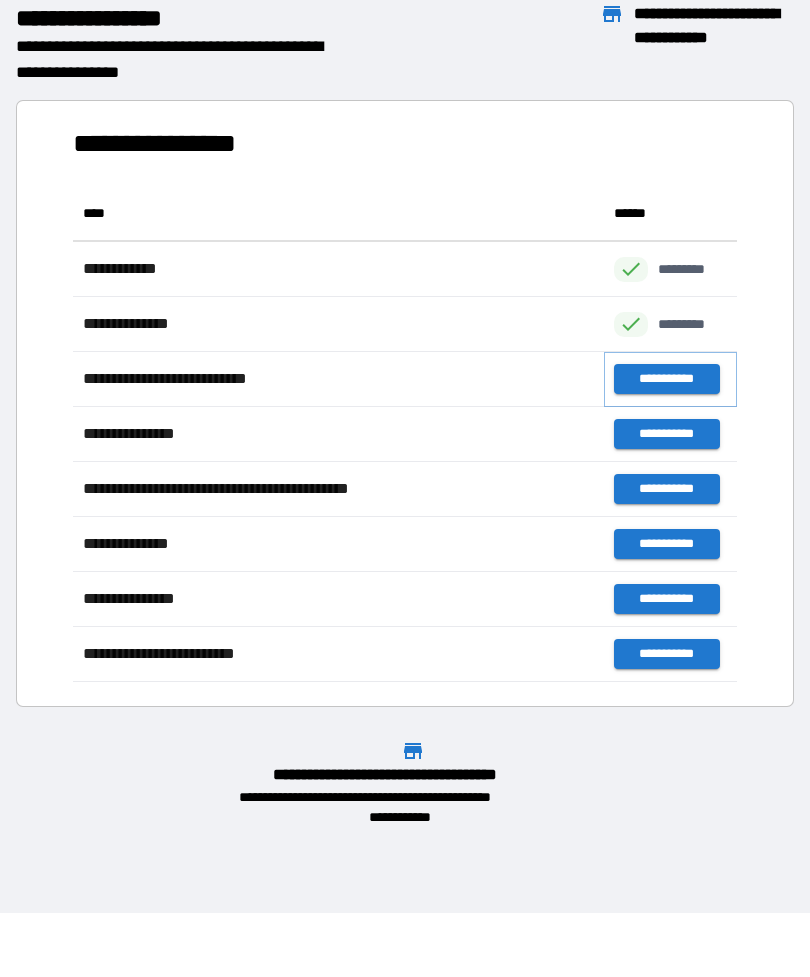 click on "**********" at bounding box center [666, 379] 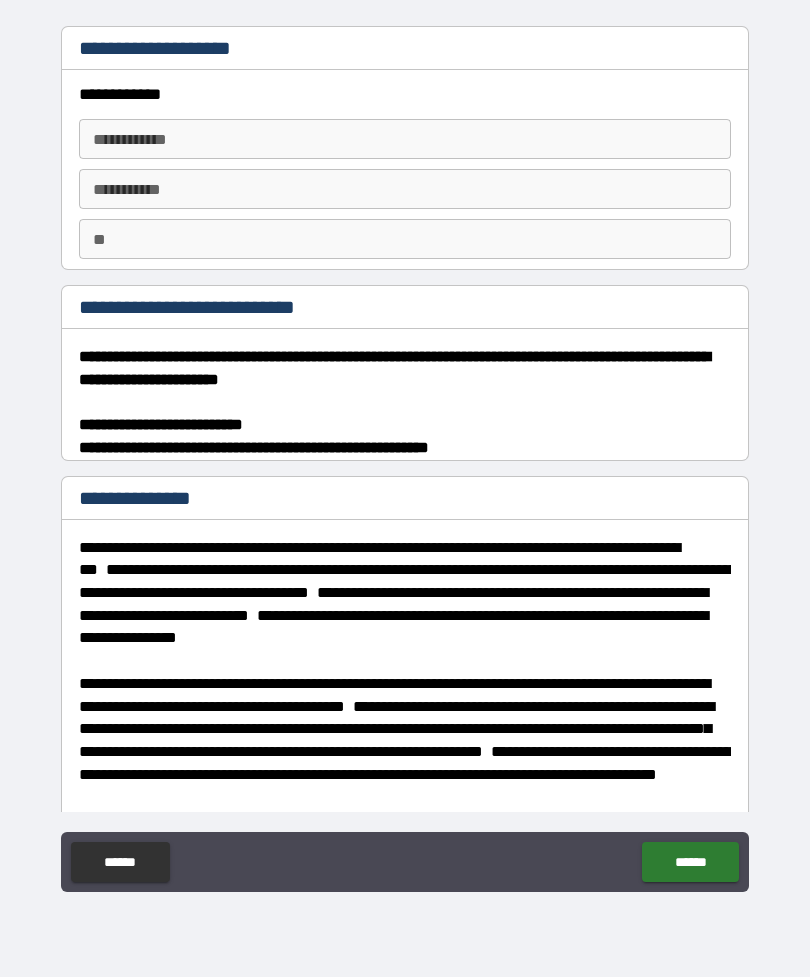 click on "**********" at bounding box center [405, 139] 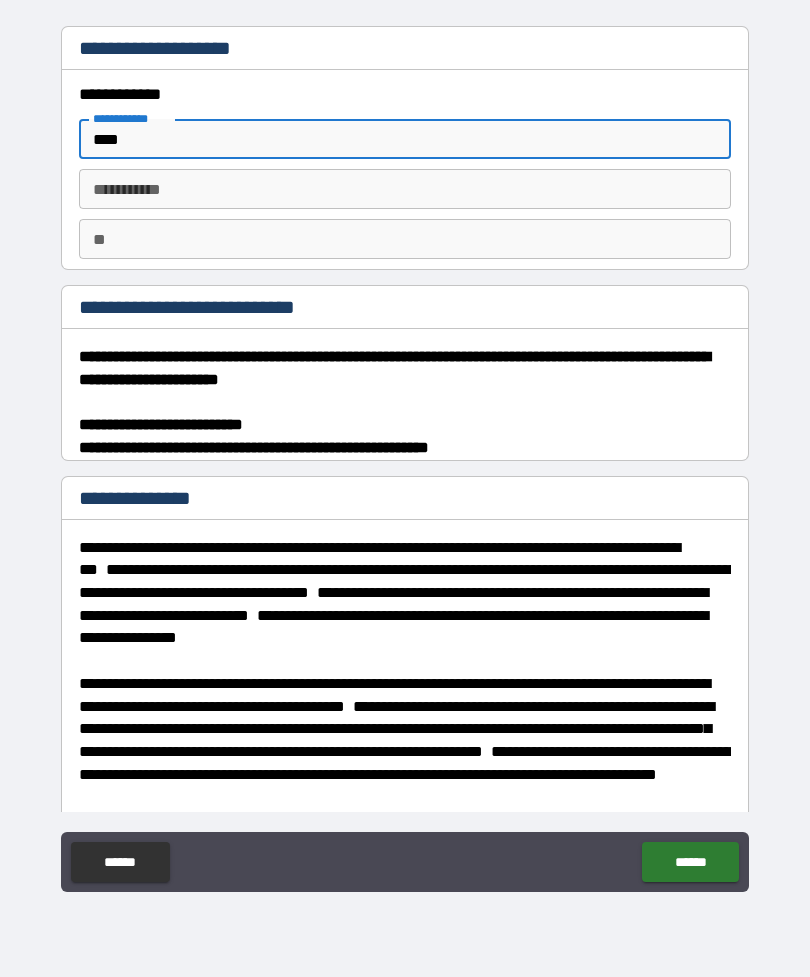 type on "****" 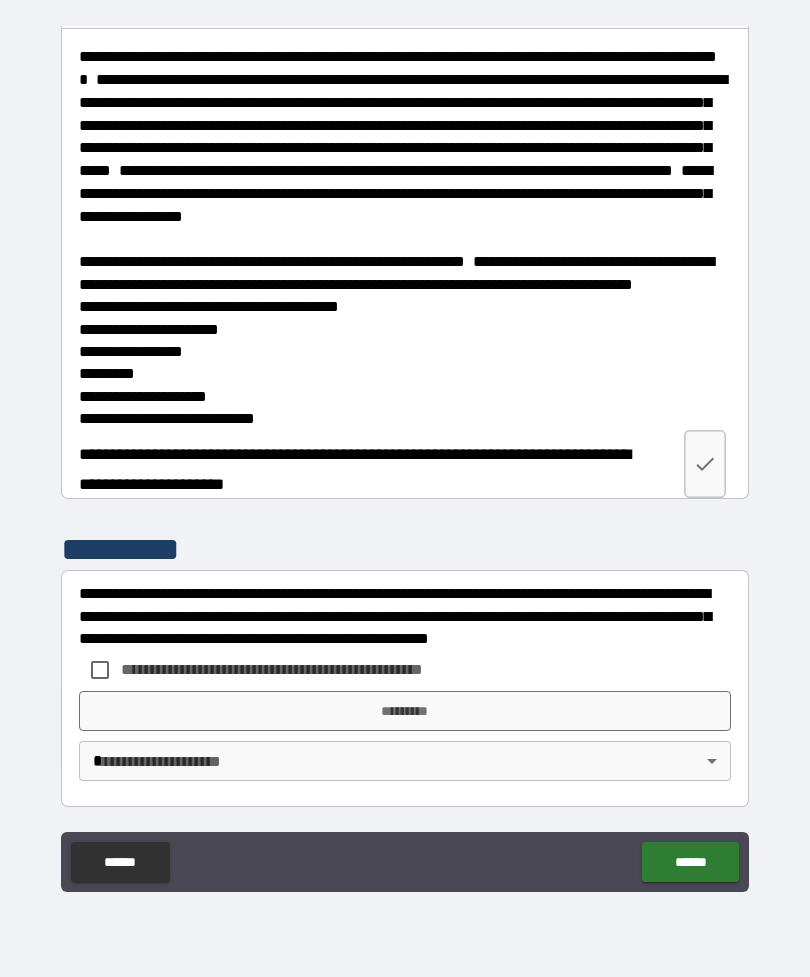 scroll, scrollTop: 3216, scrollLeft: 0, axis: vertical 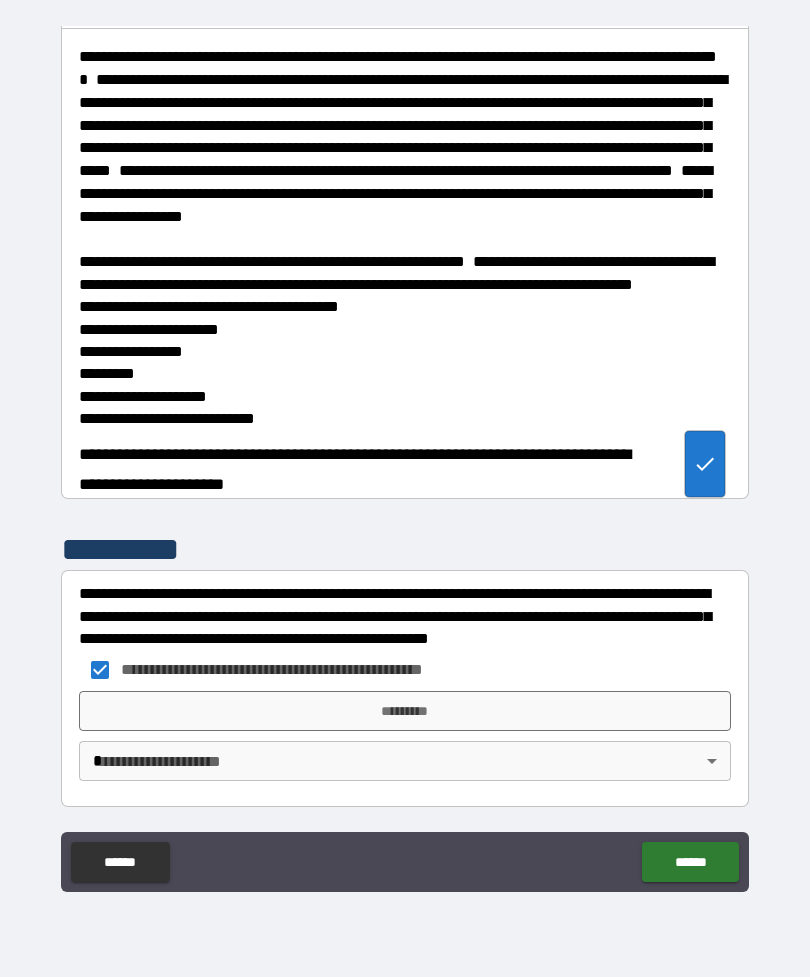 click on "*********" at bounding box center [405, 711] 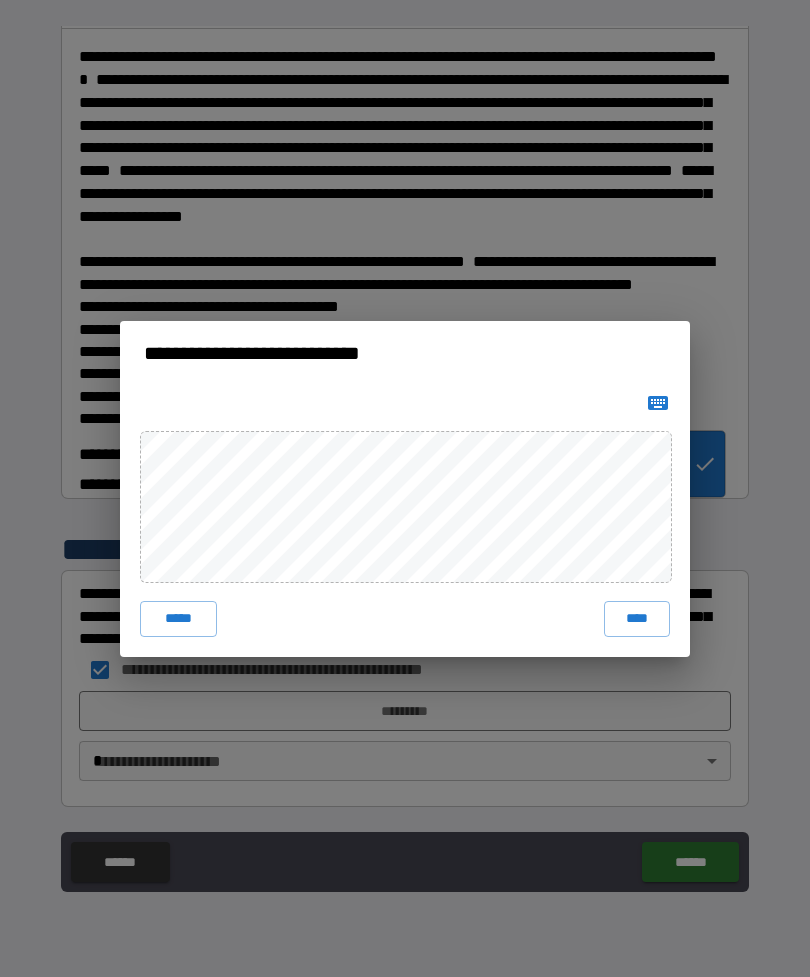 click on "****" at bounding box center [637, 619] 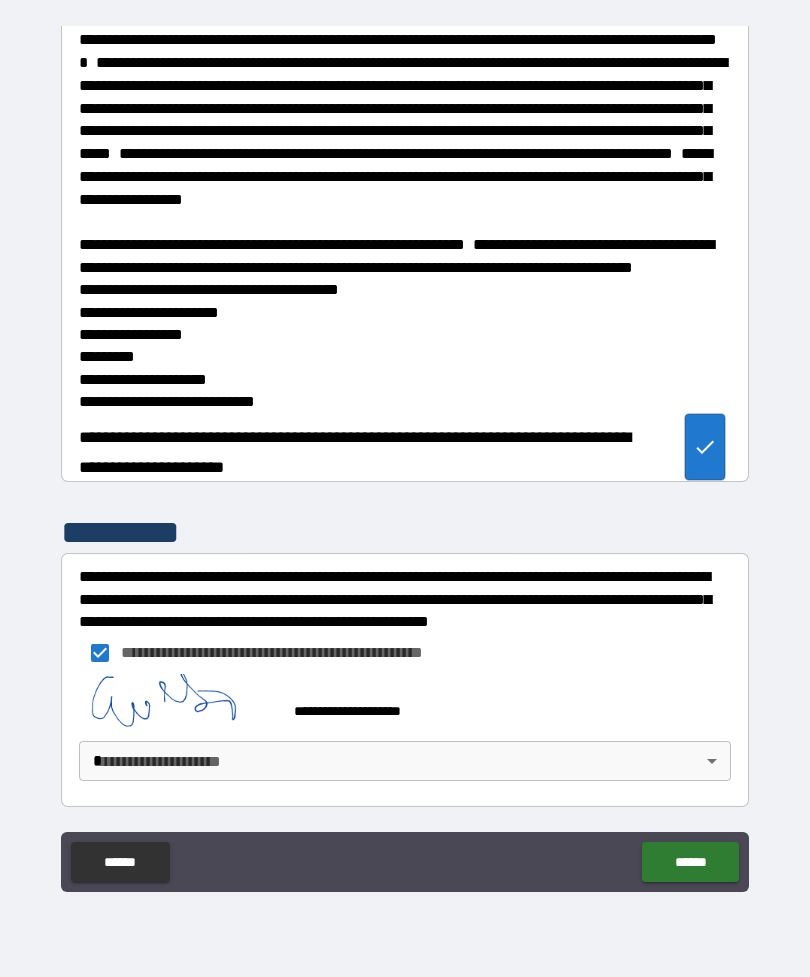 click on "**********" at bounding box center (405, 456) 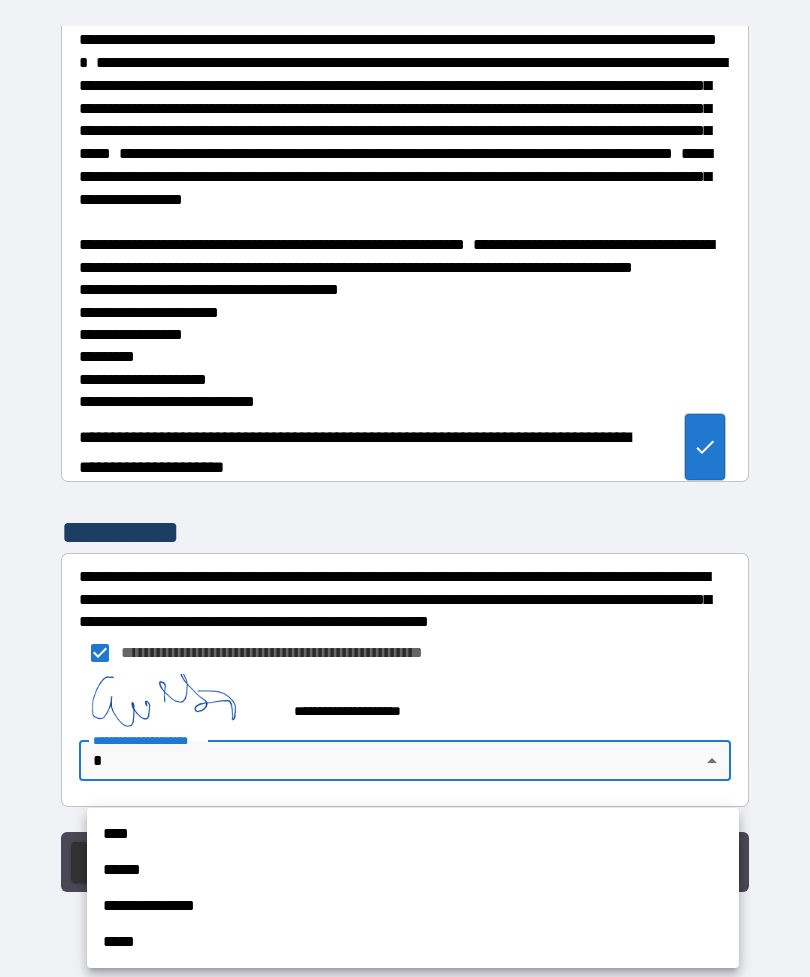click on "**********" at bounding box center (413, 906) 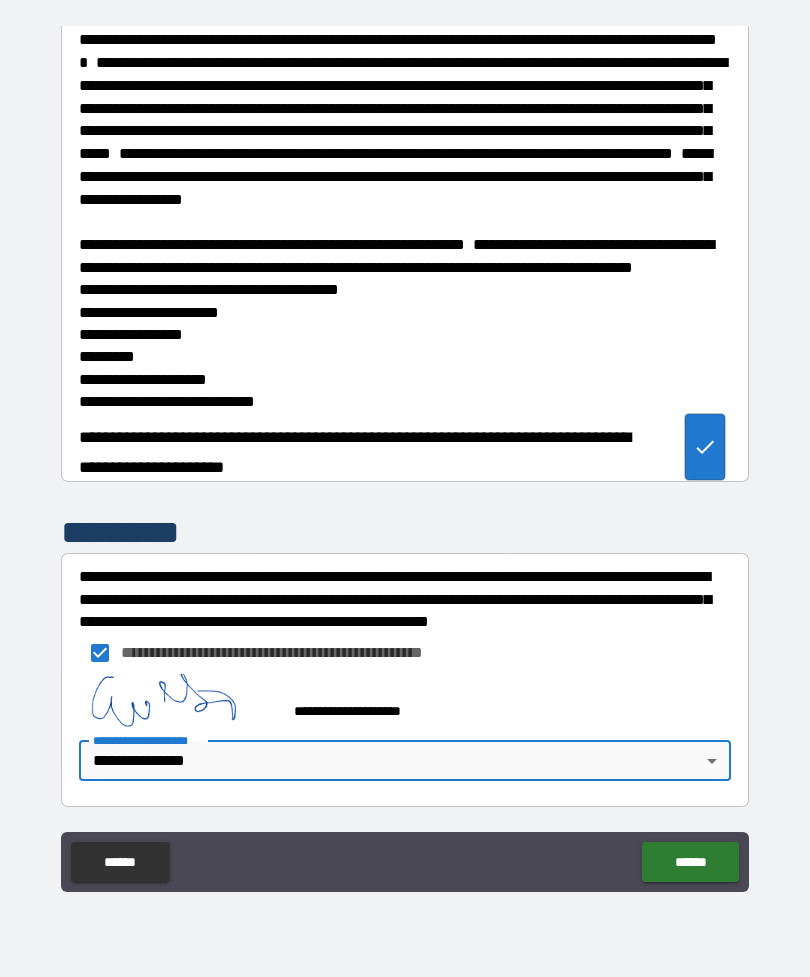 click on "******" at bounding box center (690, 862) 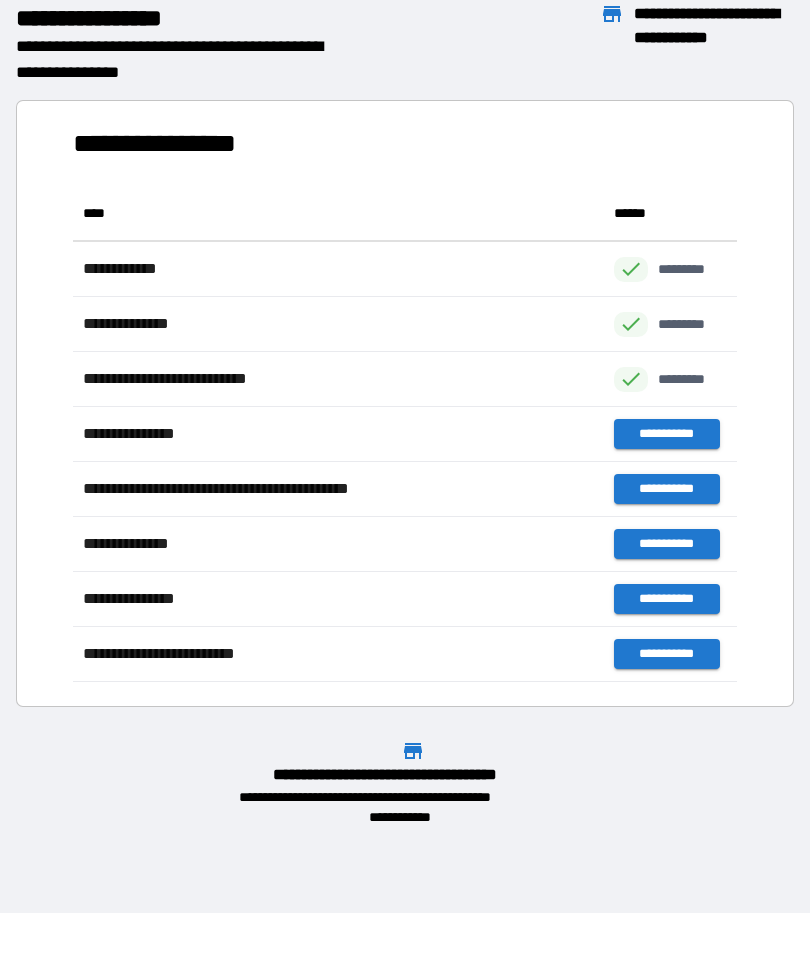 scroll, scrollTop: 496, scrollLeft: 664, axis: both 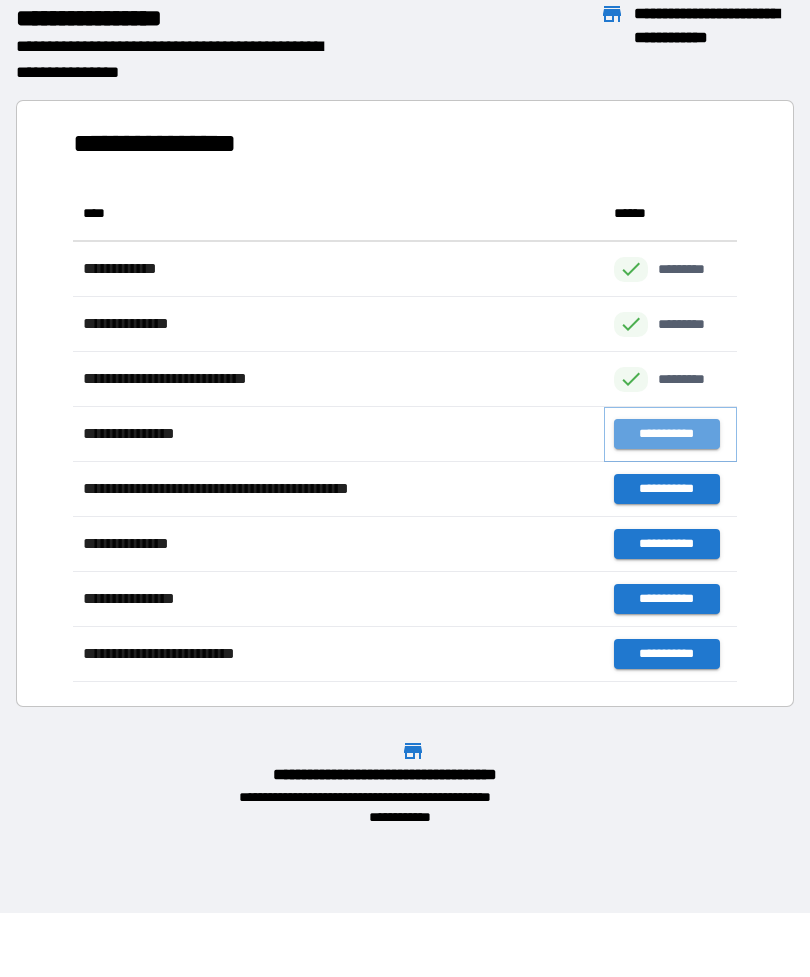 click on "**********" at bounding box center [666, 434] 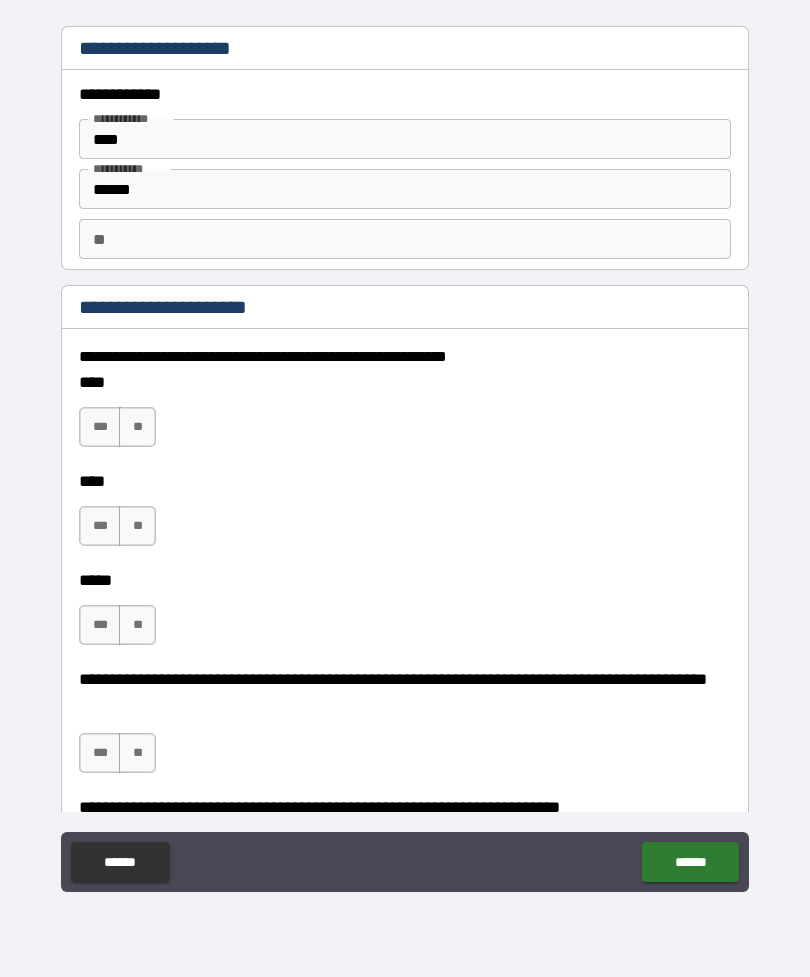click on "***" at bounding box center (100, 427) 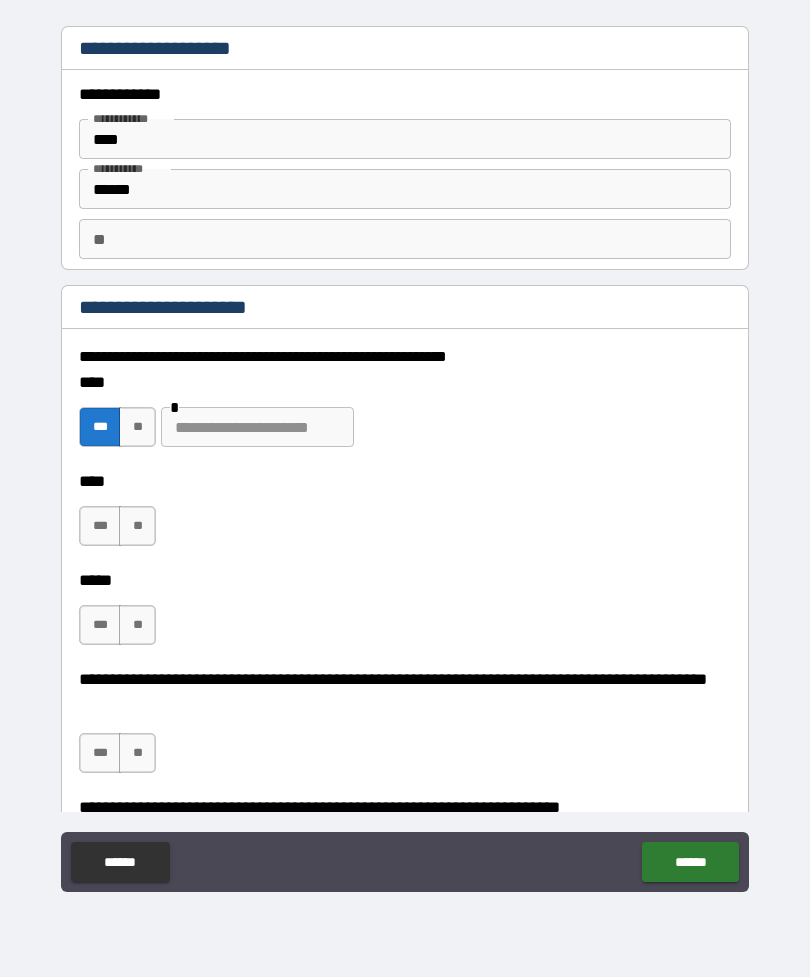click on "***" at bounding box center [100, 526] 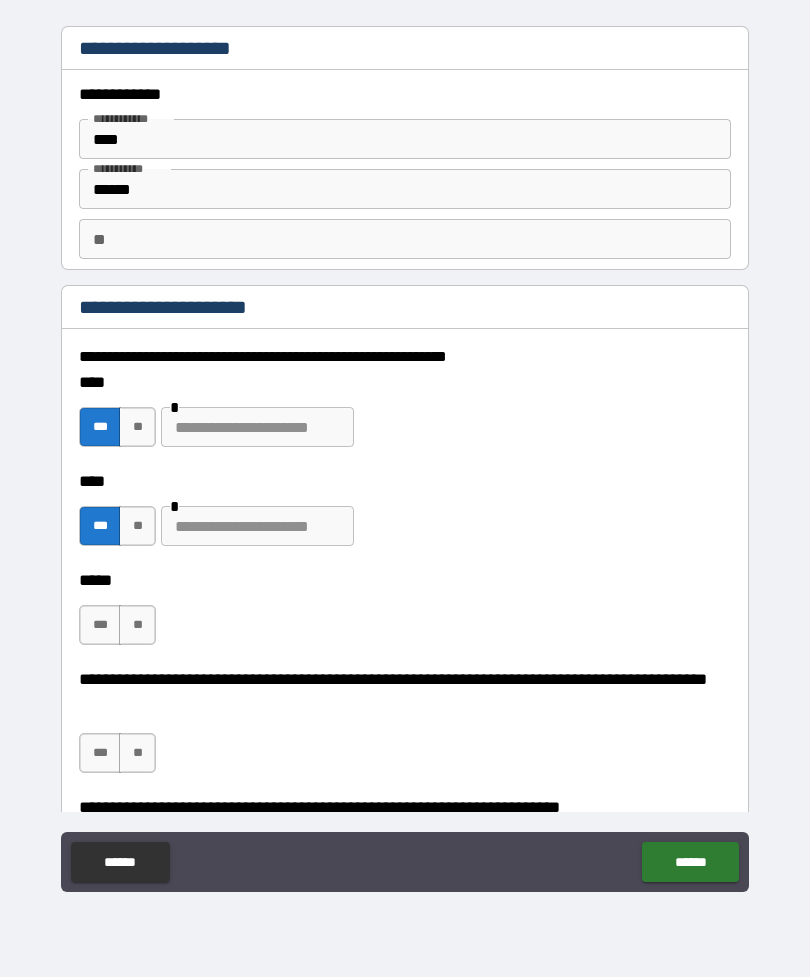 click on "***" at bounding box center [100, 625] 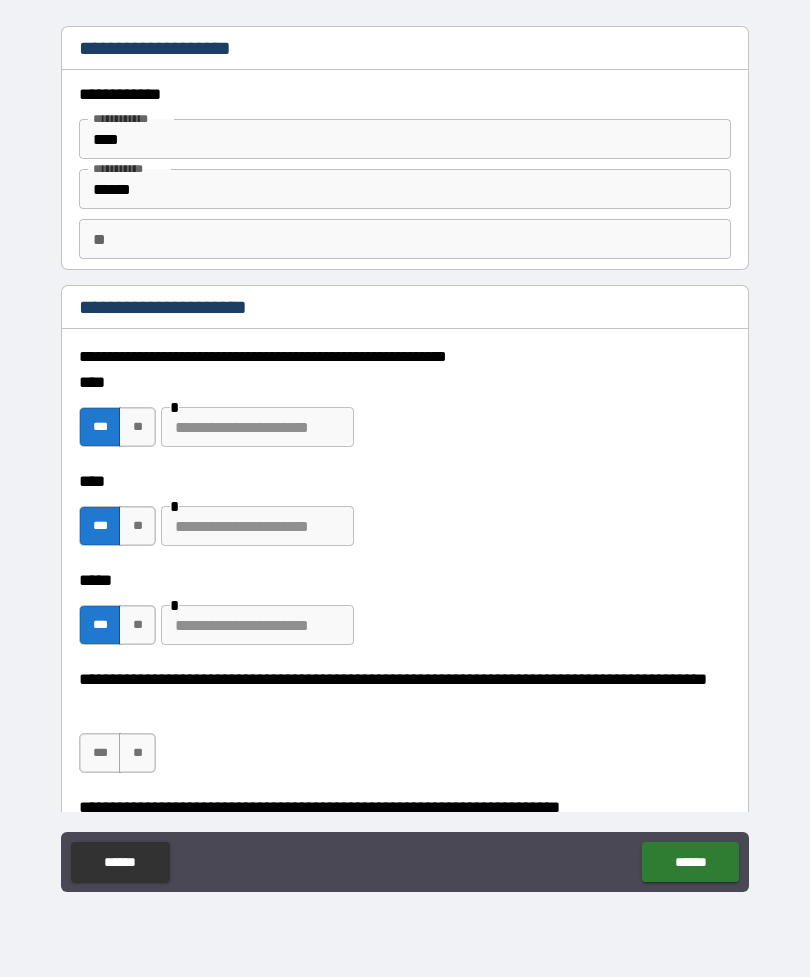 click on "***" at bounding box center [100, 753] 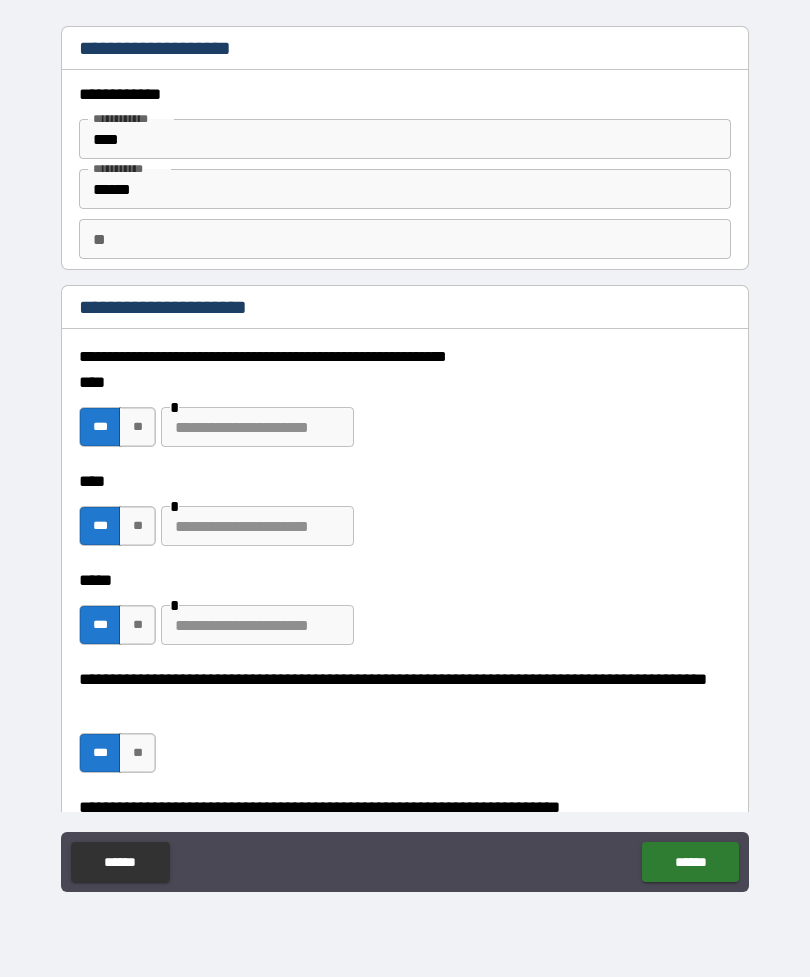 type on "*" 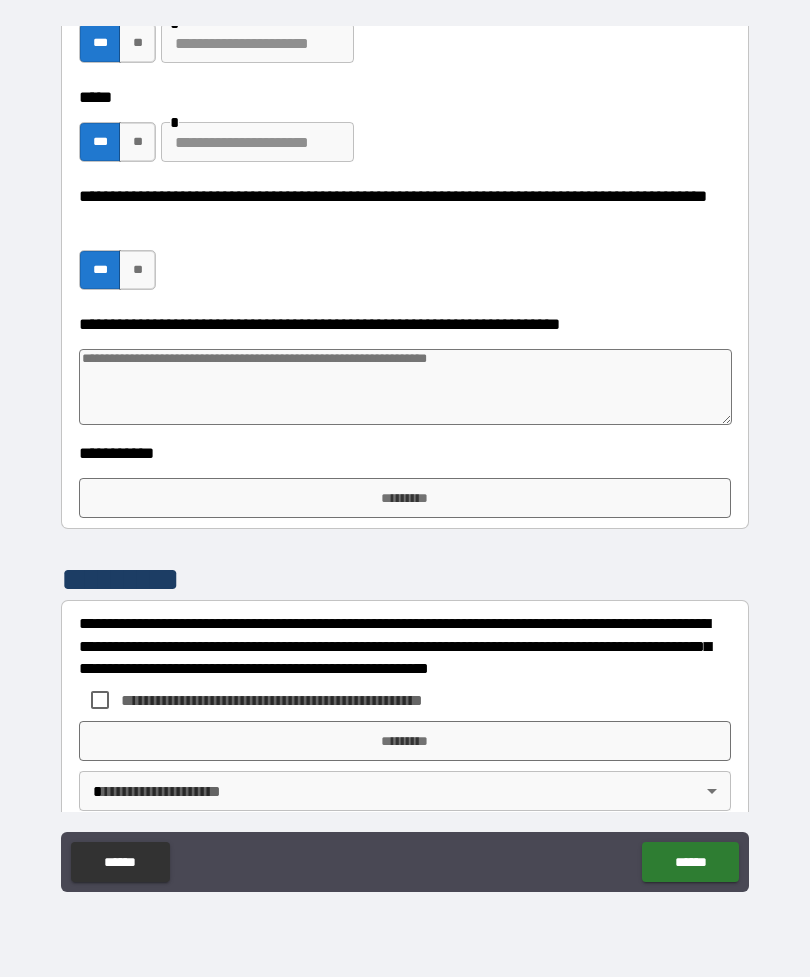 scroll, scrollTop: 496, scrollLeft: 0, axis: vertical 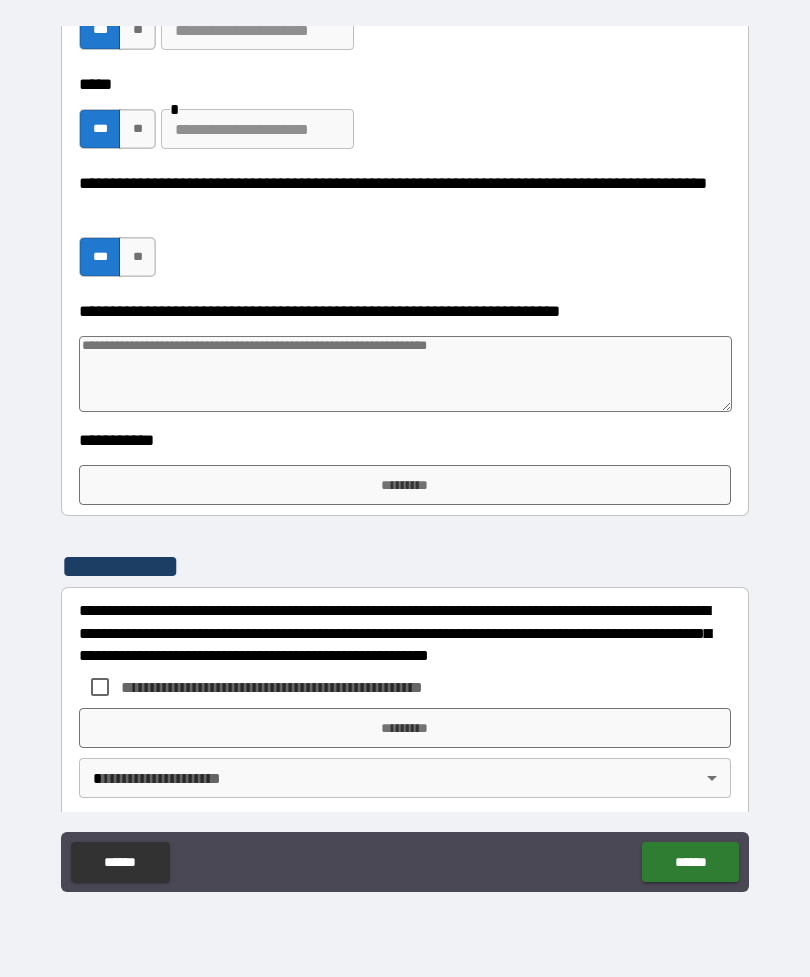 click at bounding box center [405, 374] 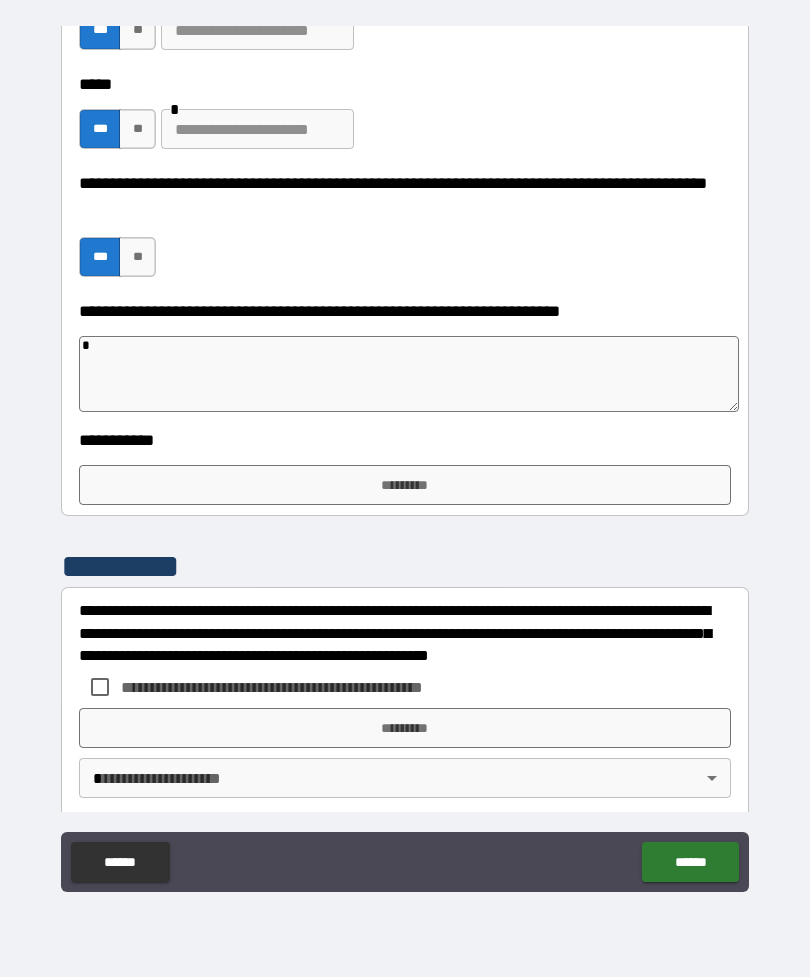type on "*" 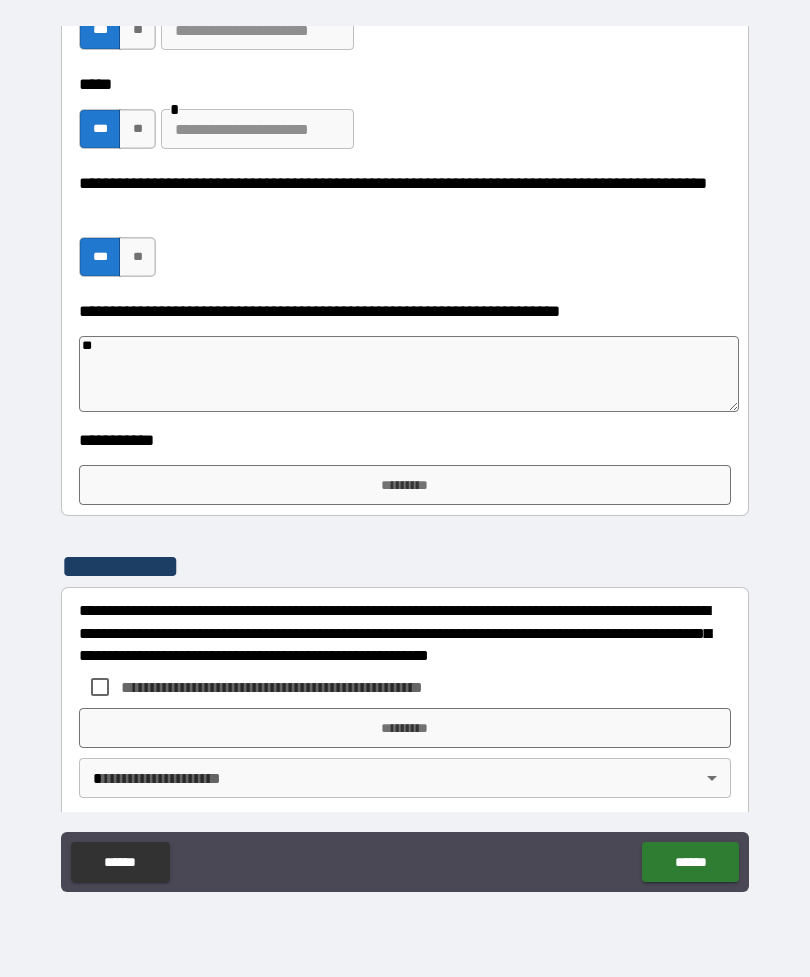 type on "*" 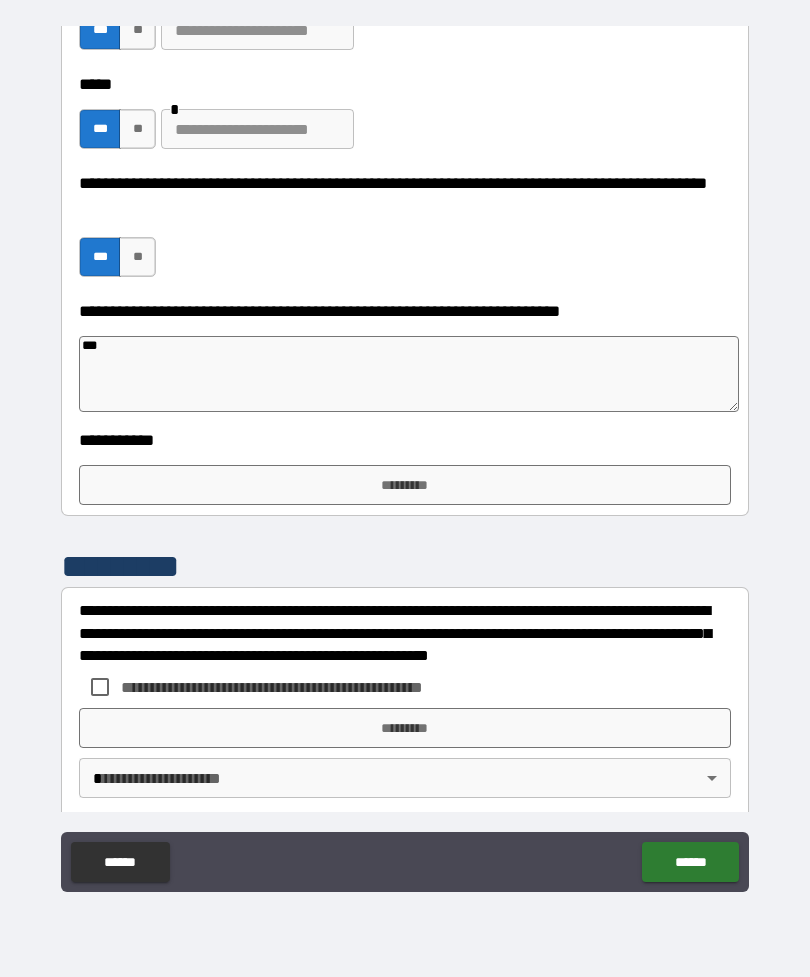 type on "*" 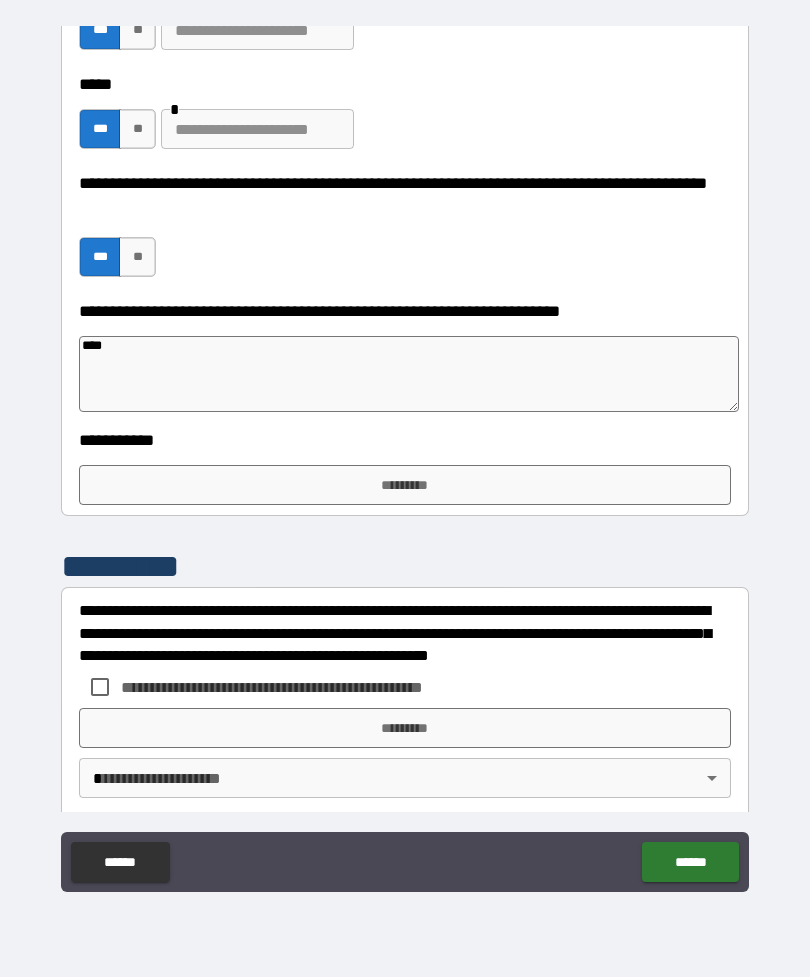 type on "*" 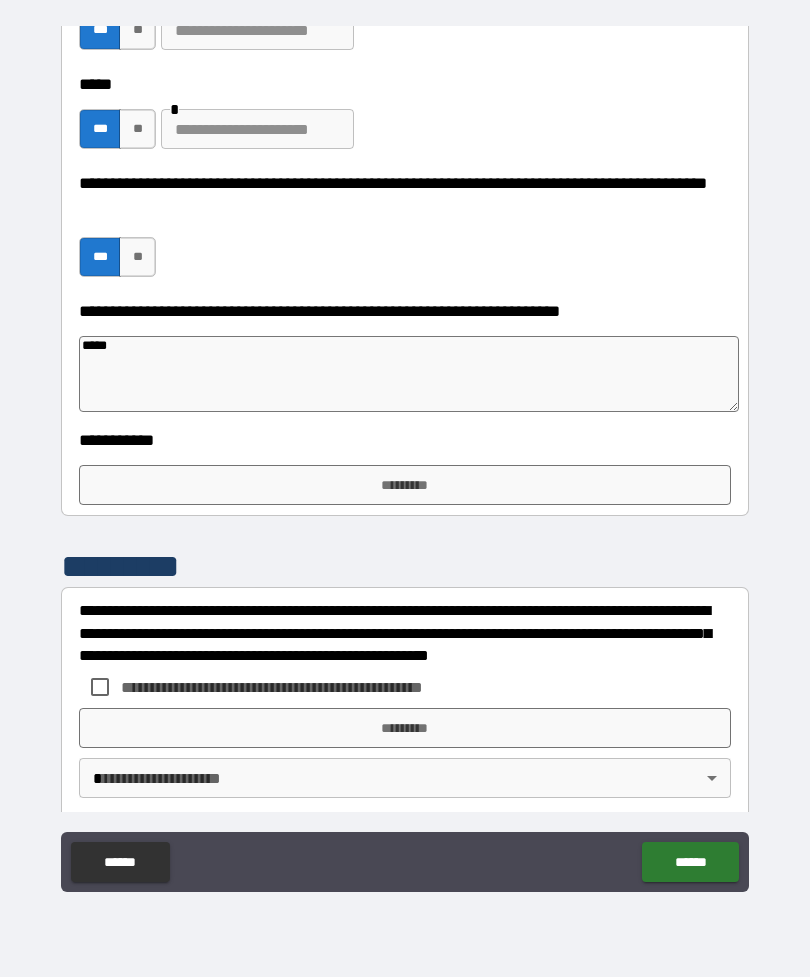 type on "*" 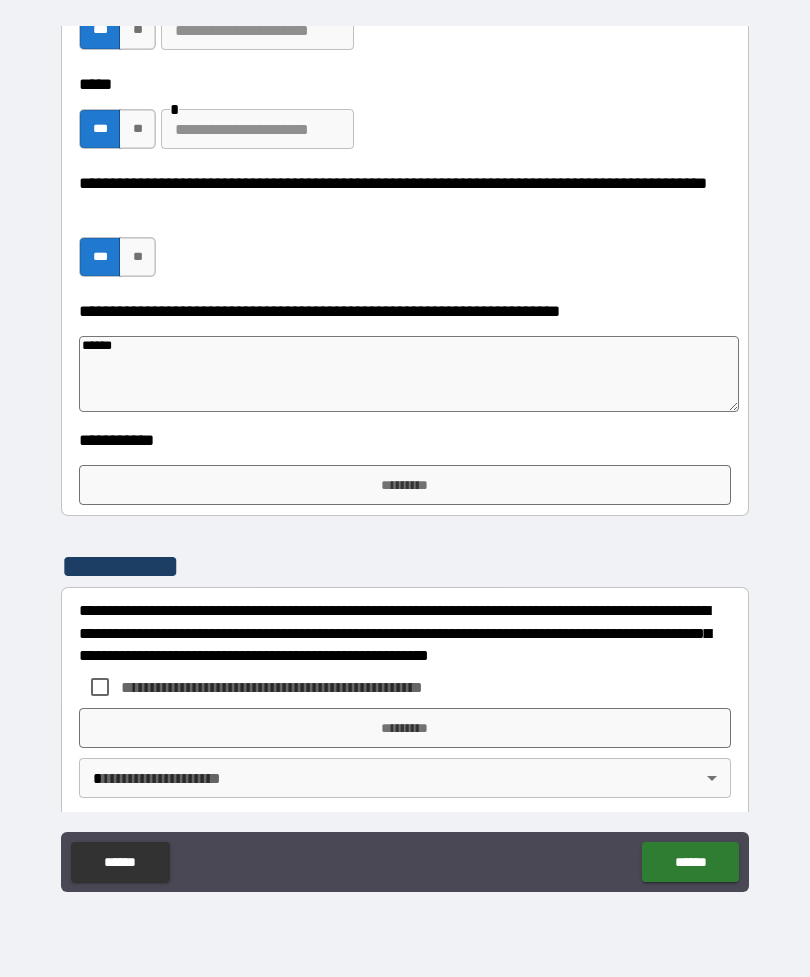 type on "*" 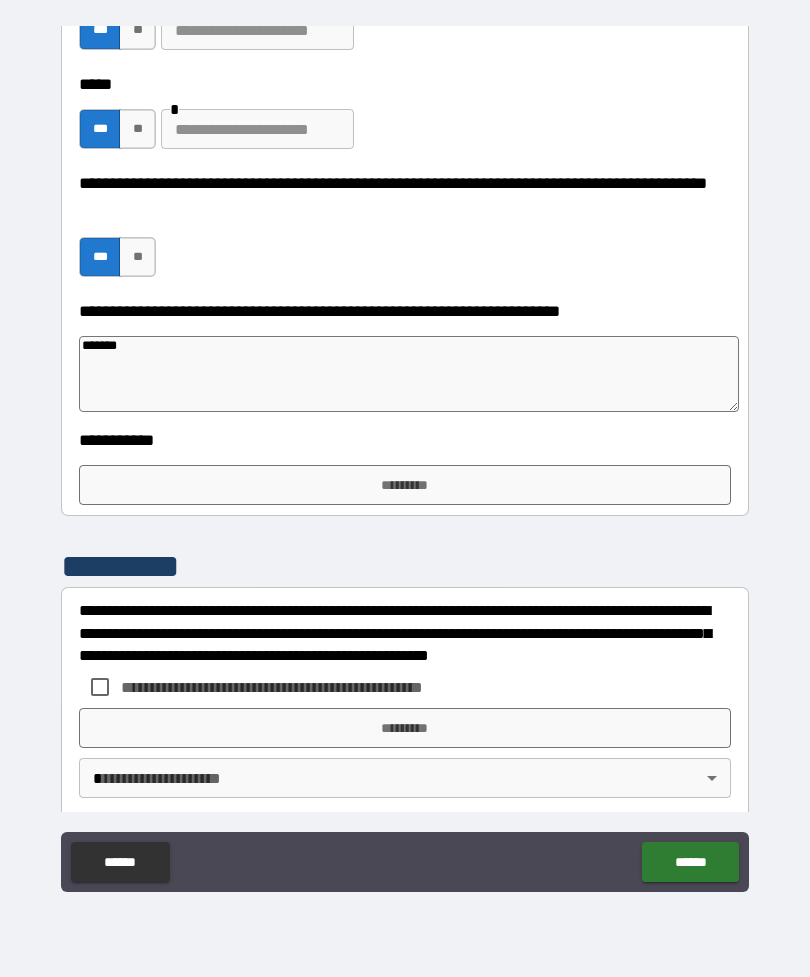 type on "*" 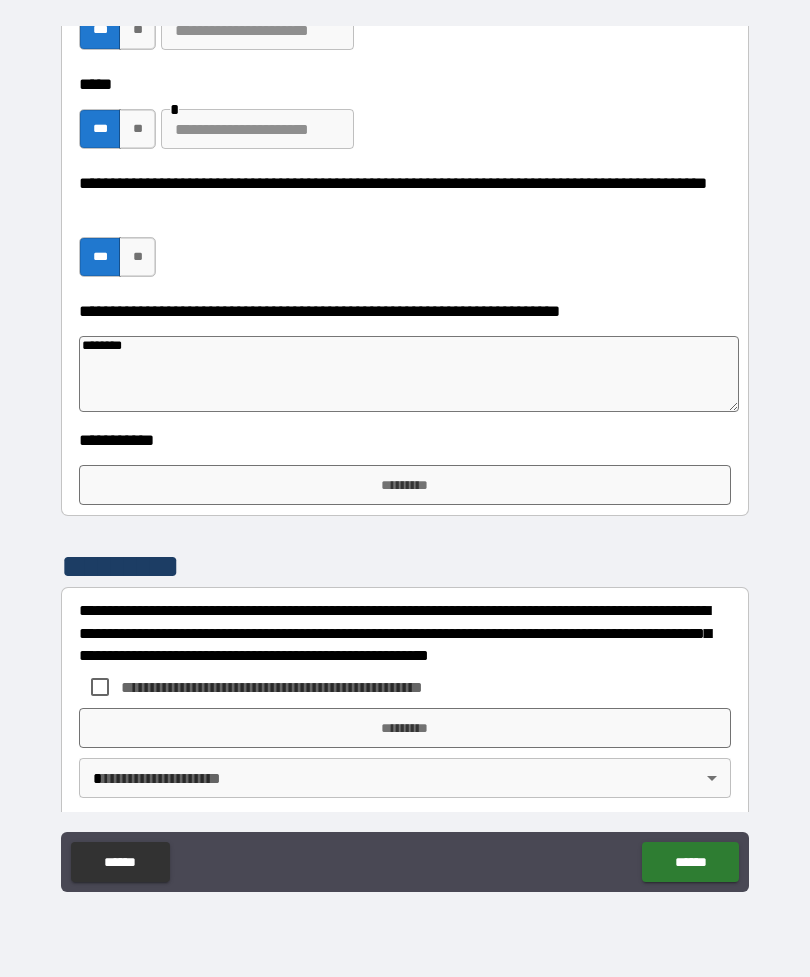 type on "*" 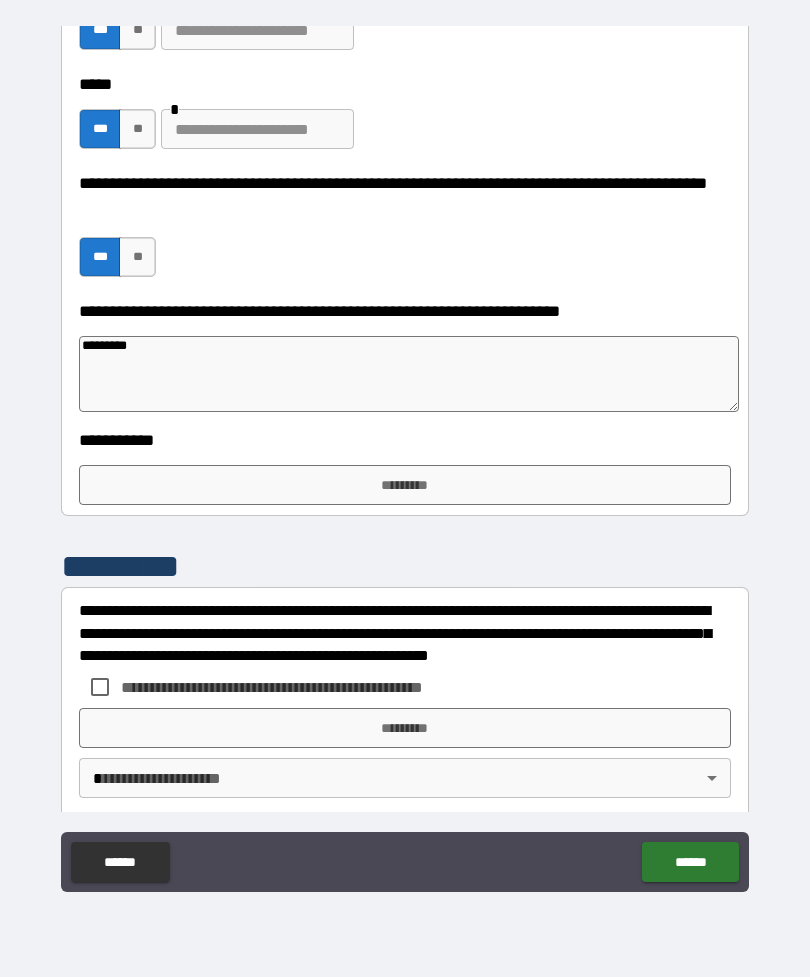 type on "*" 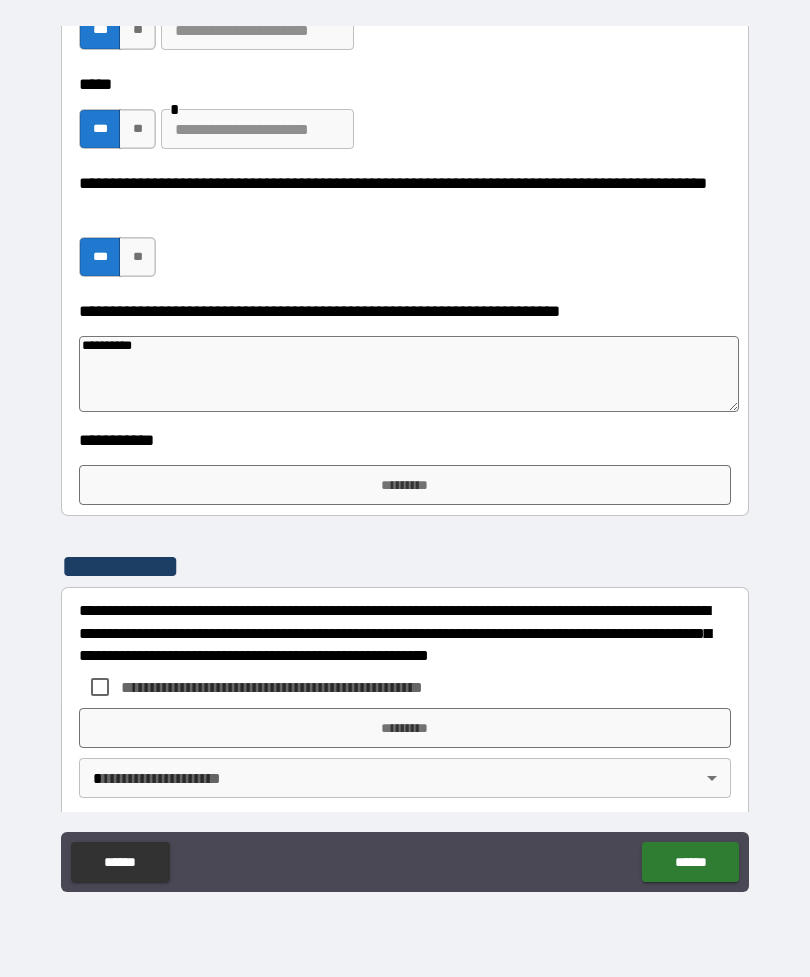 type on "*" 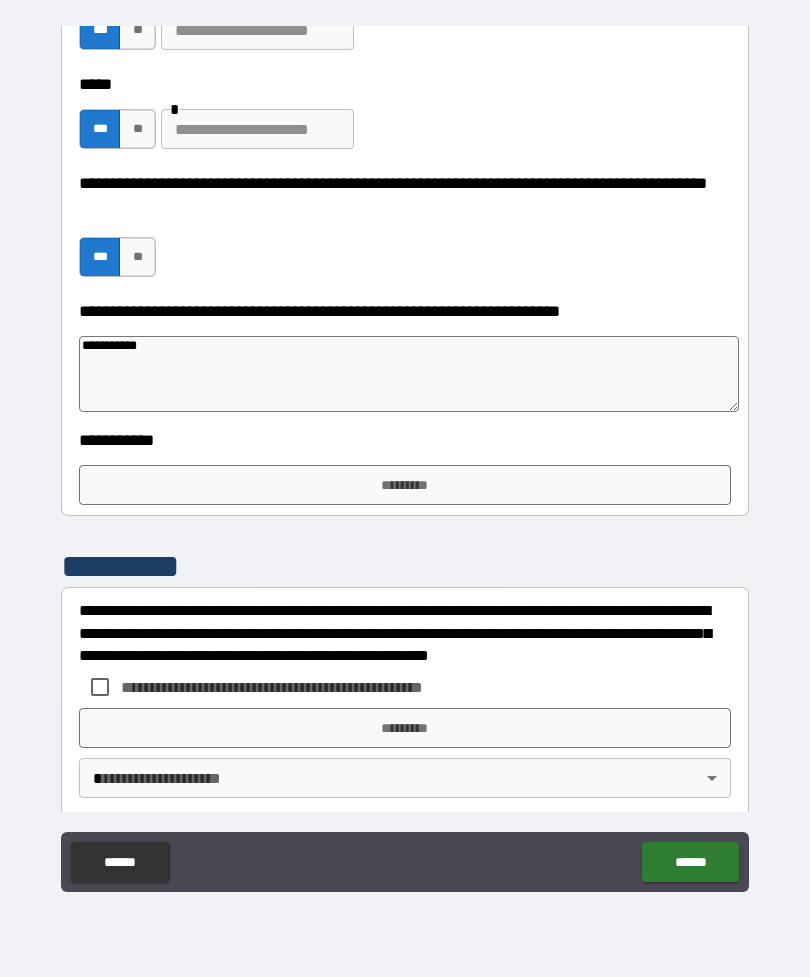 type on "*" 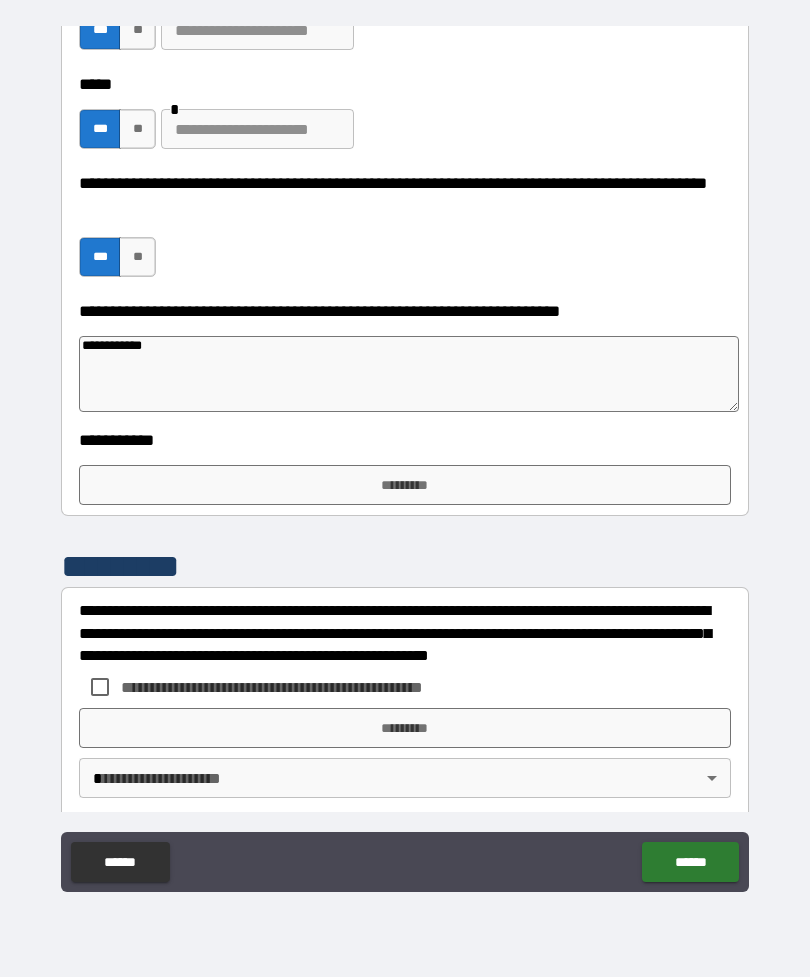 type on "*" 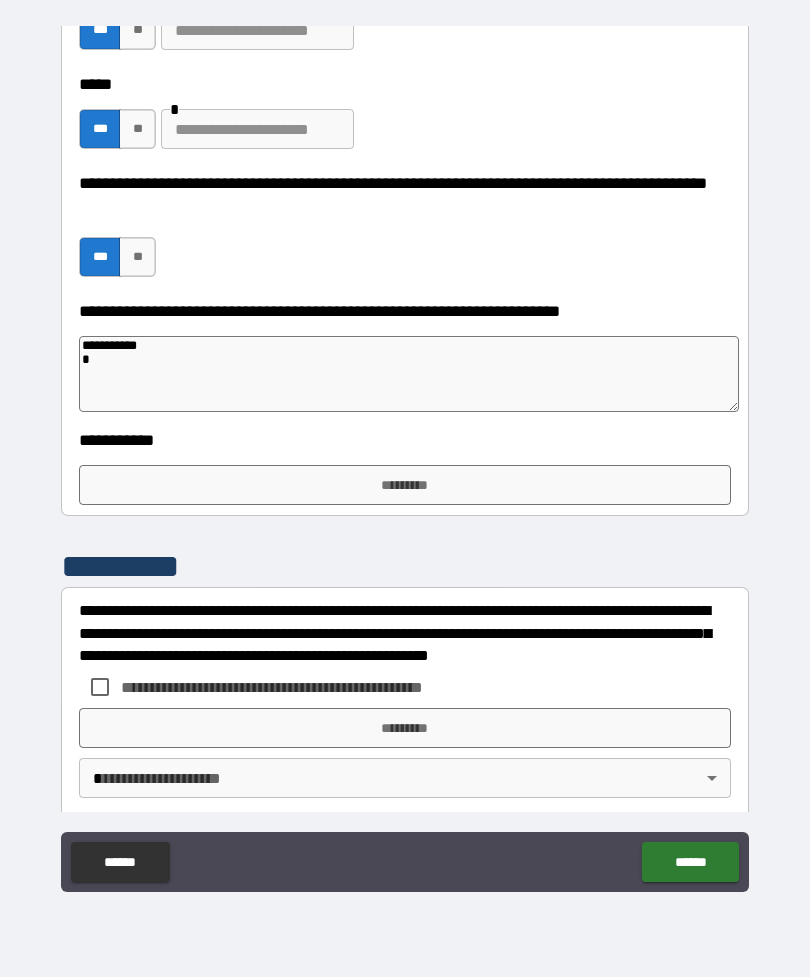 type on "*" 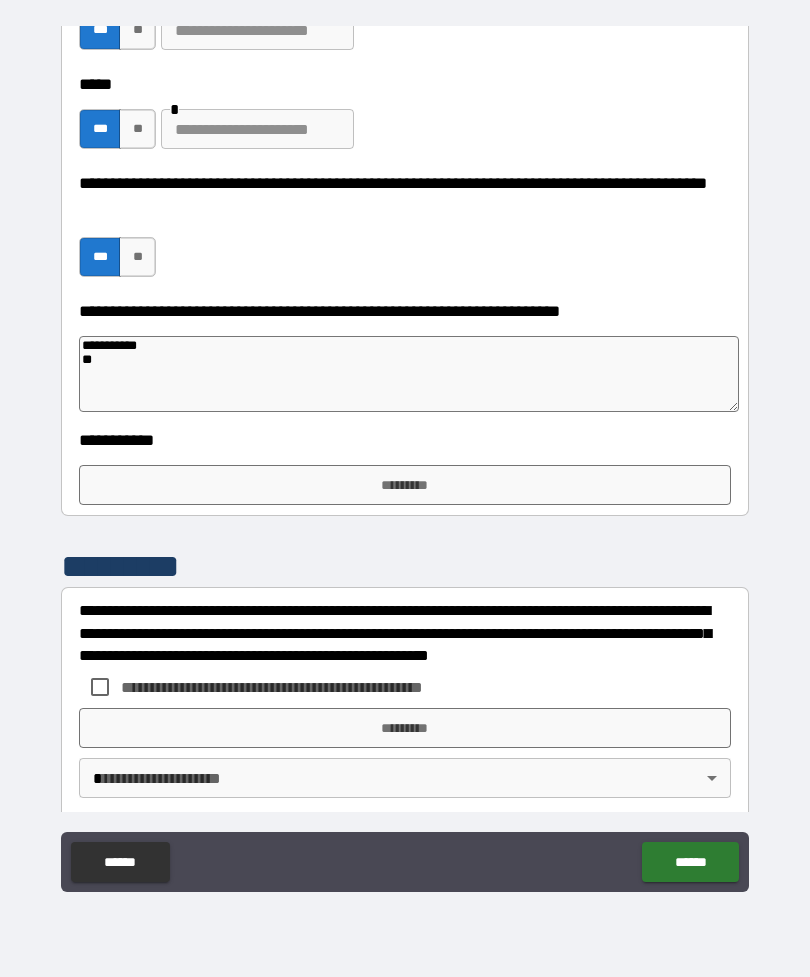 type on "*" 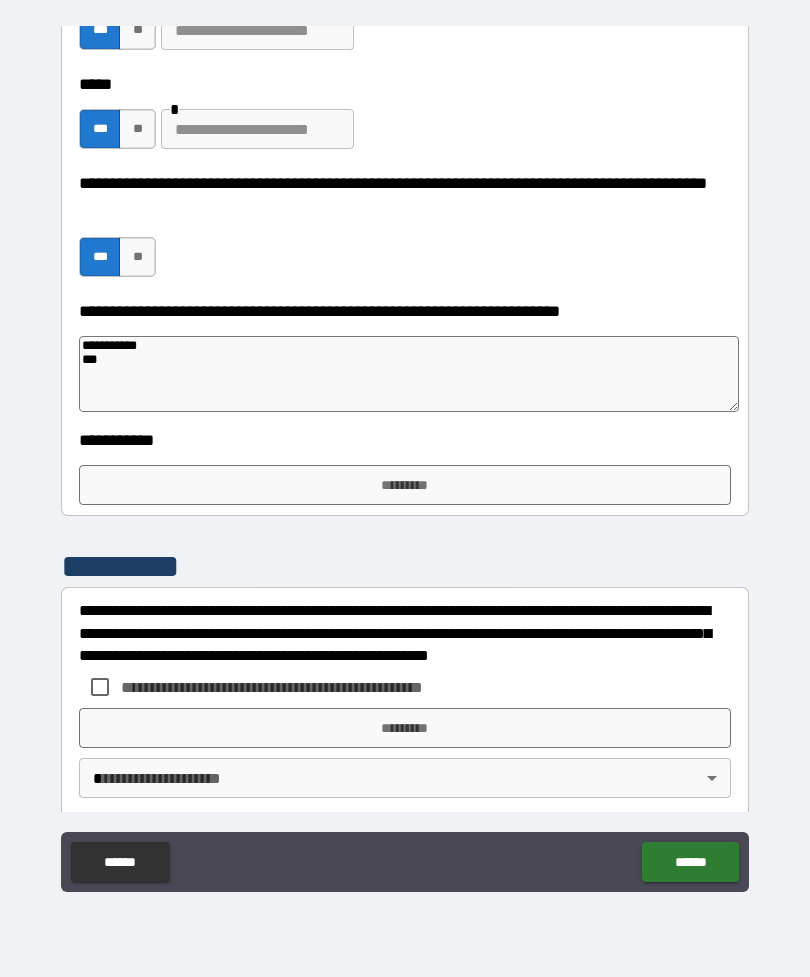 type on "*" 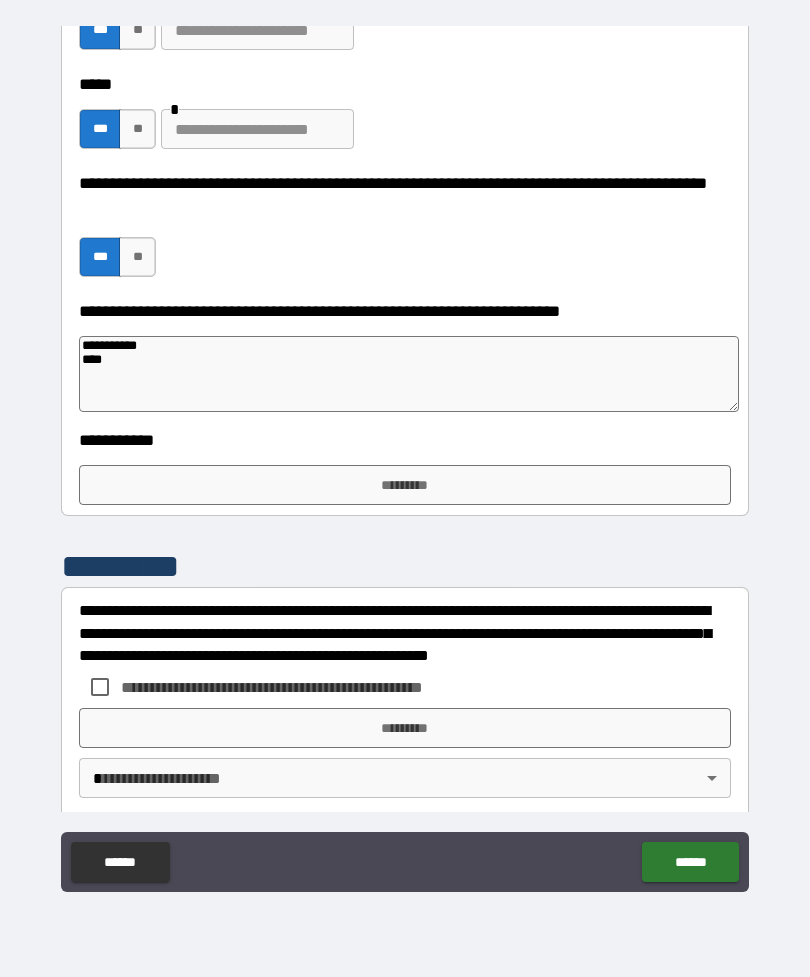 type on "*" 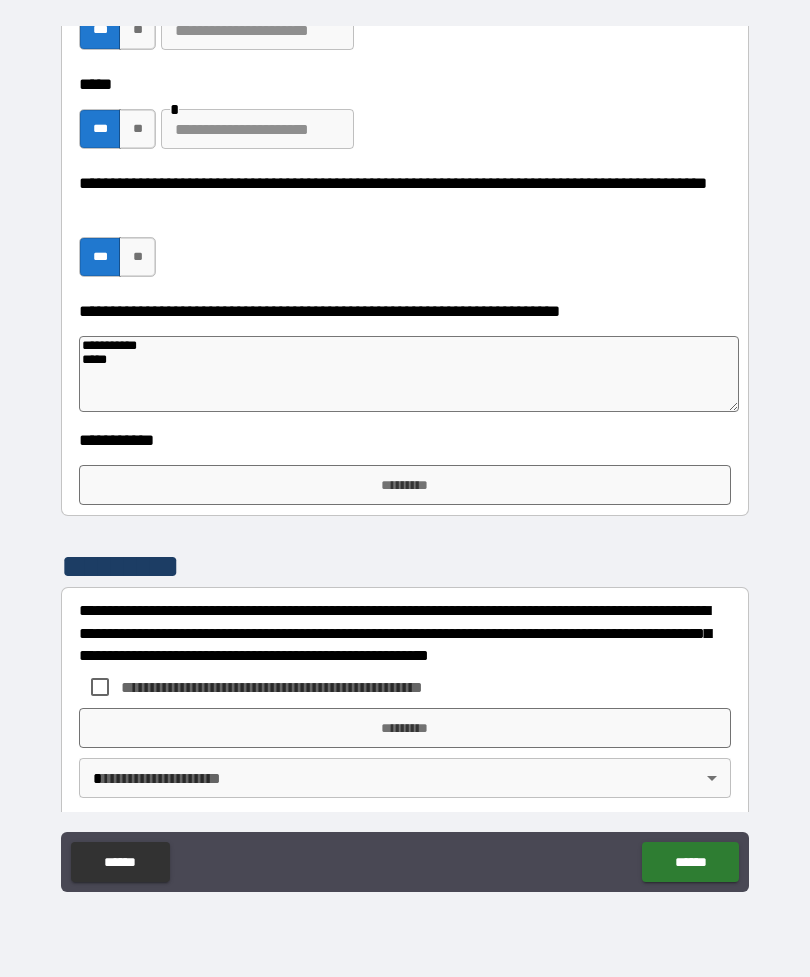 type on "*" 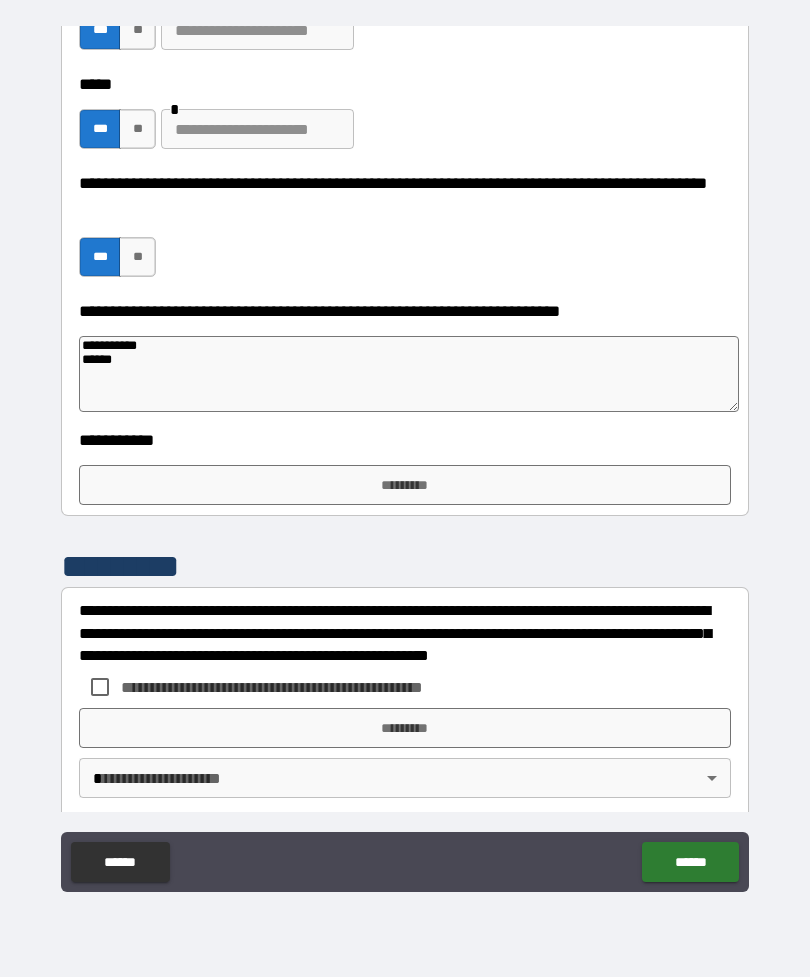 type on "*" 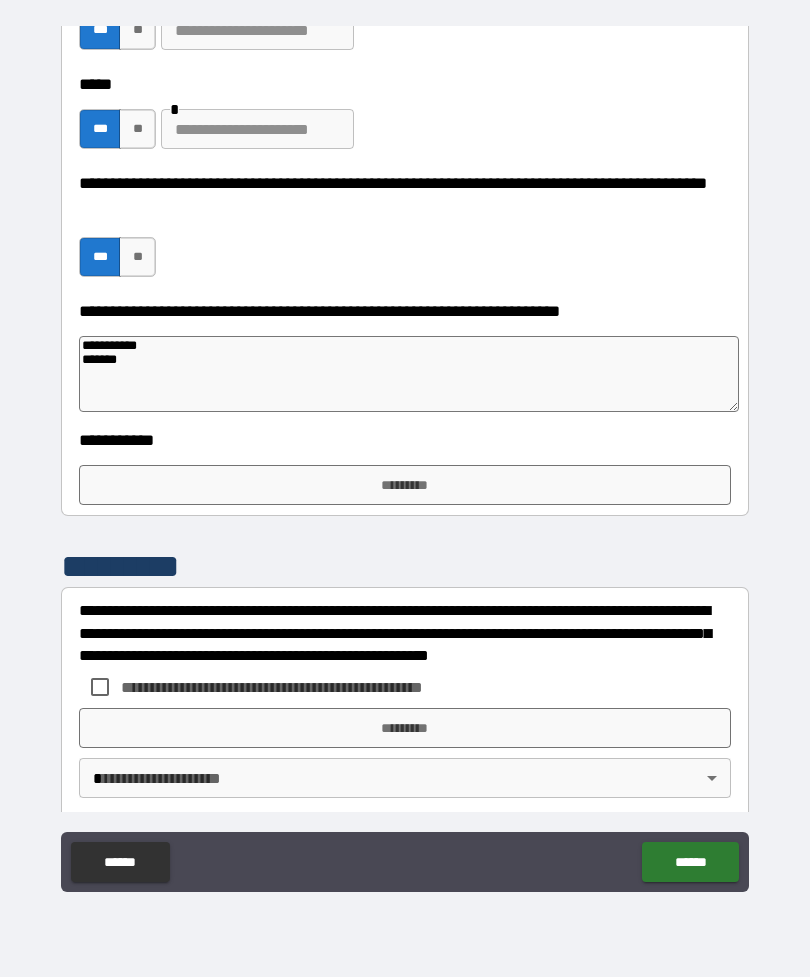 type on "*" 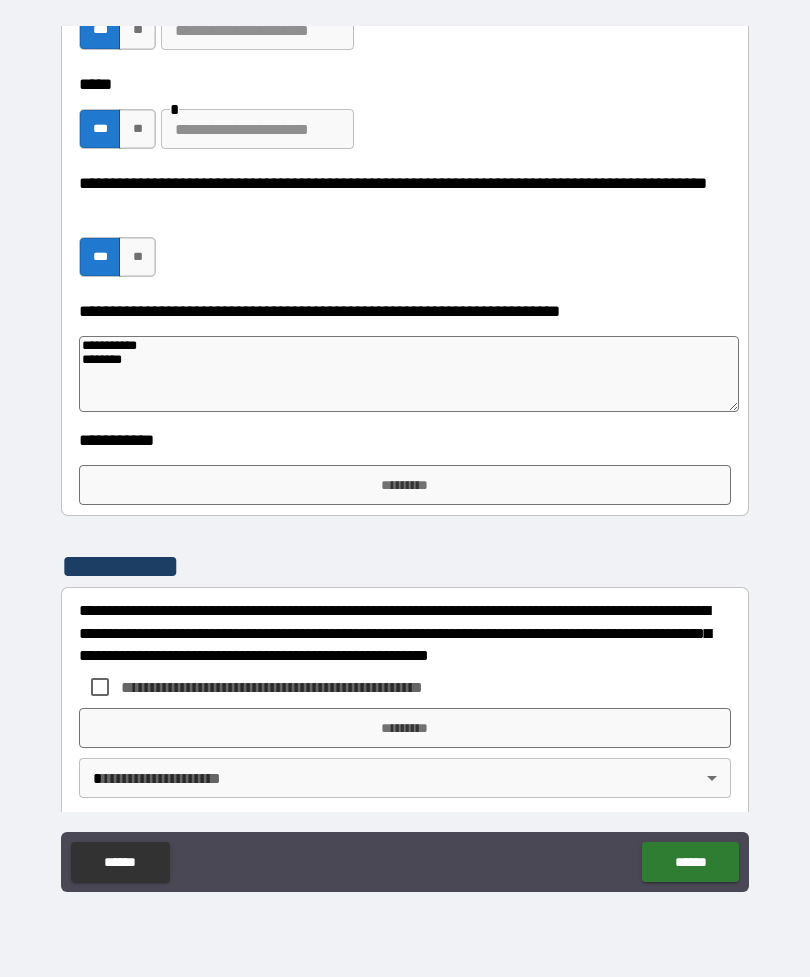 type on "*" 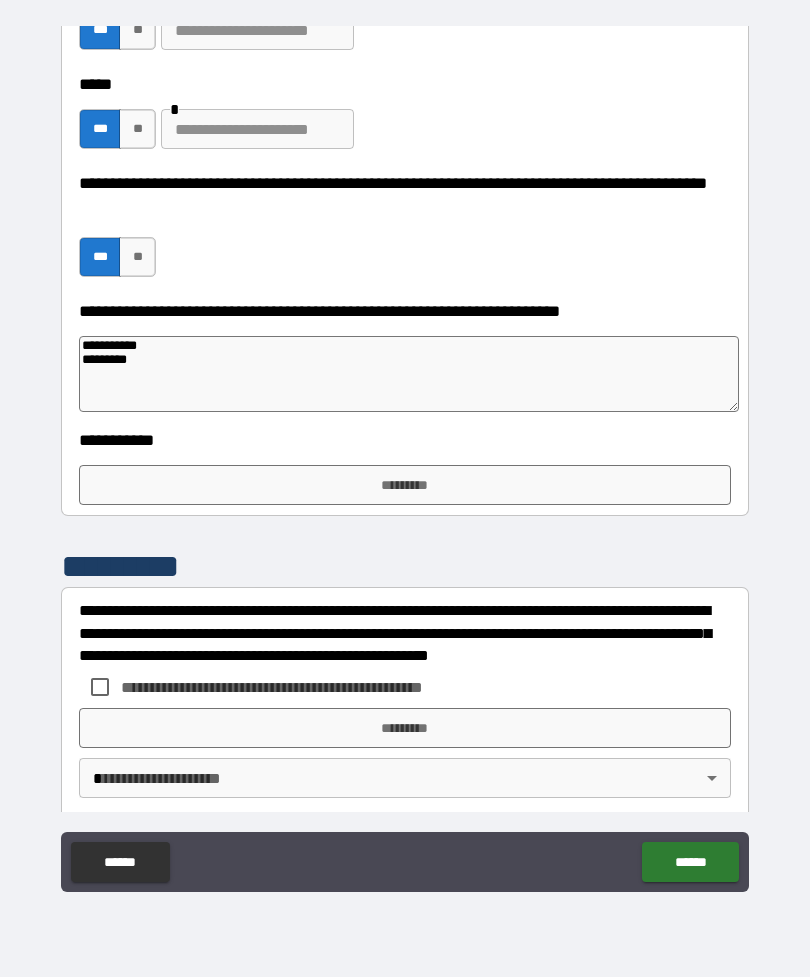 type on "*" 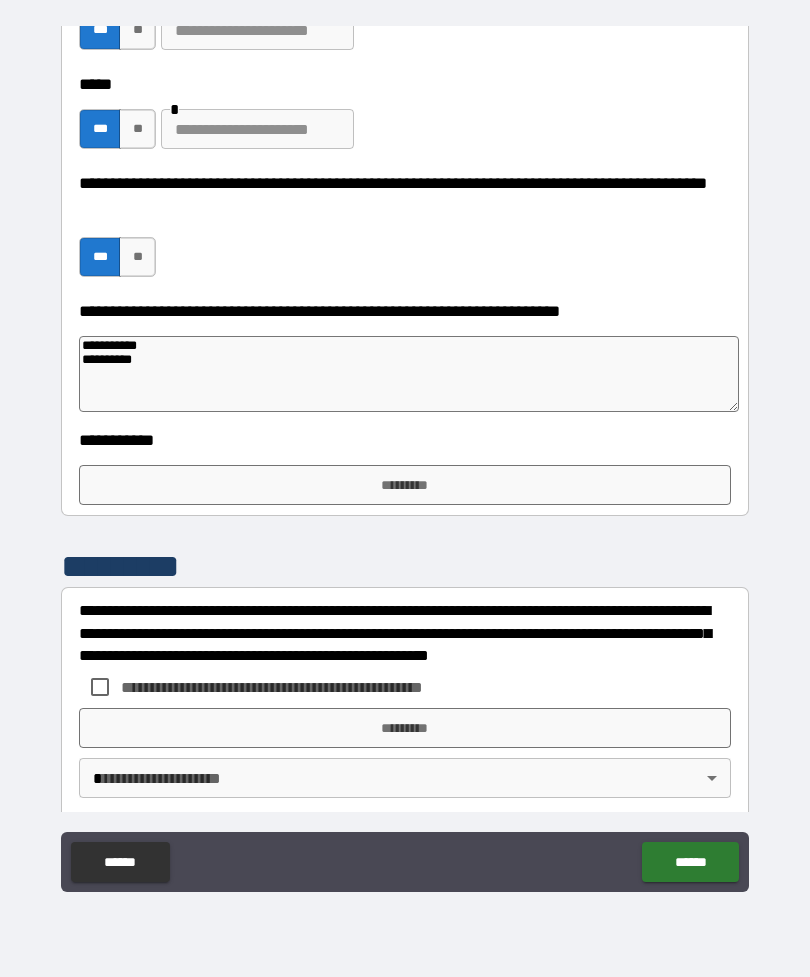 type on "*" 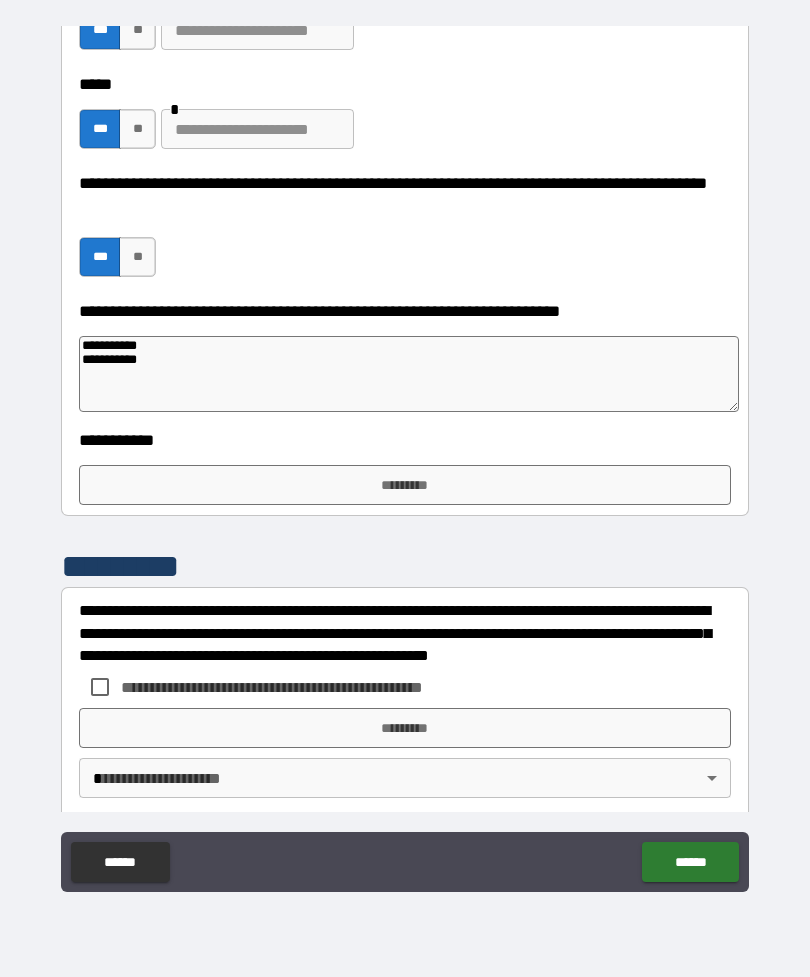 type on "*" 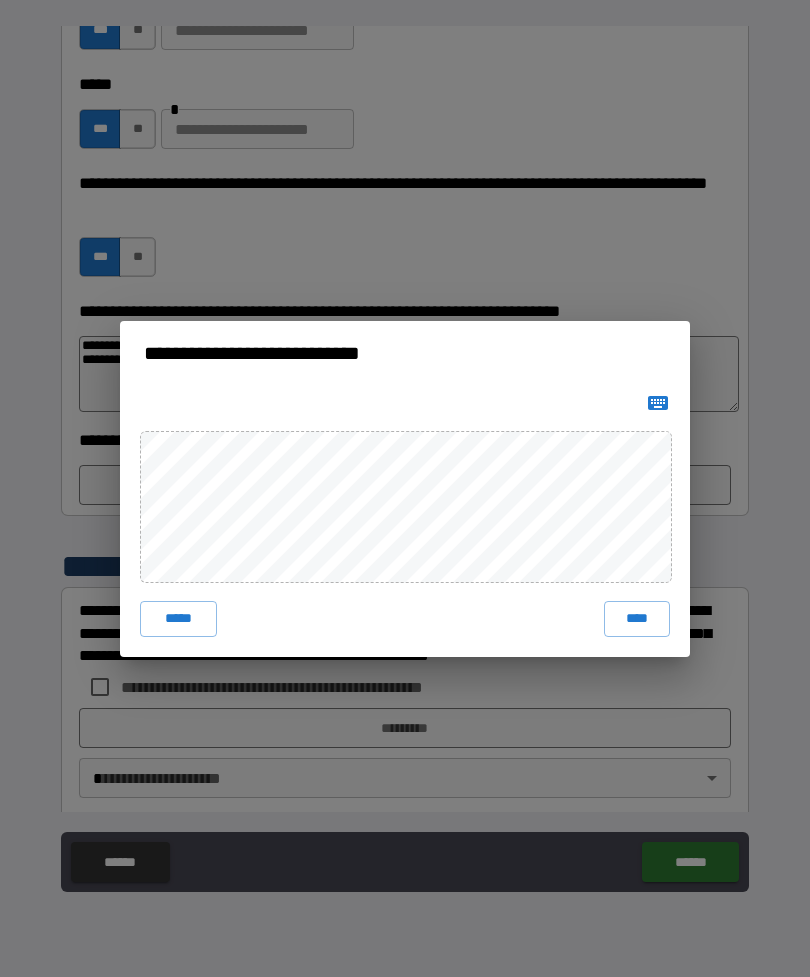 click on "****" at bounding box center (637, 619) 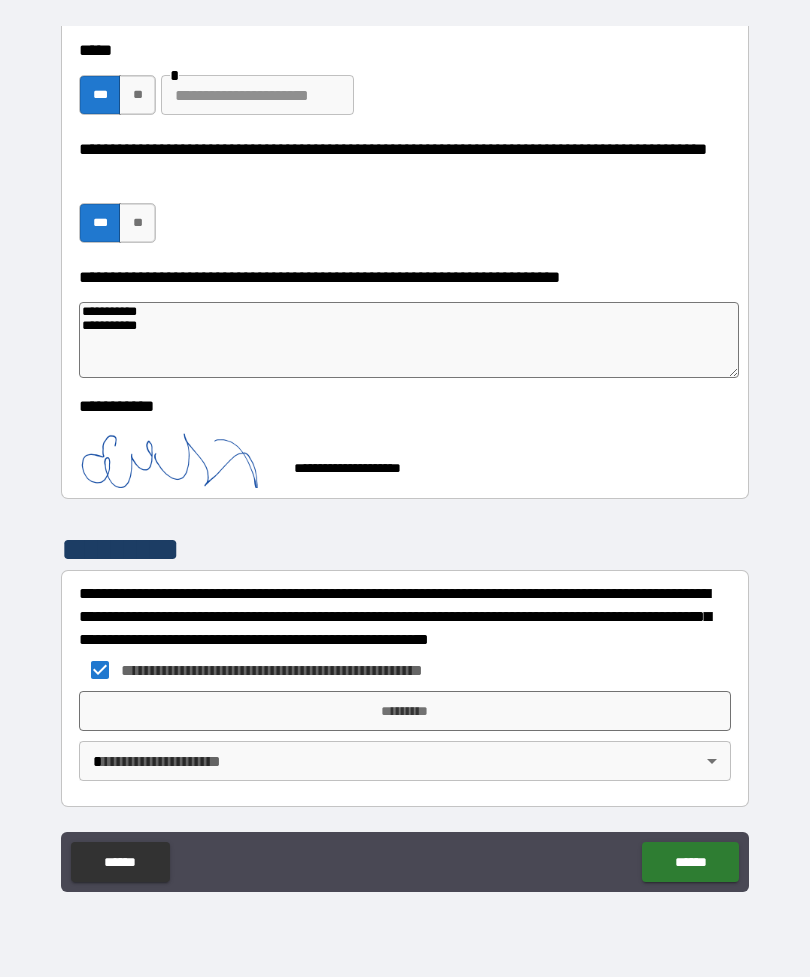 scroll, scrollTop: 530, scrollLeft: 0, axis: vertical 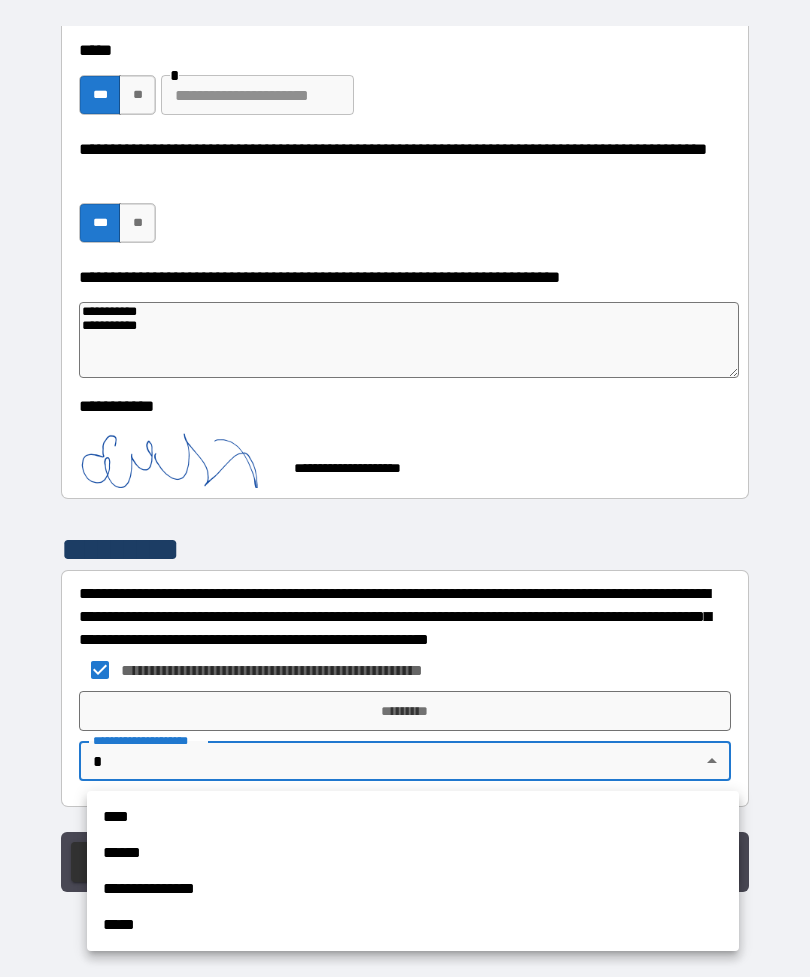 click on "**********" at bounding box center (413, 889) 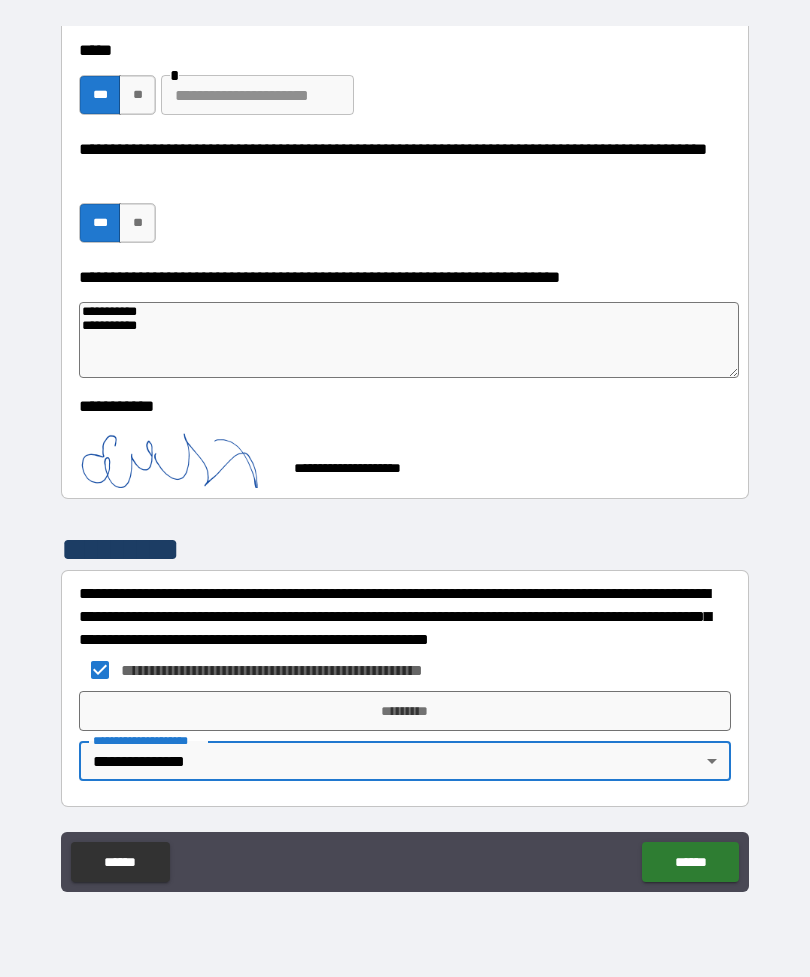 click on "******" at bounding box center (690, 862) 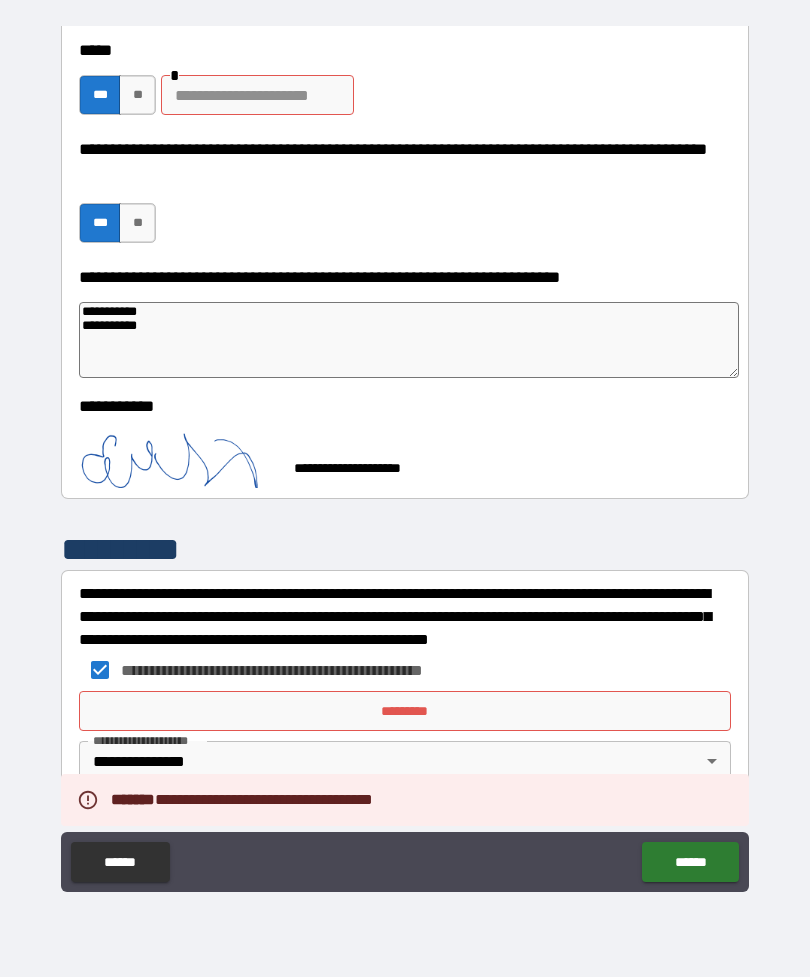 click on "*********" at bounding box center [405, 711] 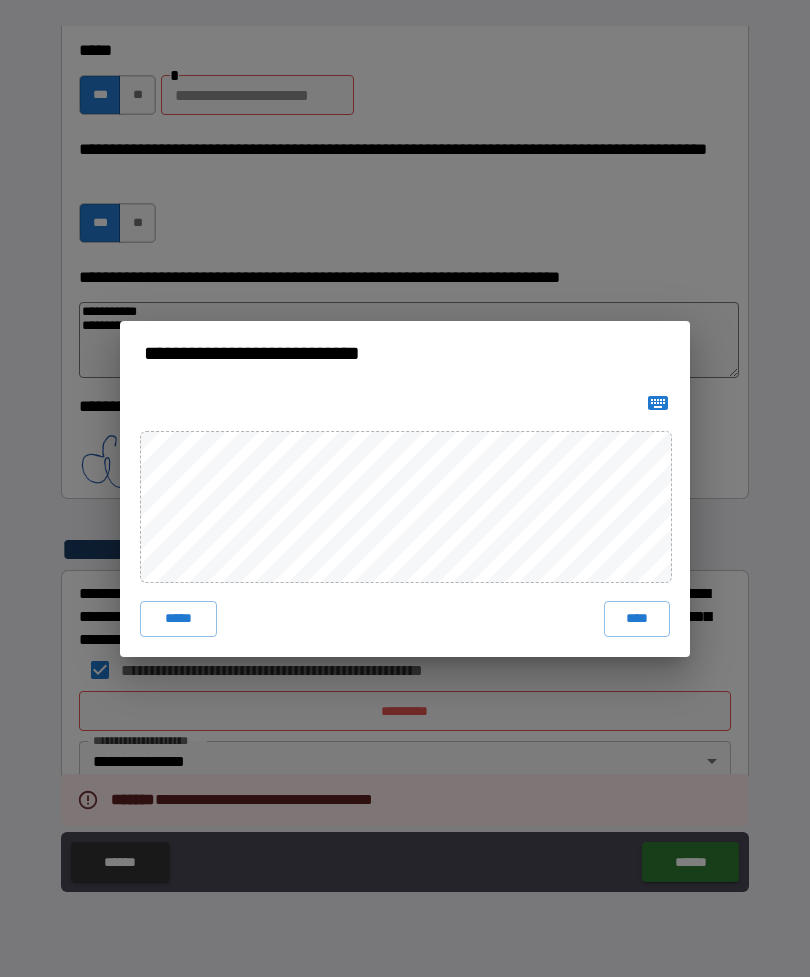 click on "****" at bounding box center (637, 619) 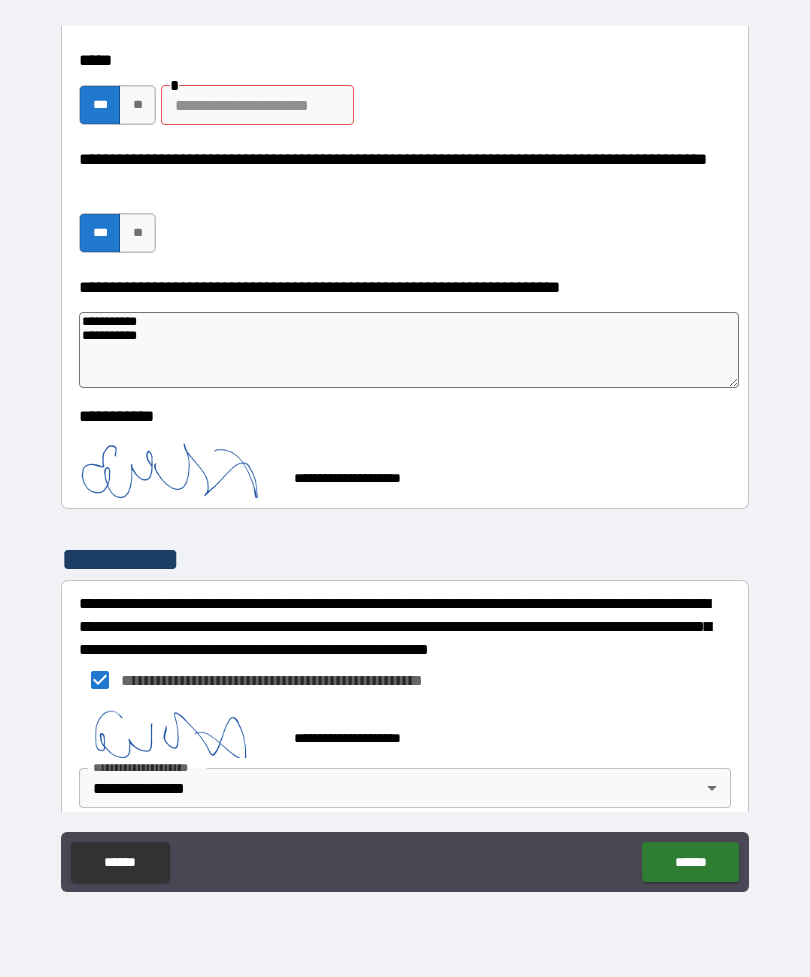 click on "******" at bounding box center [690, 862] 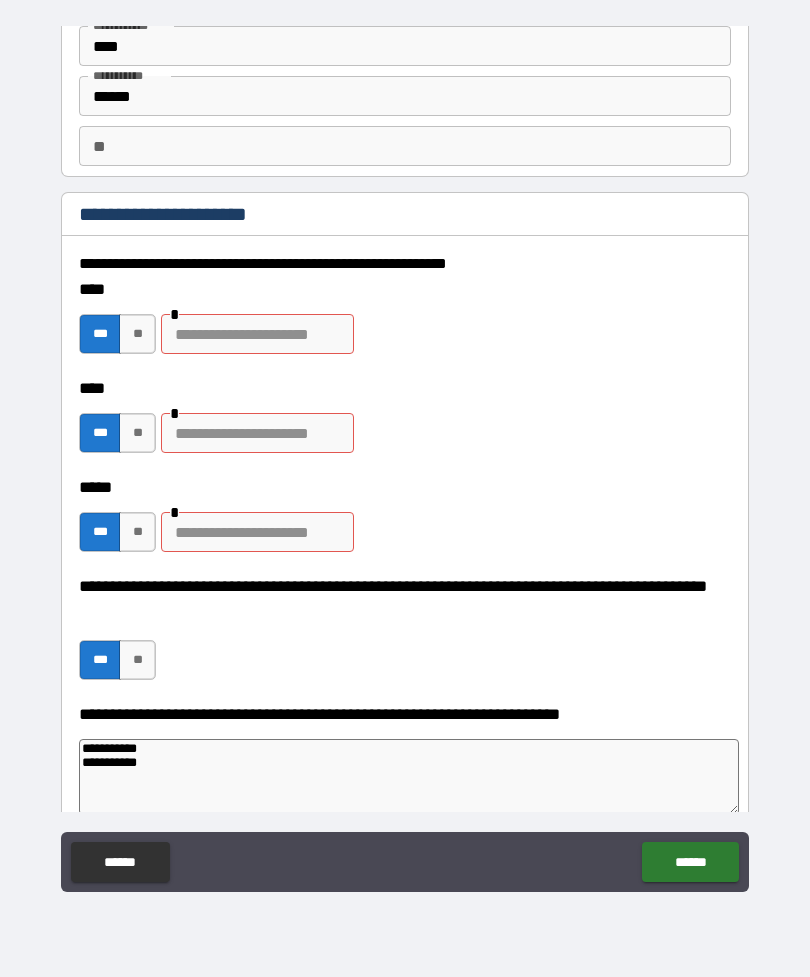 scroll, scrollTop: 92, scrollLeft: 0, axis: vertical 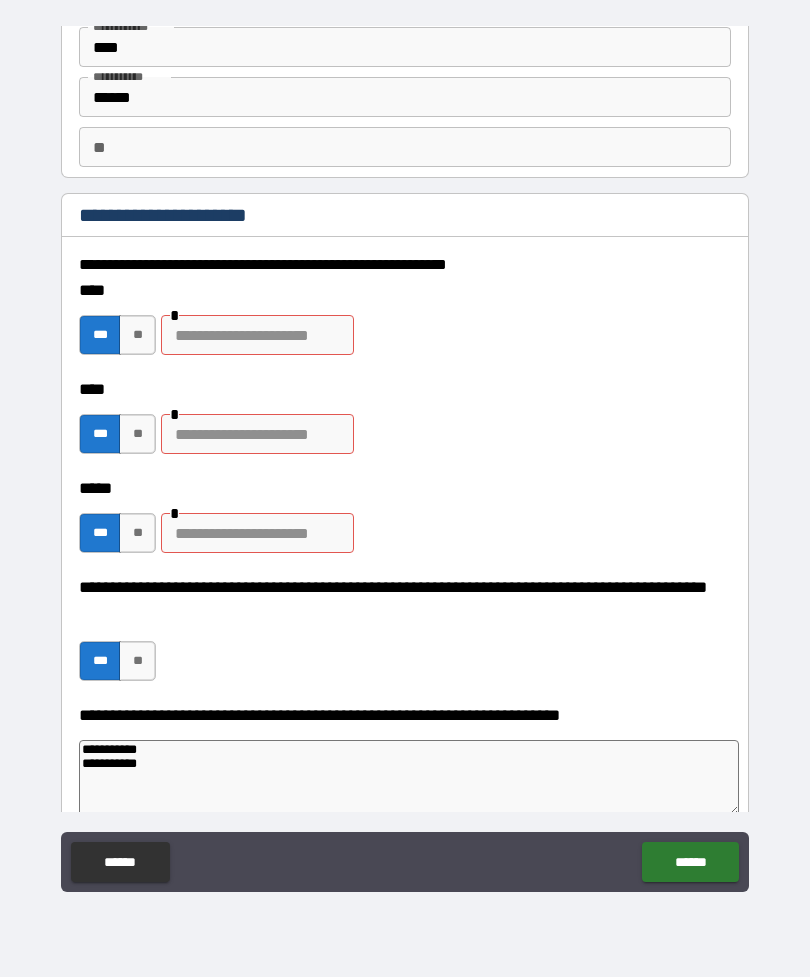 click on "**" at bounding box center [137, 335] 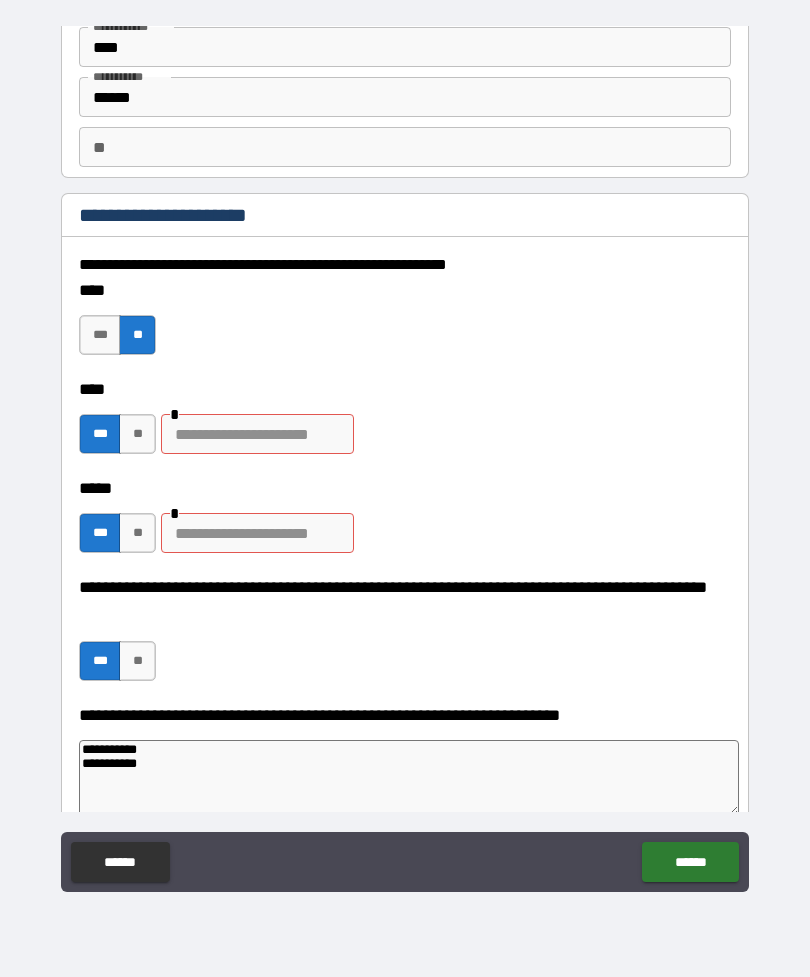 click on "**" at bounding box center (137, 434) 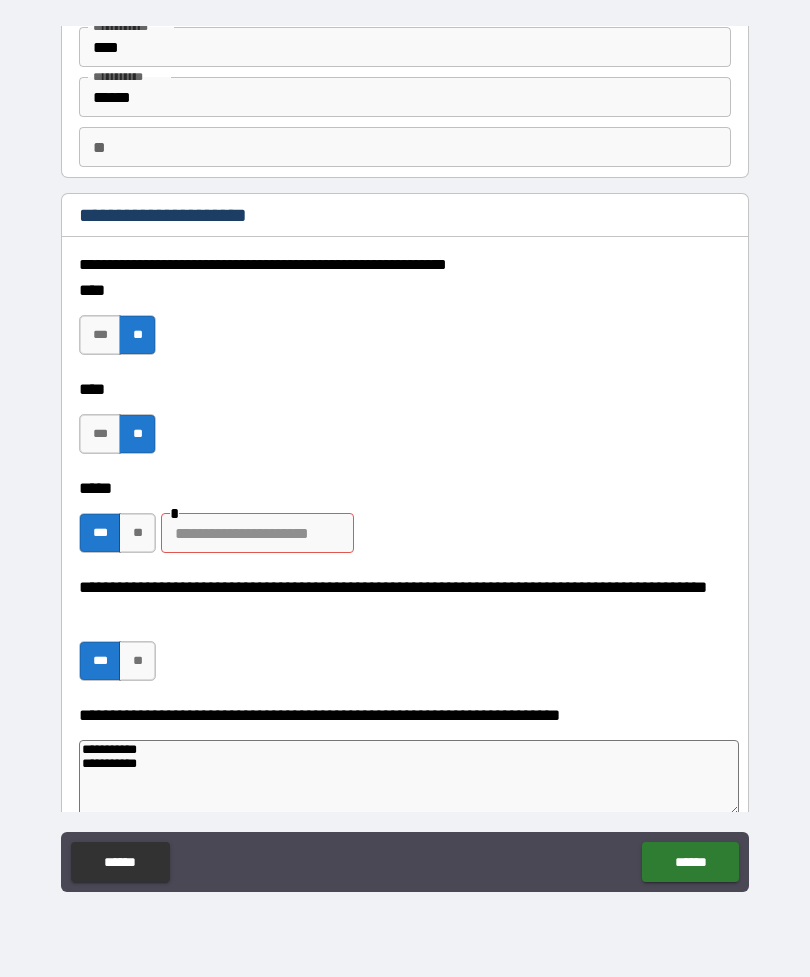 click on "**" at bounding box center [137, 533] 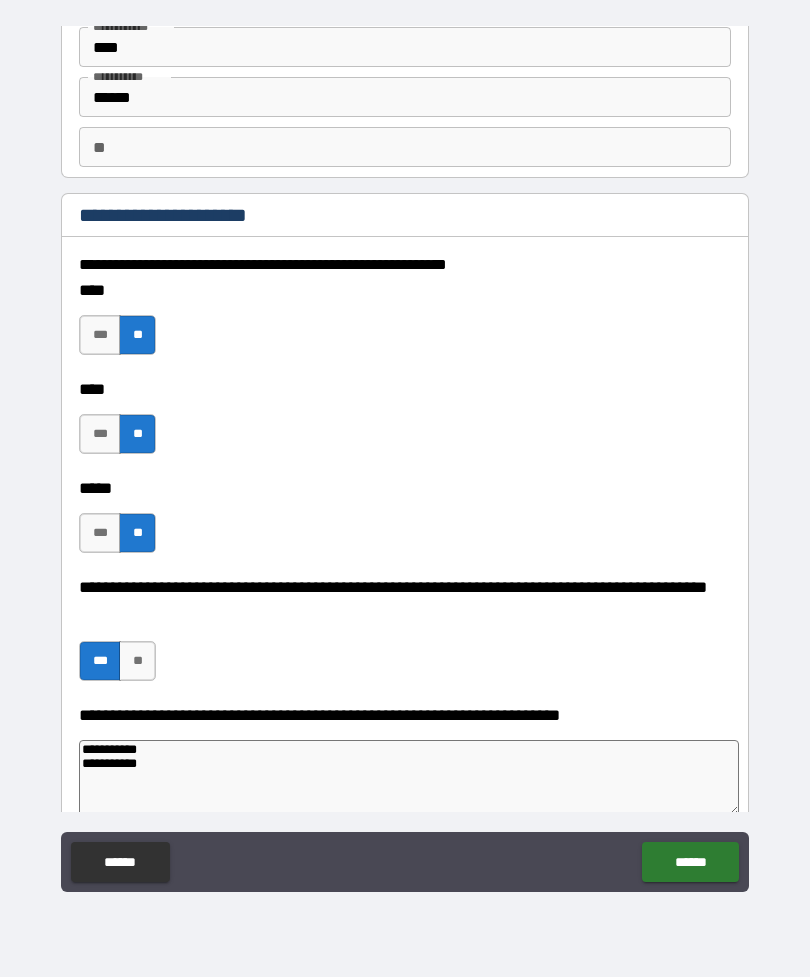 click on "**" at bounding box center (137, 661) 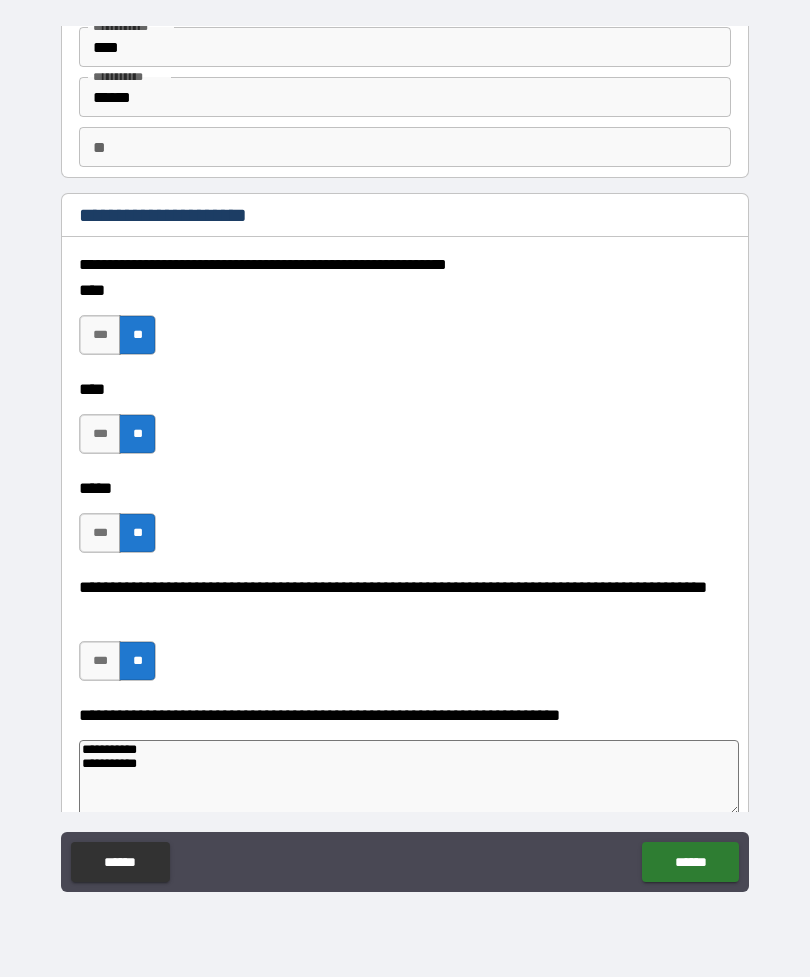 type on "*" 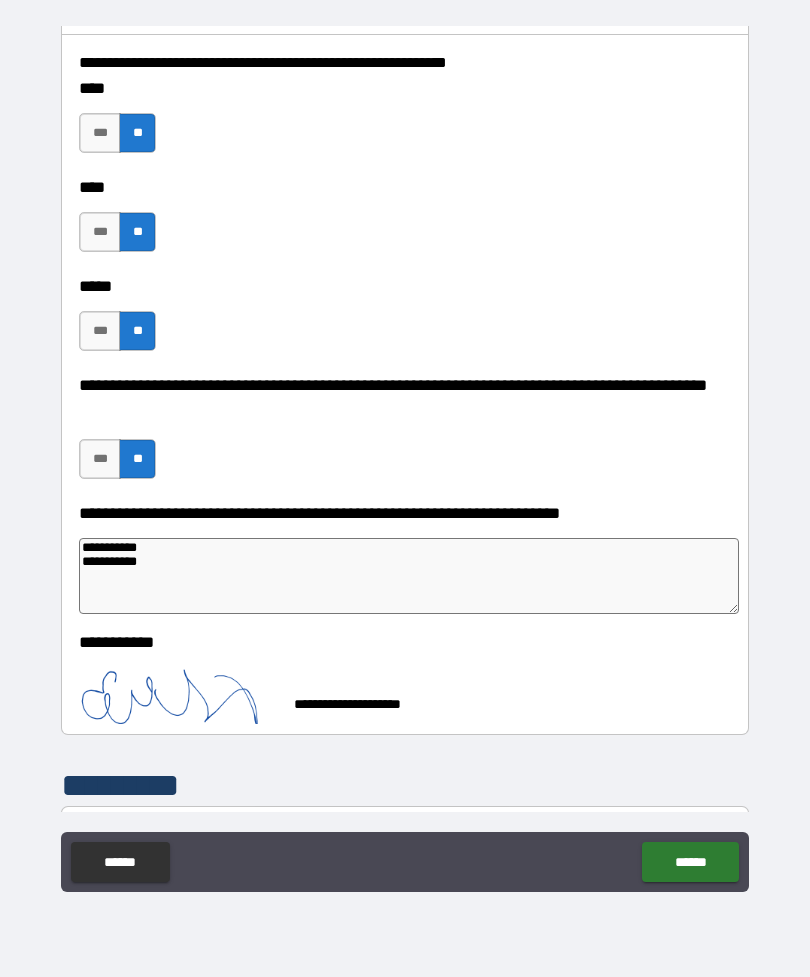 scroll, scrollTop: 295, scrollLeft: 0, axis: vertical 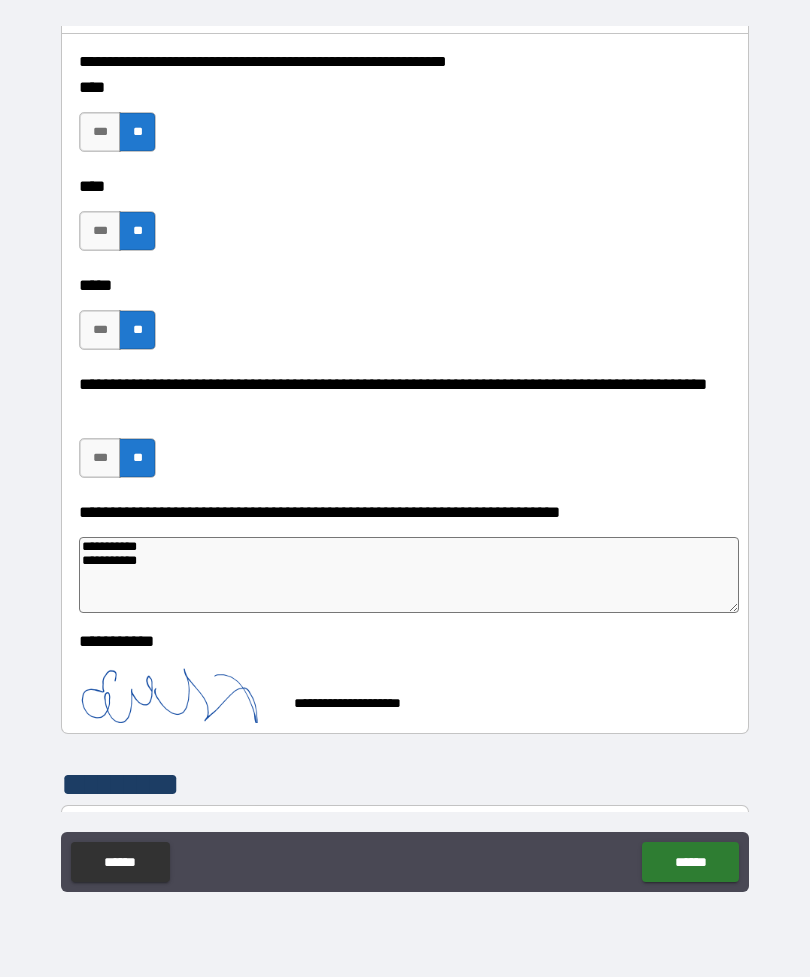 click on "******" at bounding box center (690, 862) 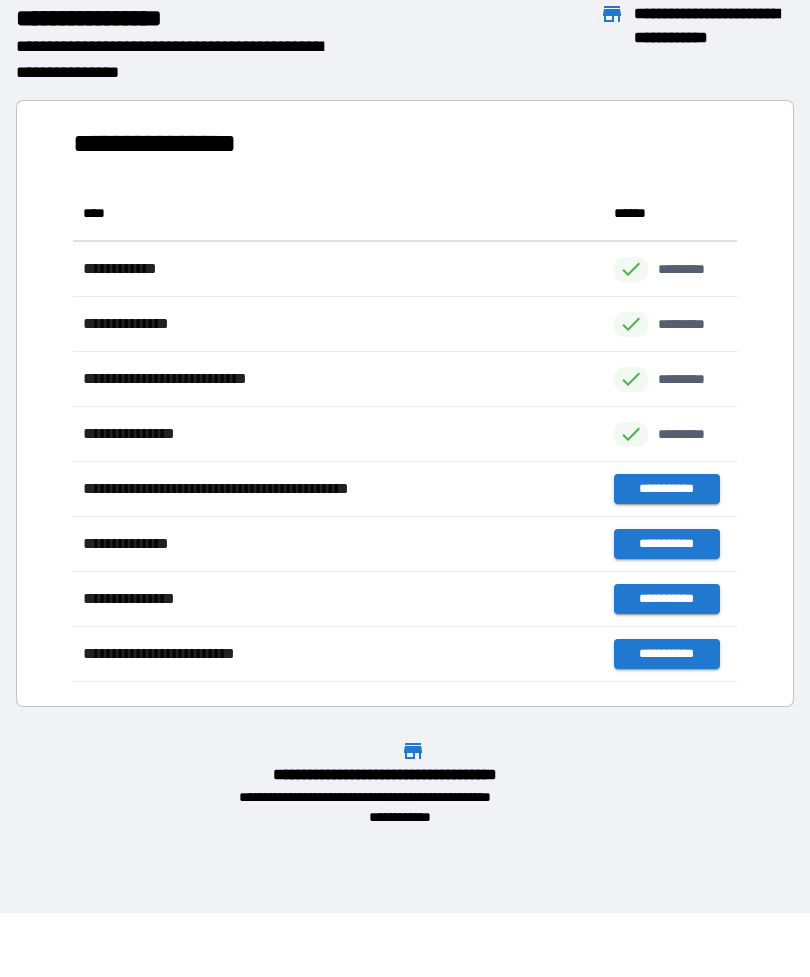 scroll, scrollTop: 496, scrollLeft: 664, axis: both 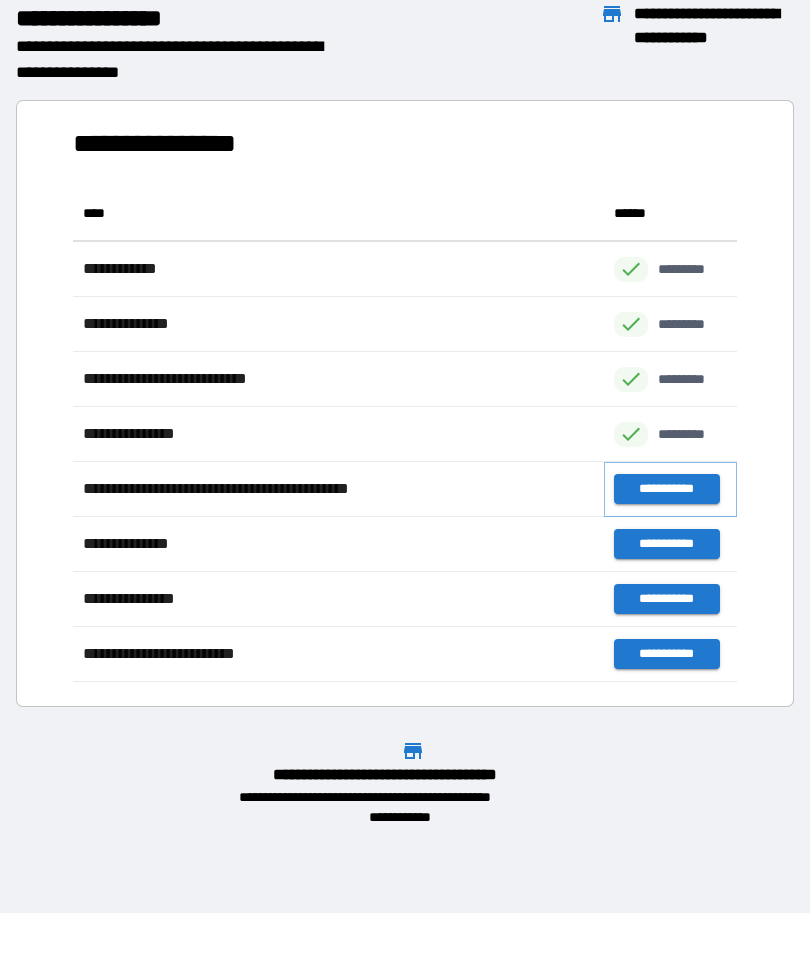 click on "**********" at bounding box center (666, 489) 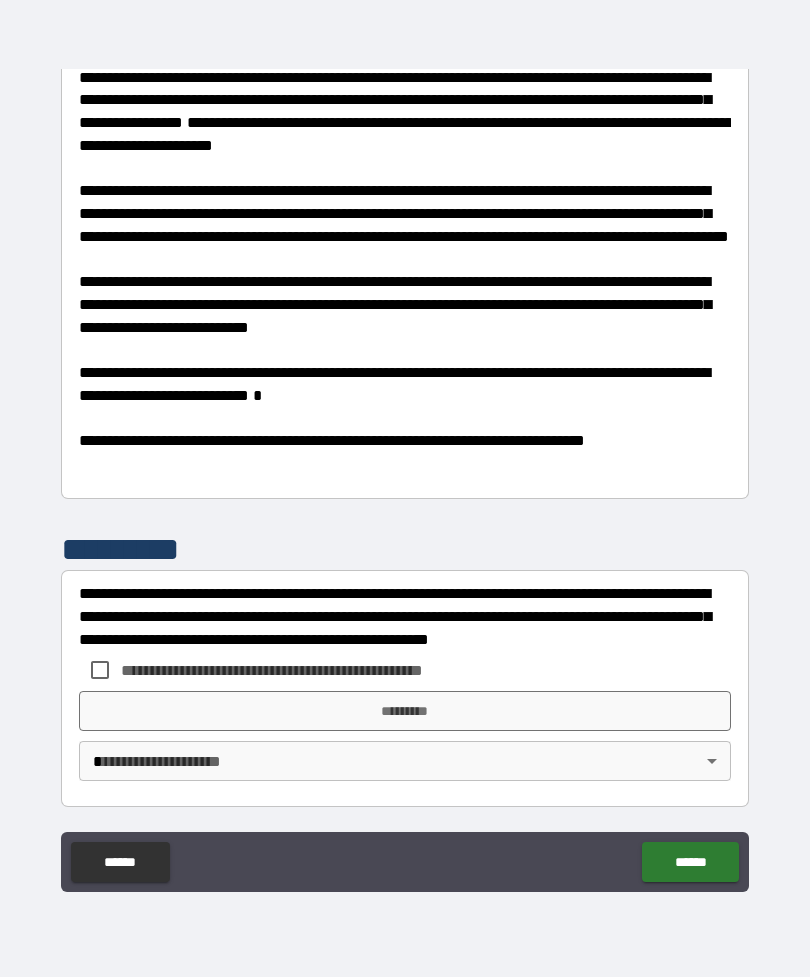 scroll, scrollTop: 2047, scrollLeft: 0, axis: vertical 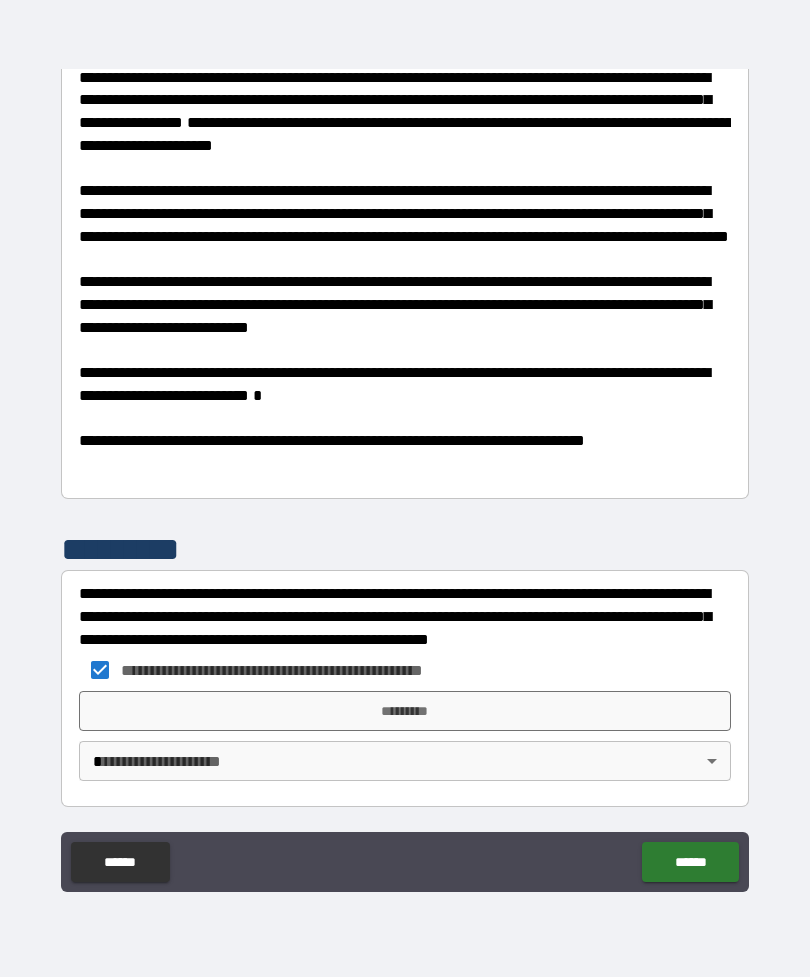 click on "*********" at bounding box center [405, 711] 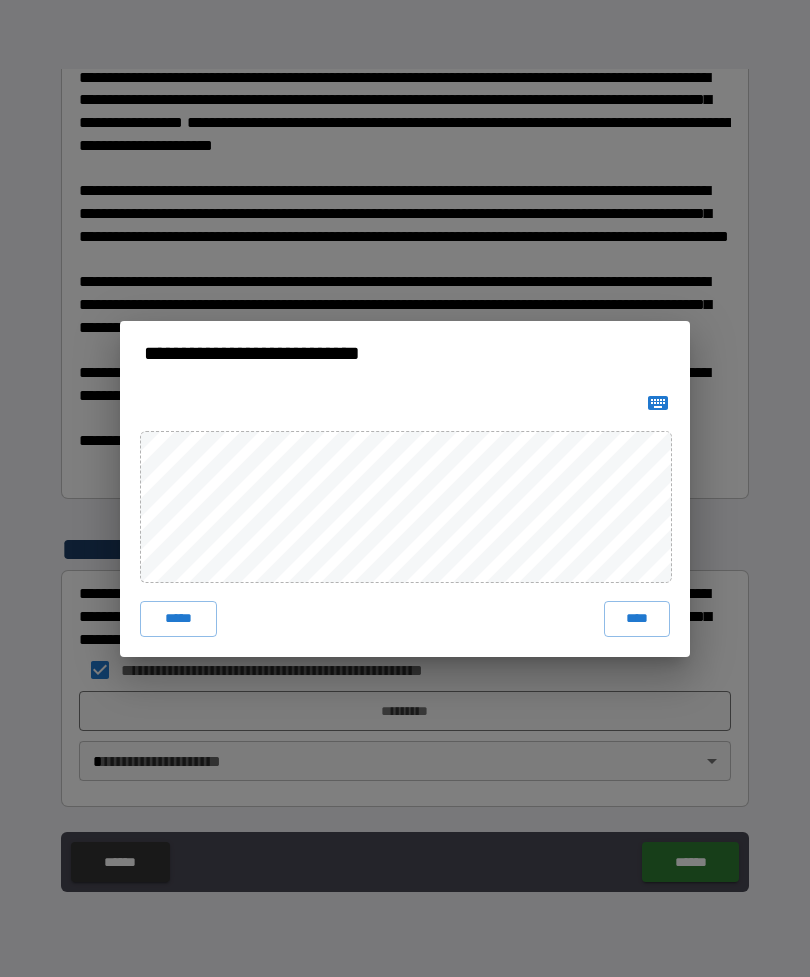 click on "****" at bounding box center (637, 619) 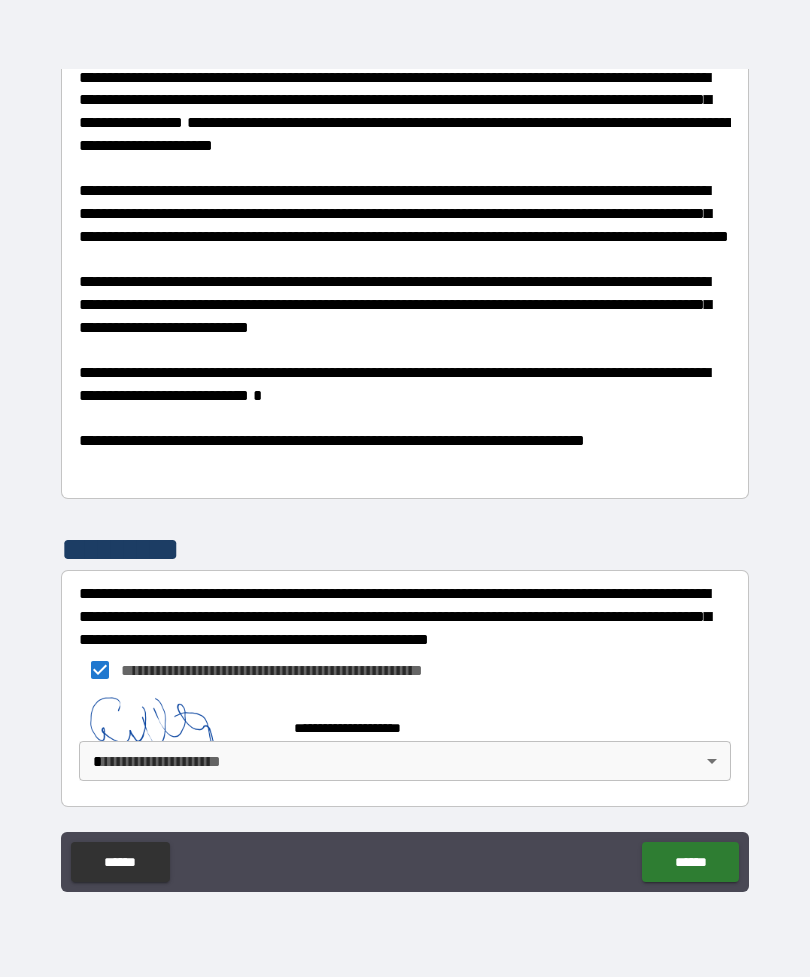 scroll, scrollTop: 2037, scrollLeft: 0, axis: vertical 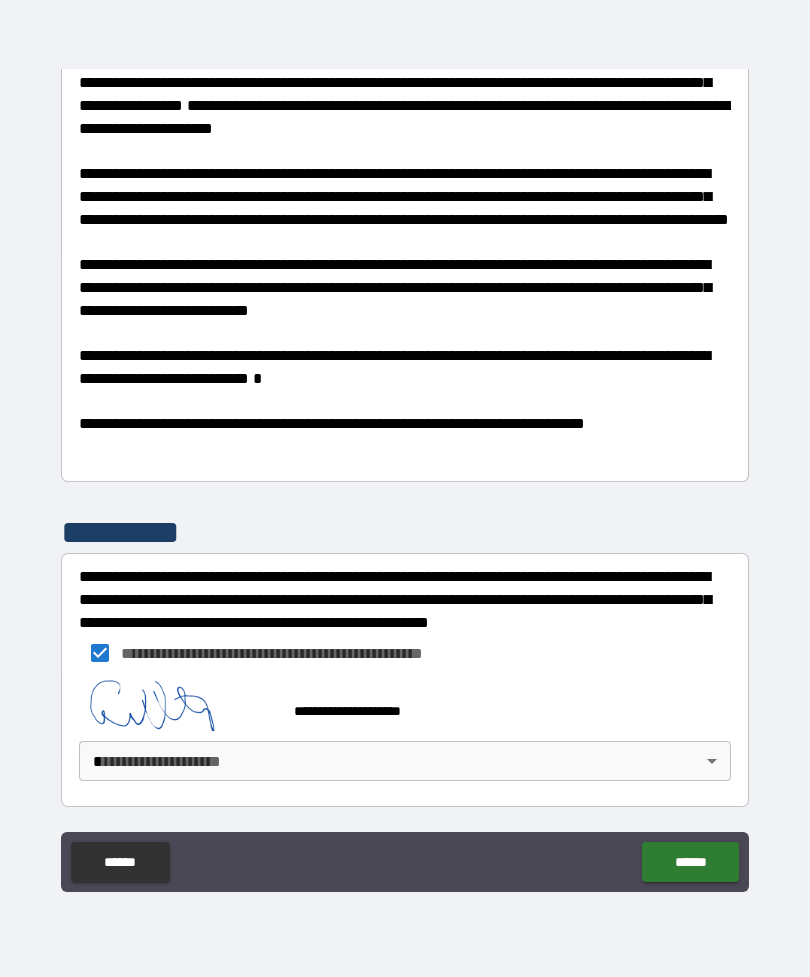 click on "**********" at bounding box center (405, 456) 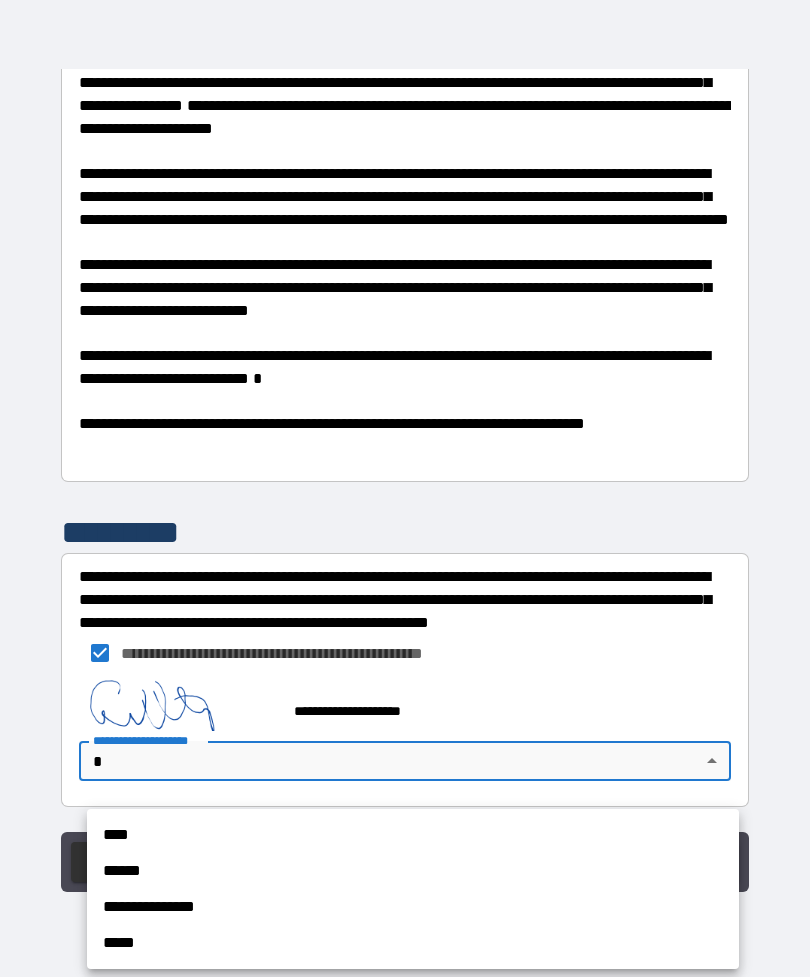 click on "**********" at bounding box center [413, 907] 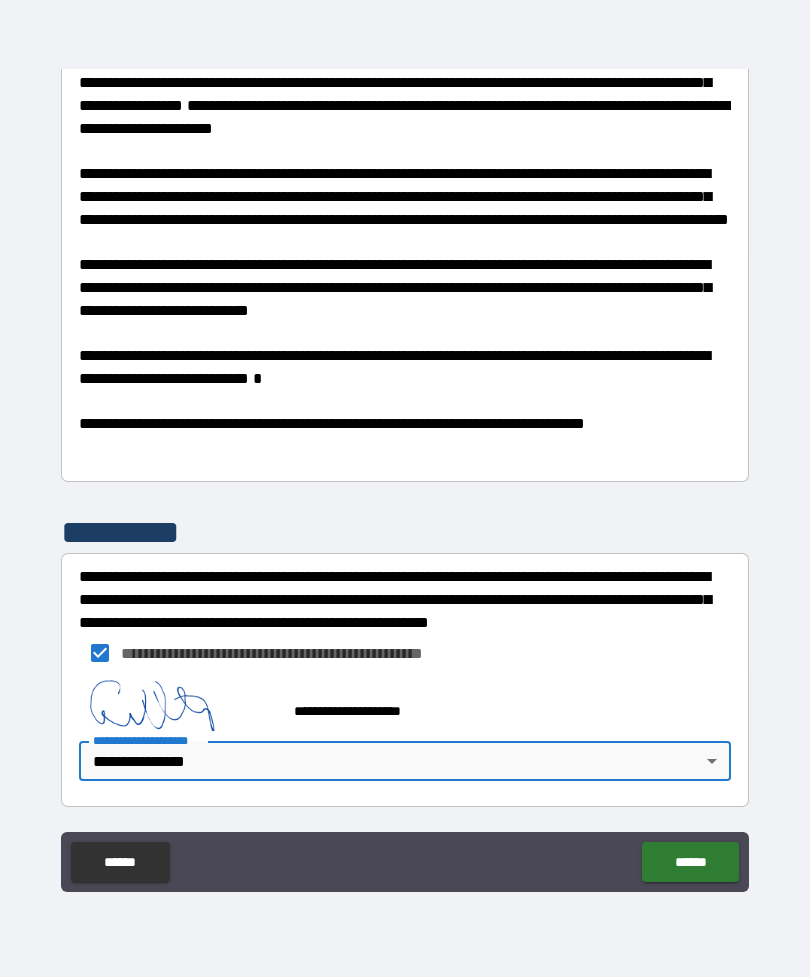 click on "******" at bounding box center [690, 862] 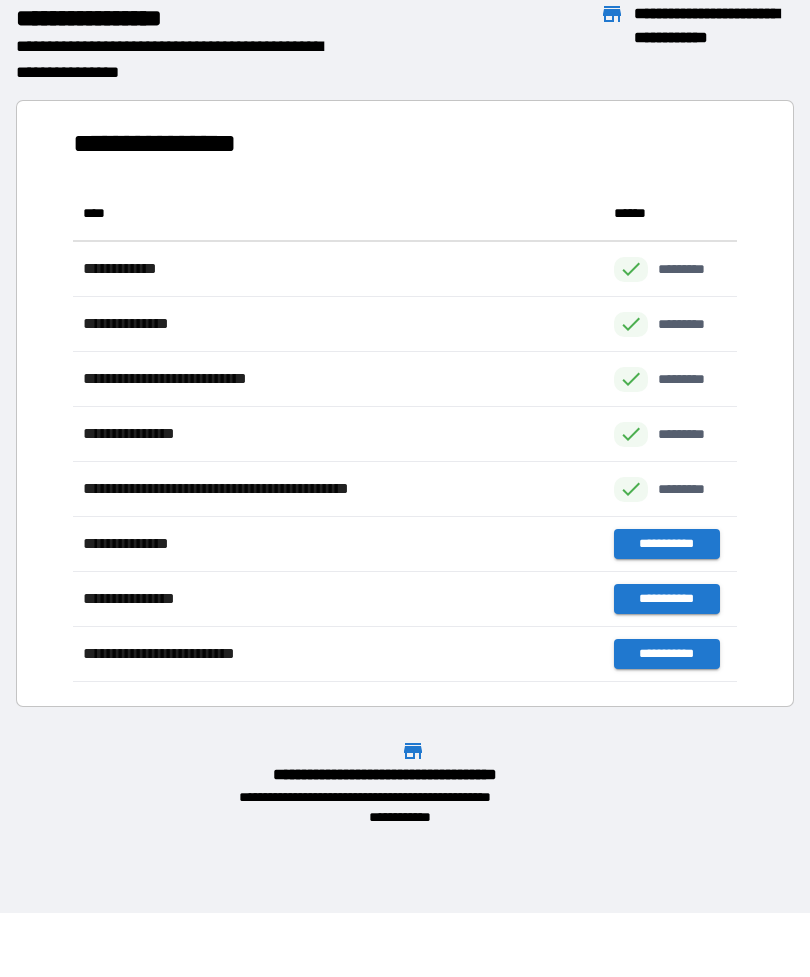 scroll, scrollTop: 496, scrollLeft: 664, axis: both 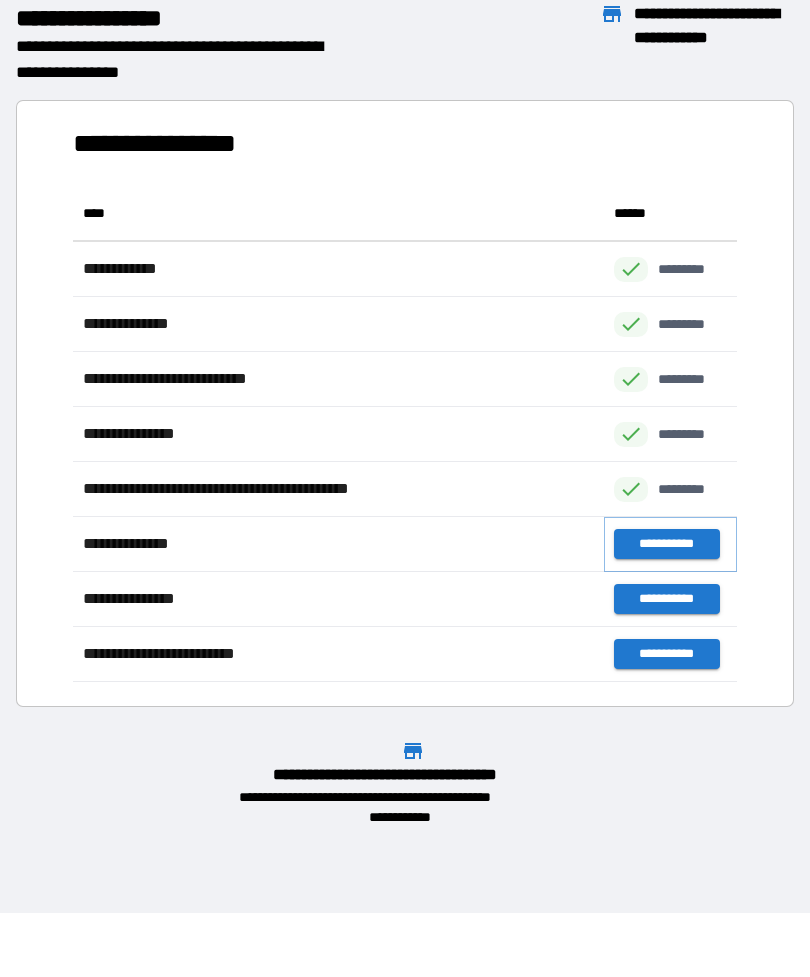 click on "**********" at bounding box center [666, 544] 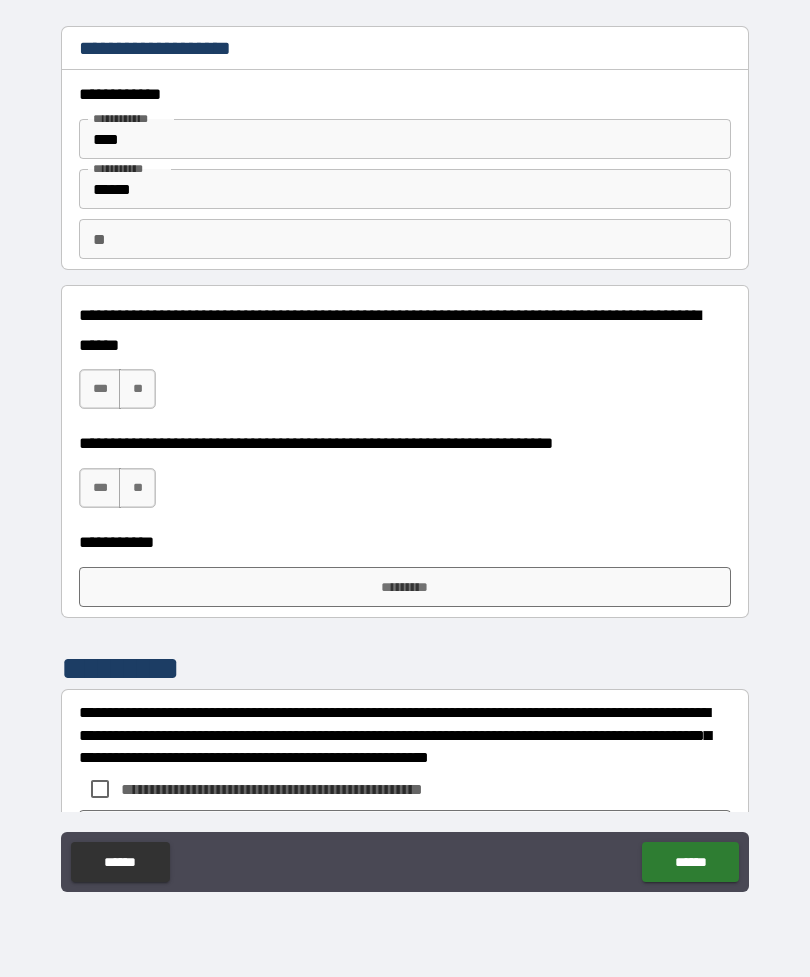 click on "**" at bounding box center [137, 389] 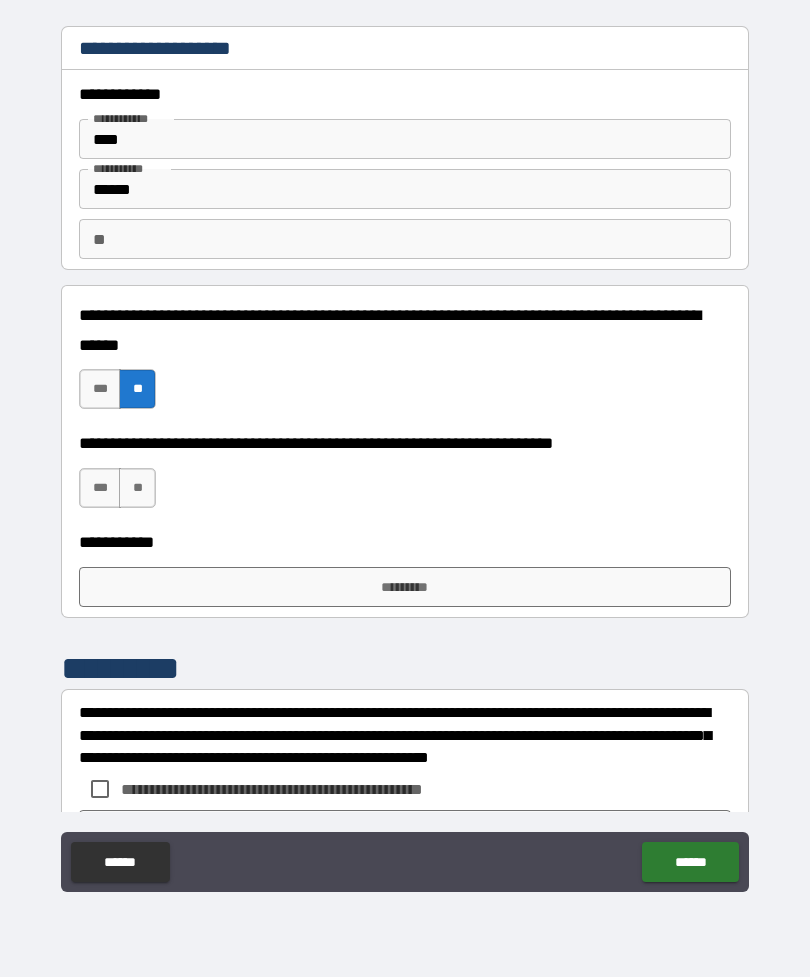 click on "**" at bounding box center (137, 488) 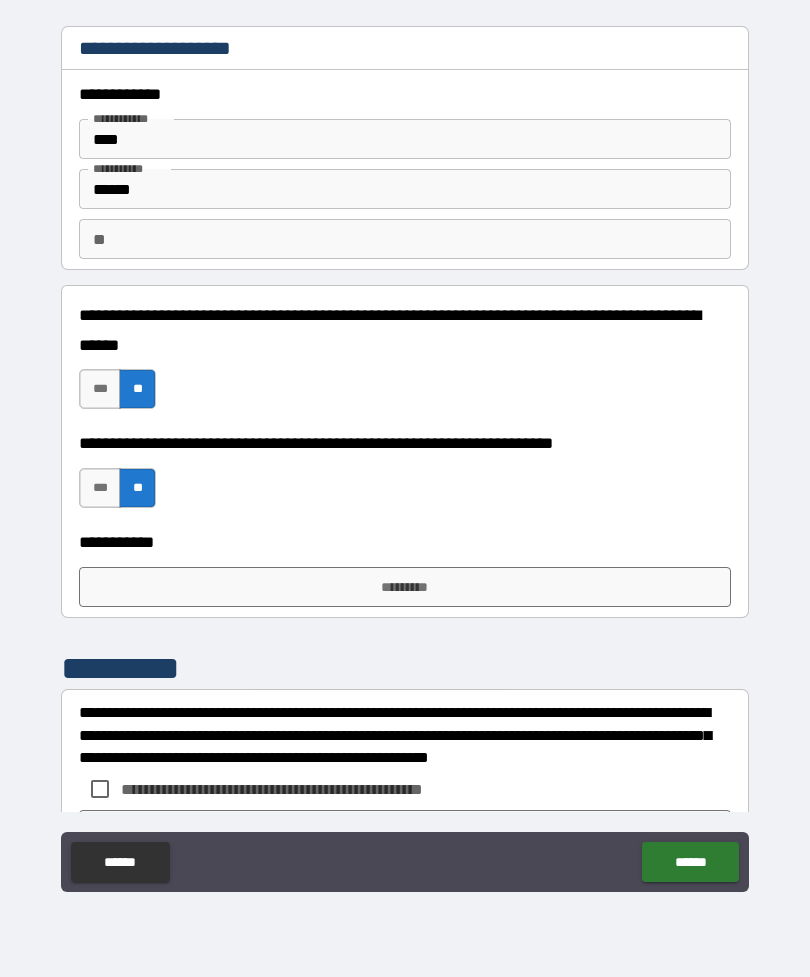 click on "*********" at bounding box center [405, 587] 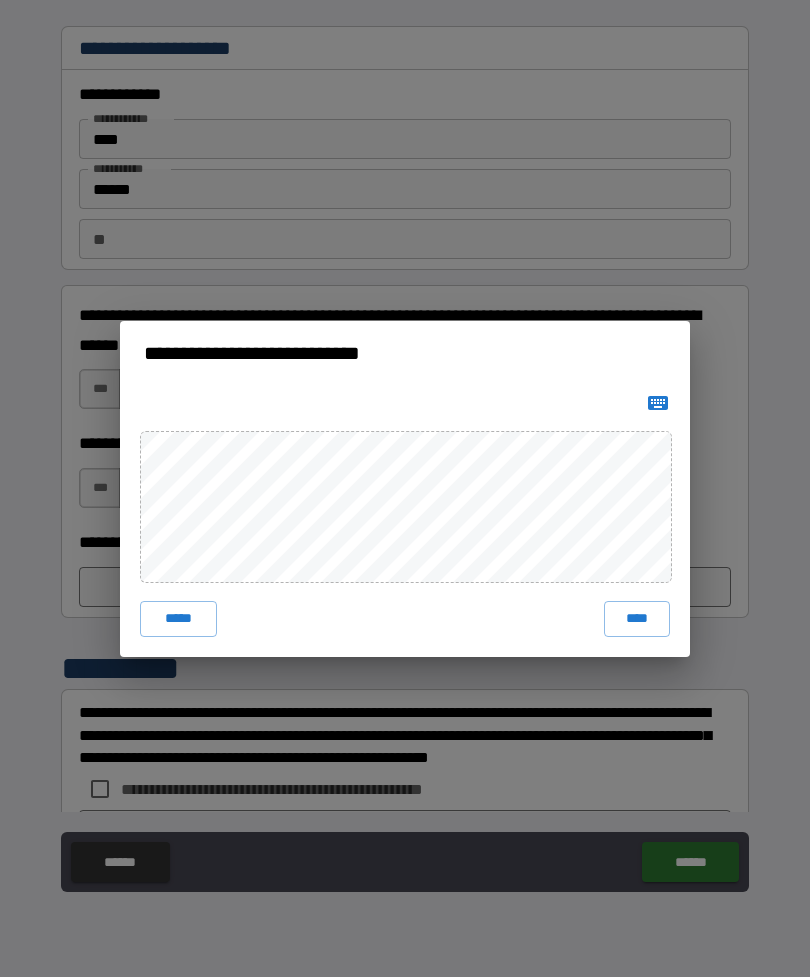 click on "****" at bounding box center [637, 619] 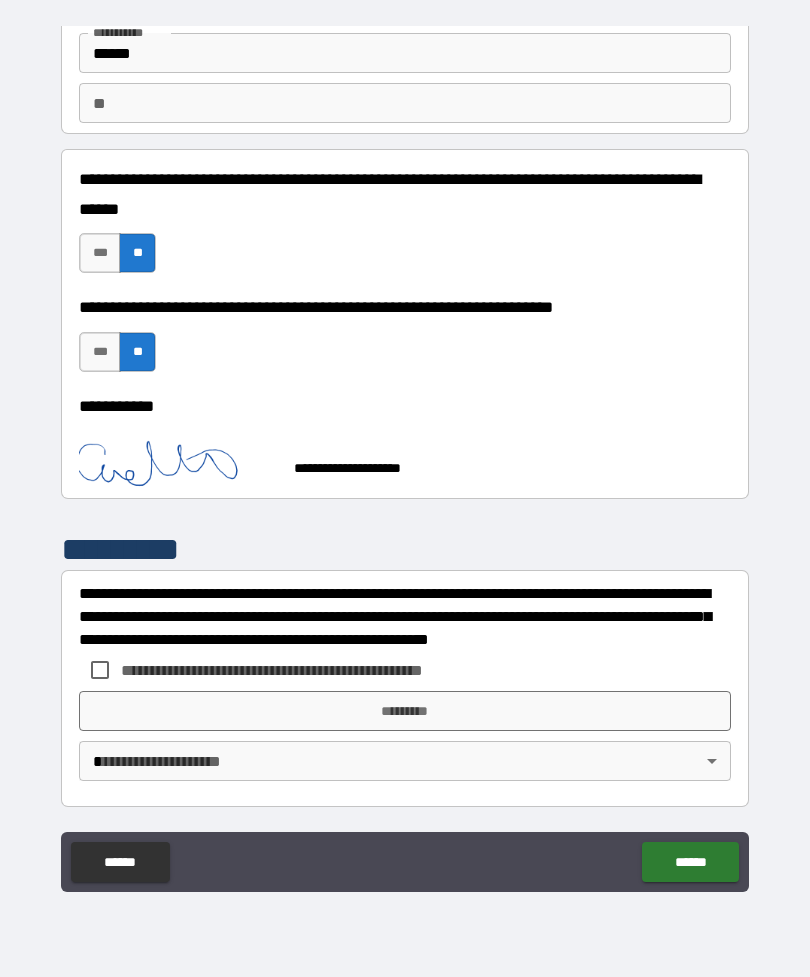 scroll, scrollTop: 136, scrollLeft: 0, axis: vertical 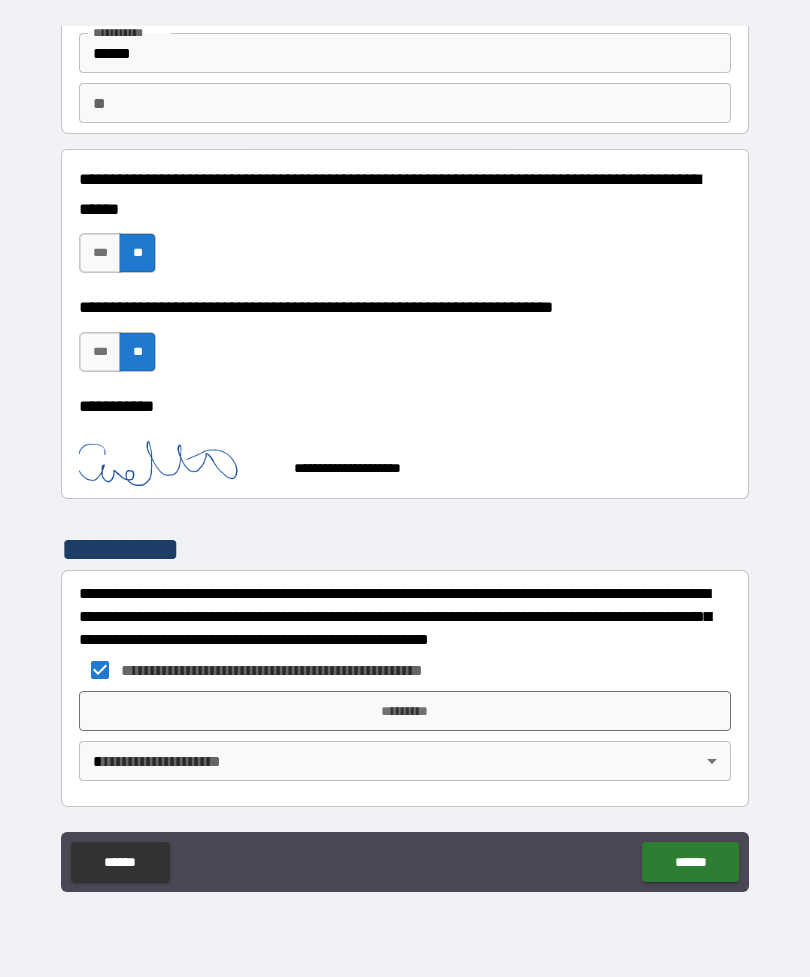 click on "*********" at bounding box center [405, 711] 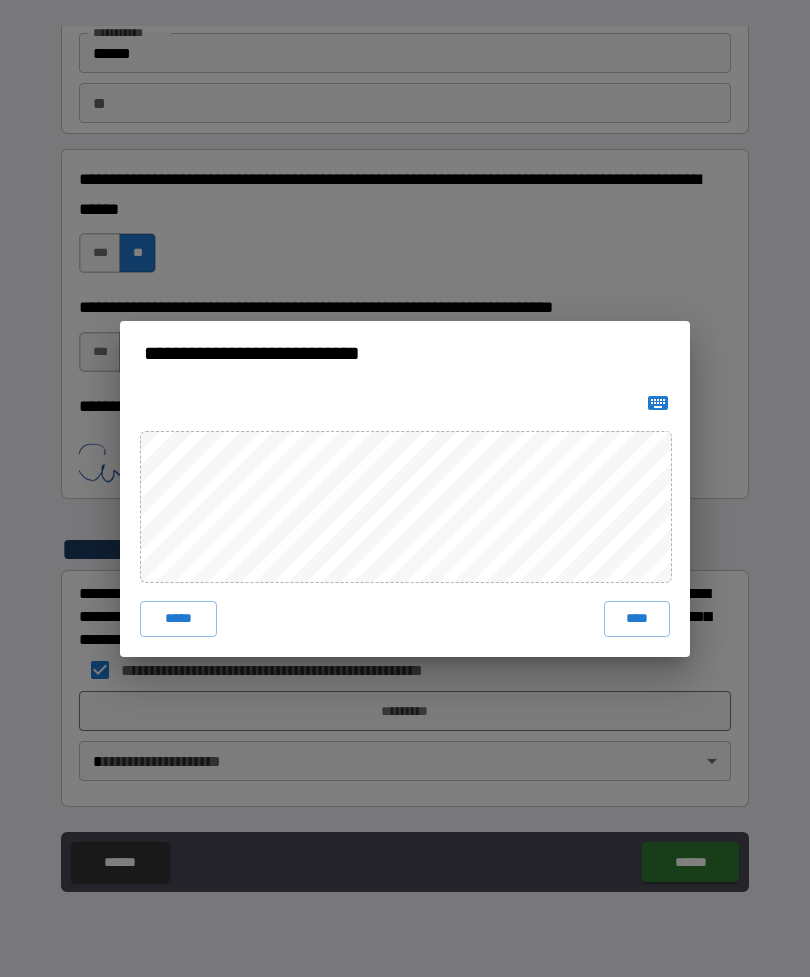 click on "****" at bounding box center [637, 619] 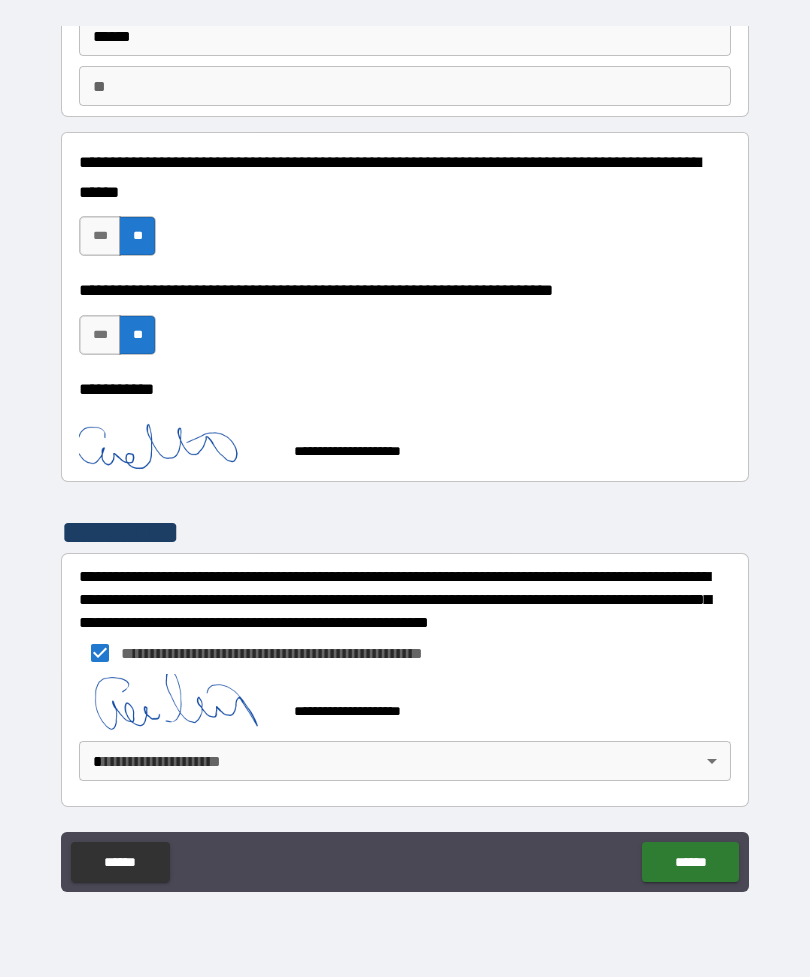 scroll, scrollTop: 153, scrollLeft: 0, axis: vertical 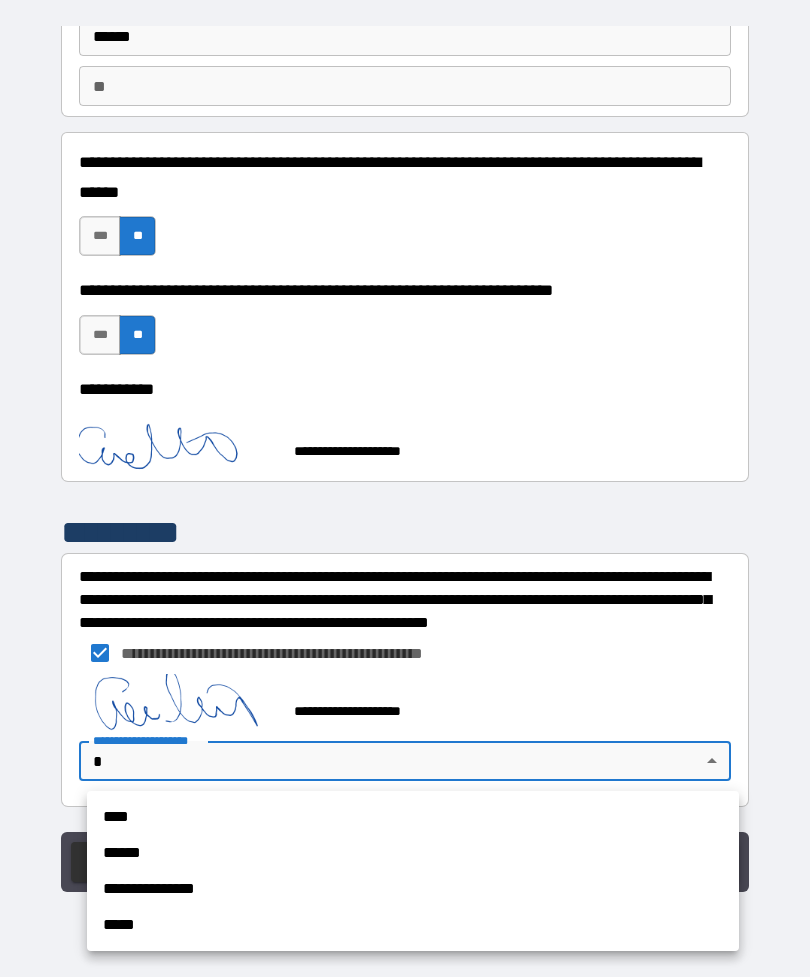 click on "**********" at bounding box center [413, 889] 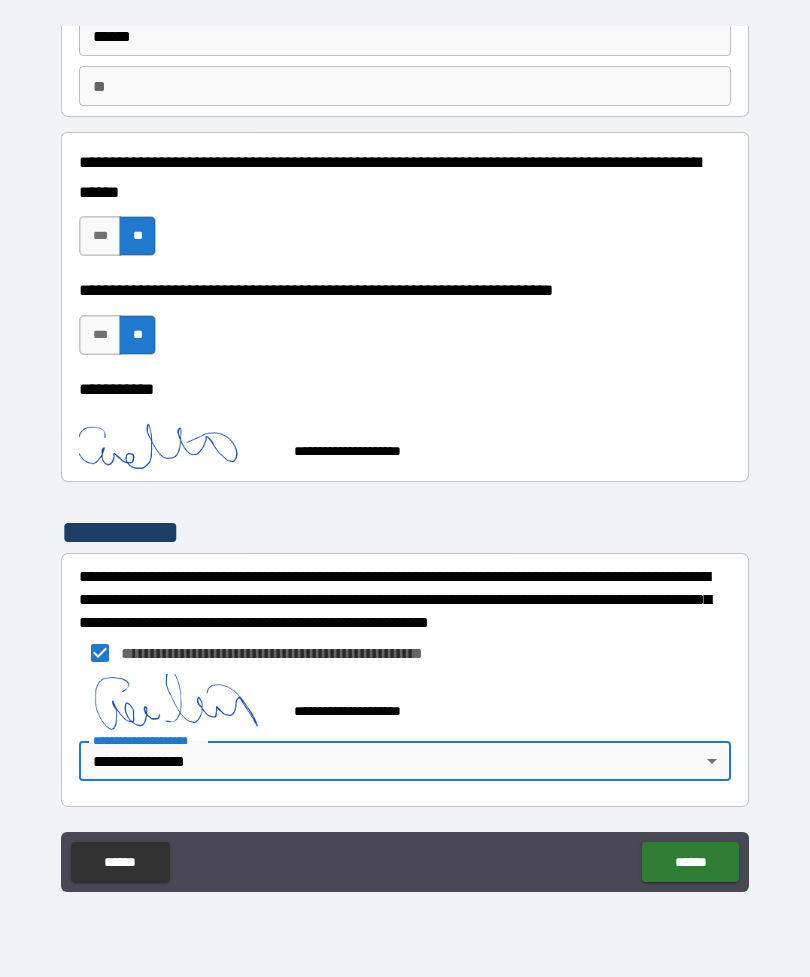 click on "******" at bounding box center [690, 862] 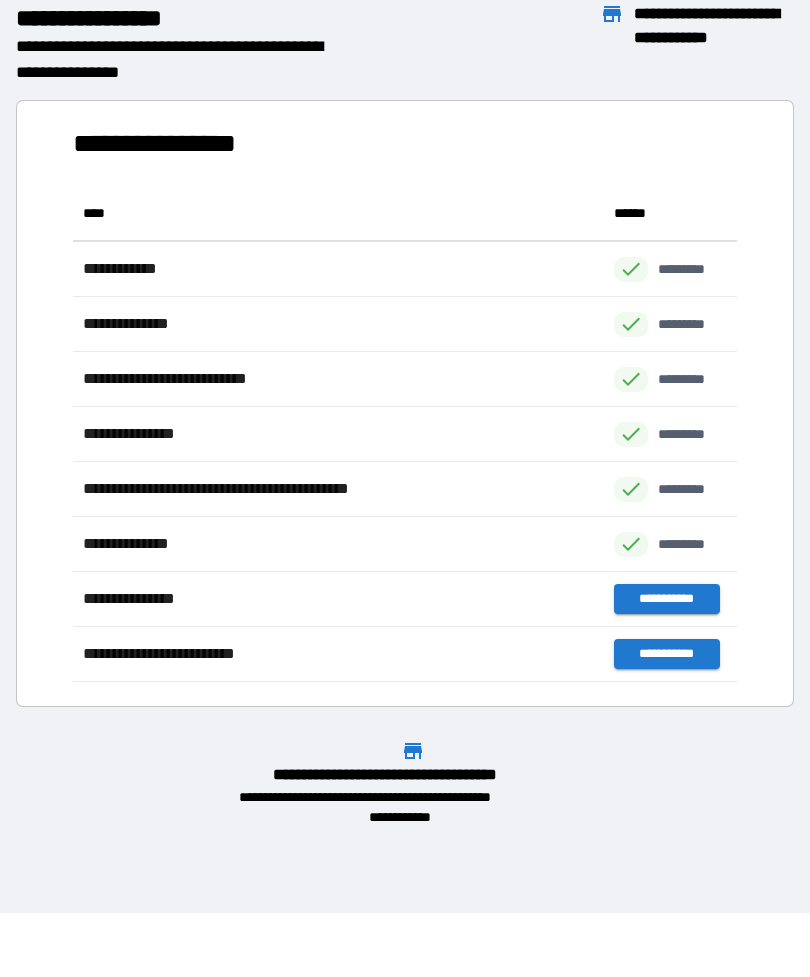 scroll, scrollTop: 1, scrollLeft: 1, axis: both 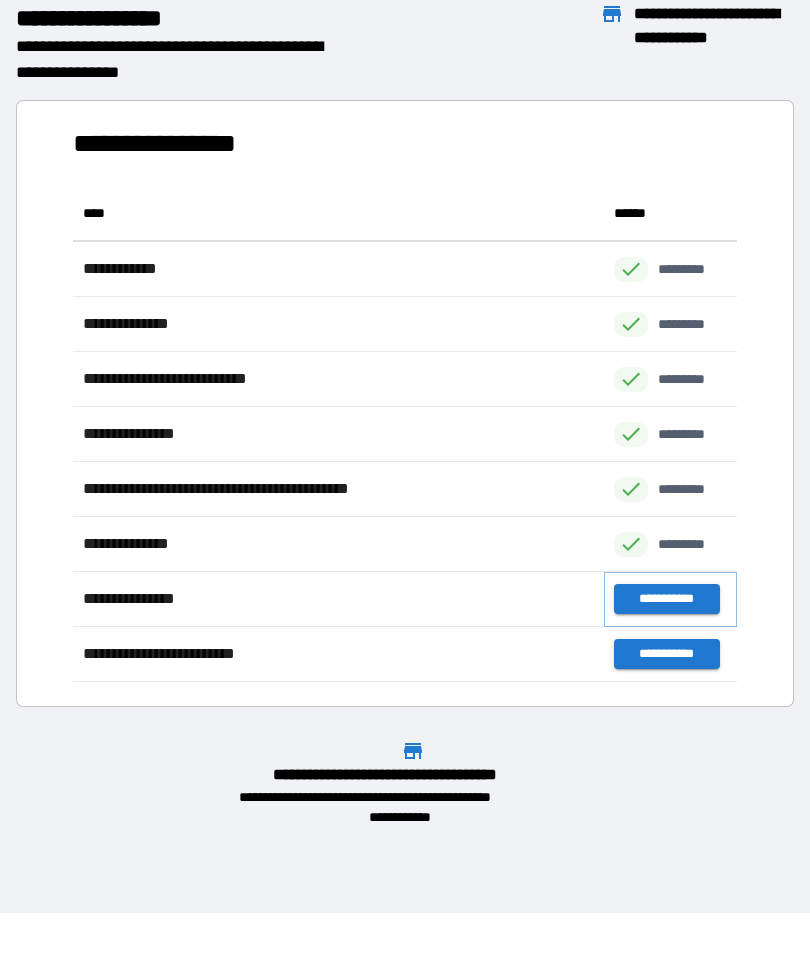 click on "**********" at bounding box center (666, 599) 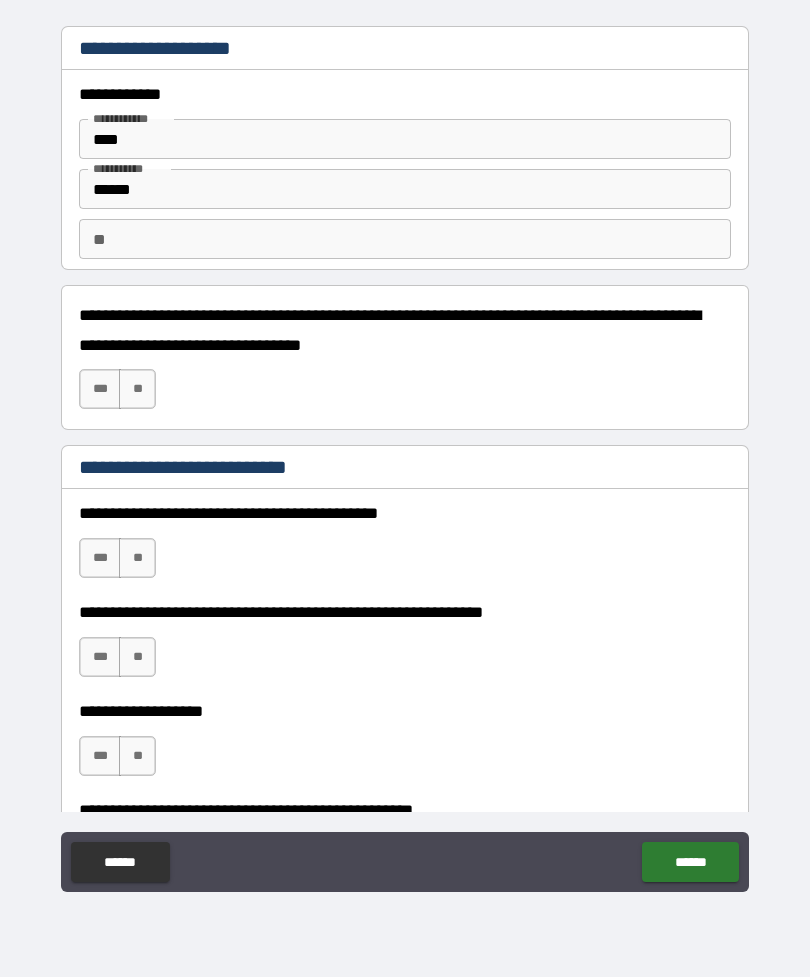 type on "*" 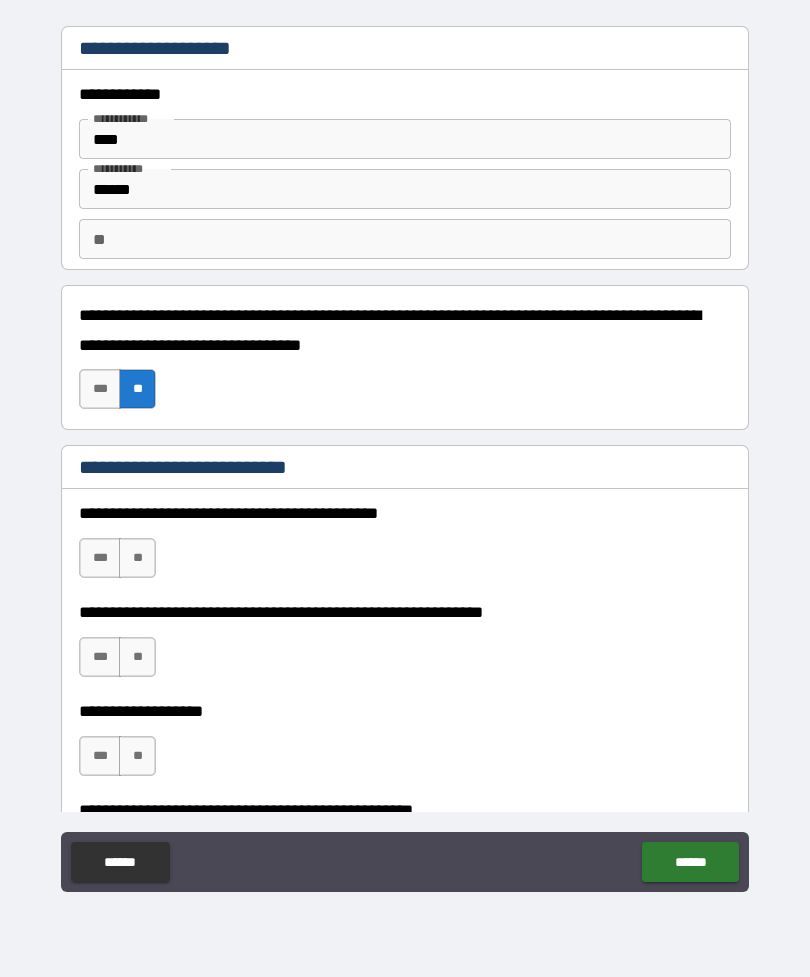 type on "*" 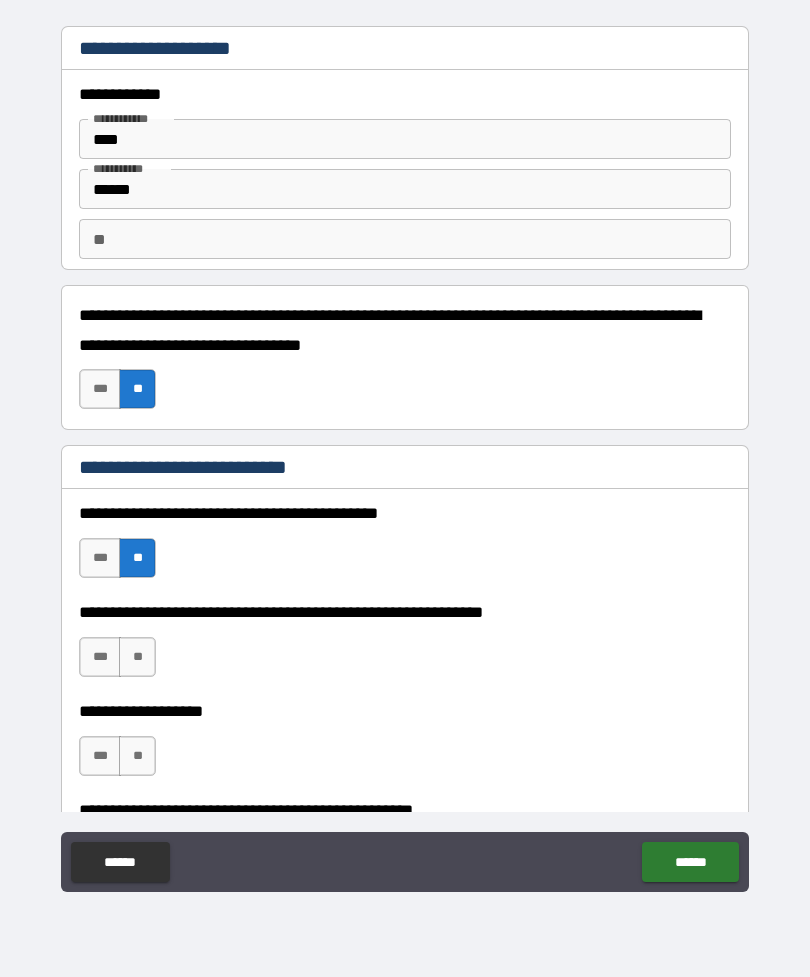 type on "*" 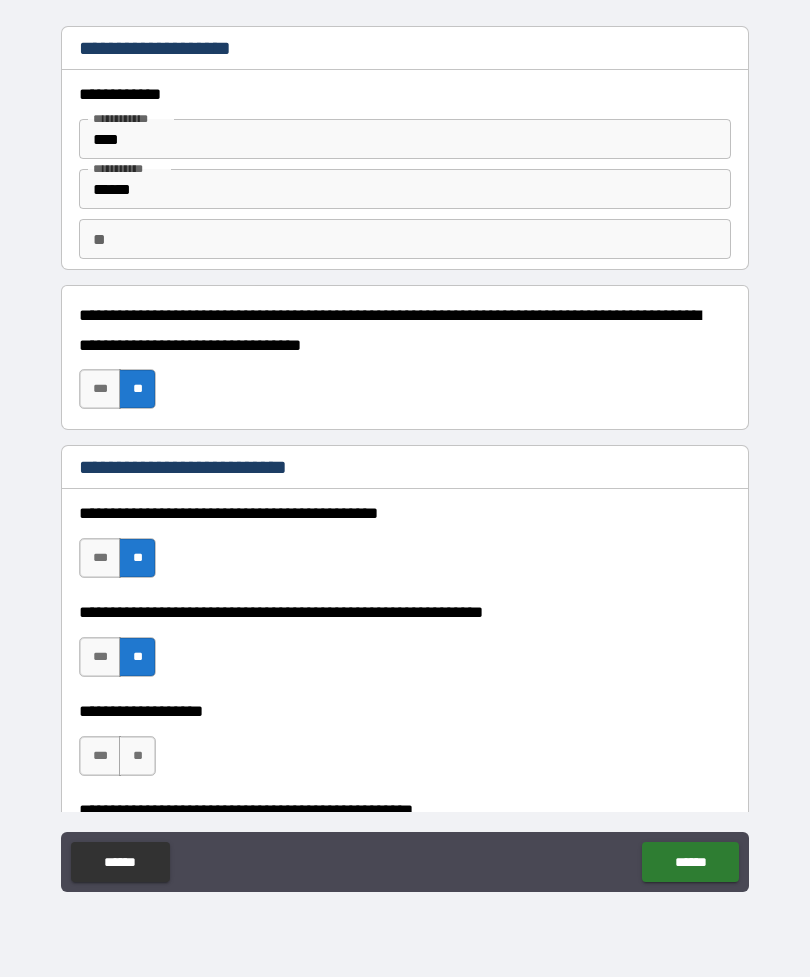 type on "*" 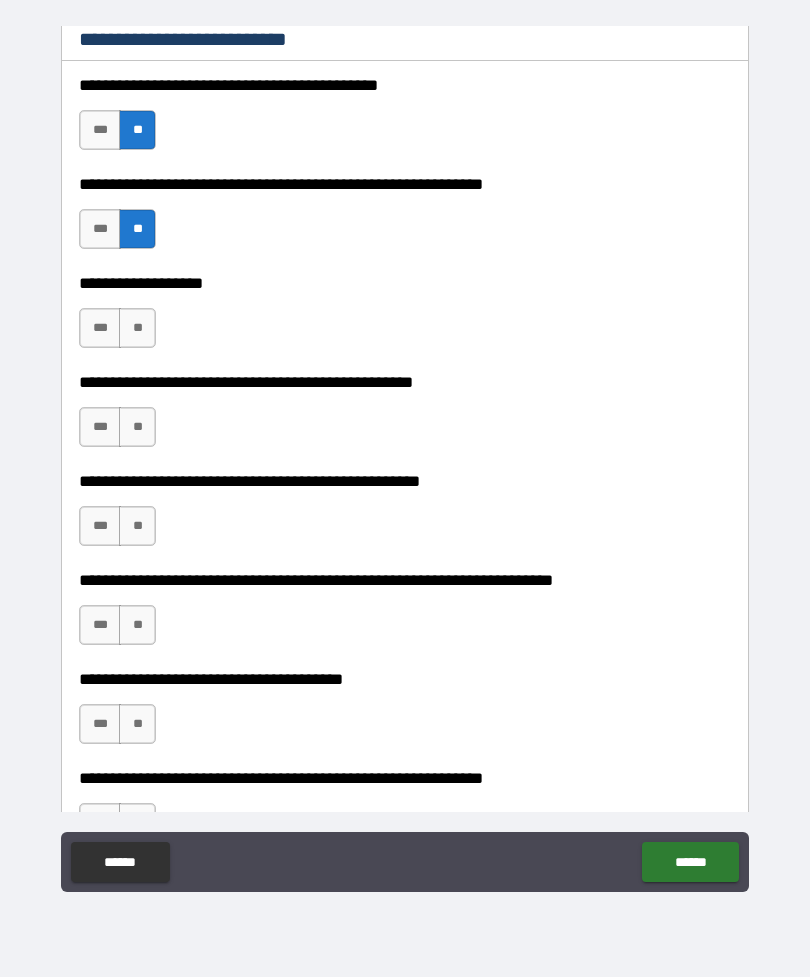 scroll, scrollTop: 414, scrollLeft: 0, axis: vertical 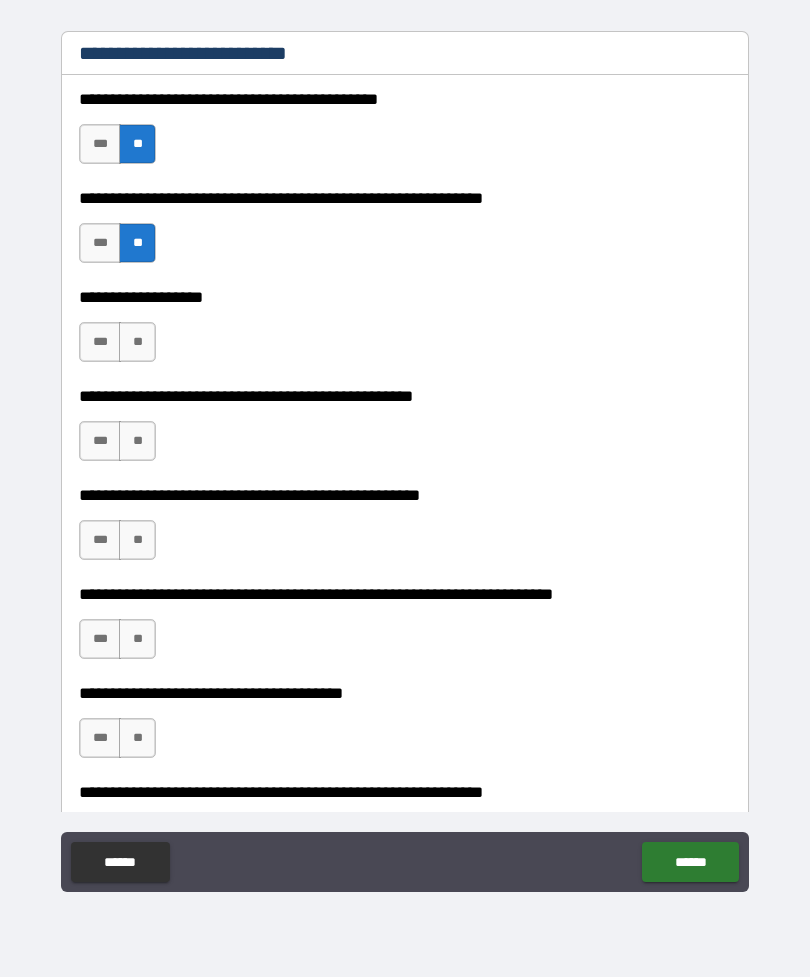 click on "**" at bounding box center [137, 342] 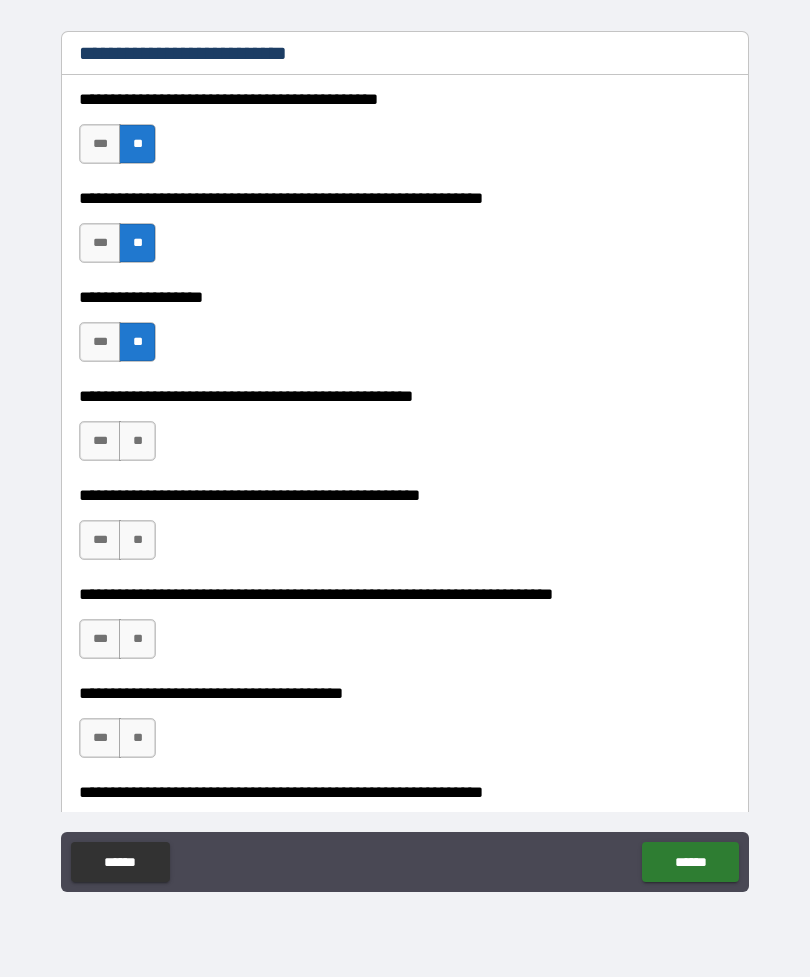 type on "*" 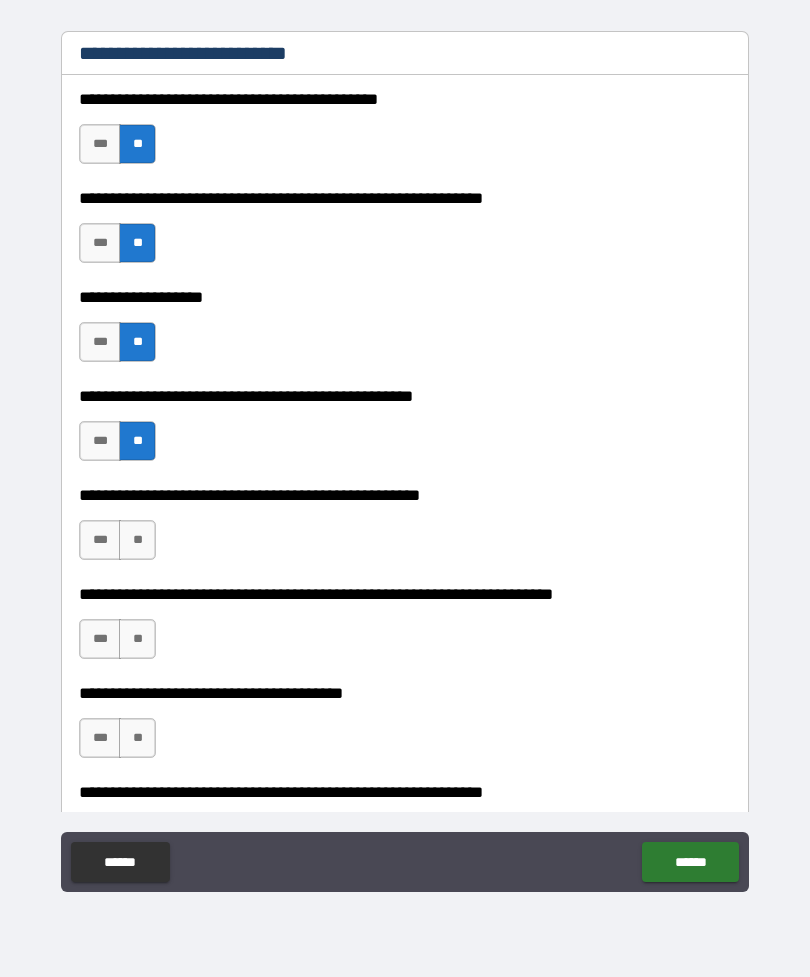 type on "*" 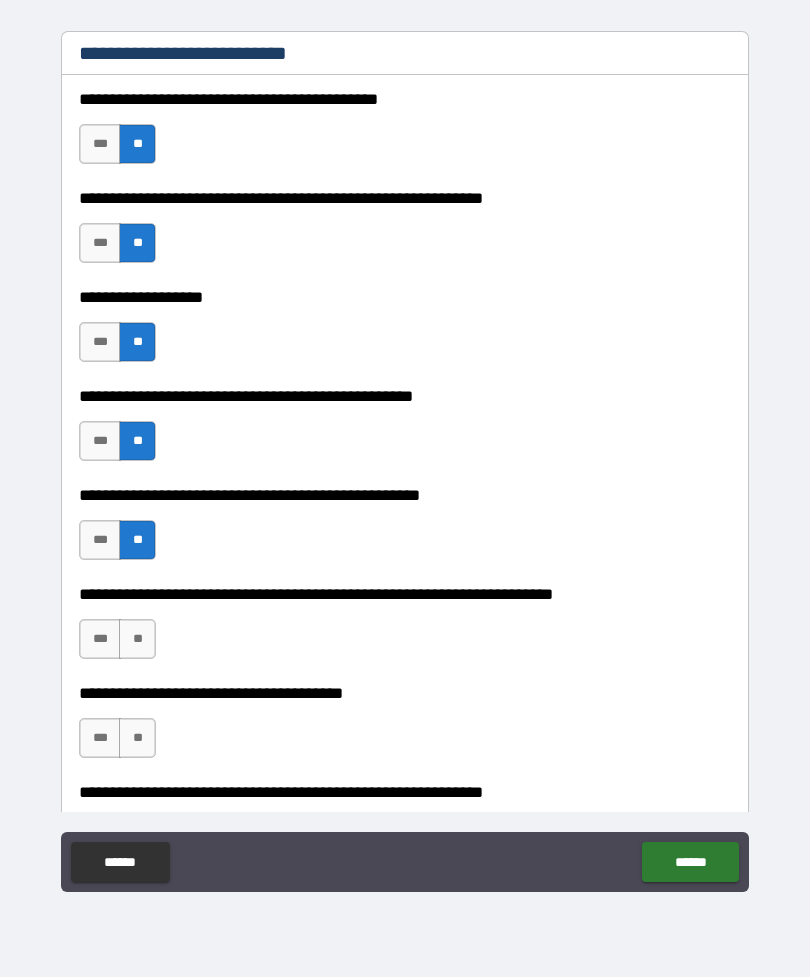 type on "*" 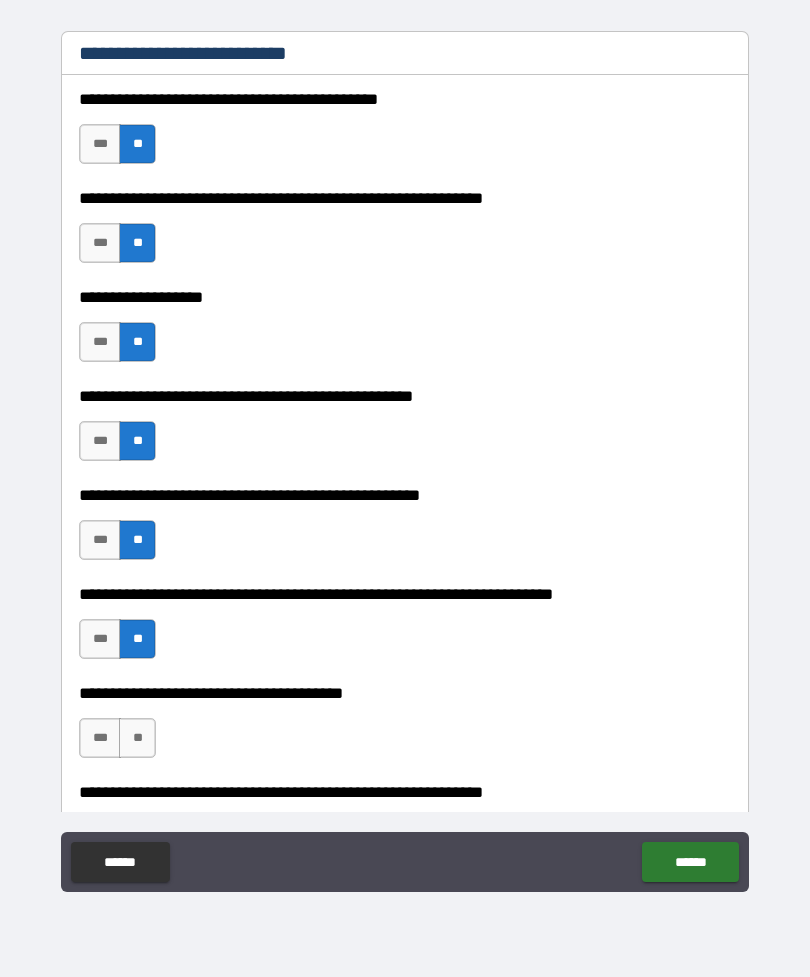 type on "*" 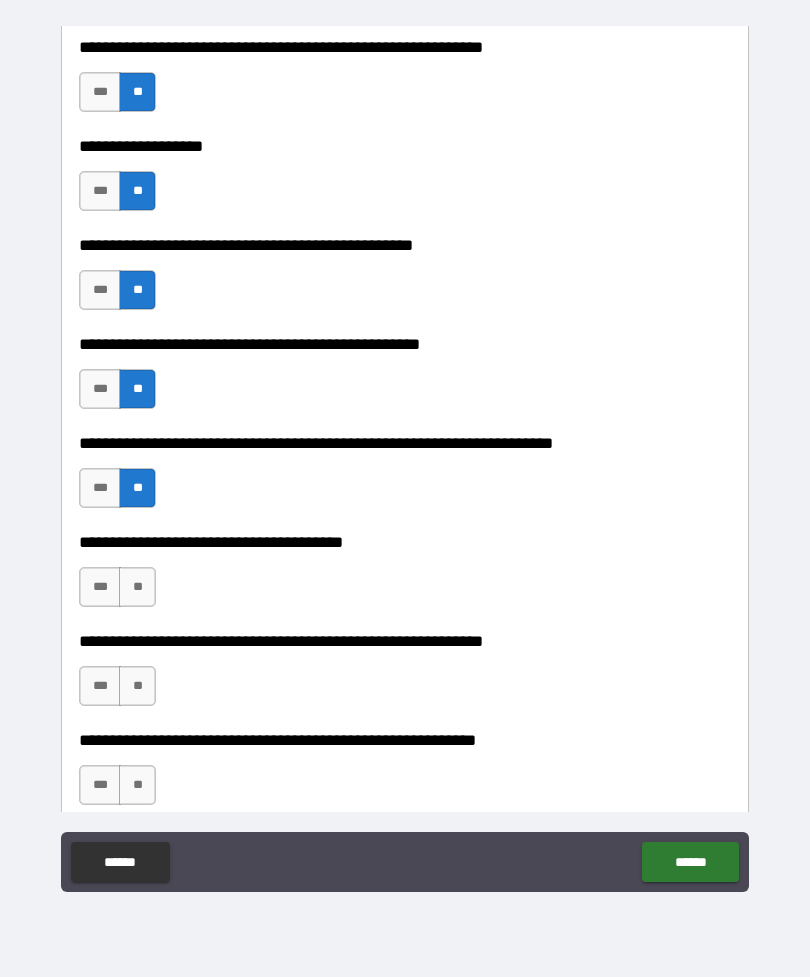 scroll, scrollTop: 567, scrollLeft: 0, axis: vertical 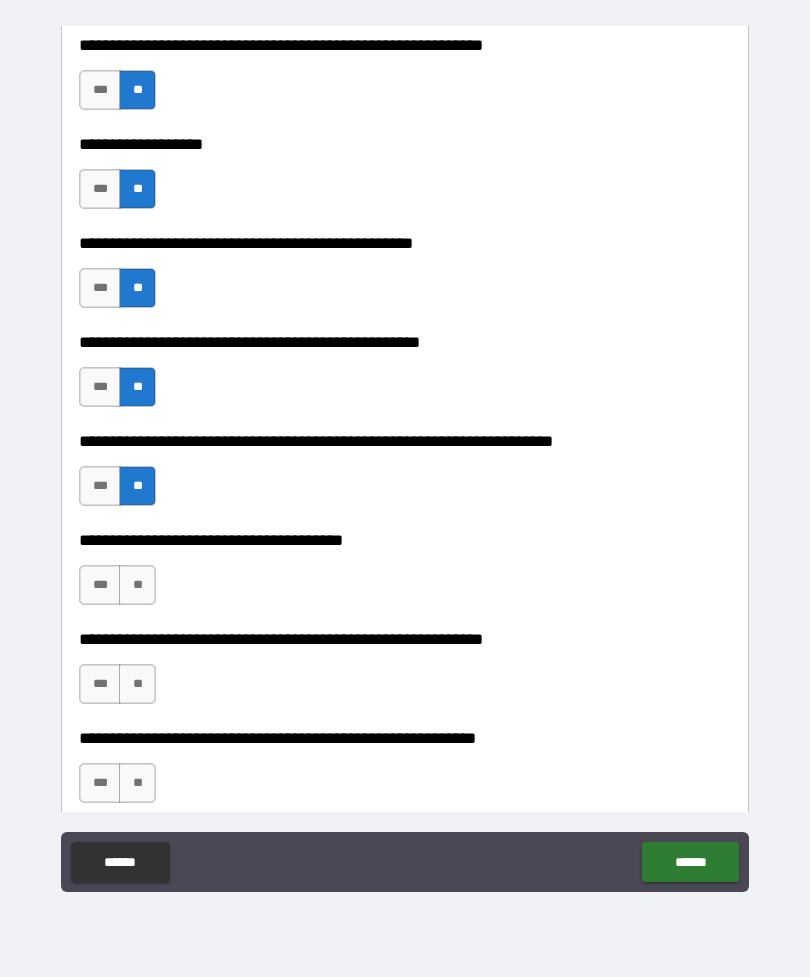 click on "***" at bounding box center [100, 585] 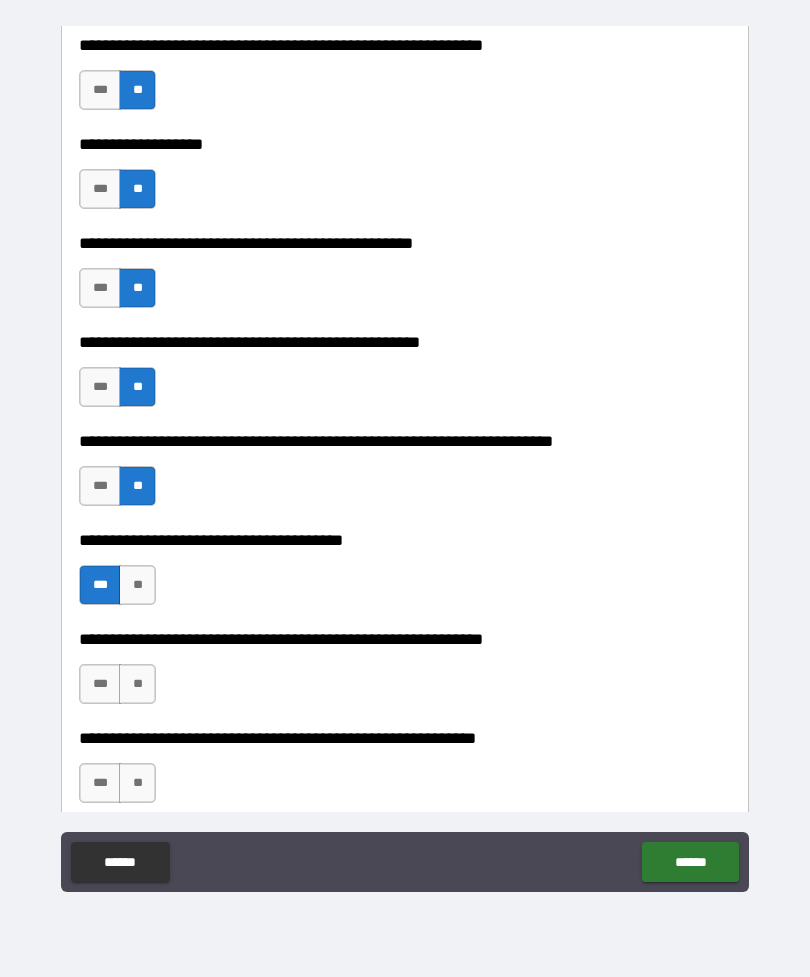 type on "*" 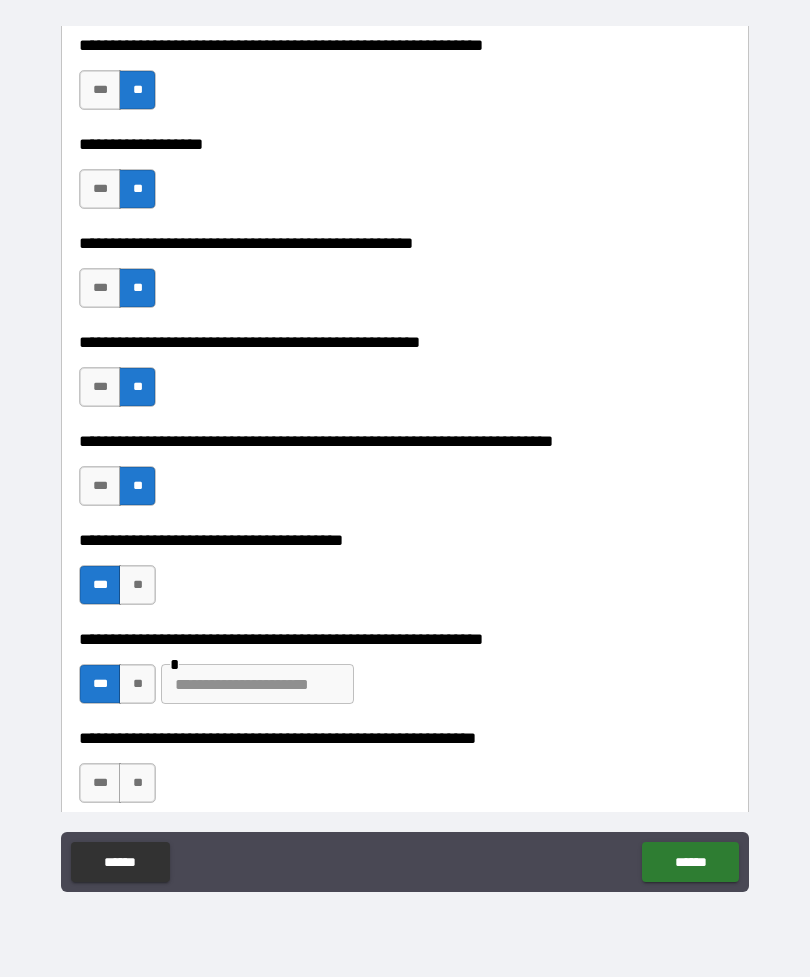 type on "*" 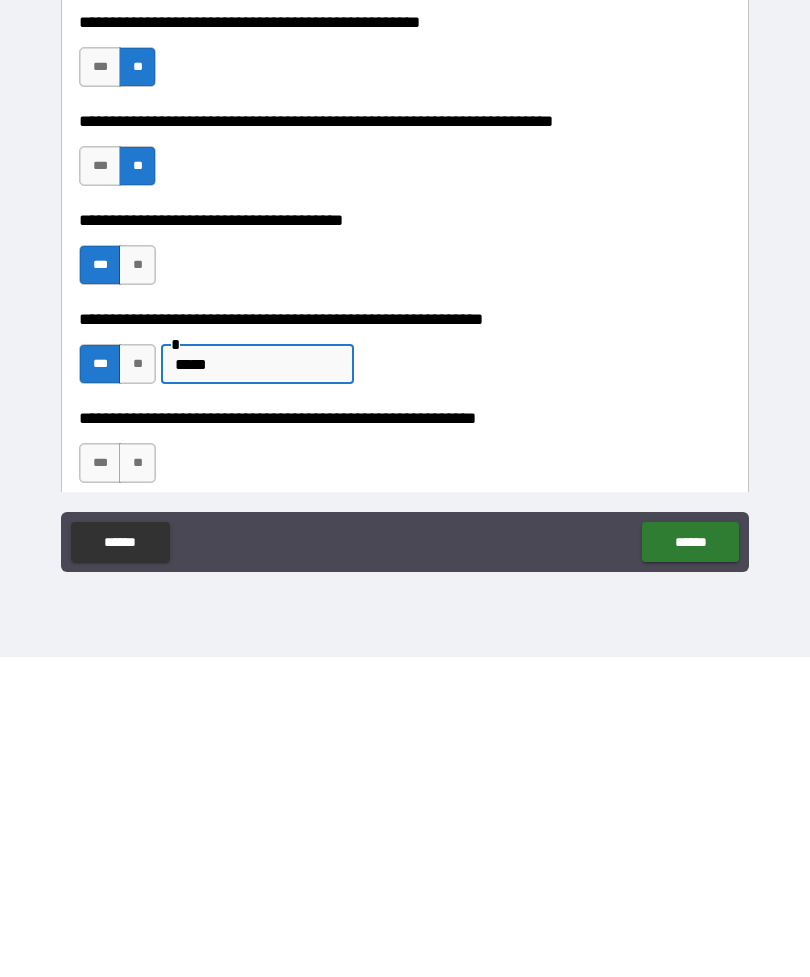 type on "*****" 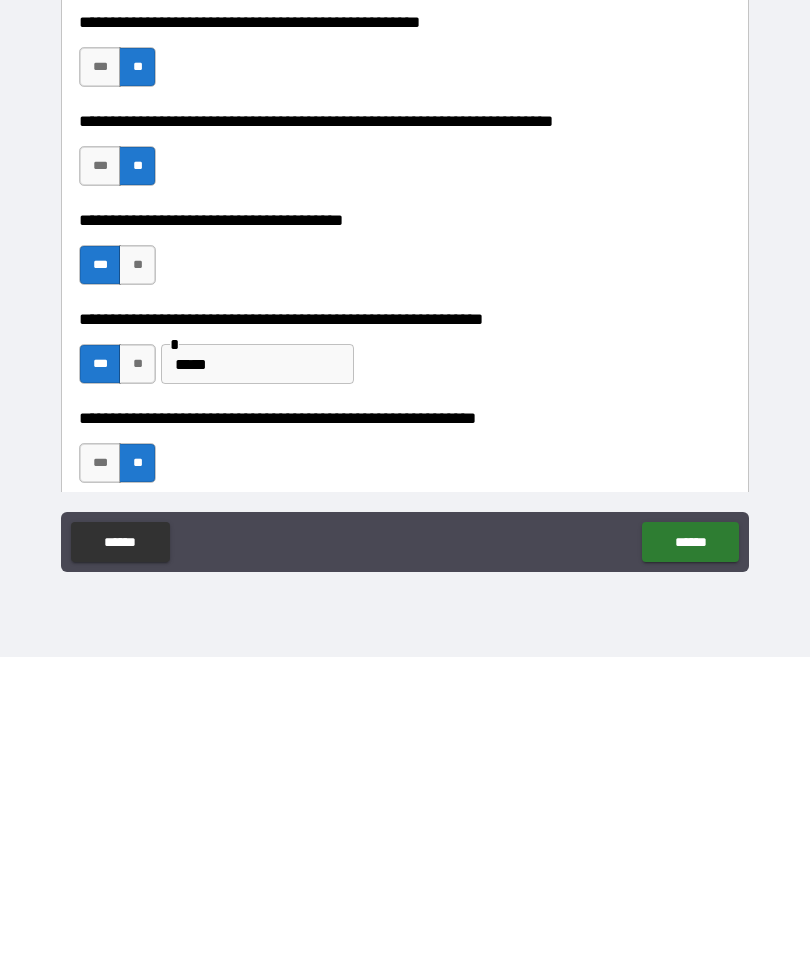 type on "*" 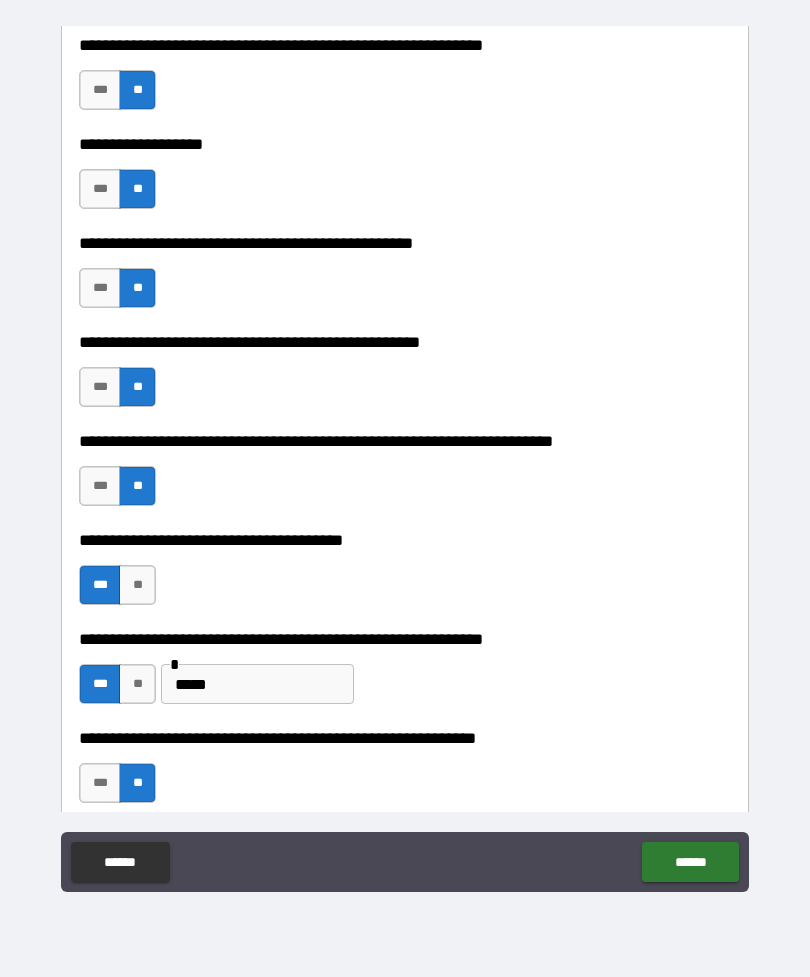 type on "*" 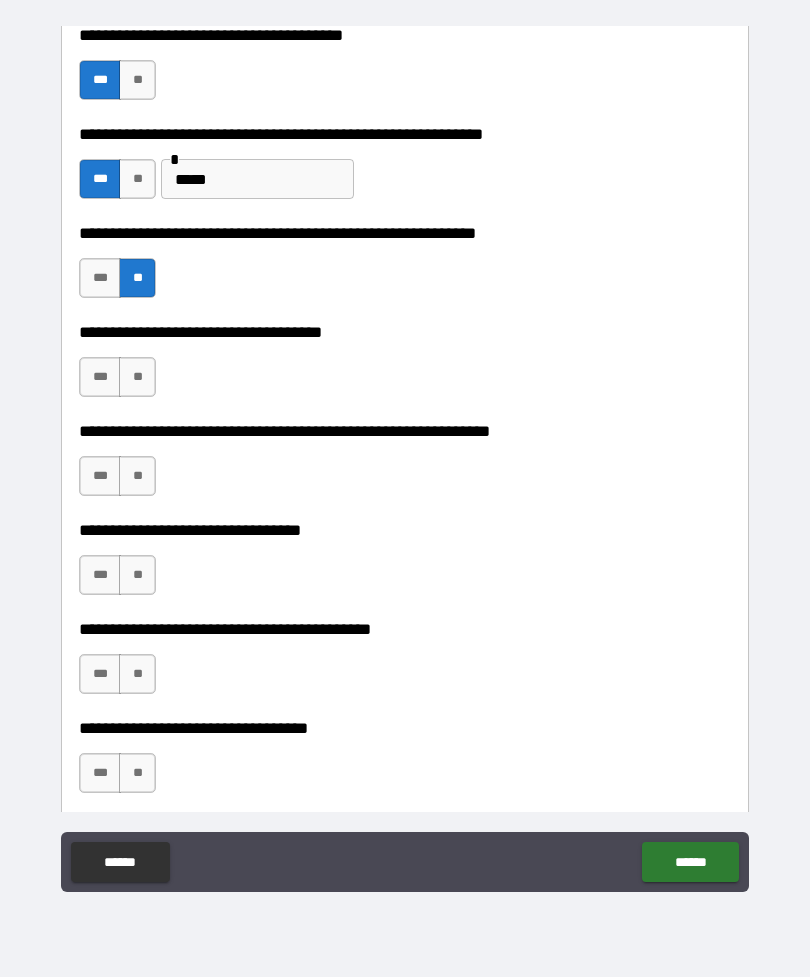 scroll, scrollTop: 1101, scrollLeft: 0, axis: vertical 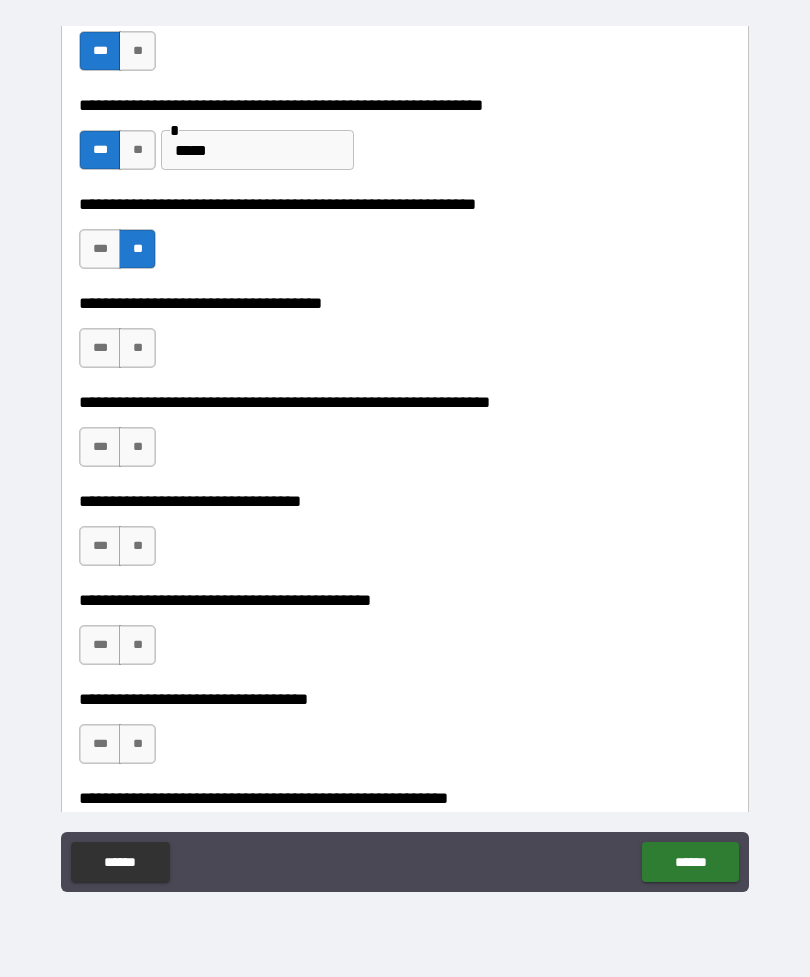 click on "**" at bounding box center [137, 348] 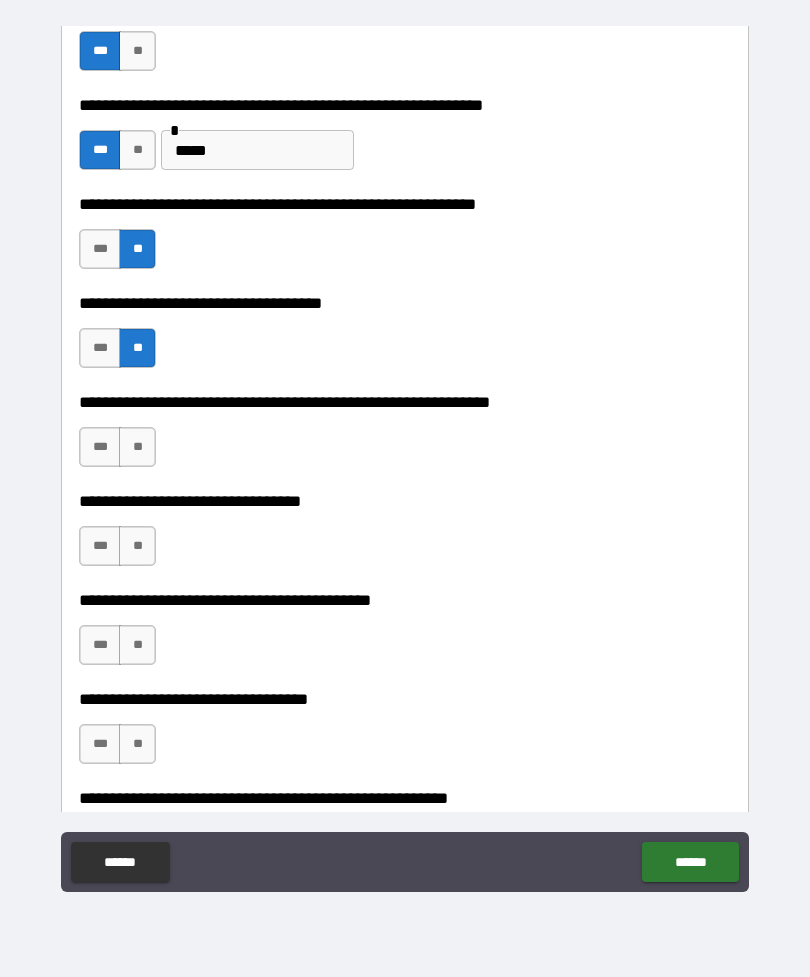 click on "**" at bounding box center (137, 447) 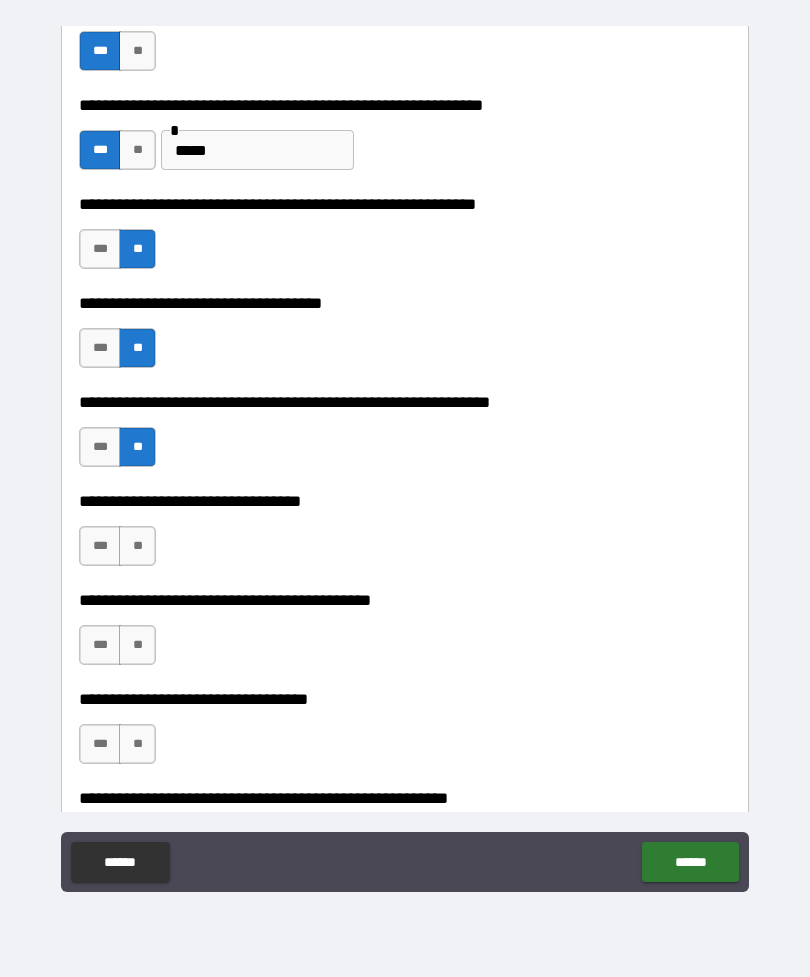 click on "**" at bounding box center (137, 546) 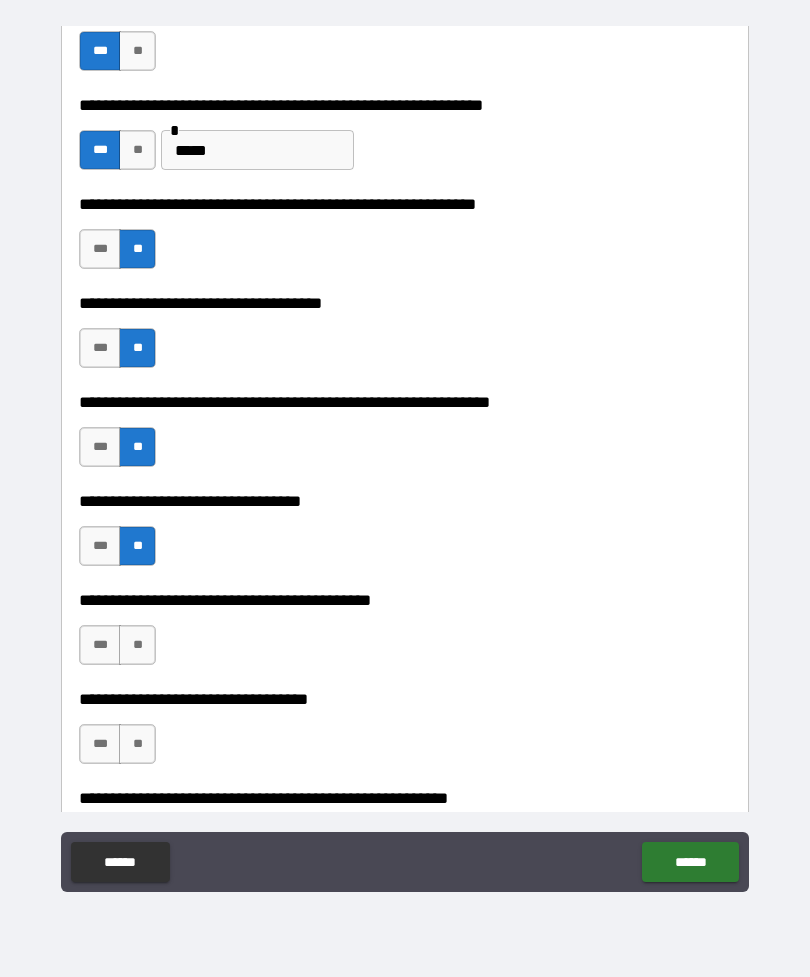 click on "**" at bounding box center (137, 645) 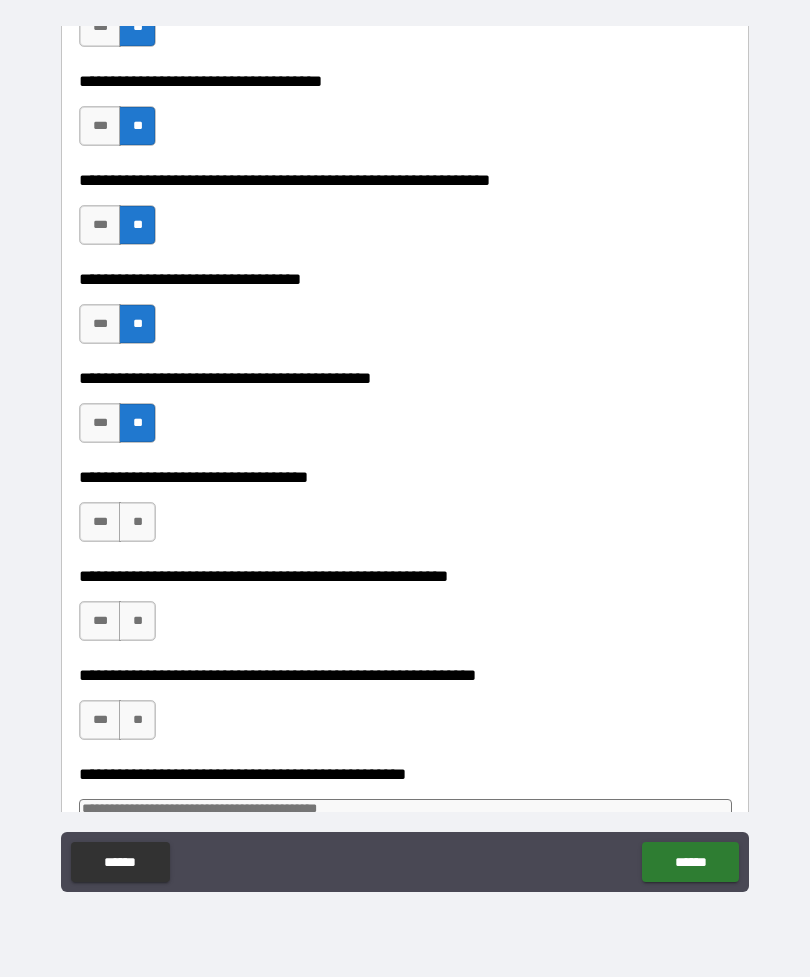 scroll, scrollTop: 1372, scrollLeft: 0, axis: vertical 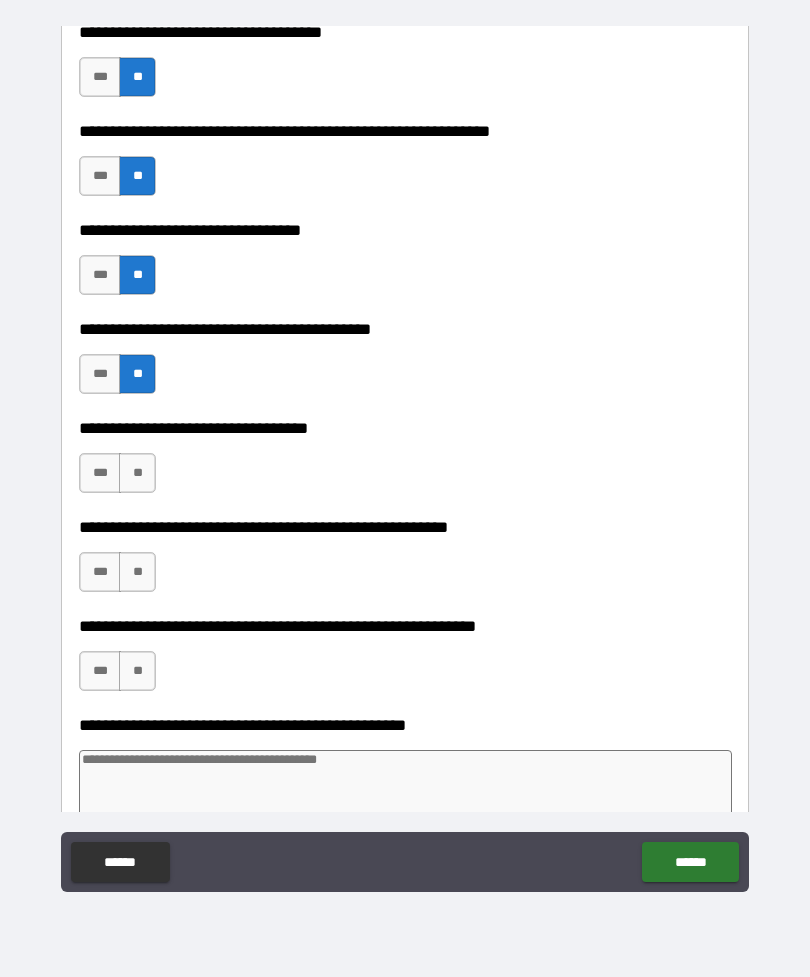 click on "**" at bounding box center [137, 473] 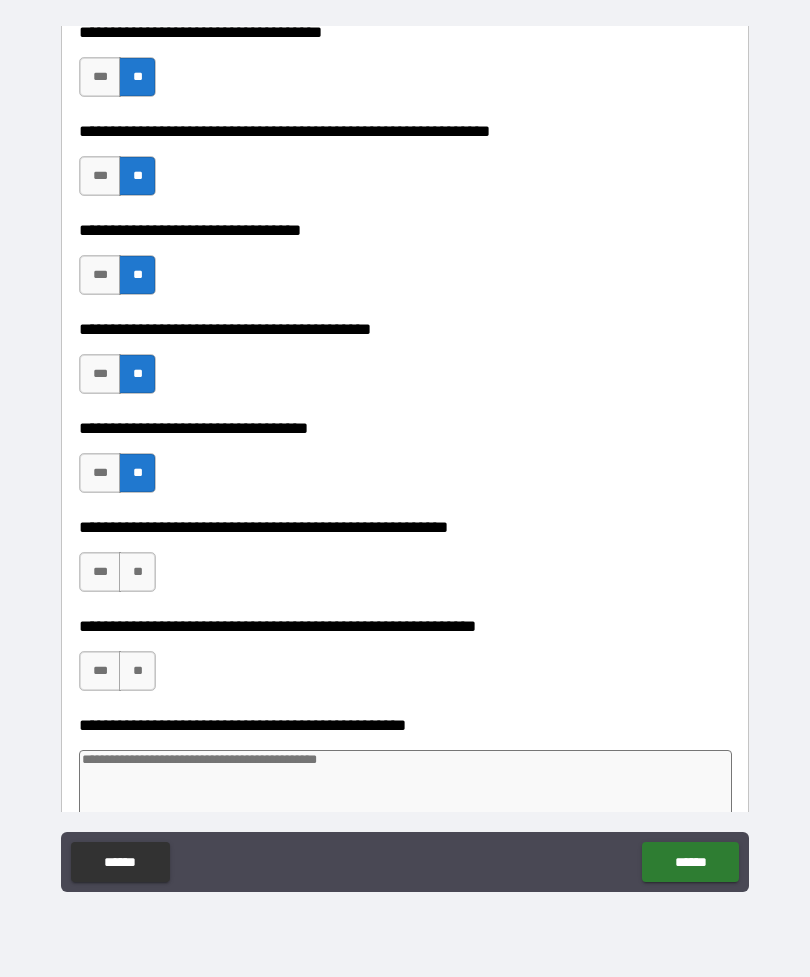 click on "***" at bounding box center [100, 572] 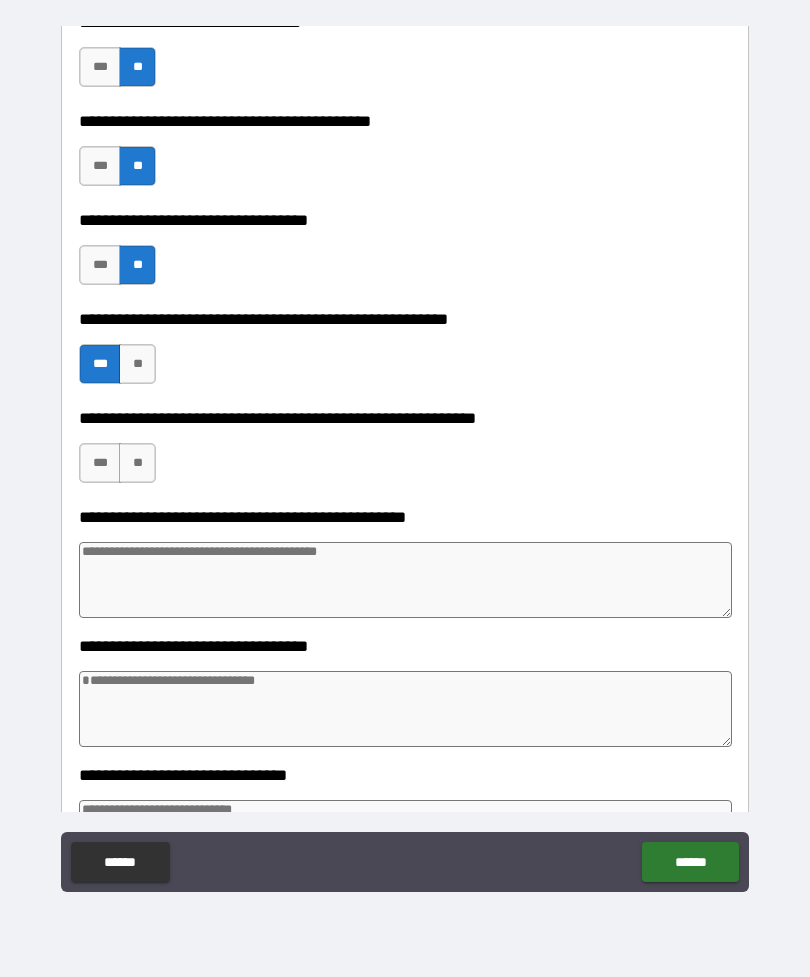 scroll, scrollTop: 1584, scrollLeft: 0, axis: vertical 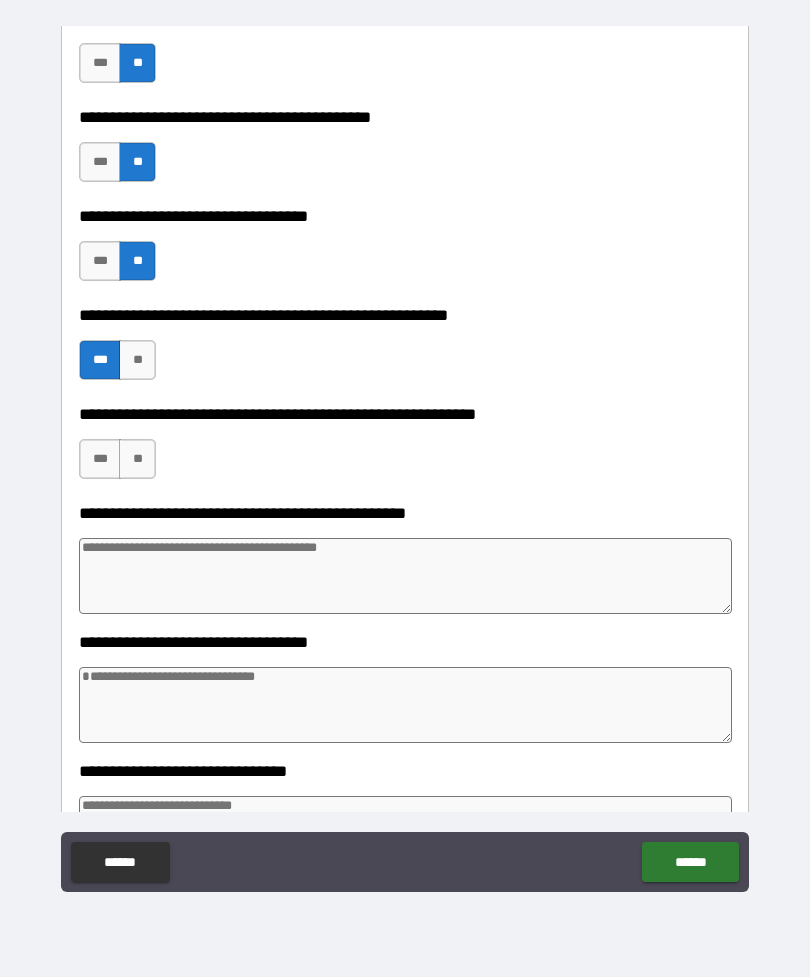 click on "**" at bounding box center [137, 459] 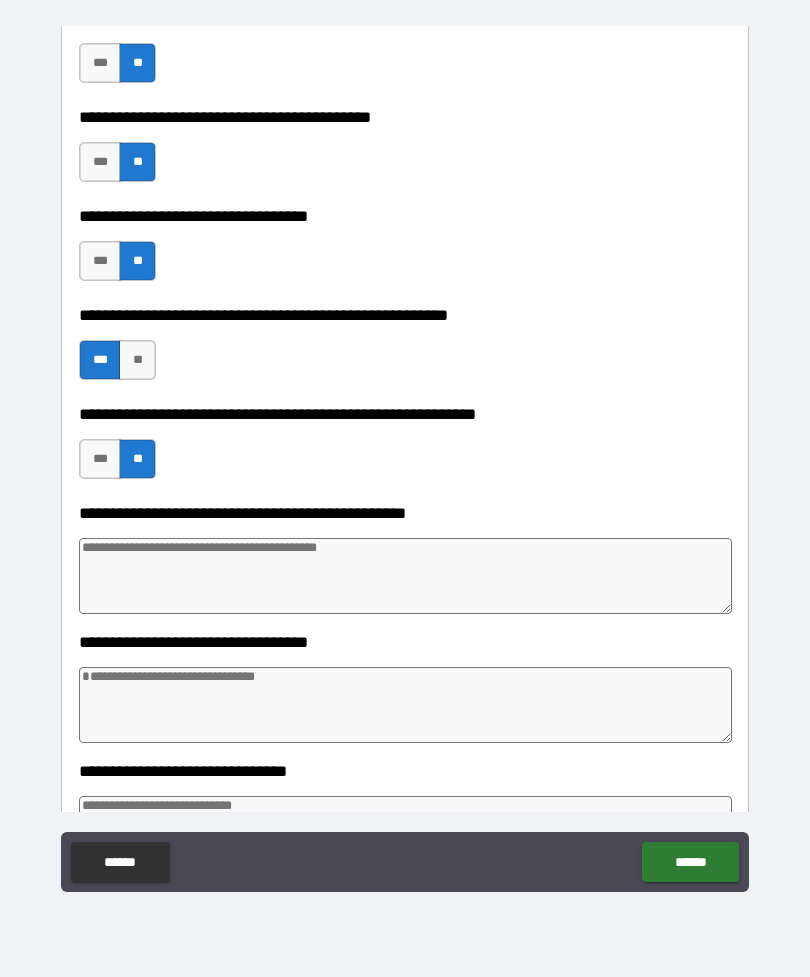click at bounding box center [405, 576] 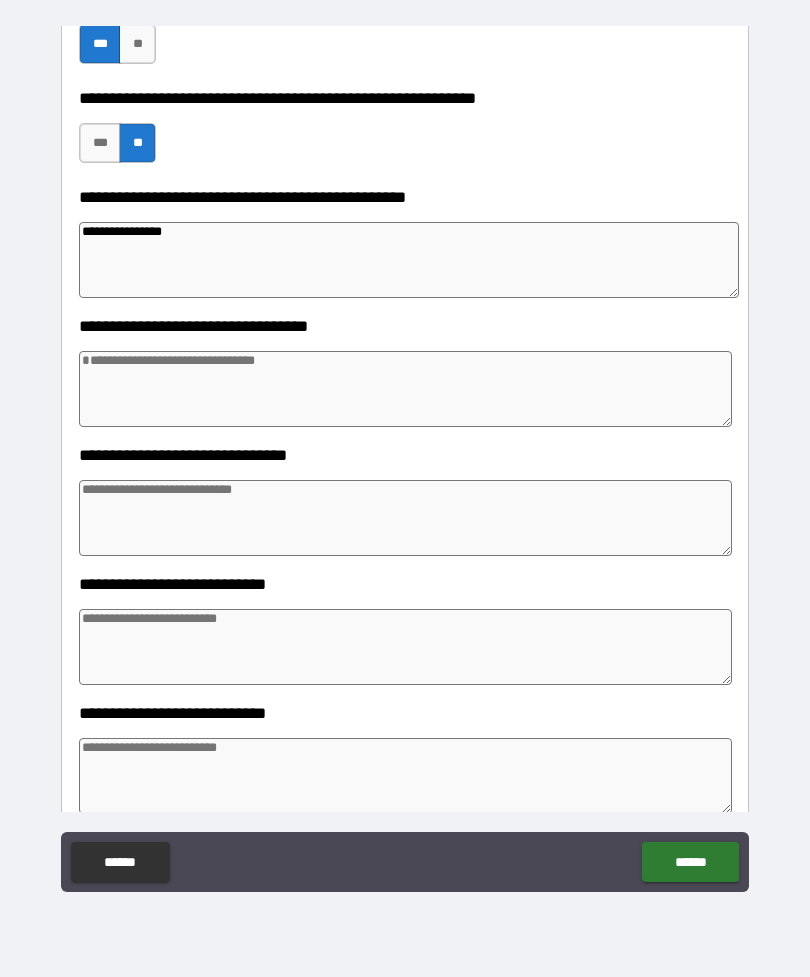 scroll, scrollTop: 1907, scrollLeft: 0, axis: vertical 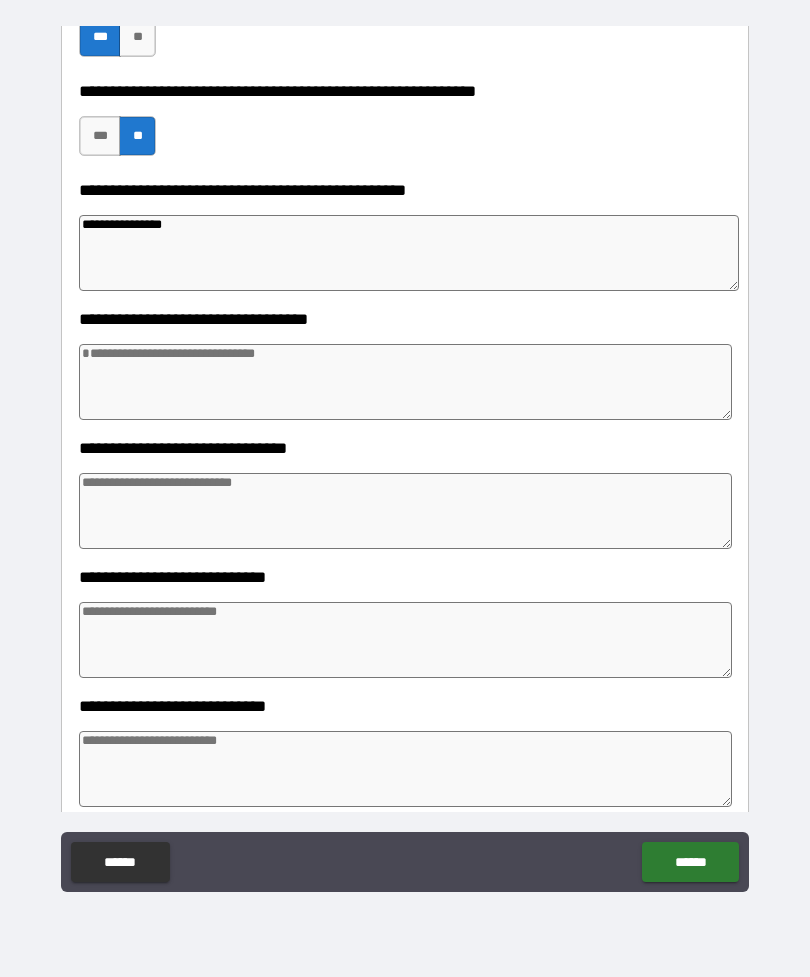 click at bounding box center [405, 382] 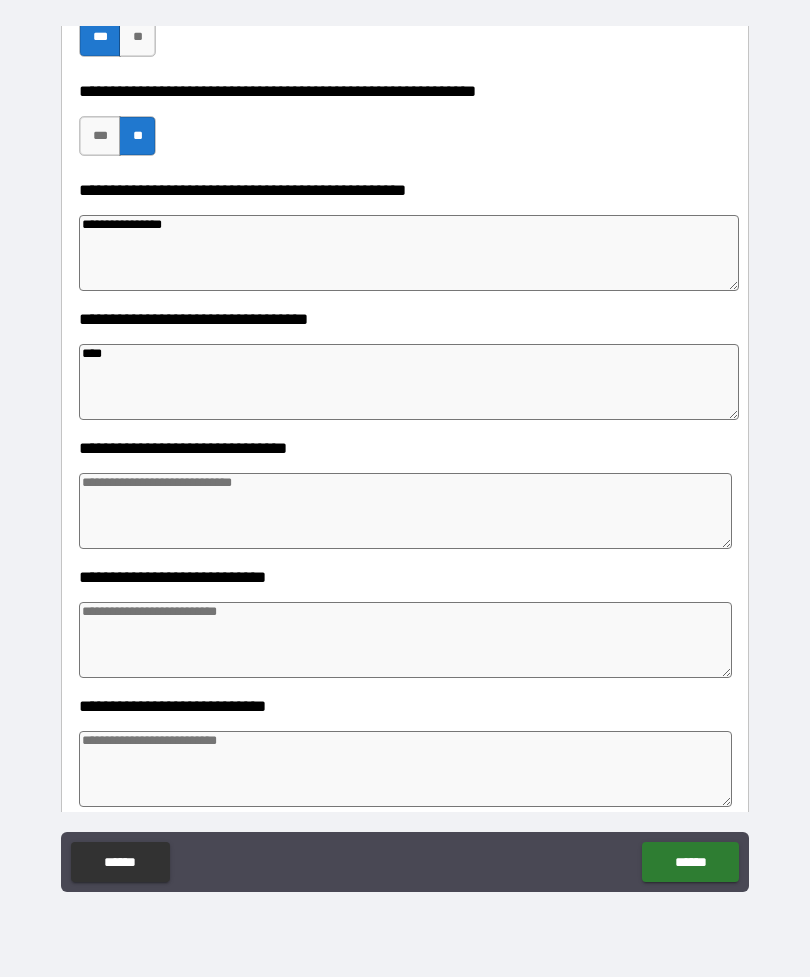scroll, scrollTop: 1977, scrollLeft: 0, axis: vertical 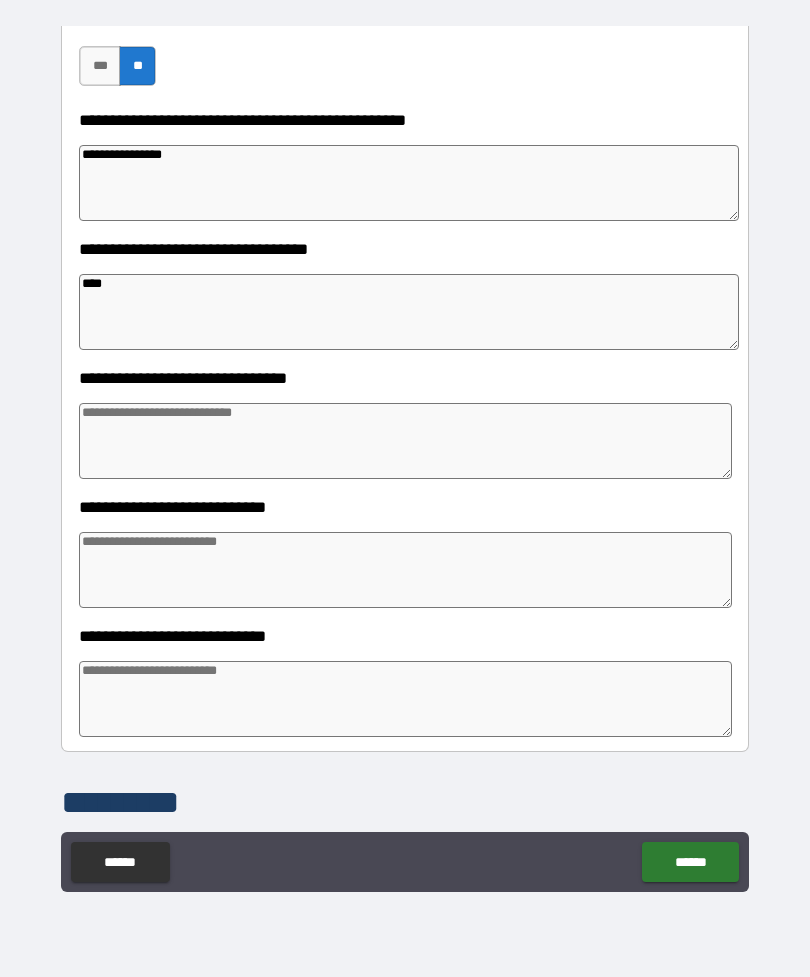 click at bounding box center [405, 441] 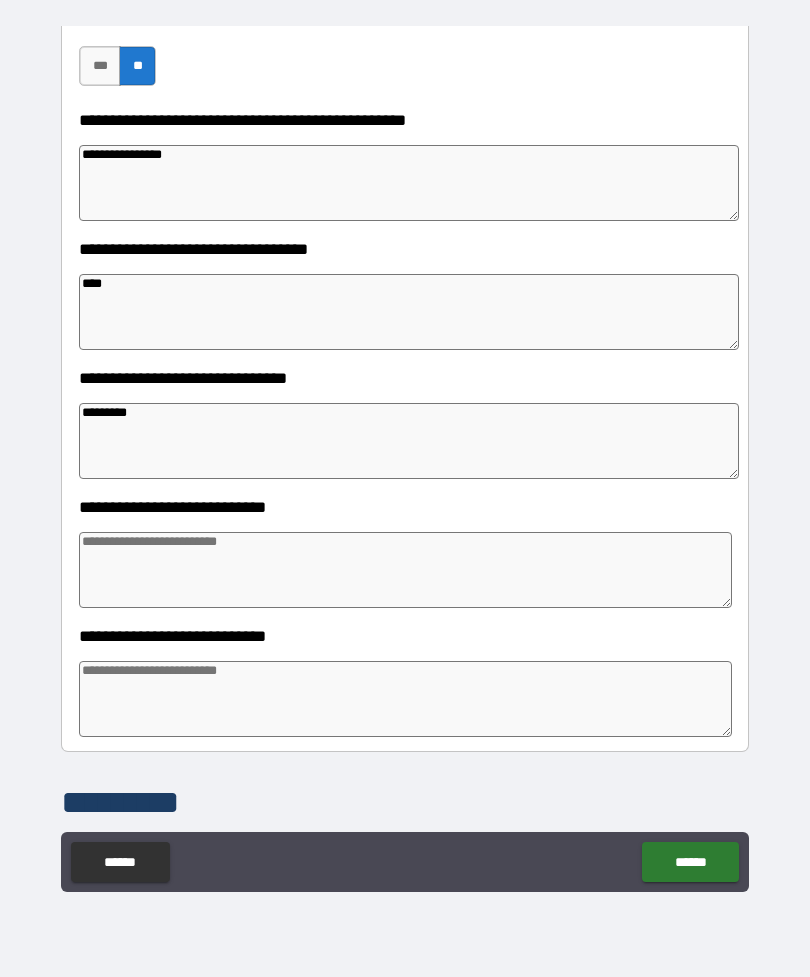 click at bounding box center [405, 570] 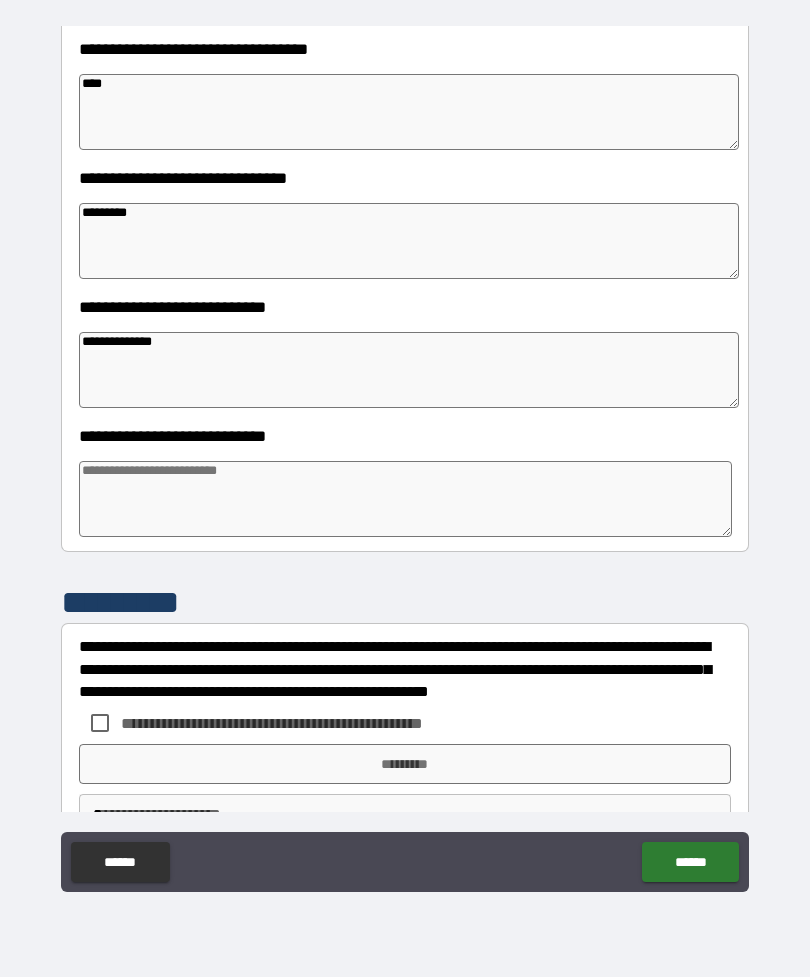 scroll, scrollTop: 2209, scrollLeft: 0, axis: vertical 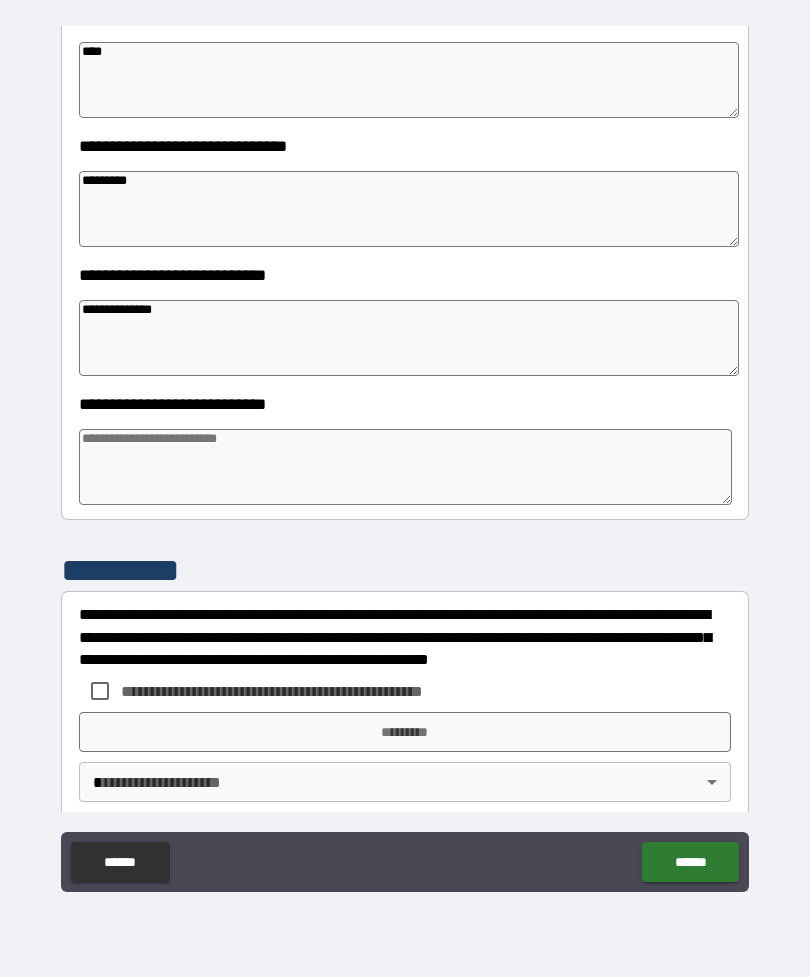 click at bounding box center (405, 467) 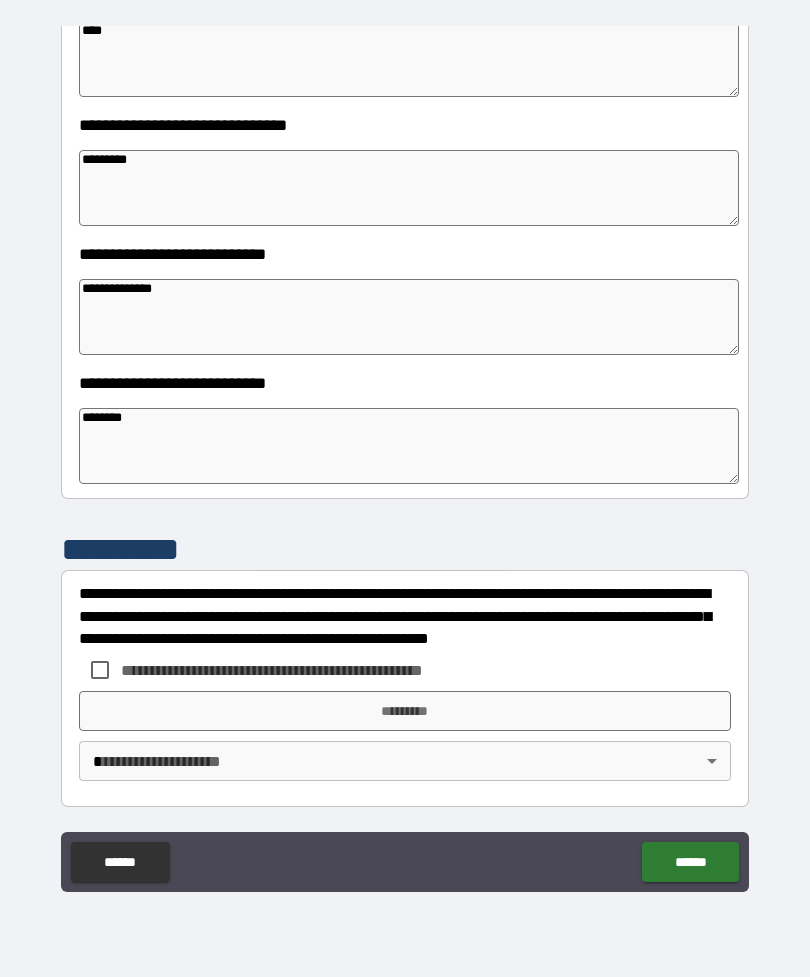 scroll, scrollTop: 2230, scrollLeft: 0, axis: vertical 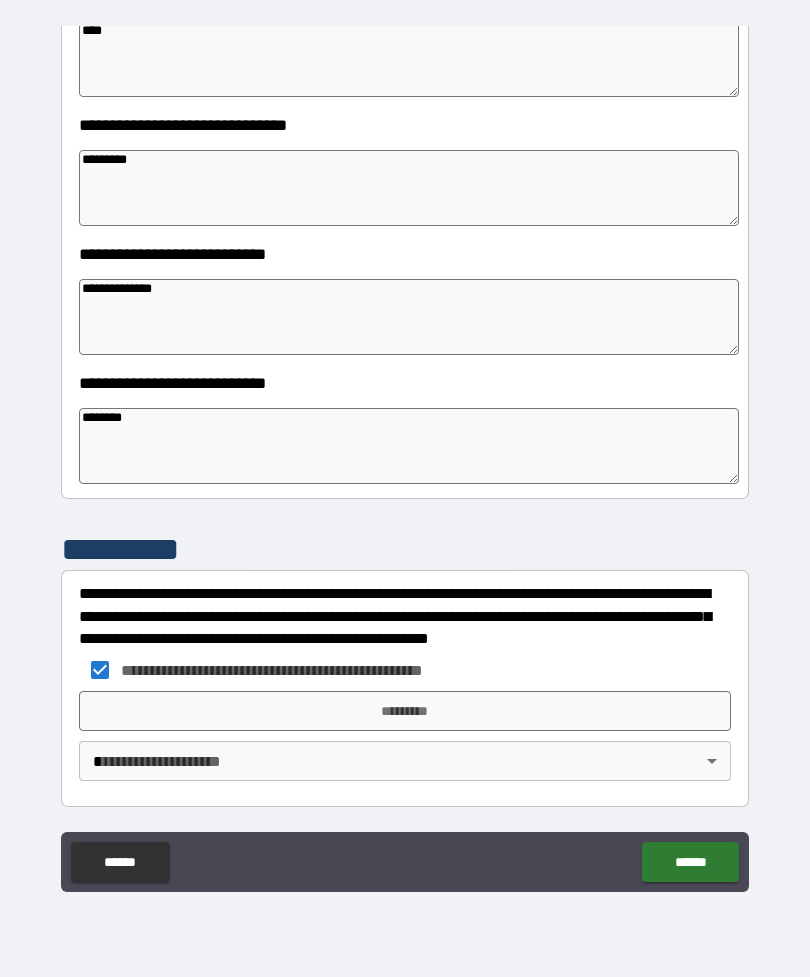 click on "*********" at bounding box center [405, 711] 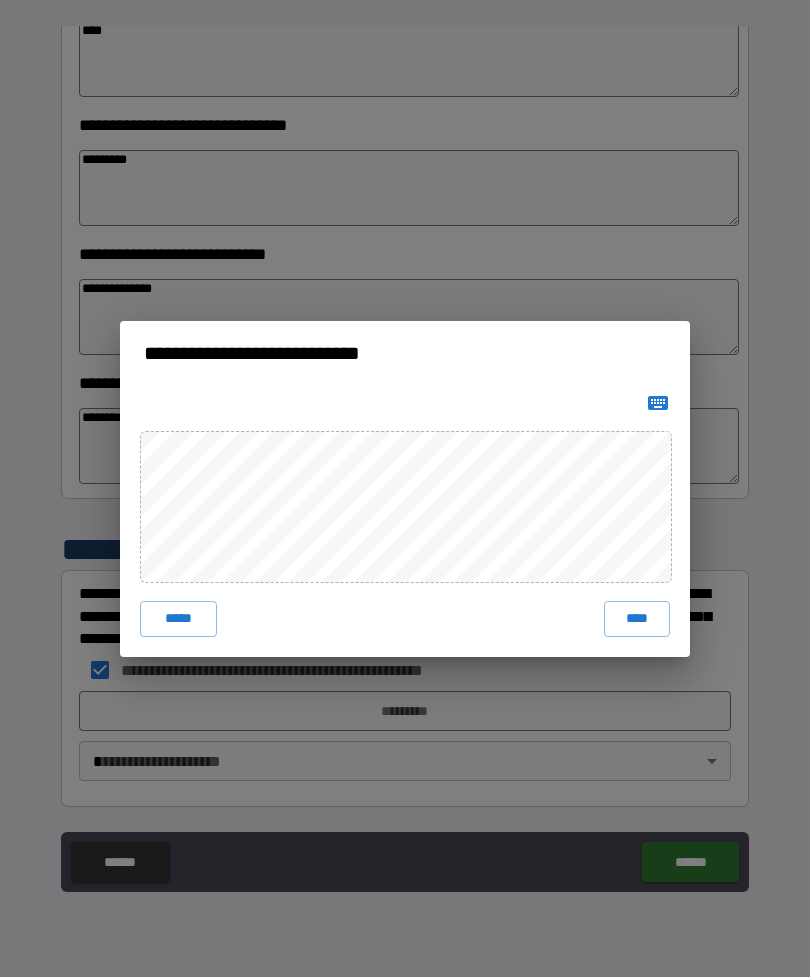 click on "****" at bounding box center [637, 619] 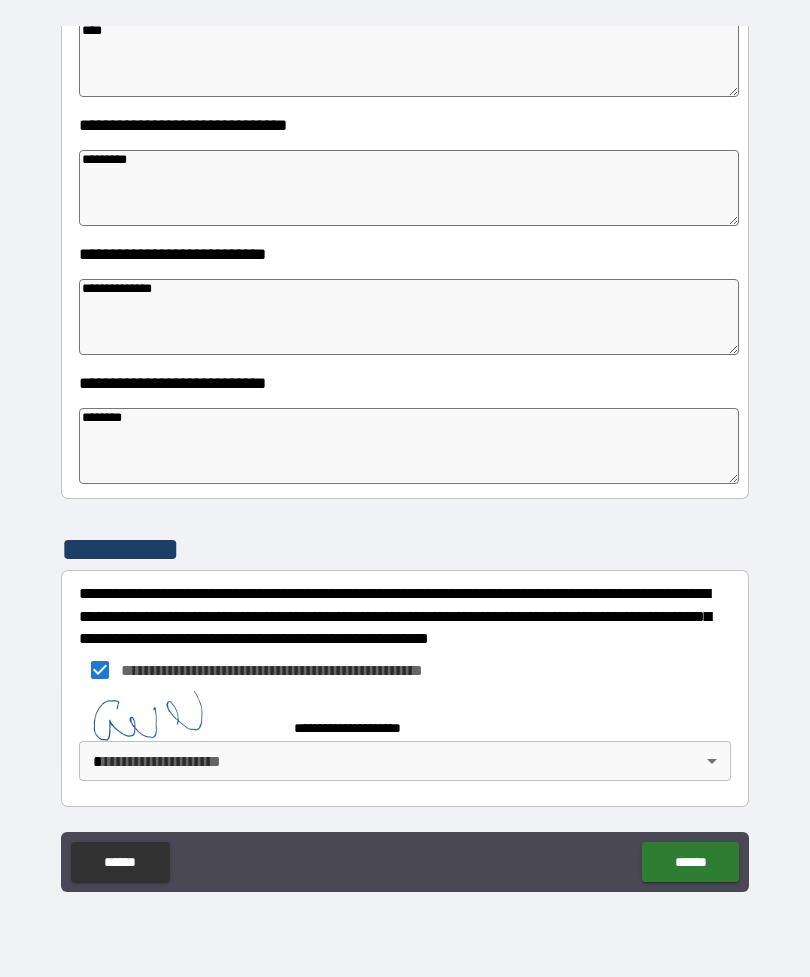 scroll, scrollTop: 2220, scrollLeft: 0, axis: vertical 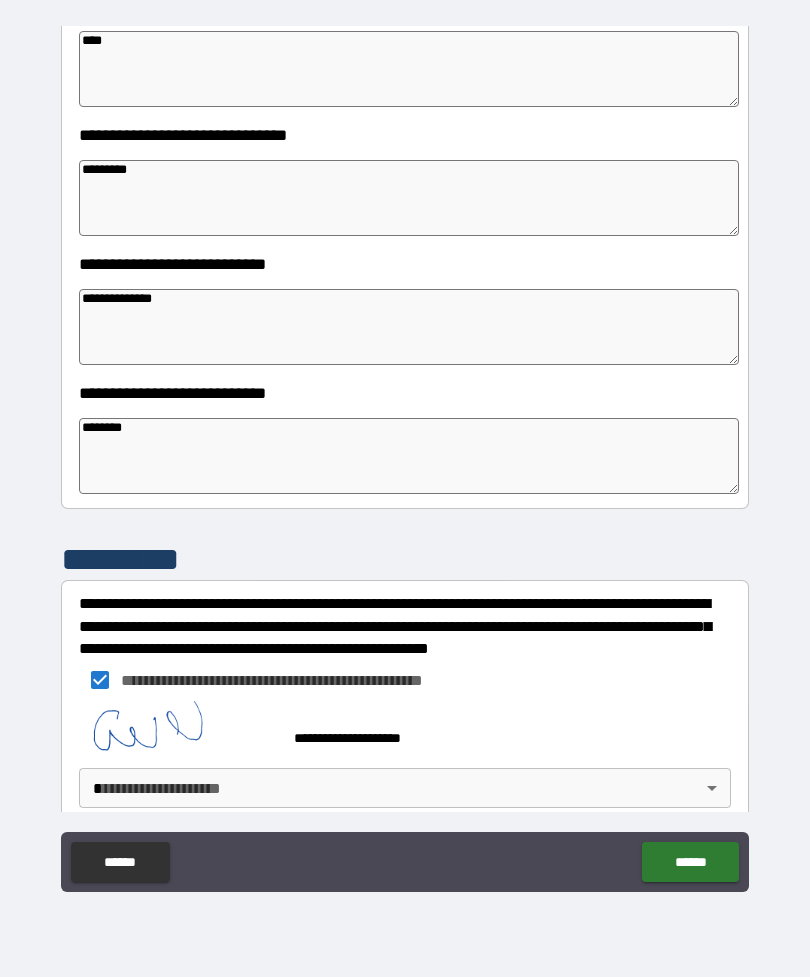 click on "**********" at bounding box center [405, 456] 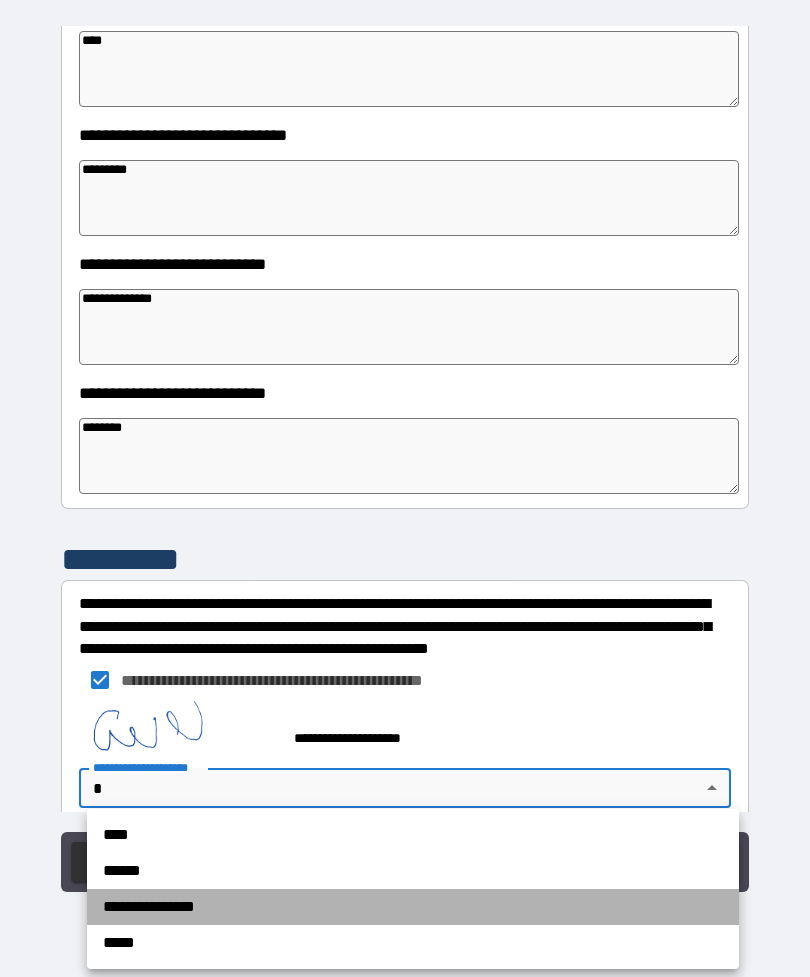 click on "**********" at bounding box center (413, 907) 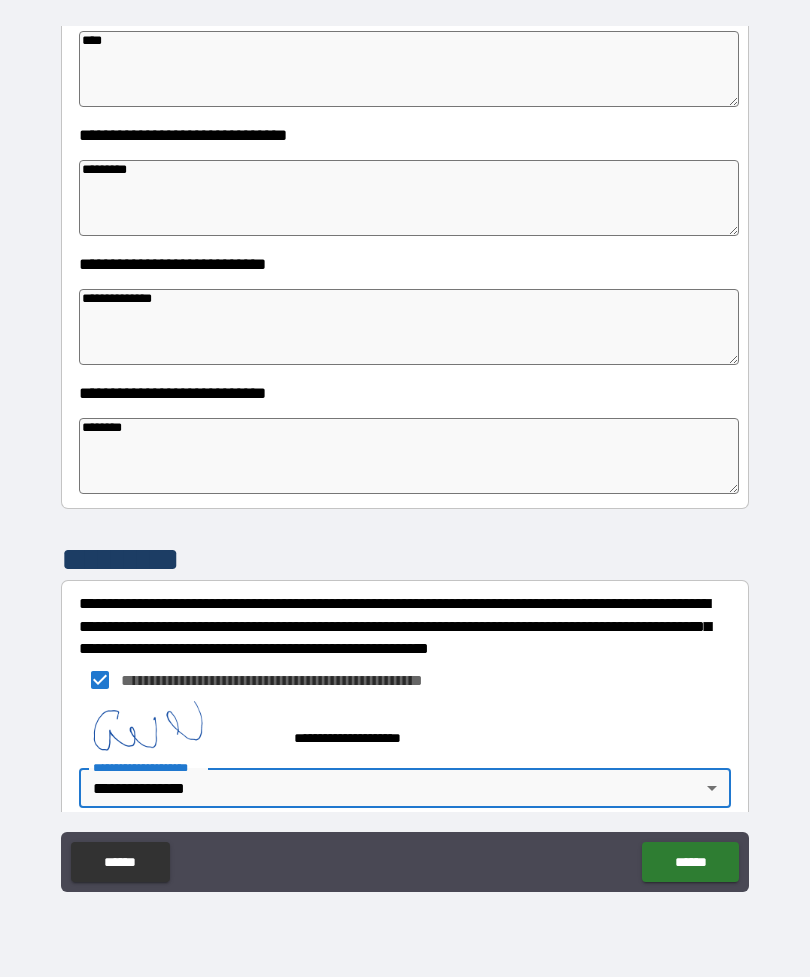 click on "******" at bounding box center (690, 862) 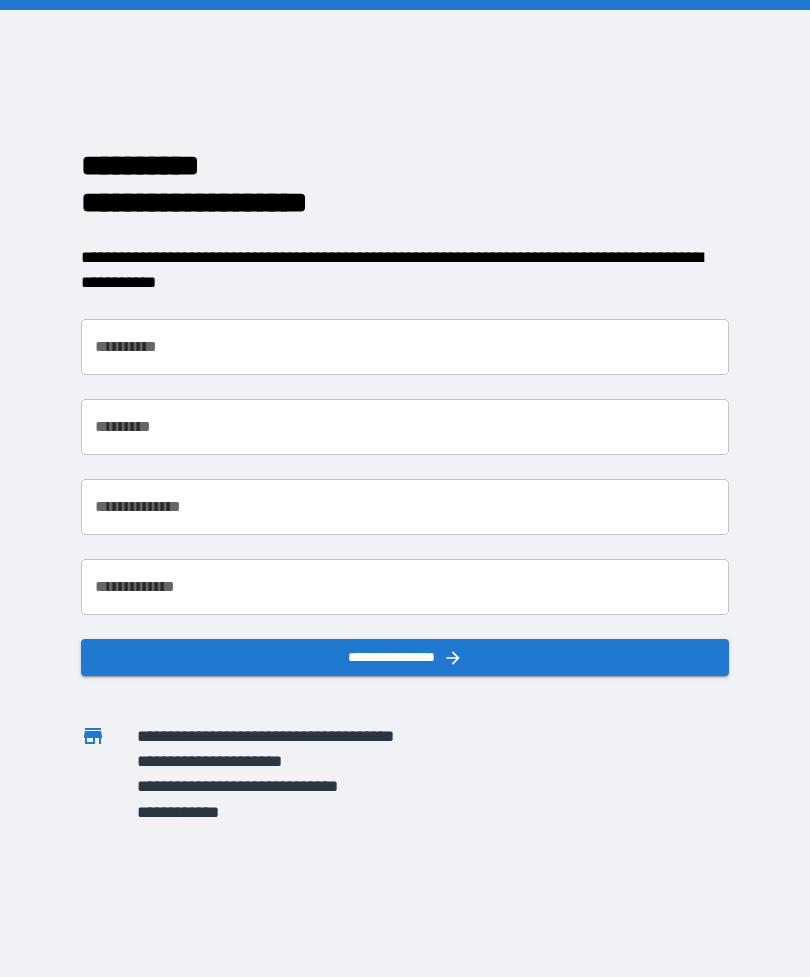 scroll, scrollTop: 0, scrollLeft: 0, axis: both 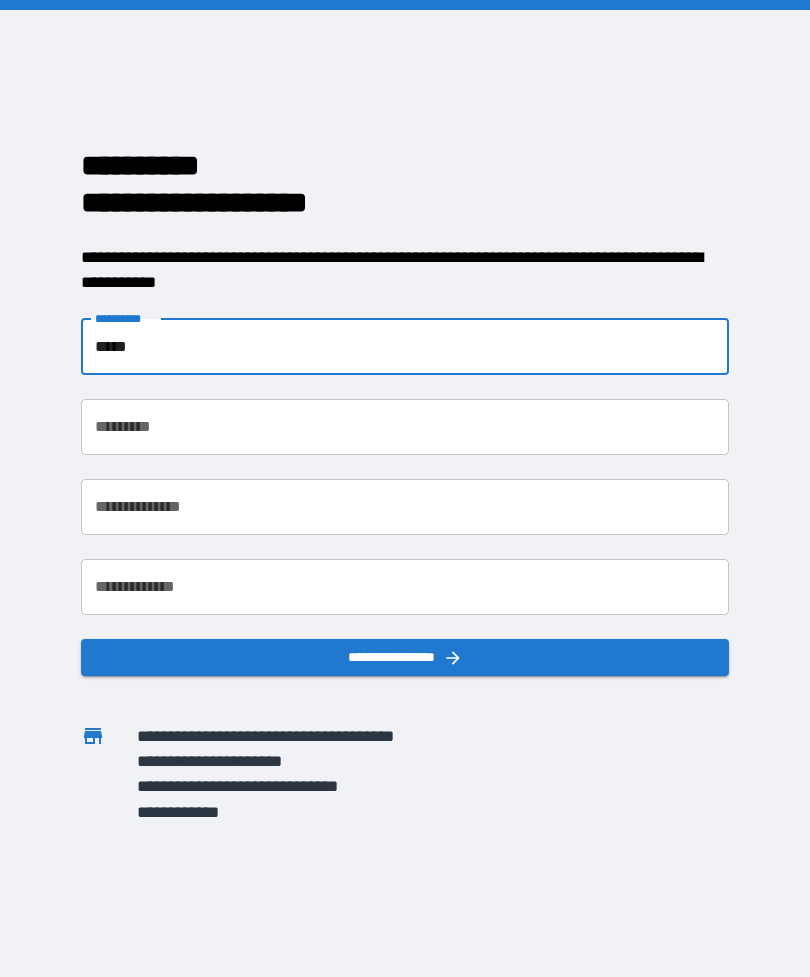 type on "*****" 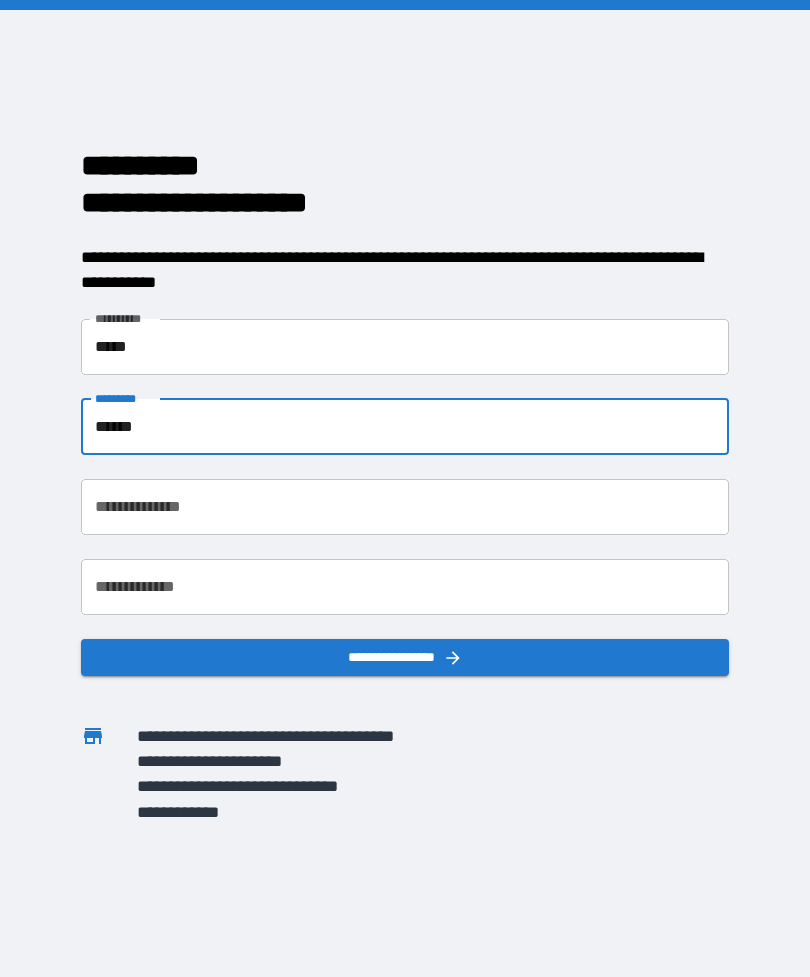 type on "******" 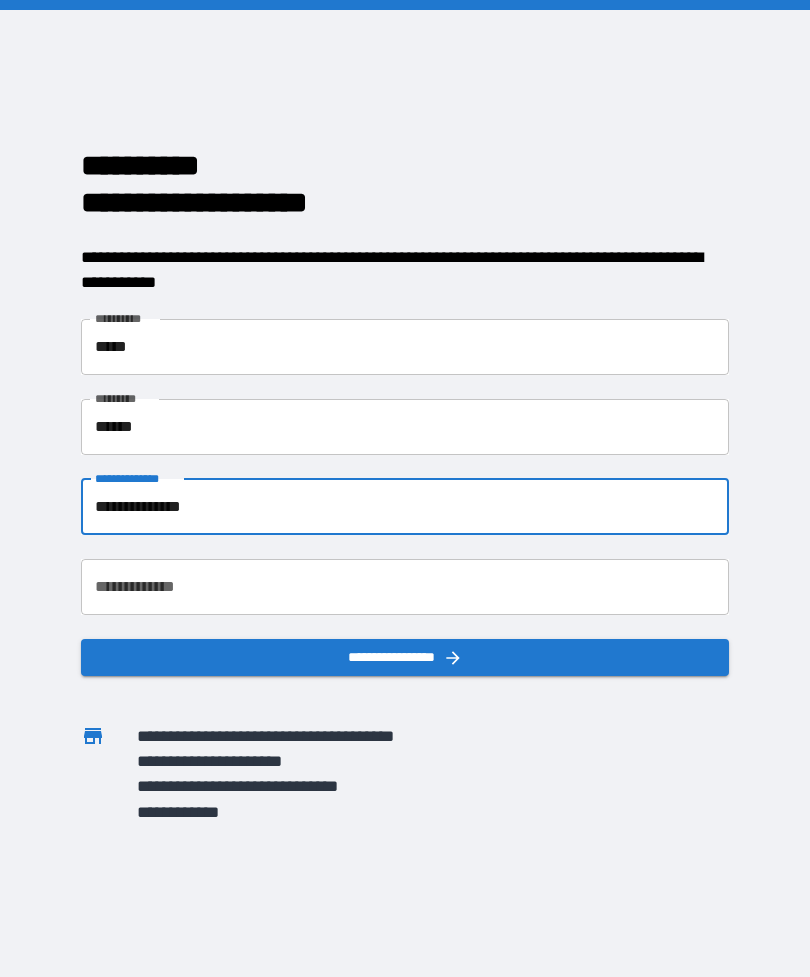 scroll, scrollTop: 64, scrollLeft: 0, axis: vertical 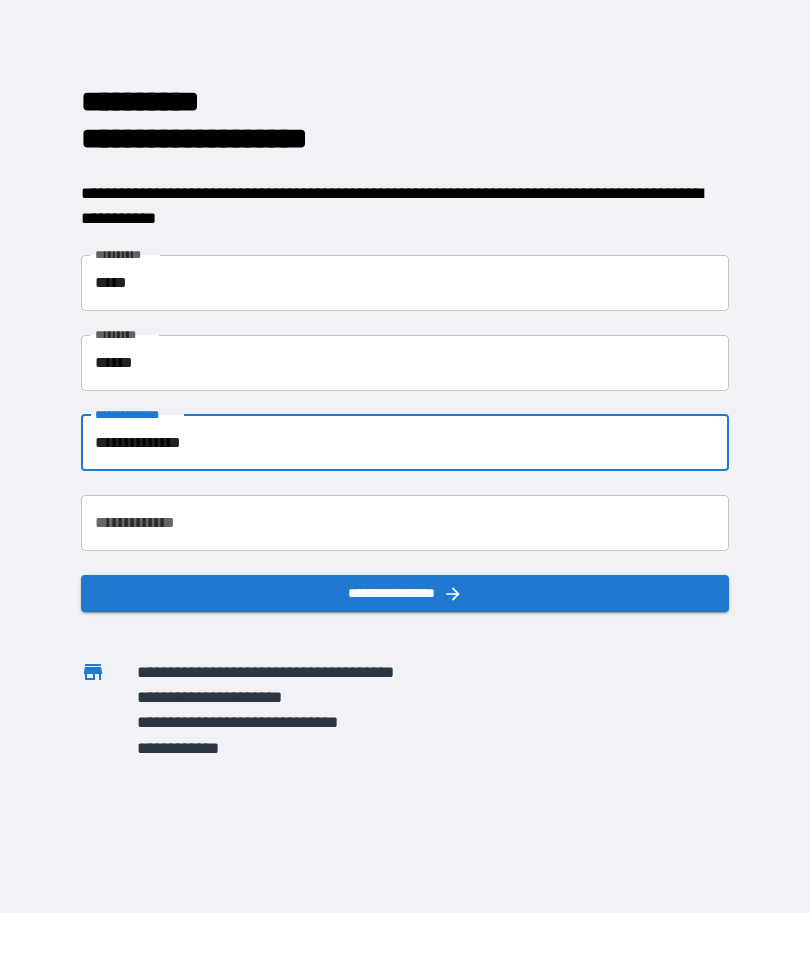 type on "**********" 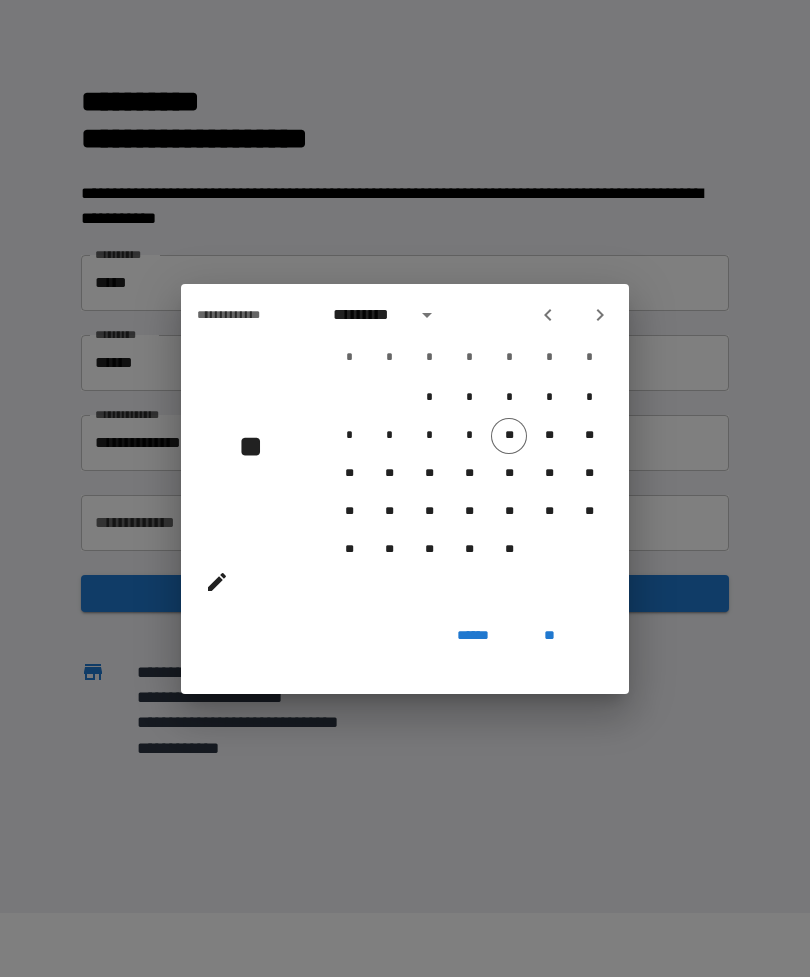 click on "******" at bounding box center (473, 636) 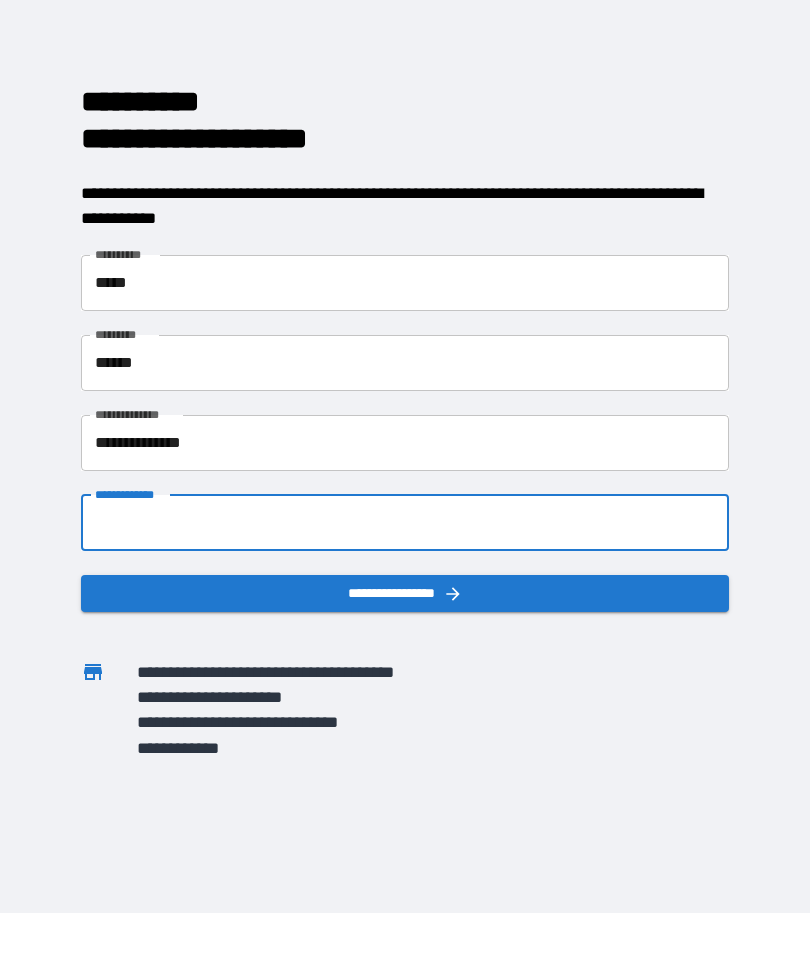 click on "**********" at bounding box center (405, 523) 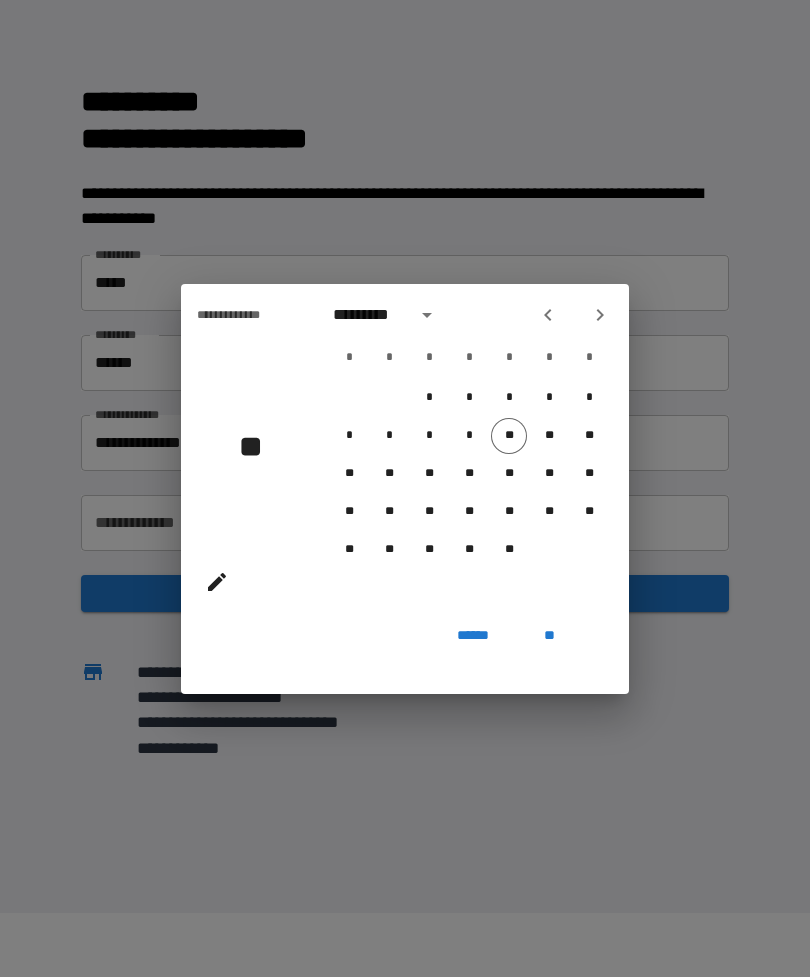 click on "**" at bounding box center [549, 636] 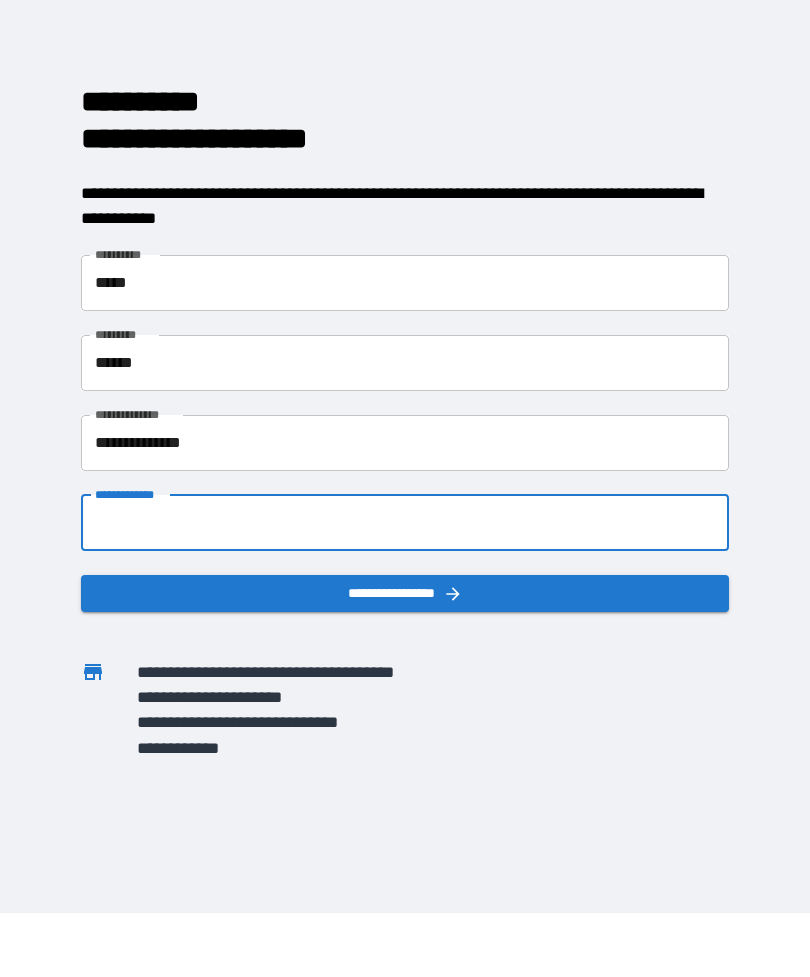 click on "**********" at bounding box center (405, 523) 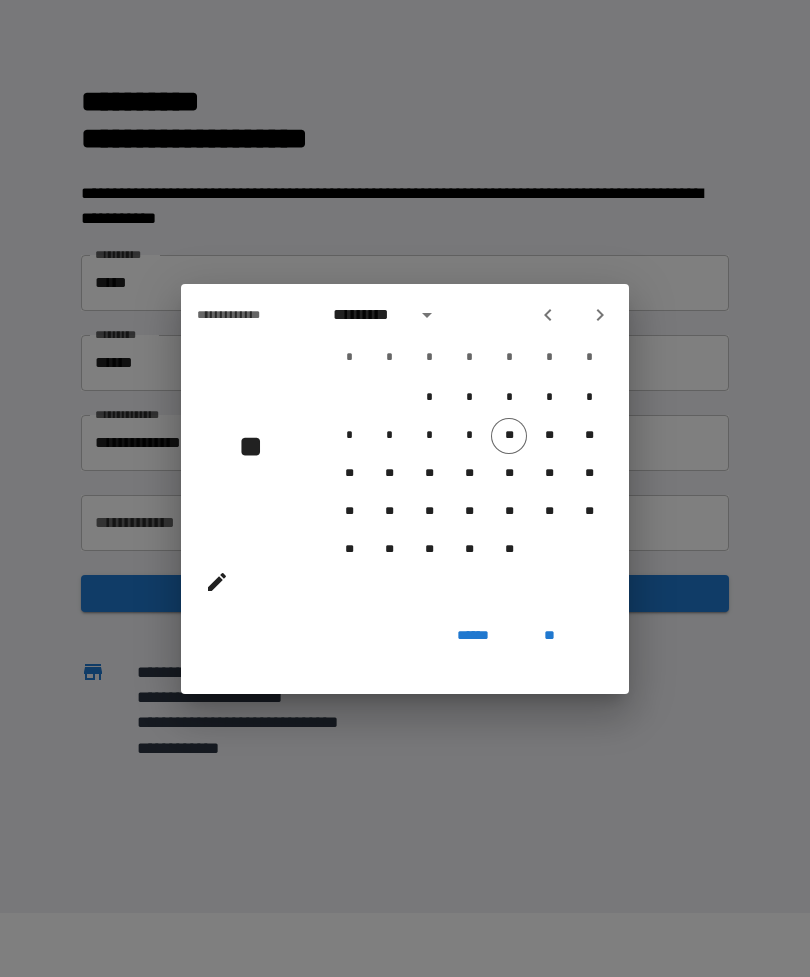 click on "**" at bounding box center (258, 446) 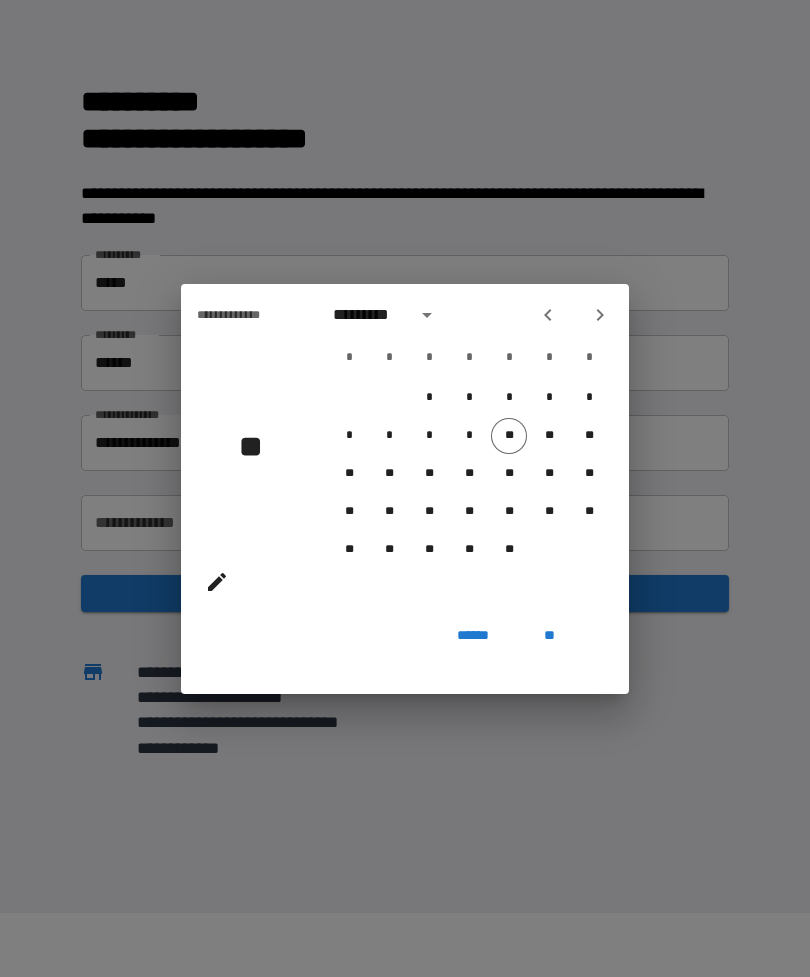 click 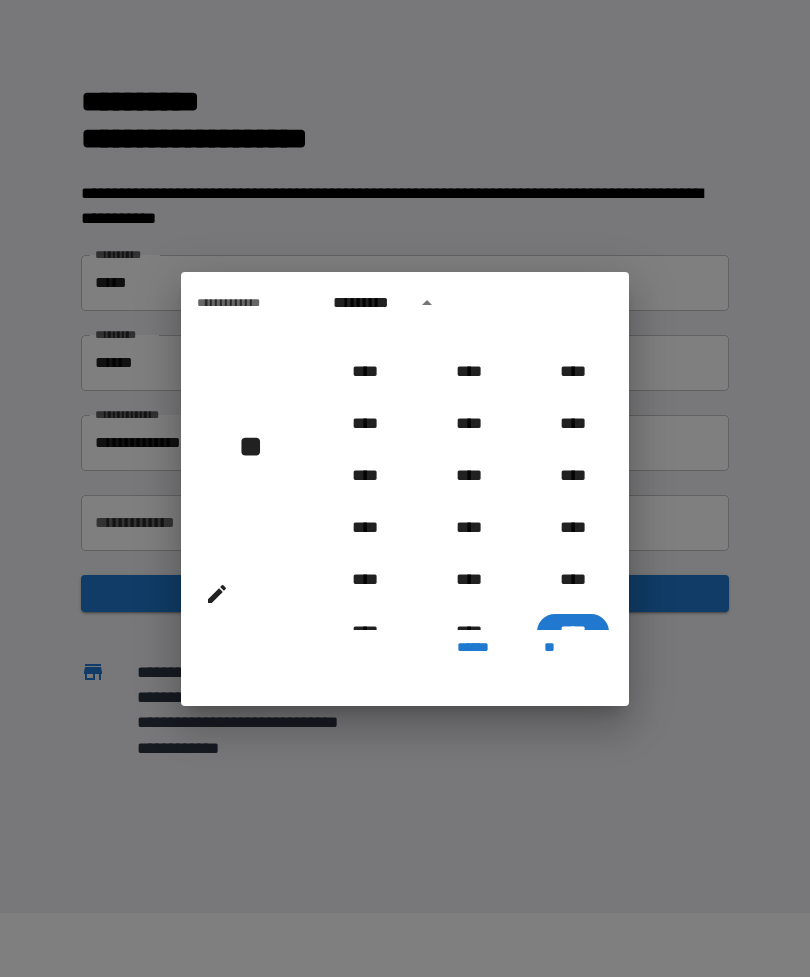 scroll, scrollTop: 1840, scrollLeft: 0, axis: vertical 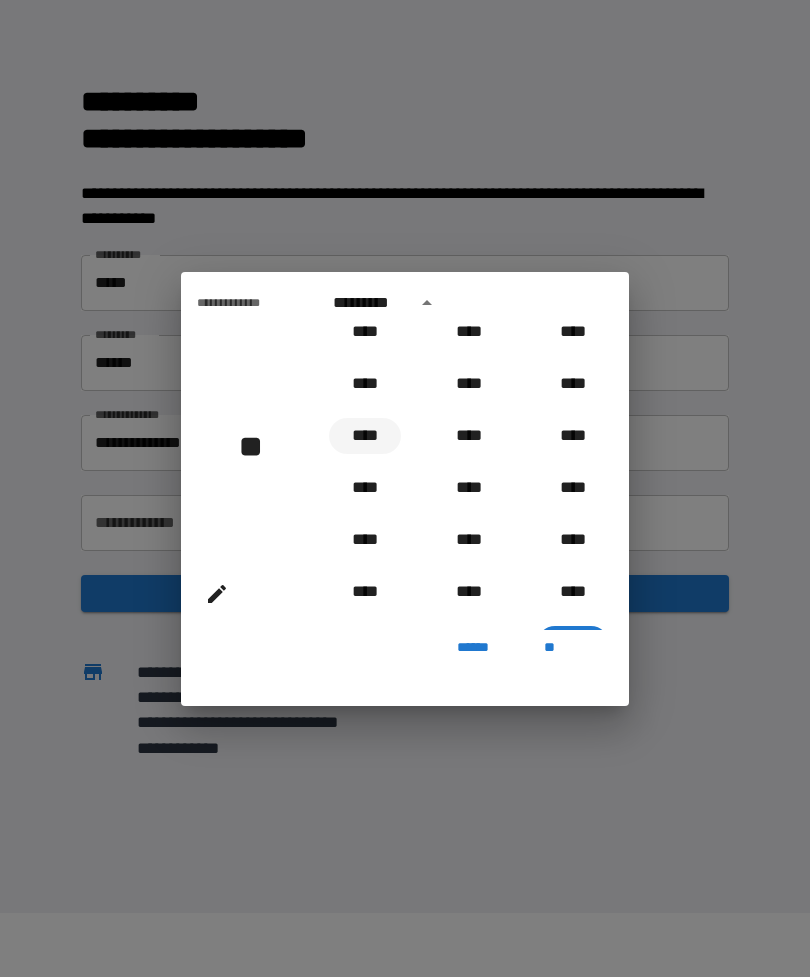 click on "****" at bounding box center (365, 436) 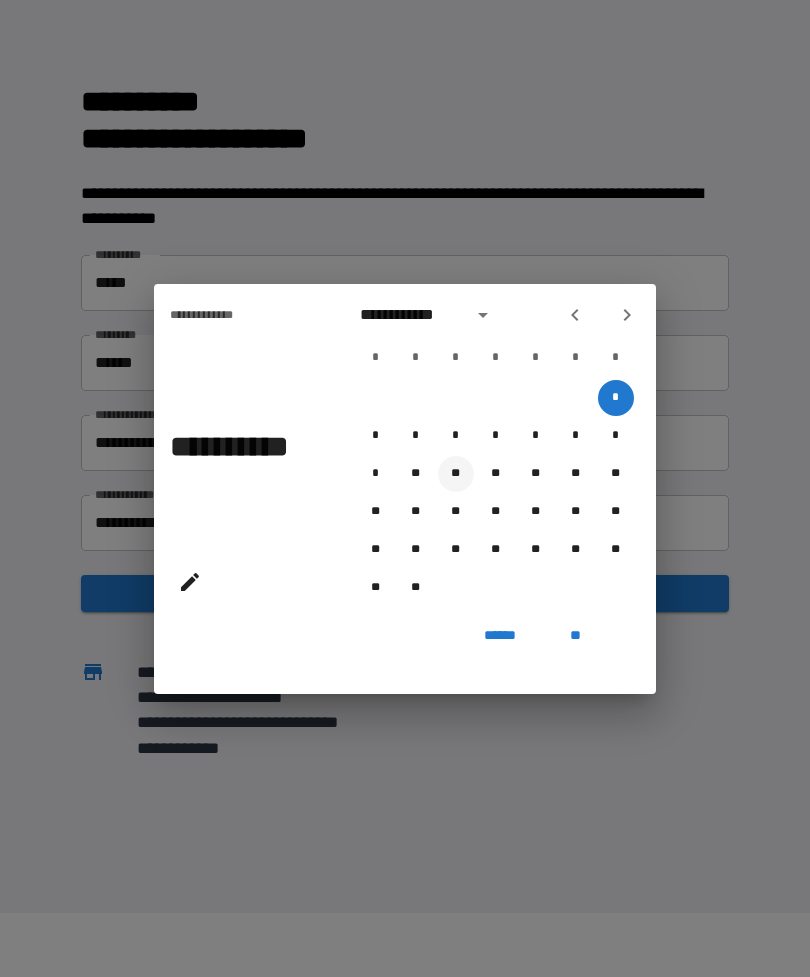 click on "**" at bounding box center [456, 474] 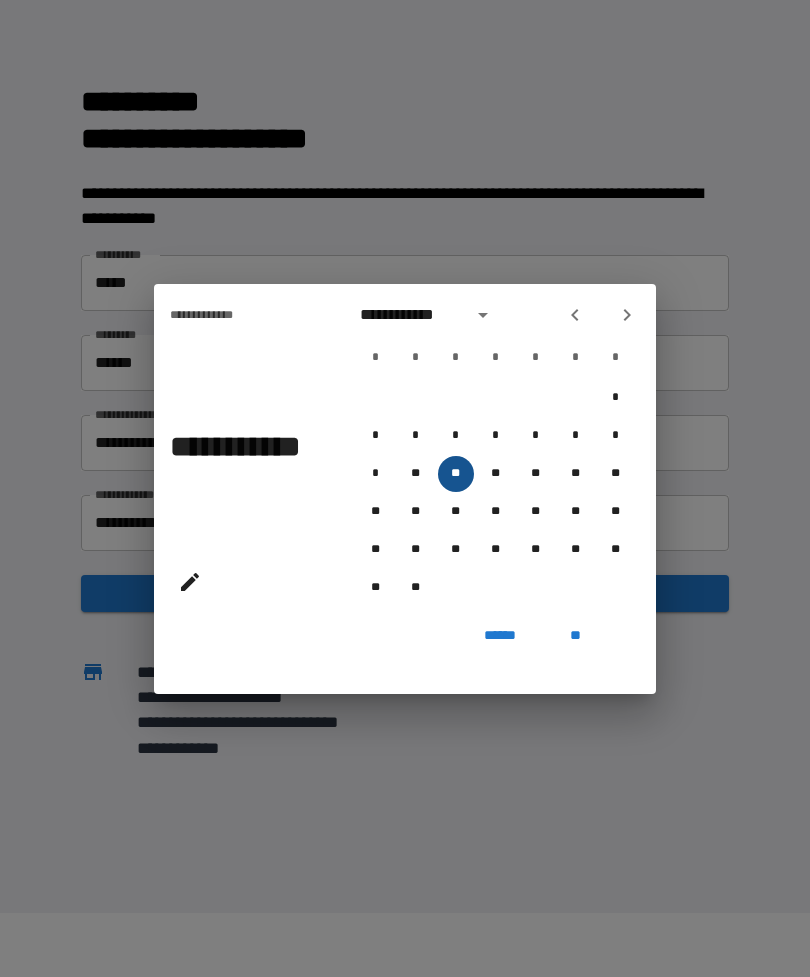 type on "**********" 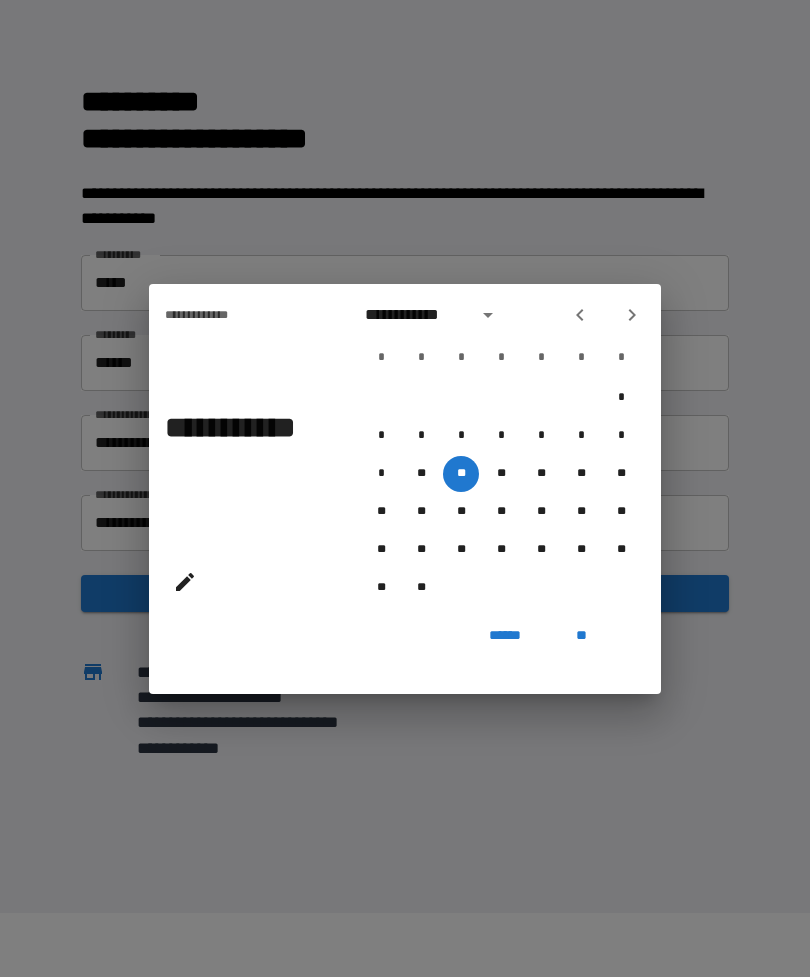 click on "**" at bounding box center [581, 636] 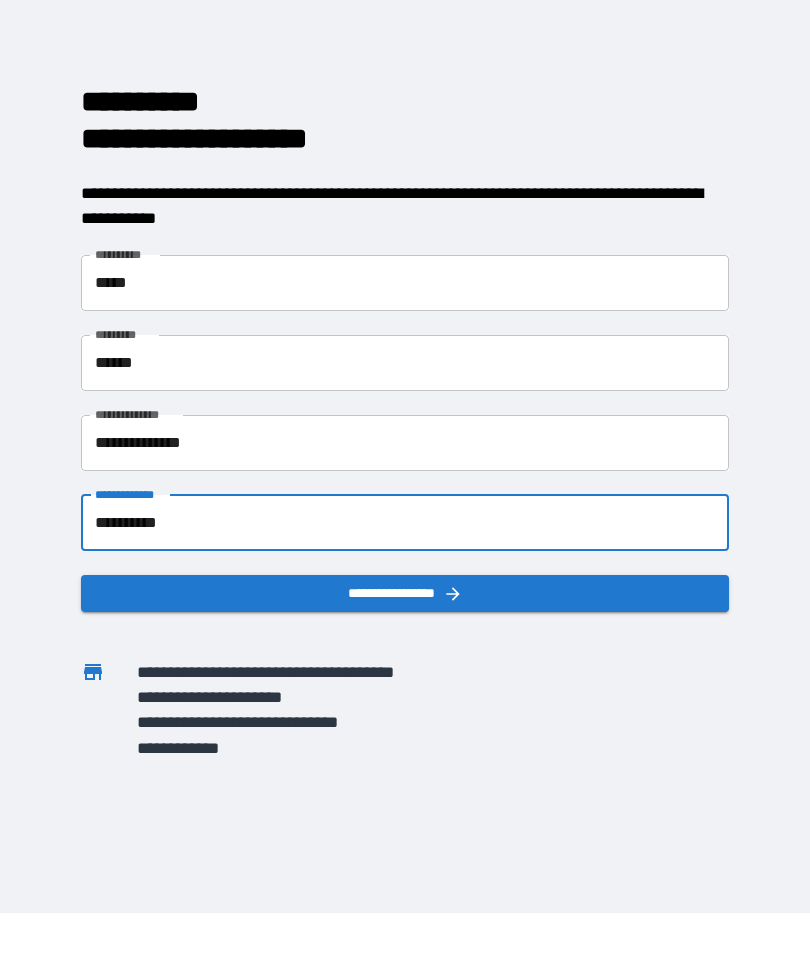 click on "**********" at bounding box center (405, 593) 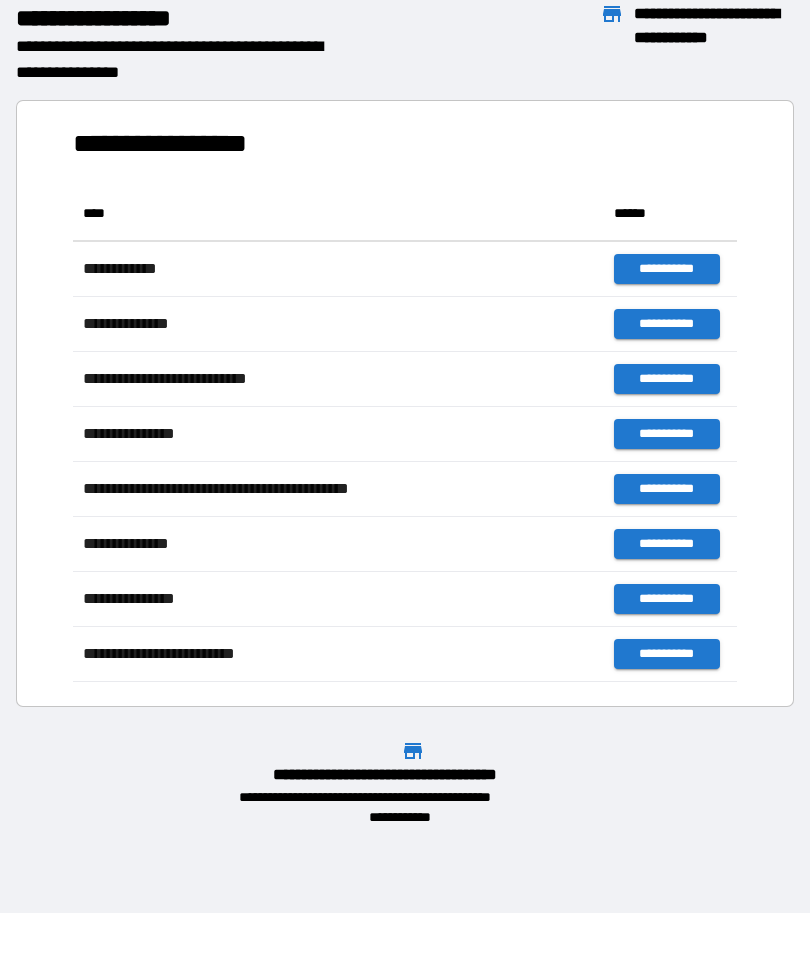 scroll, scrollTop: 496, scrollLeft: 664, axis: both 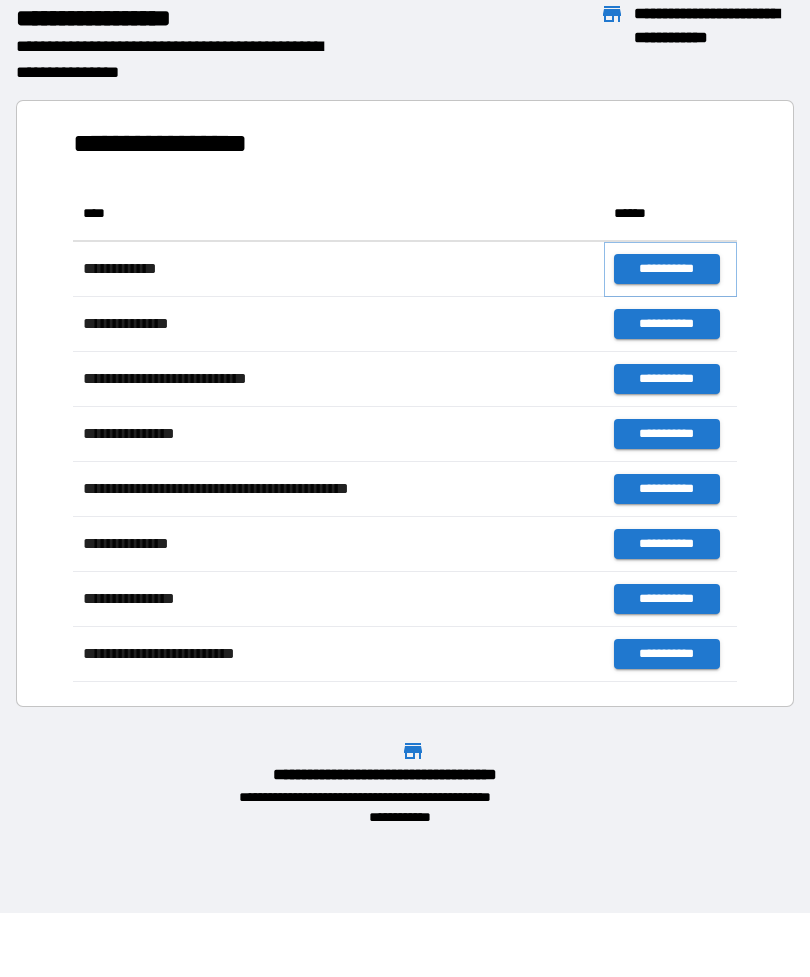 click on "**********" at bounding box center (666, 269) 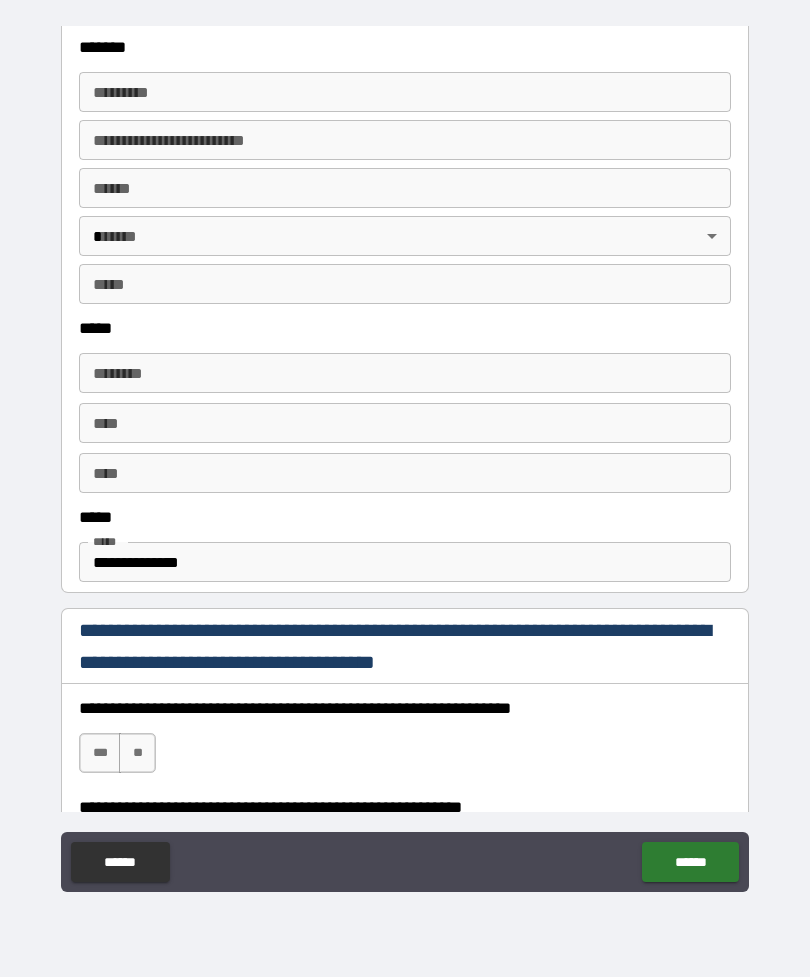scroll, scrollTop: 776, scrollLeft: 0, axis: vertical 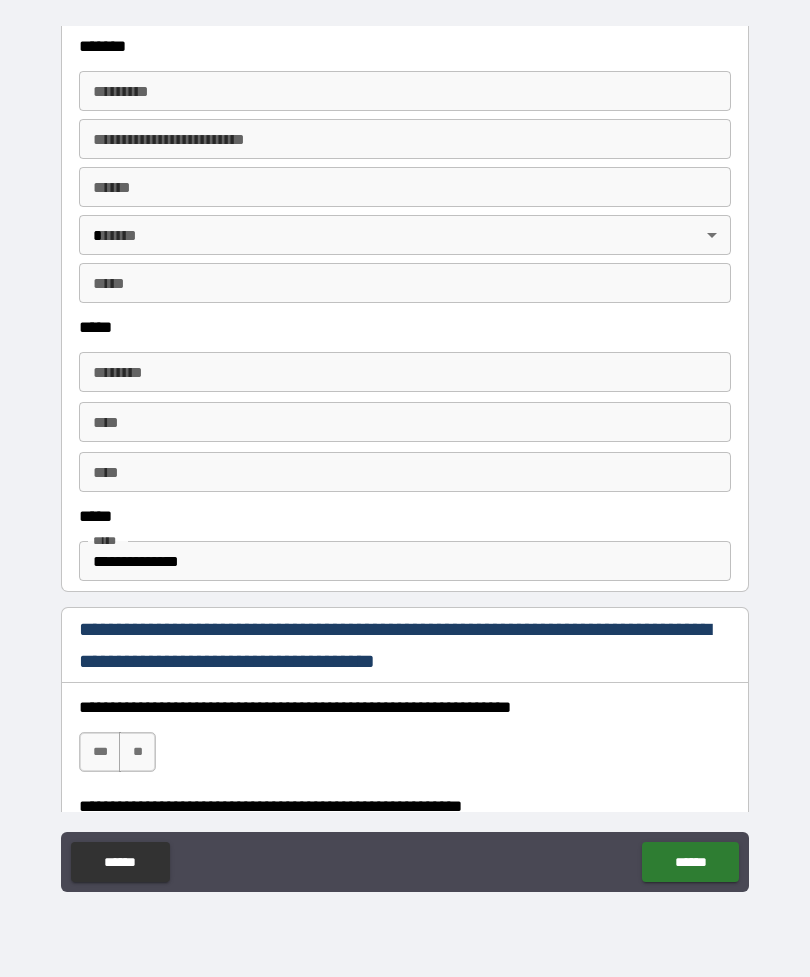 click on "*******   * *******   *" at bounding box center [405, 91] 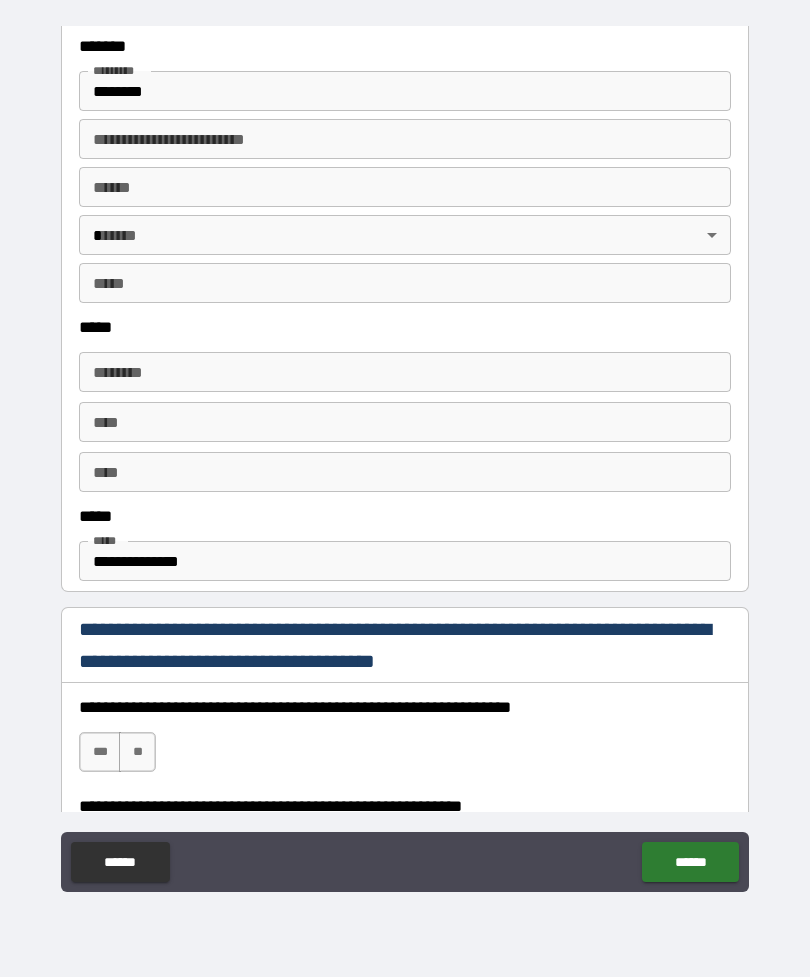 type on "**********" 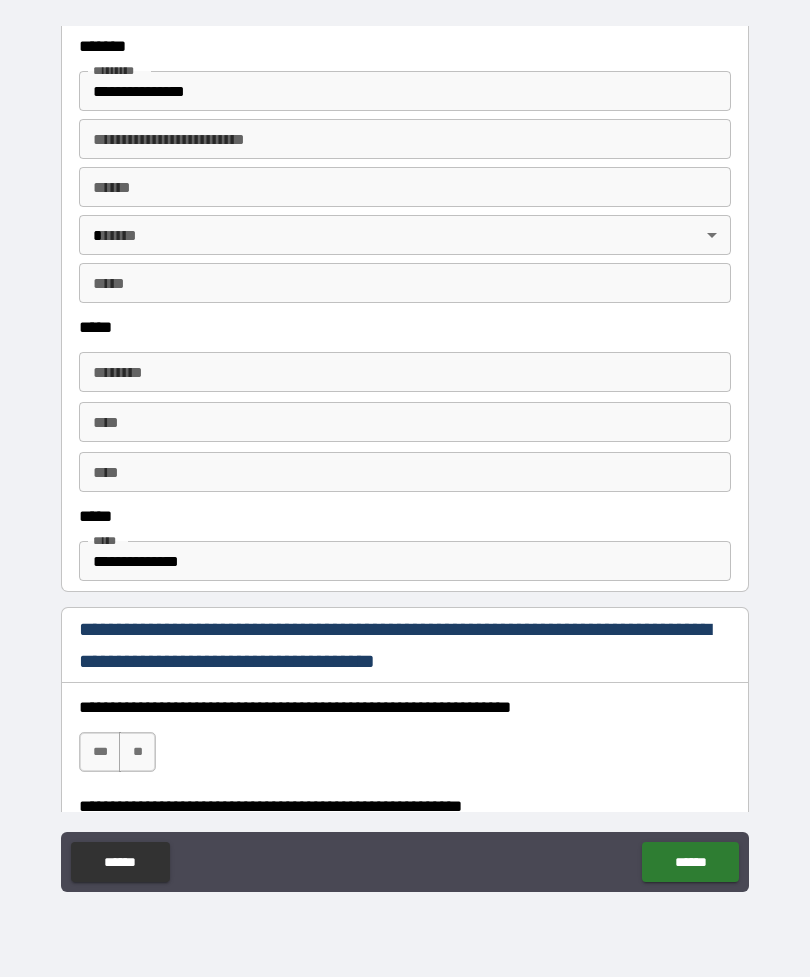 click on "****   * ****   *" at bounding box center [405, 187] 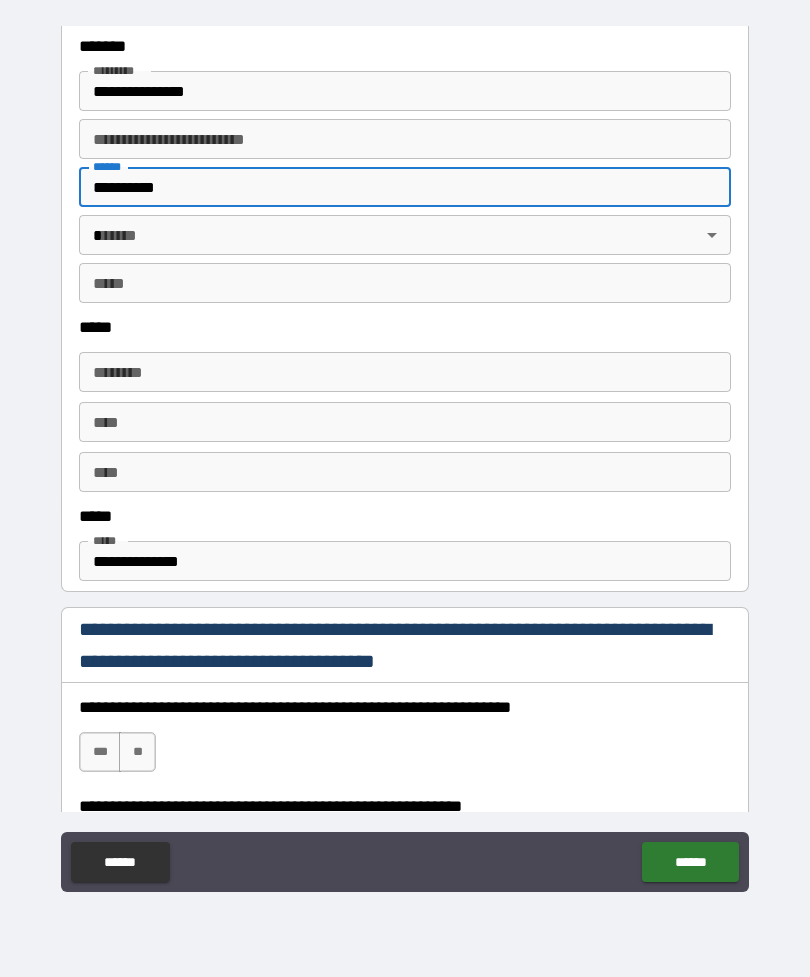 type on "**********" 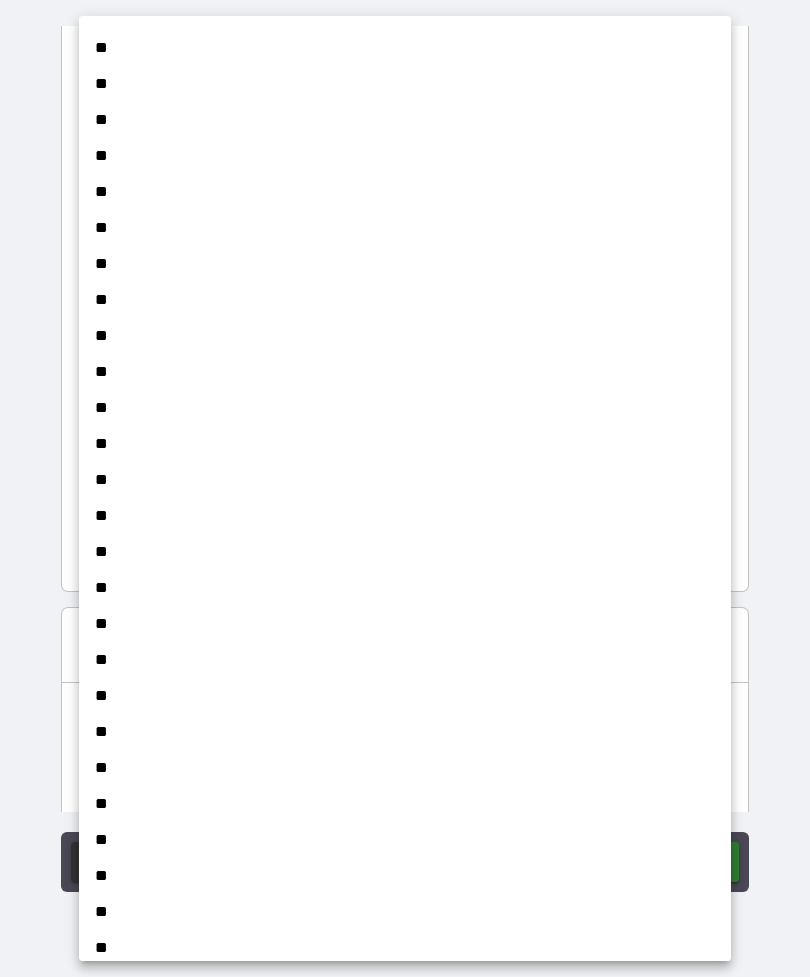 scroll, scrollTop: 1176, scrollLeft: 0, axis: vertical 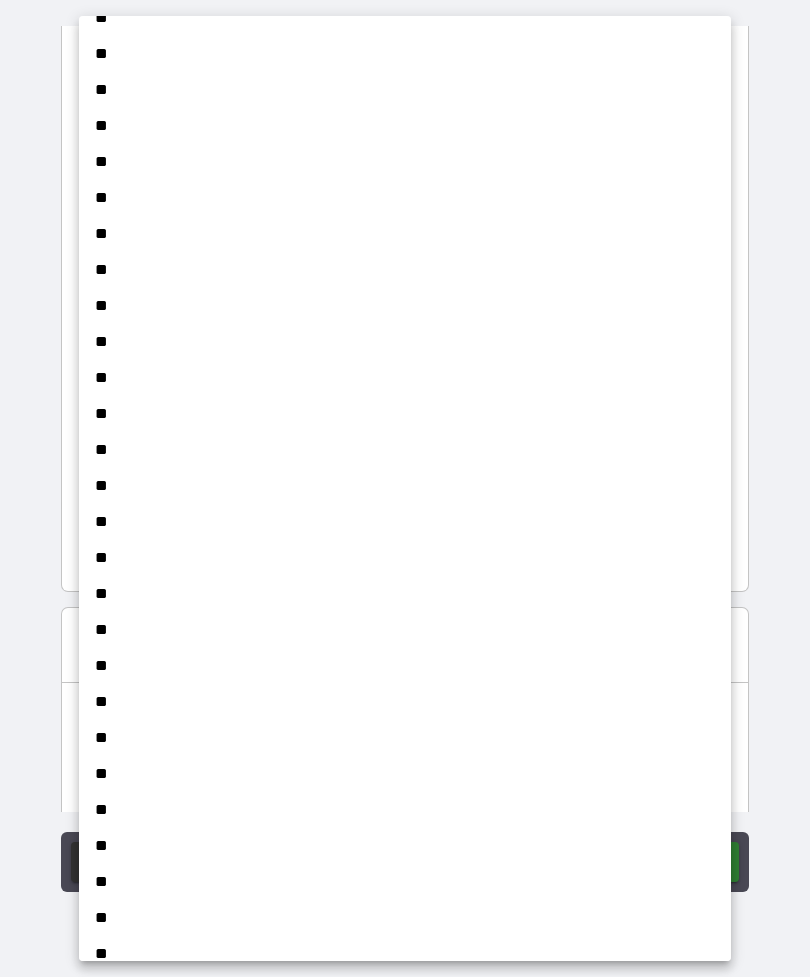 click on "**" at bounding box center (405, 450) 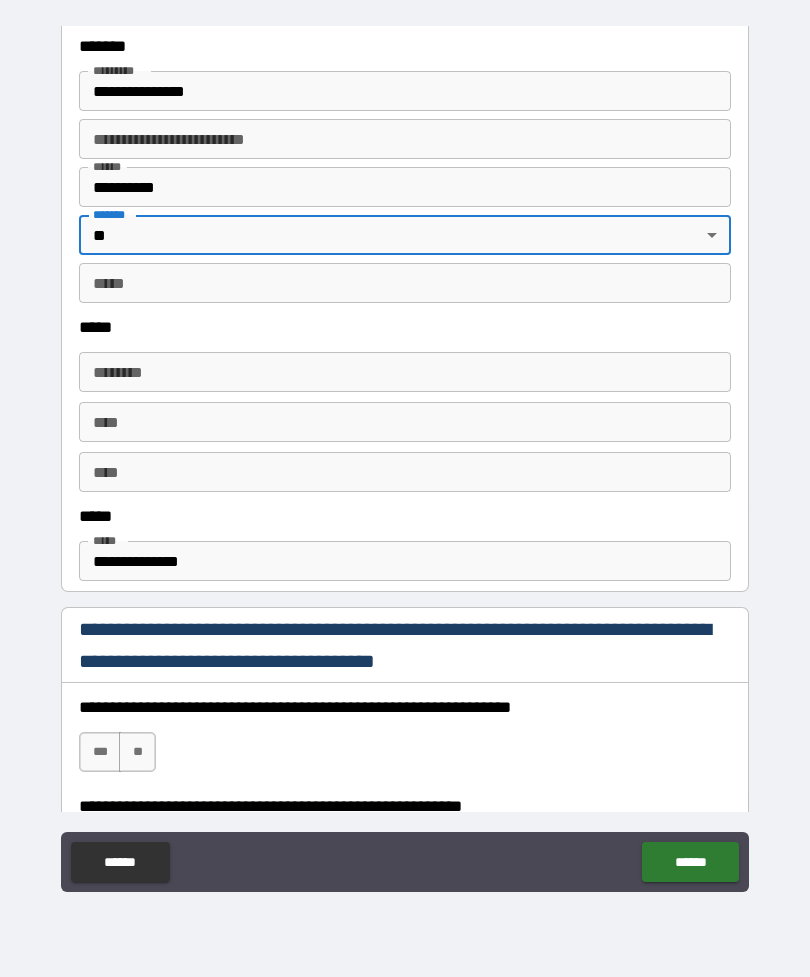 click on "***   * ***   *" at bounding box center [405, 283] 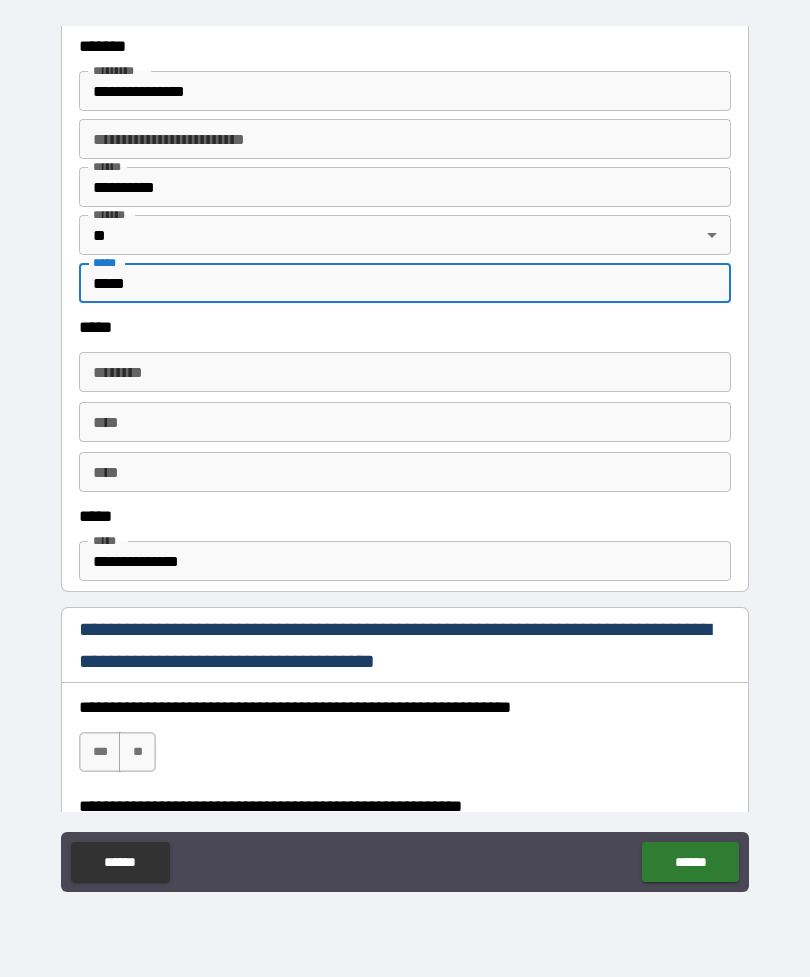 type on "*****" 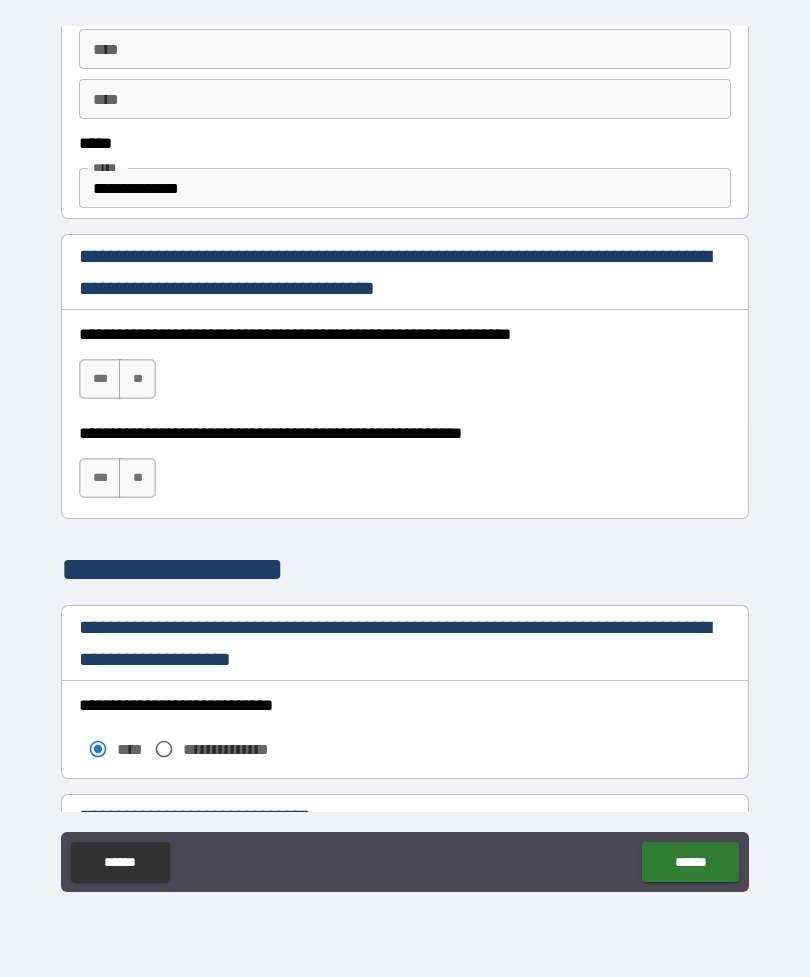 scroll, scrollTop: 1170, scrollLeft: 0, axis: vertical 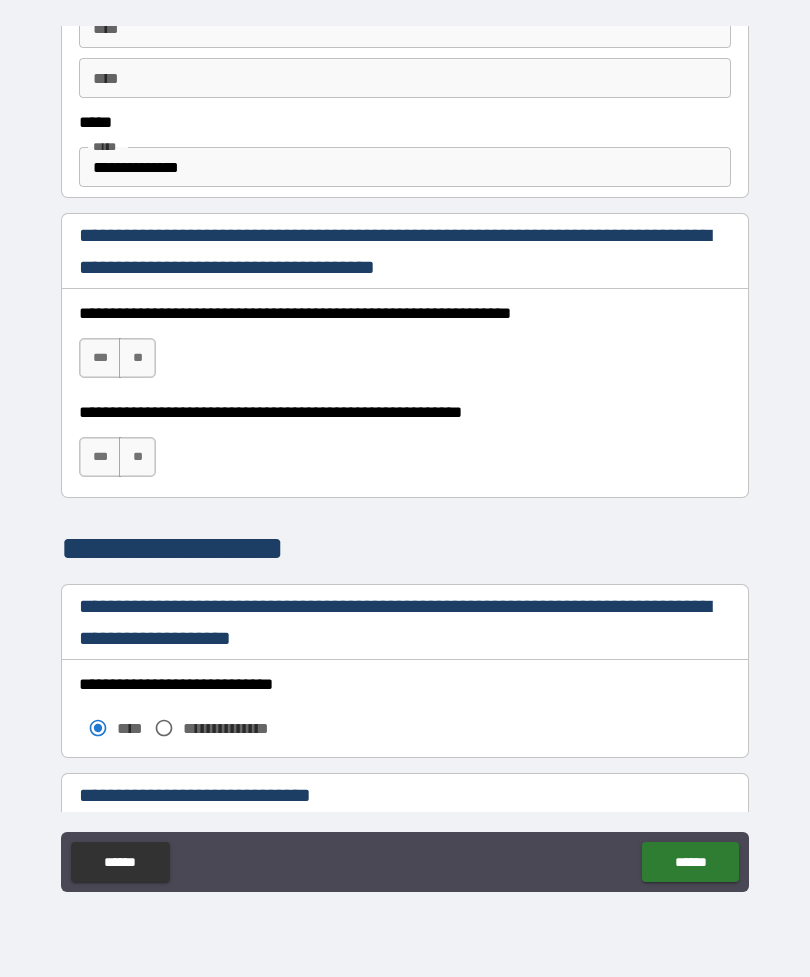 type on "**********" 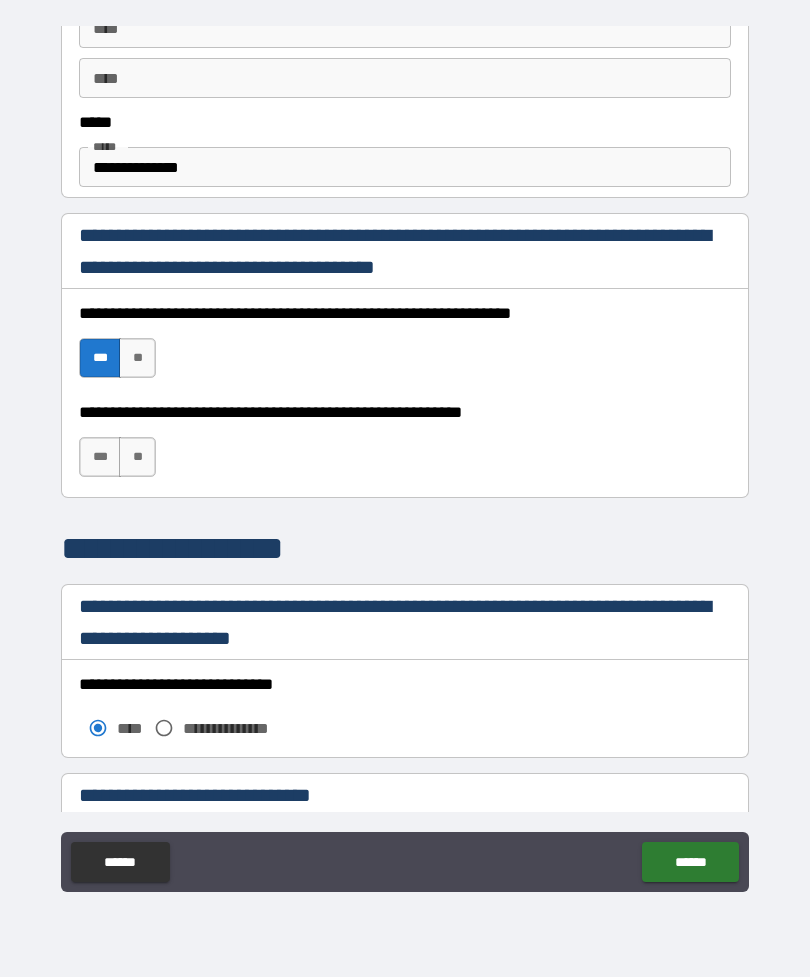click on "***" at bounding box center [100, 457] 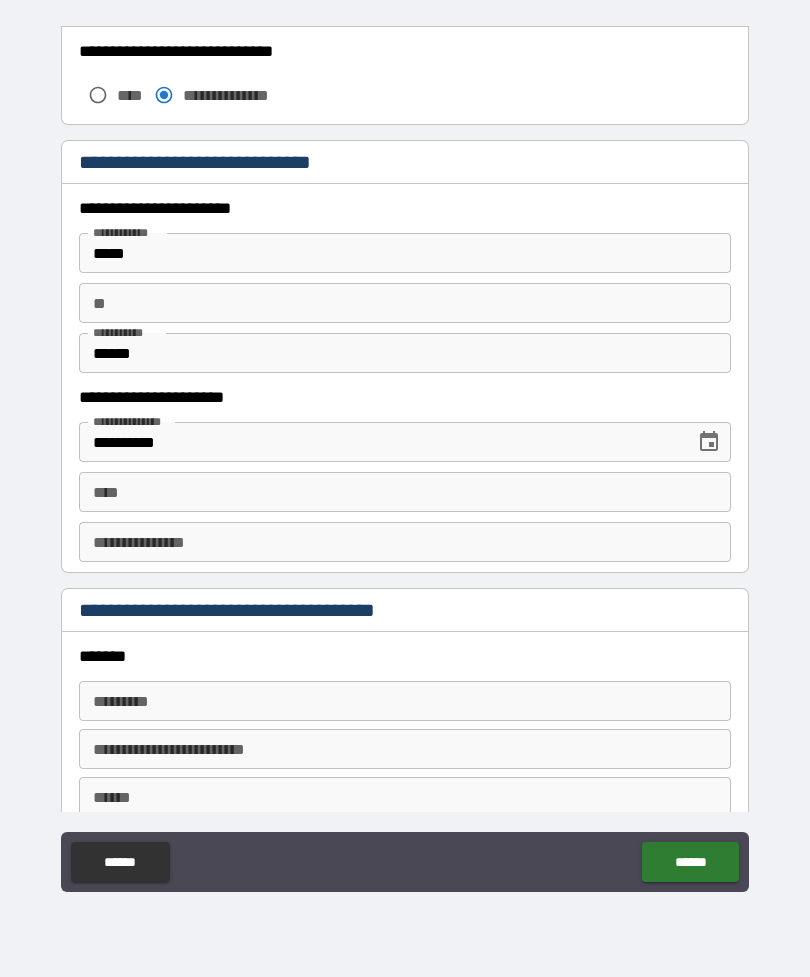 scroll, scrollTop: 1806, scrollLeft: 0, axis: vertical 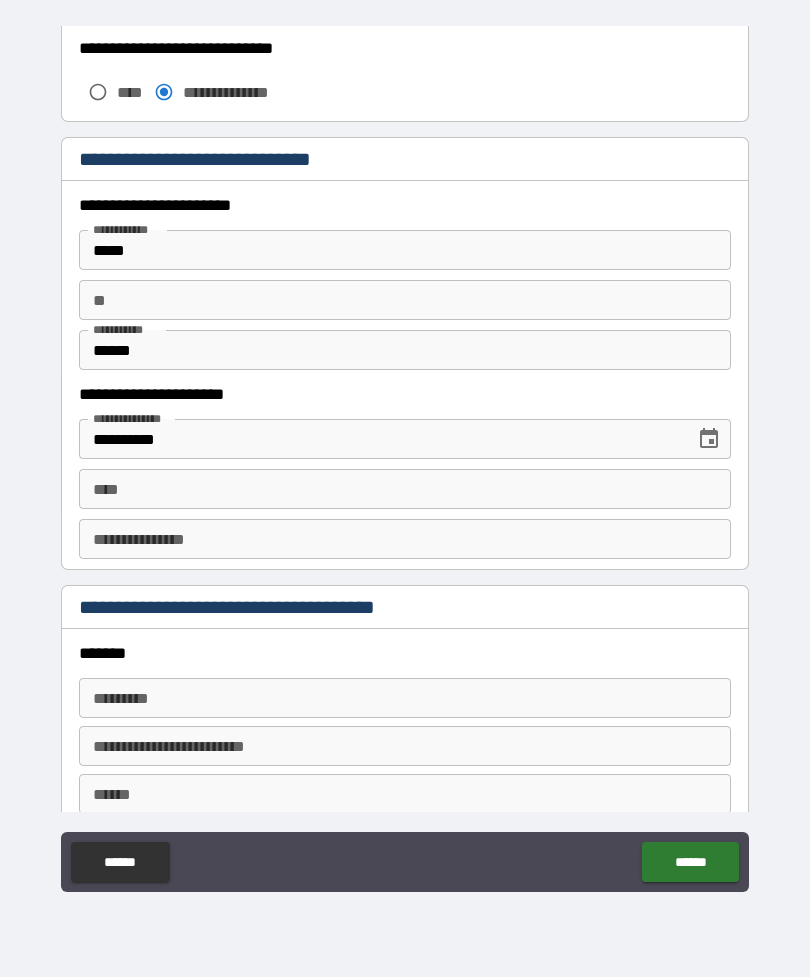 click on "*****" at bounding box center (405, 250) 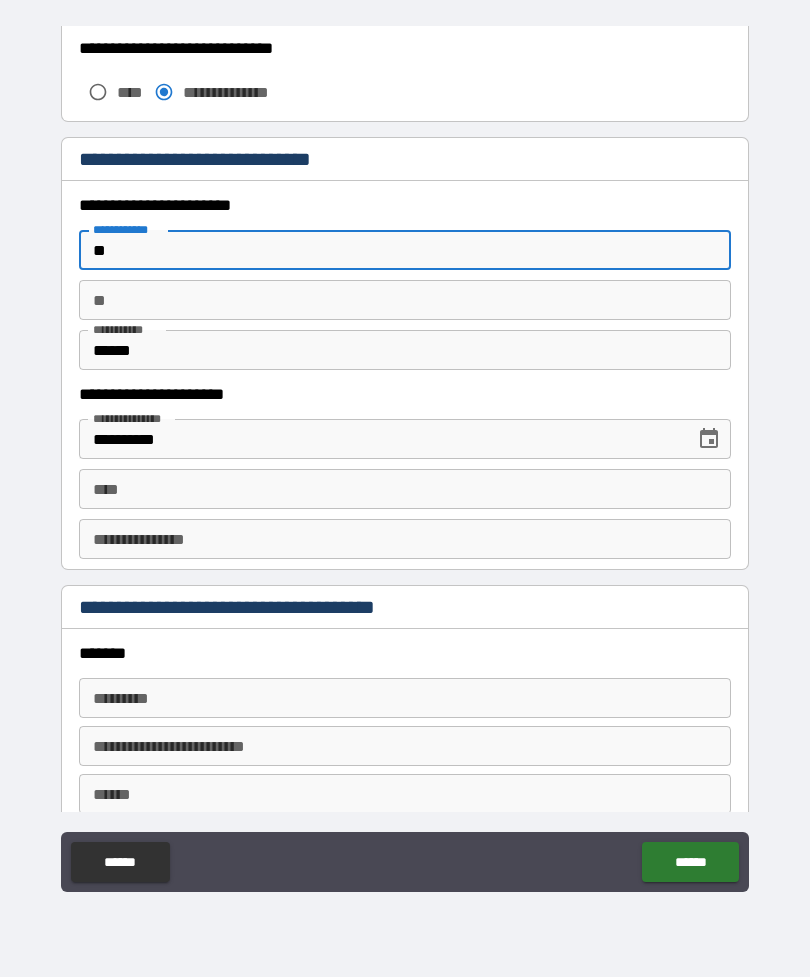 type on "*" 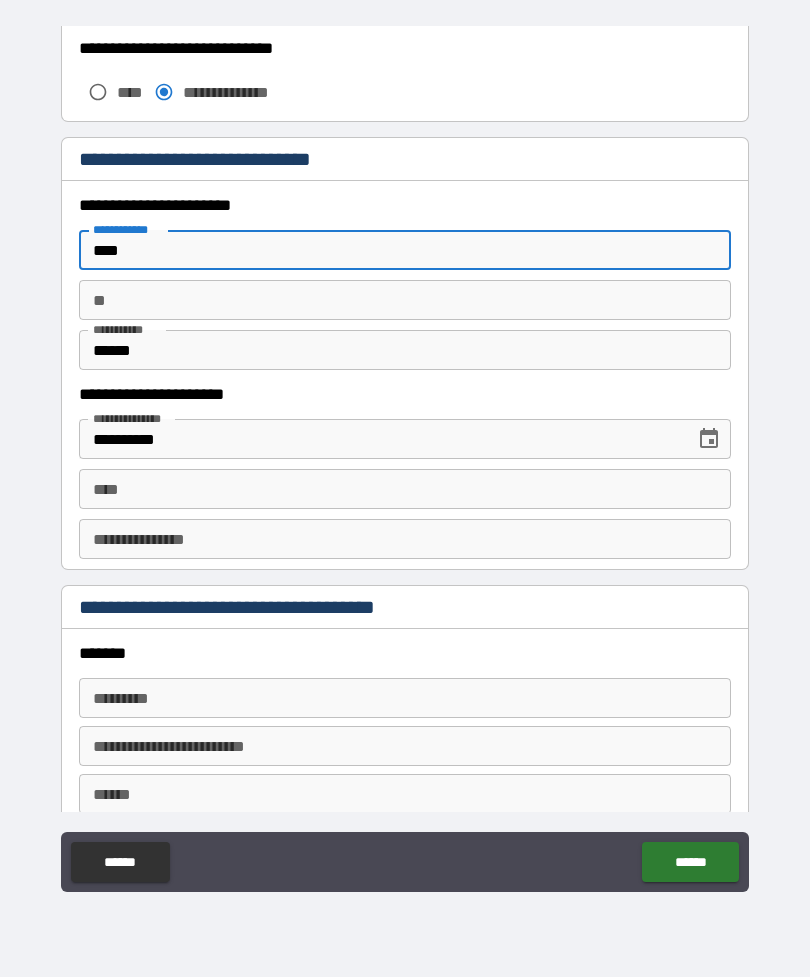 type on "****" 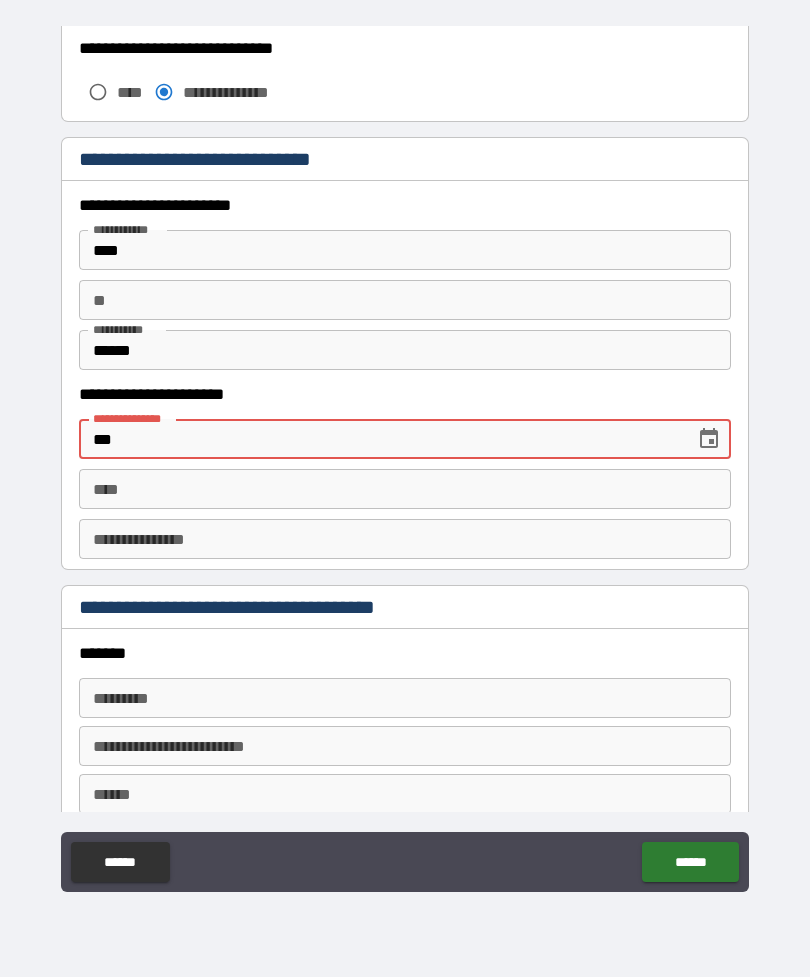 type on "*" 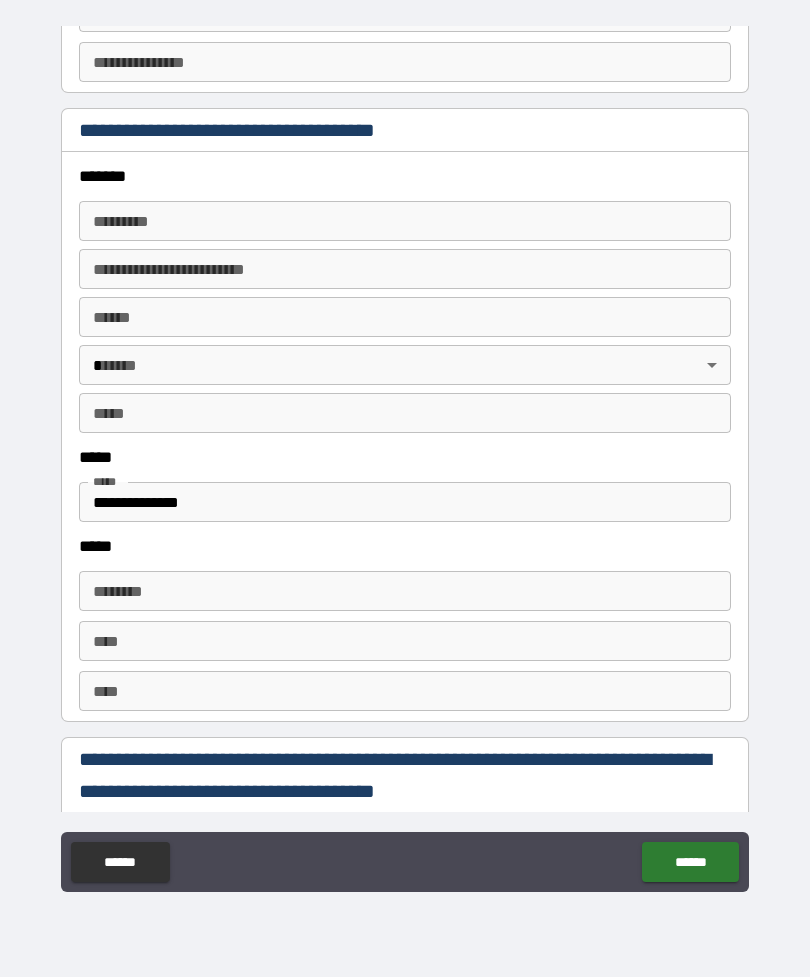 scroll, scrollTop: 2285, scrollLeft: 0, axis: vertical 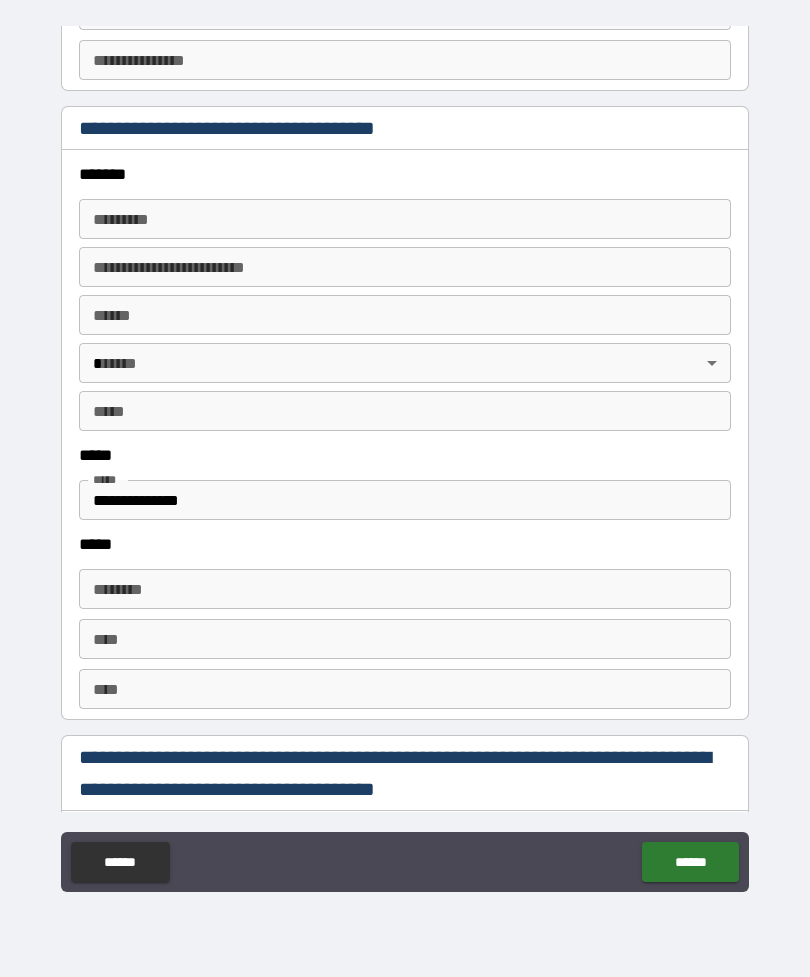 type on "**********" 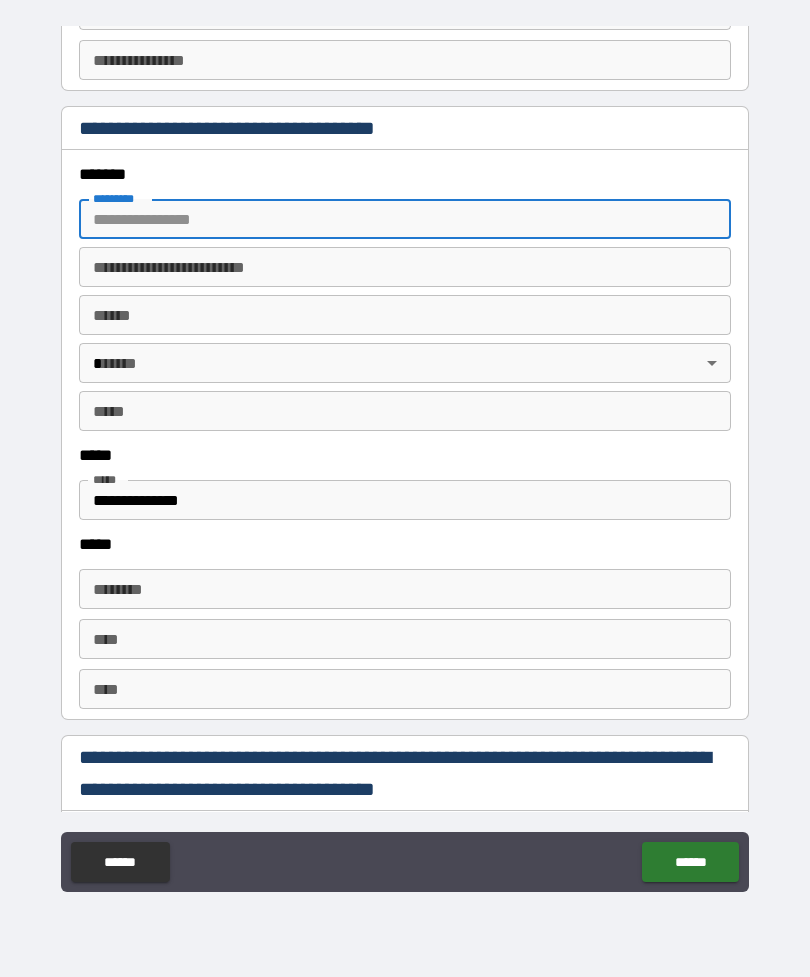 scroll, scrollTop: 2450, scrollLeft: 0, axis: vertical 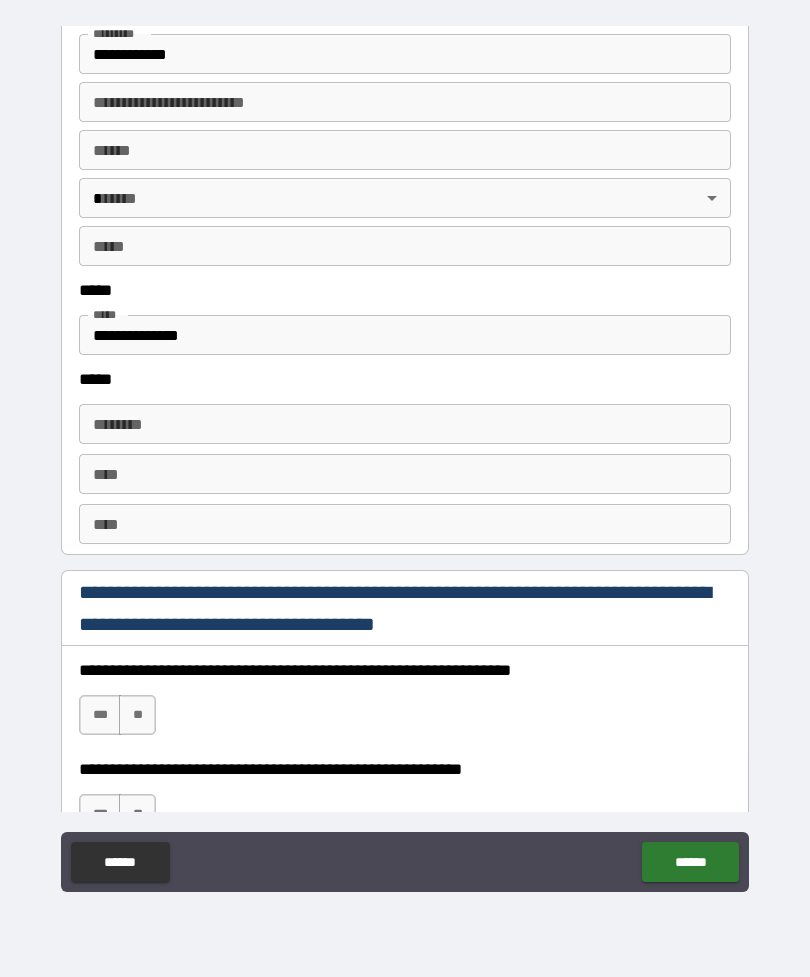 type on "**********" 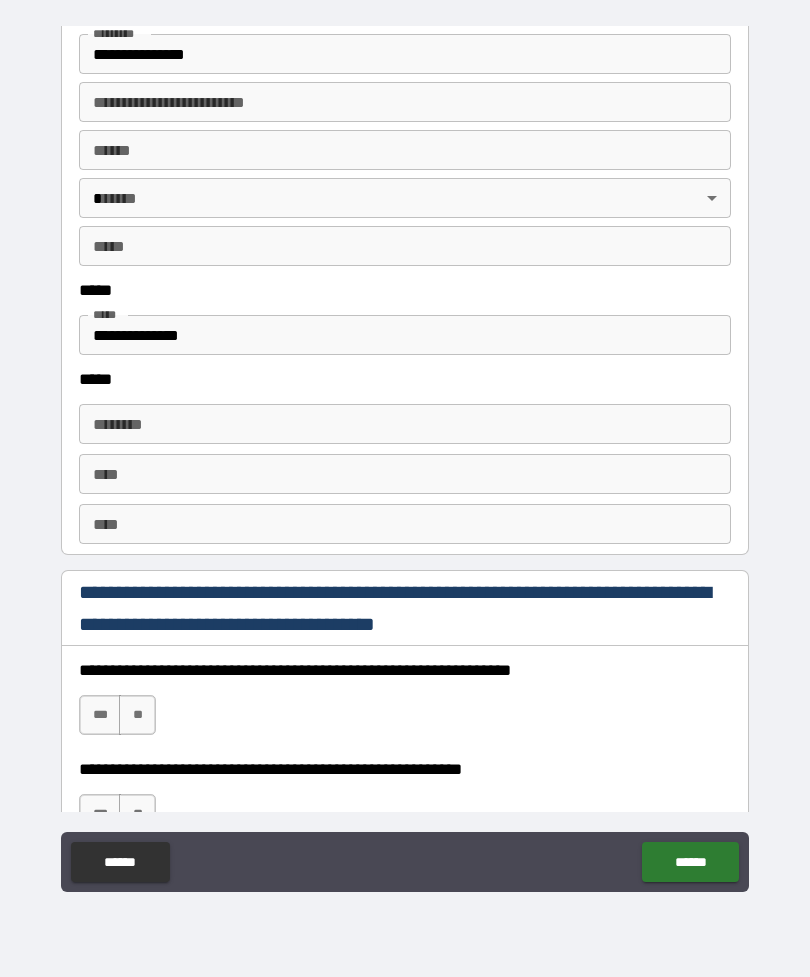 click on "****   * ****   *" at bounding box center (405, 150) 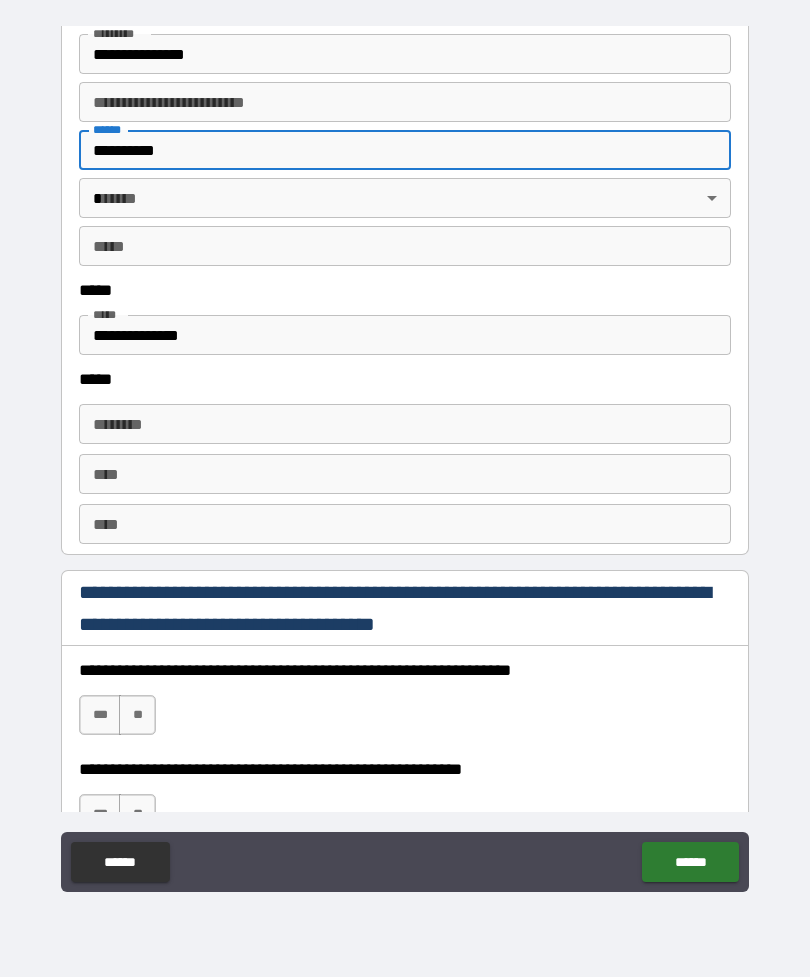 type on "**********" 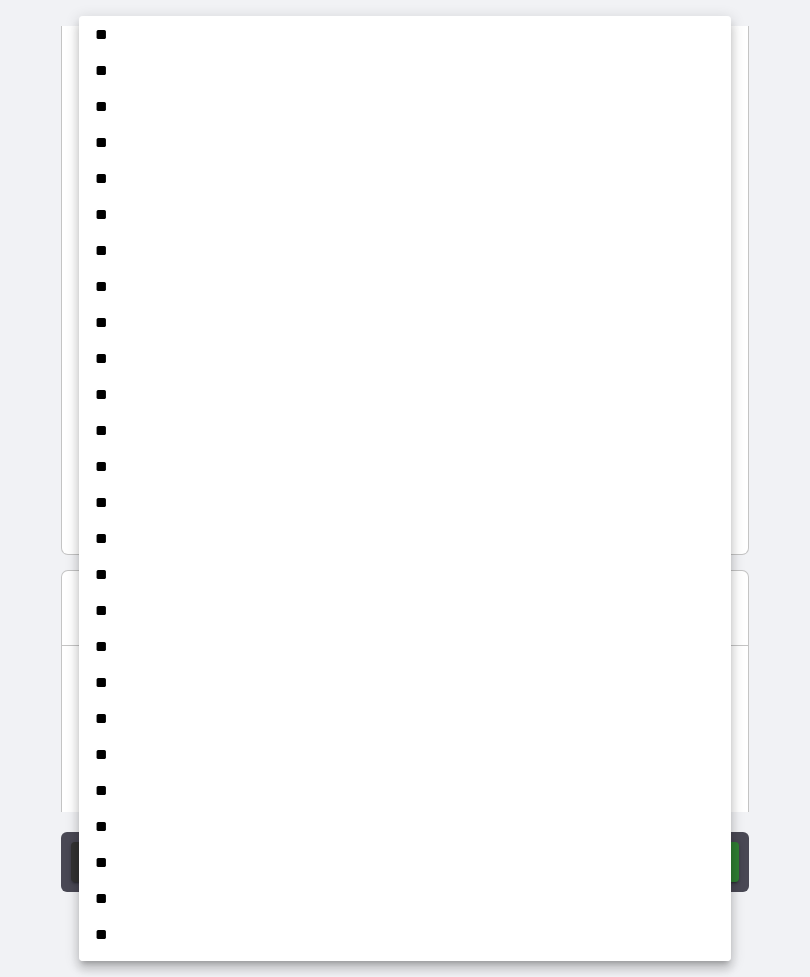 scroll, scrollTop: 1195, scrollLeft: 0, axis: vertical 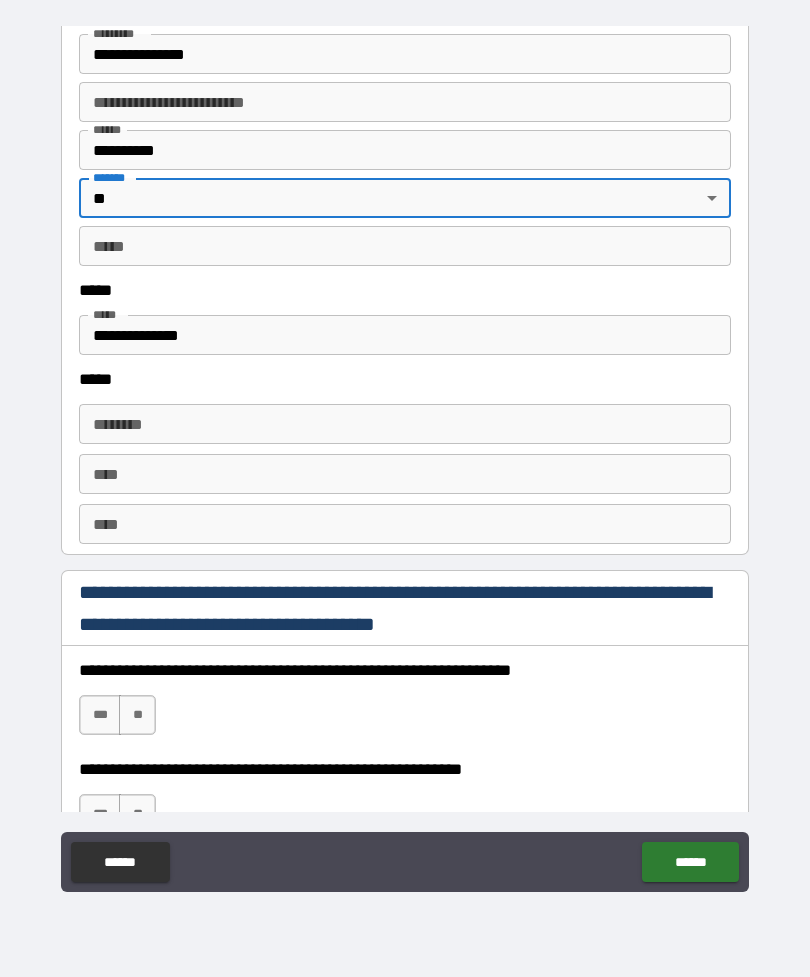 click on "***   * ***   *" at bounding box center (405, 246) 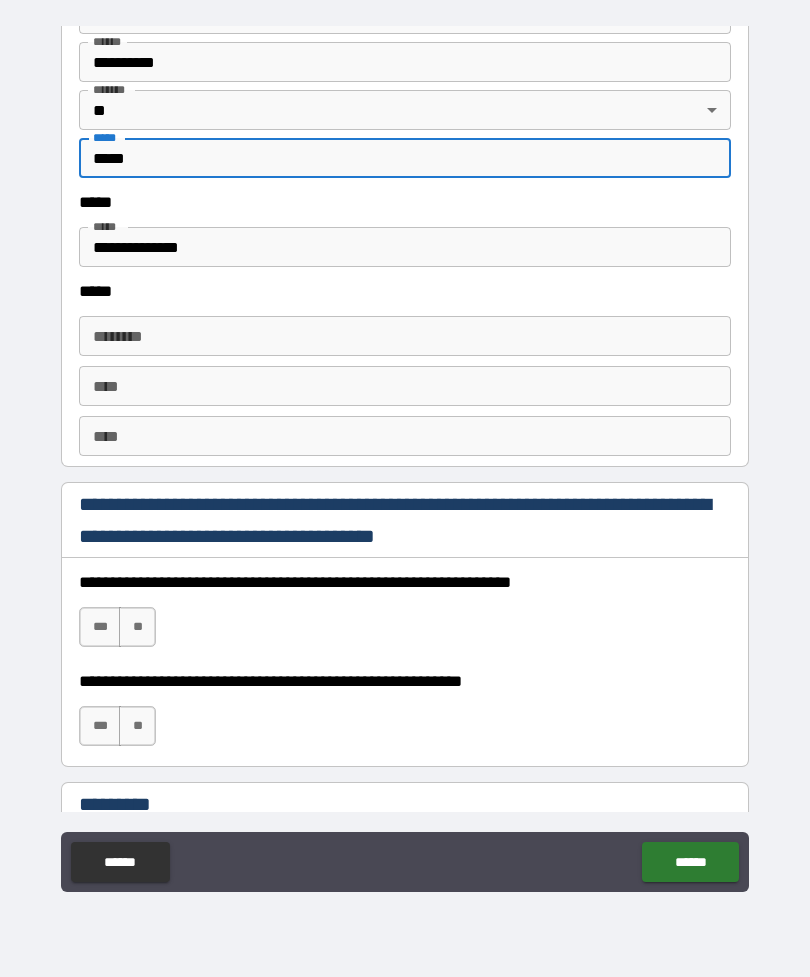 scroll, scrollTop: 2540, scrollLeft: 0, axis: vertical 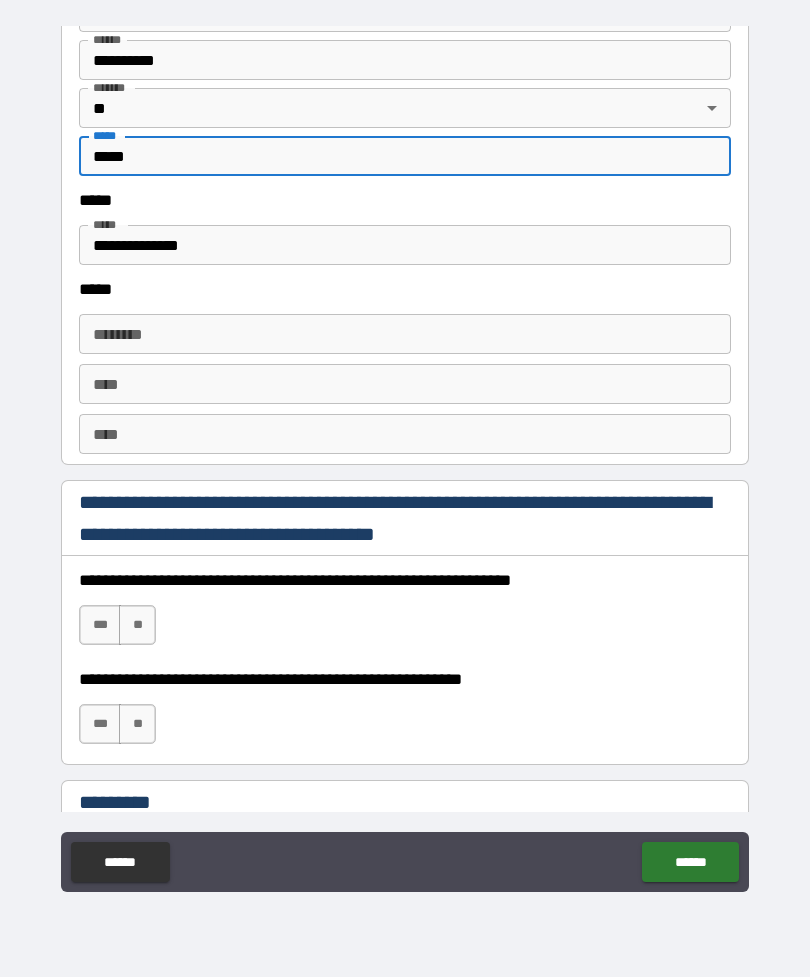 type on "*****" 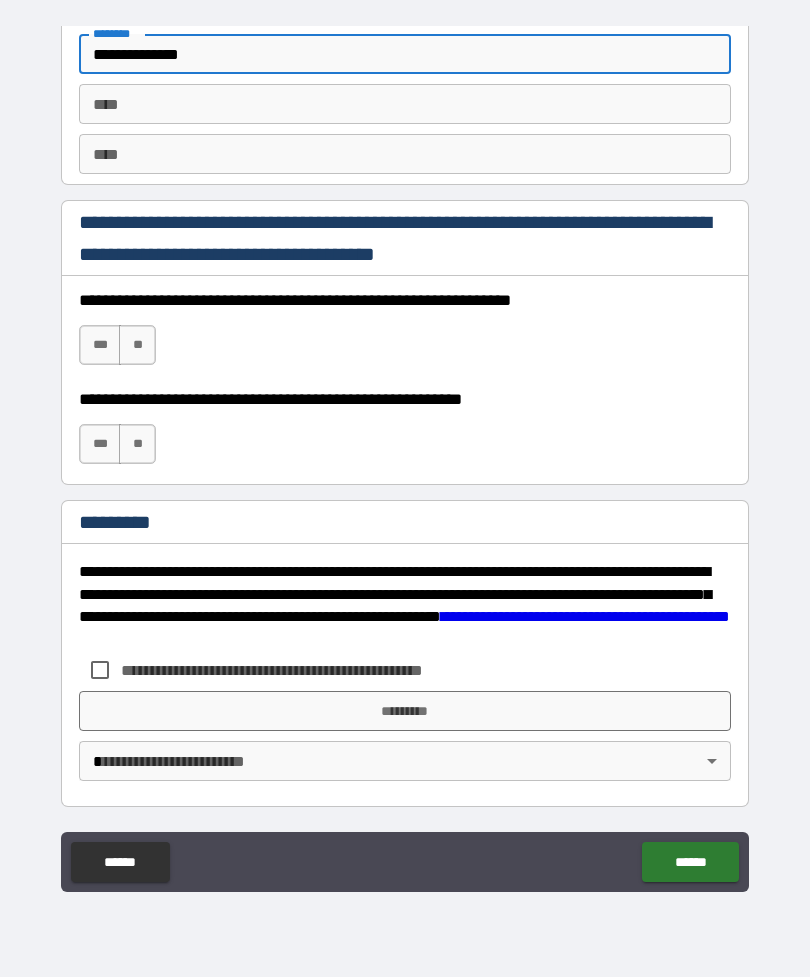 scroll, scrollTop: 2820, scrollLeft: 0, axis: vertical 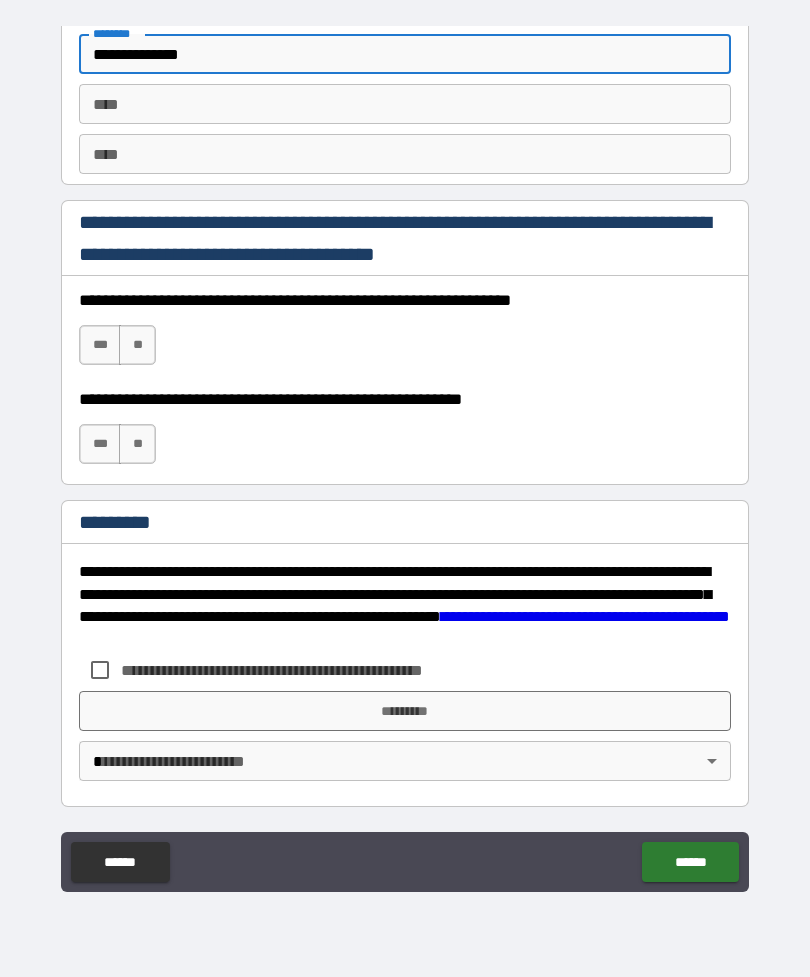 click on "***" at bounding box center [100, 345] 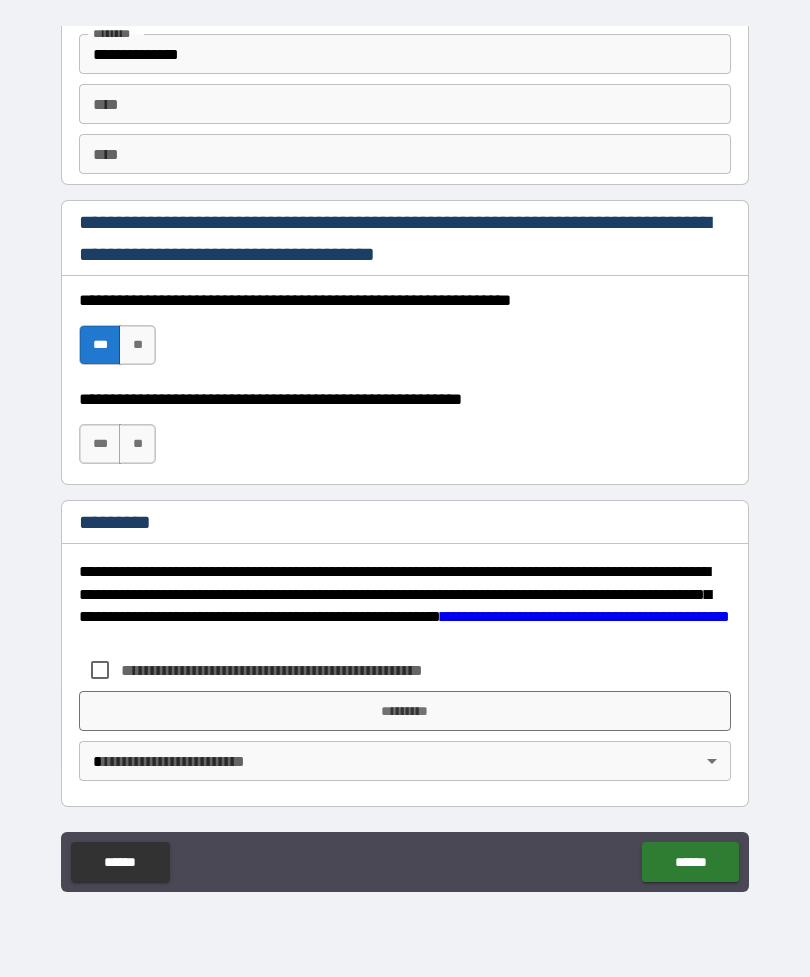 click on "***" at bounding box center [100, 444] 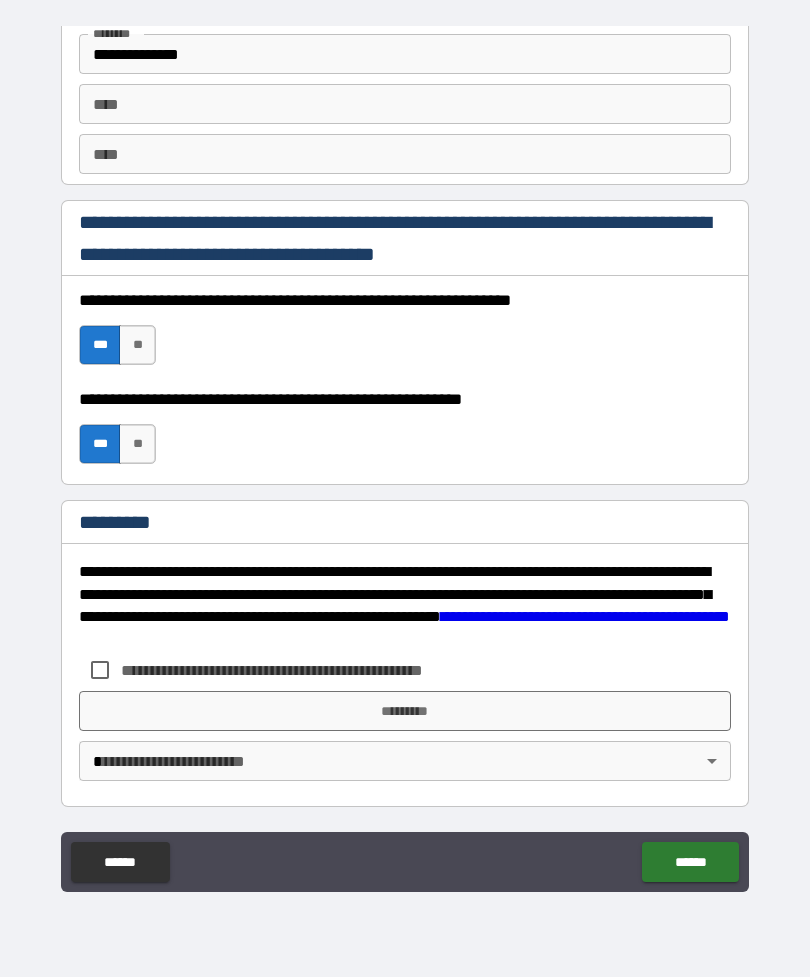 scroll, scrollTop: 2820, scrollLeft: 0, axis: vertical 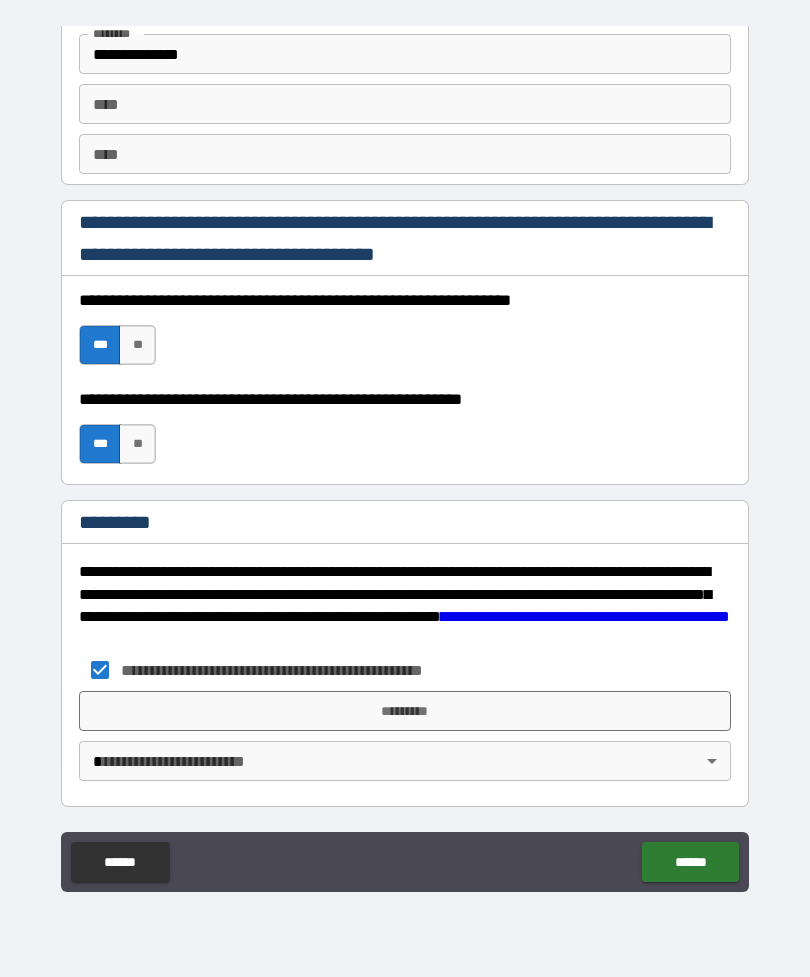 click on "*********" at bounding box center (405, 711) 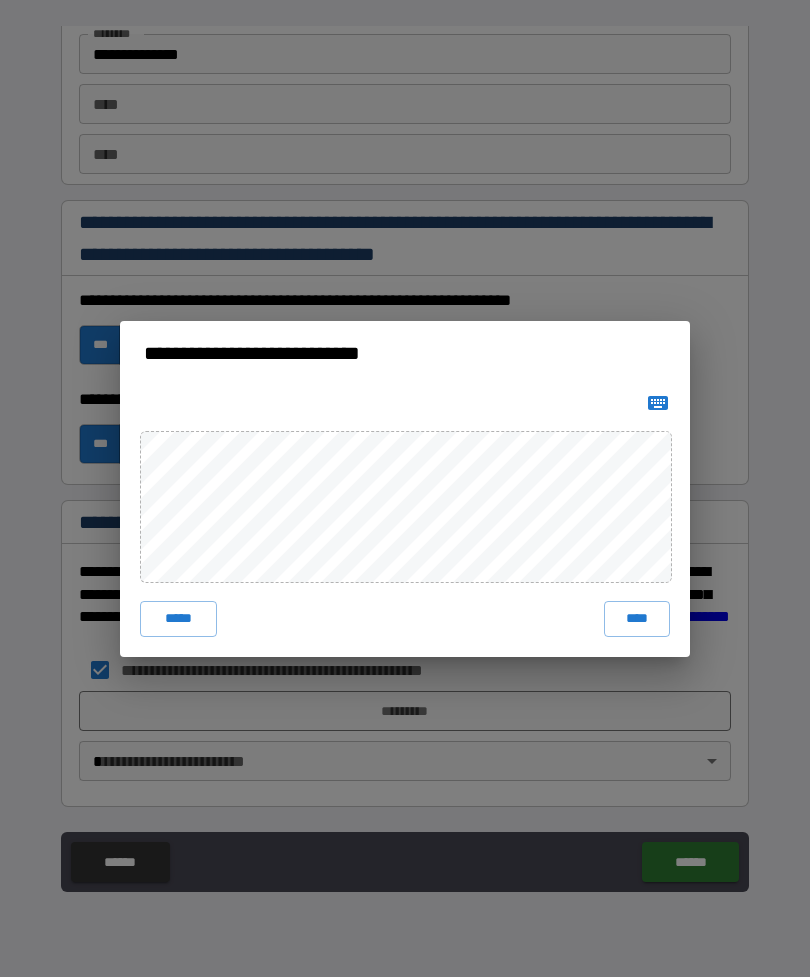 click on "****" at bounding box center (637, 619) 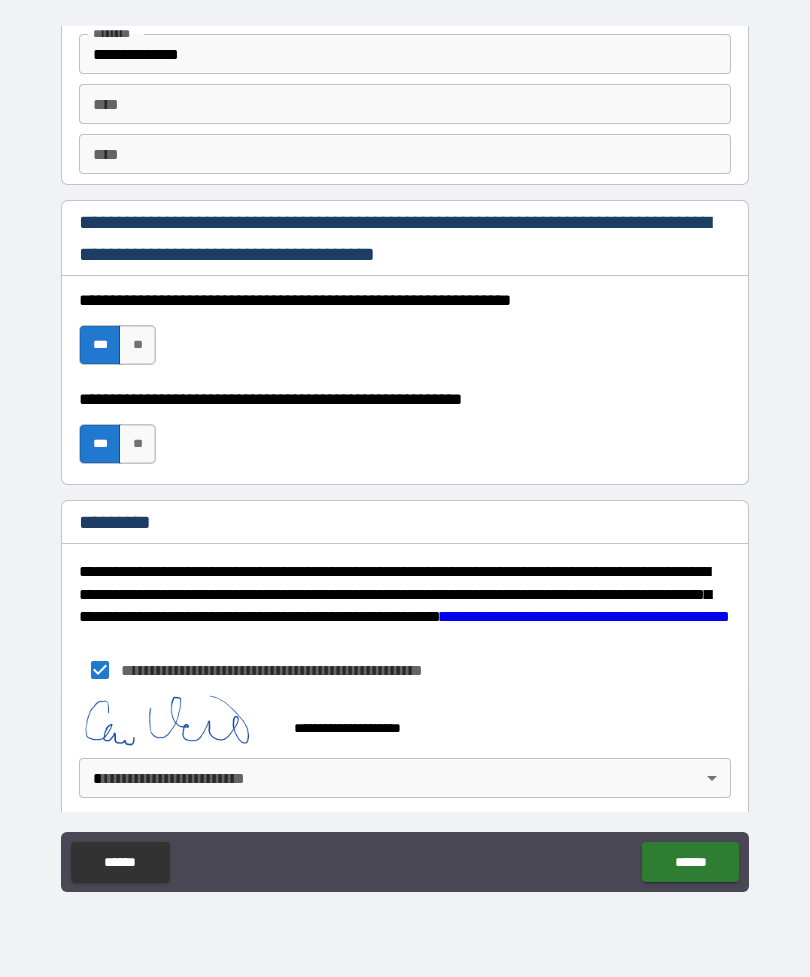 click on "**********" at bounding box center [405, 456] 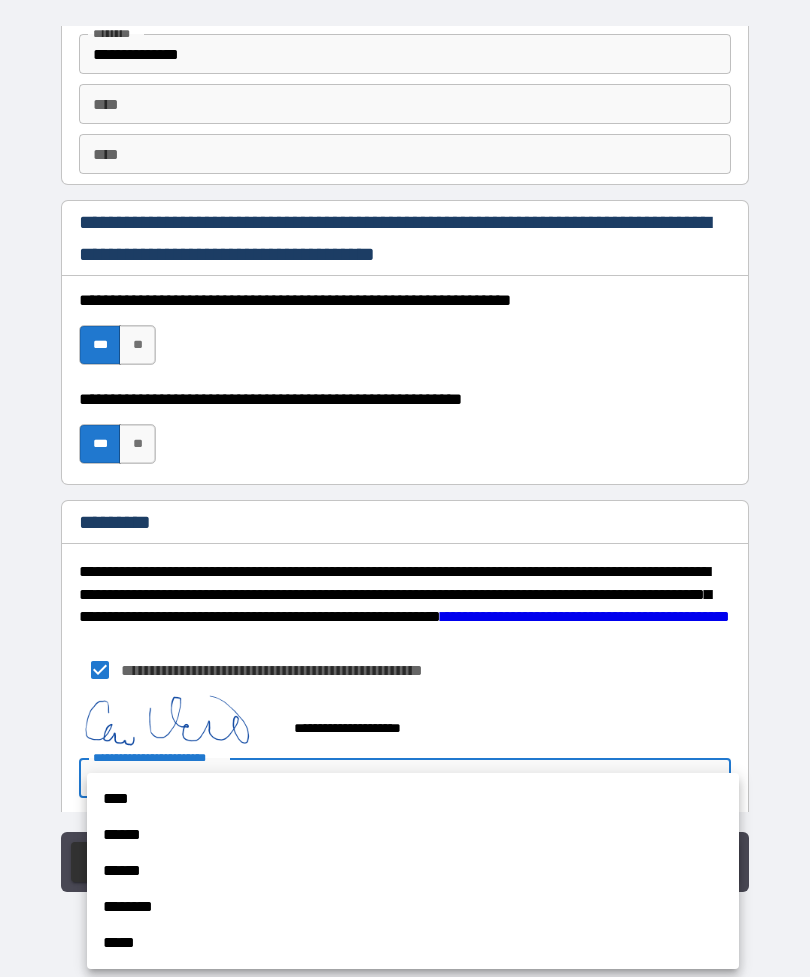 click on "******" at bounding box center [413, 835] 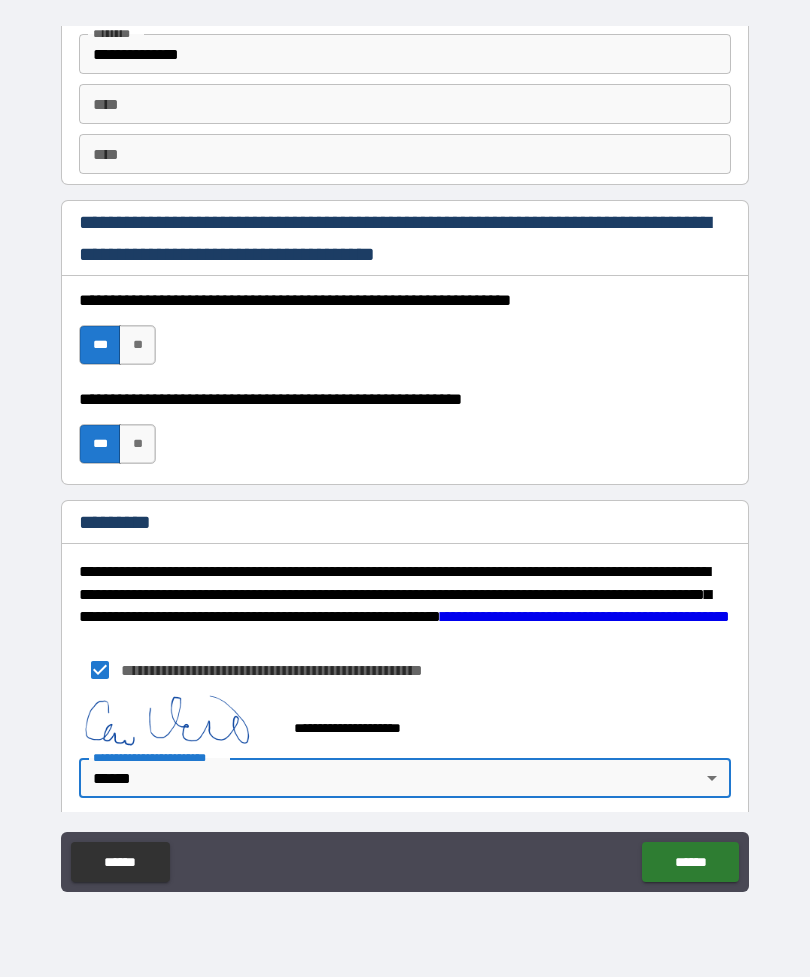 click on "******" at bounding box center [690, 862] 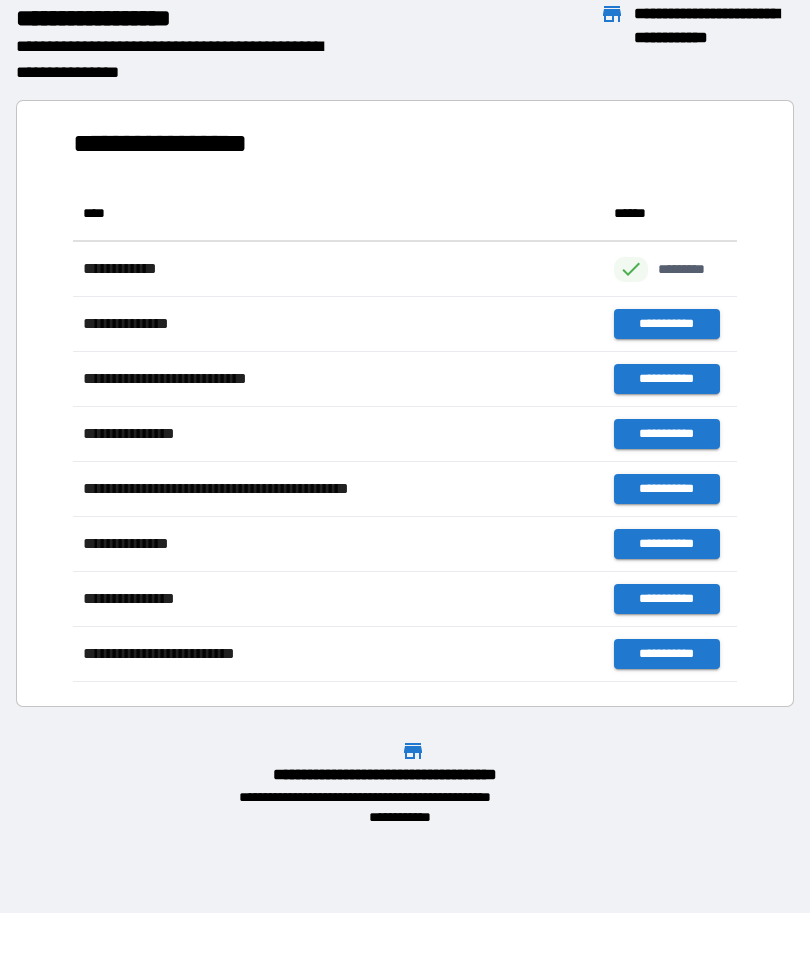 scroll, scrollTop: 1, scrollLeft: 1, axis: both 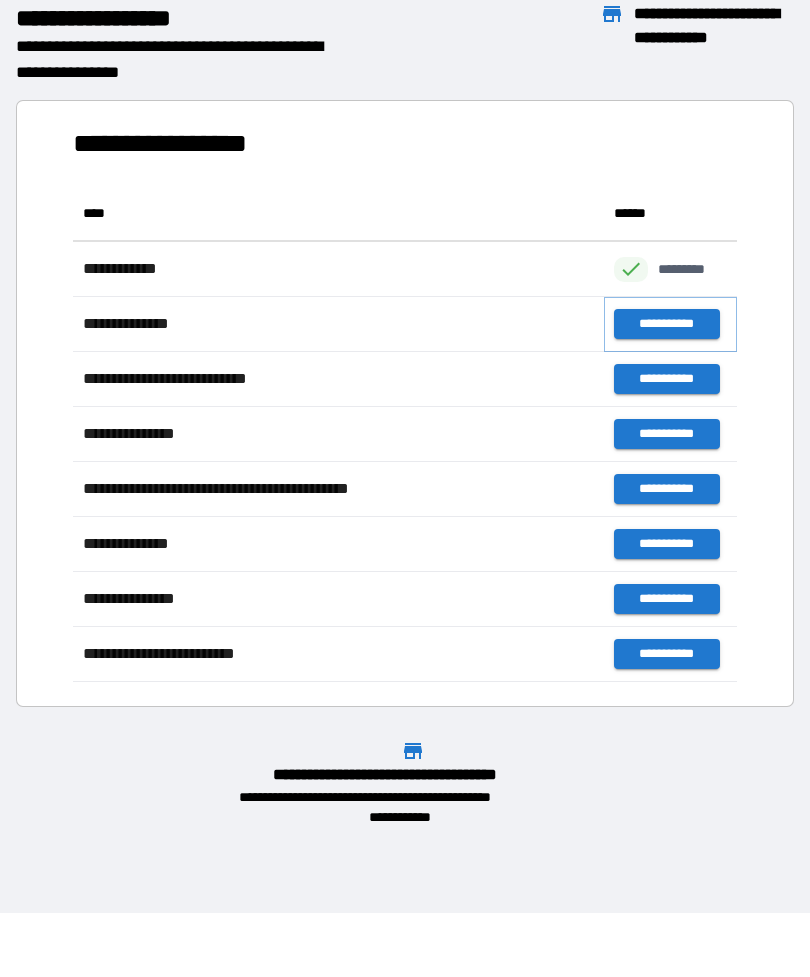 click on "**********" at bounding box center [666, 324] 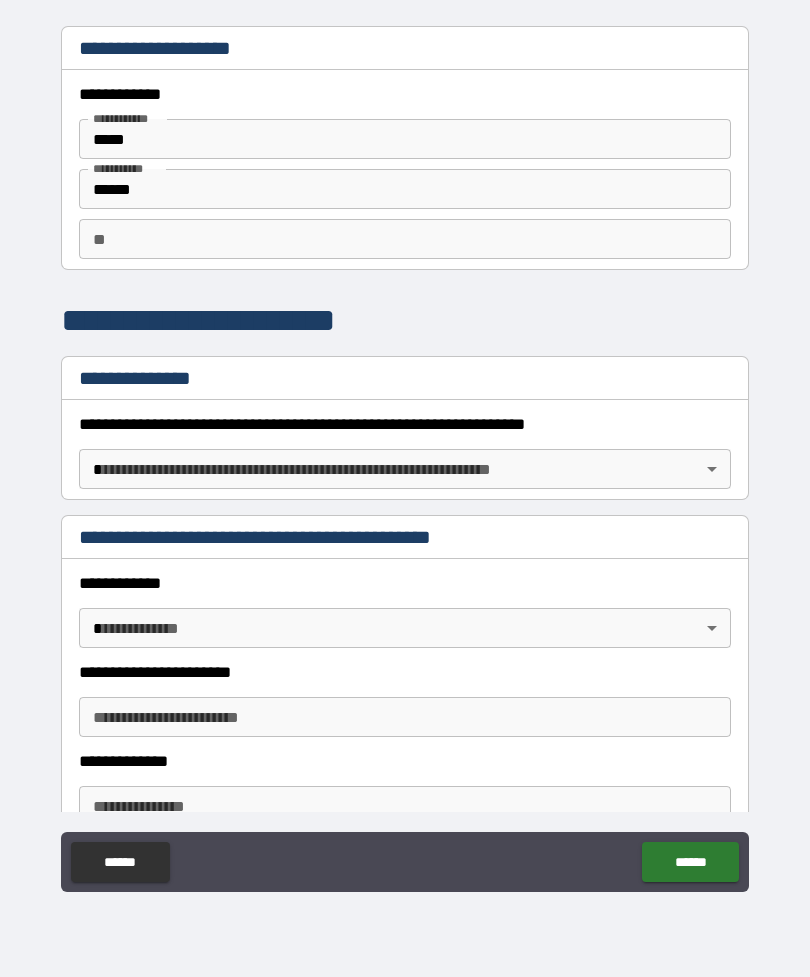 click on "**********" at bounding box center (405, 456) 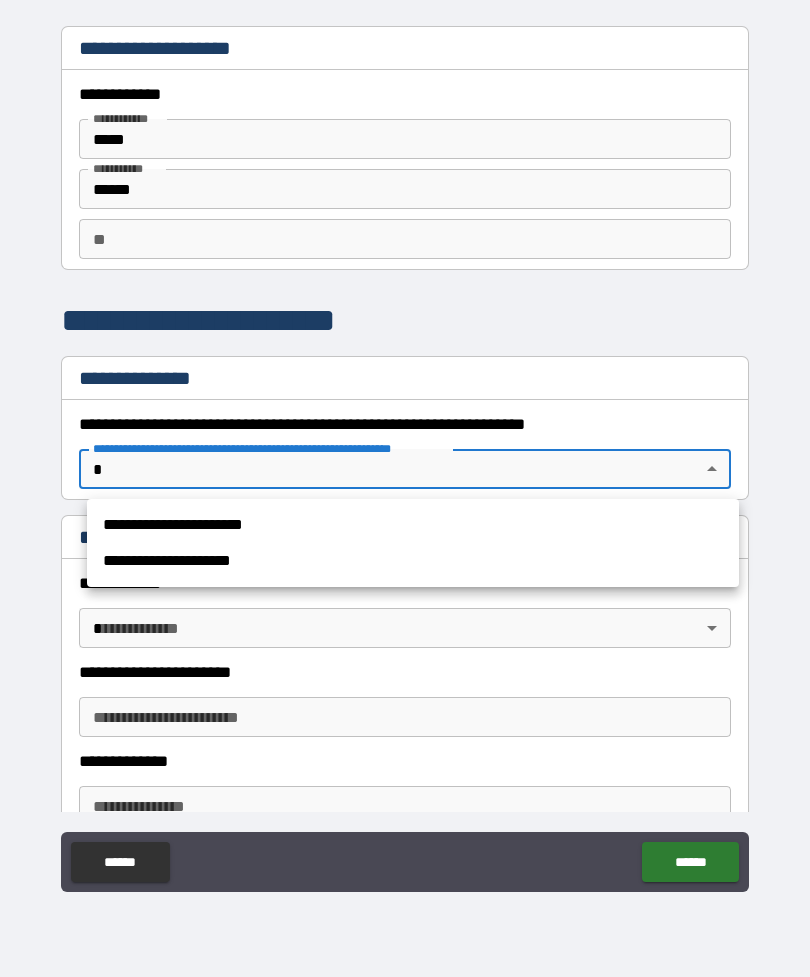 click on "**********" at bounding box center (413, 525) 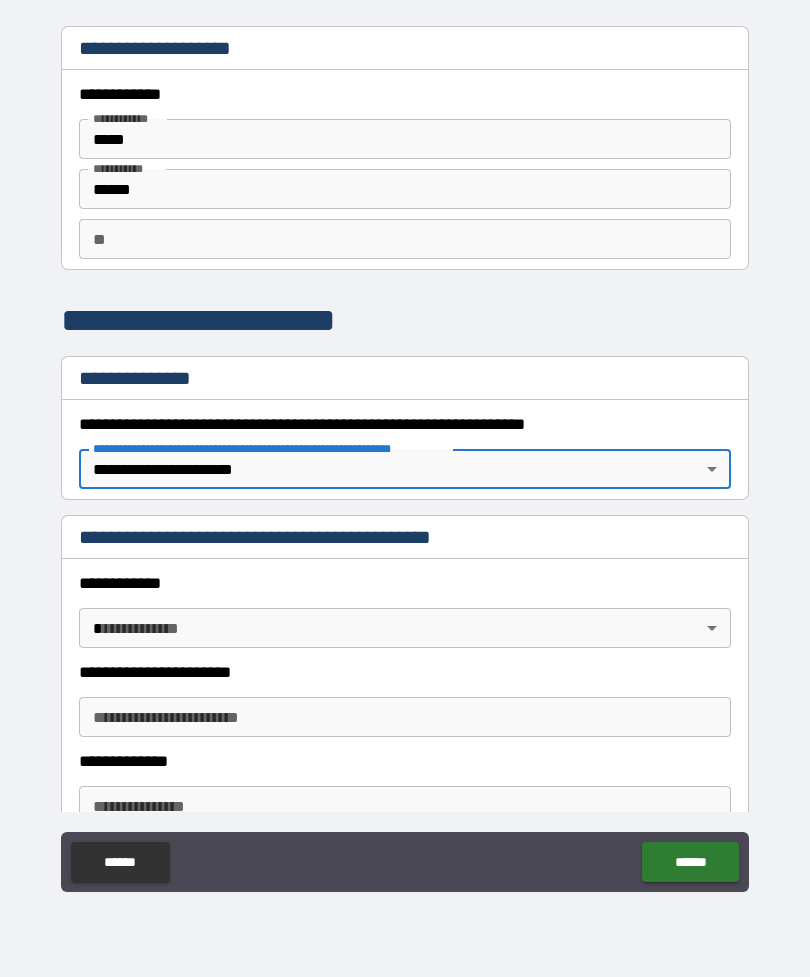 click on "**********" at bounding box center (405, 456) 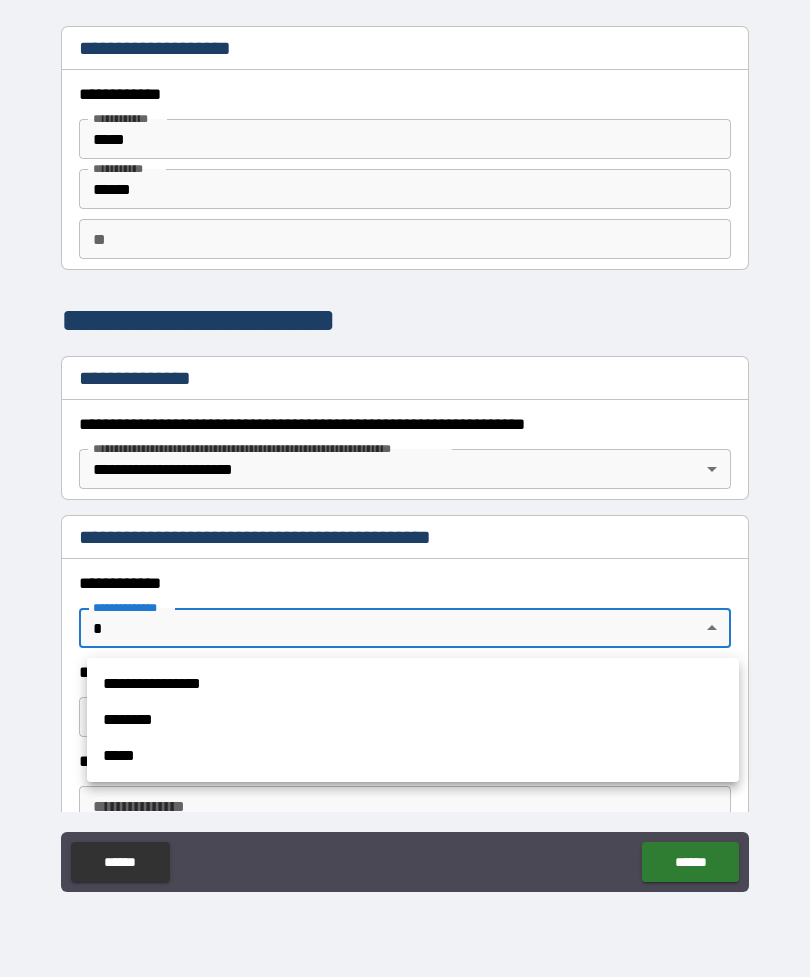 click on "**********" at bounding box center (413, 684) 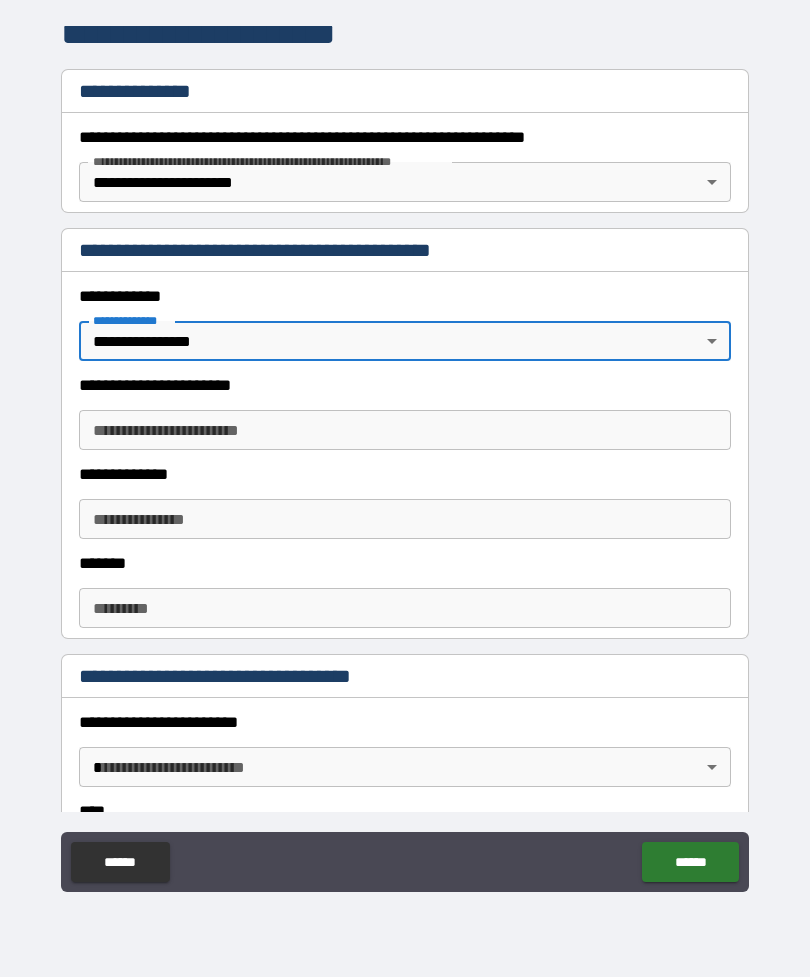 scroll, scrollTop: 282, scrollLeft: 0, axis: vertical 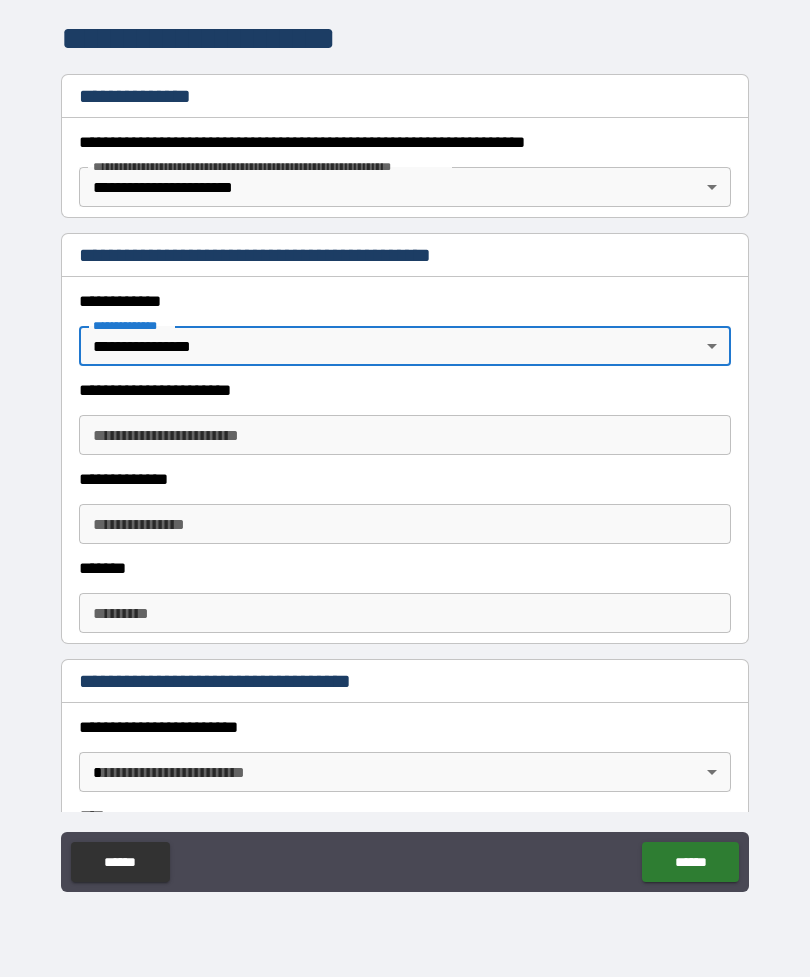 click on "**********" at bounding box center (405, 435) 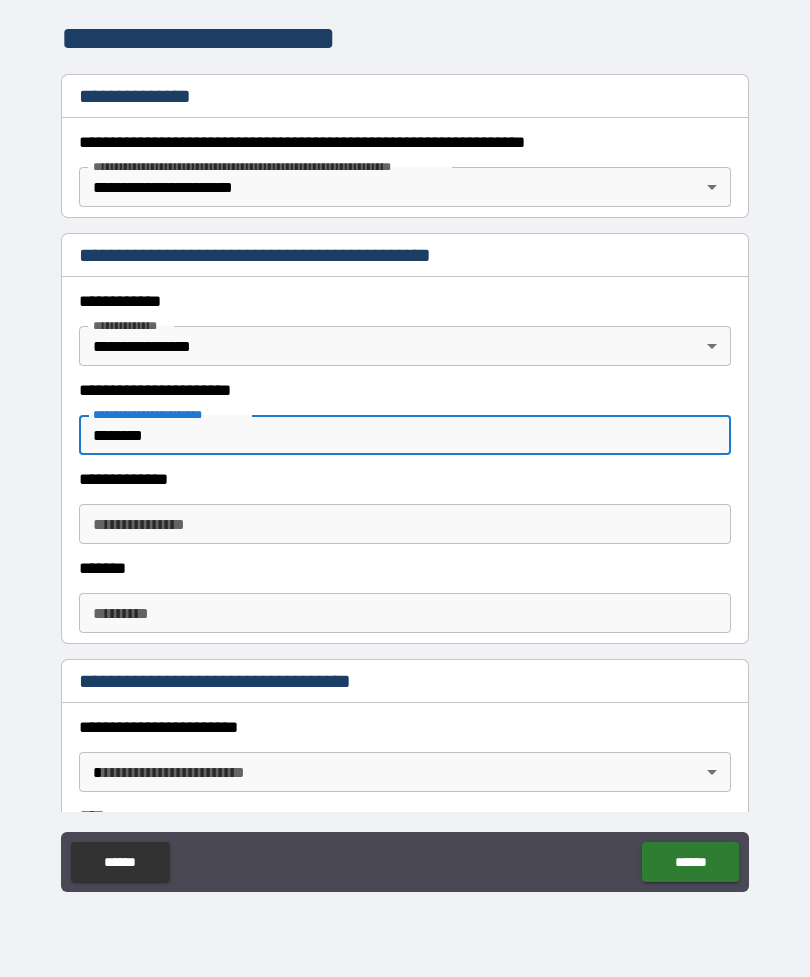 type on "********" 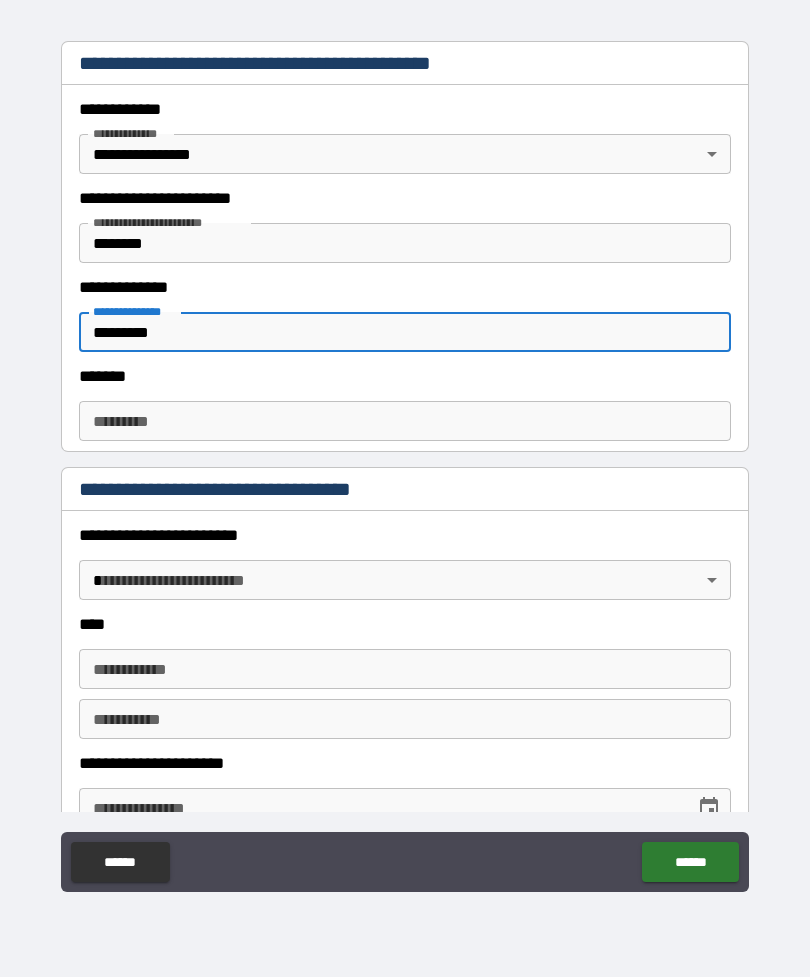 scroll, scrollTop: 499, scrollLeft: 0, axis: vertical 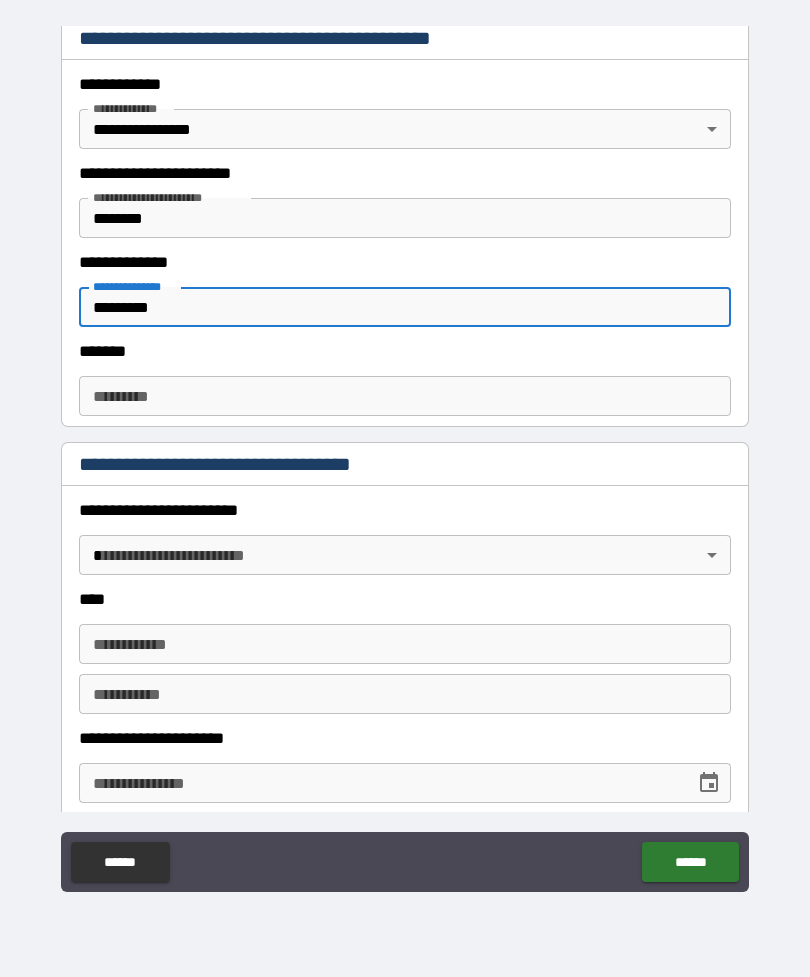 type on "*********" 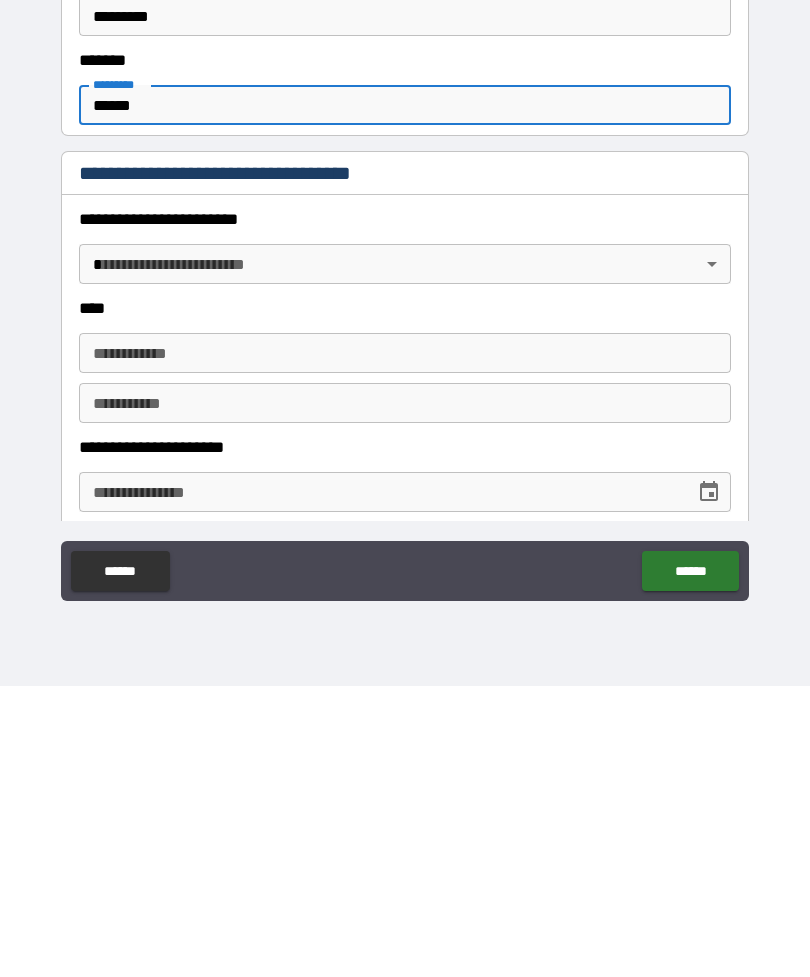 type on "******" 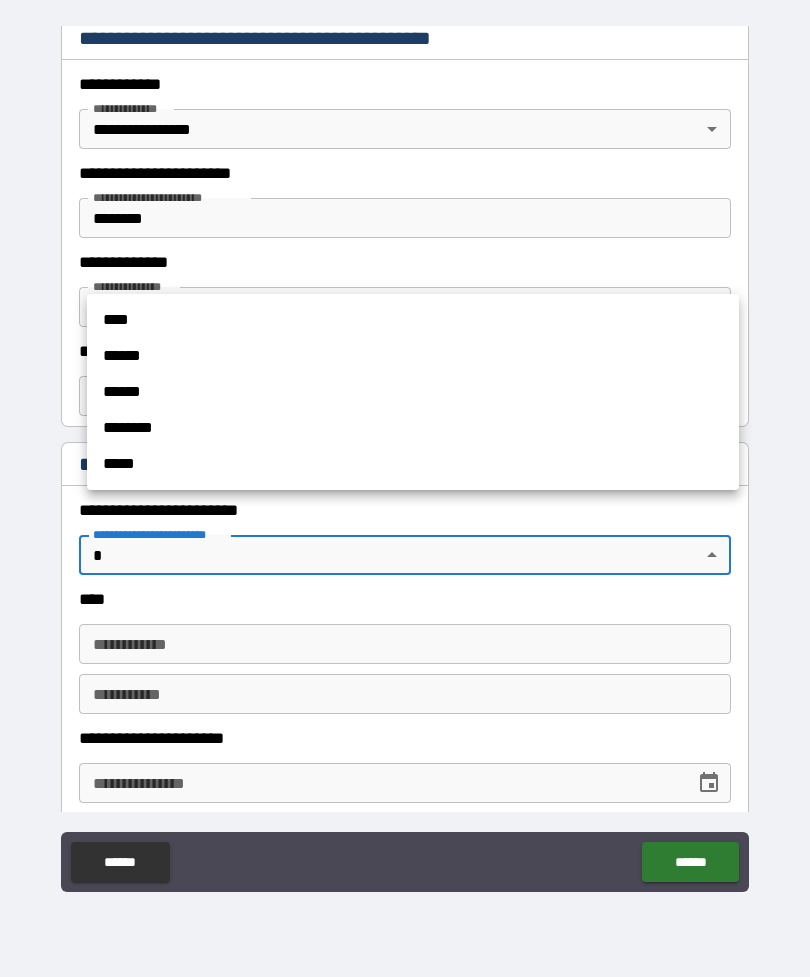 click on "******" at bounding box center [413, 356] 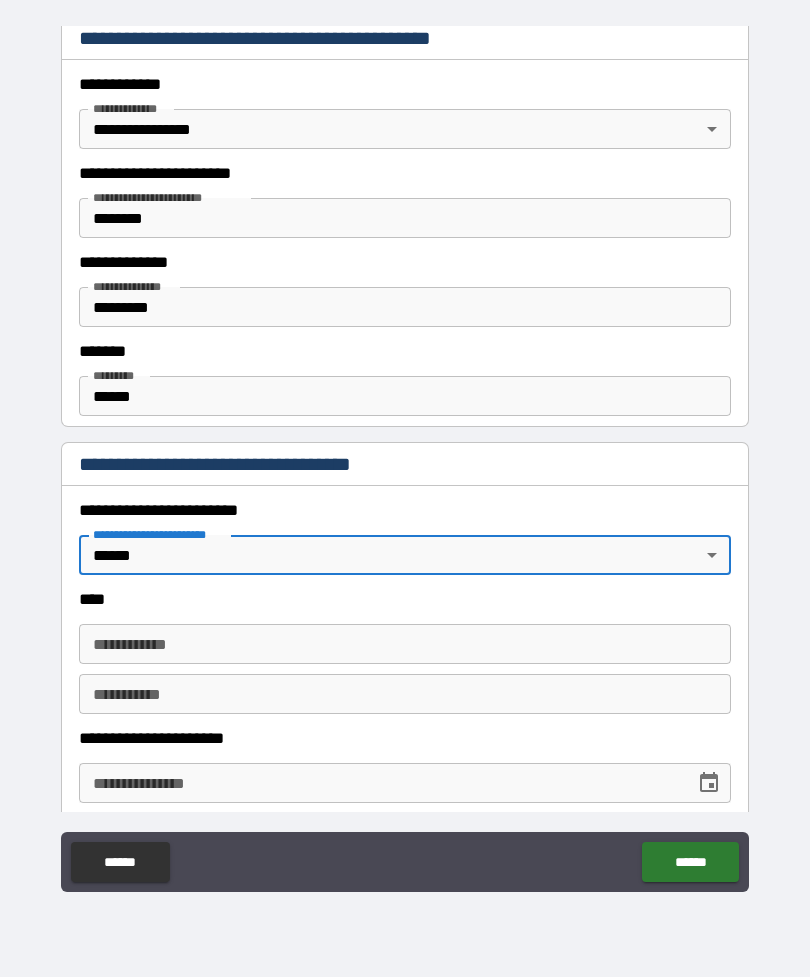 type on "*" 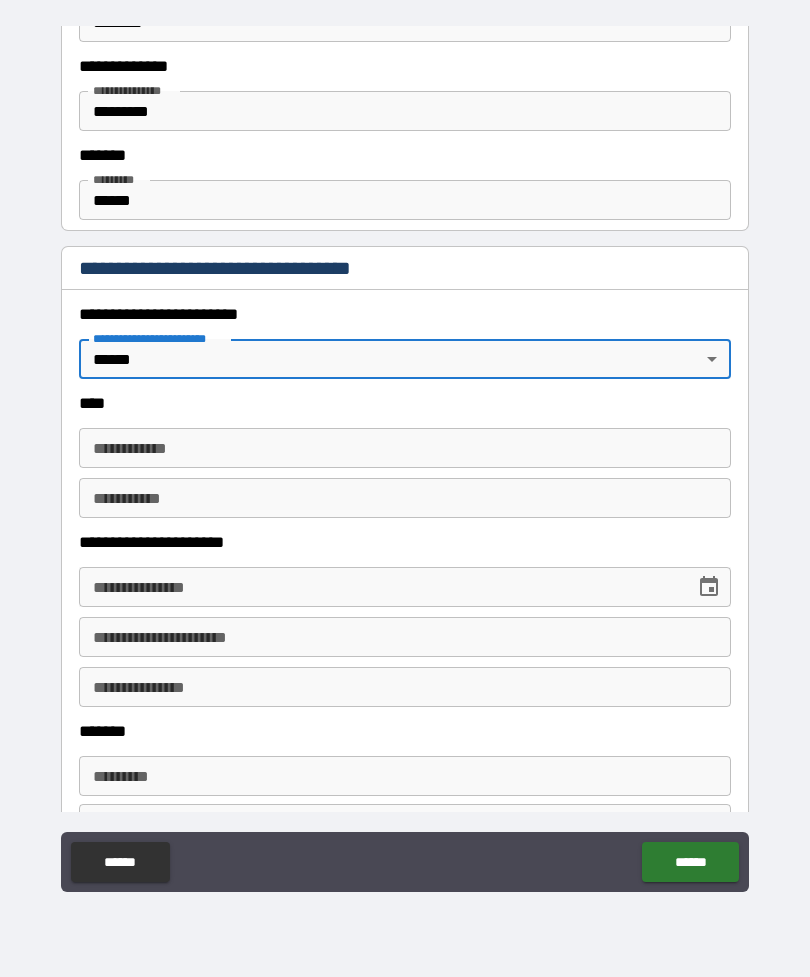 scroll, scrollTop: 701, scrollLeft: 0, axis: vertical 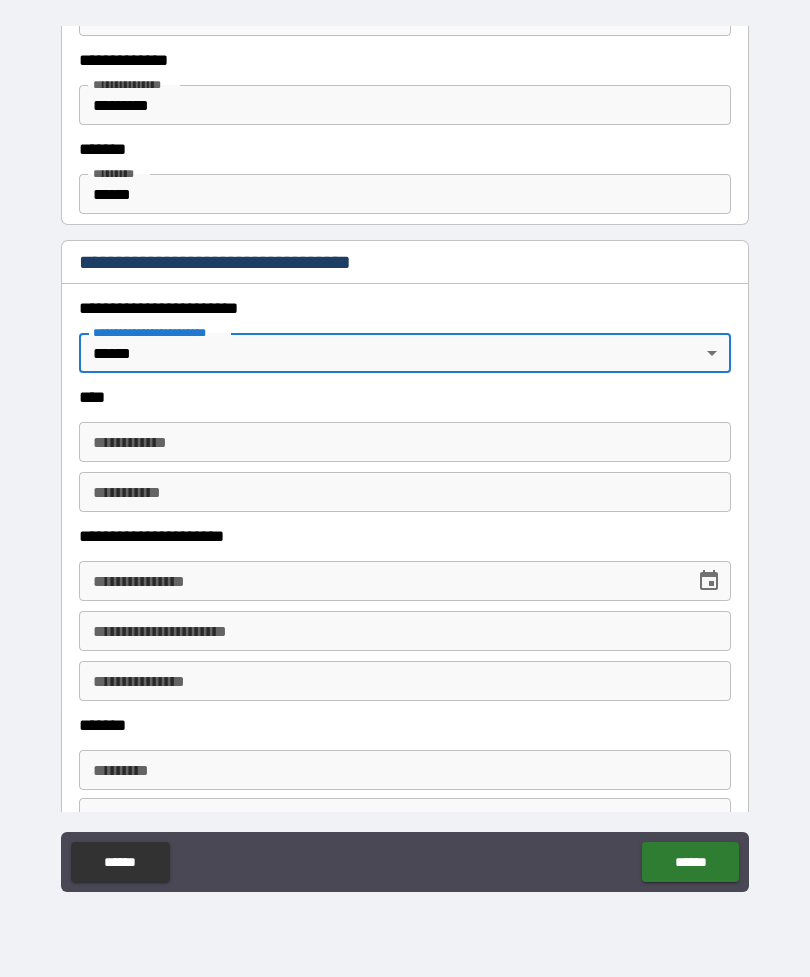 click on "**********" at bounding box center (405, 442) 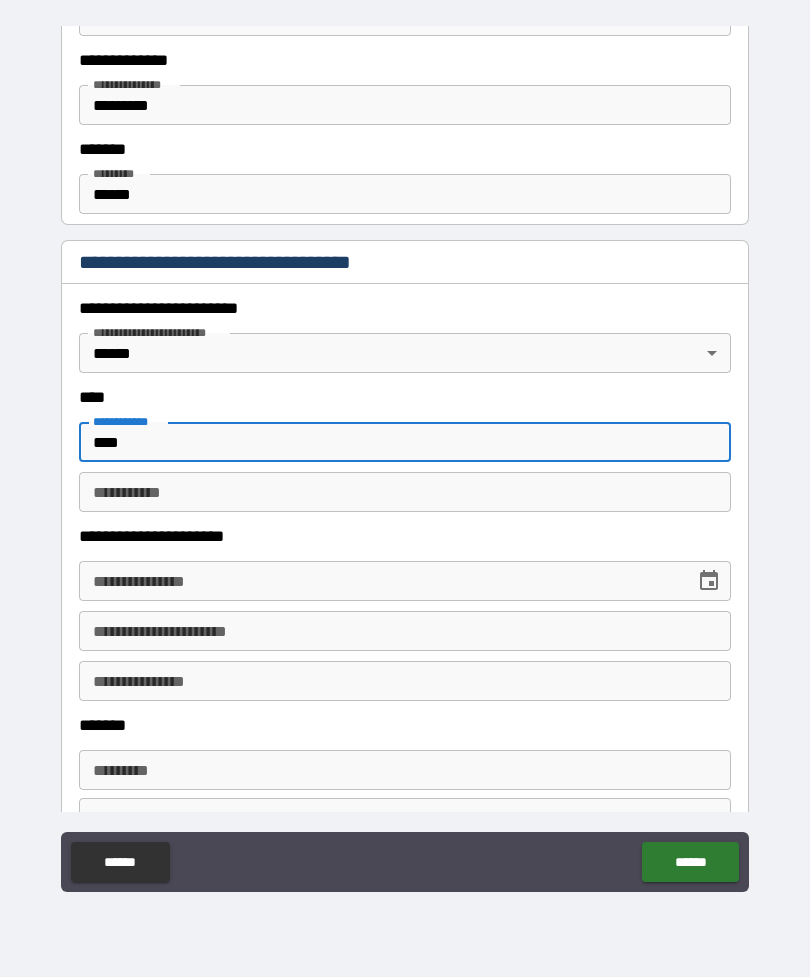 type on "****" 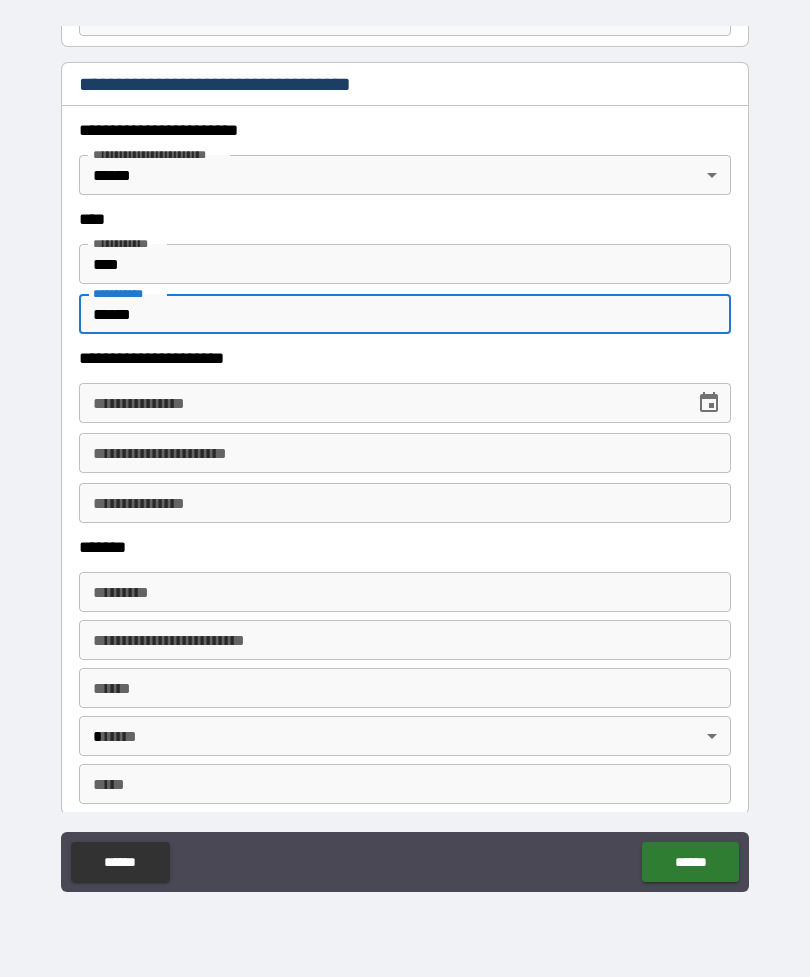 scroll, scrollTop: 915, scrollLeft: 0, axis: vertical 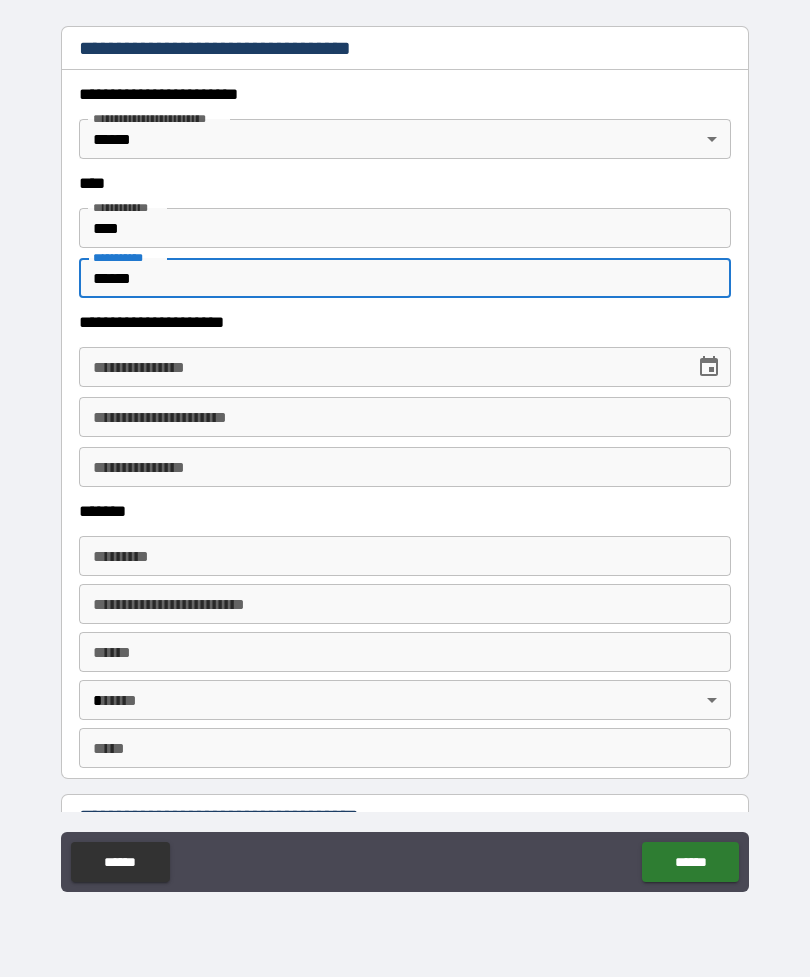 type on "******" 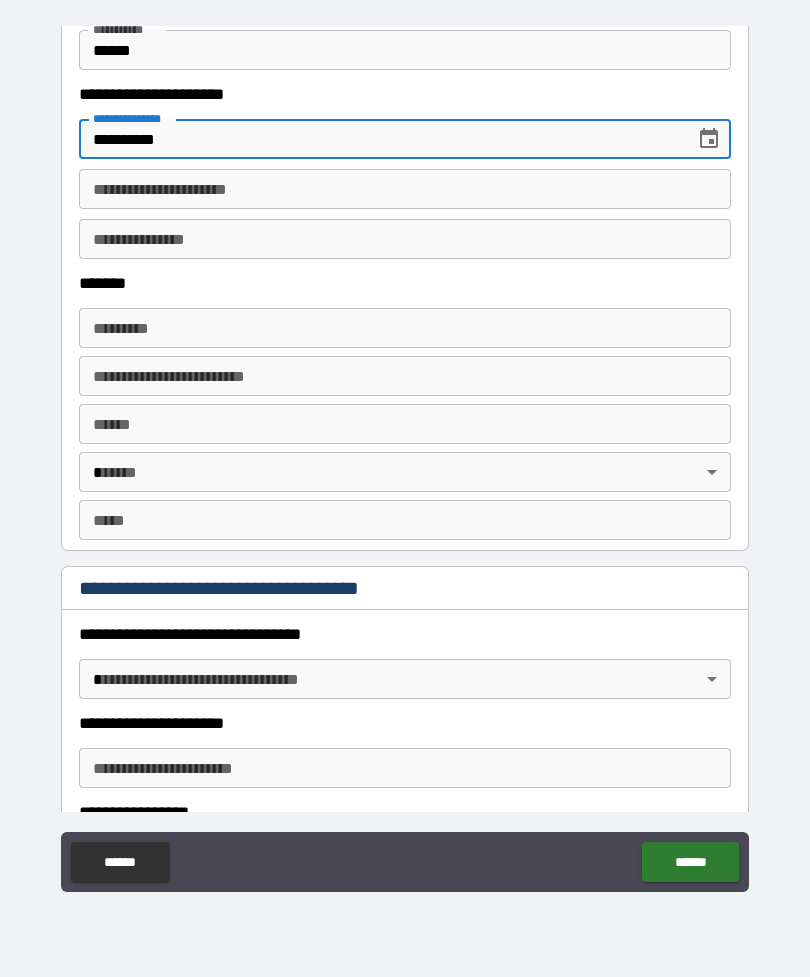 scroll, scrollTop: 1151, scrollLeft: 0, axis: vertical 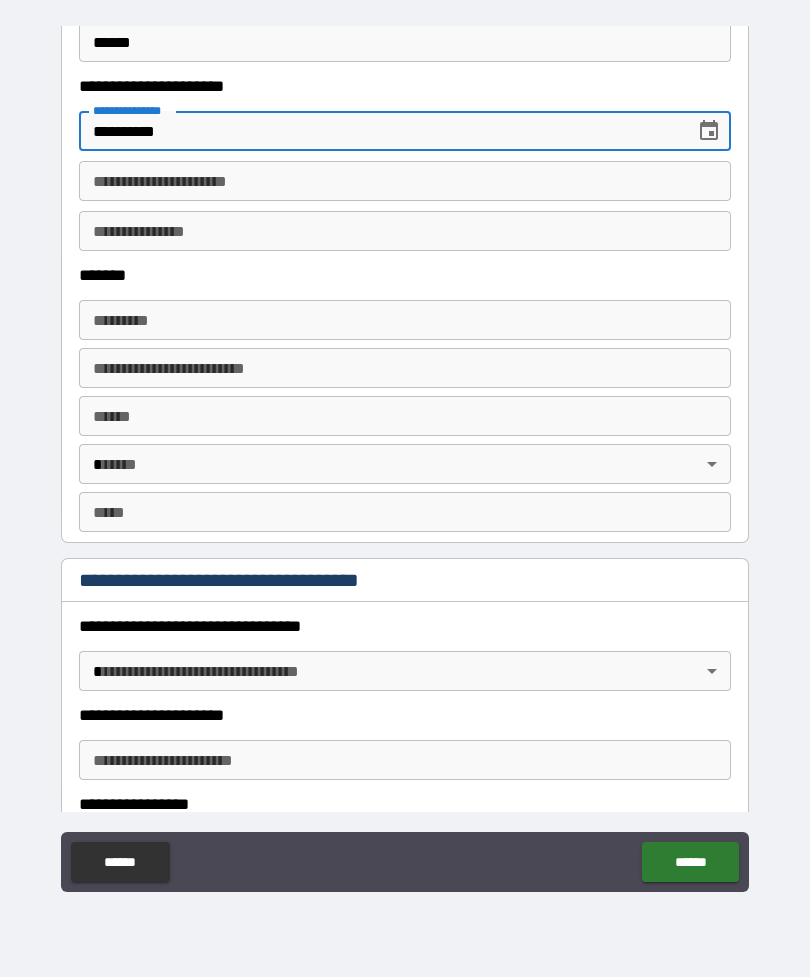 type on "**********" 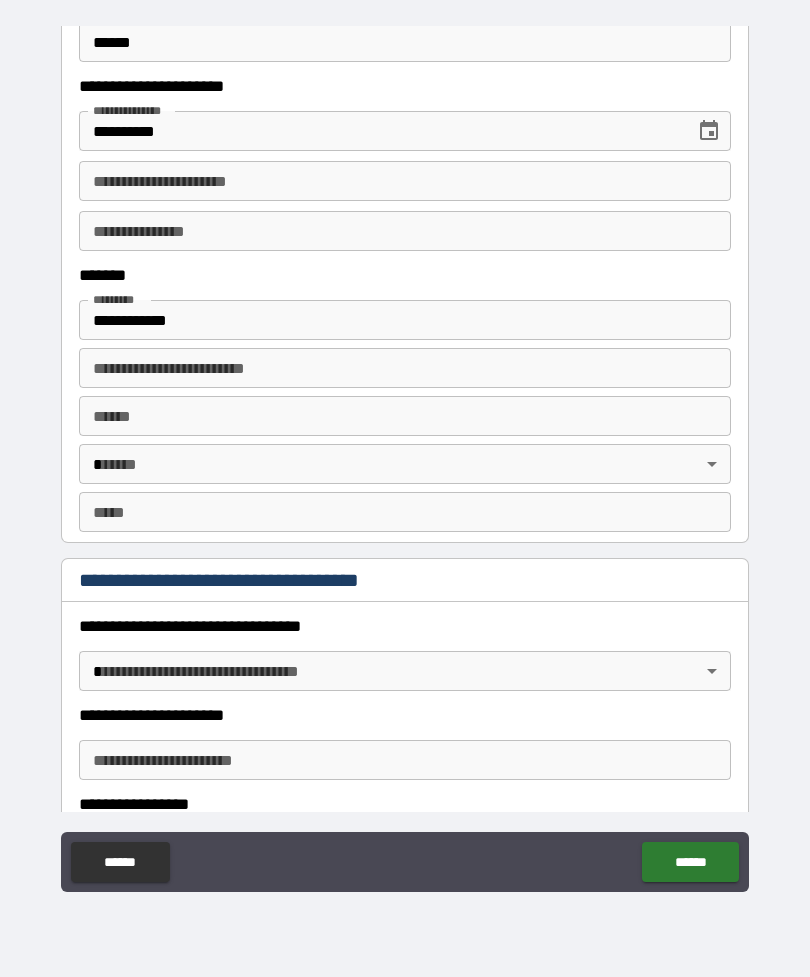 type on "**********" 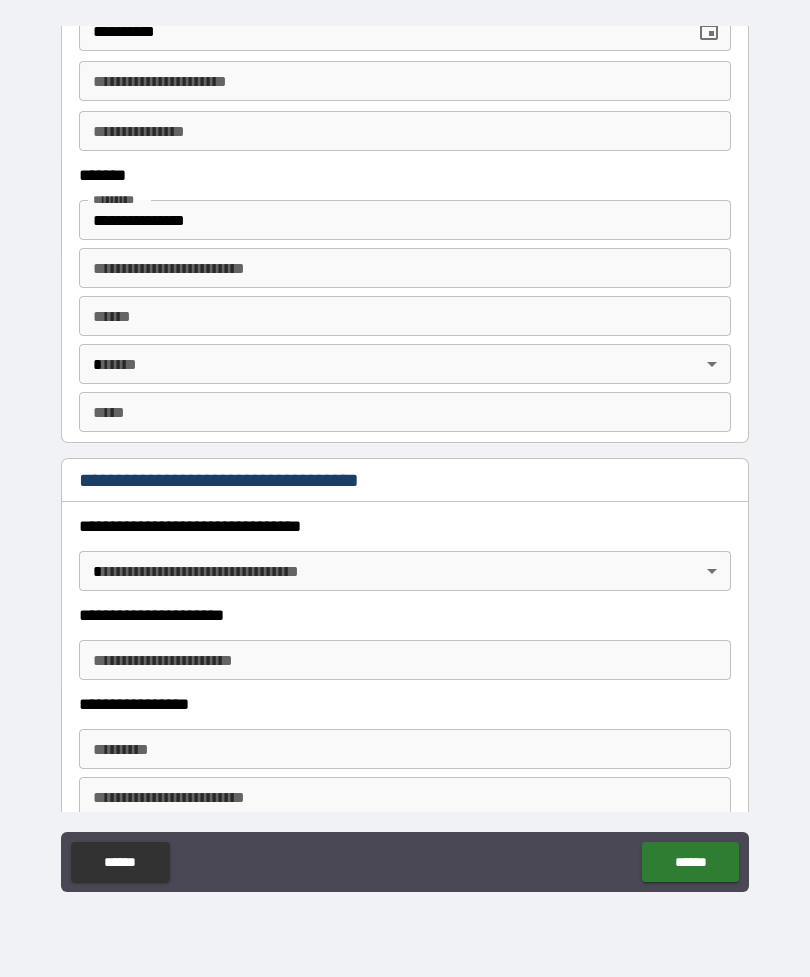 scroll, scrollTop: 1257, scrollLeft: 0, axis: vertical 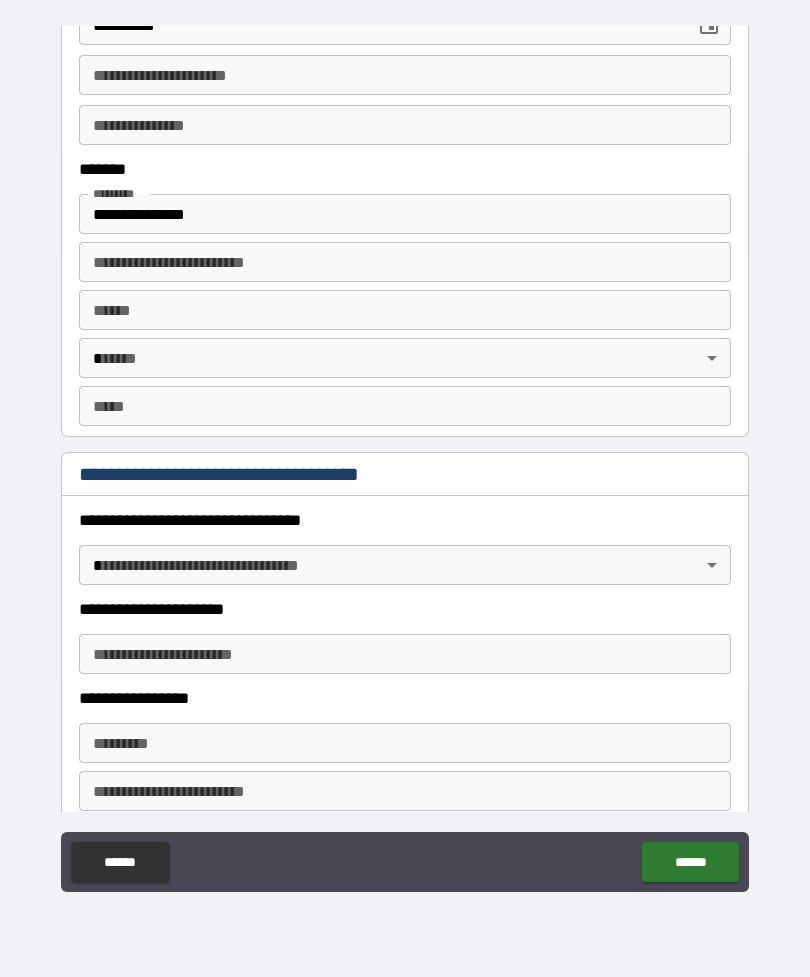 click on "**********" at bounding box center (405, 456) 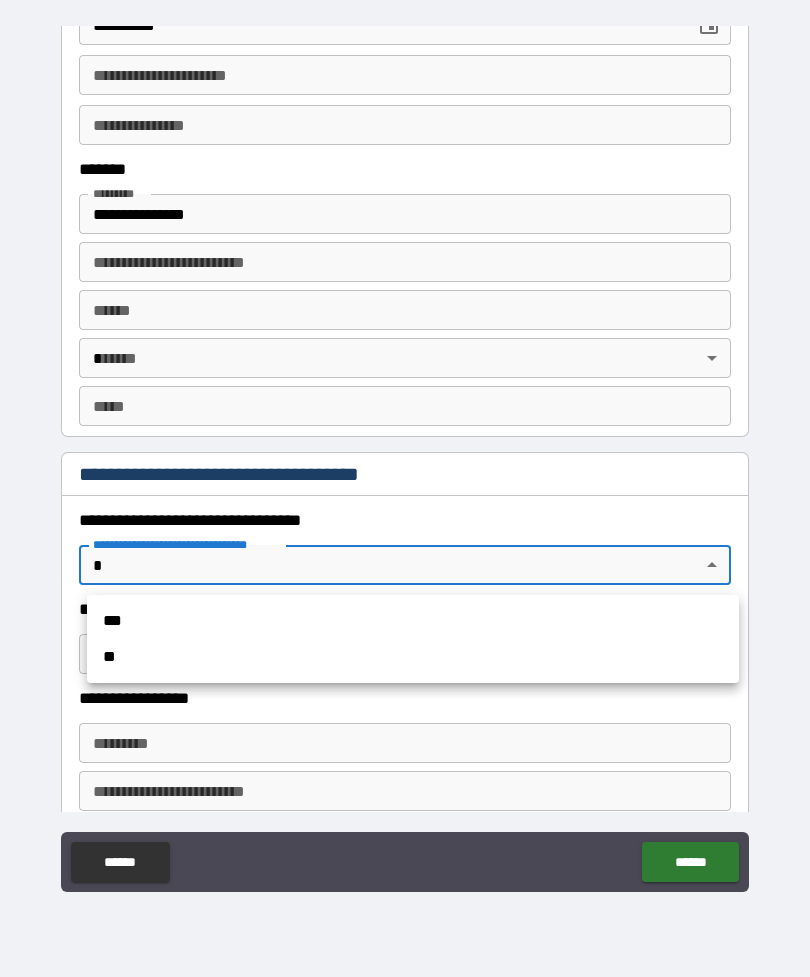 click on "***" at bounding box center [413, 621] 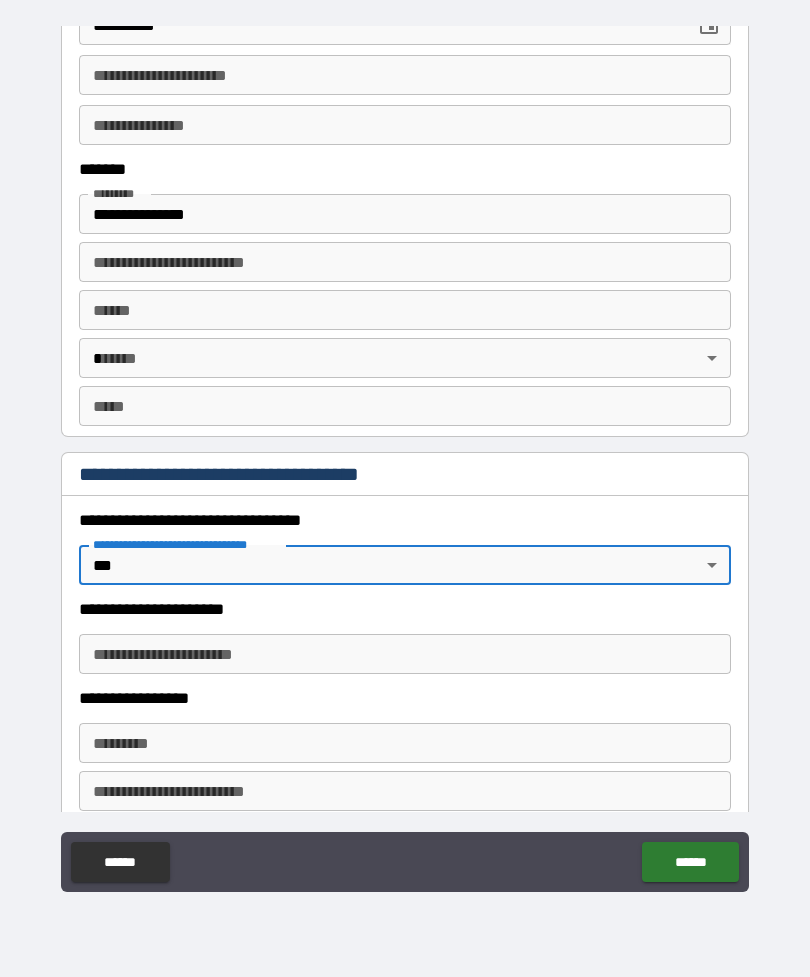 type on "*" 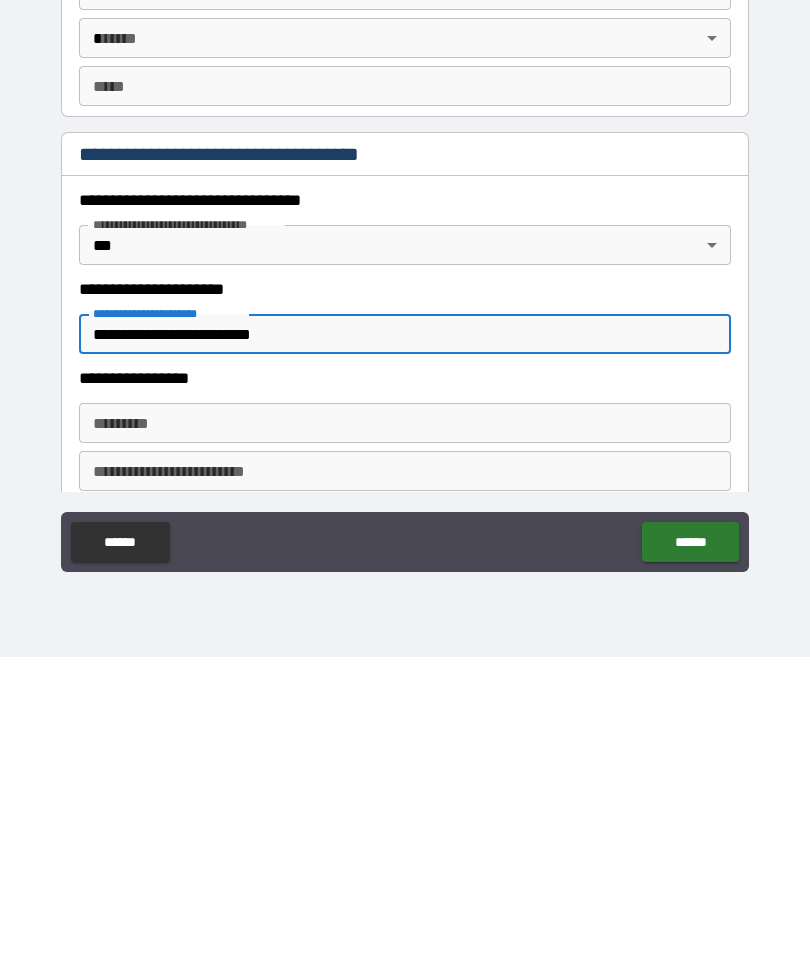 click on "*******   *" at bounding box center (405, 743) 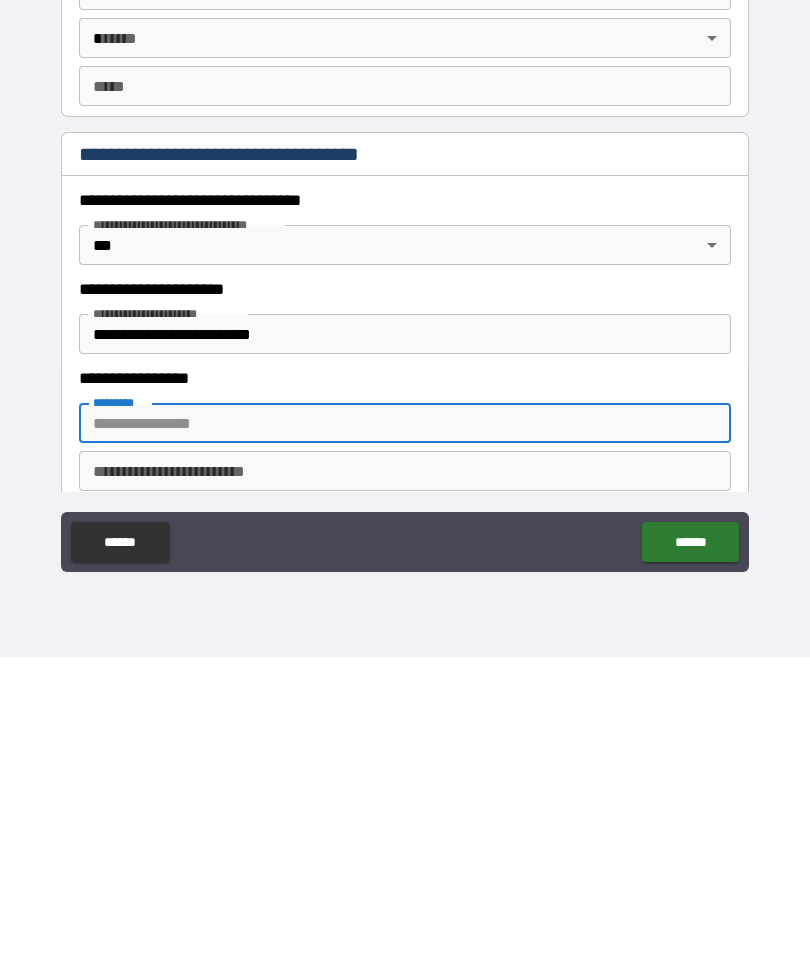 click on "**********" at bounding box center [405, 654] 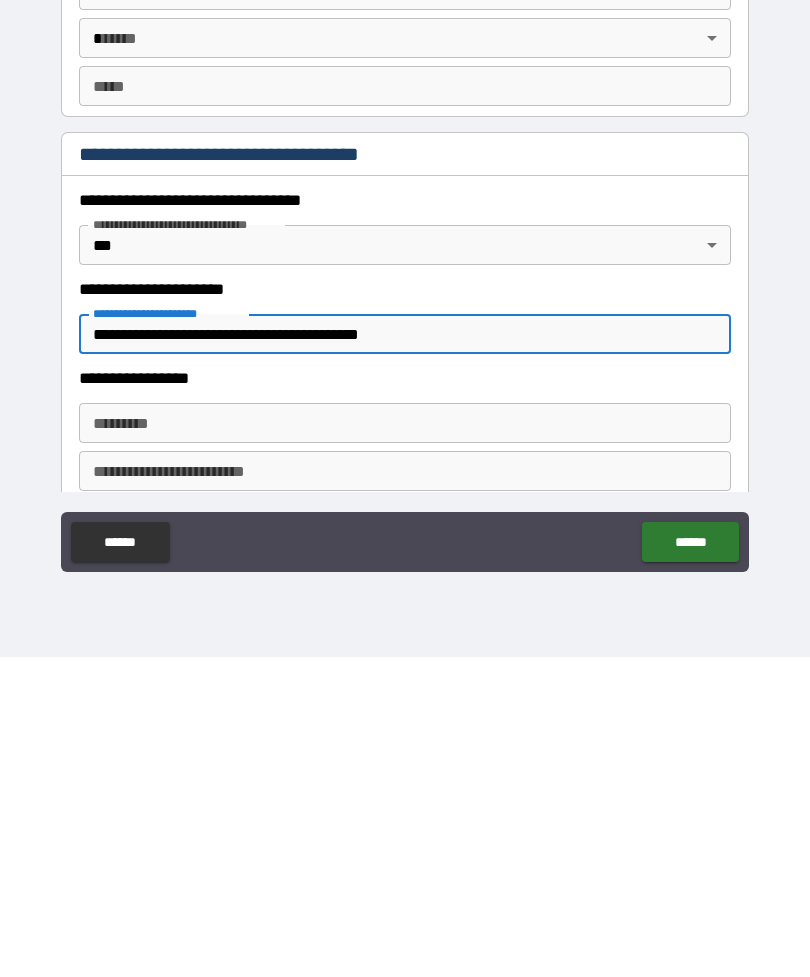 type on "**********" 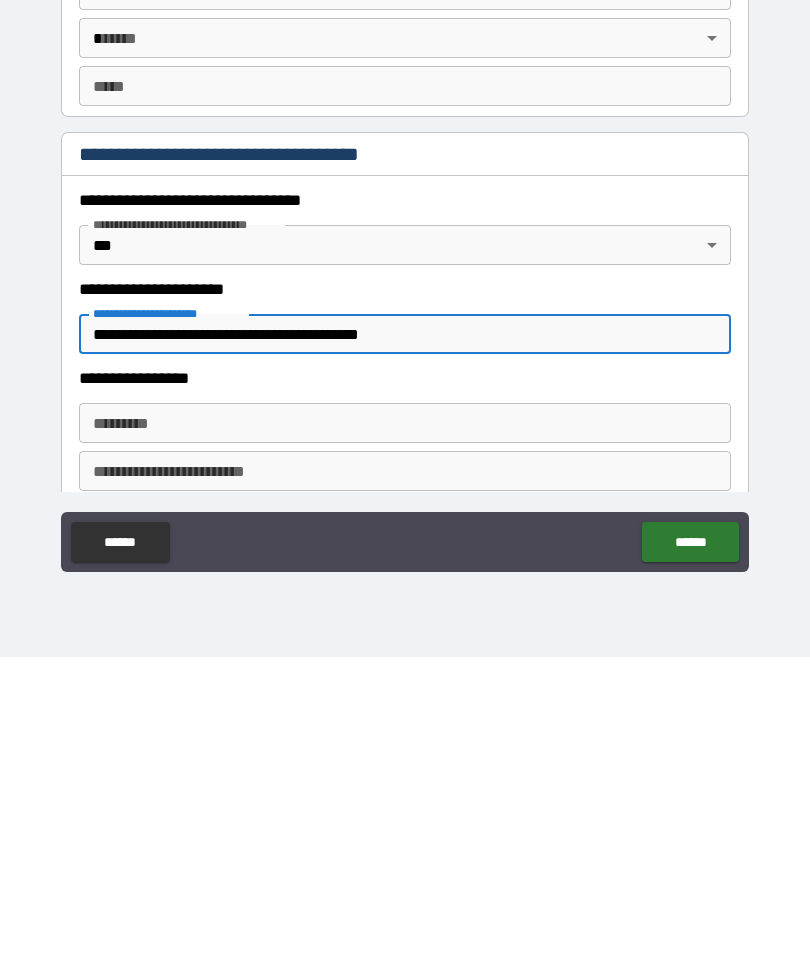 click on "*******   *" at bounding box center (405, 743) 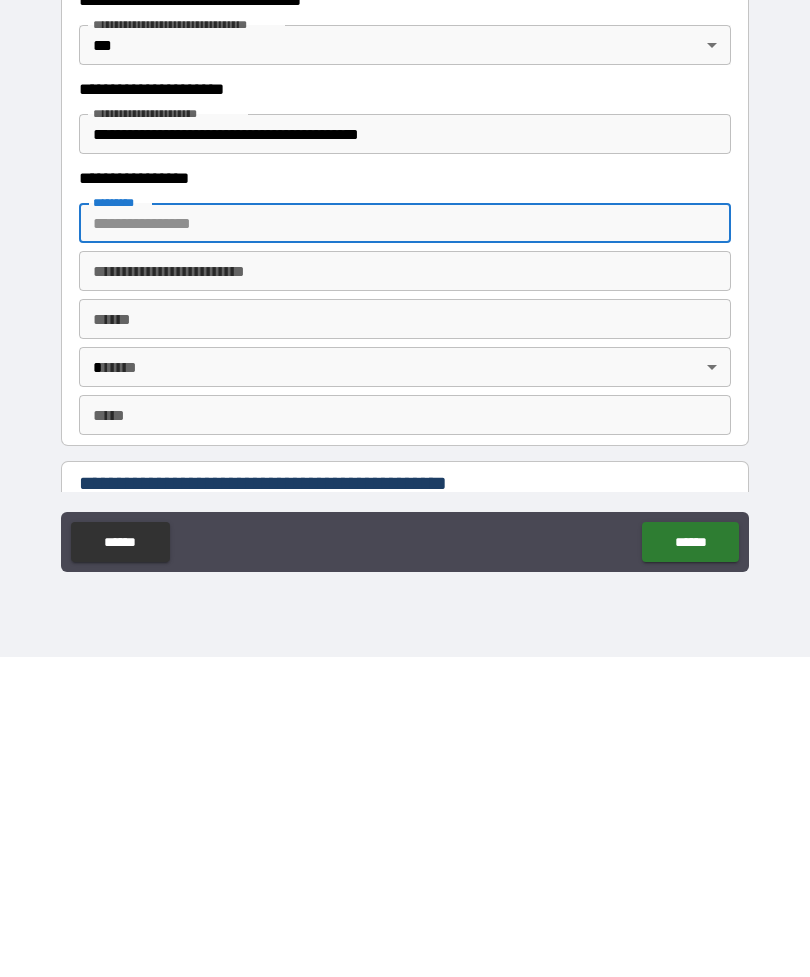 scroll, scrollTop: 1470, scrollLeft: 0, axis: vertical 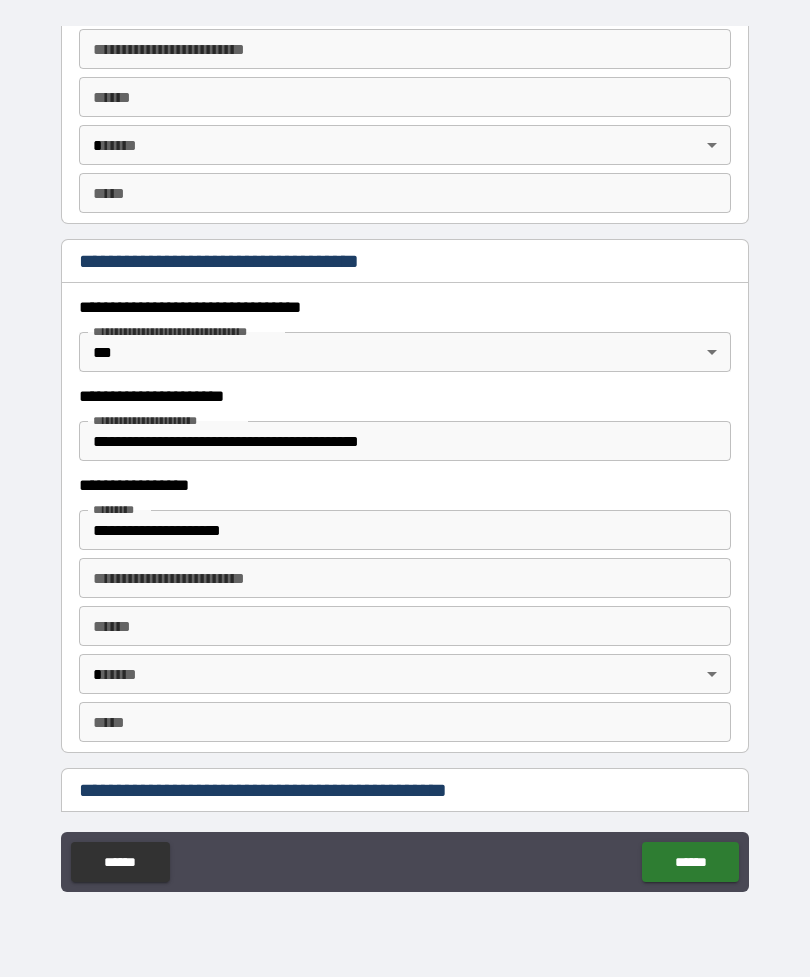 type on "**********" 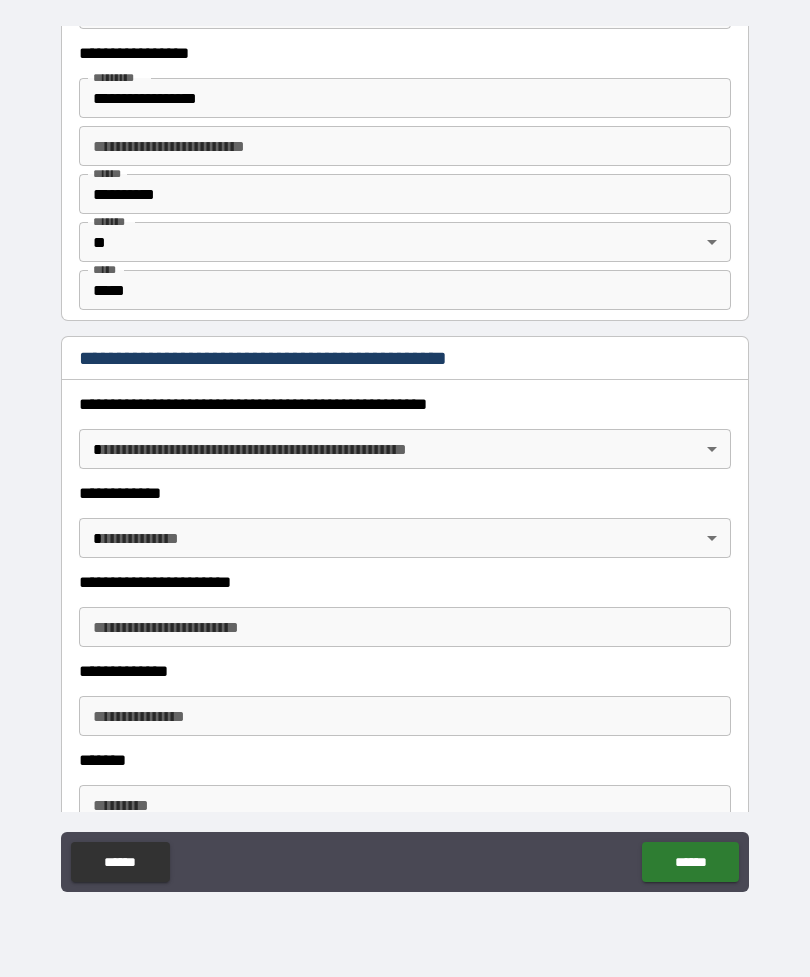 scroll, scrollTop: 1957, scrollLeft: 0, axis: vertical 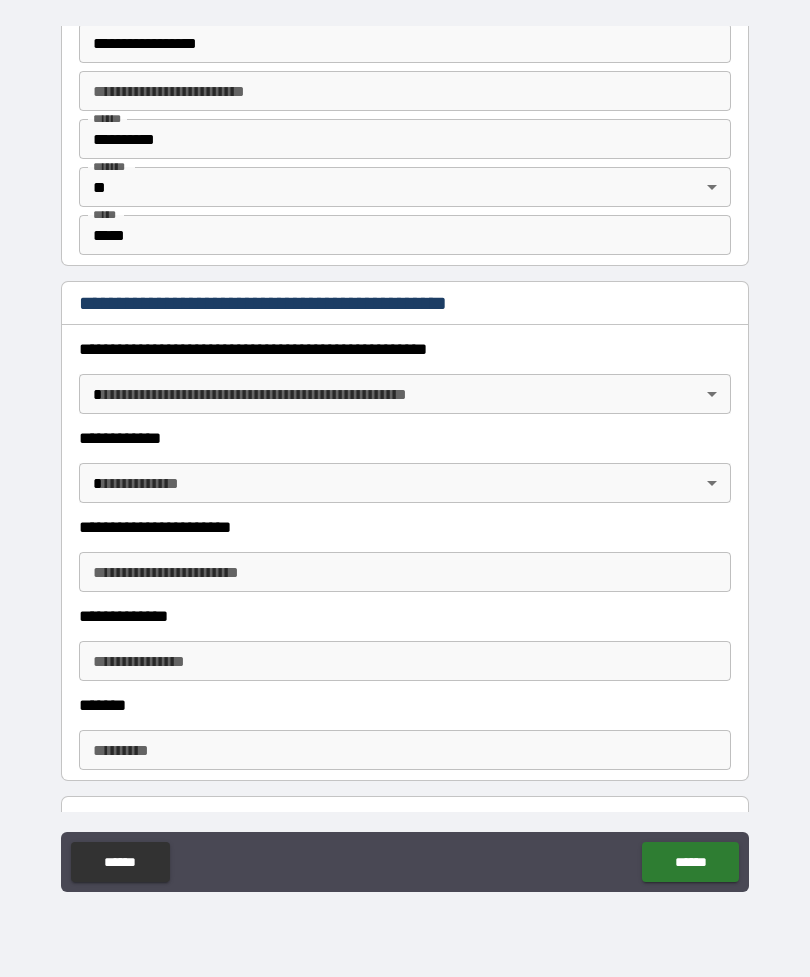 click on "**********" at bounding box center [405, 456] 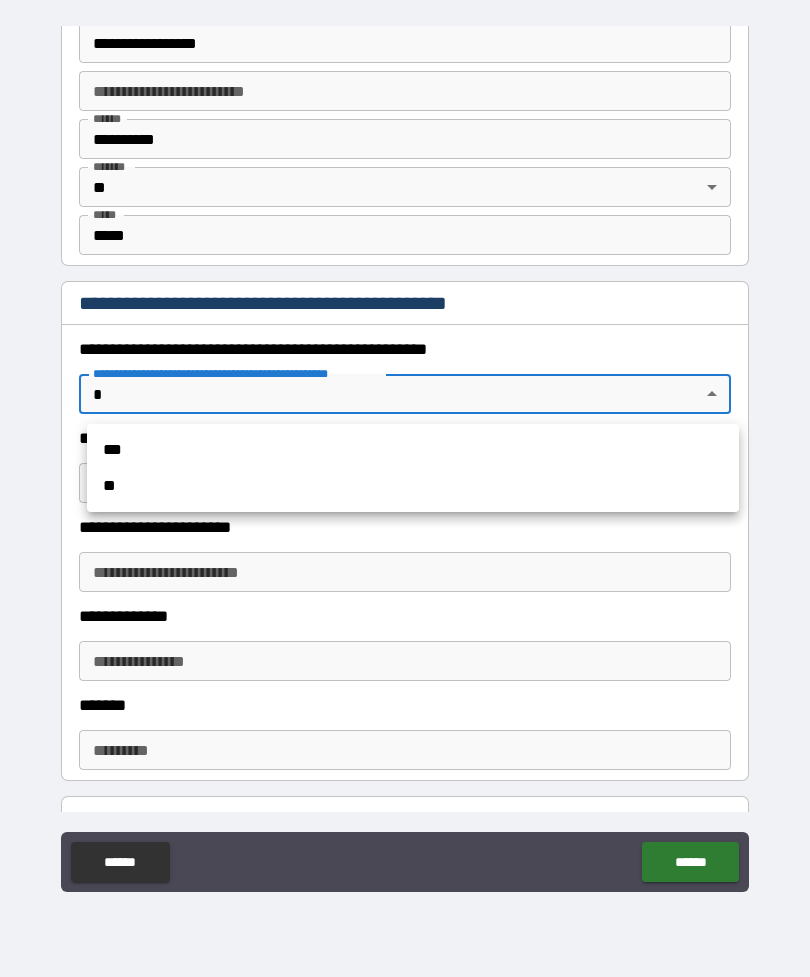click on "**" at bounding box center (413, 486) 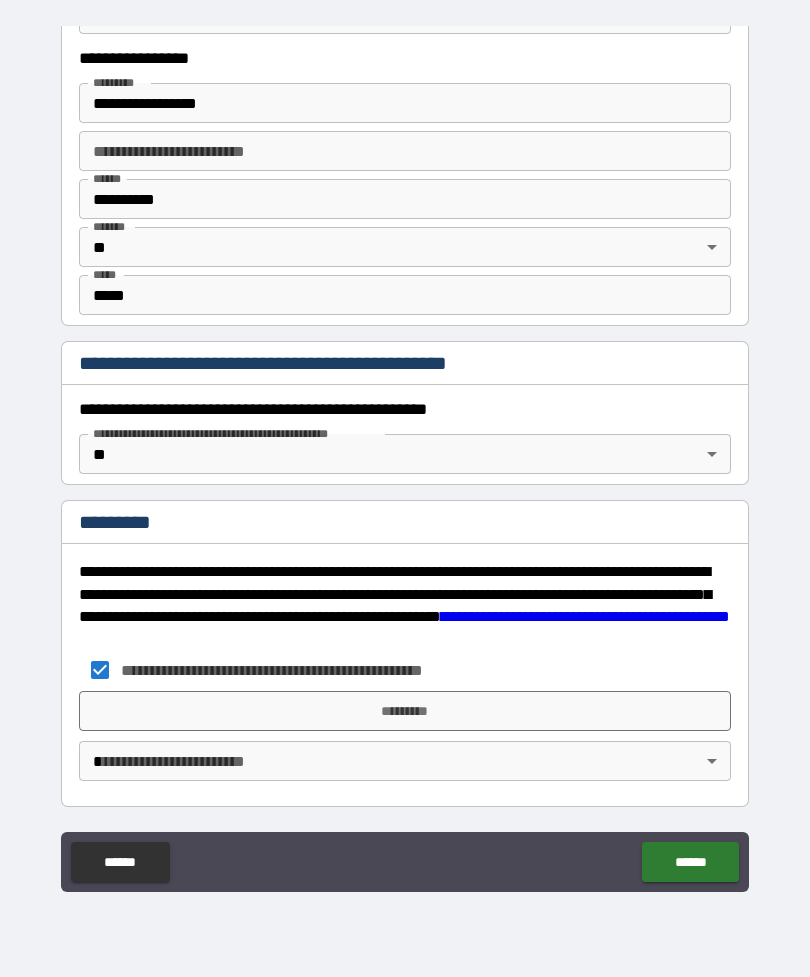 scroll, scrollTop: 1897, scrollLeft: 0, axis: vertical 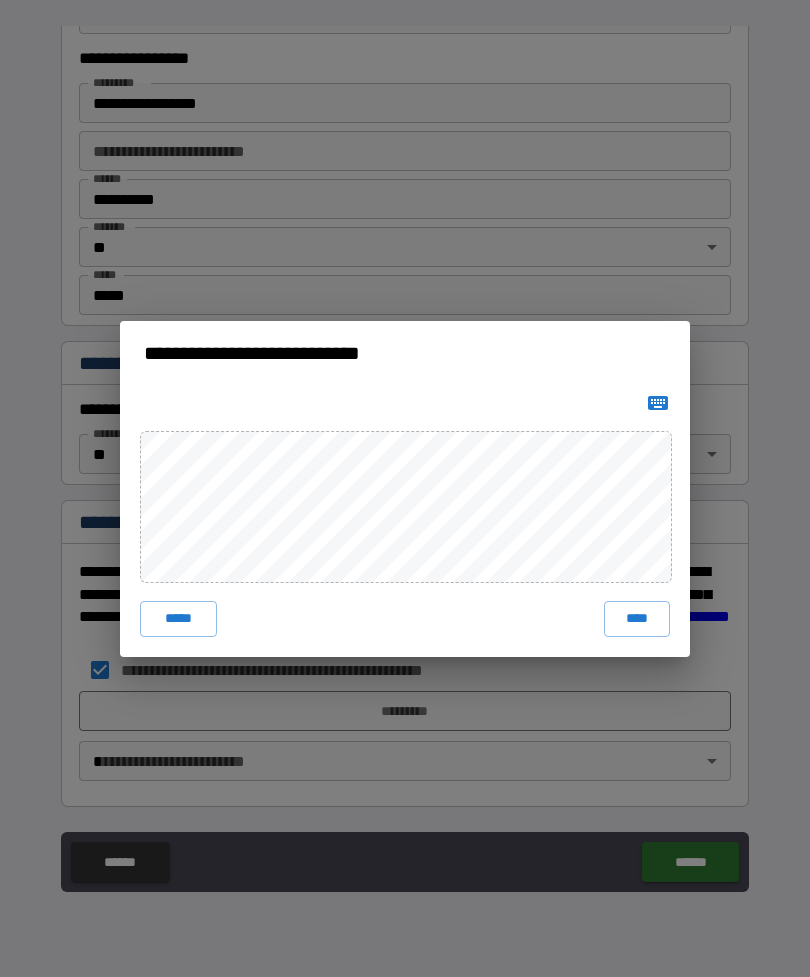 click on "****" at bounding box center [637, 619] 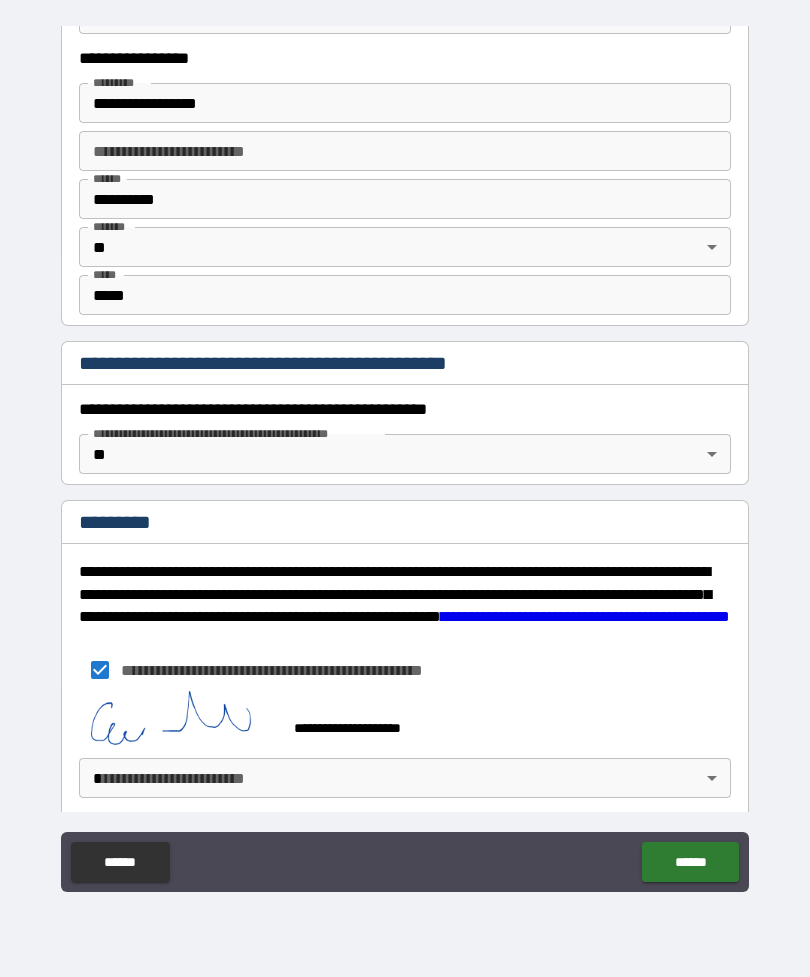scroll, scrollTop: 1887, scrollLeft: 0, axis: vertical 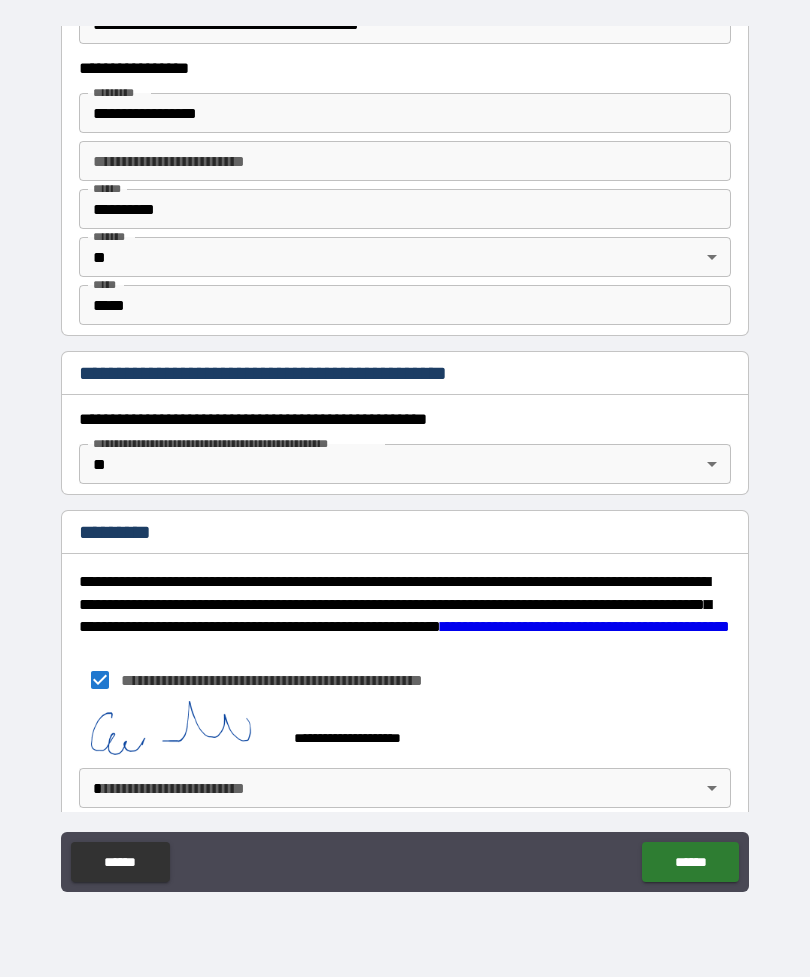 click on "**********" at bounding box center [405, 456] 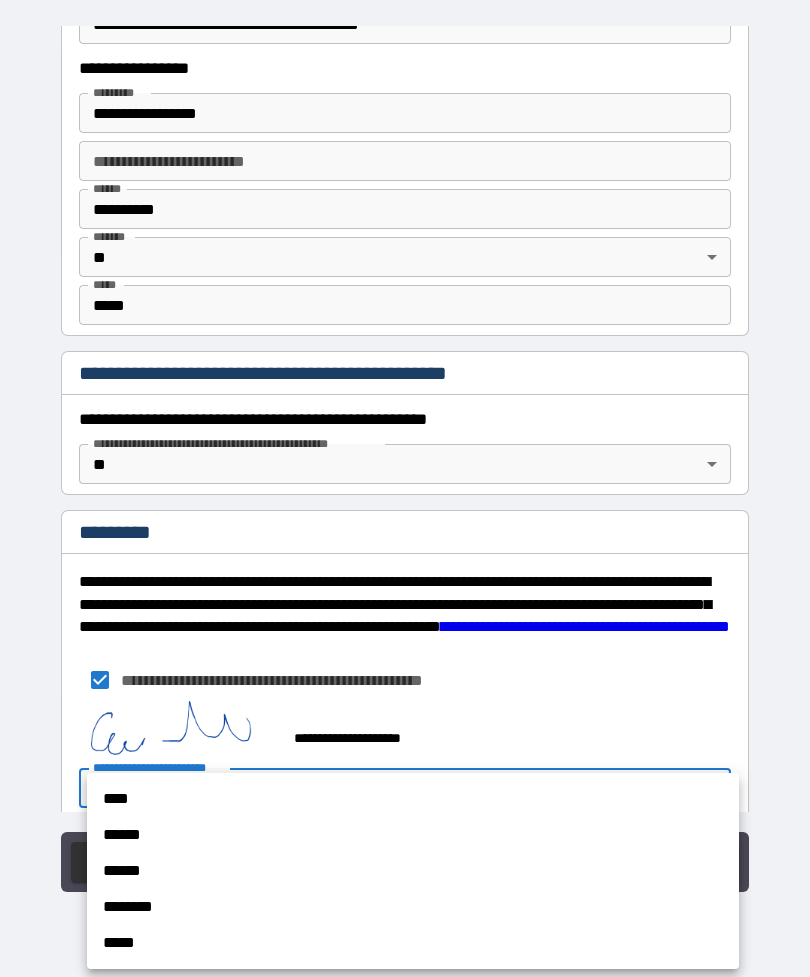 click on "******" at bounding box center (413, 835) 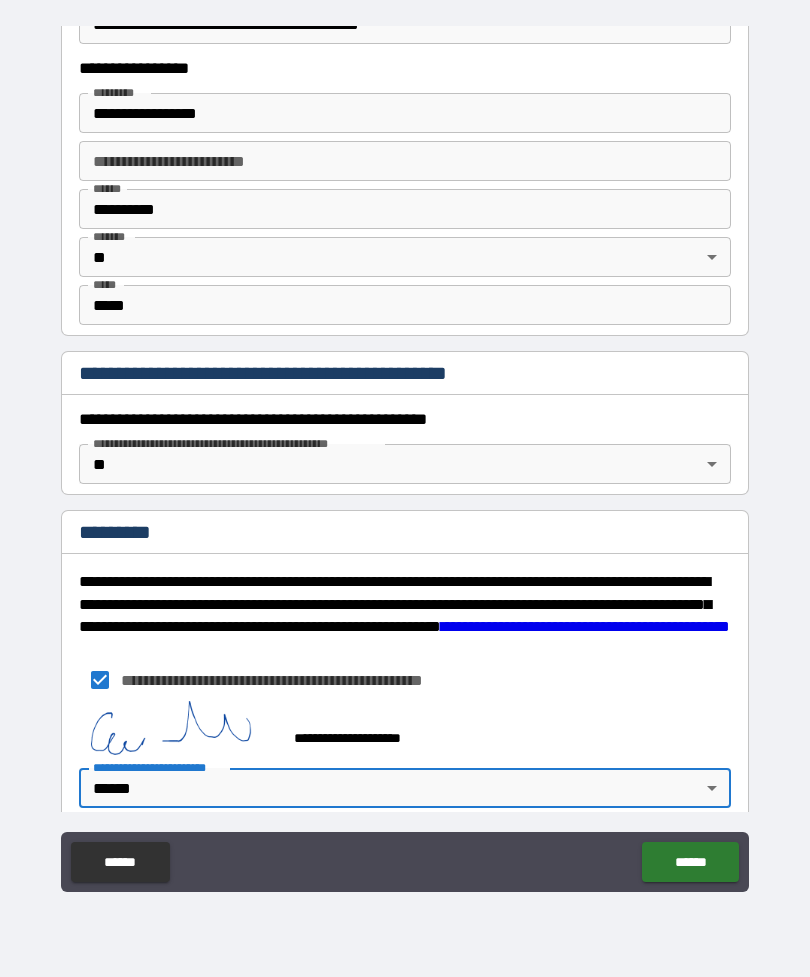click on "******" at bounding box center (690, 862) 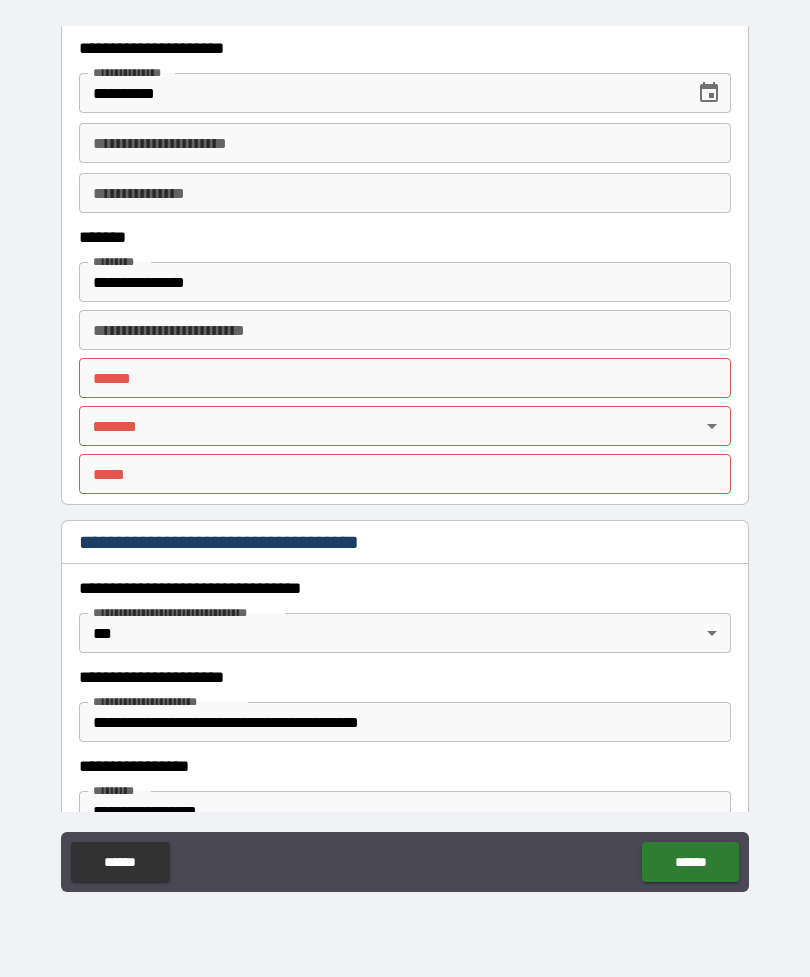 scroll, scrollTop: 1187, scrollLeft: 0, axis: vertical 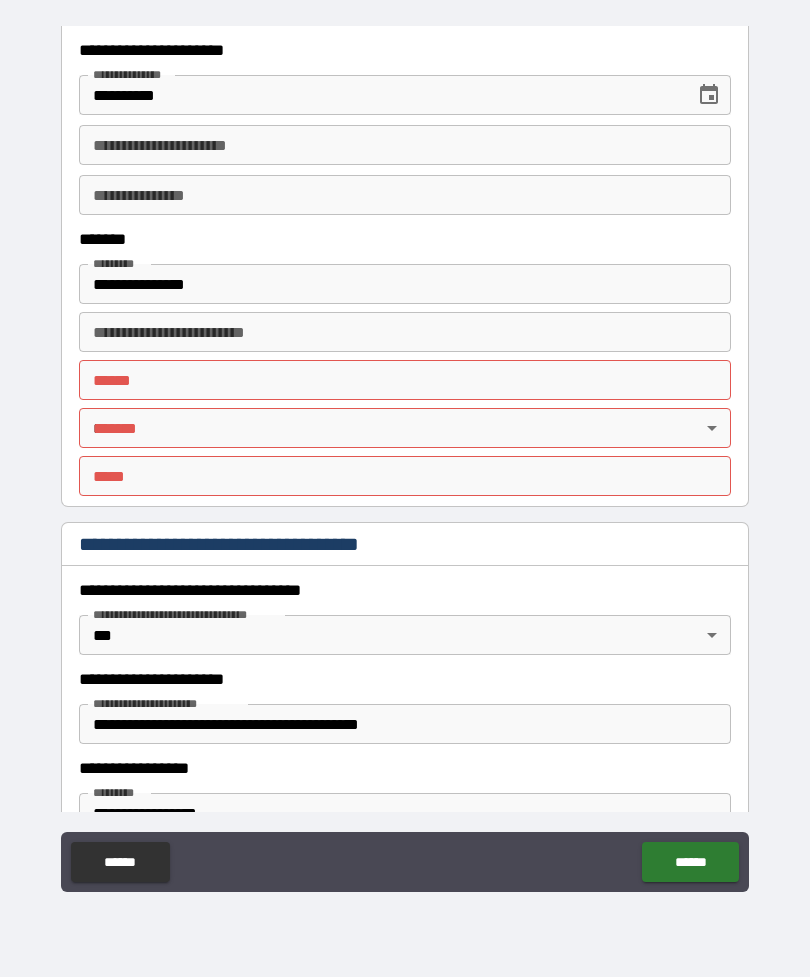 click on "****   *" at bounding box center (405, 380) 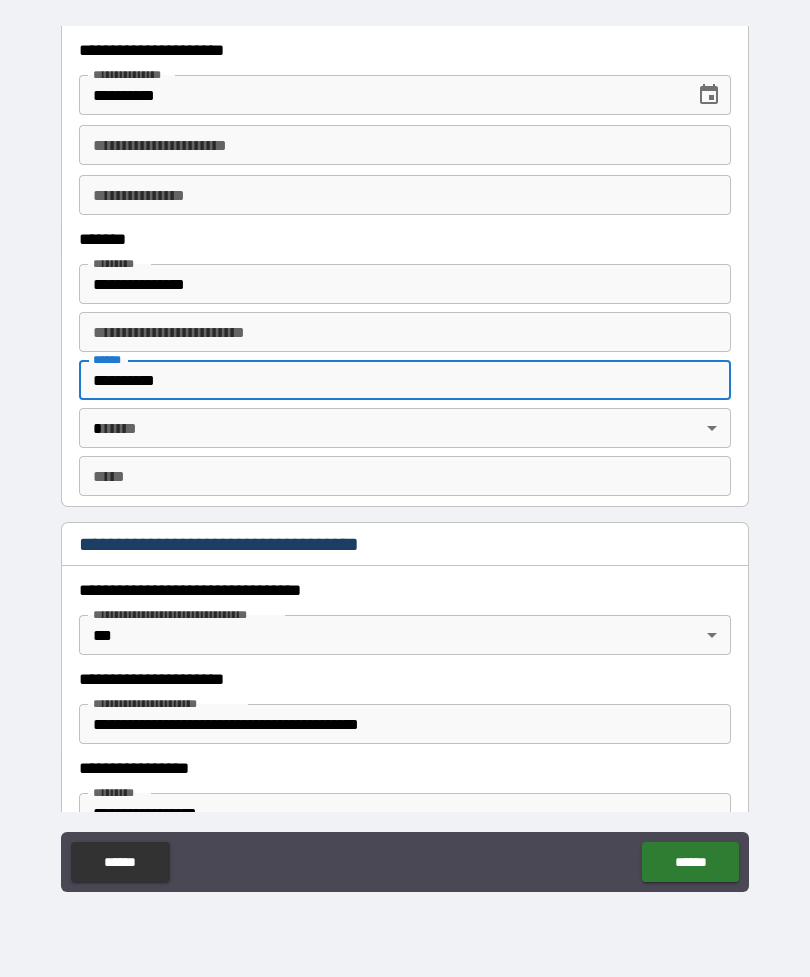 type on "**********" 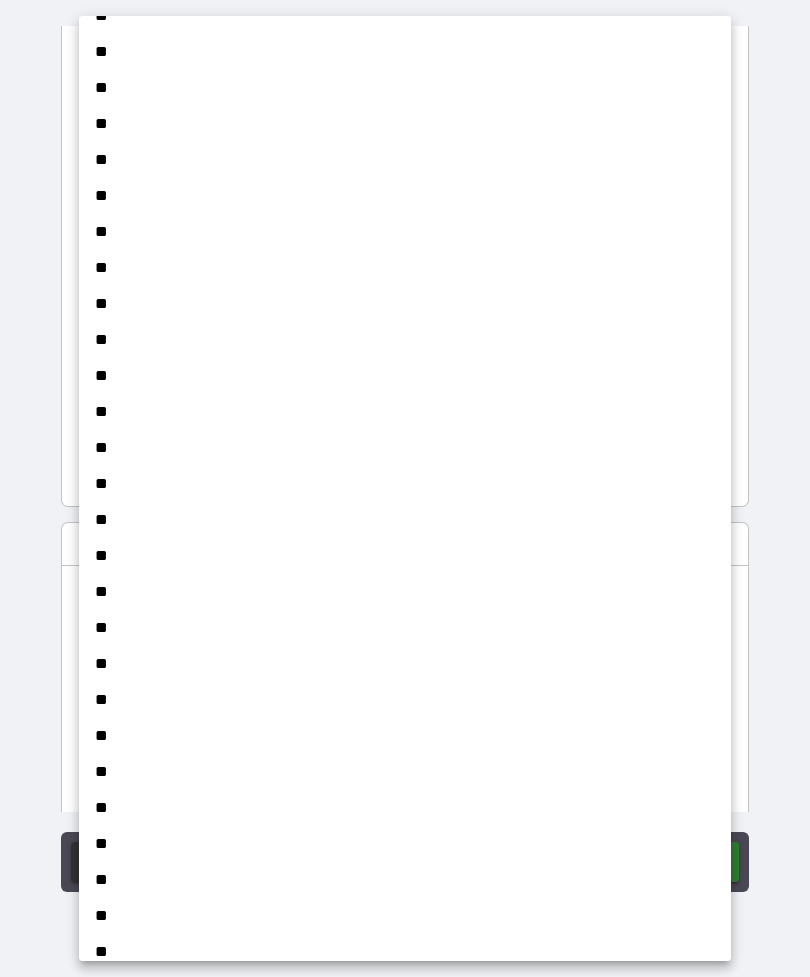 scroll, scrollTop: 842, scrollLeft: 0, axis: vertical 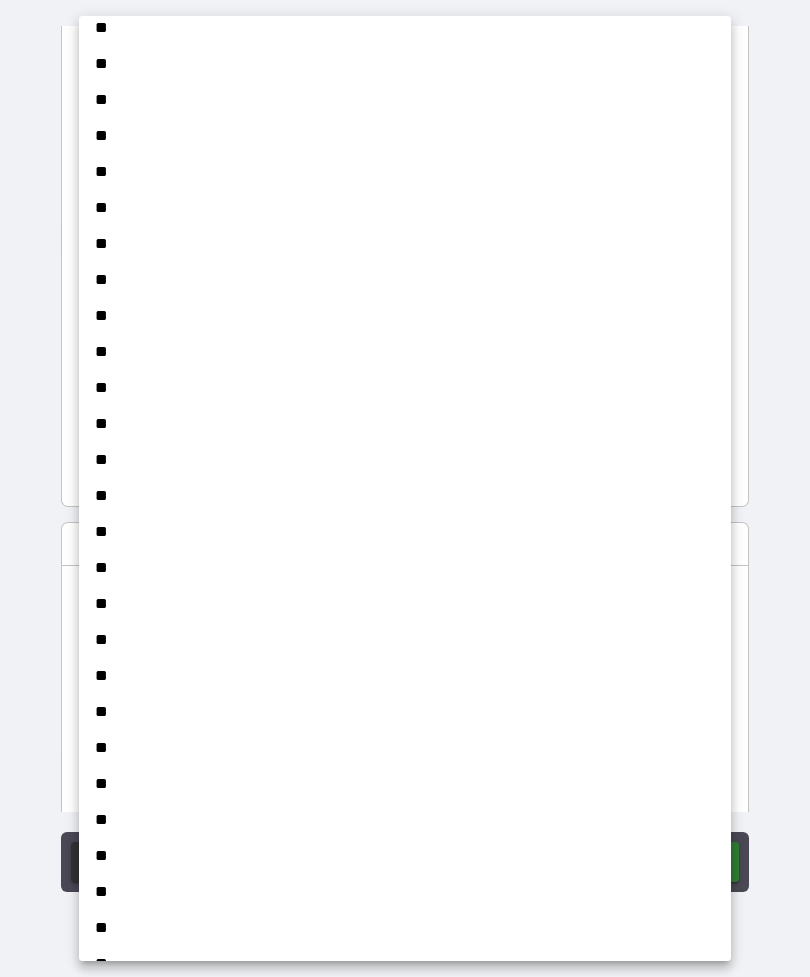 click on "**" at bounding box center (405, 784) 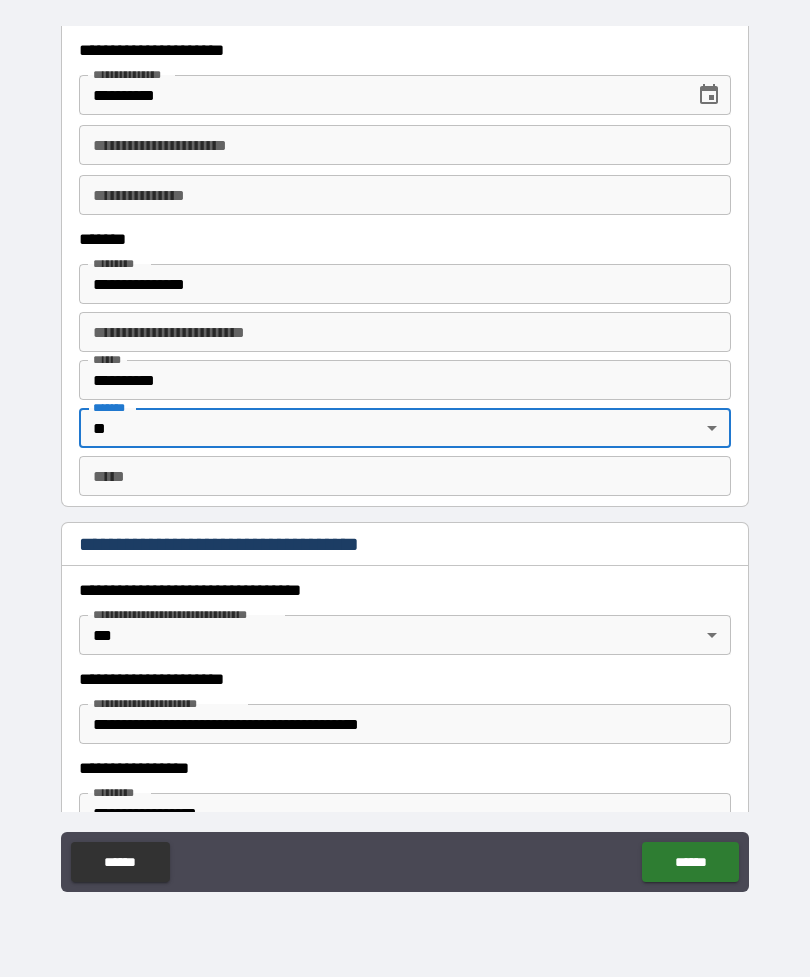 click on "***   * ***   *" at bounding box center [405, 476] 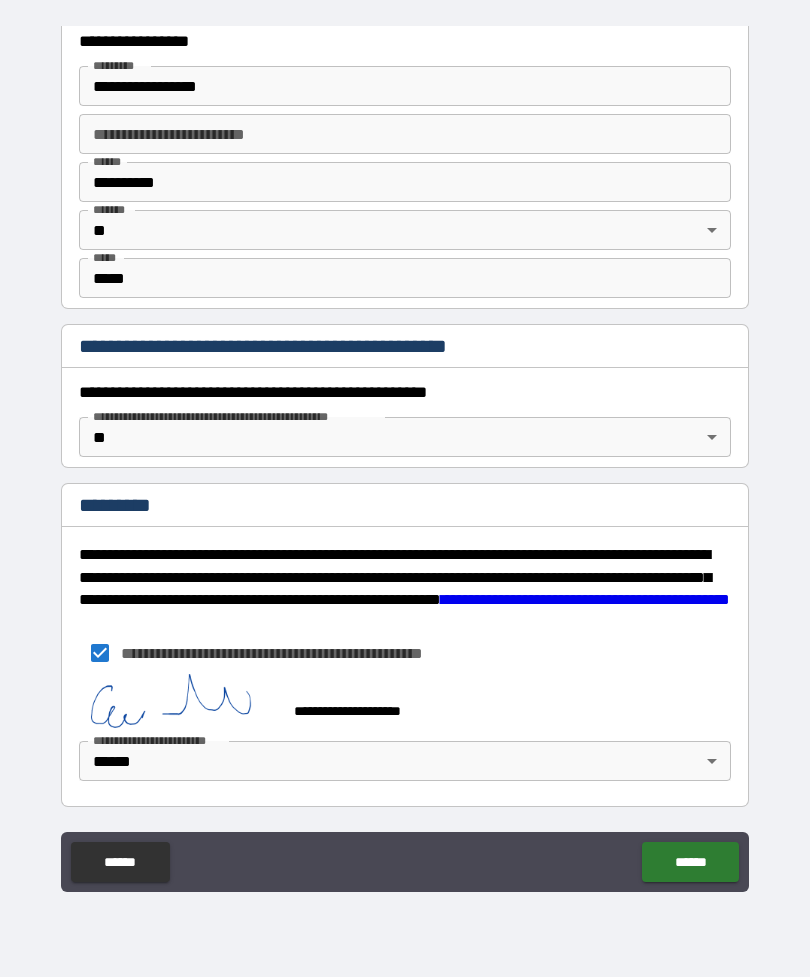 scroll, scrollTop: 1914, scrollLeft: 0, axis: vertical 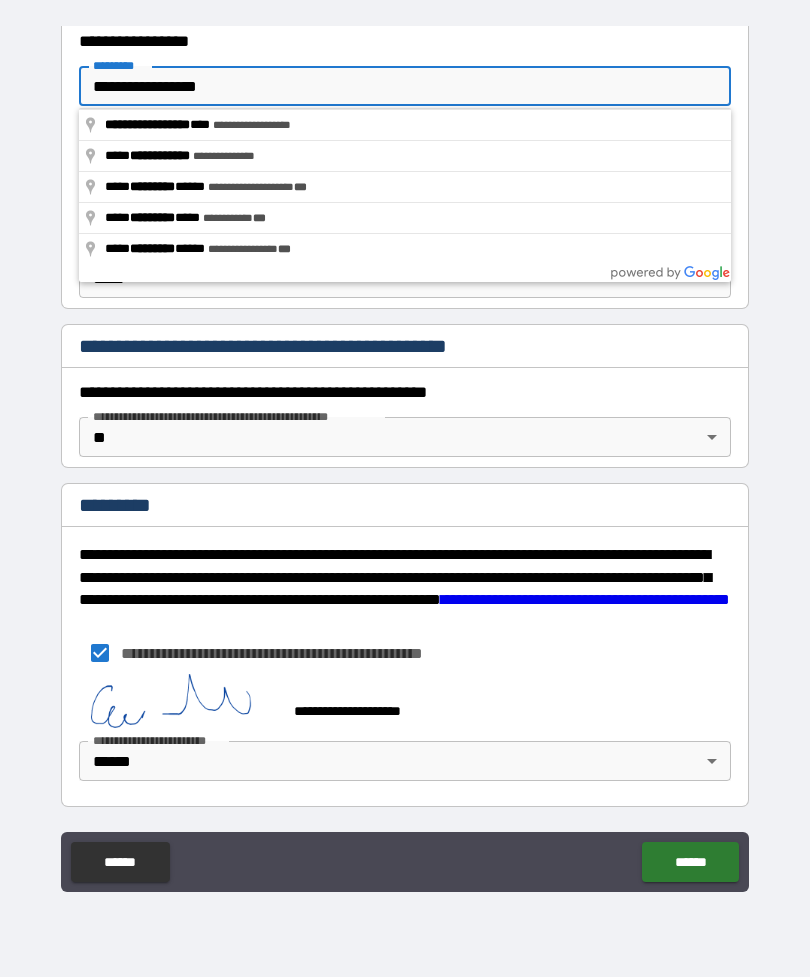 type on "**********" 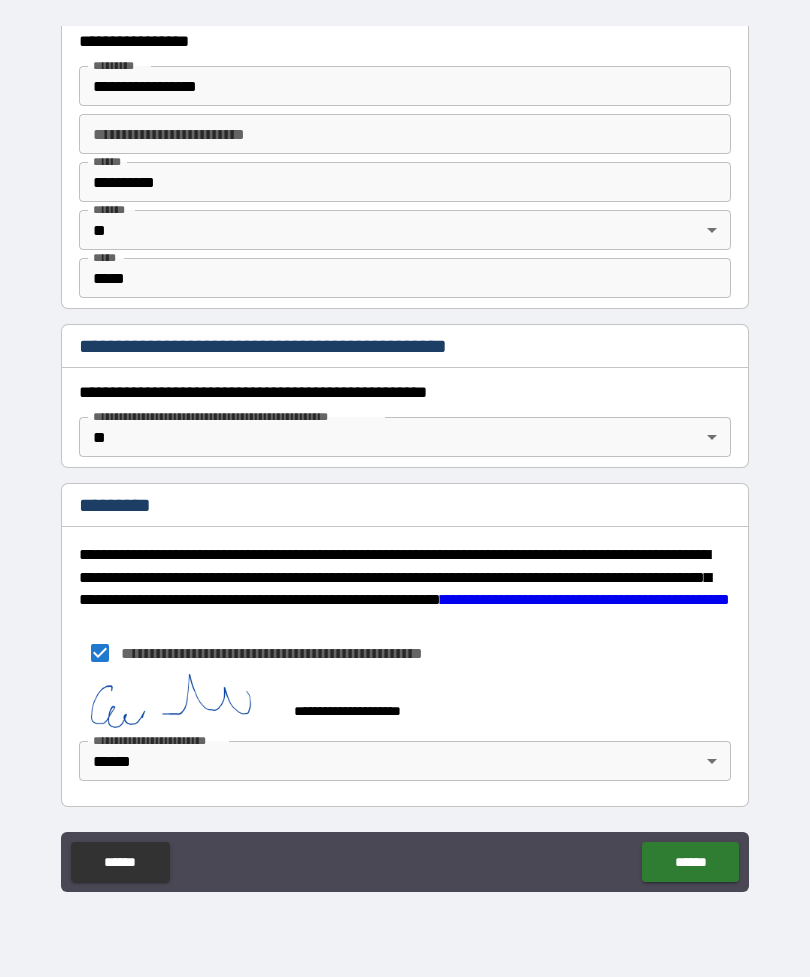 click on "******" at bounding box center (690, 862) 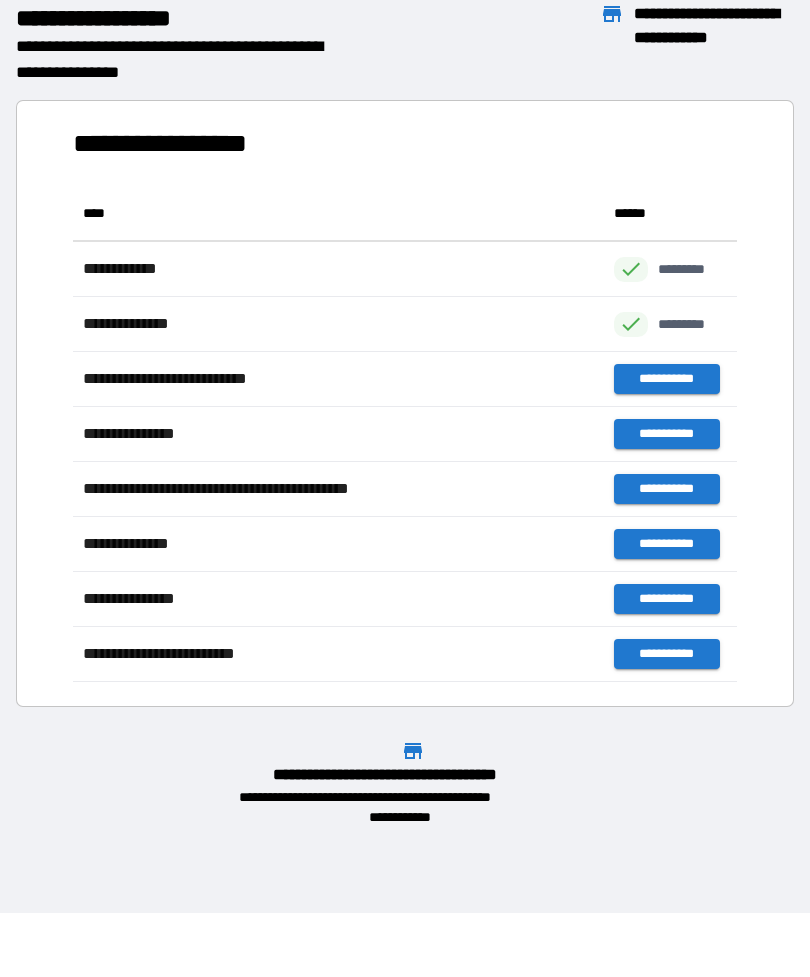 scroll, scrollTop: 1, scrollLeft: 1, axis: both 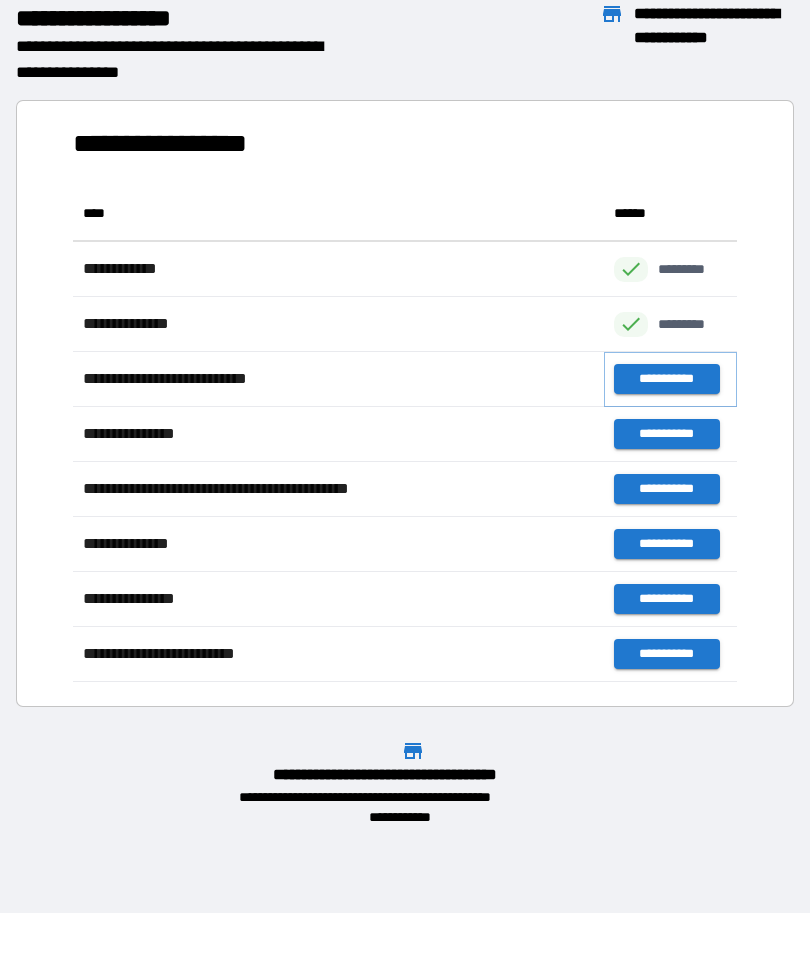 click on "**********" at bounding box center [666, 379] 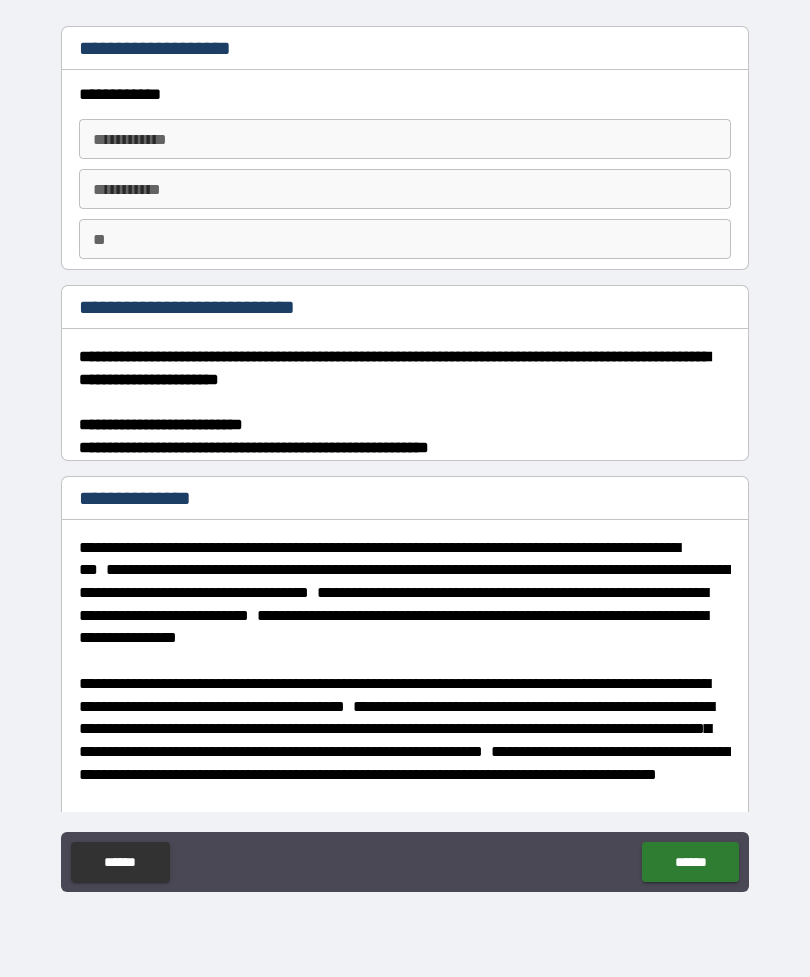 click on "**********" at bounding box center (405, 139) 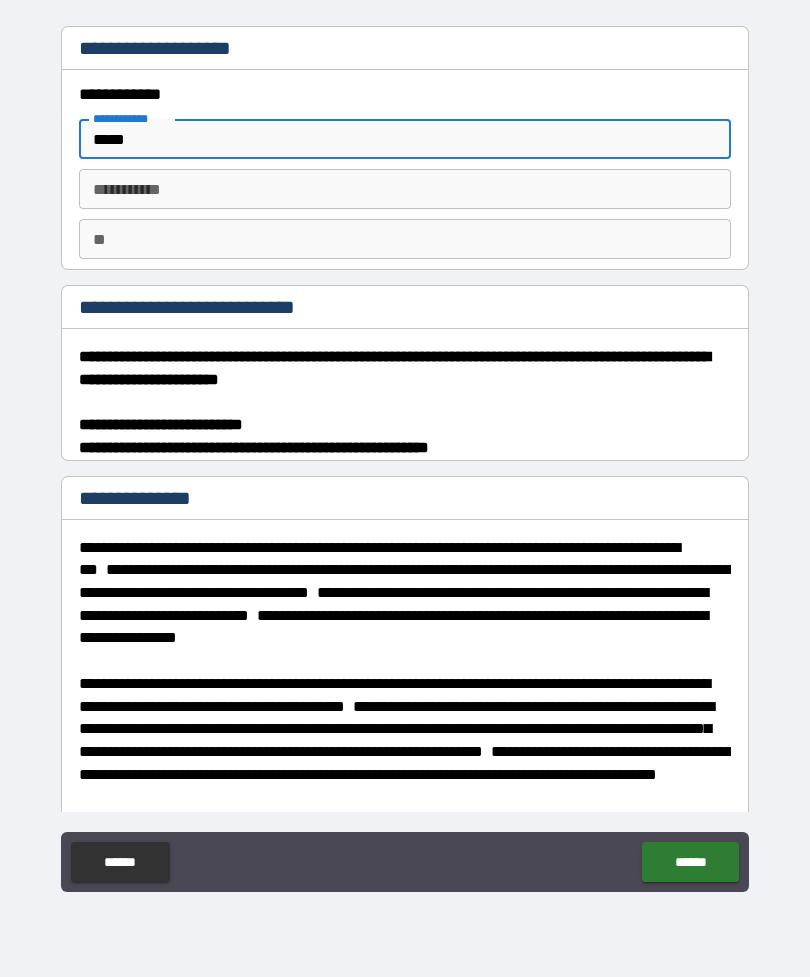 type on "*****" 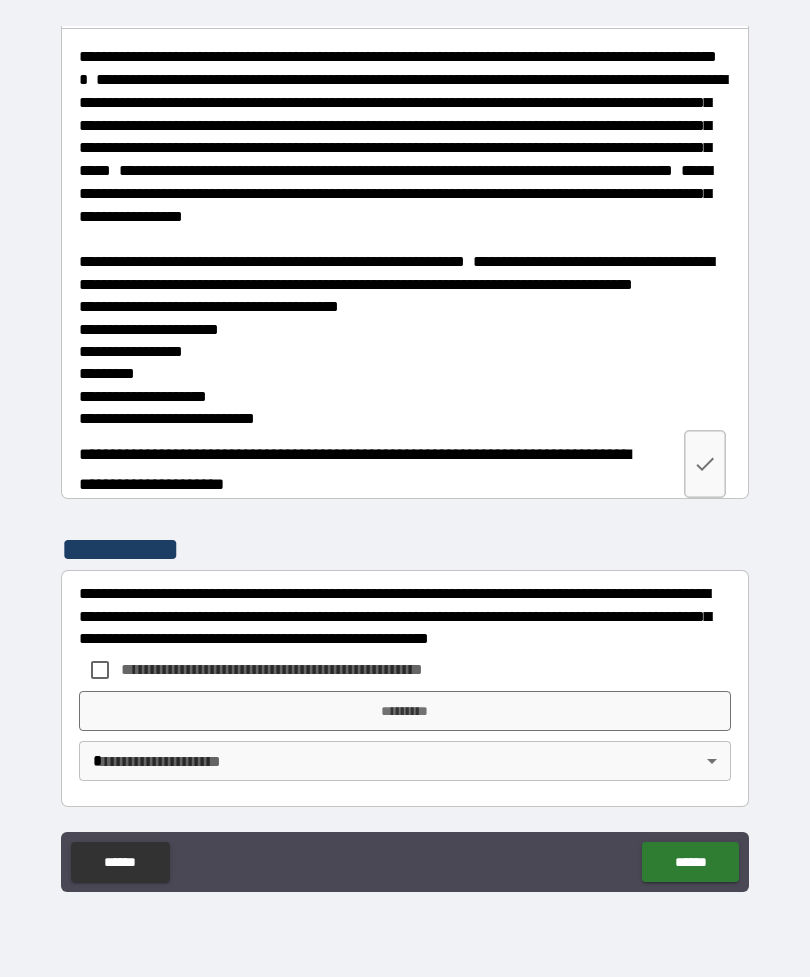 scroll, scrollTop: 3216, scrollLeft: 0, axis: vertical 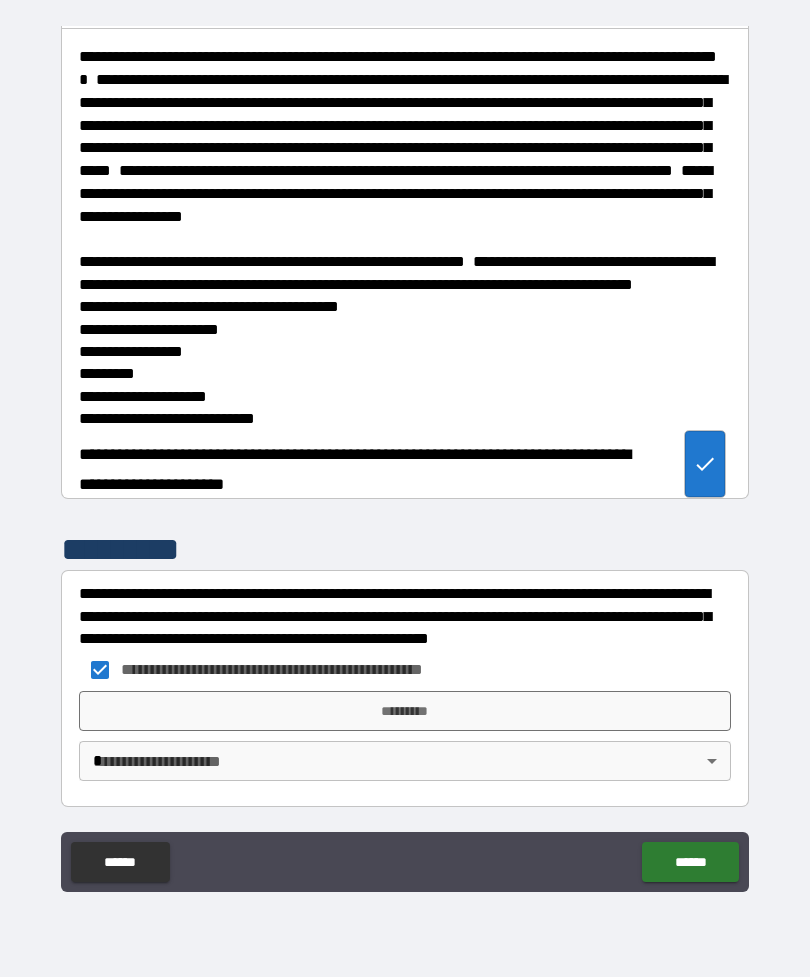 click on "*********" at bounding box center [405, 711] 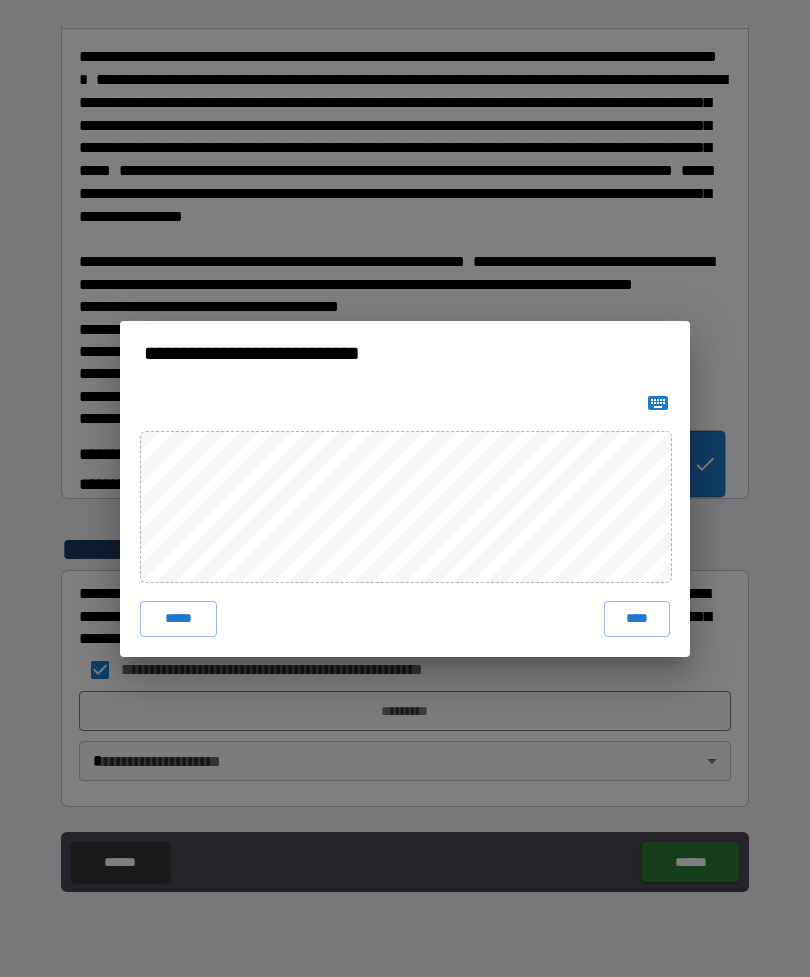 click on "****" at bounding box center [637, 619] 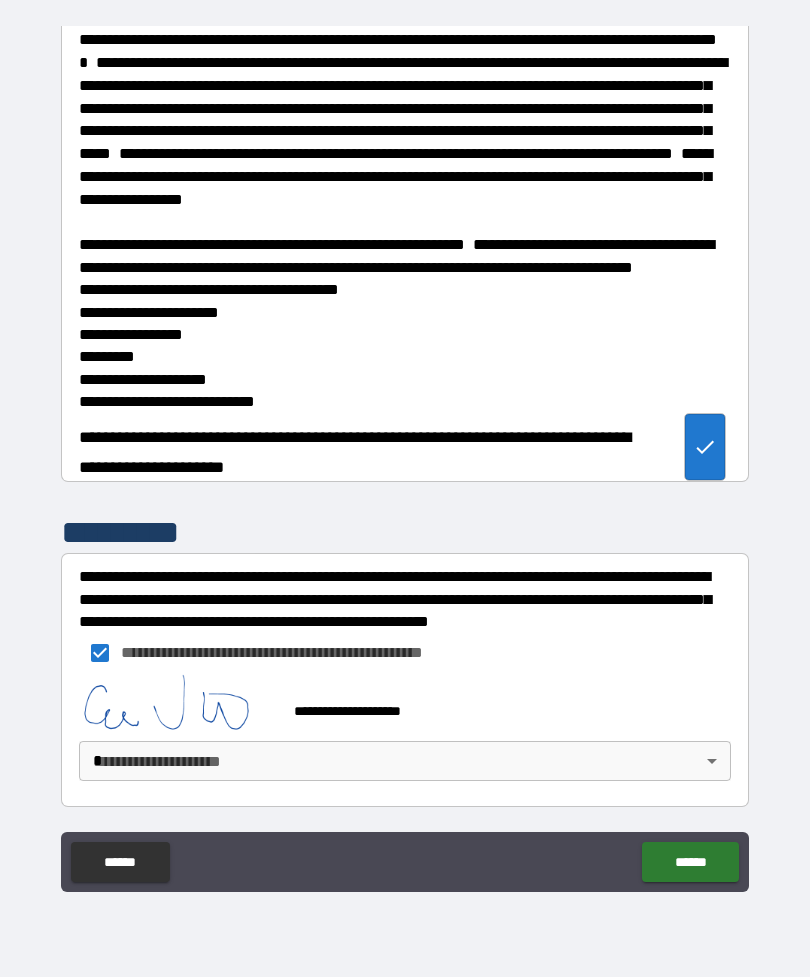 click on "**********" at bounding box center (405, 456) 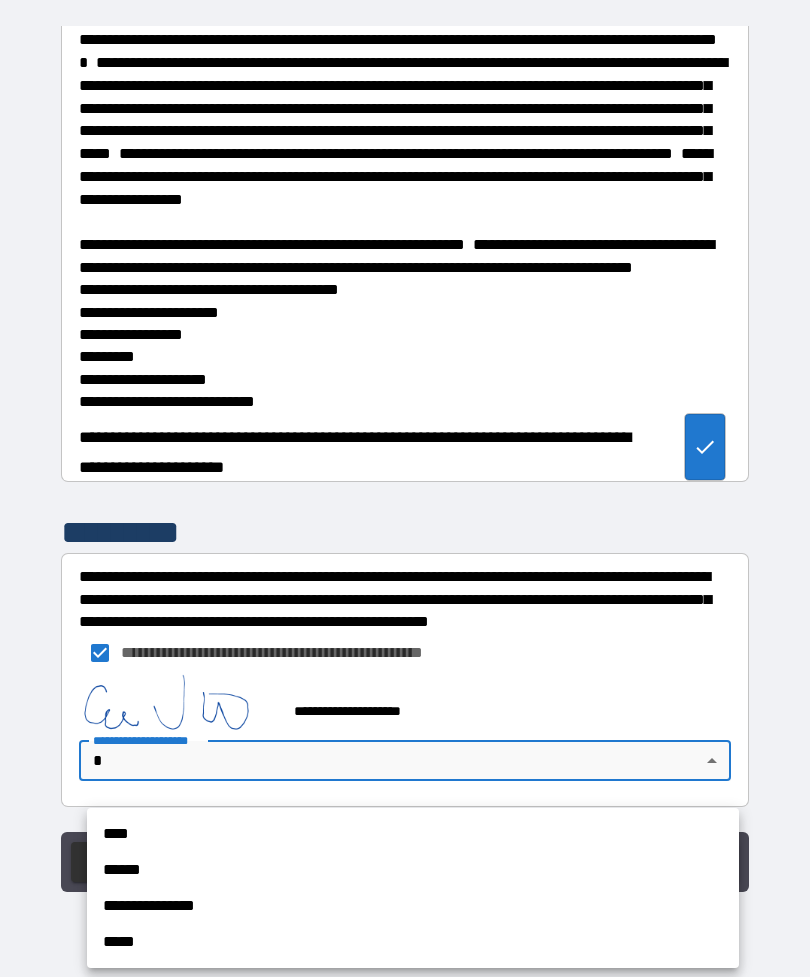 click on "**********" at bounding box center (413, 906) 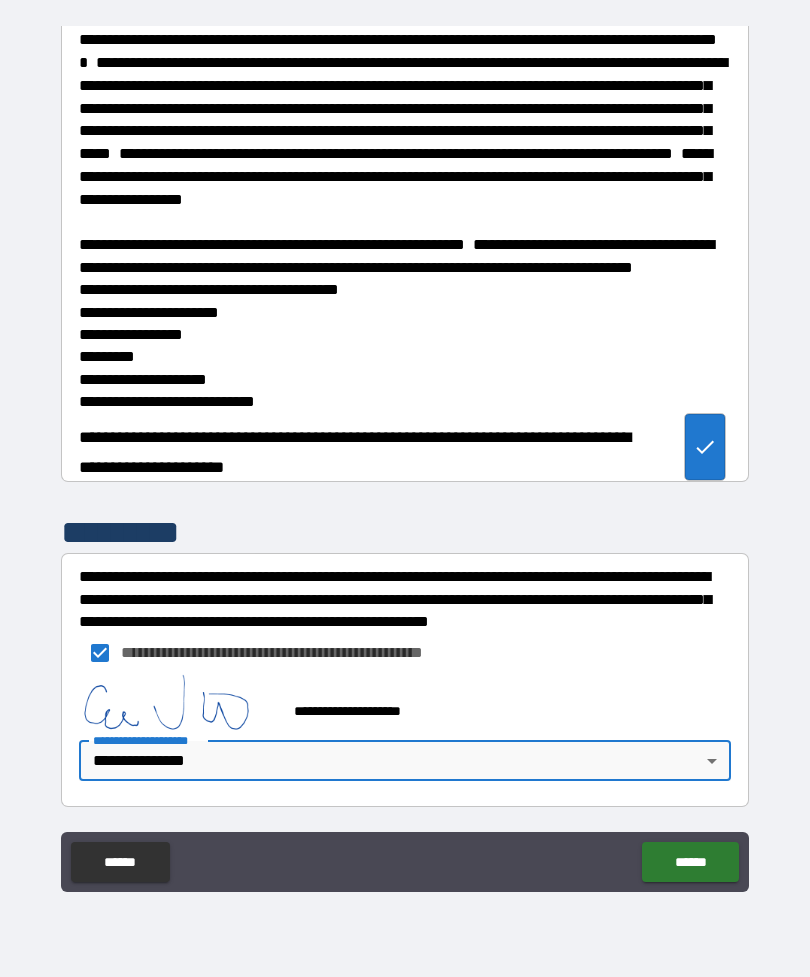 click on "******" at bounding box center (690, 862) 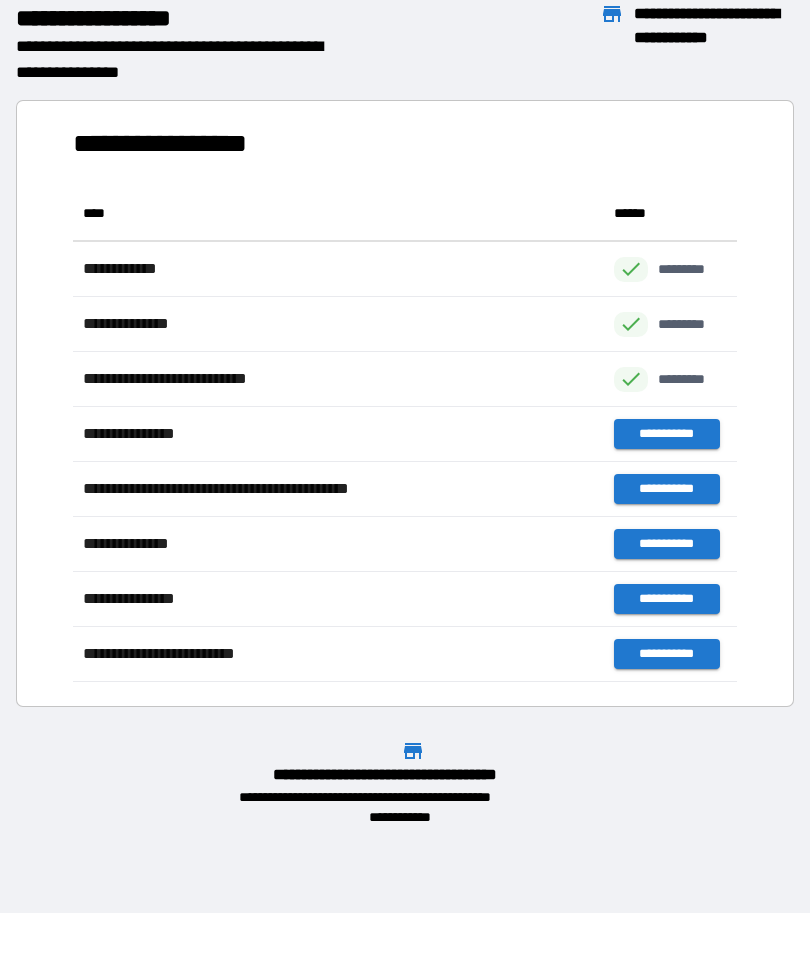 scroll, scrollTop: 1, scrollLeft: 1, axis: both 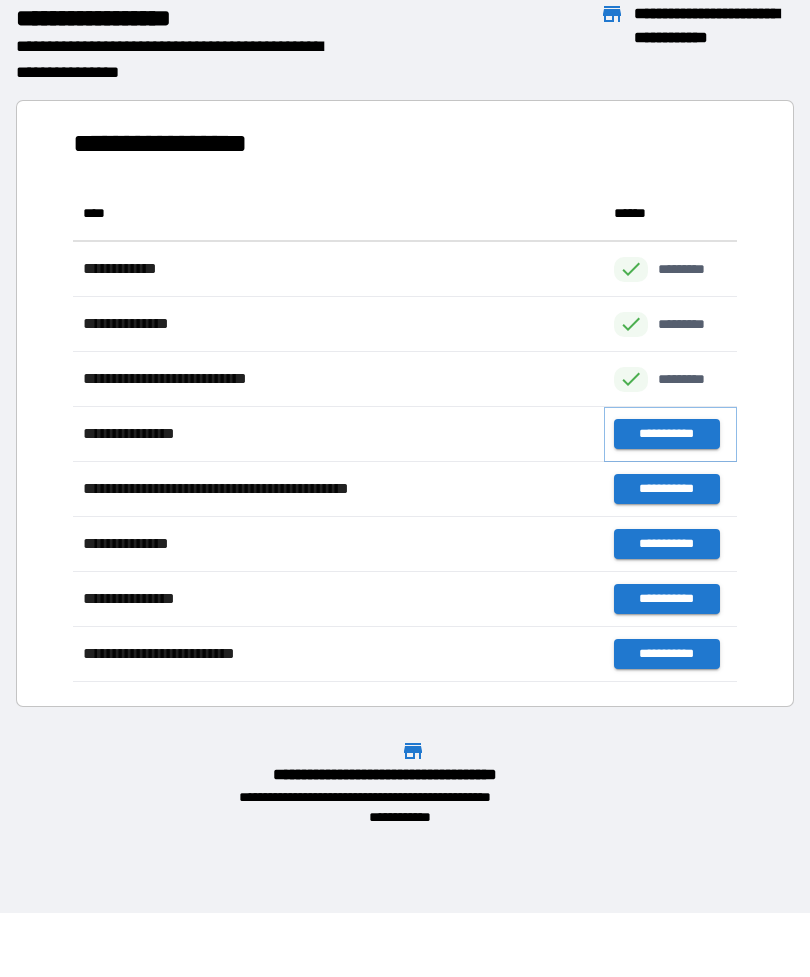 click on "**********" at bounding box center (666, 434) 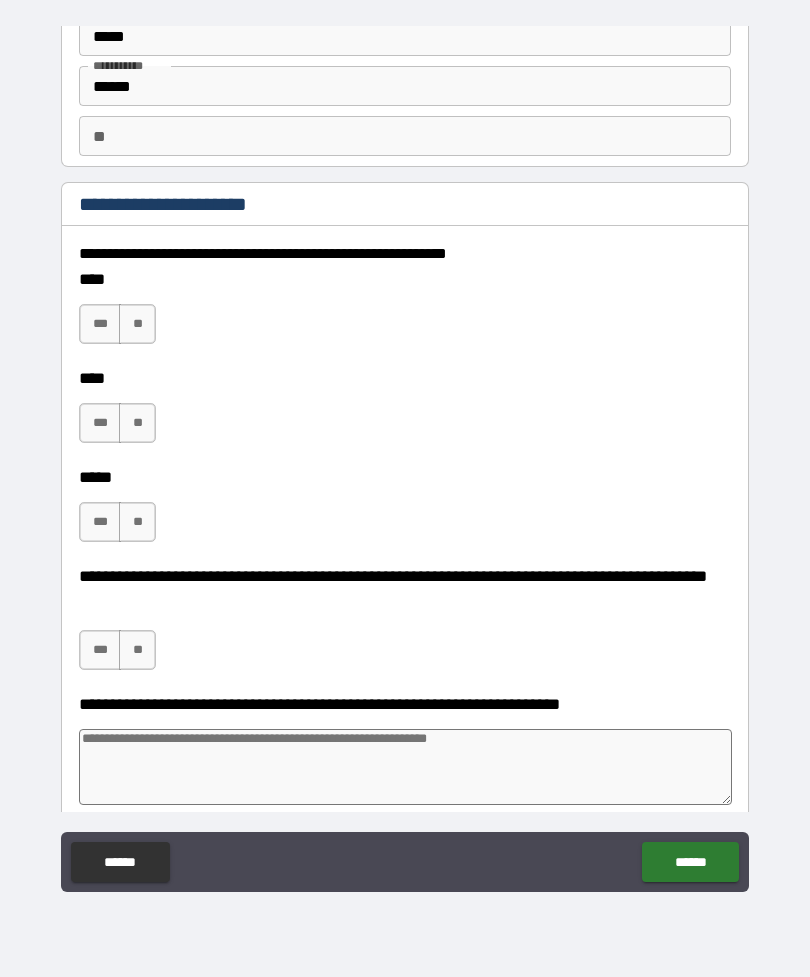 scroll, scrollTop: 107, scrollLeft: 0, axis: vertical 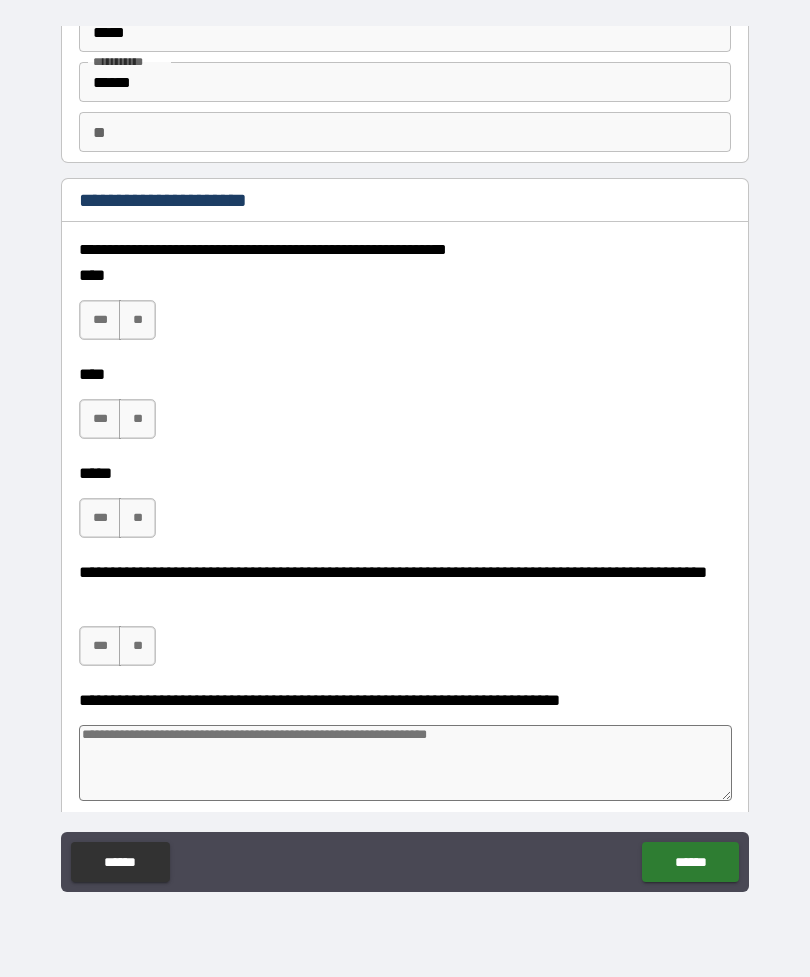 click on "**" at bounding box center (137, 320) 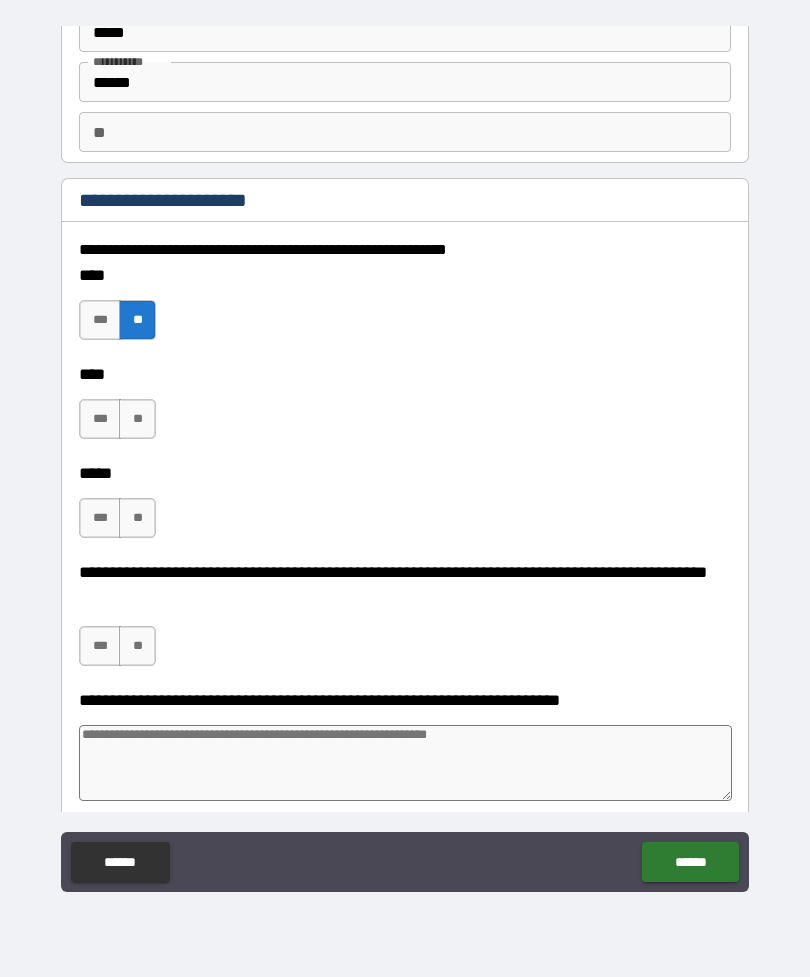 click on "**" at bounding box center [137, 419] 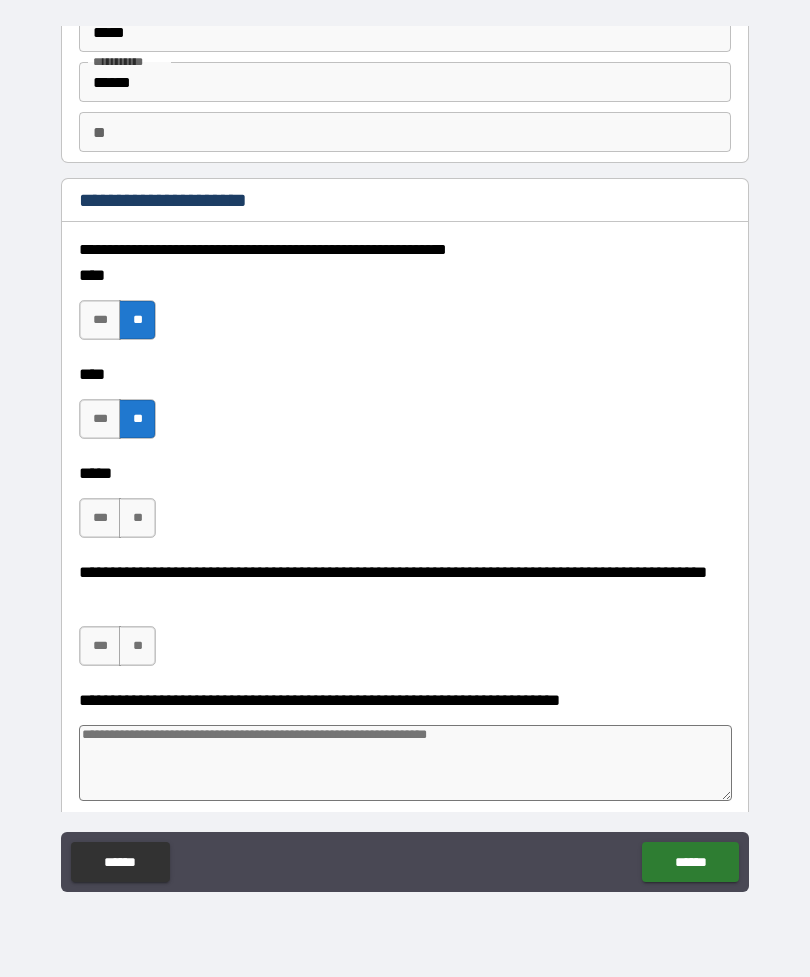 click on "**" at bounding box center [137, 518] 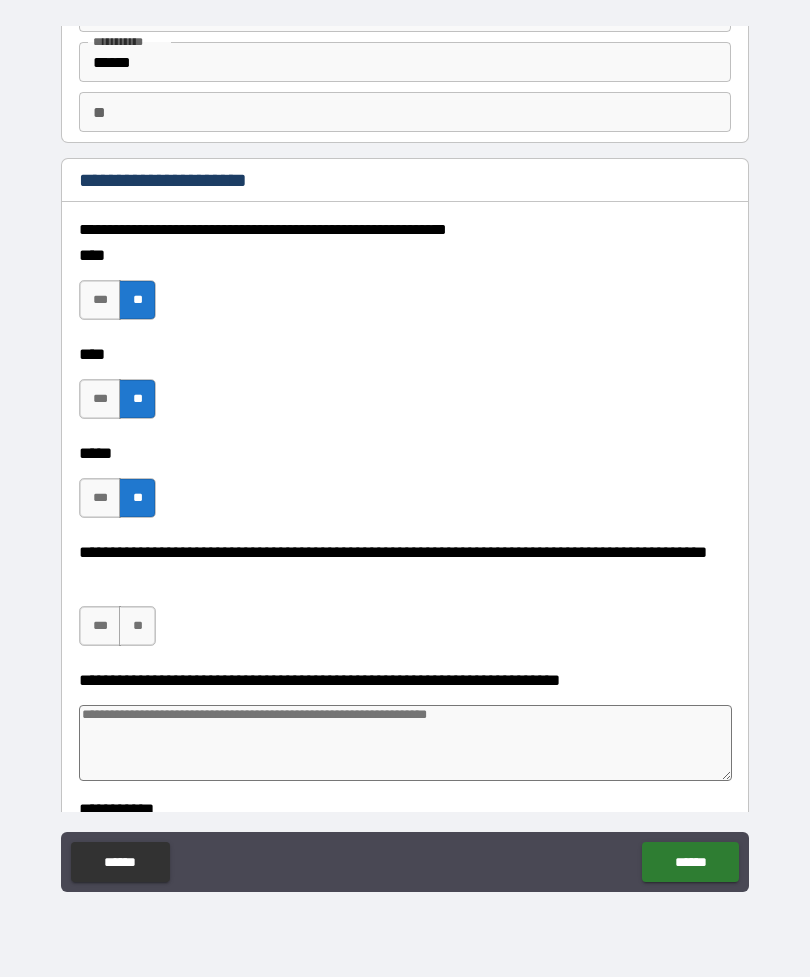 scroll, scrollTop: 128, scrollLeft: 0, axis: vertical 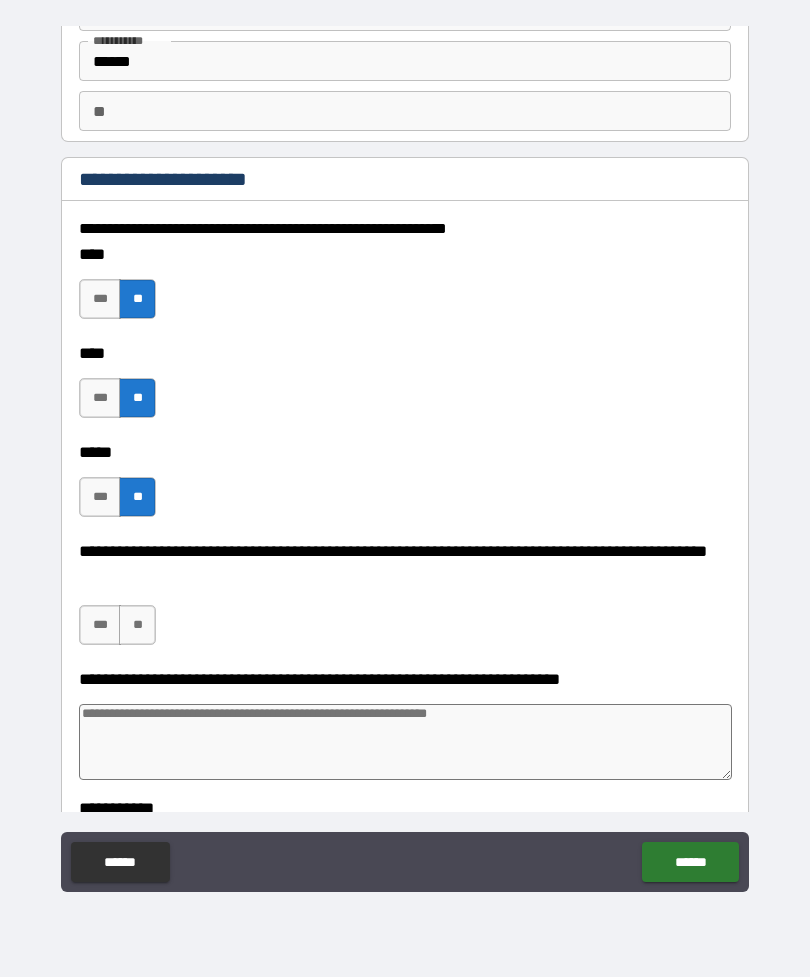 click on "**" at bounding box center (137, 625) 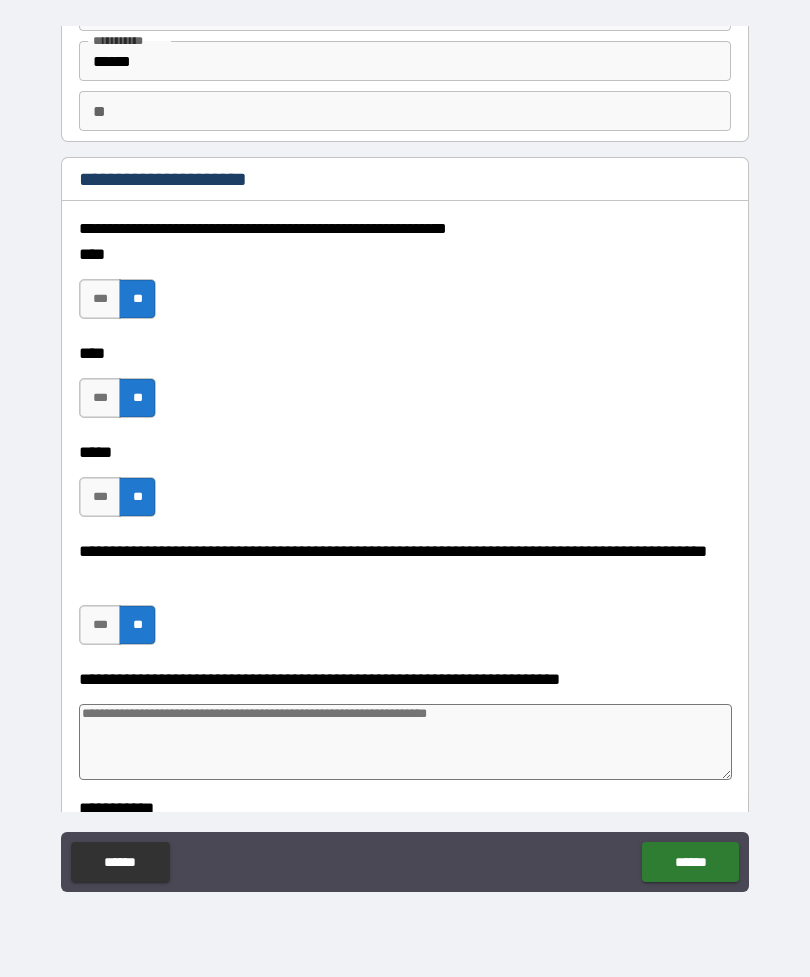 type on "*" 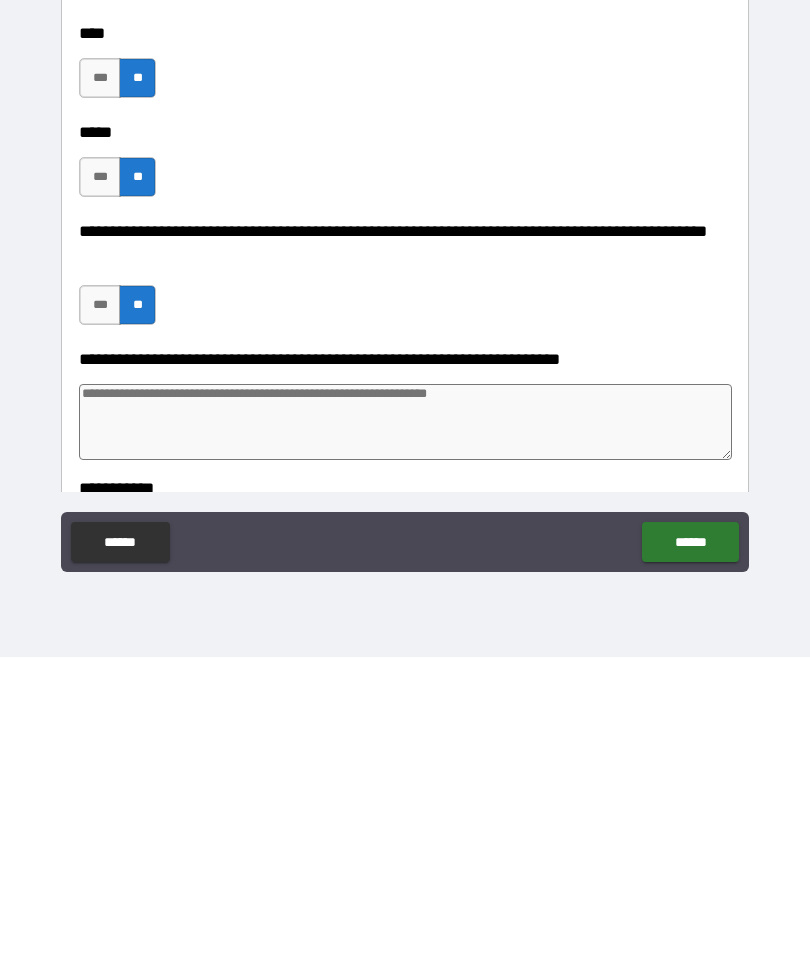 type on "*" 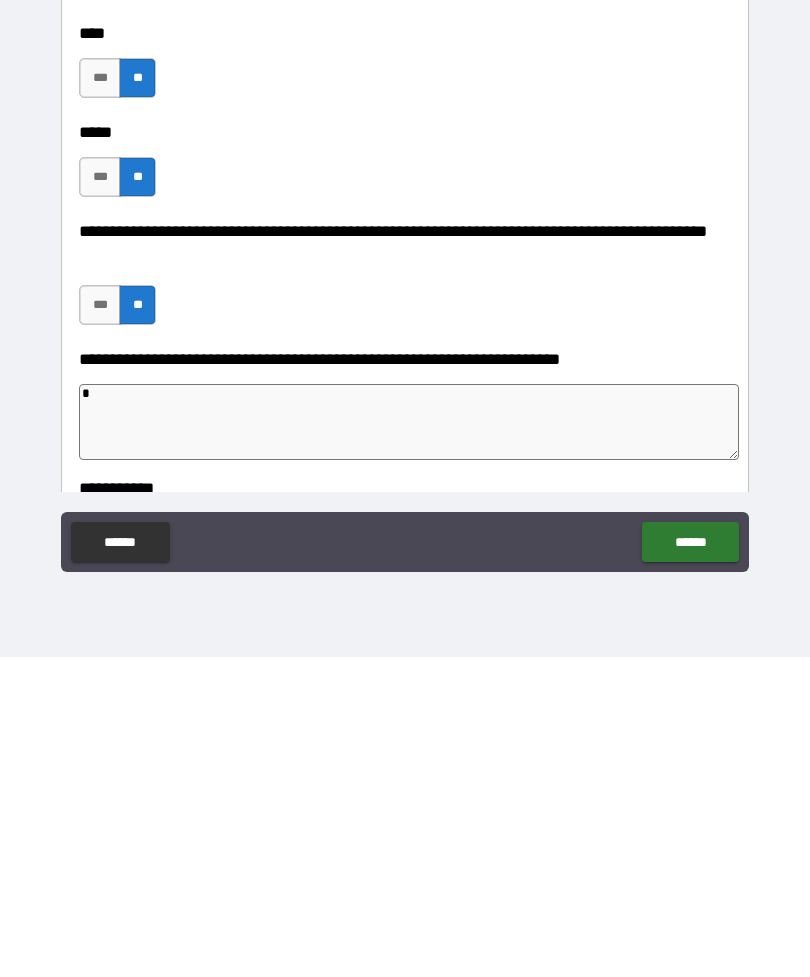 type on "*" 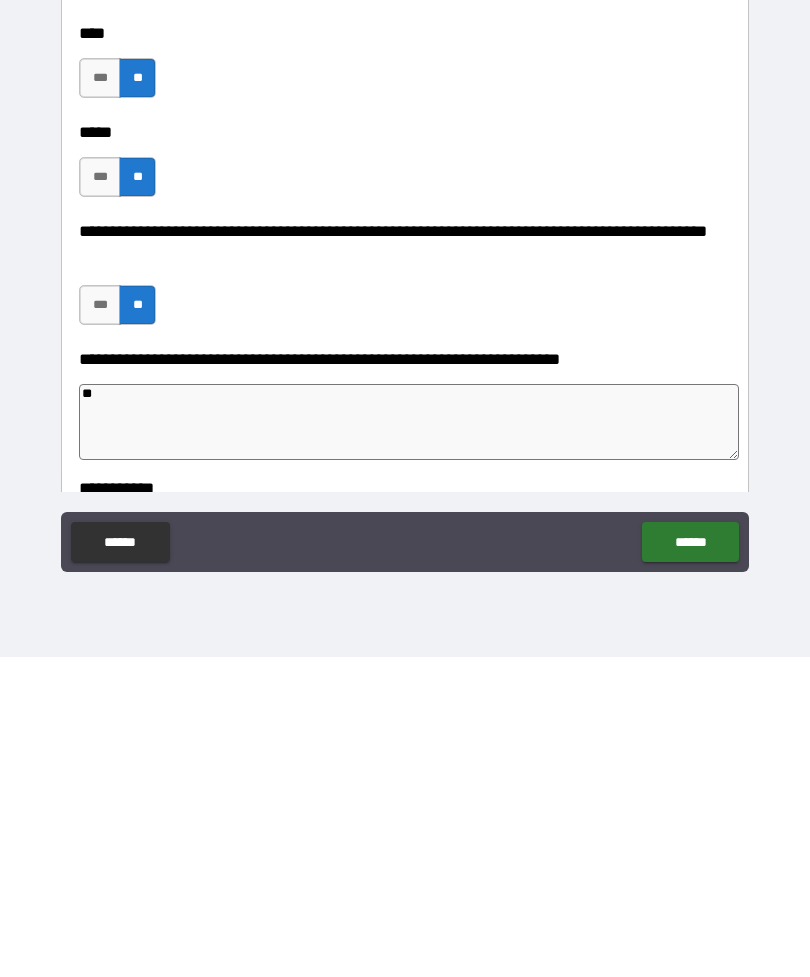 type on "*" 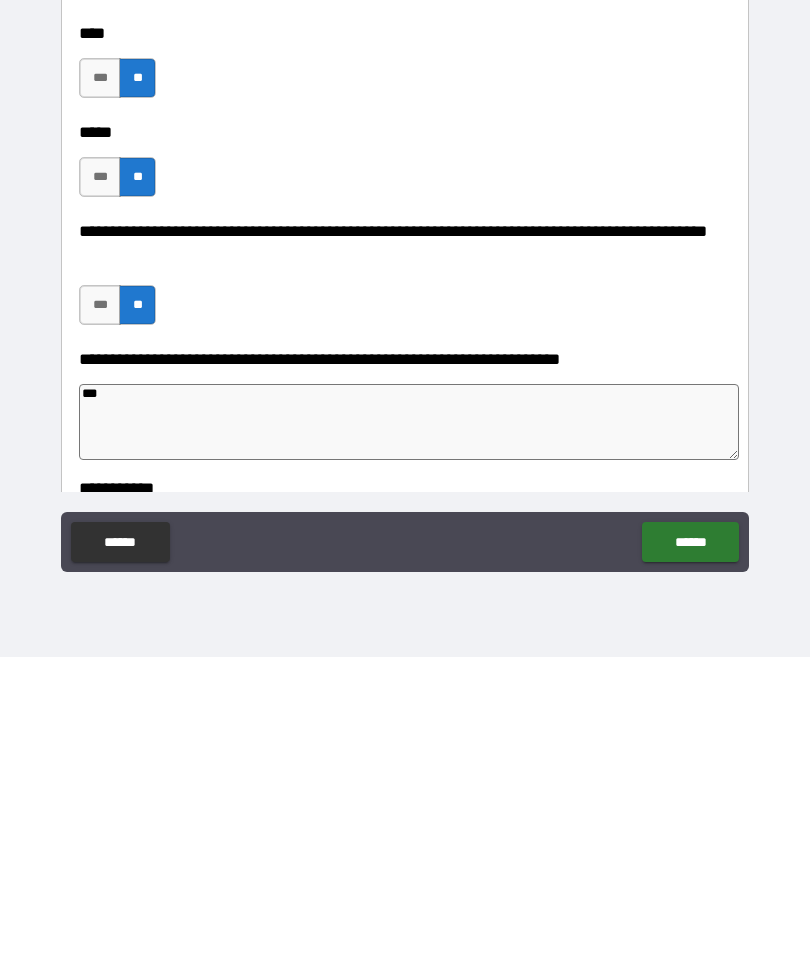 type on "*" 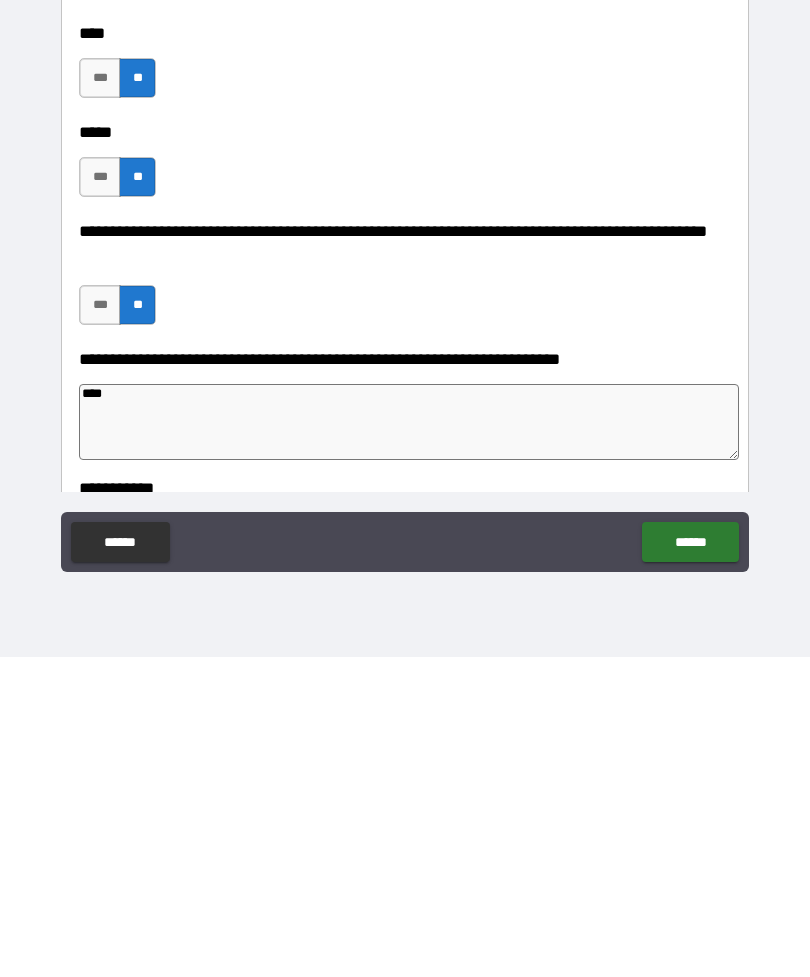 type on "*" 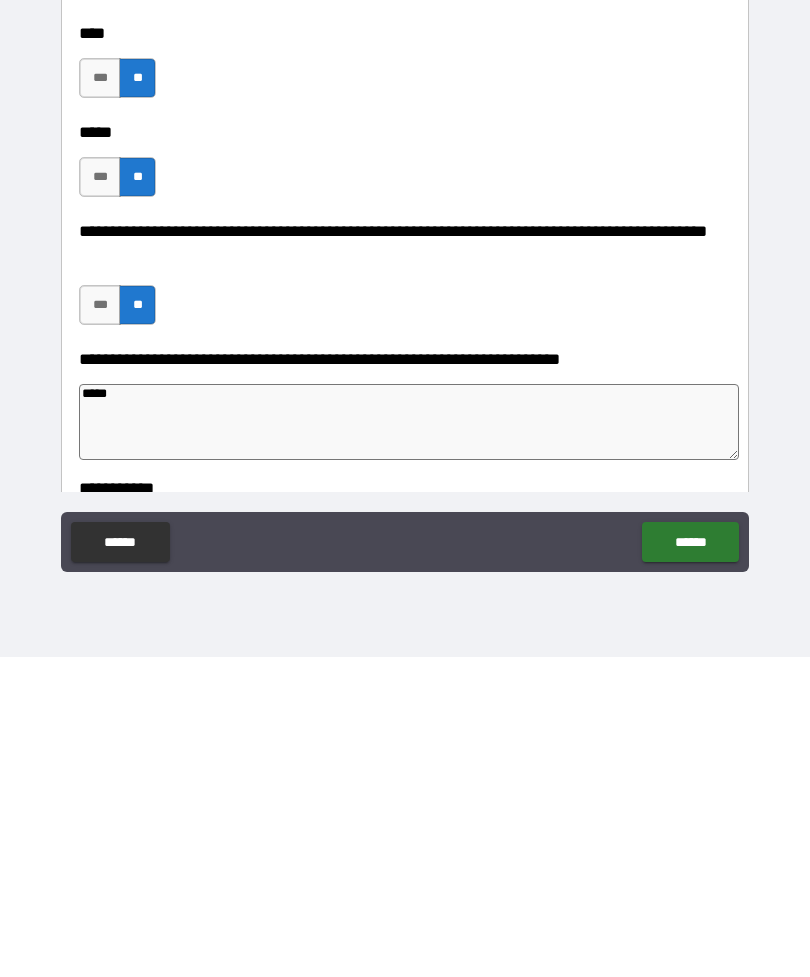 type on "*" 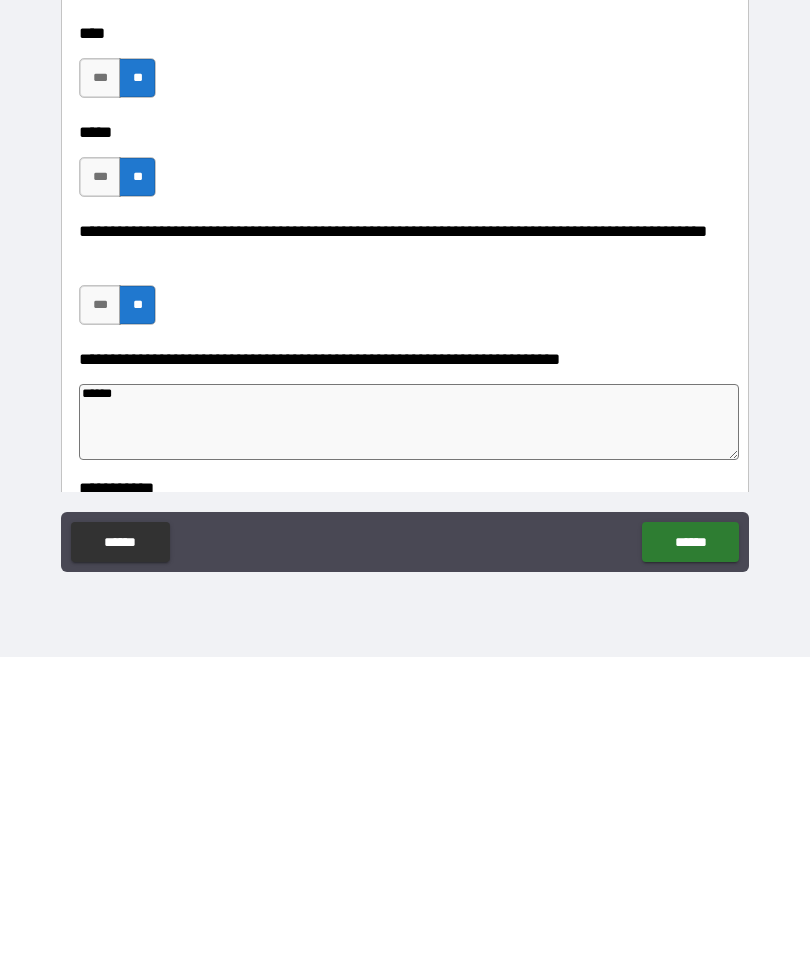 type on "*" 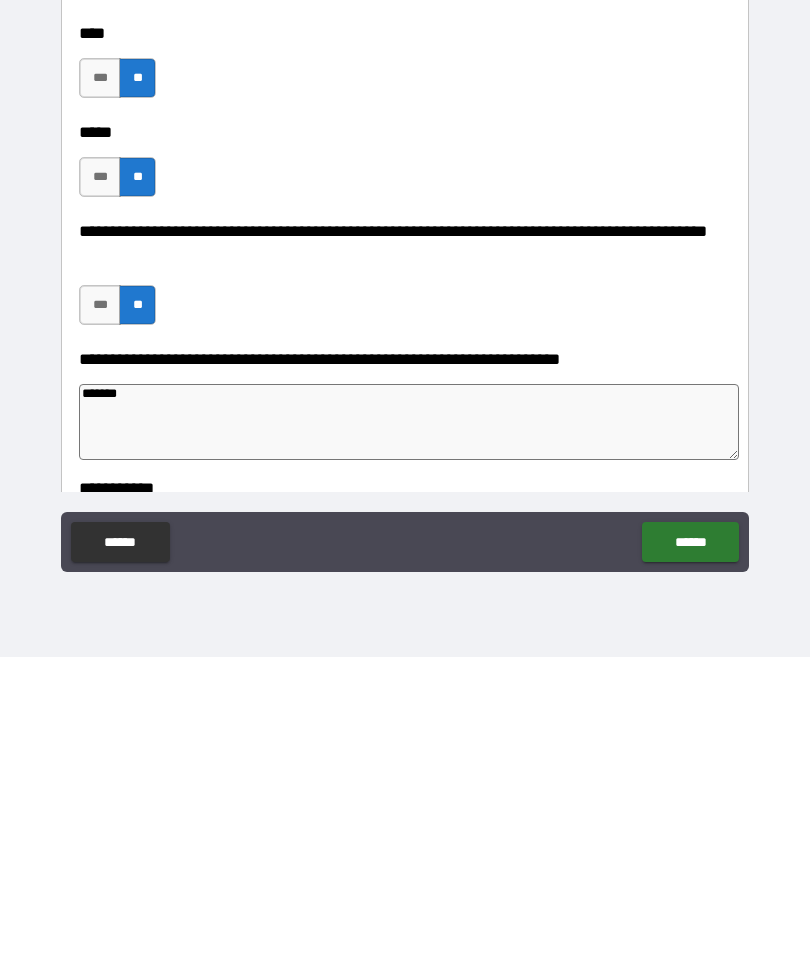 type on "*" 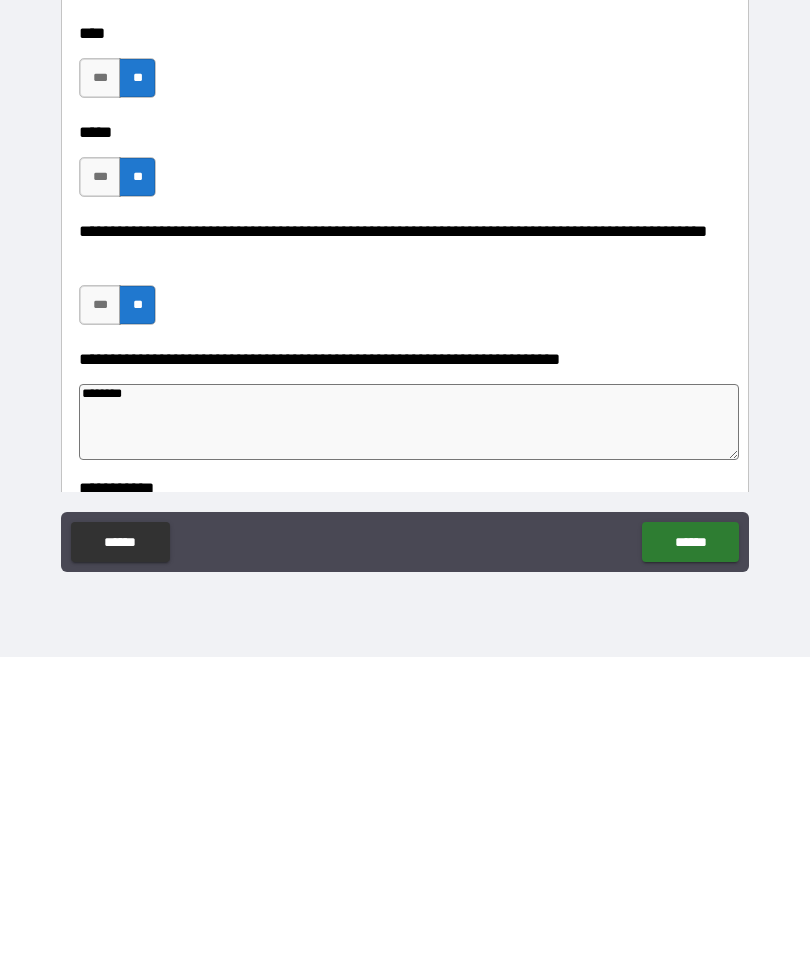 type on "*" 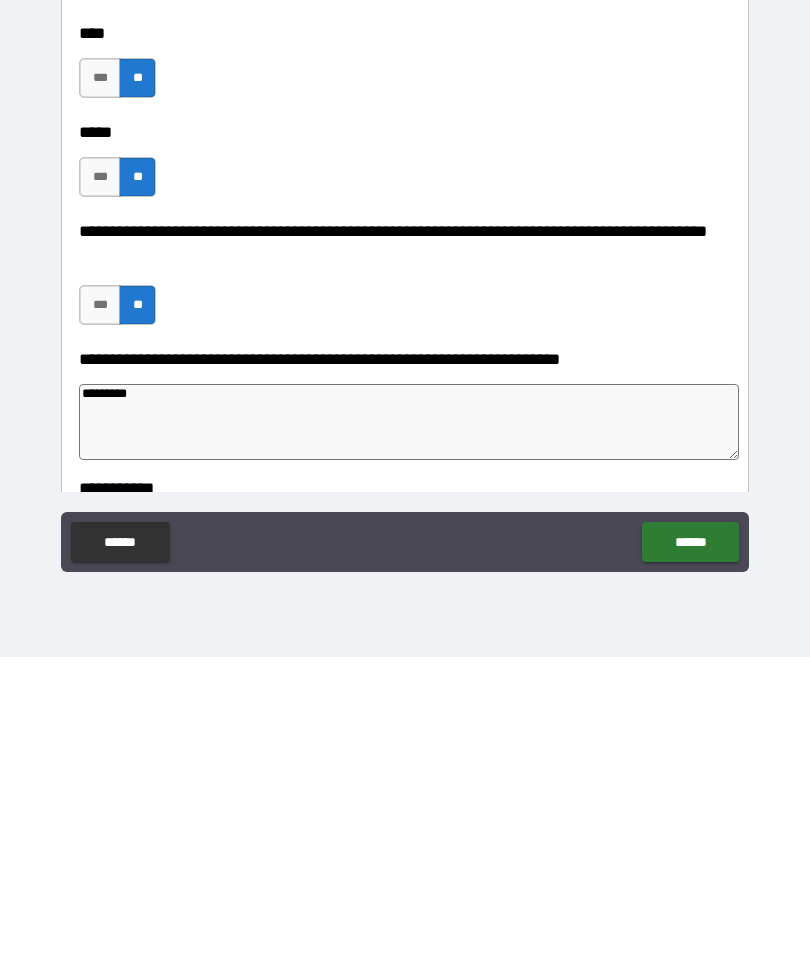 type on "*" 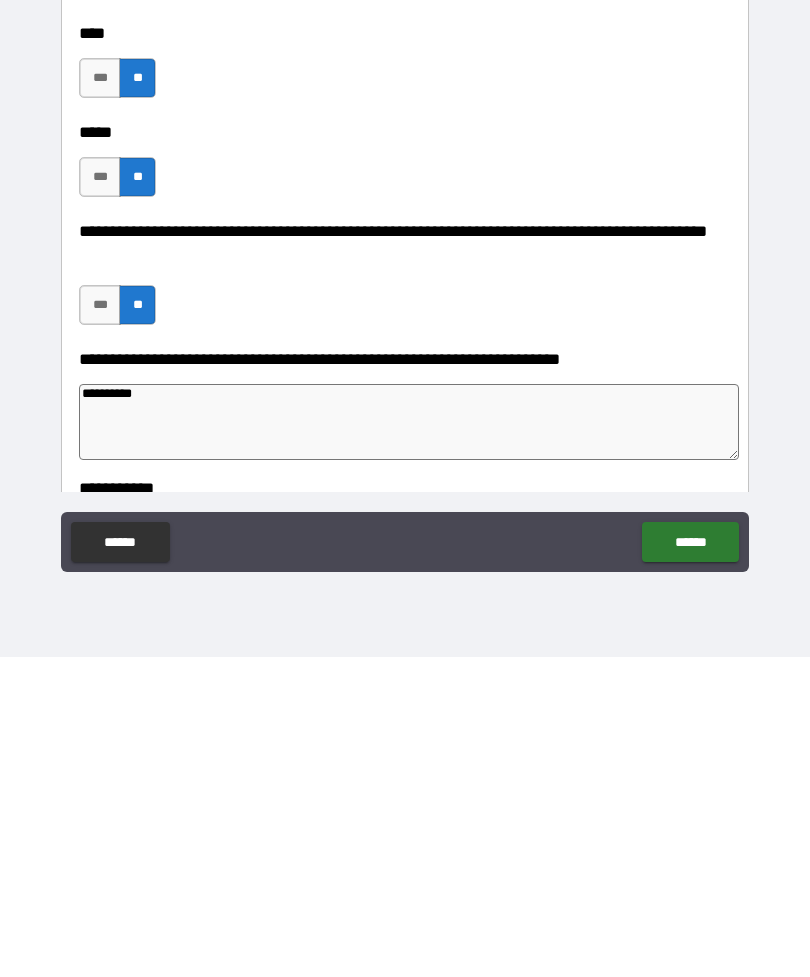 type on "*" 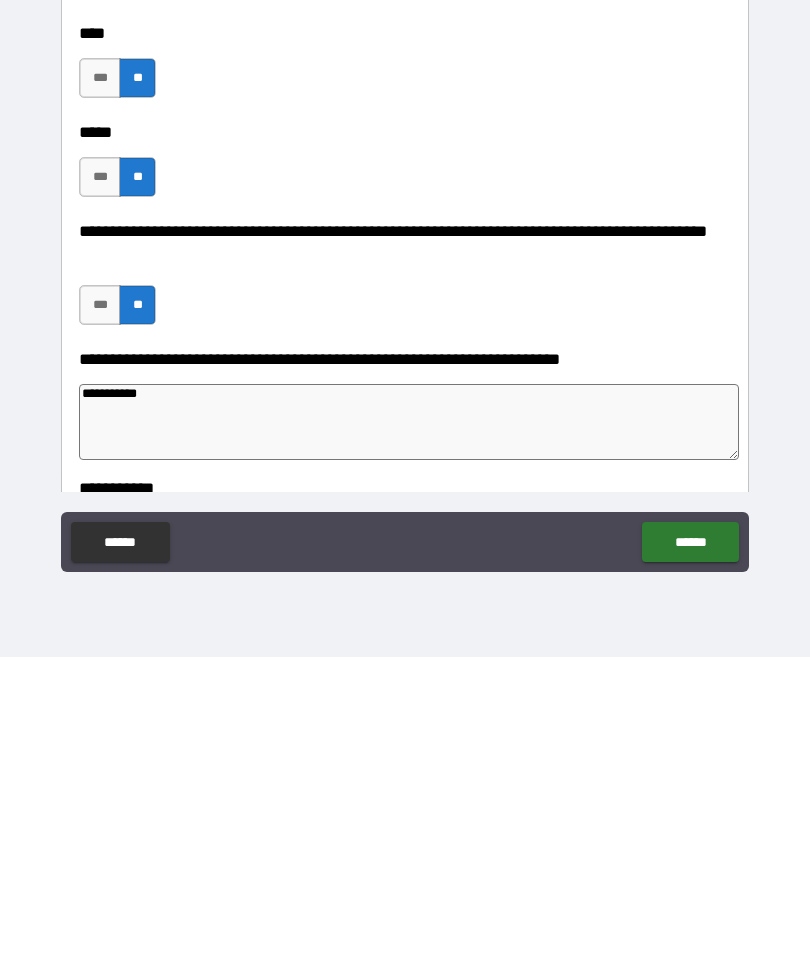 type on "*" 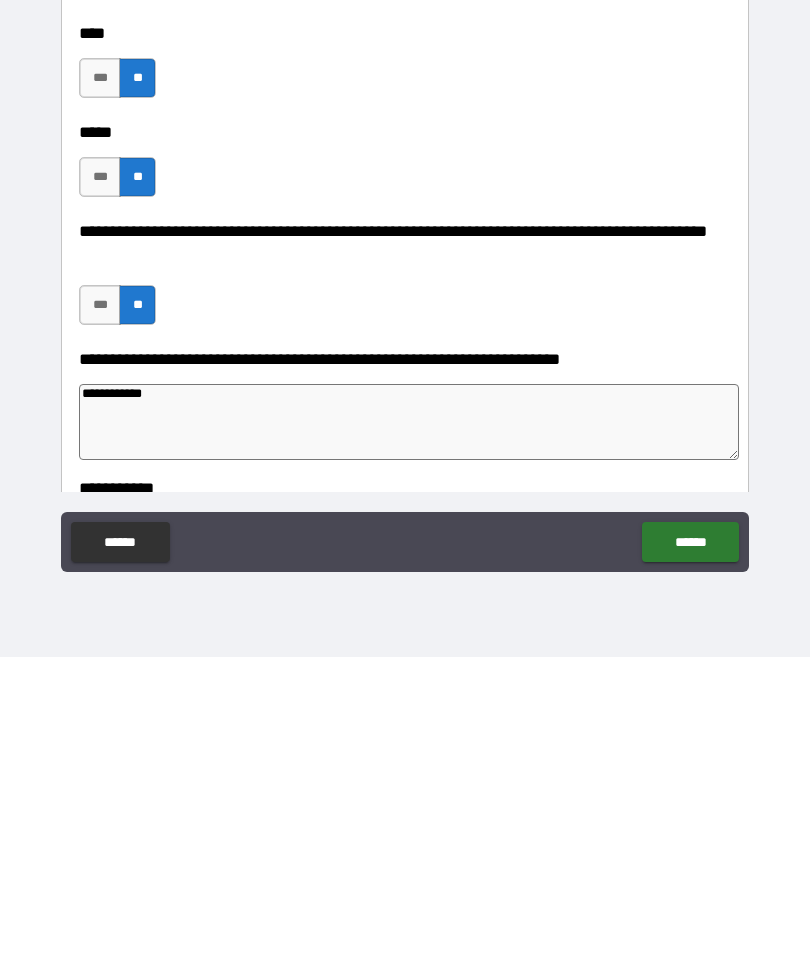 type on "*" 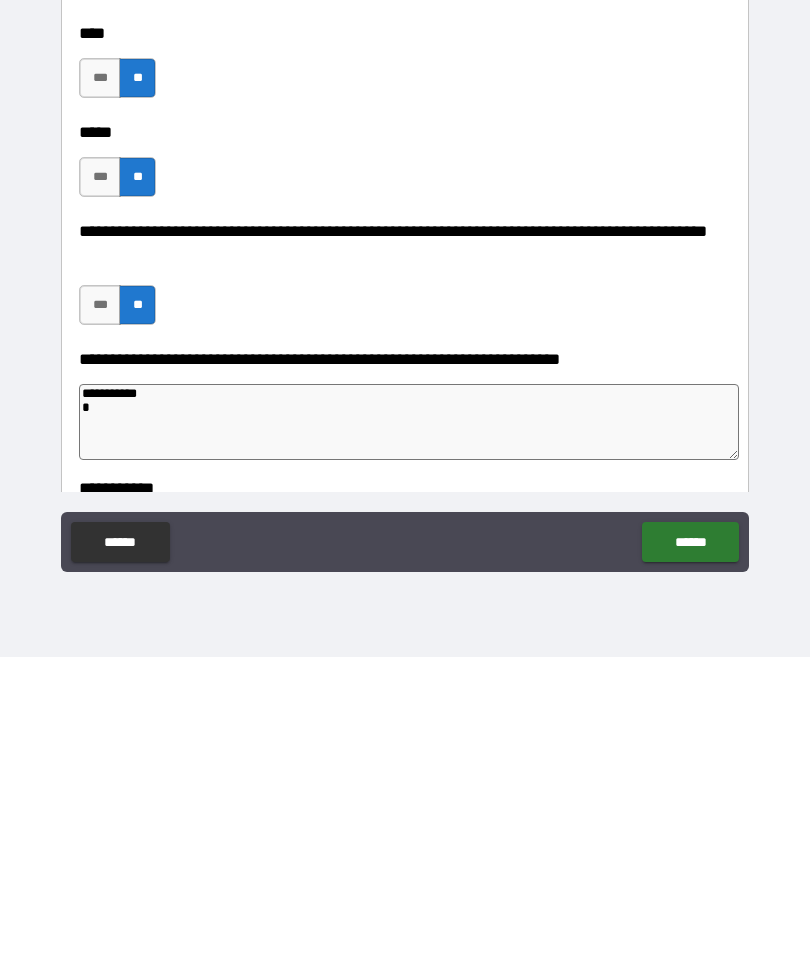 type on "*" 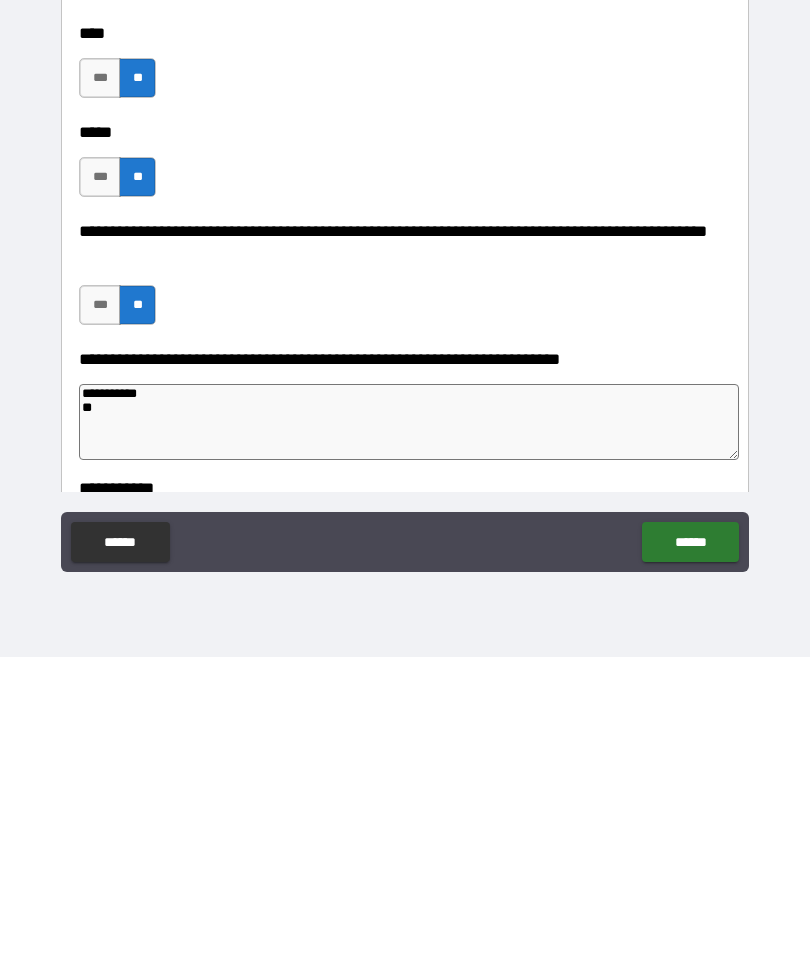 type on "**********" 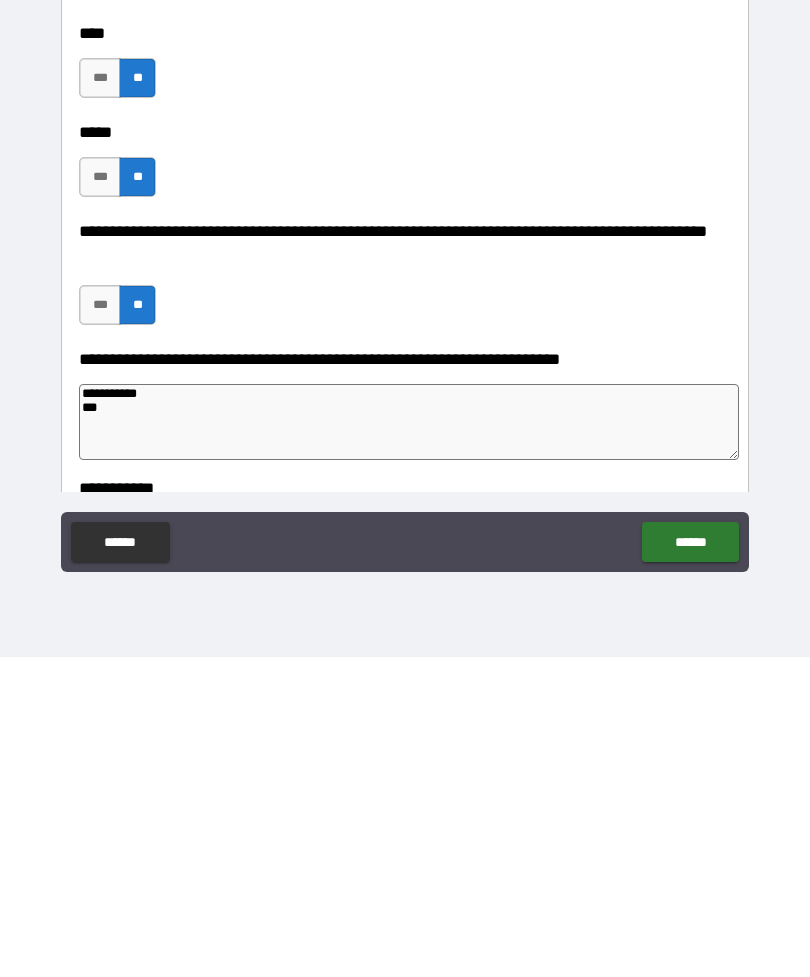type on "*" 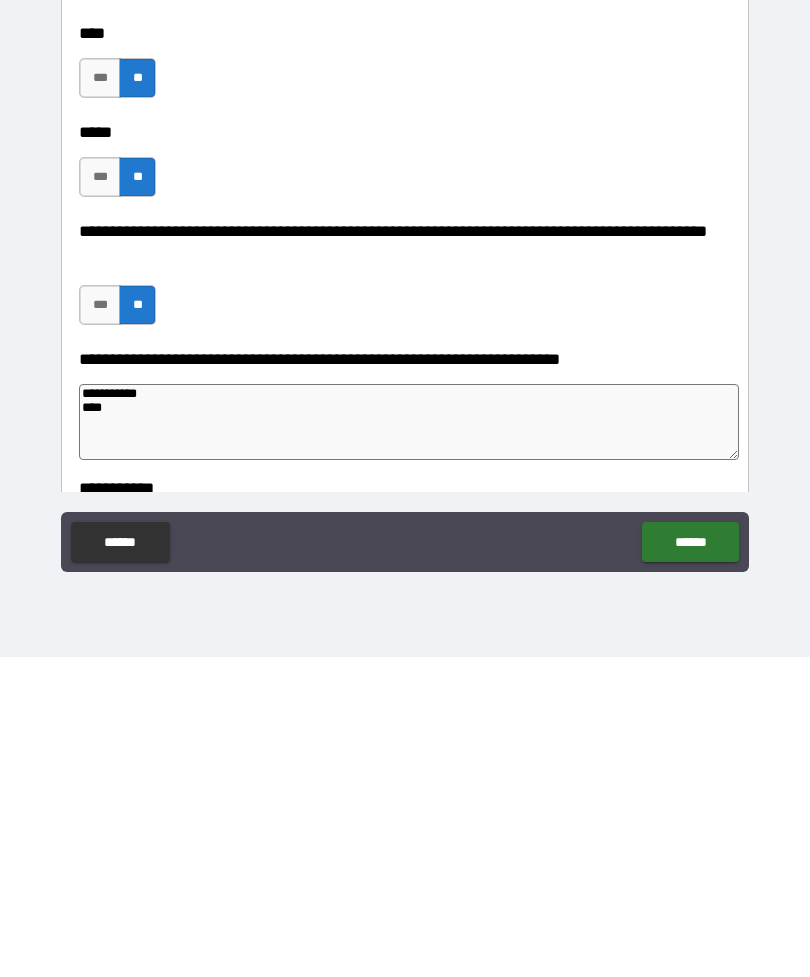 type on "*" 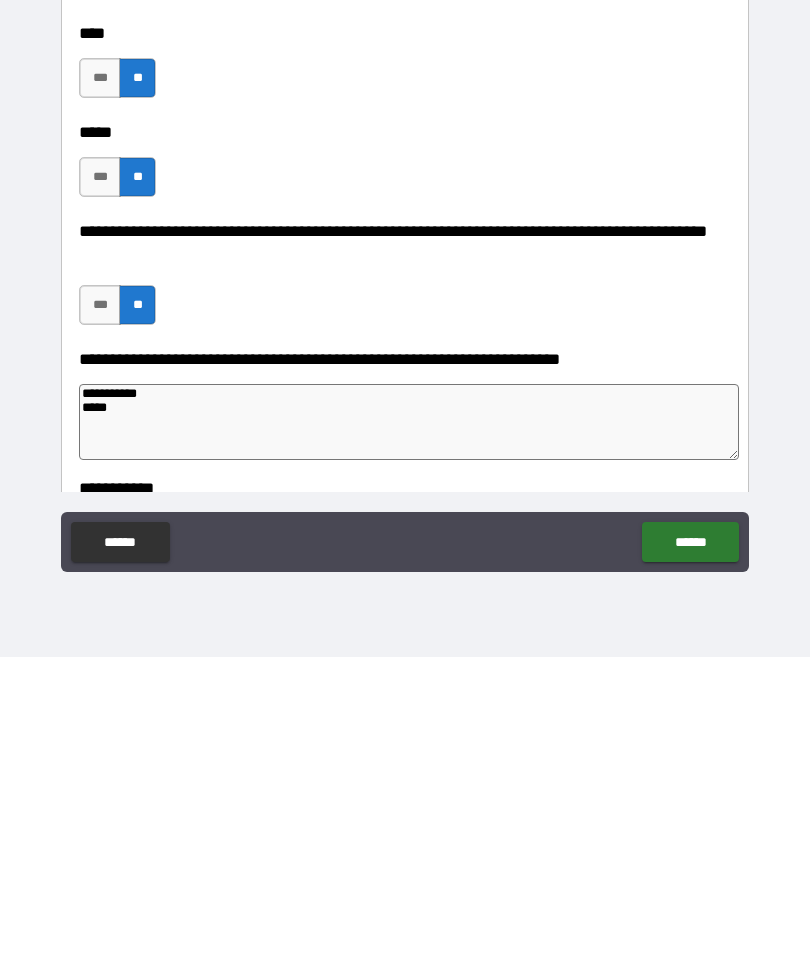 type on "*" 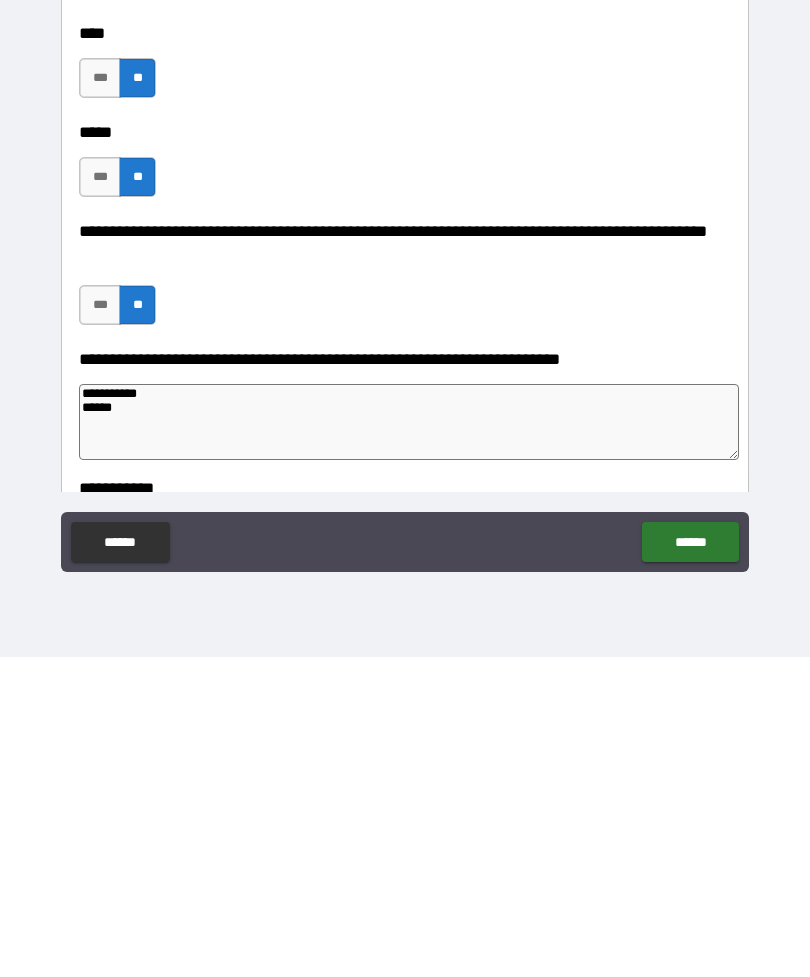 type on "*" 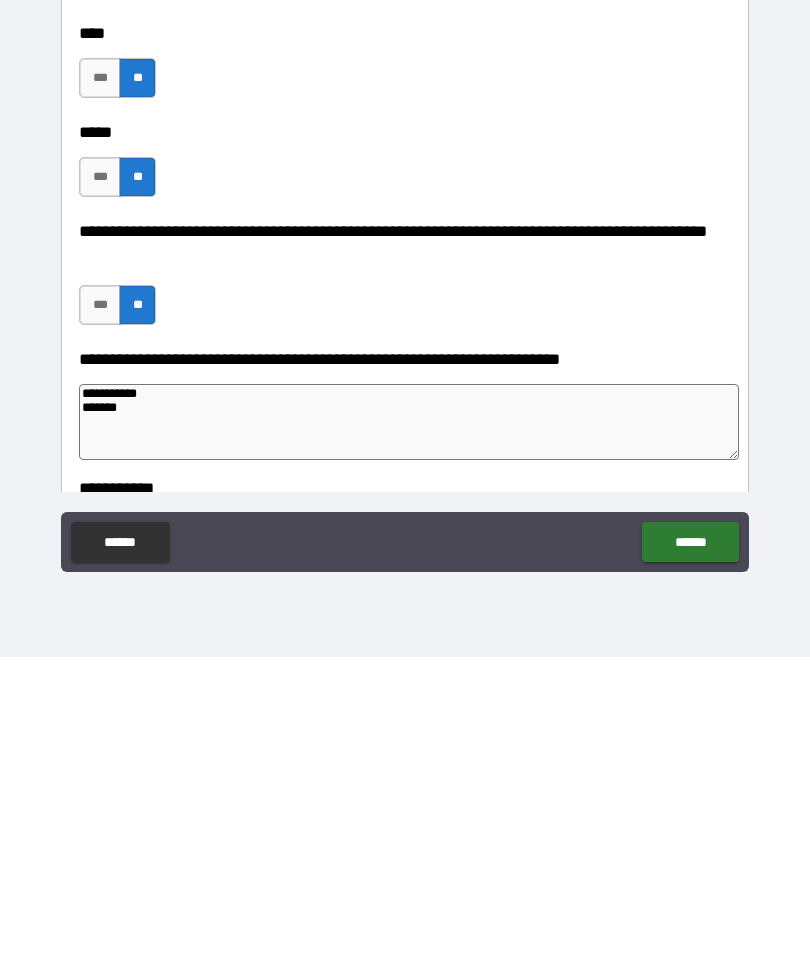 type on "*" 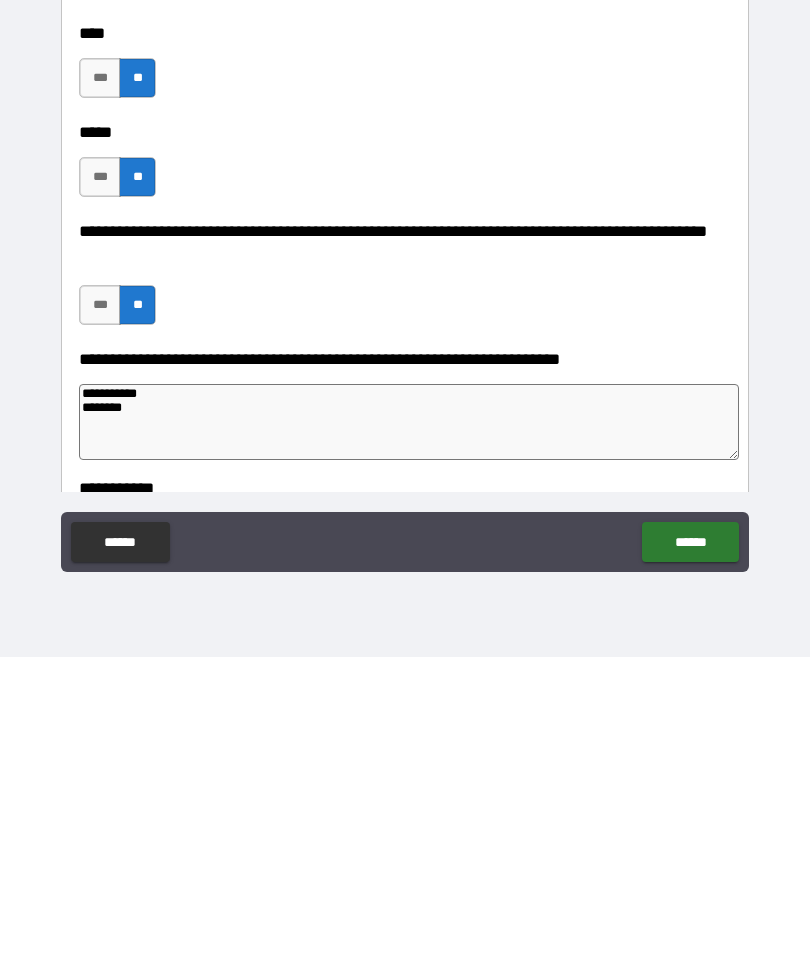 type on "*" 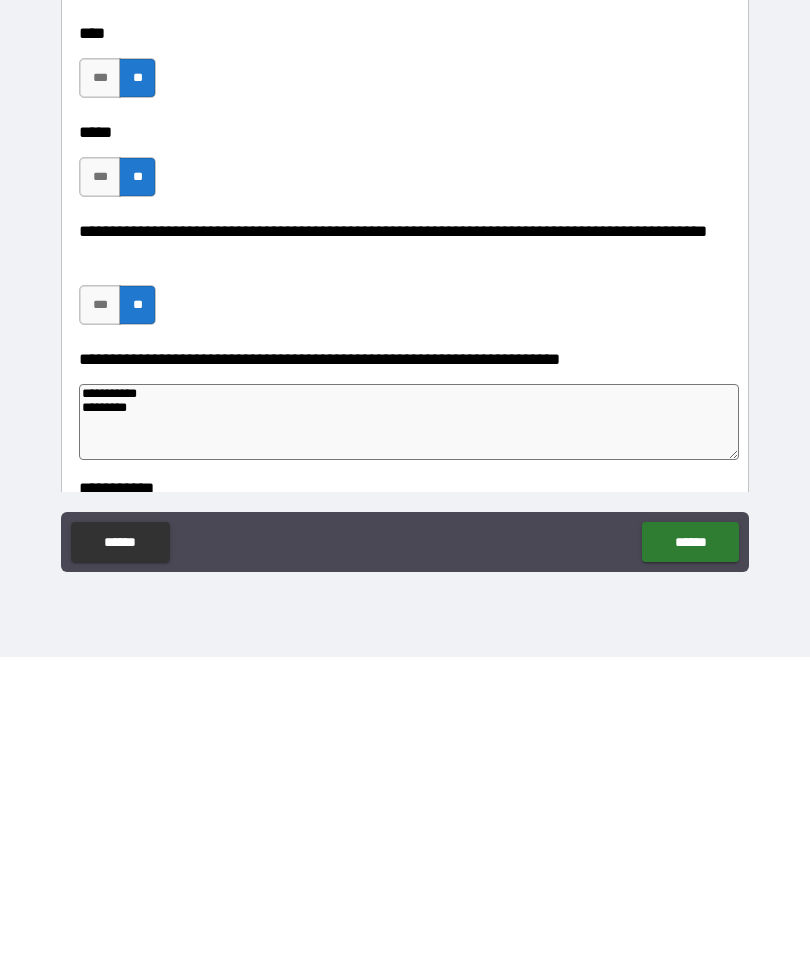 type on "*" 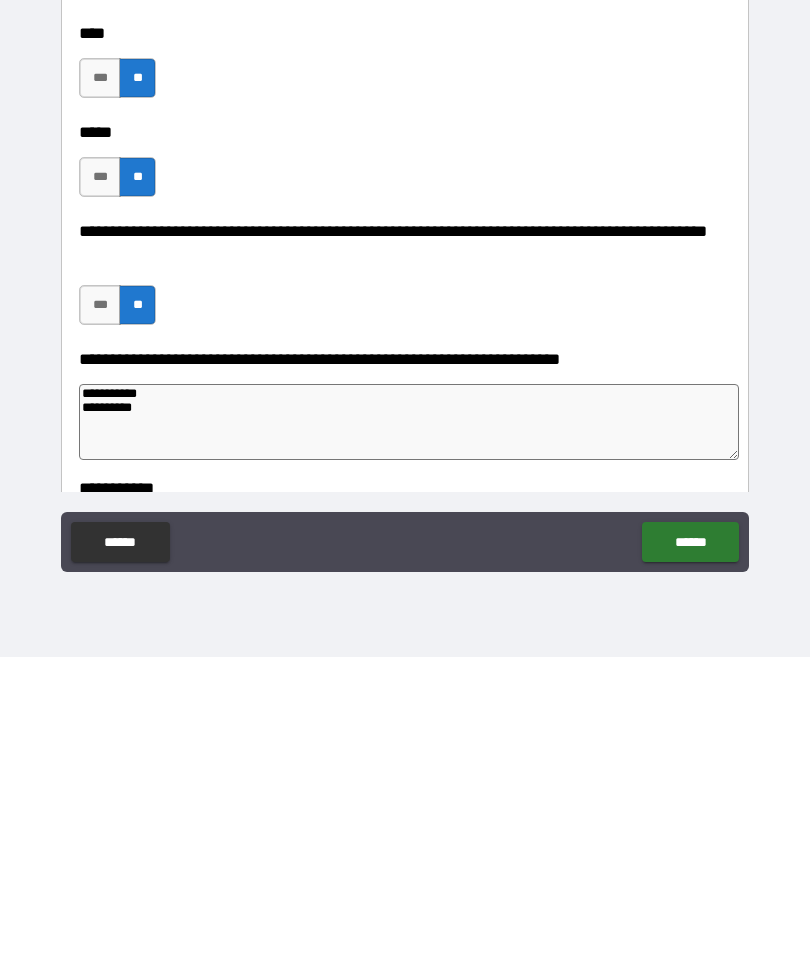 type on "*" 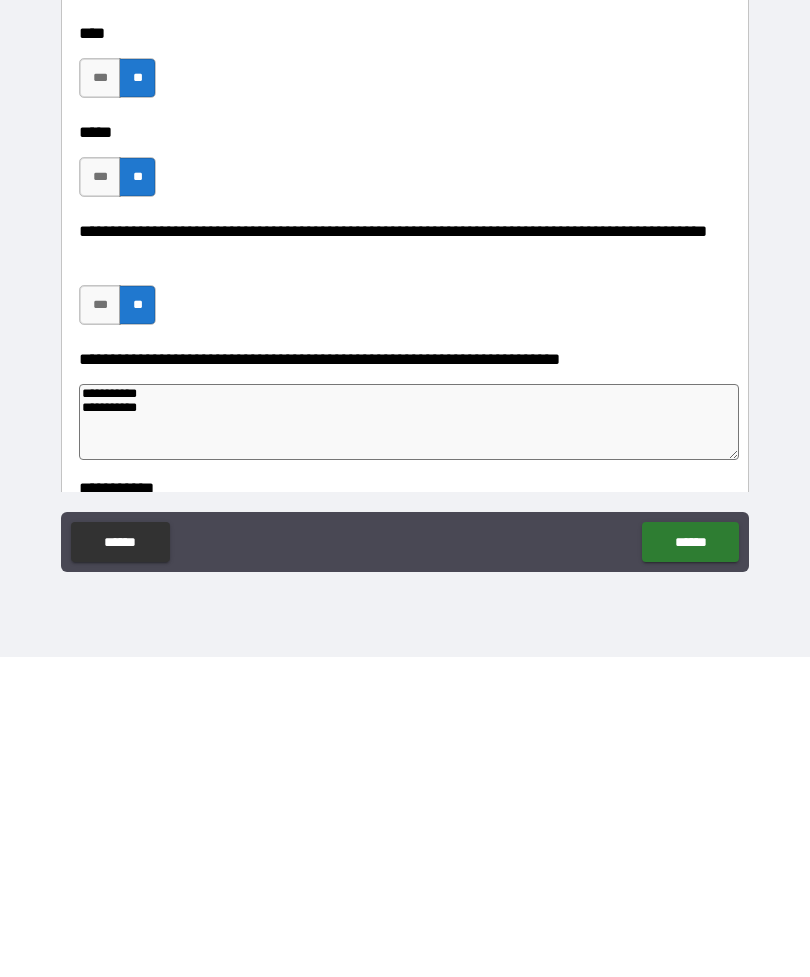 type on "*" 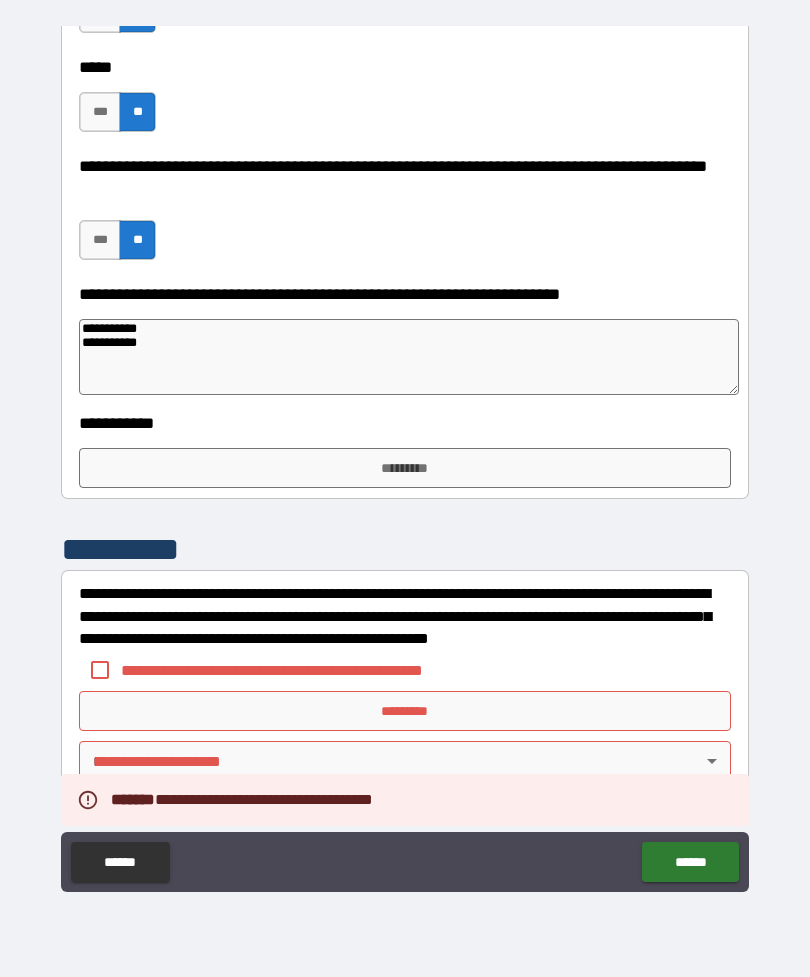 scroll, scrollTop: 513, scrollLeft: 0, axis: vertical 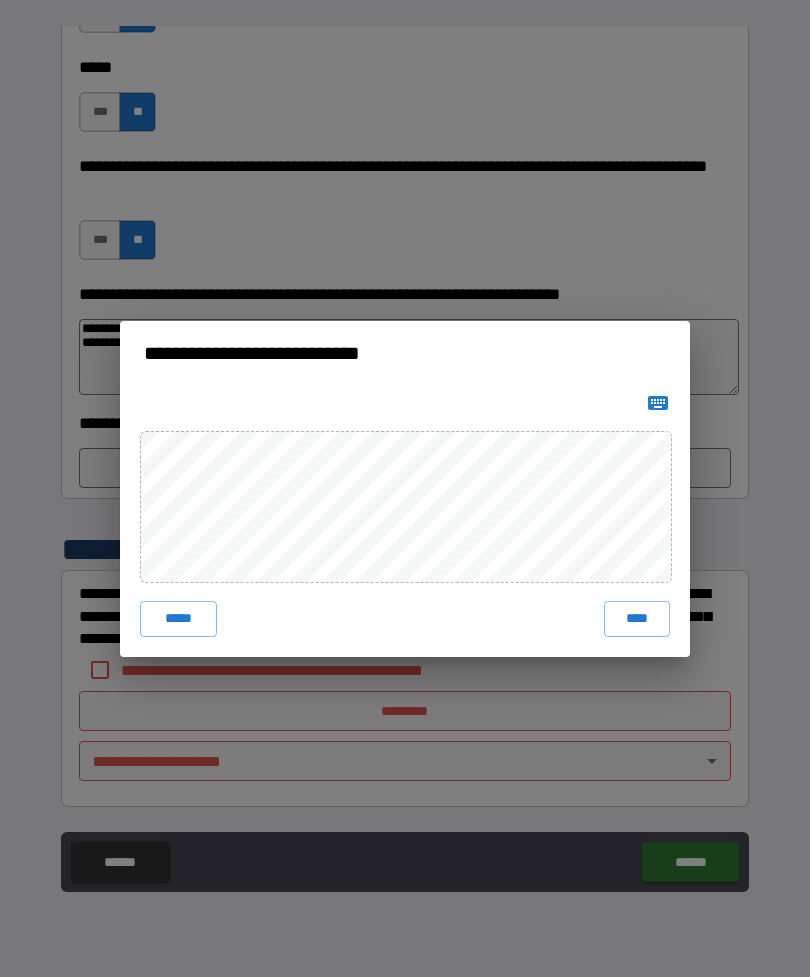 click on "****" at bounding box center (637, 619) 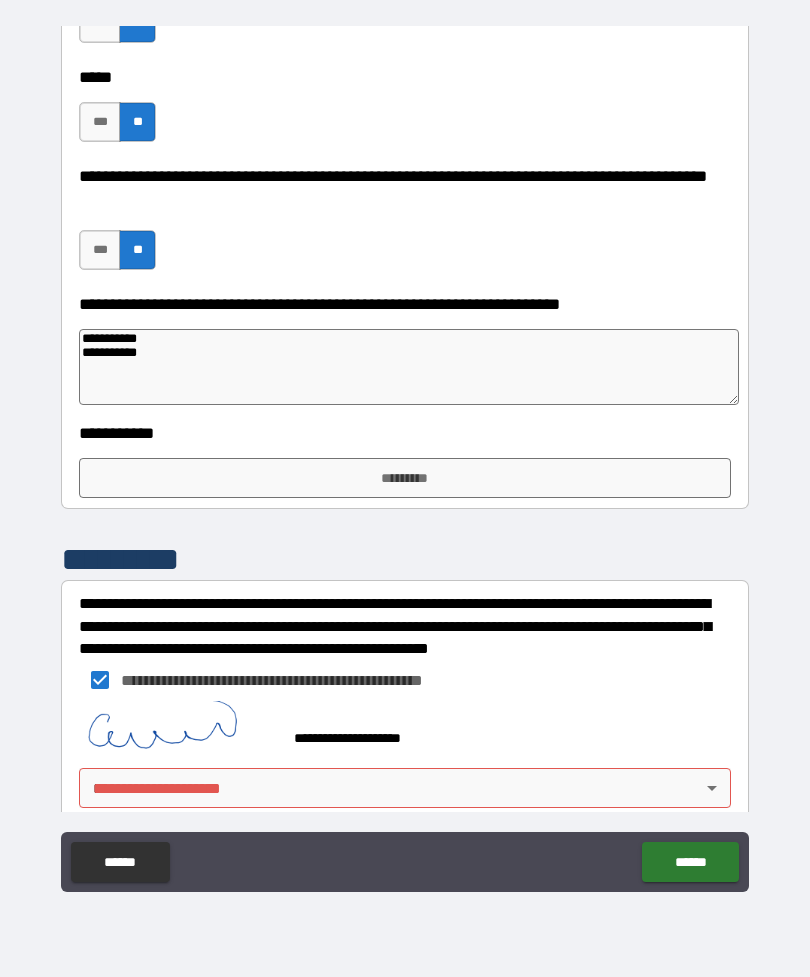 click on "**********" at bounding box center (405, 456) 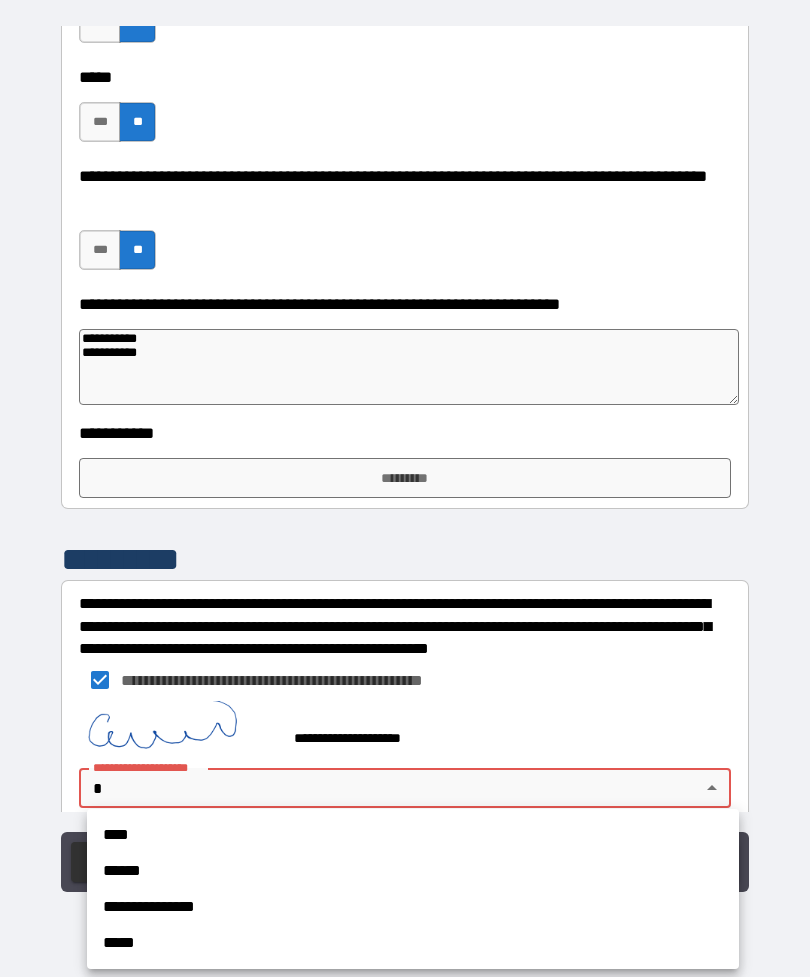 click on "**********" at bounding box center [413, 907] 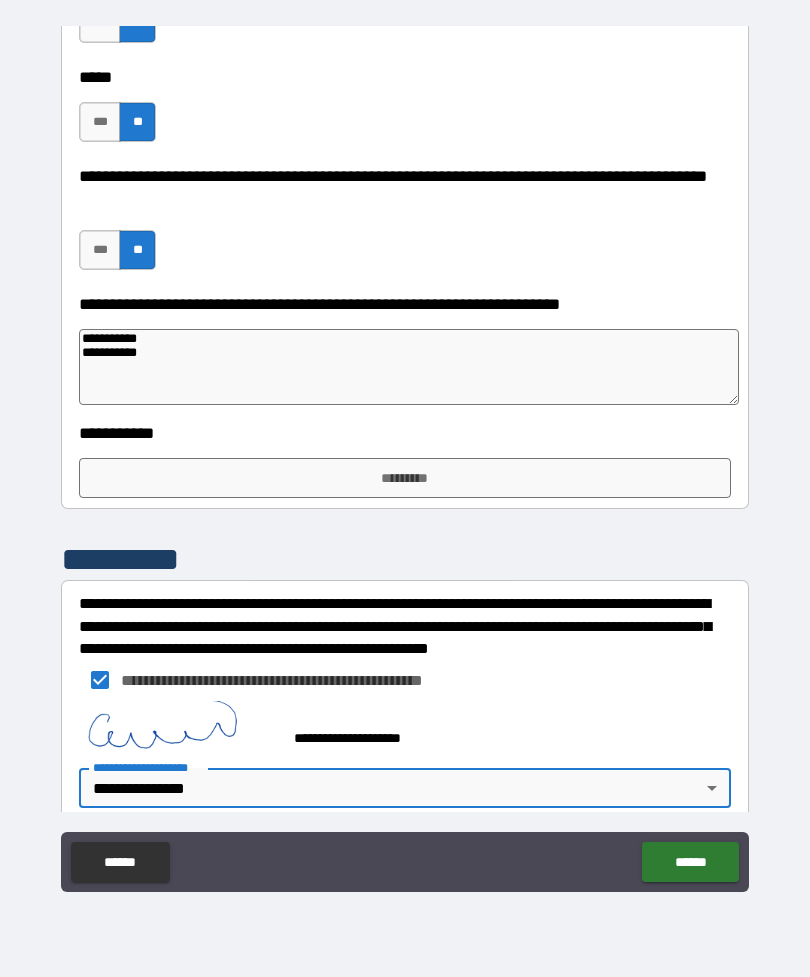 type on "*" 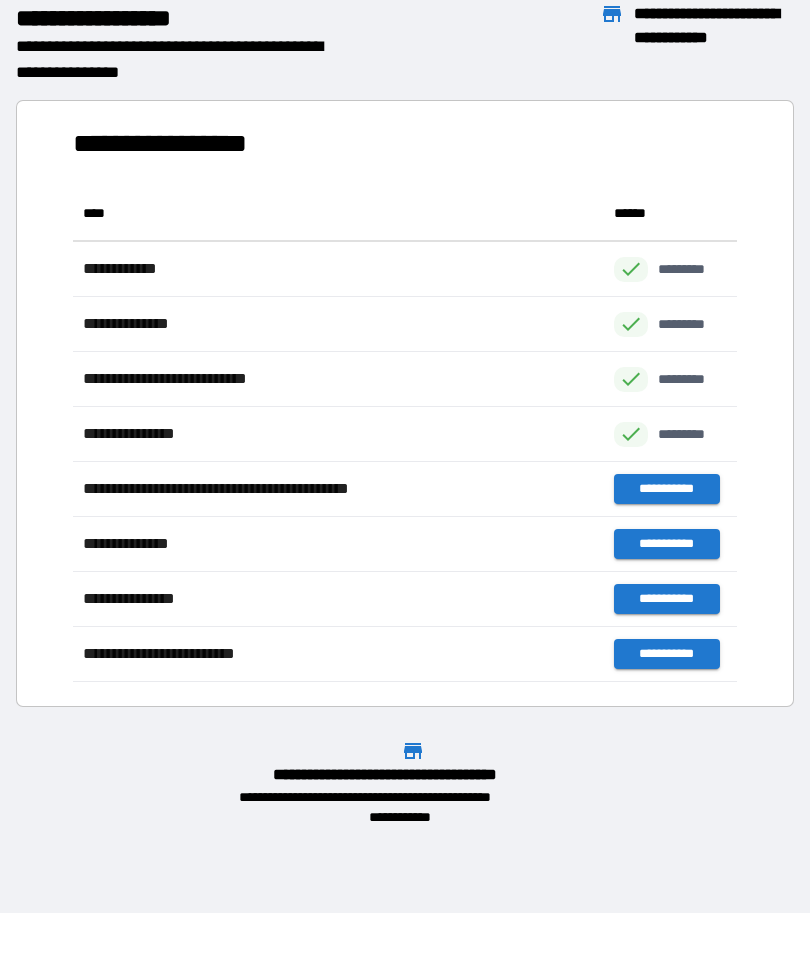 scroll, scrollTop: 1, scrollLeft: 1, axis: both 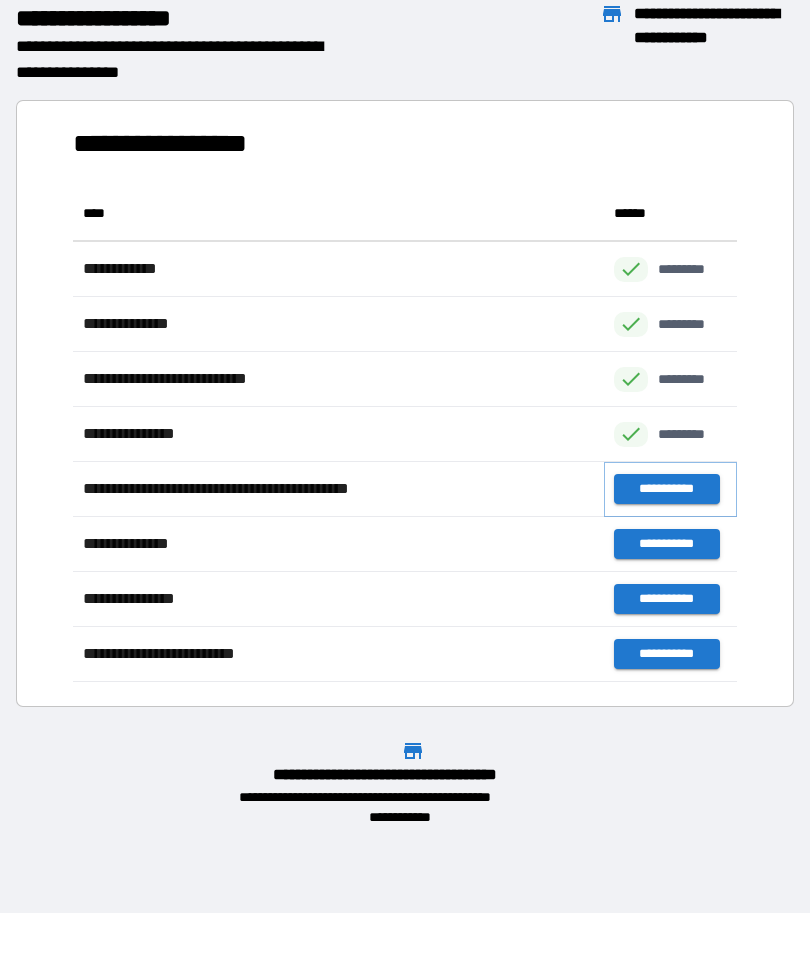 click on "**********" at bounding box center [666, 489] 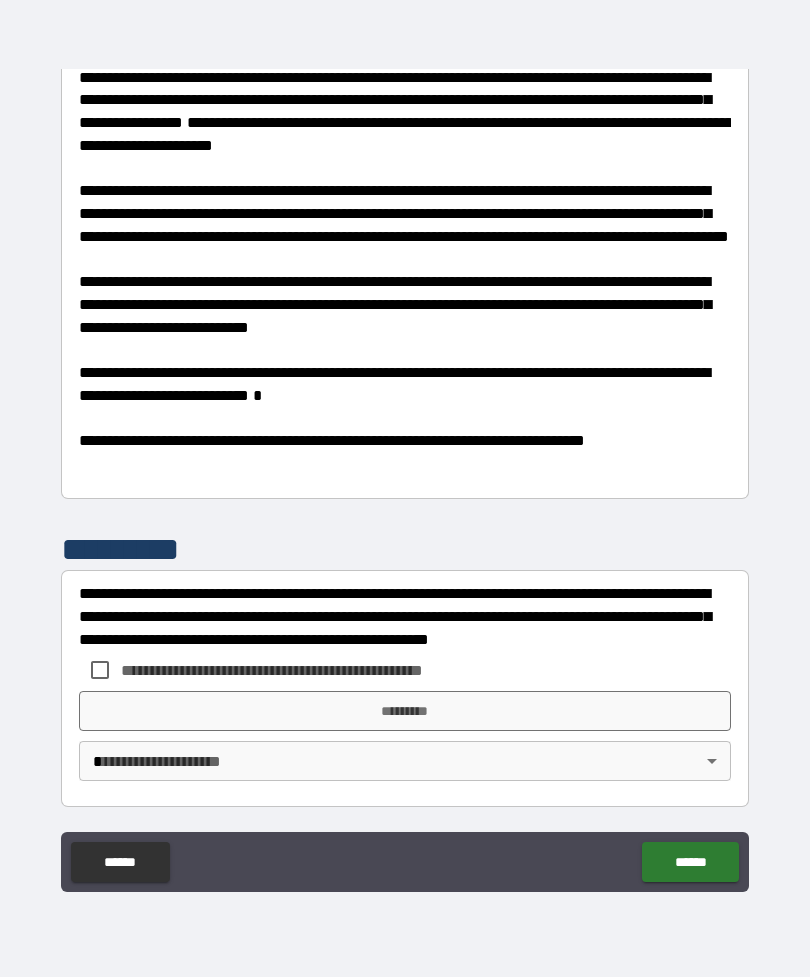 scroll, scrollTop: 2047, scrollLeft: 0, axis: vertical 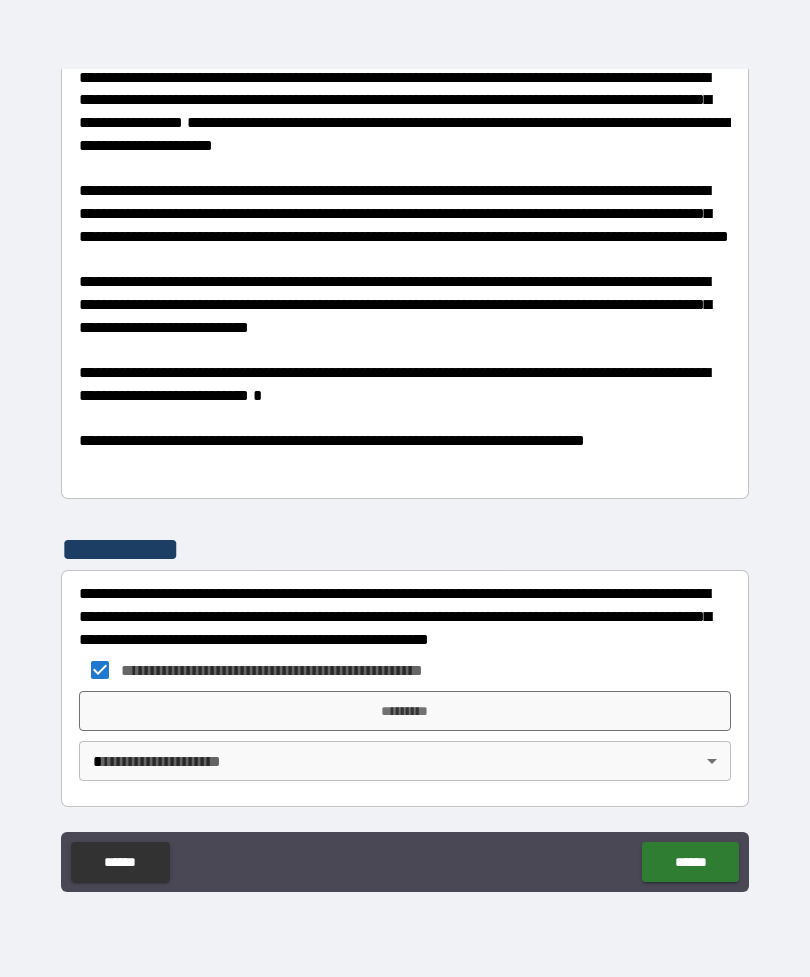 click on "*********" at bounding box center (405, 711) 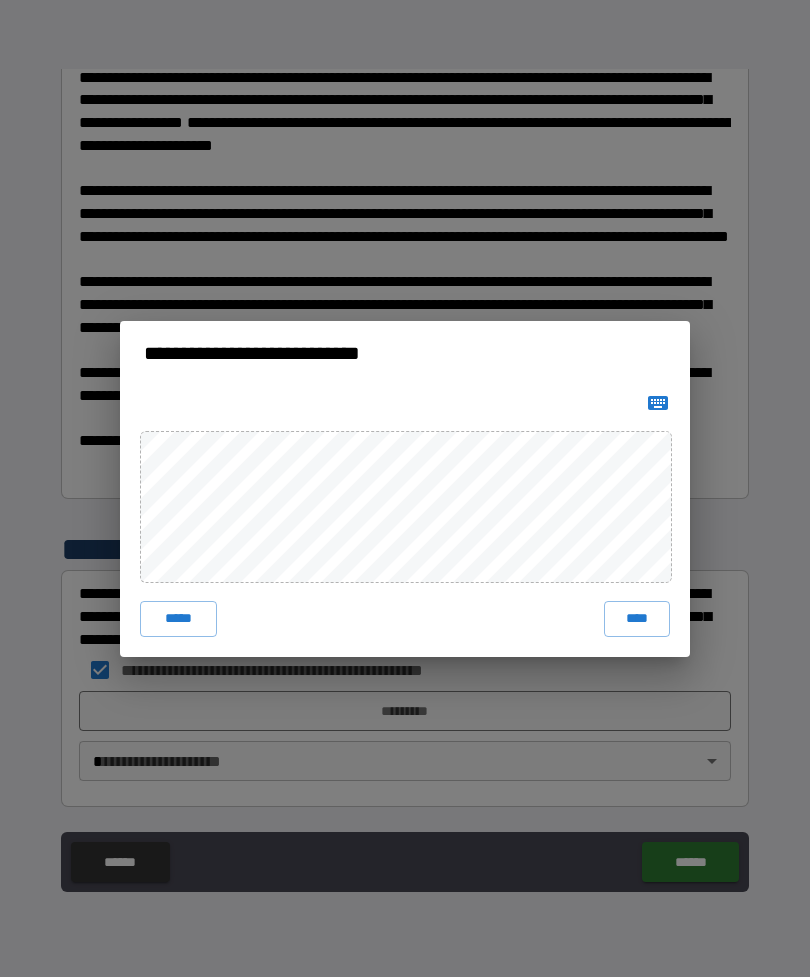 click on "****" at bounding box center [637, 619] 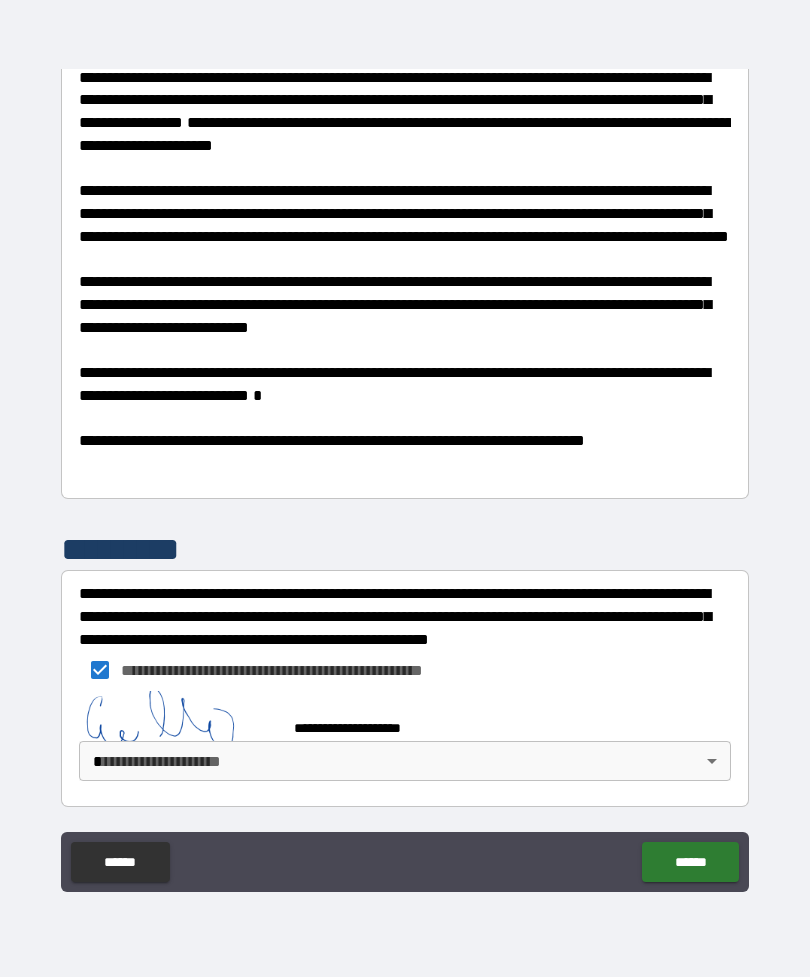 scroll, scrollTop: 2037, scrollLeft: 0, axis: vertical 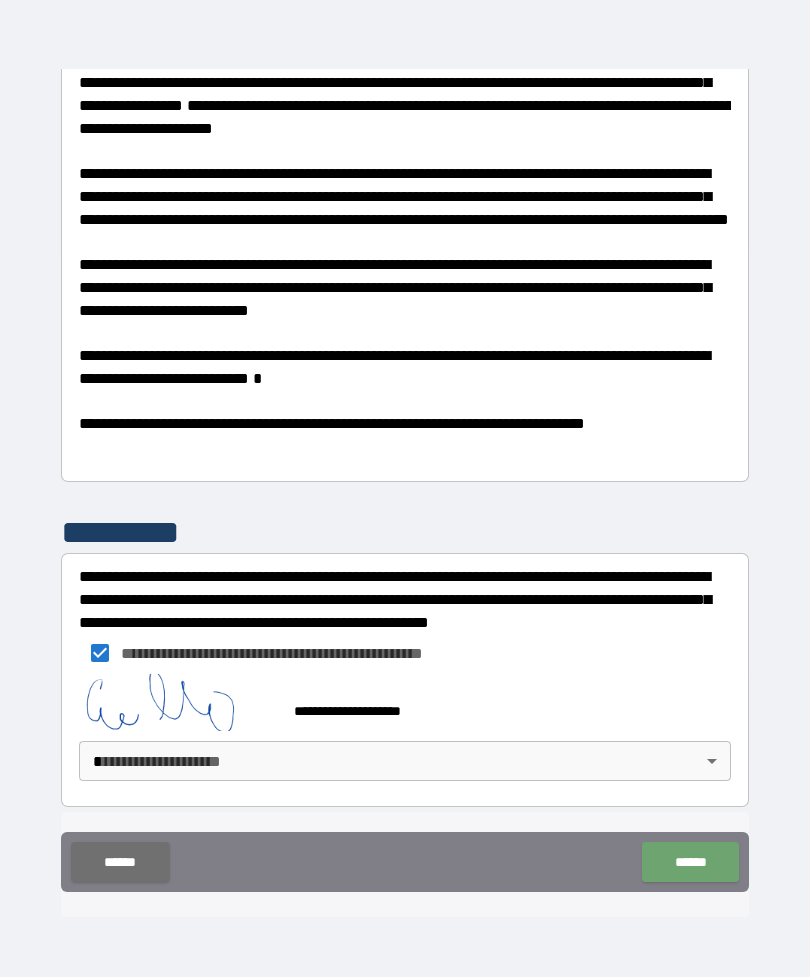click on "******" at bounding box center [690, 862] 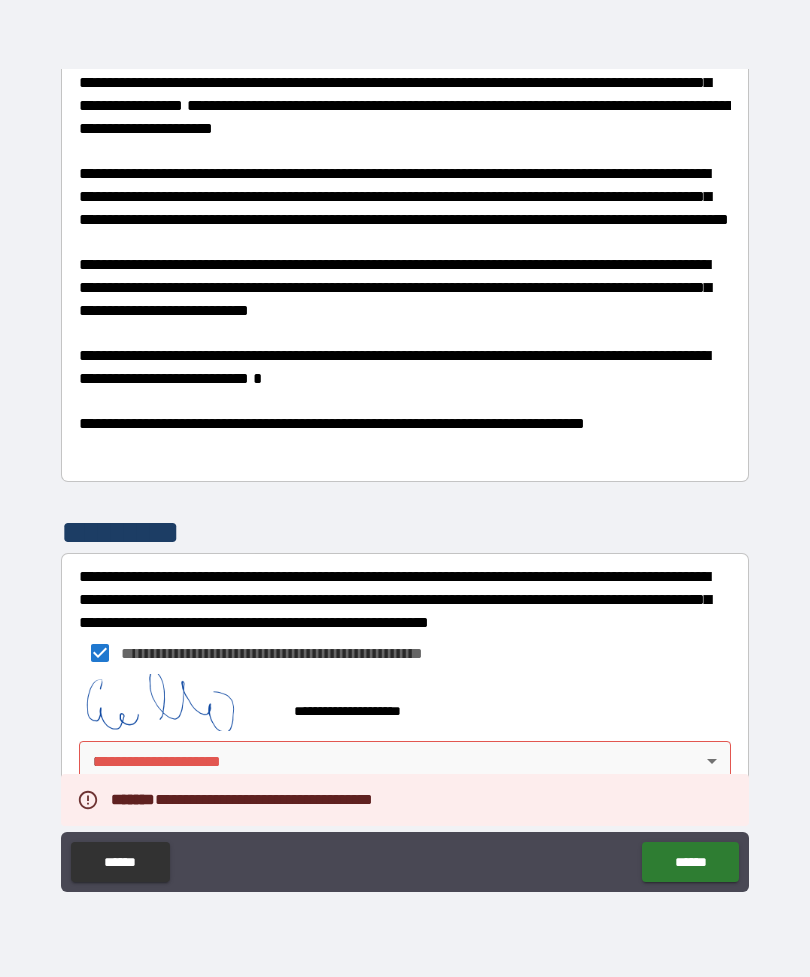 click on "**********" at bounding box center (405, 456) 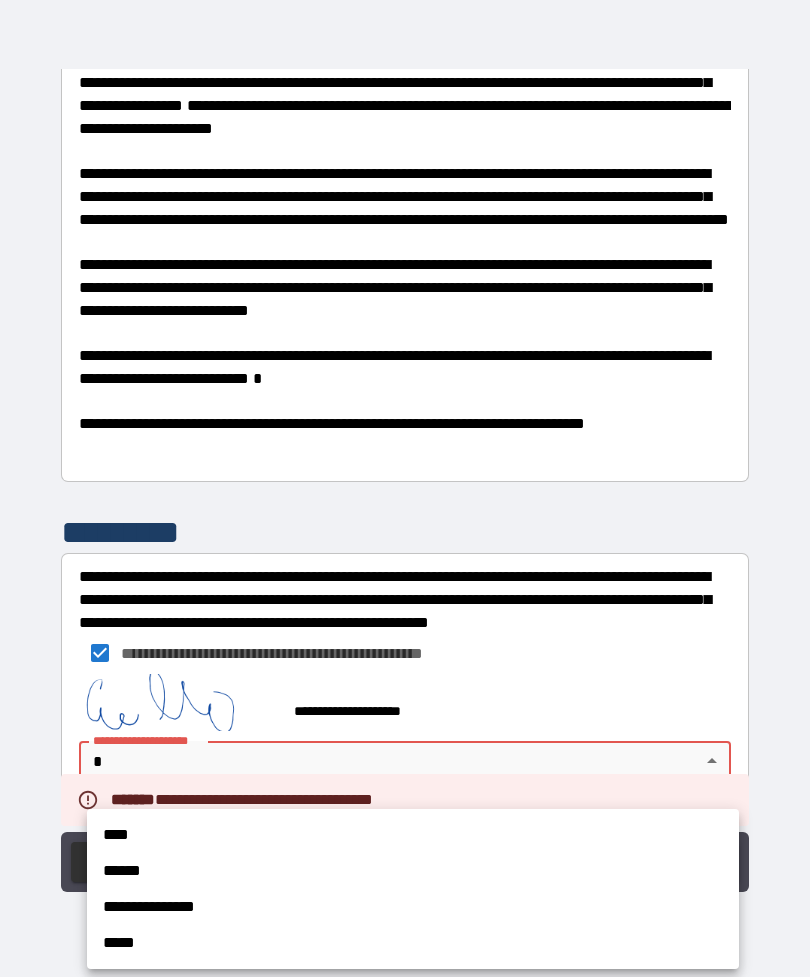 click on "**********" at bounding box center [413, 907] 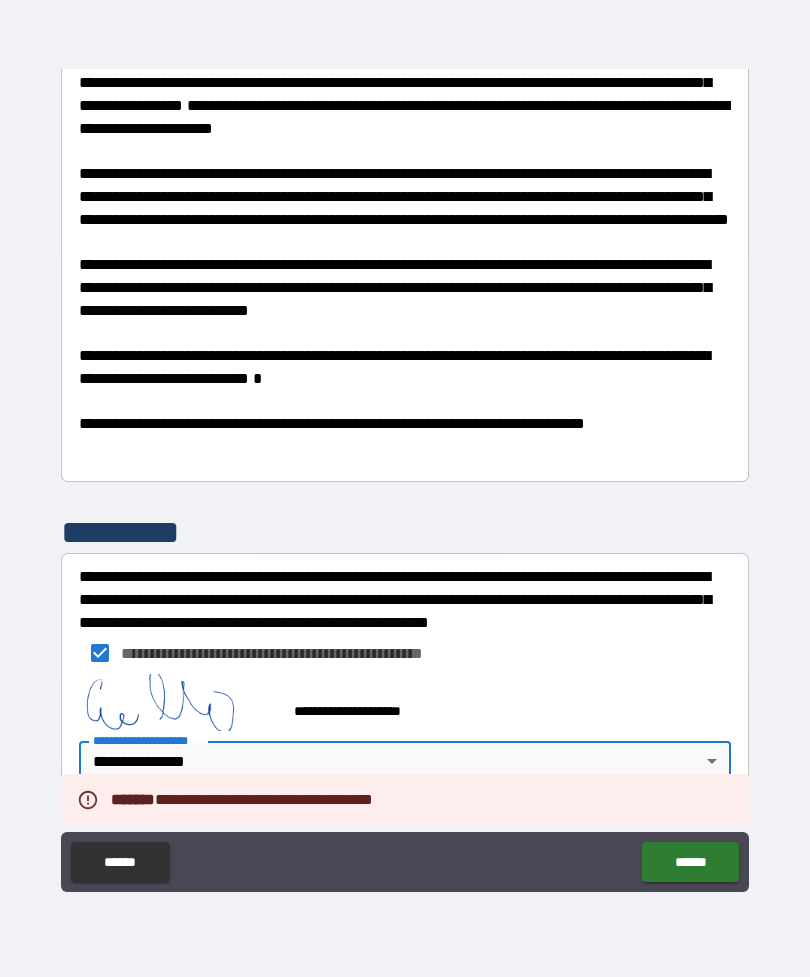 click on "******" at bounding box center [690, 862] 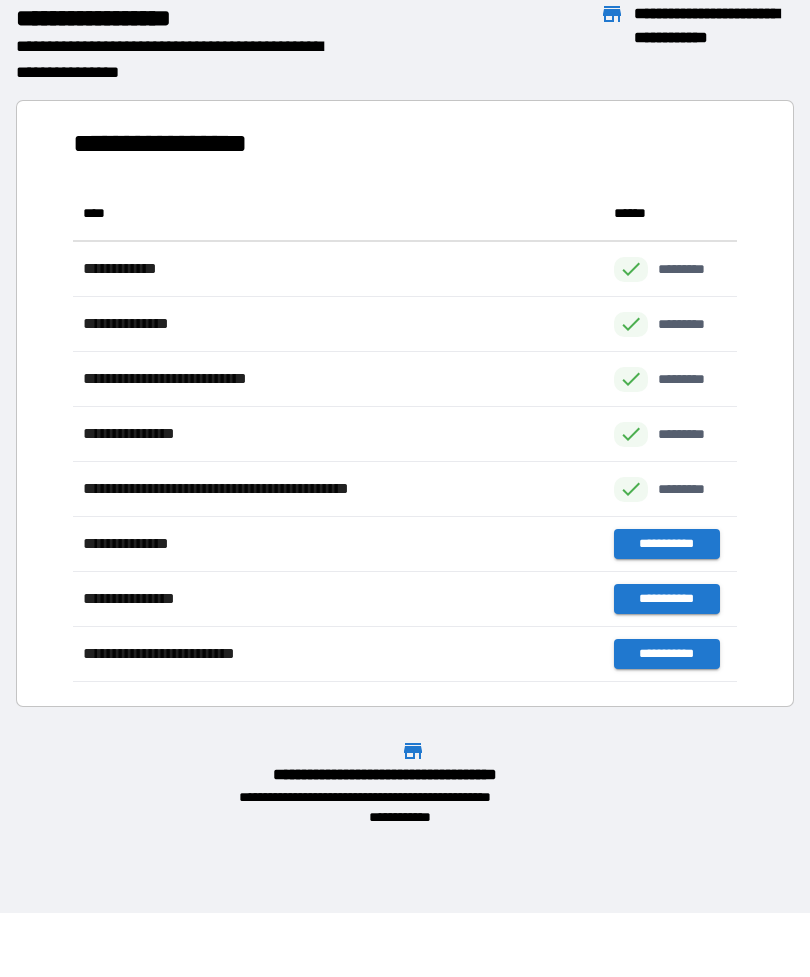 scroll, scrollTop: 1, scrollLeft: 1, axis: both 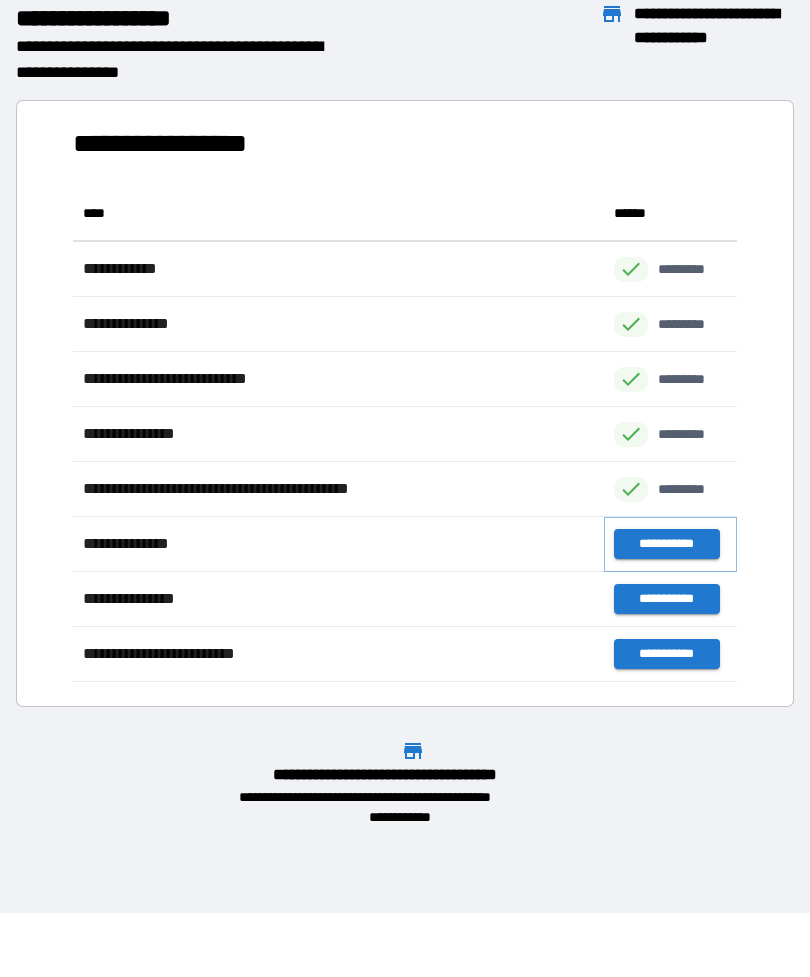 click on "**********" at bounding box center [666, 544] 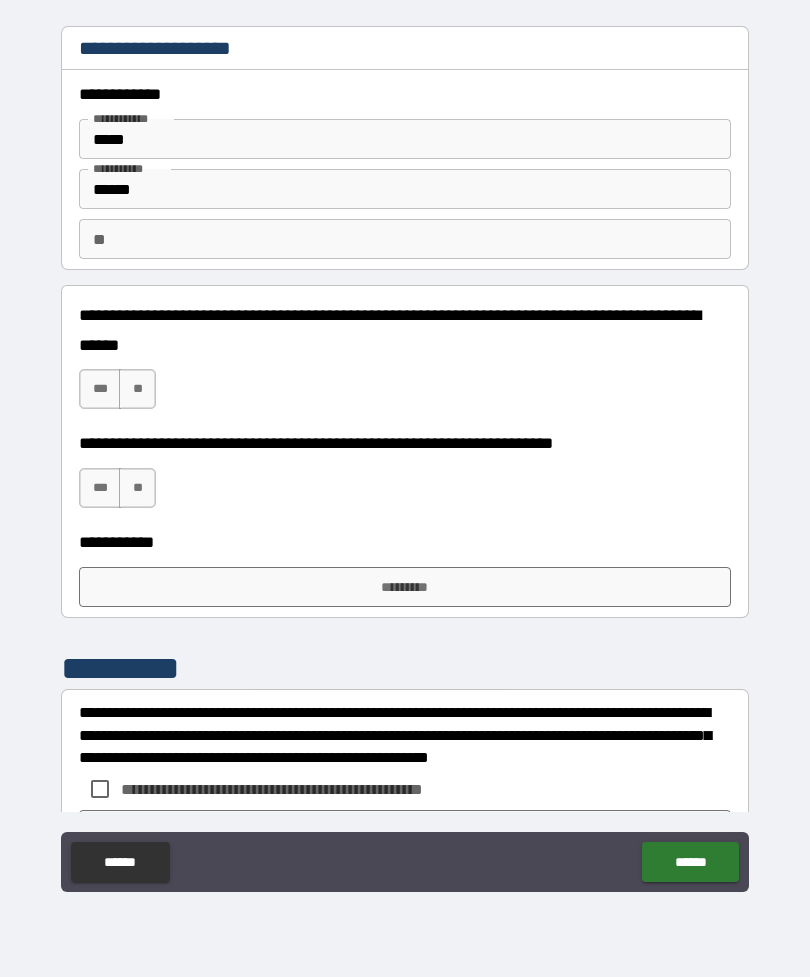 click on "**" at bounding box center [137, 389] 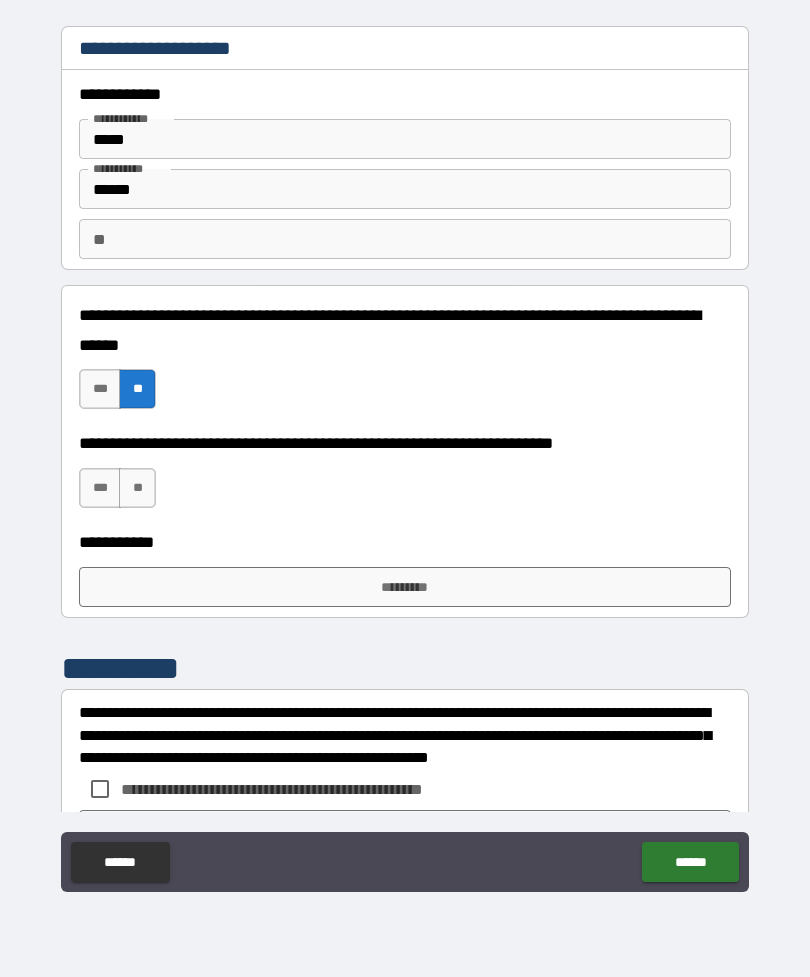 click on "**" at bounding box center [137, 488] 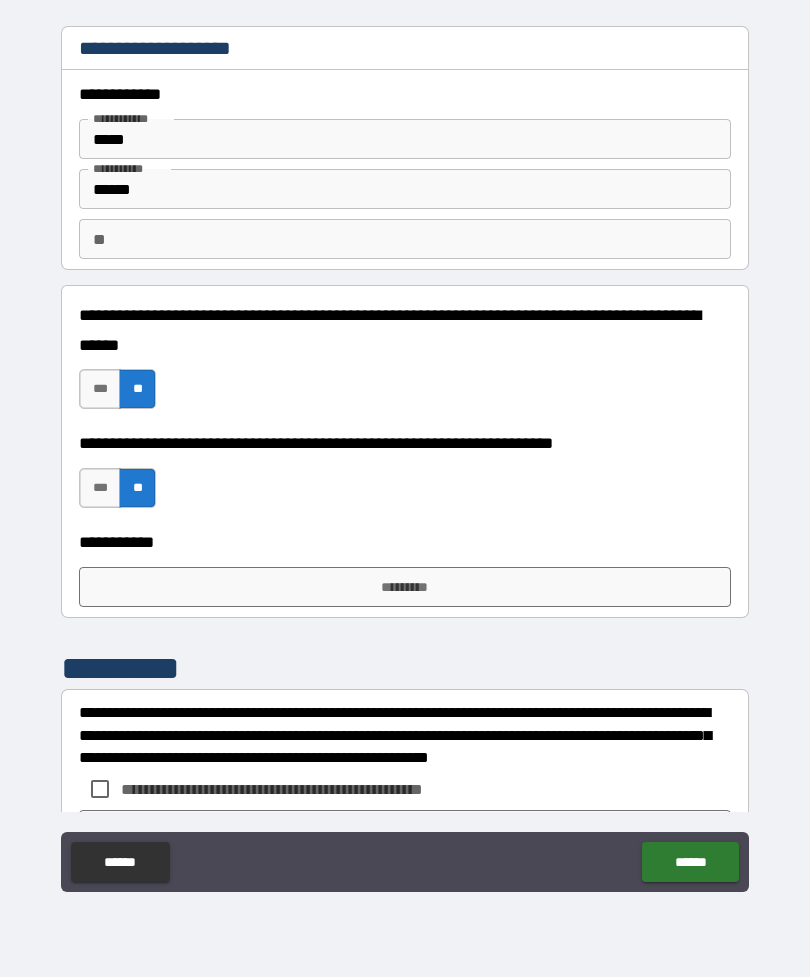 click on "*********" at bounding box center (405, 587) 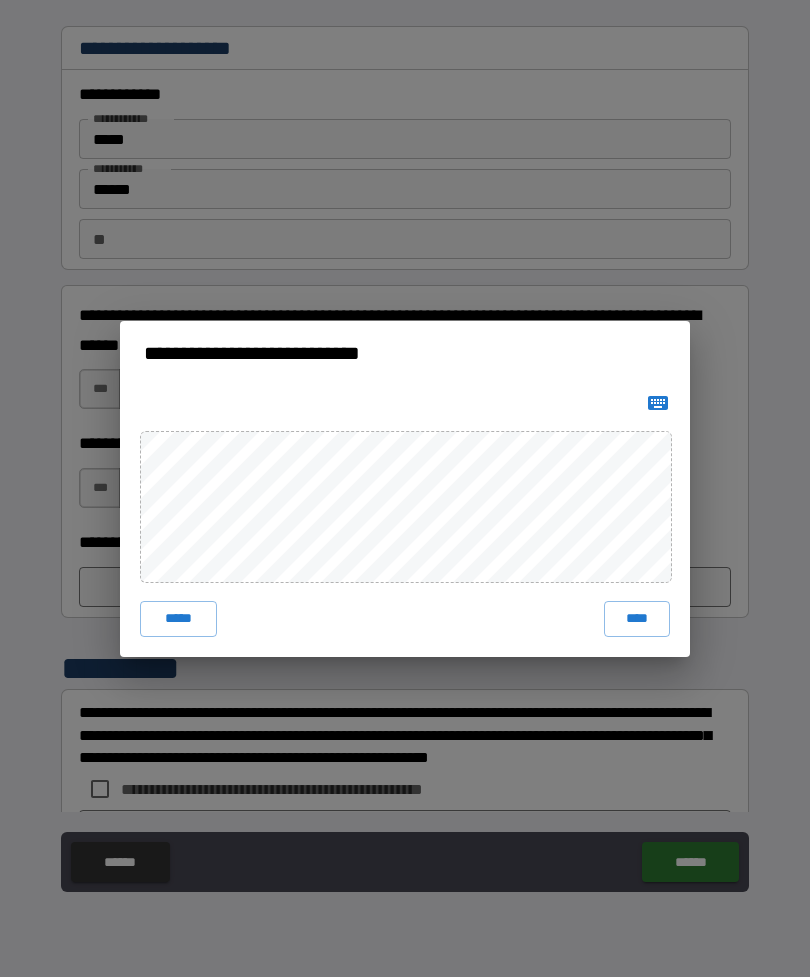 click on "****" at bounding box center (637, 619) 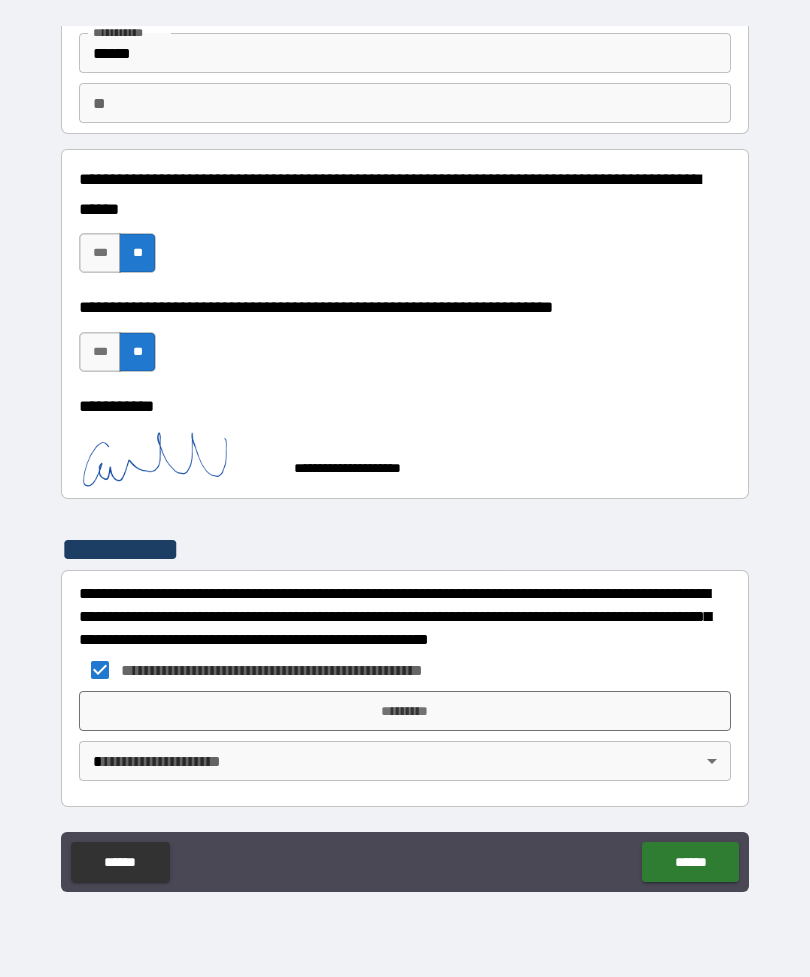 click on "*********" at bounding box center (405, 711) 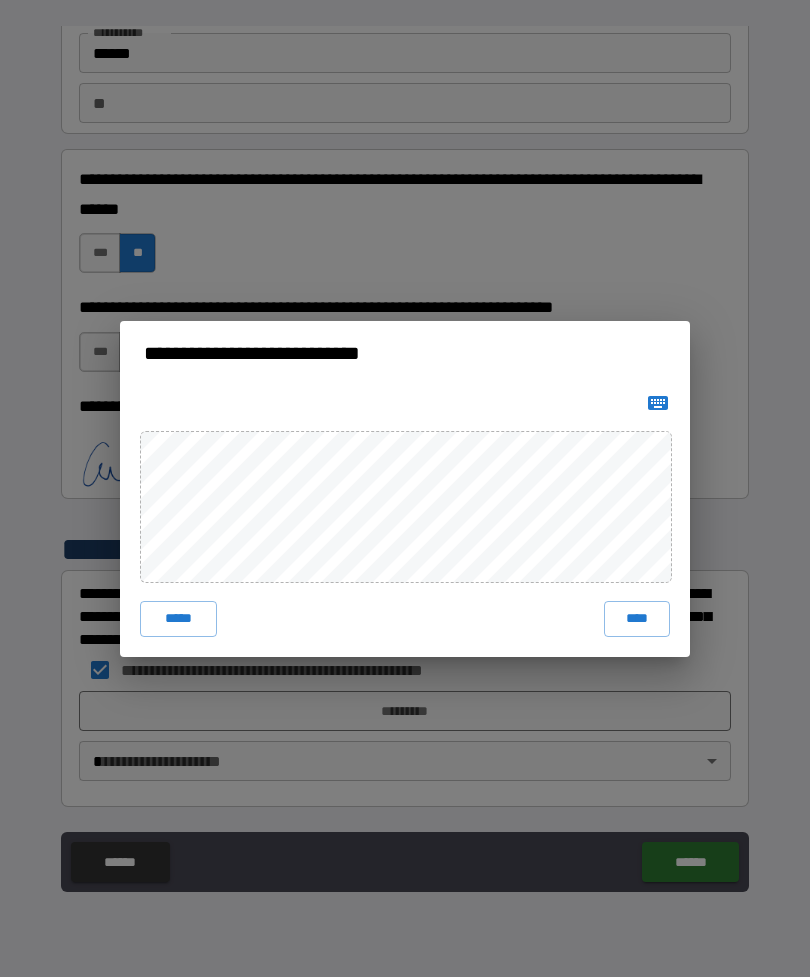 click on "****" at bounding box center [637, 619] 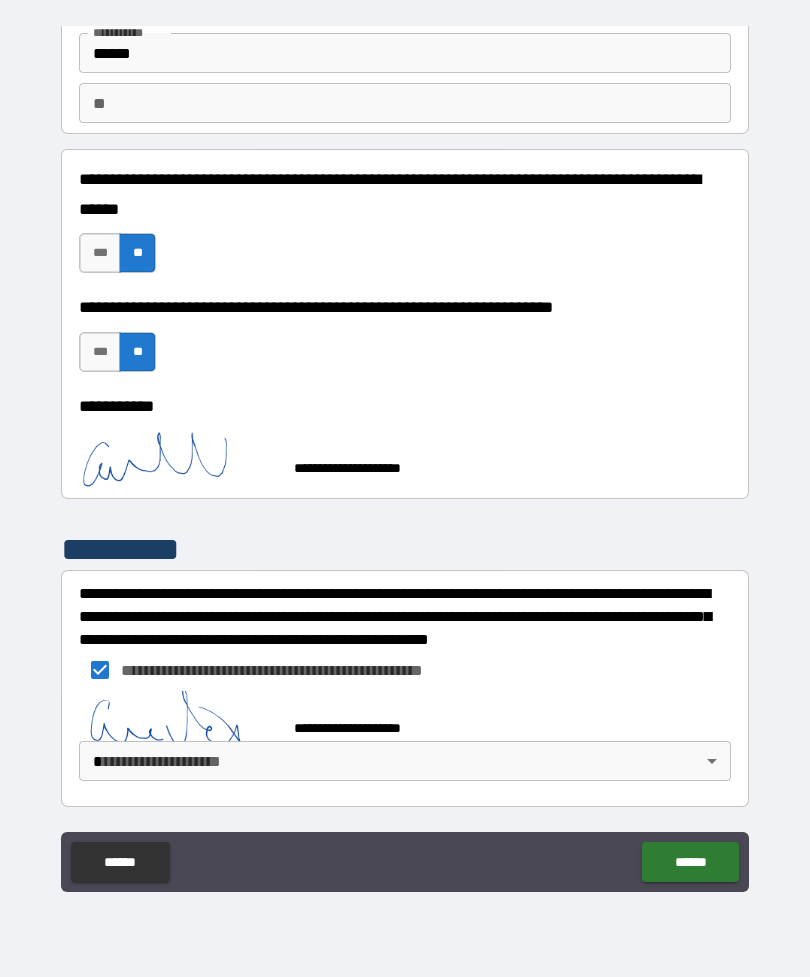 scroll, scrollTop: 126, scrollLeft: 0, axis: vertical 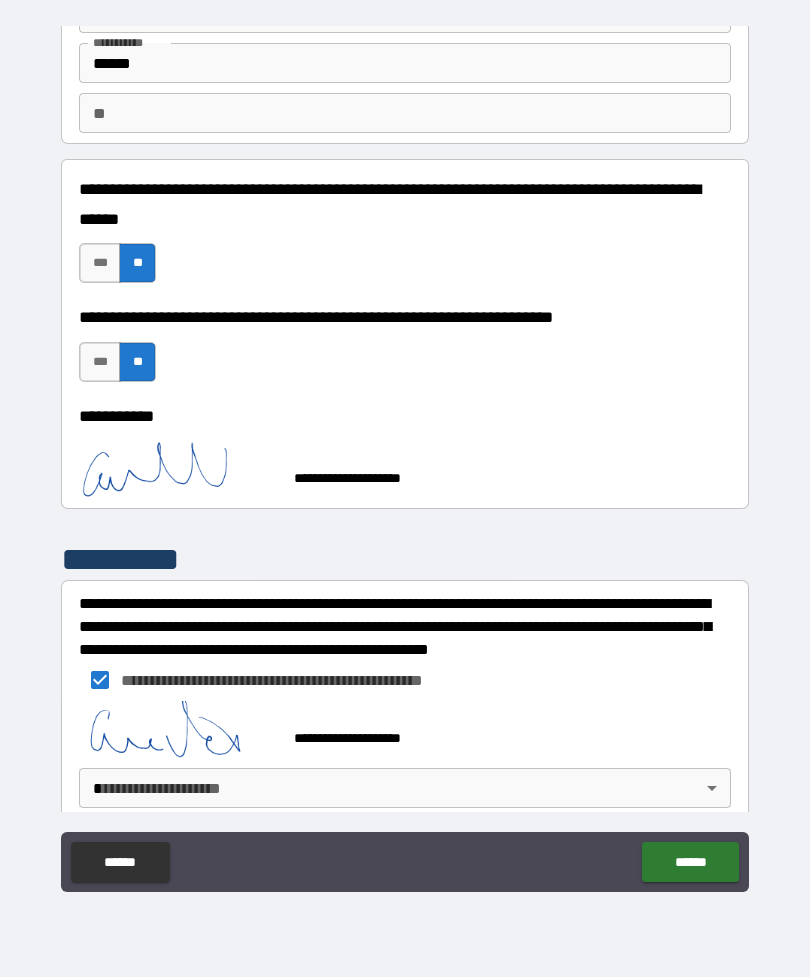 click on "**********" at bounding box center (405, 456) 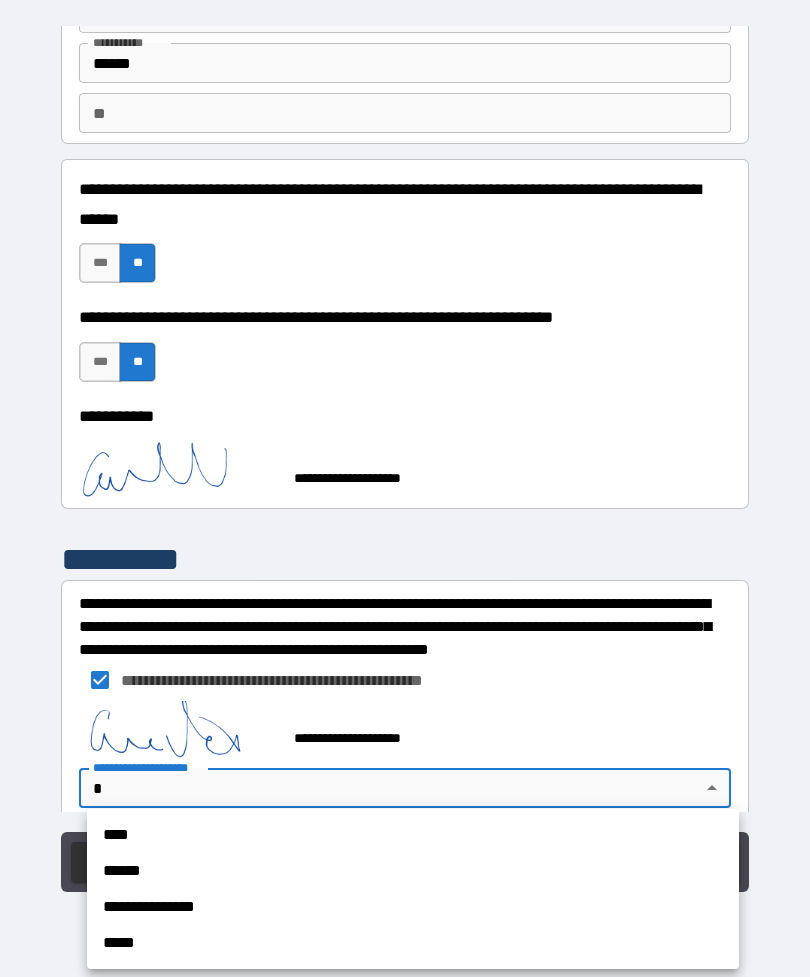 click on "**********" at bounding box center [413, 907] 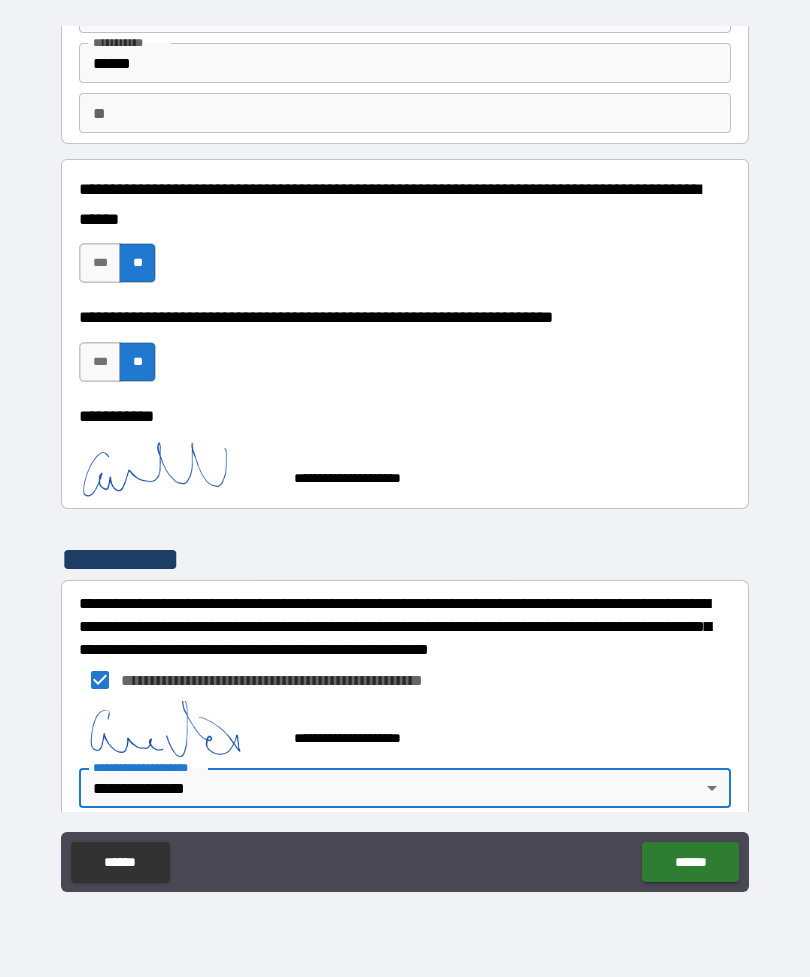 click on "******" at bounding box center (690, 862) 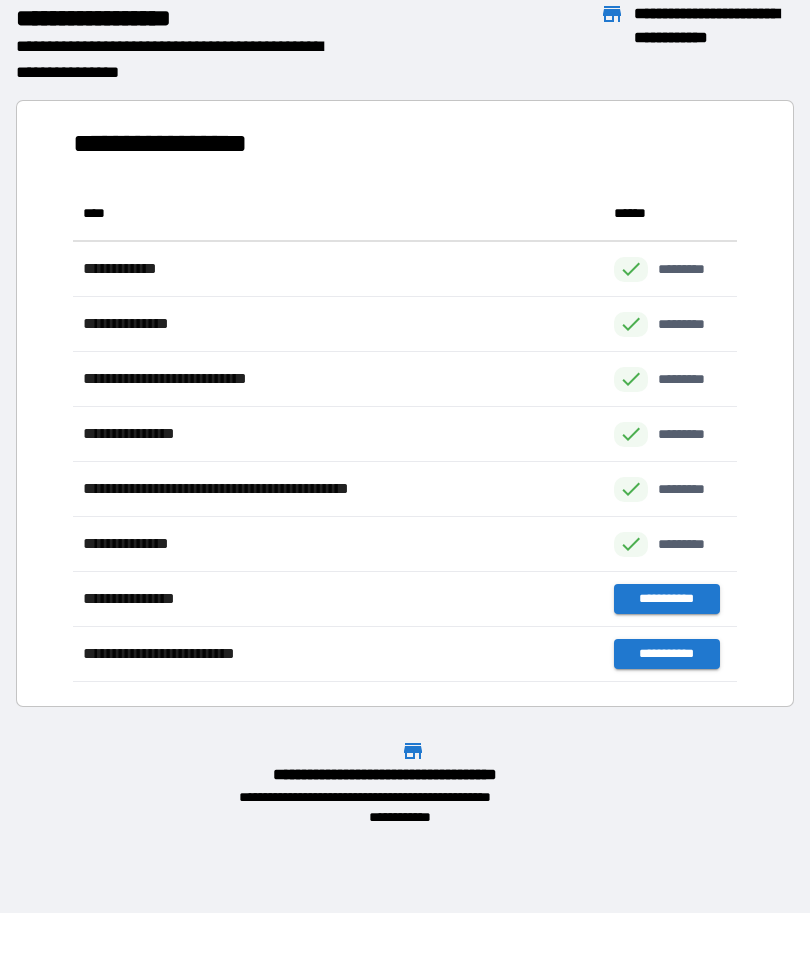 scroll, scrollTop: 1, scrollLeft: 1, axis: both 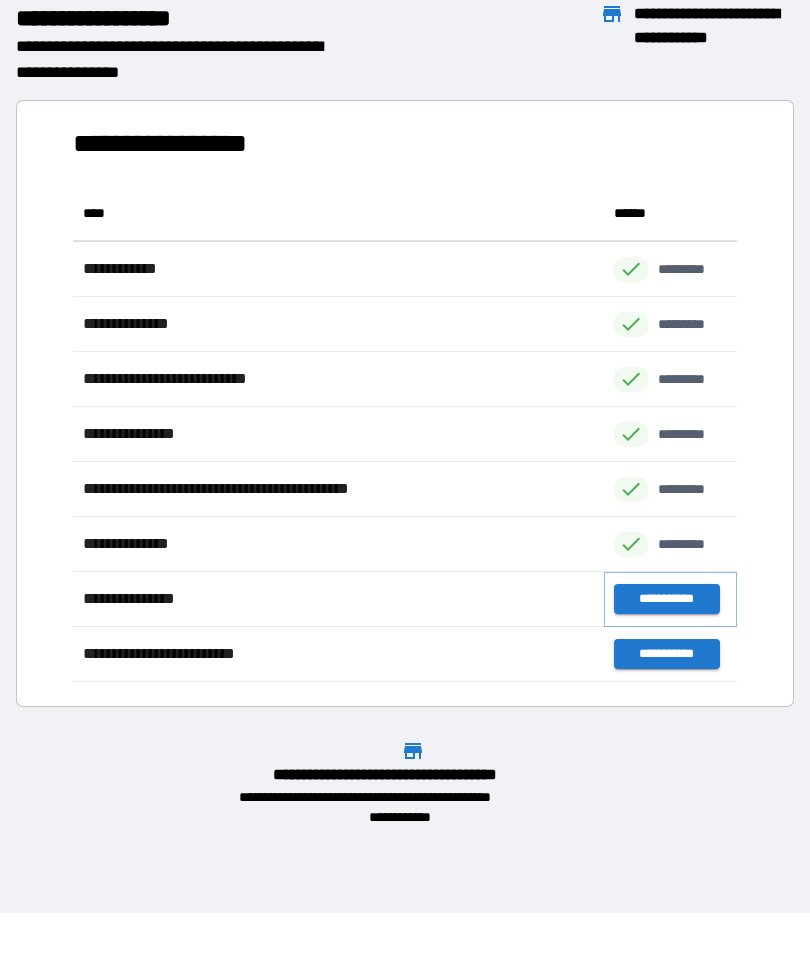 click on "**********" at bounding box center [666, 599] 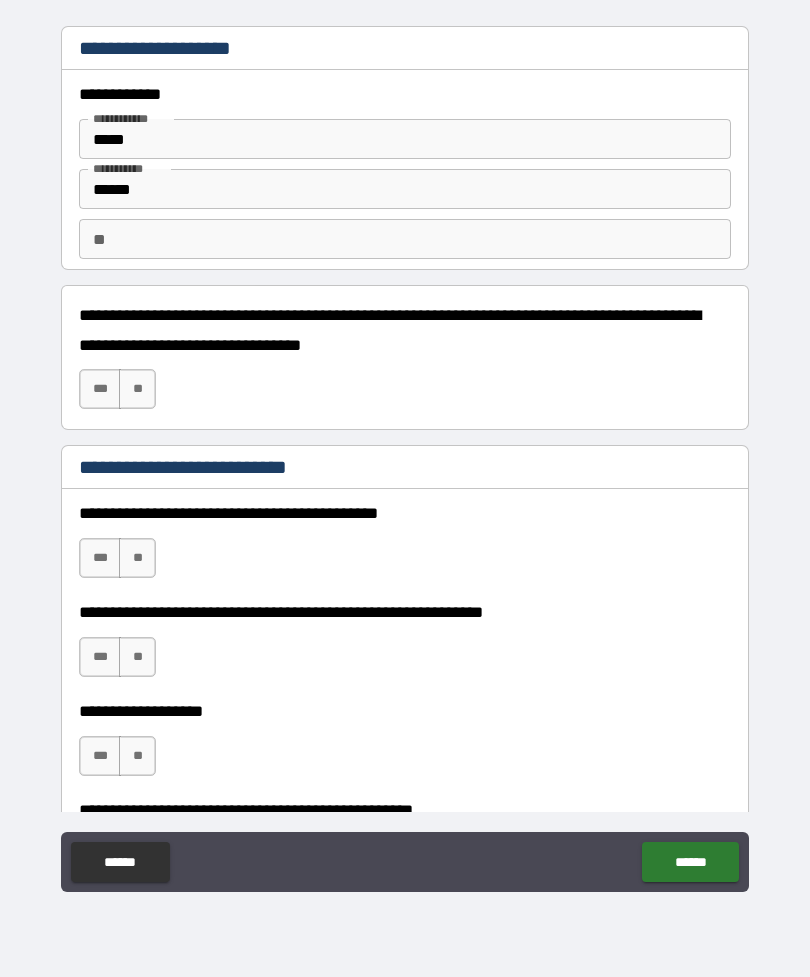 type on "*" 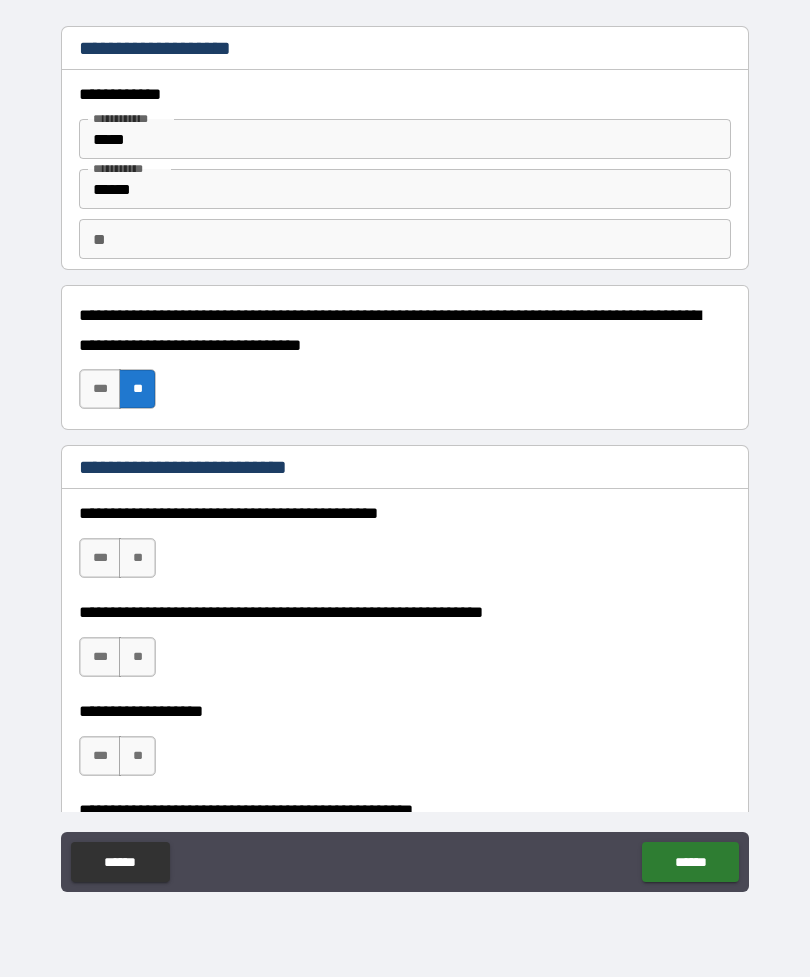 type on "*" 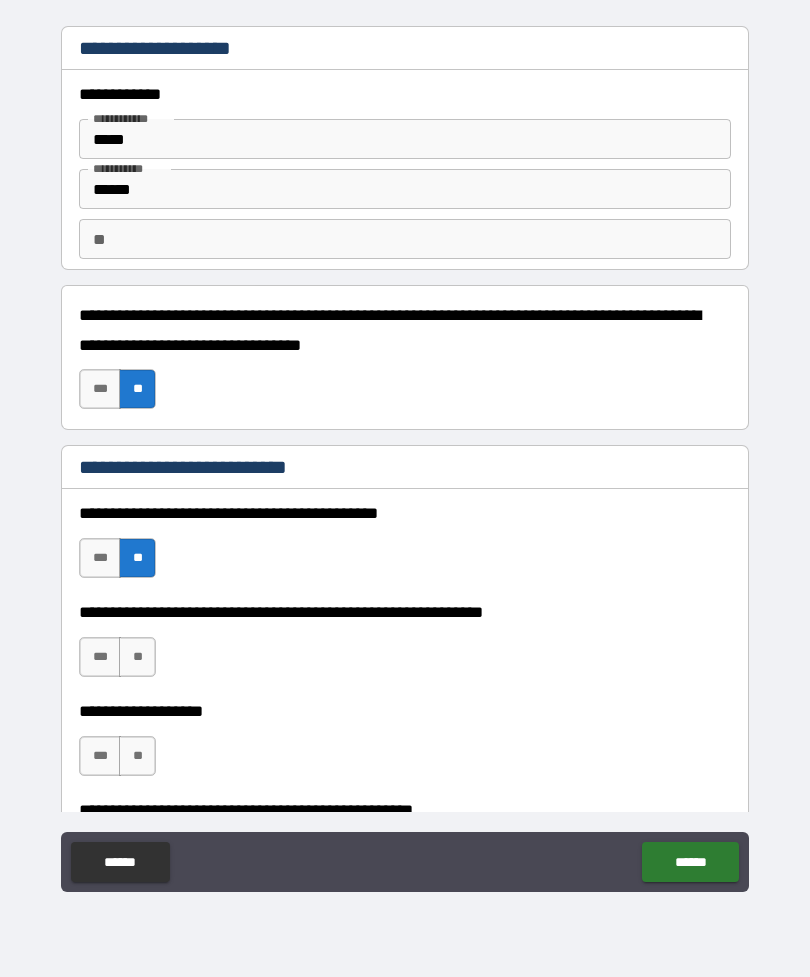 type on "*" 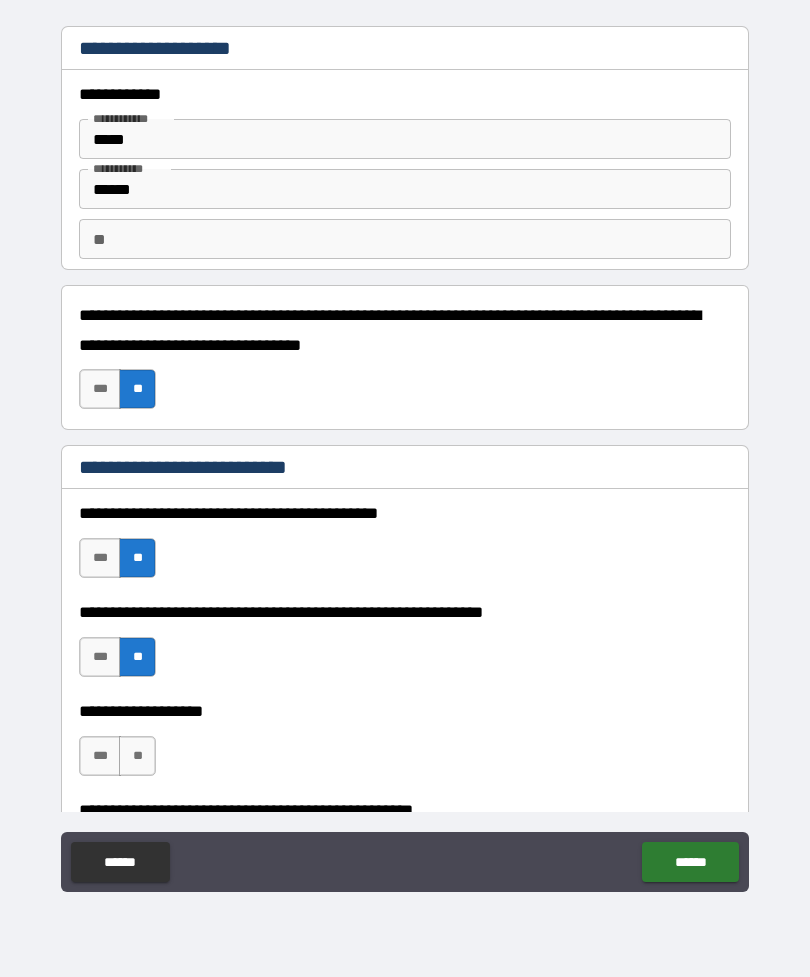 type on "*" 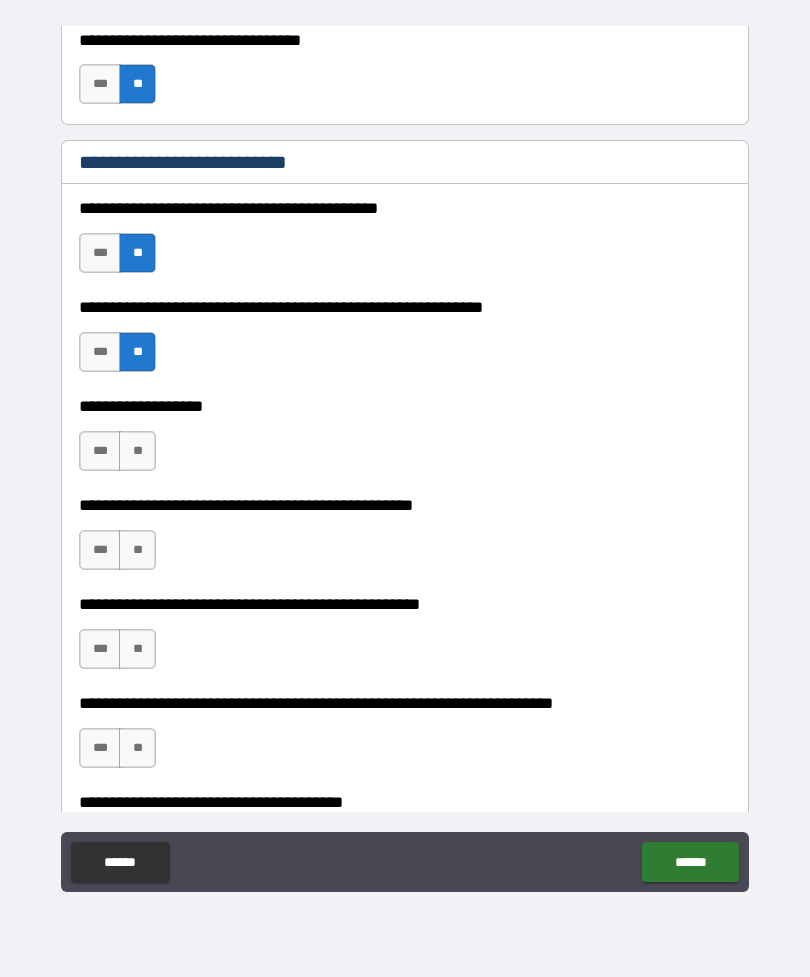 scroll, scrollTop: 306, scrollLeft: 0, axis: vertical 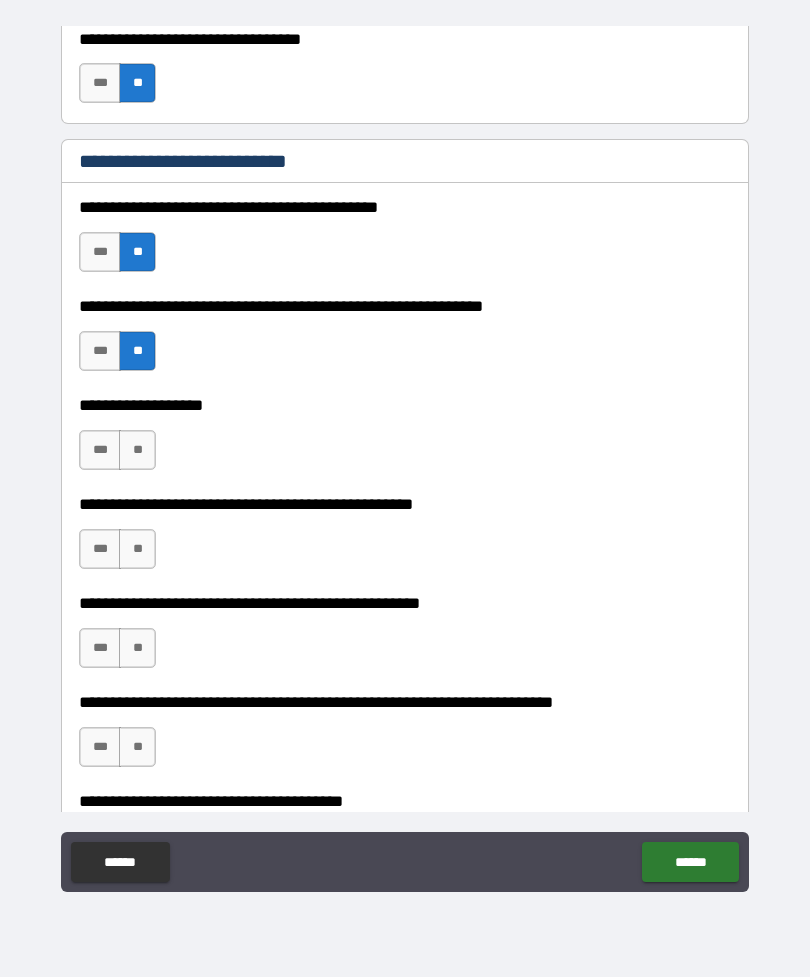 click on "**" at bounding box center (137, 450) 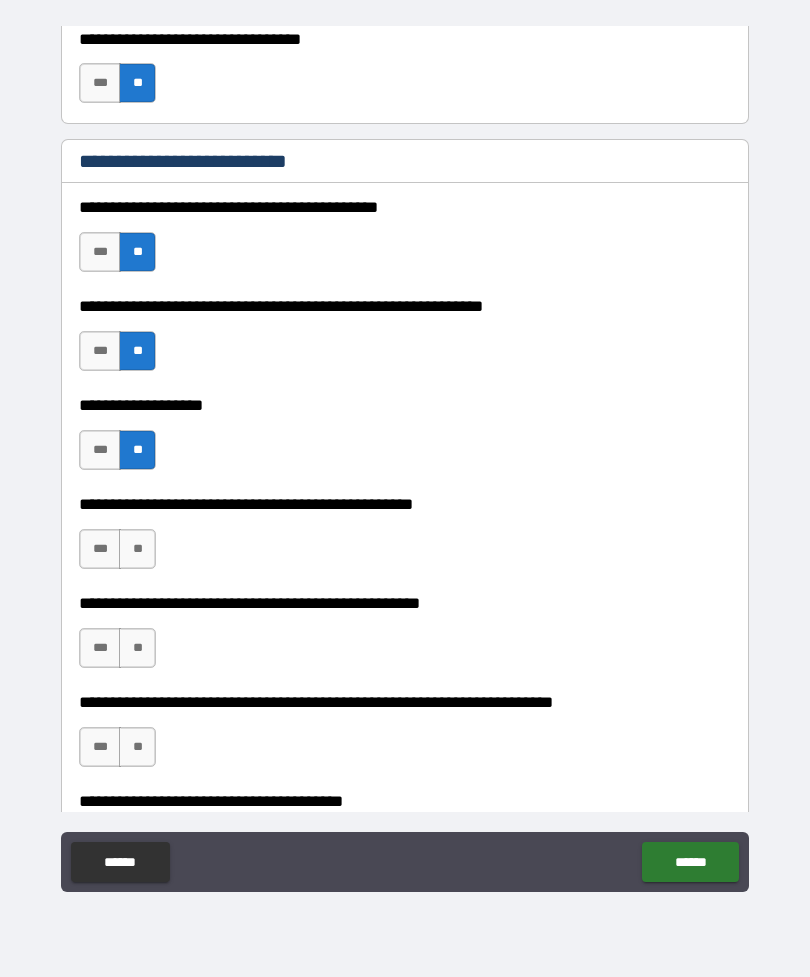 type on "*" 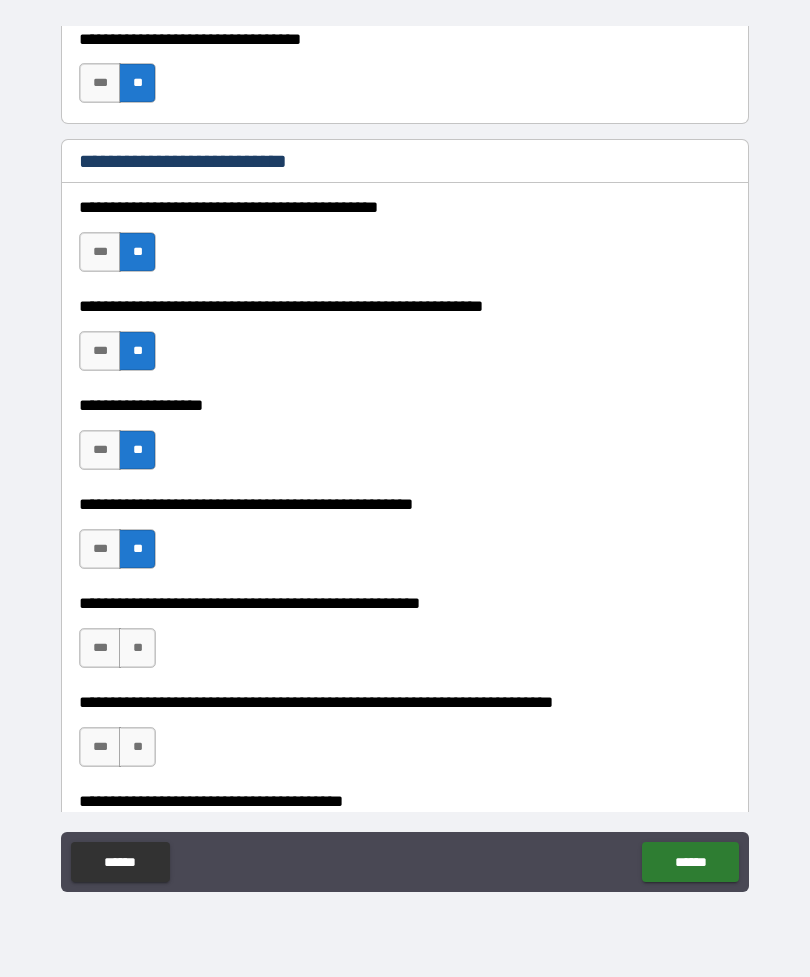 type on "*" 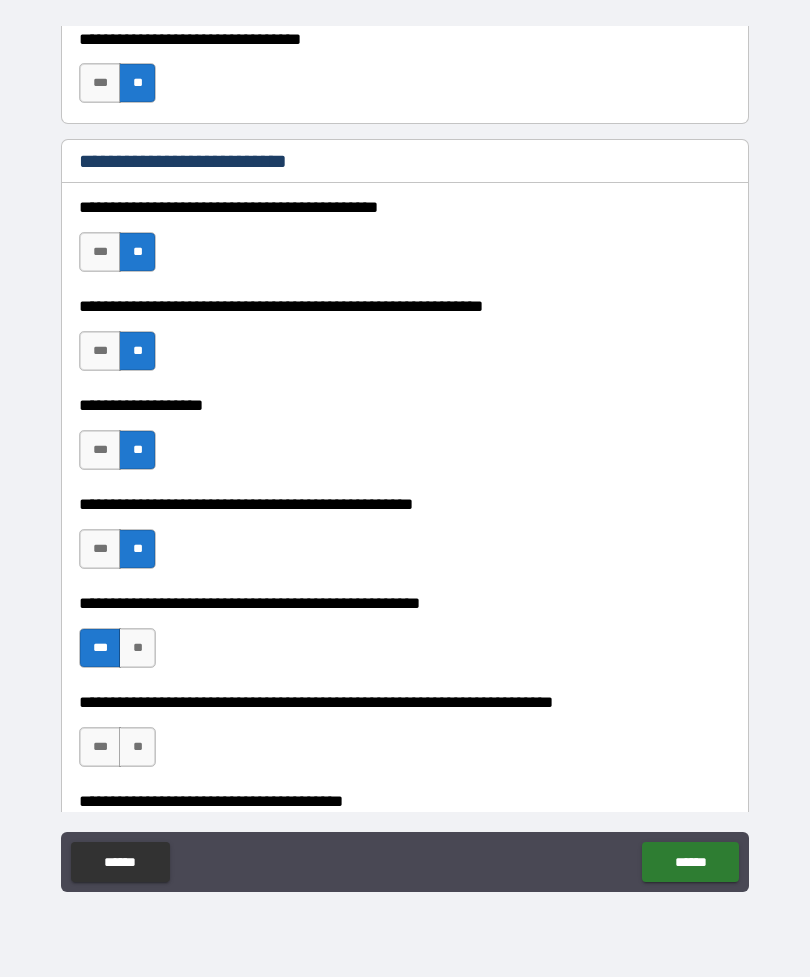 type on "*" 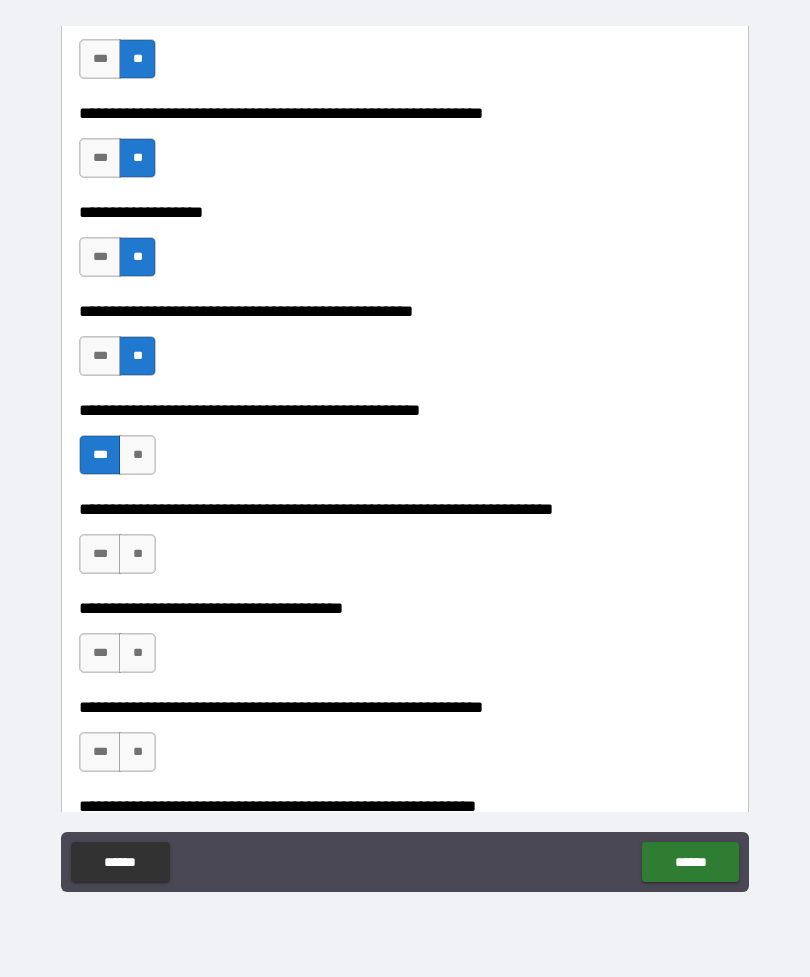scroll, scrollTop: 511, scrollLeft: 0, axis: vertical 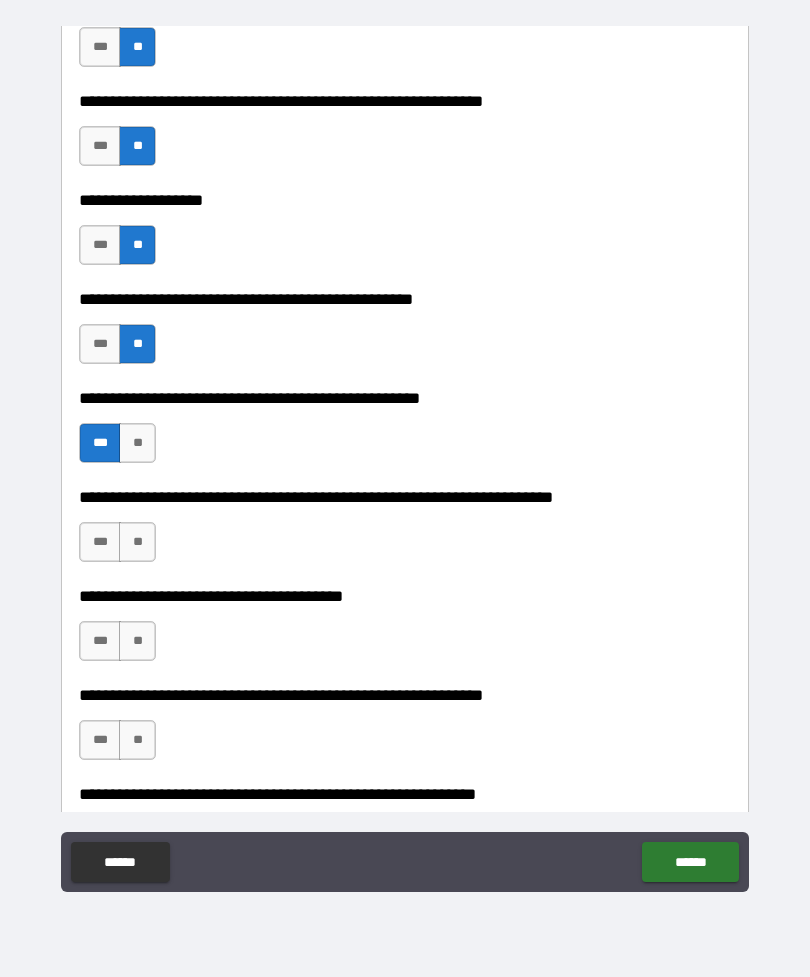 click on "**" at bounding box center [137, 542] 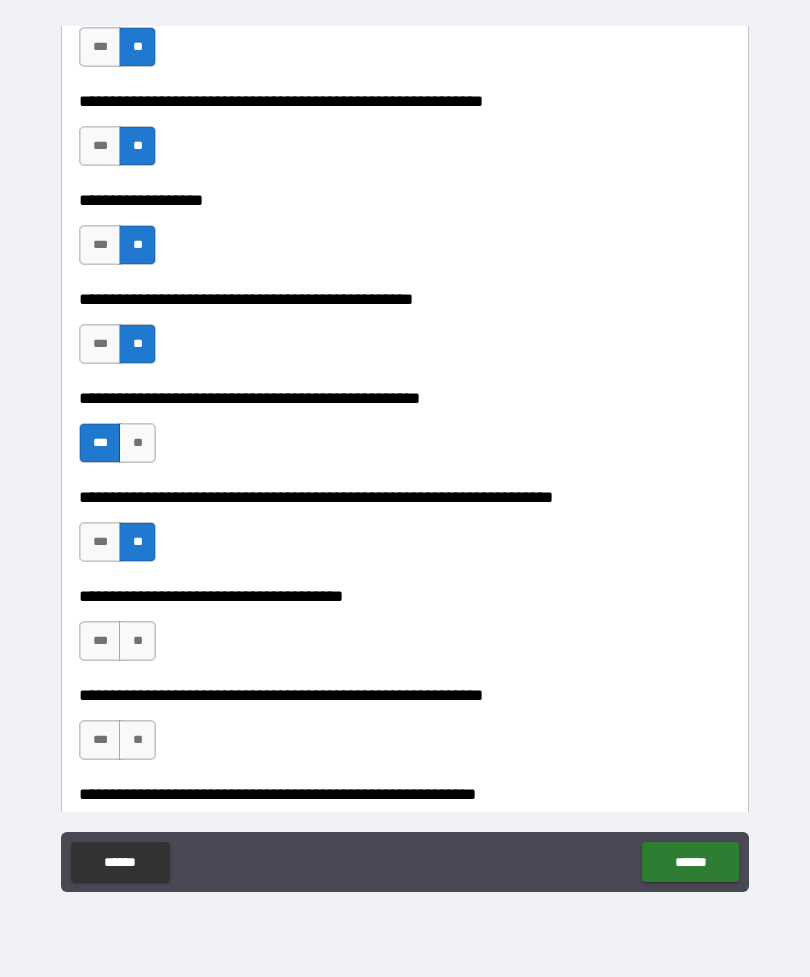 type on "*" 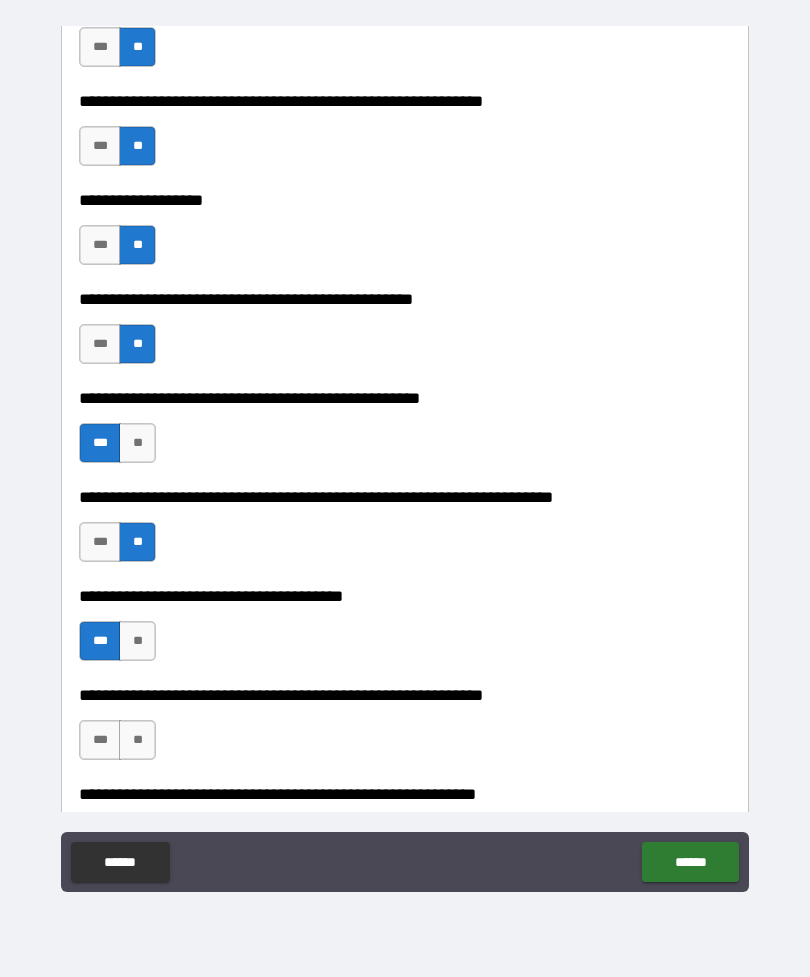 type on "*" 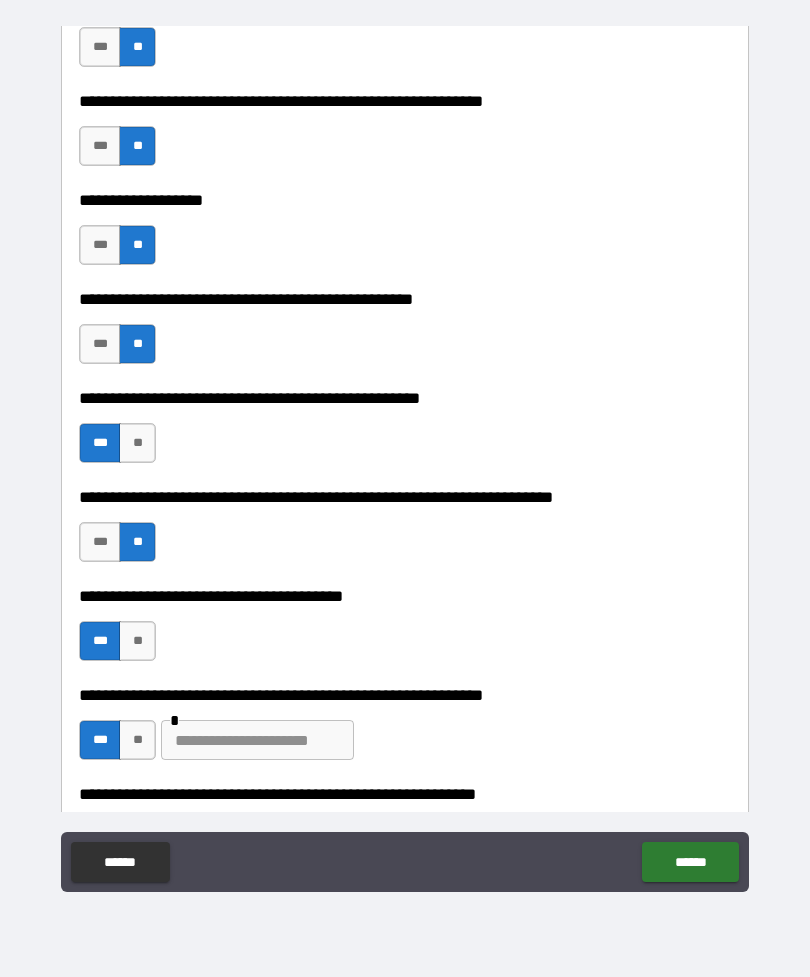 type on "*" 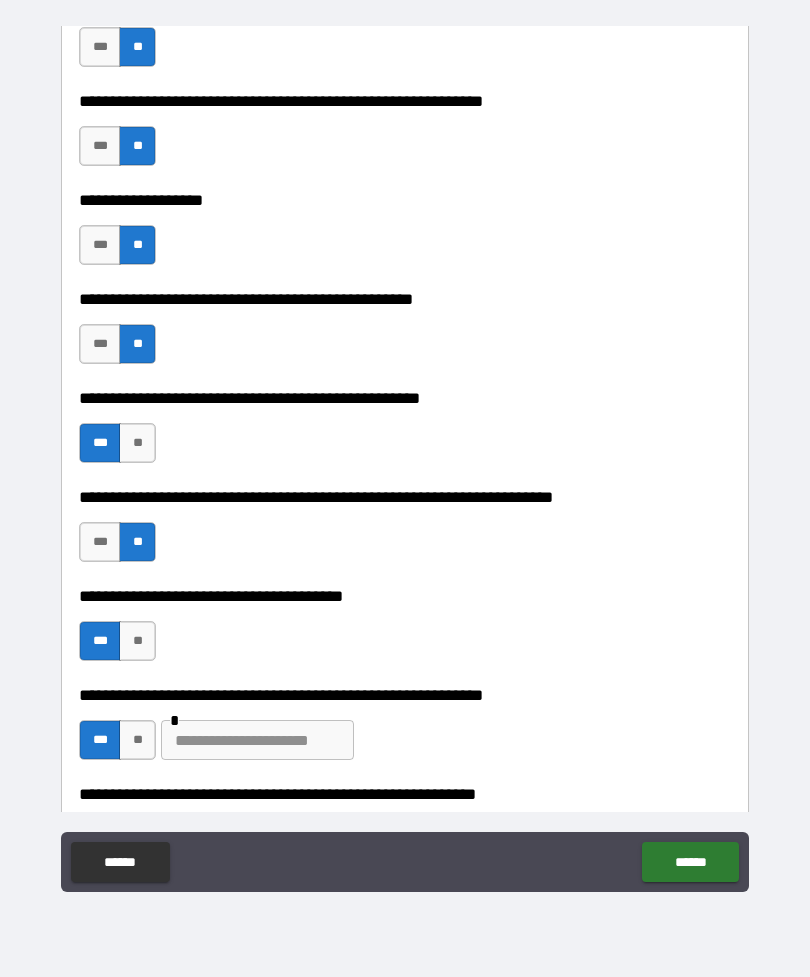 click at bounding box center [257, 740] 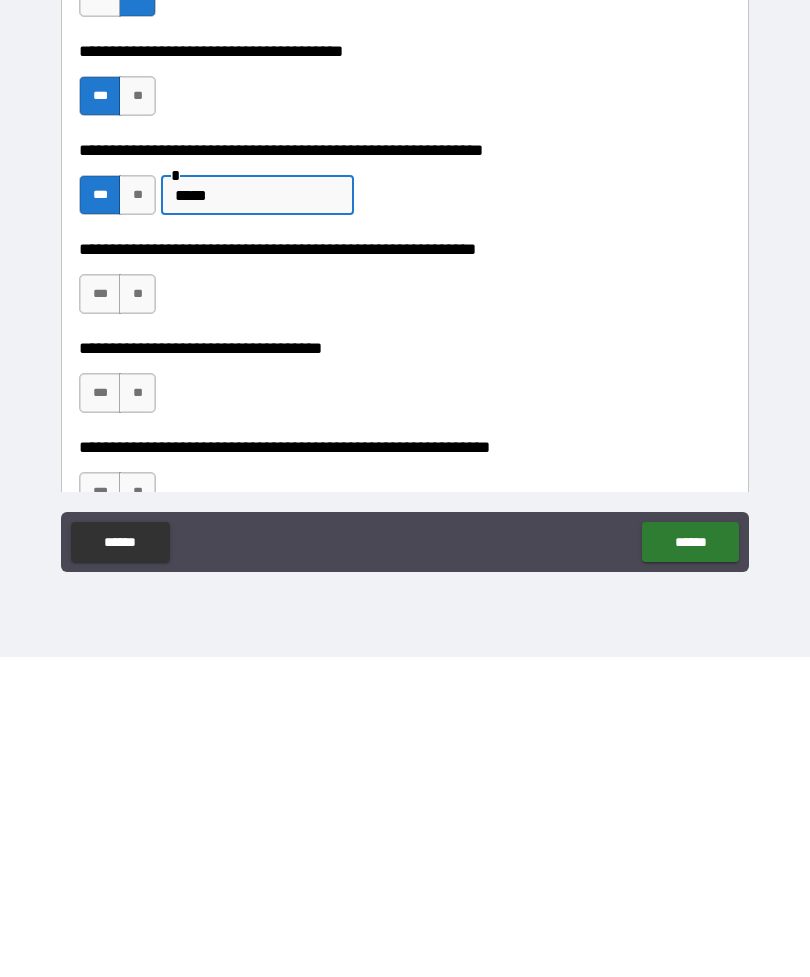 scroll, scrollTop: 736, scrollLeft: 0, axis: vertical 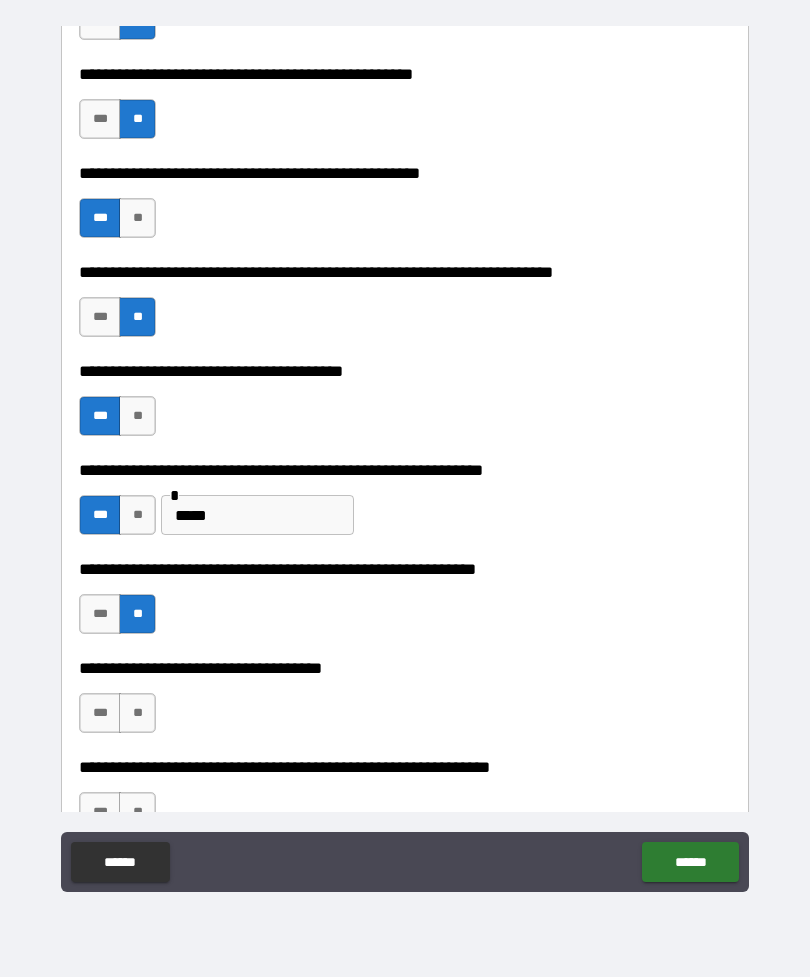 type 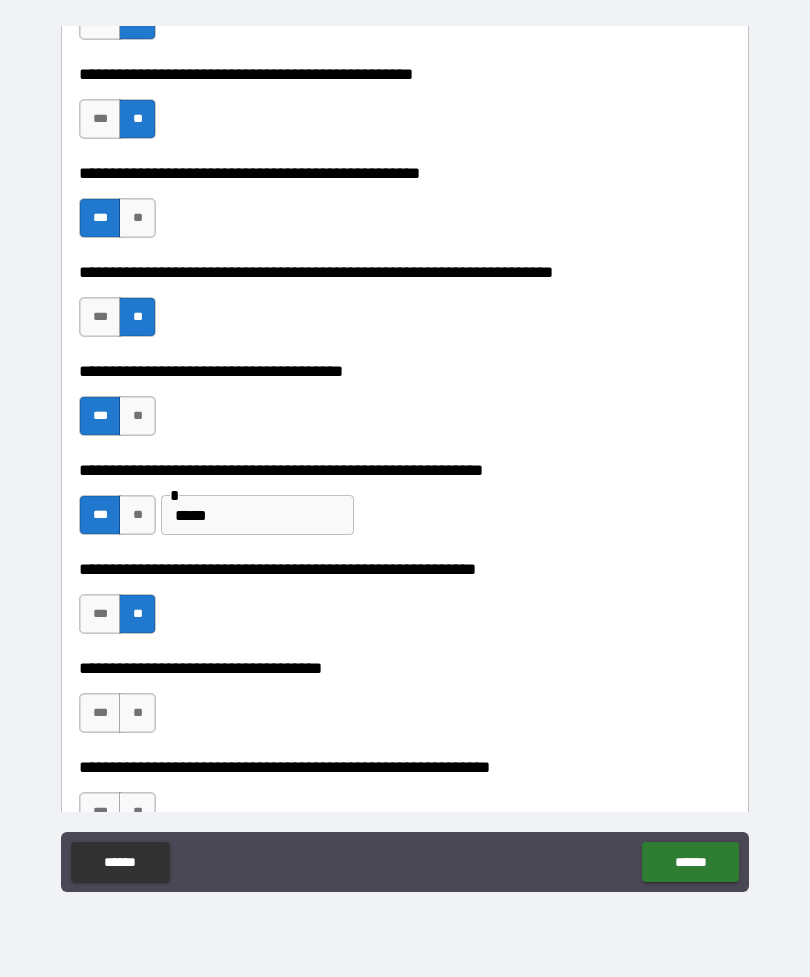 click on "**" at bounding box center (137, 713) 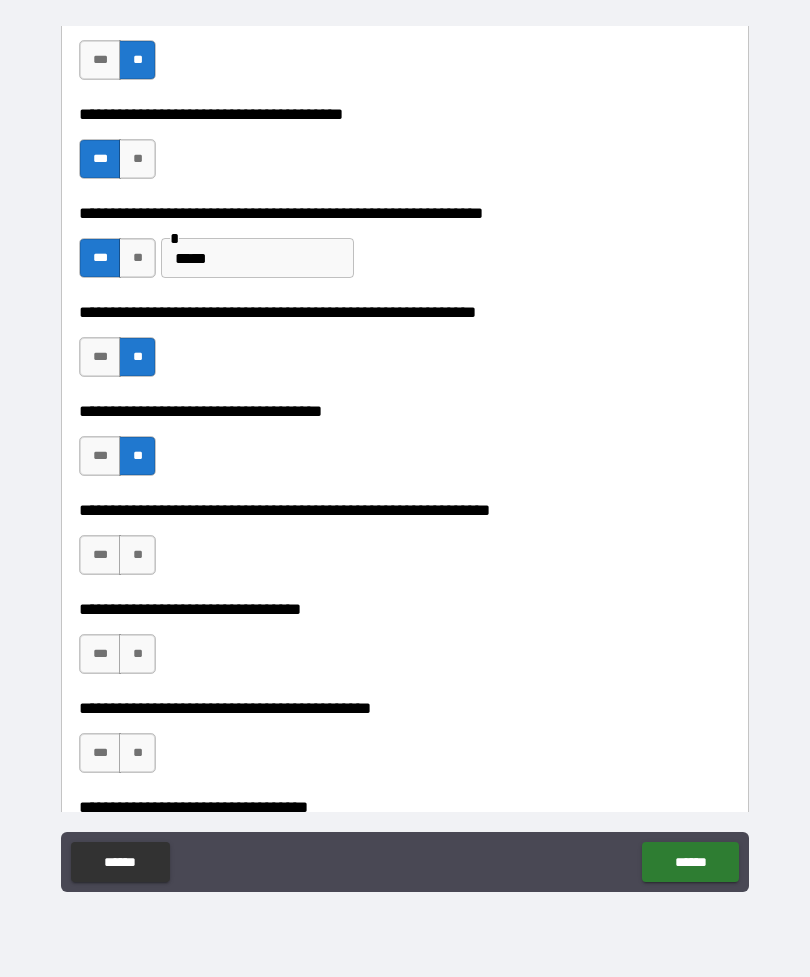 scroll, scrollTop: 1045, scrollLeft: 0, axis: vertical 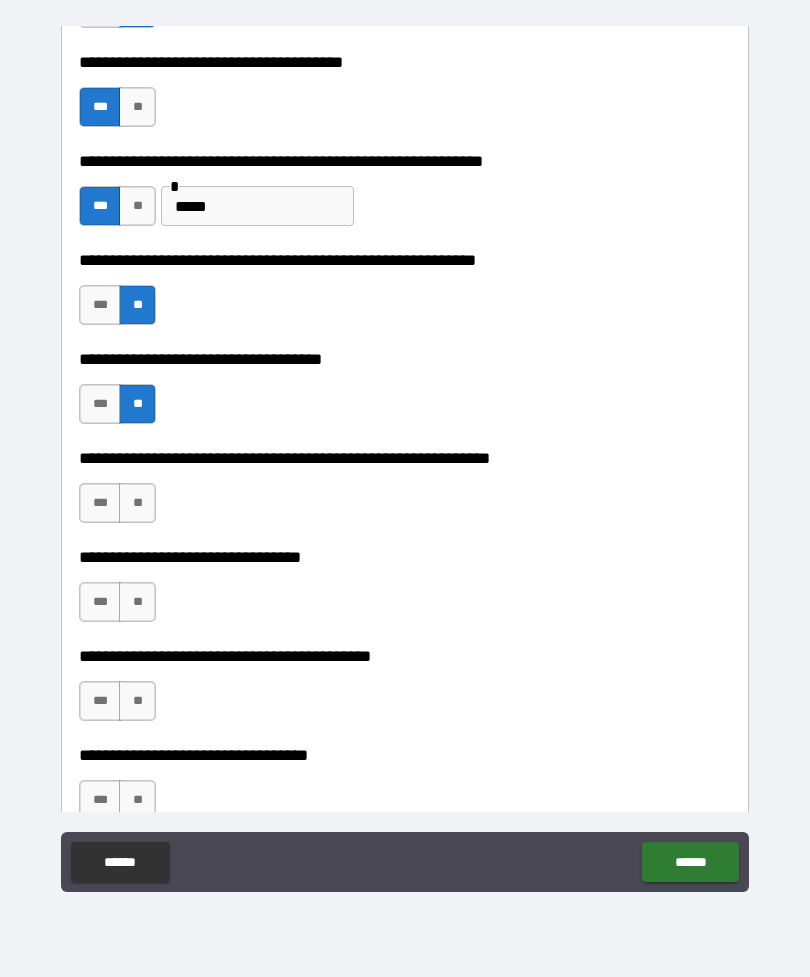 click on "**" at bounding box center (137, 503) 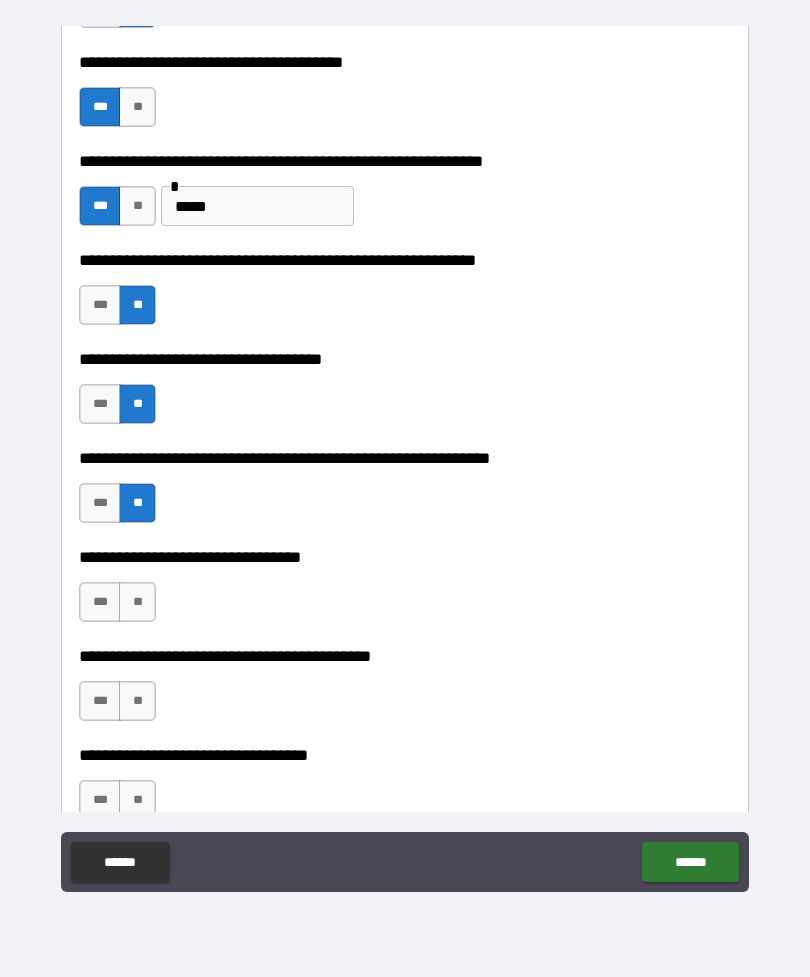 click on "**" at bounding box center [137, 602] 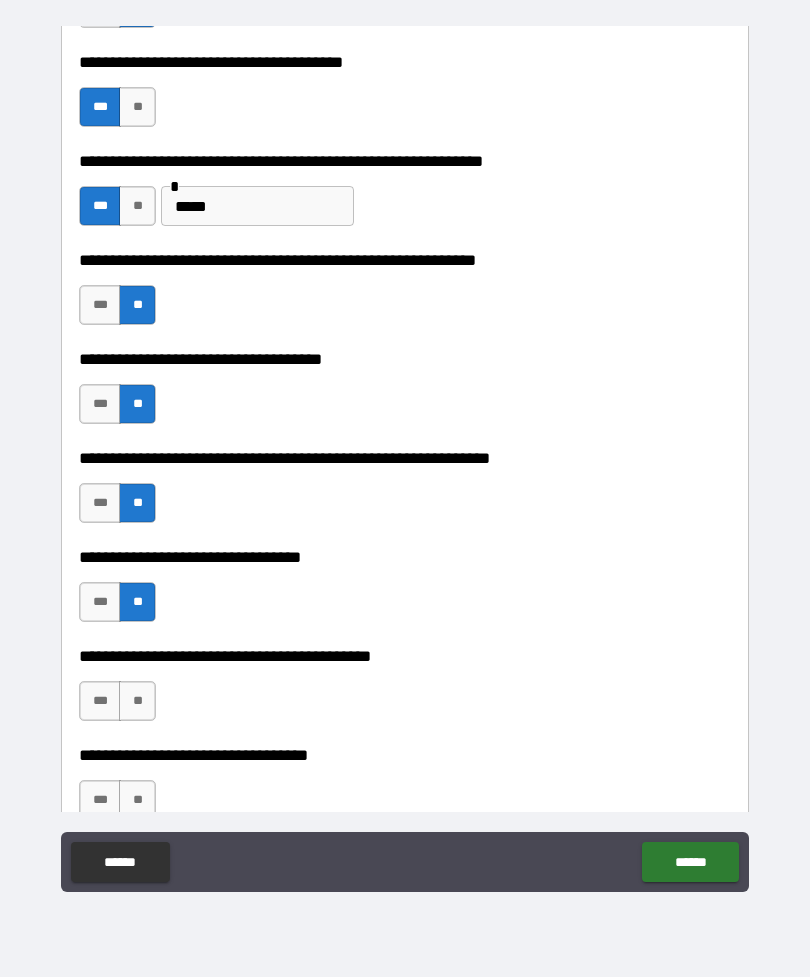click on "**" at bounding box center (137, 701) 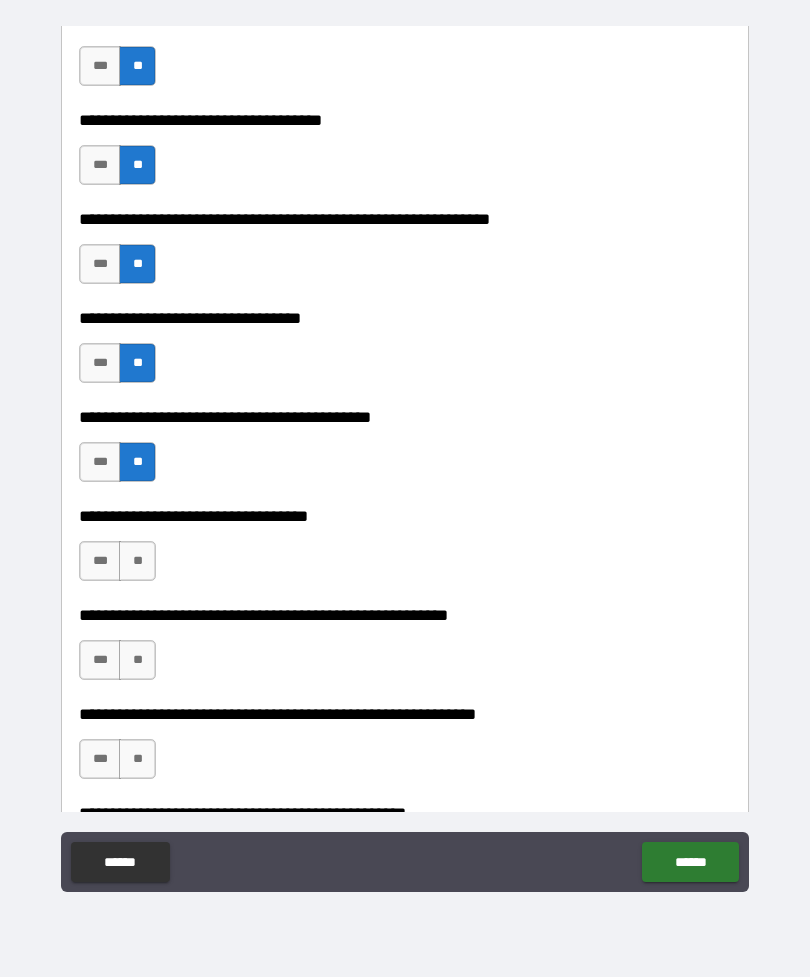 scroll, scrollTop: 1349, scrollLeft: 0, axis: vertical 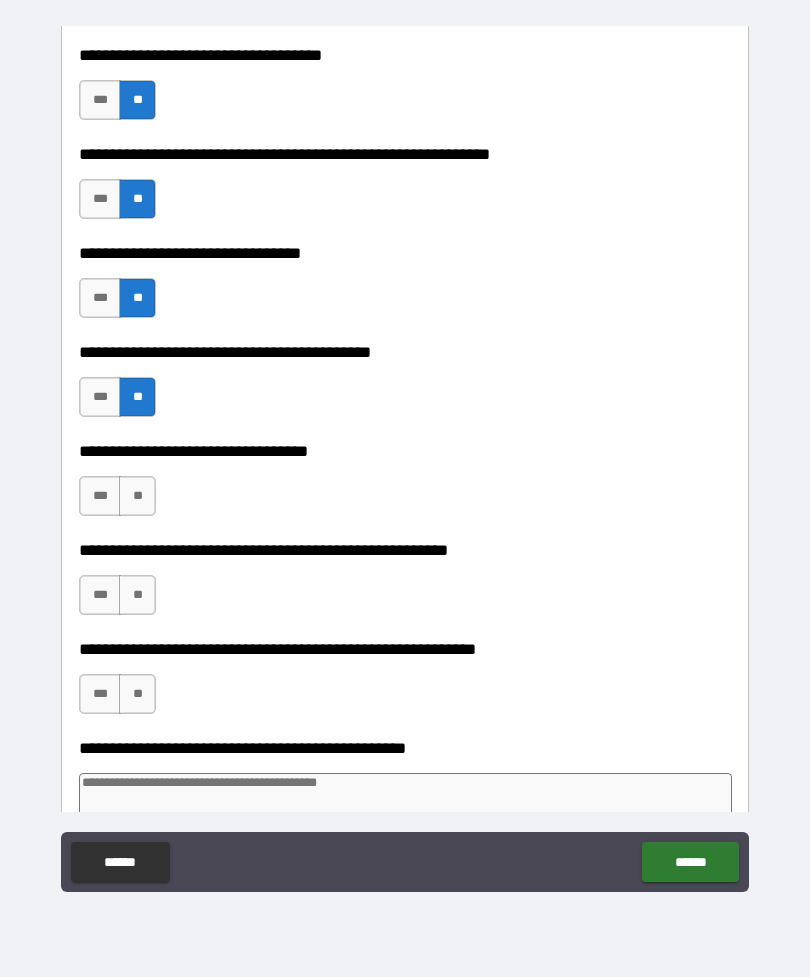 click on "**" at bounding box center (137, 496) 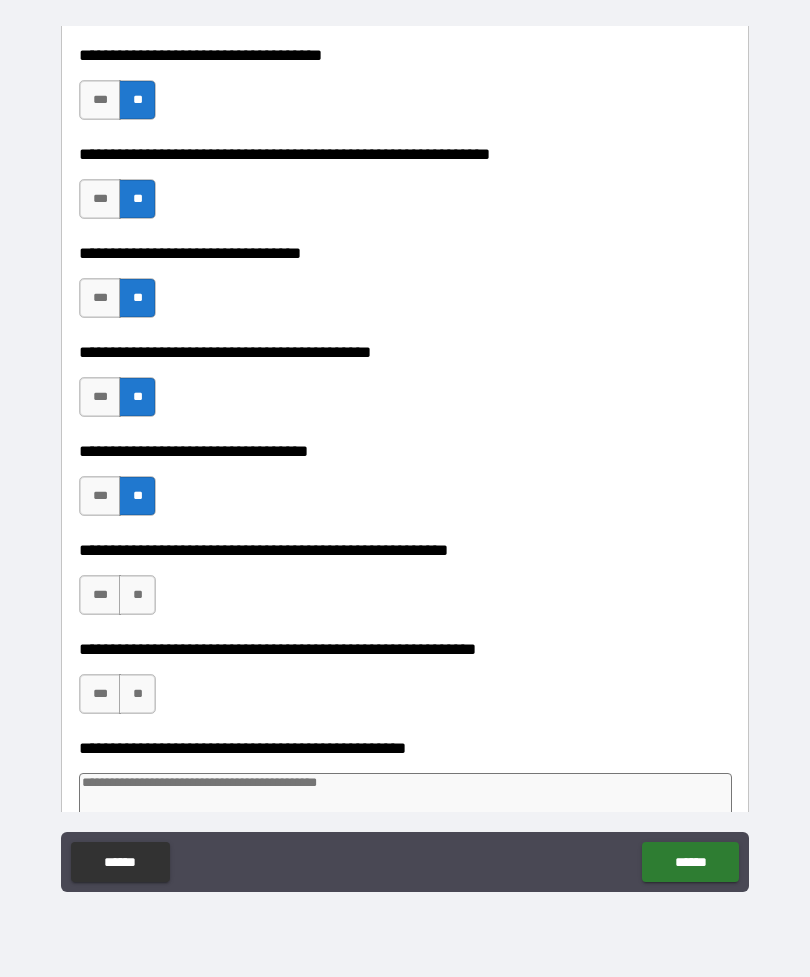 click on "***" at bounding box center (100, 595) 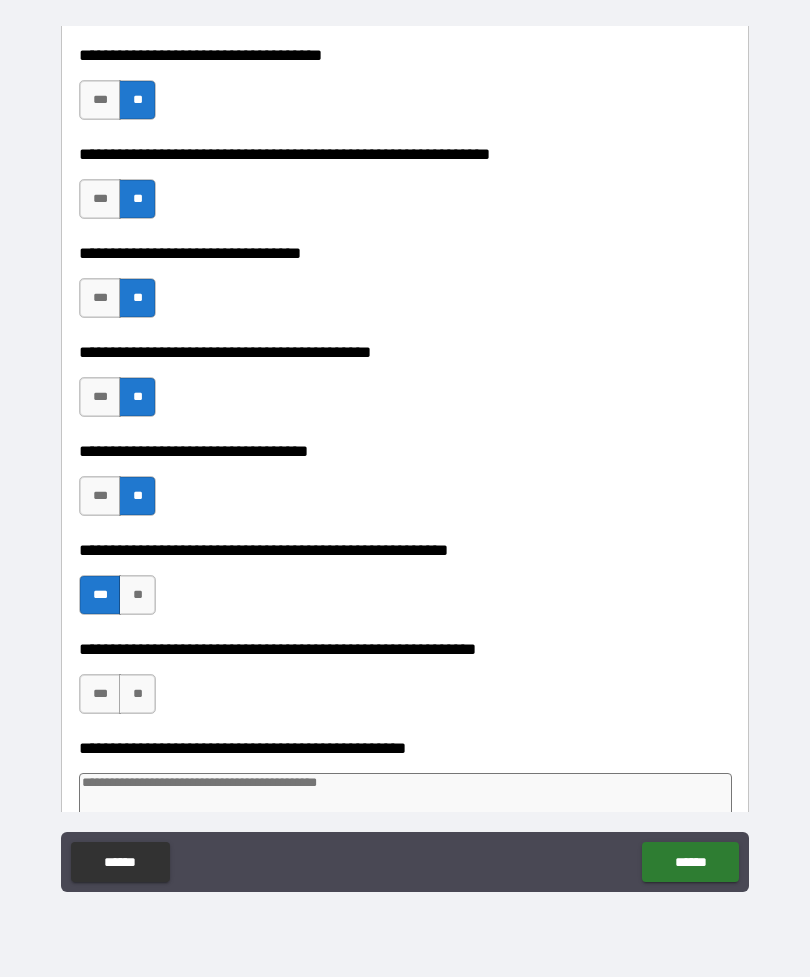 click on "**" at bounding box center (137, 694) 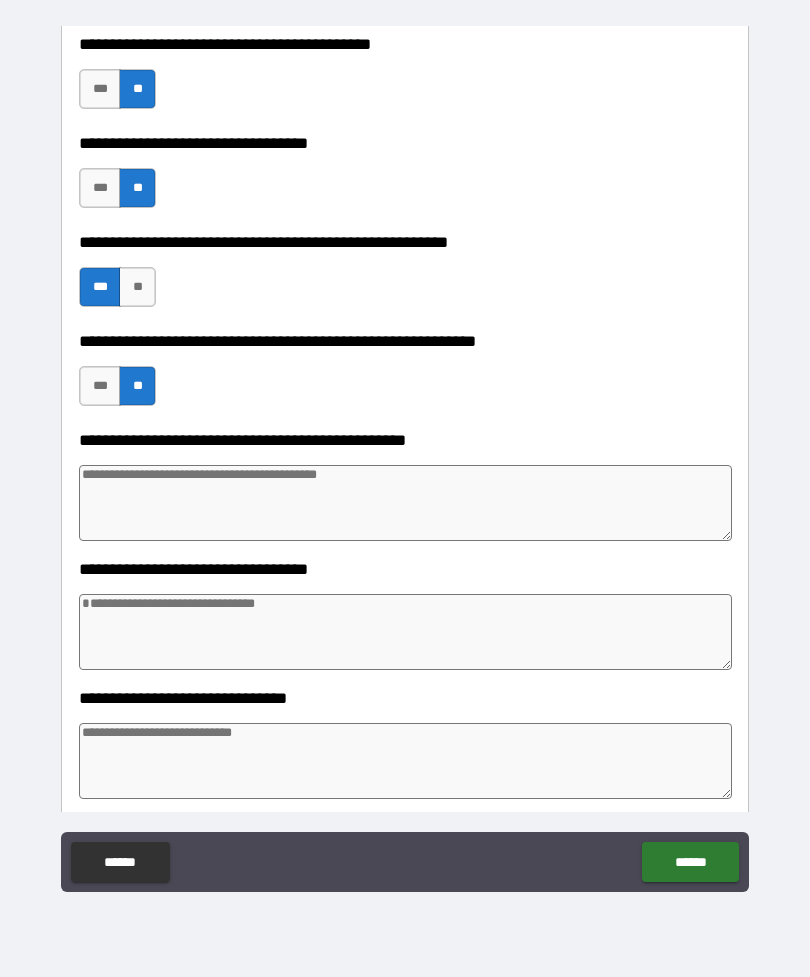 scroll, scrollTop: 1658, scrollLeft: 0, axis: vertical 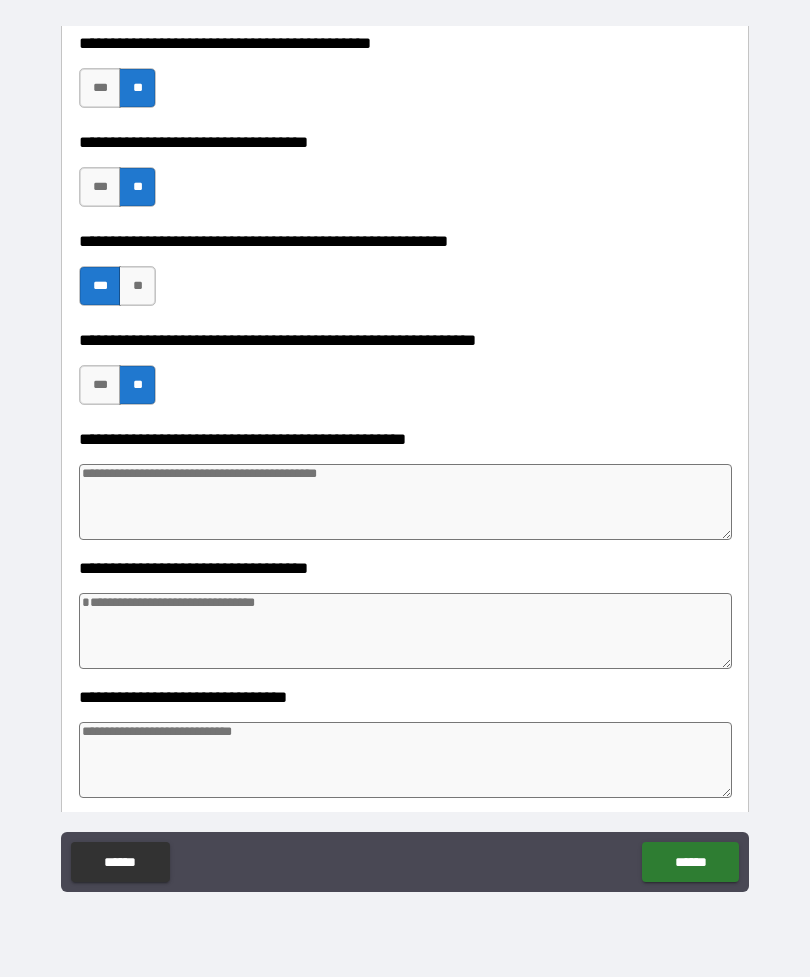 click at bounding box center (405, 502) 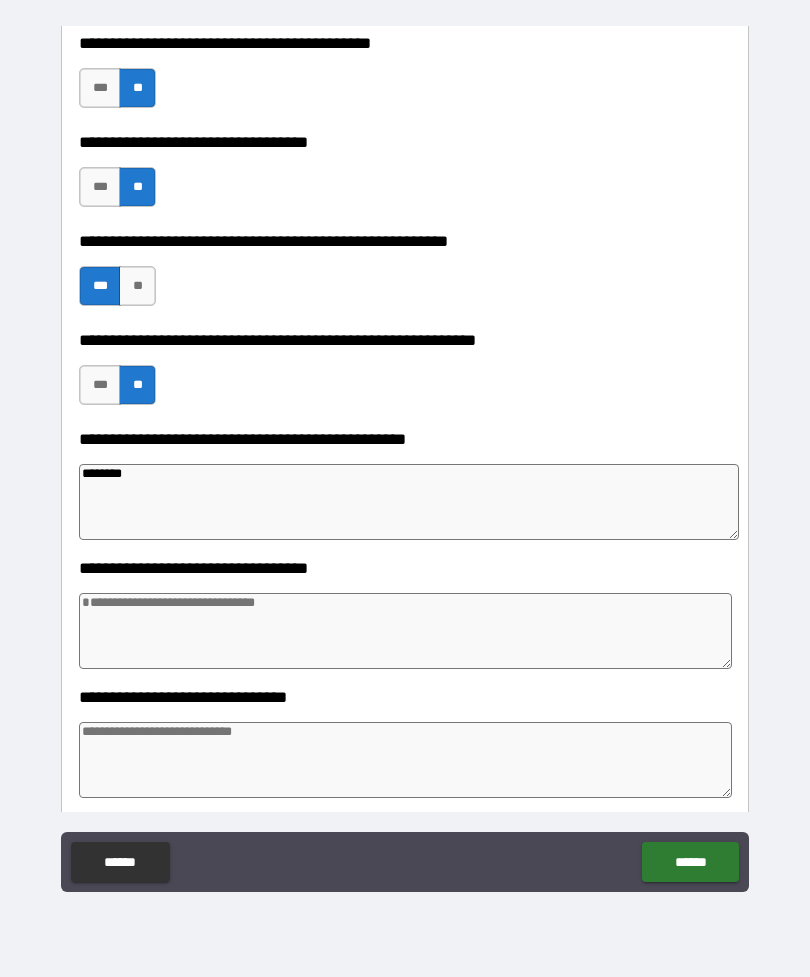 scroll, scrollTop: 1832, scrollLeft: 0, axis: vertical 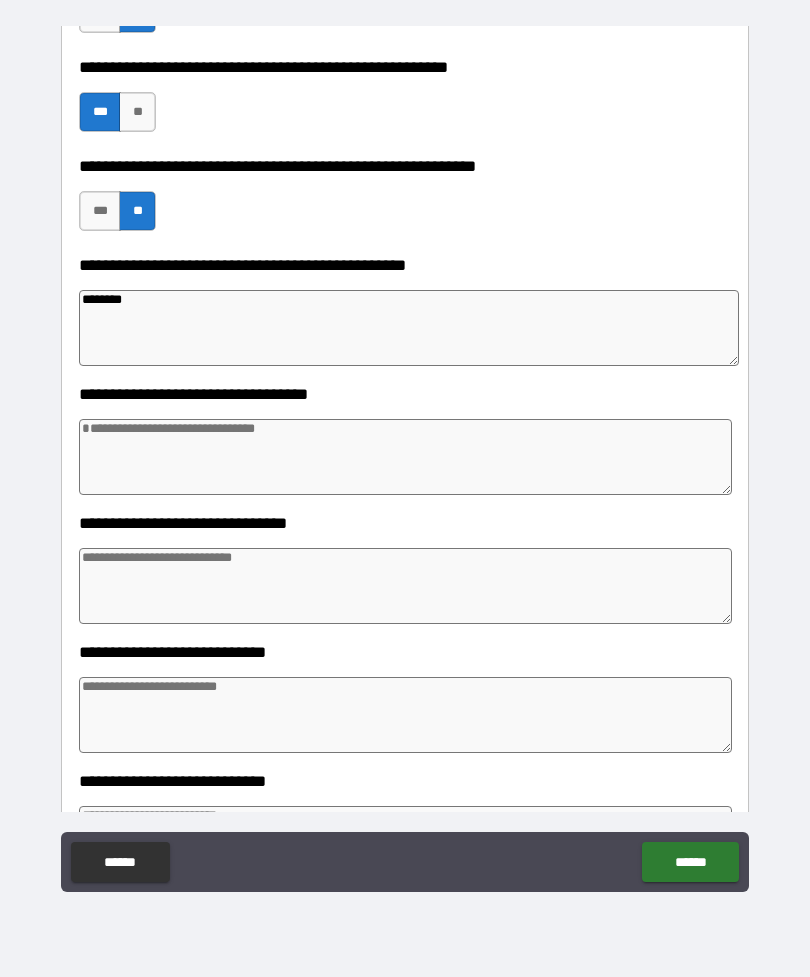 click at bounding box center [405, 457] 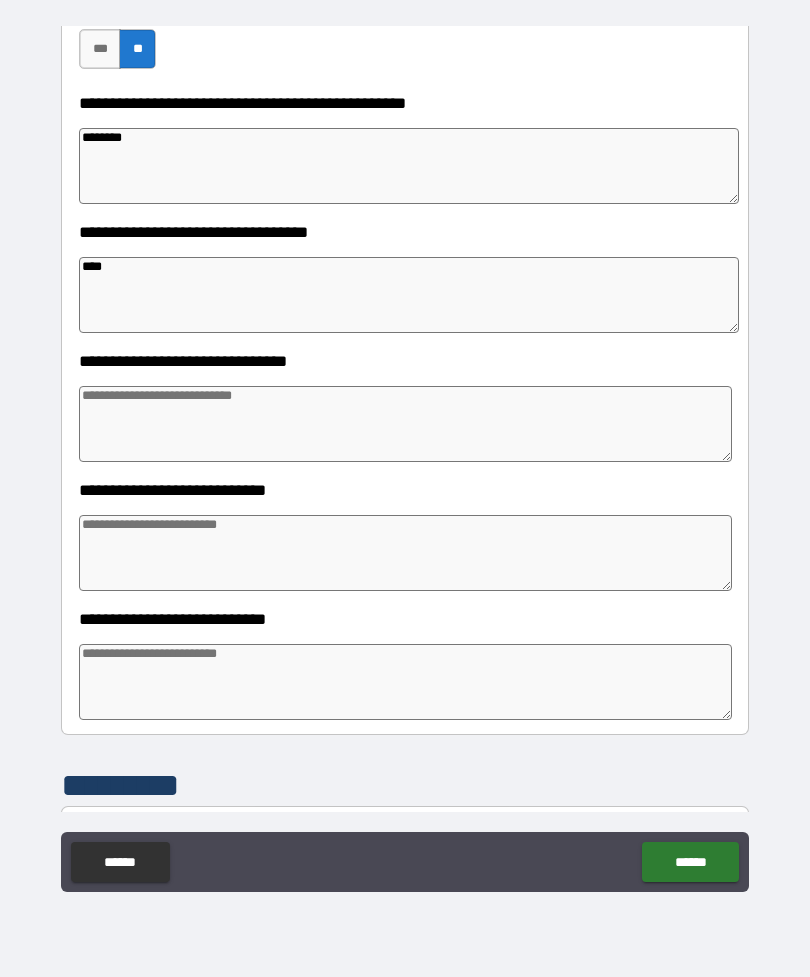 scroll, scrollTop: 1993, scrollLeft: 0, axis: vertical 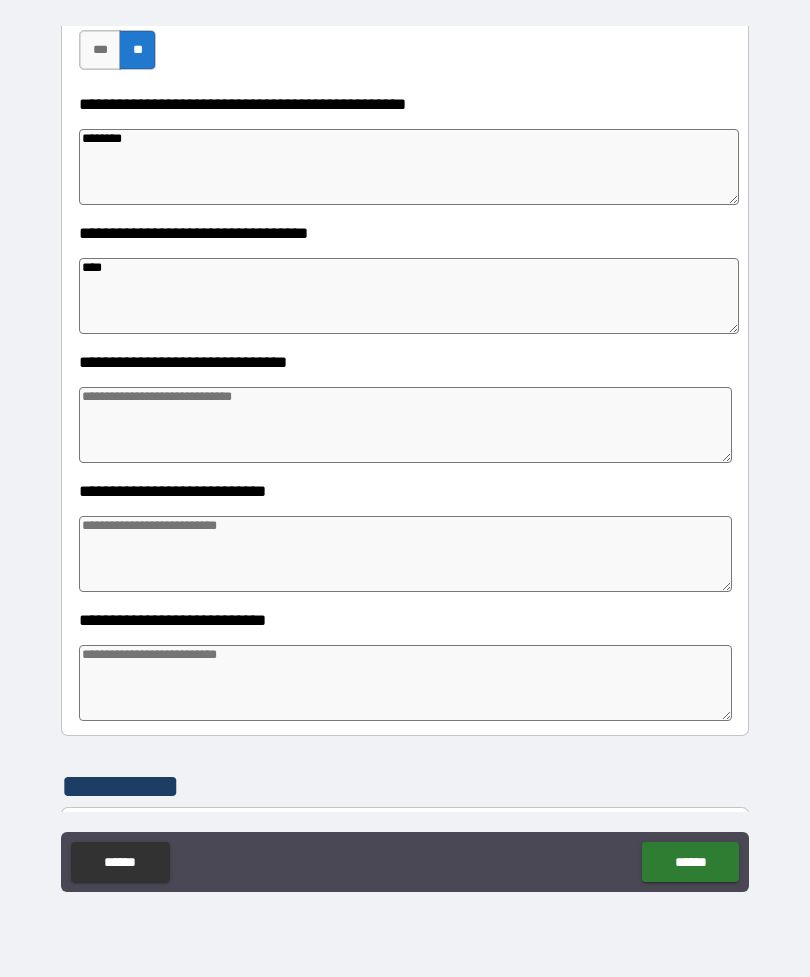 click at bounding box center (405, 425) 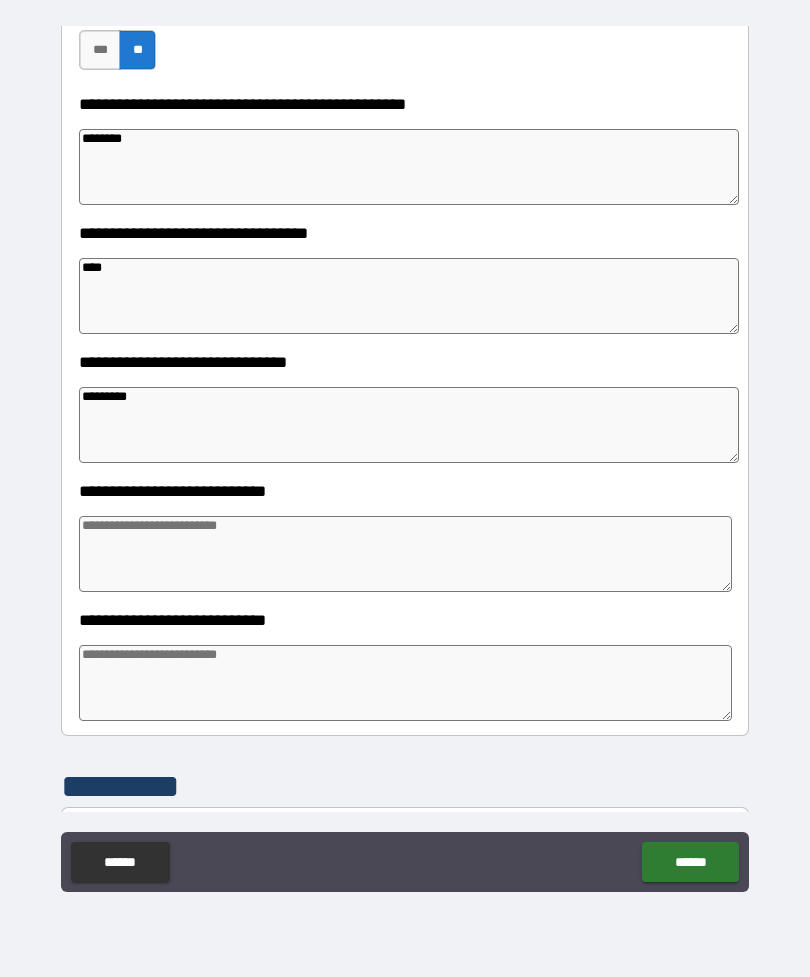 click at bounding box center (405, 554) 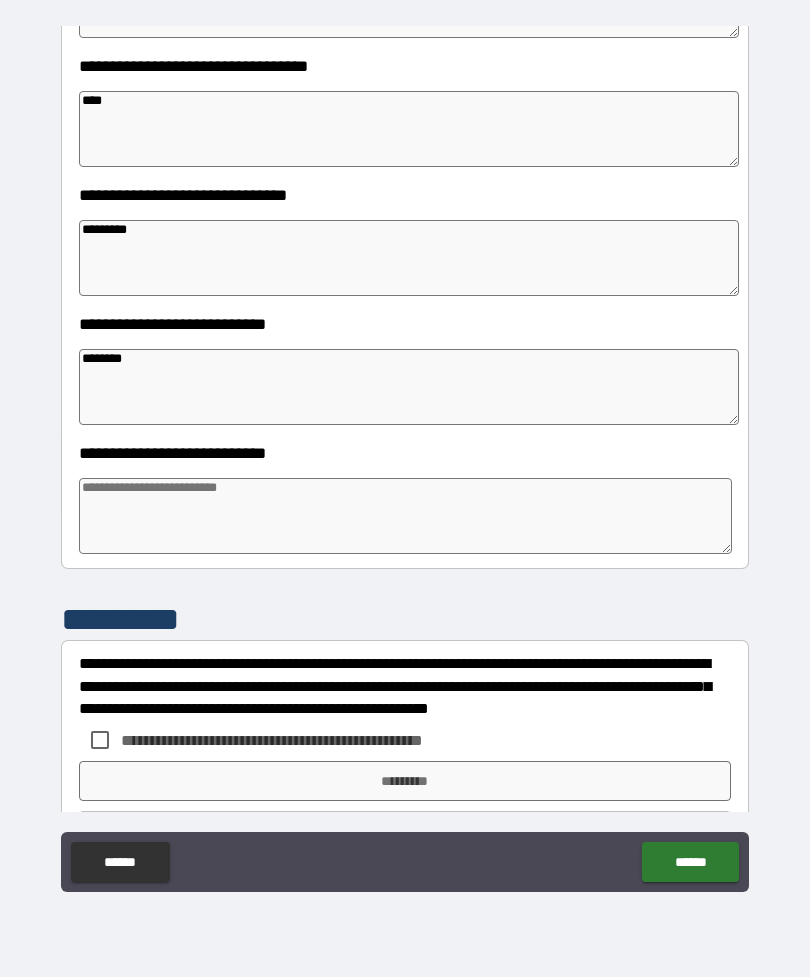 scroll, scrollTop: 2157, scrollLeft: 0, axis: vertical 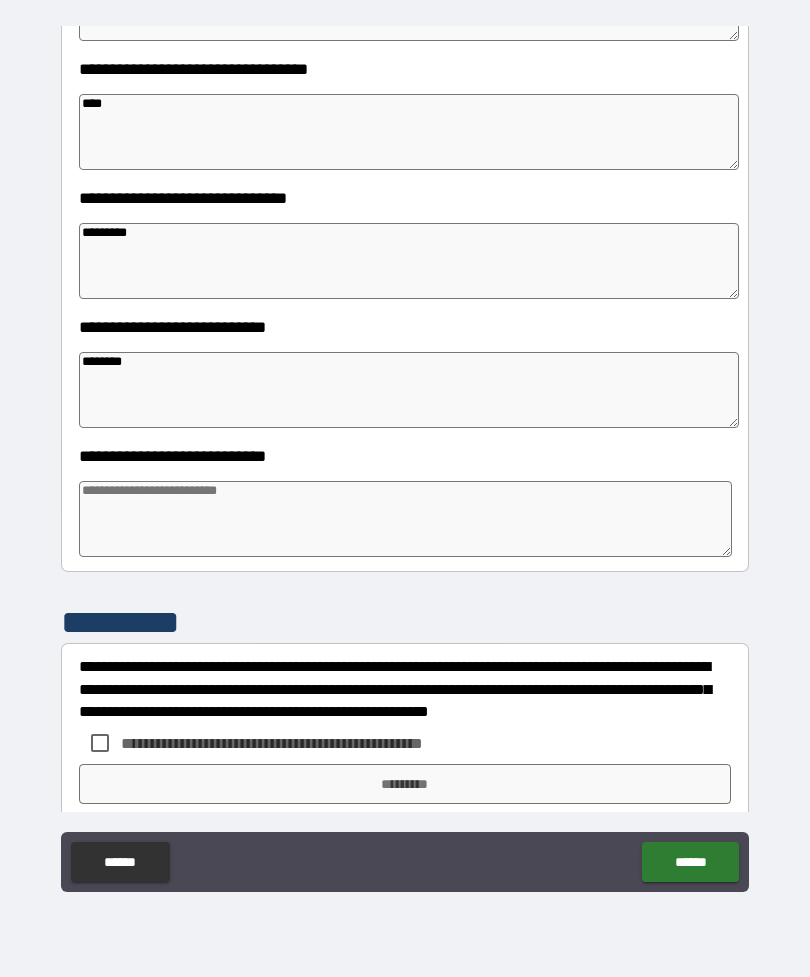 click at bounding box center (405, 519) 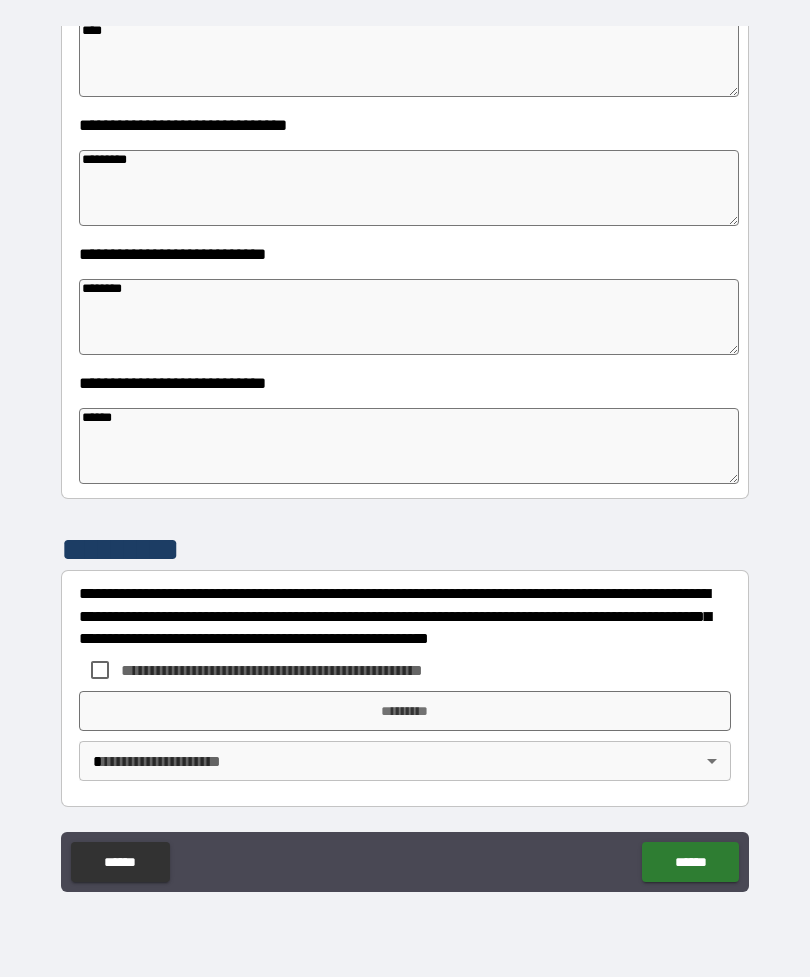scroll, scrollTop: 2230, scrollLeft: 0, axis: vertical 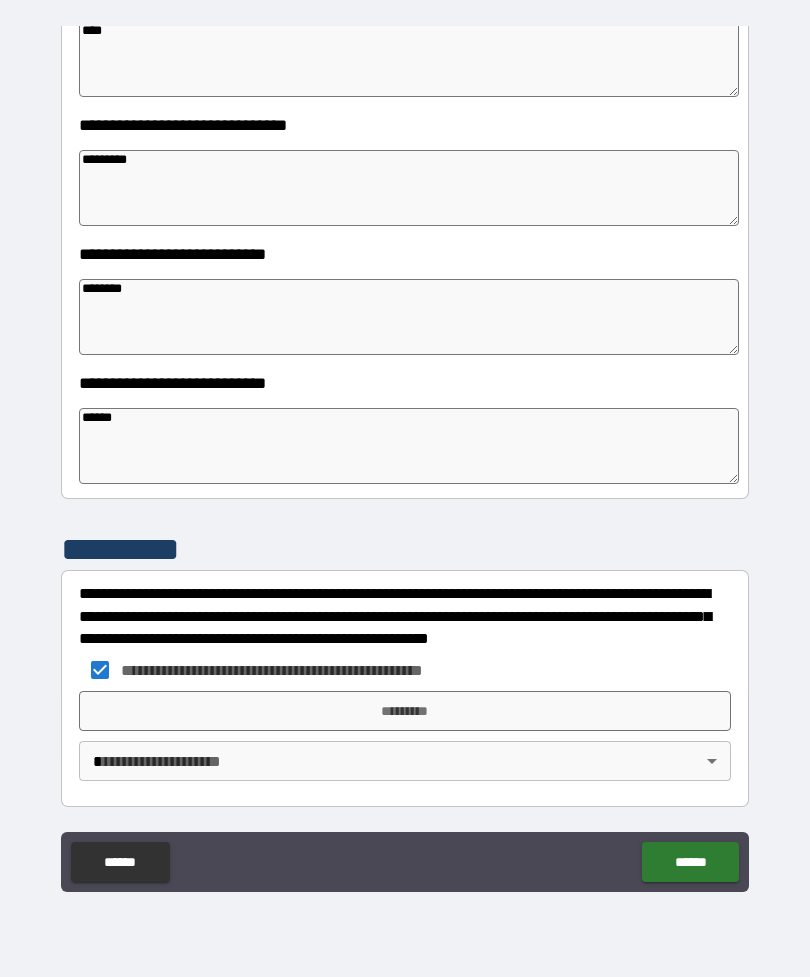 click on "*********" at bounding box center [405, 711] 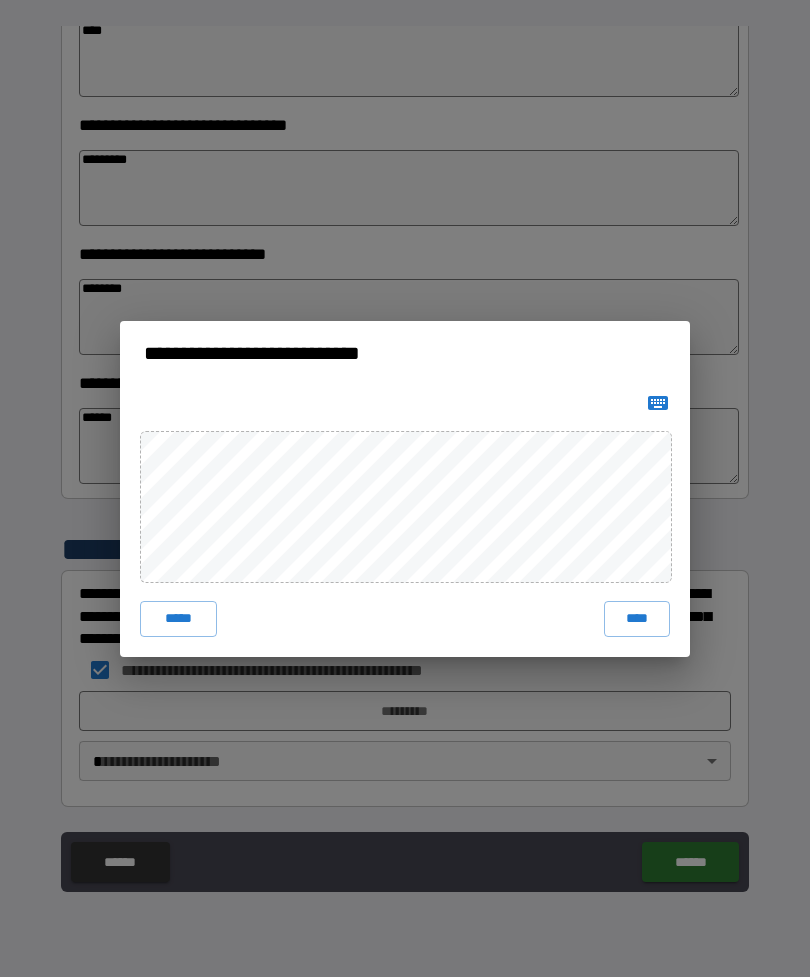 click on "****" at bounding box center [637, 619] 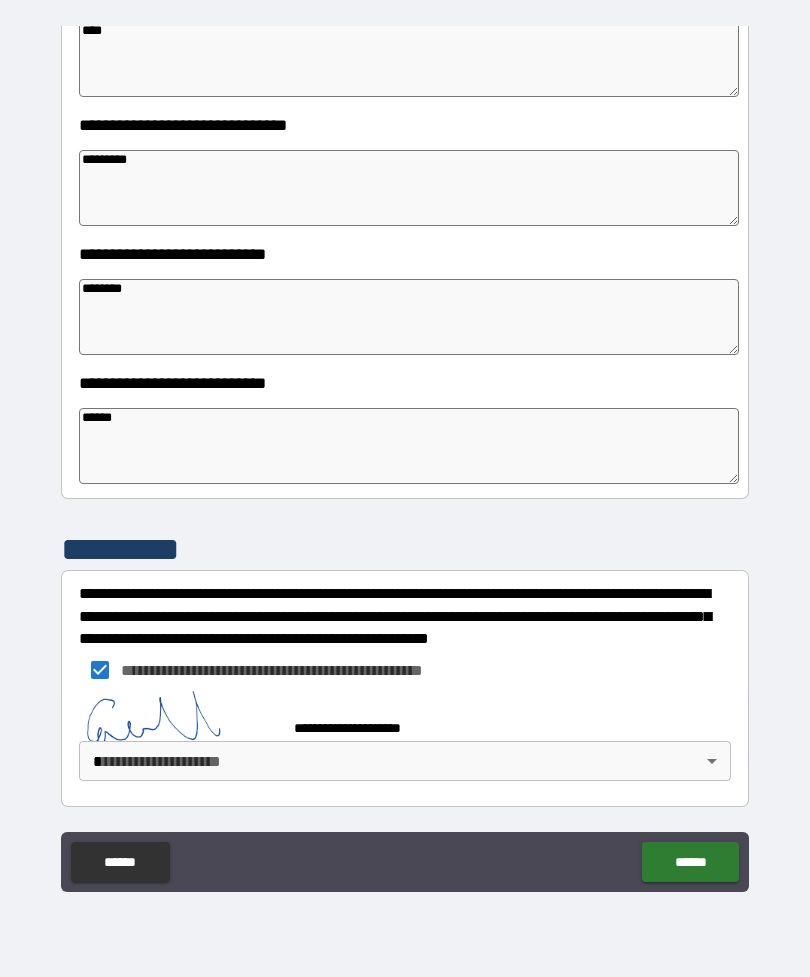 scroll, scrollTop: 2220, scrollLeft: 0, axis: vertical 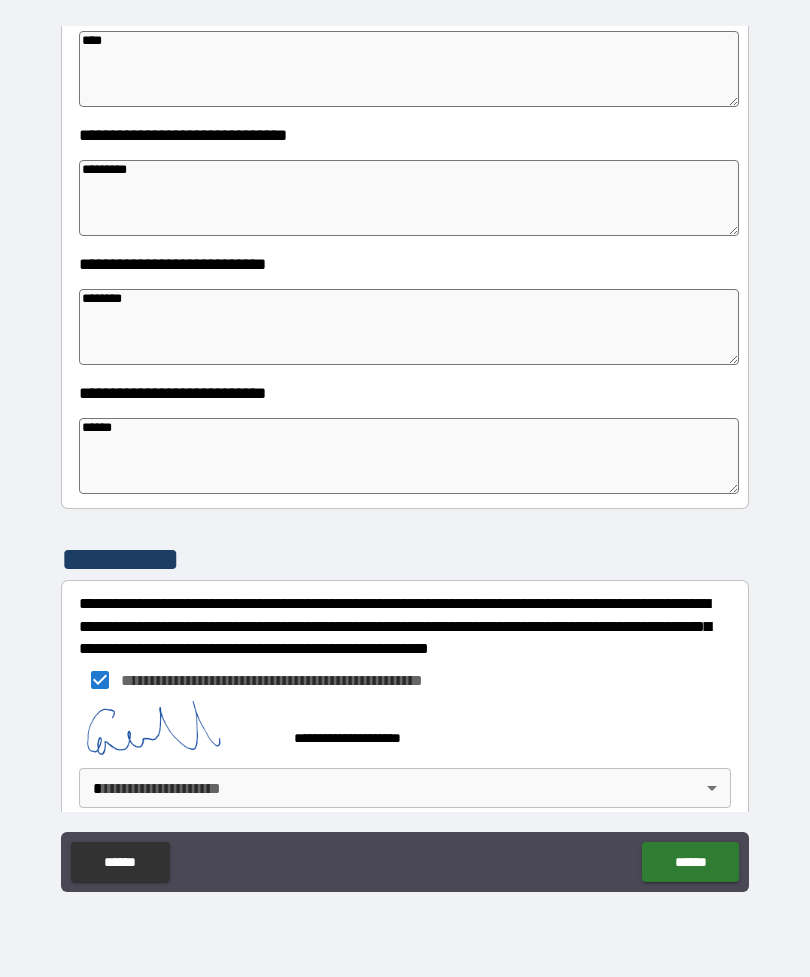 click on "**********" at bounding box center [405, 456] 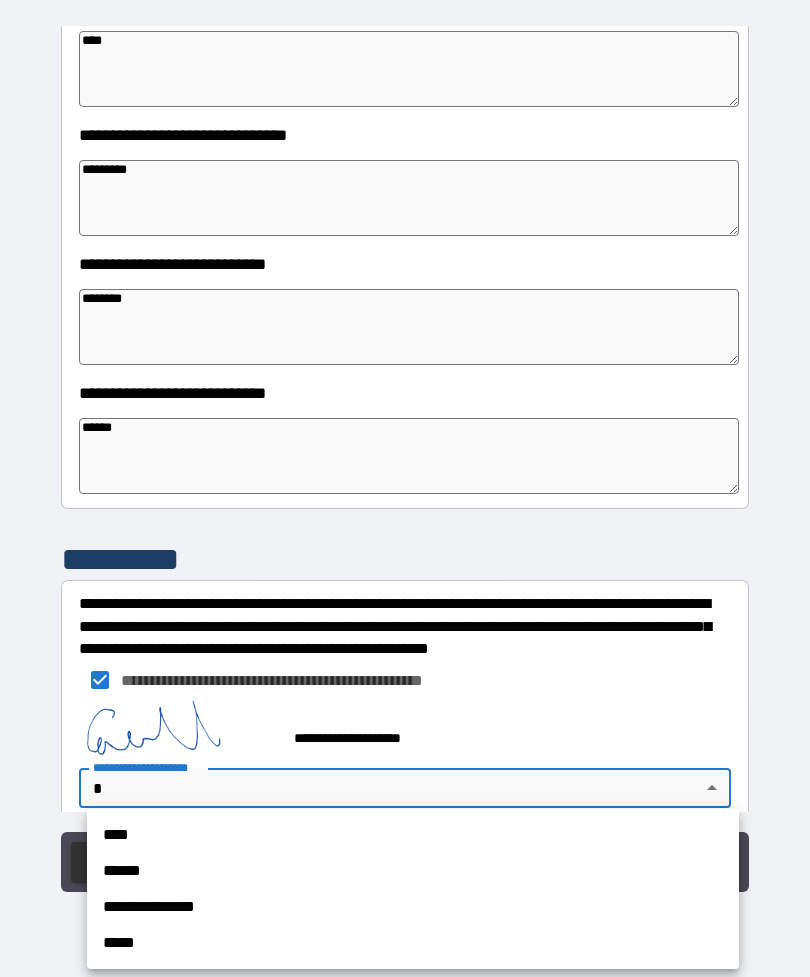 click on "**********" at bounding box center [413, 907] 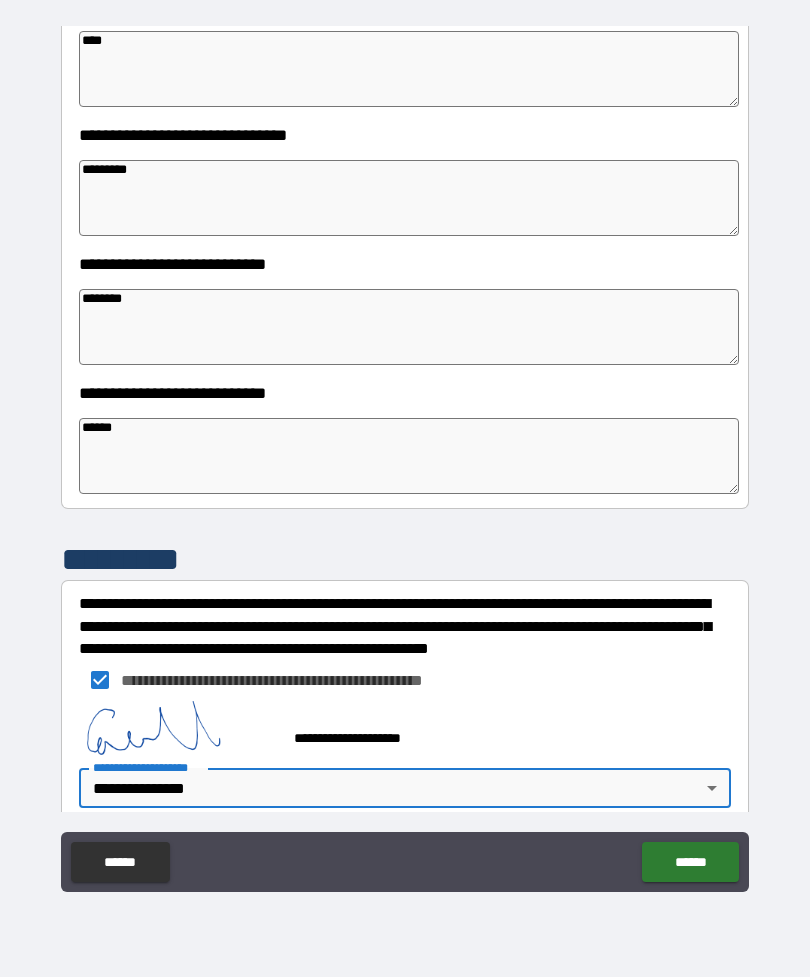 click on "******" at bounding box center [690, 862] 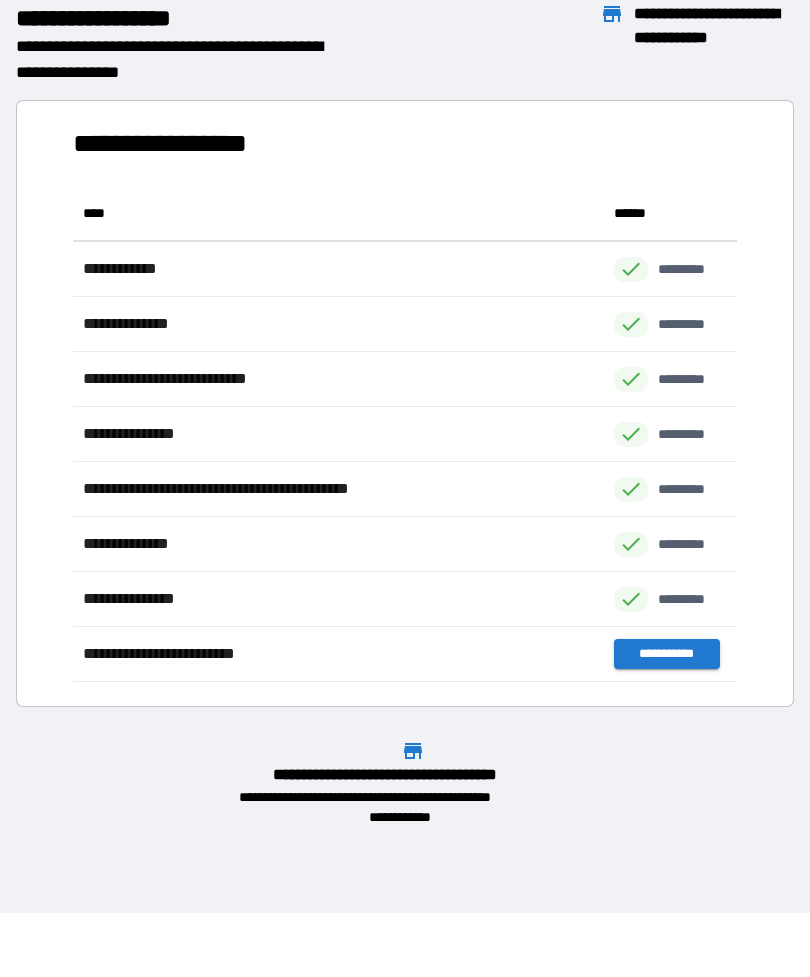 scroll, scrollTop: 496, scrollLeft: 664, axis: both 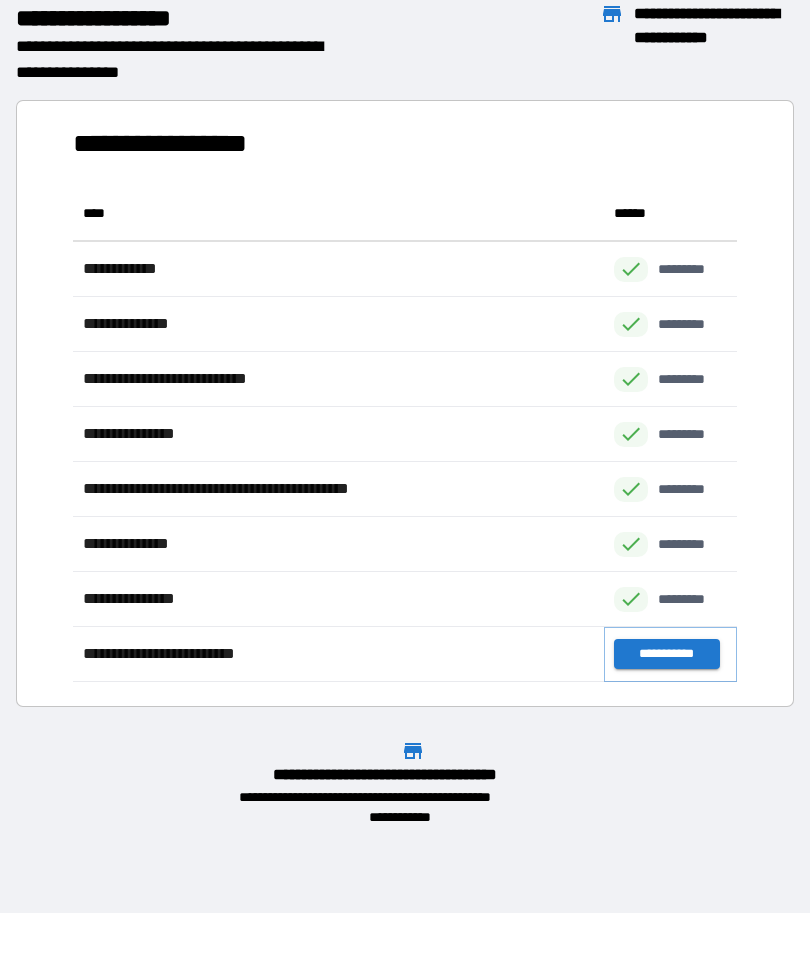 click on "**********" at bounding box center [666, 654] 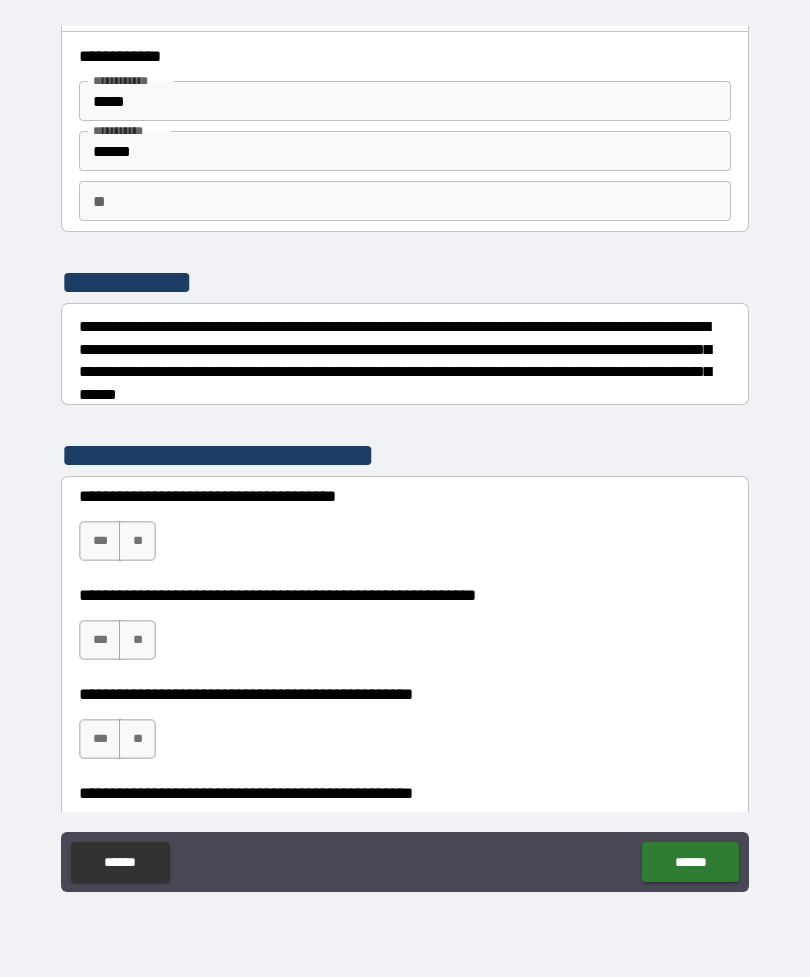 scroll, scrollTop: 39, scrollLeft: 0, axis: vertical 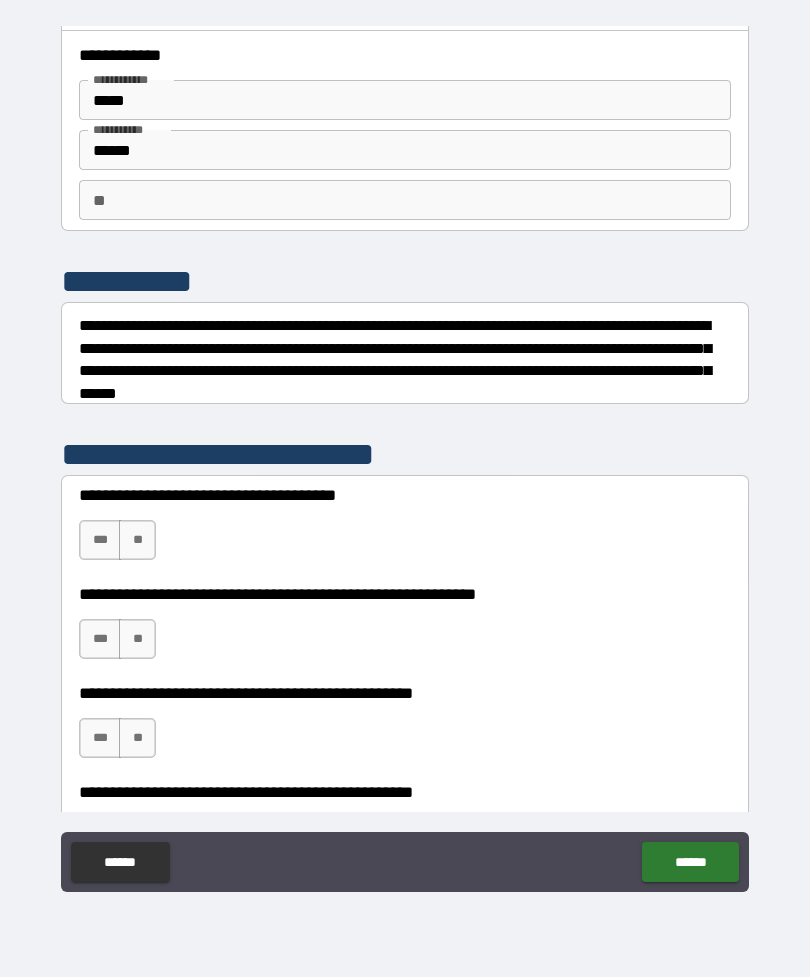 click on "**" at bounding box center [137, 540] 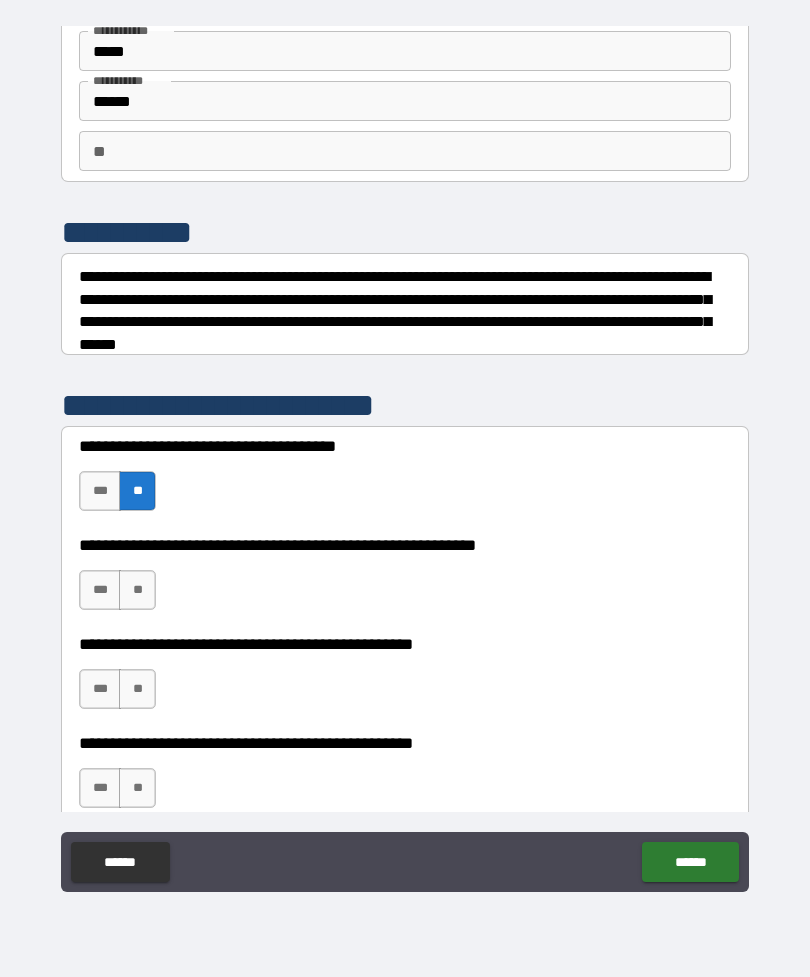 scroll, scrollTop: 139, scrollLeft: 0, axis: vertical 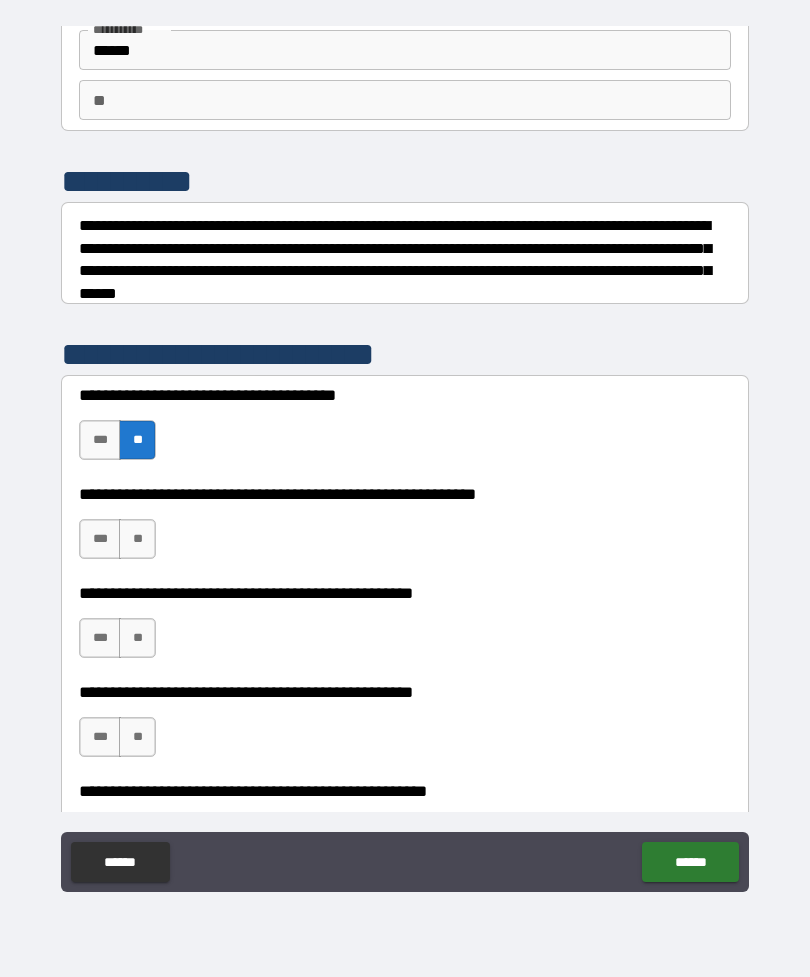 click on "**" at bounding box center [137, 539] 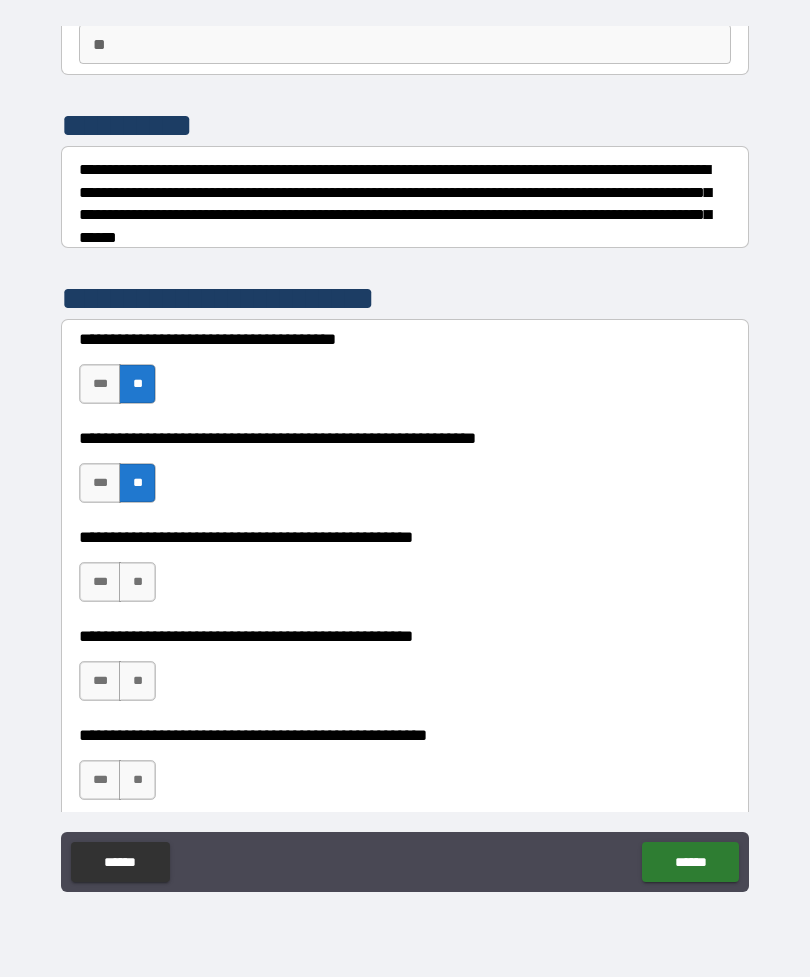 click on "**" at bounding box center [137, 582] 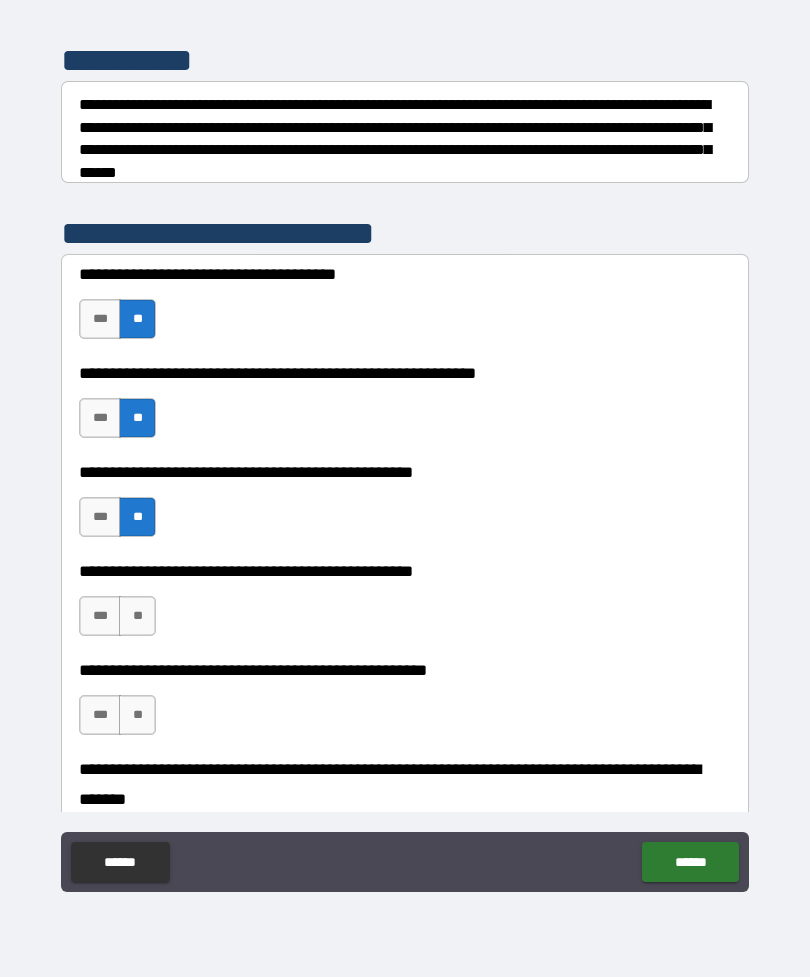 click on "**" at bounding box center [137, 616] 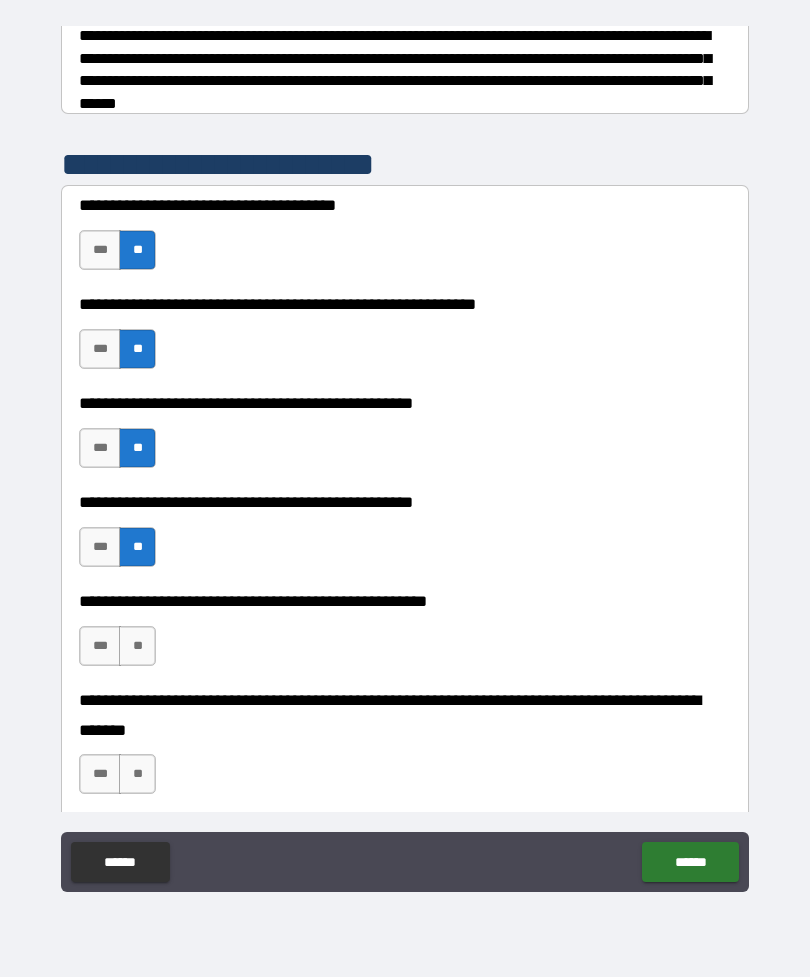 scroll, scrollTop: 358, scrollLeft: 0, axis: vertical 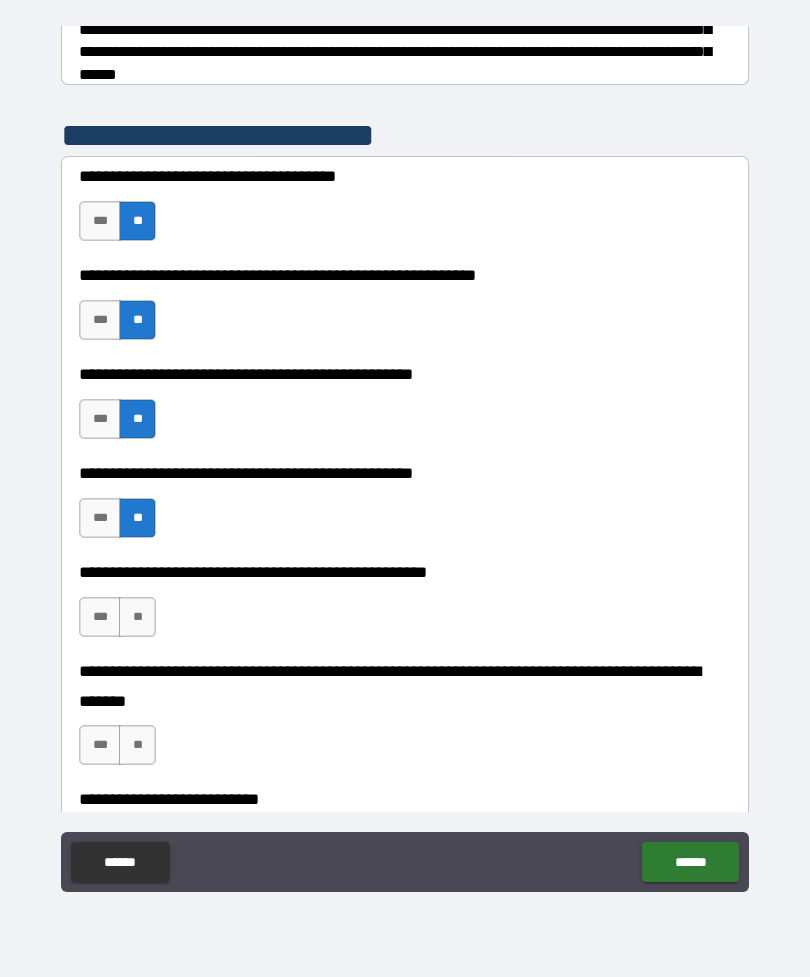 click on "**" at bounding box center [137, 617] 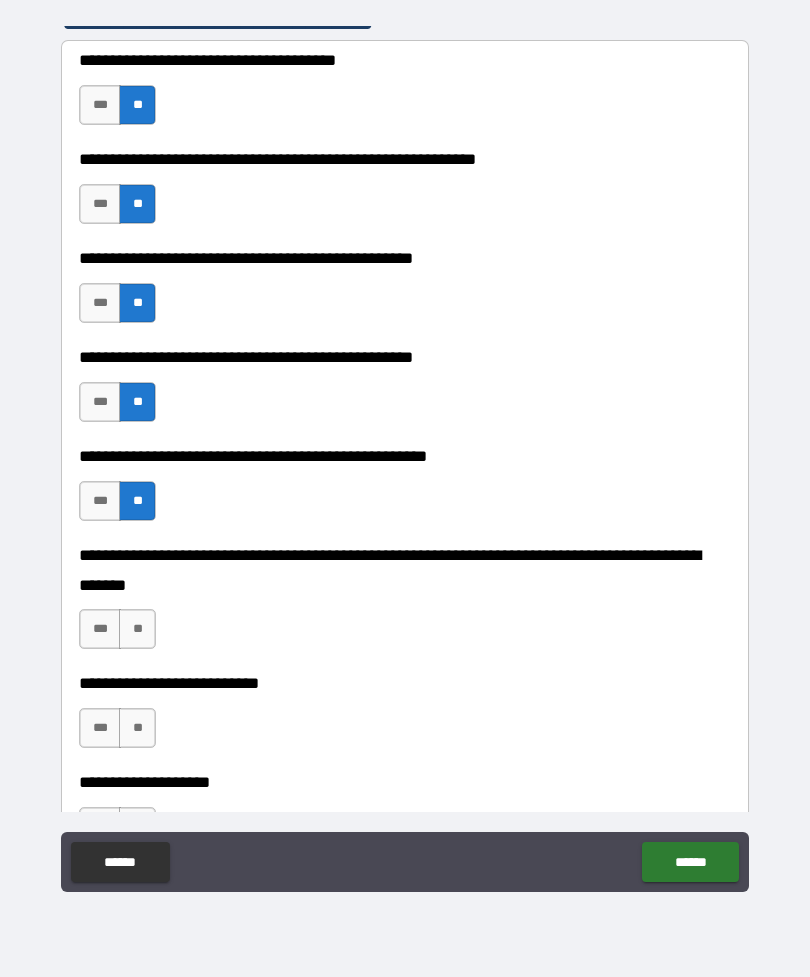 scroll, scrollTop: 476, scrollLeft: 0, axis: vertical 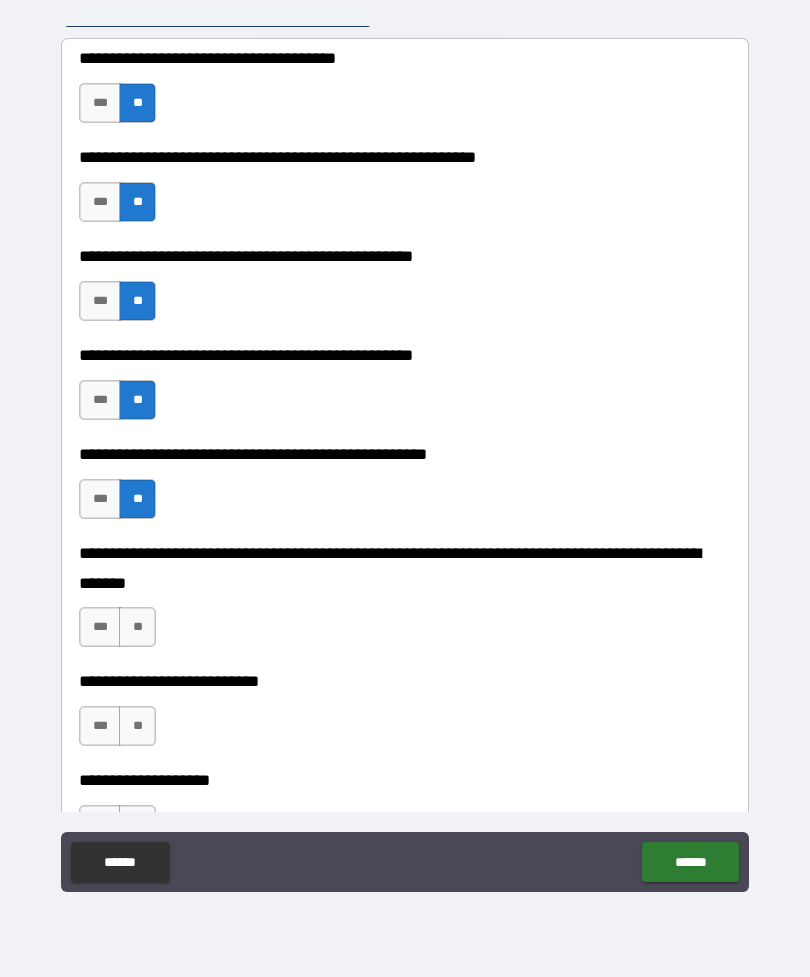 click on "**" at bounding box center [137, 627] 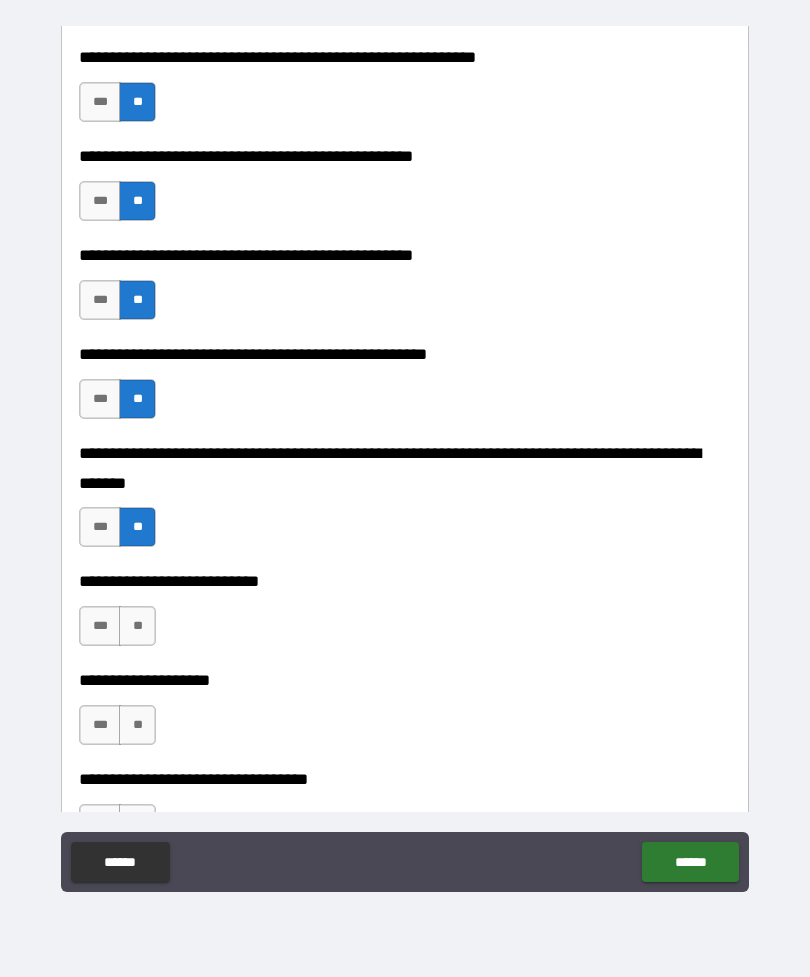 scroll, scrollTop: 594, scrollLeft: 0, axis: vertical 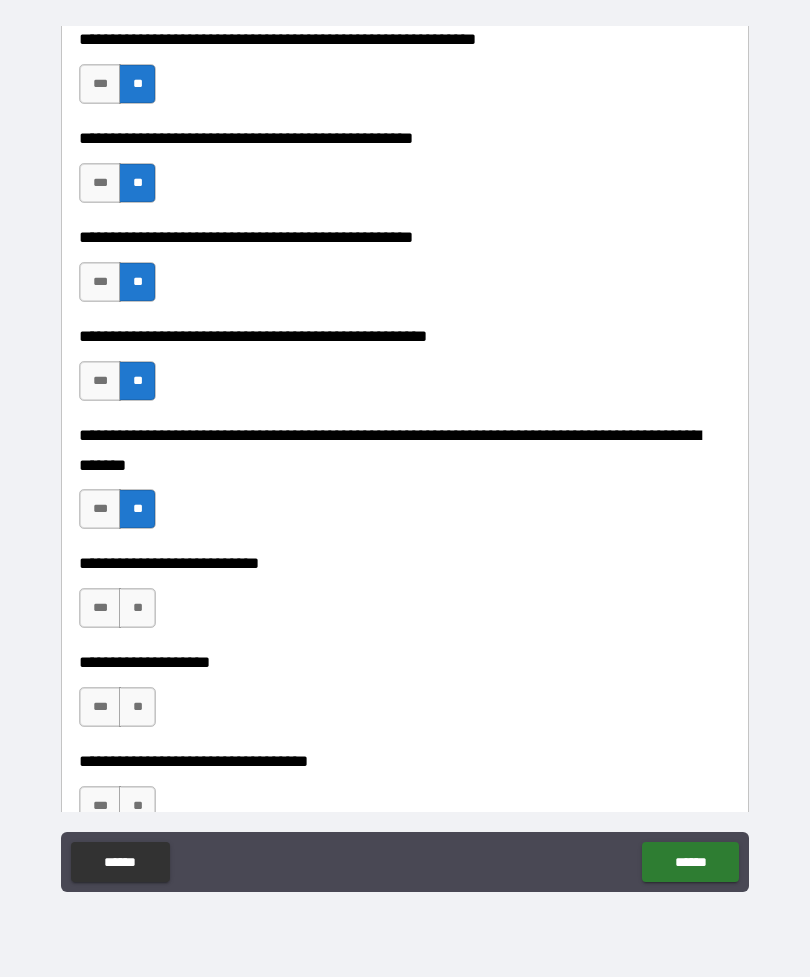 click on "**" at bounding box center [137, 608] 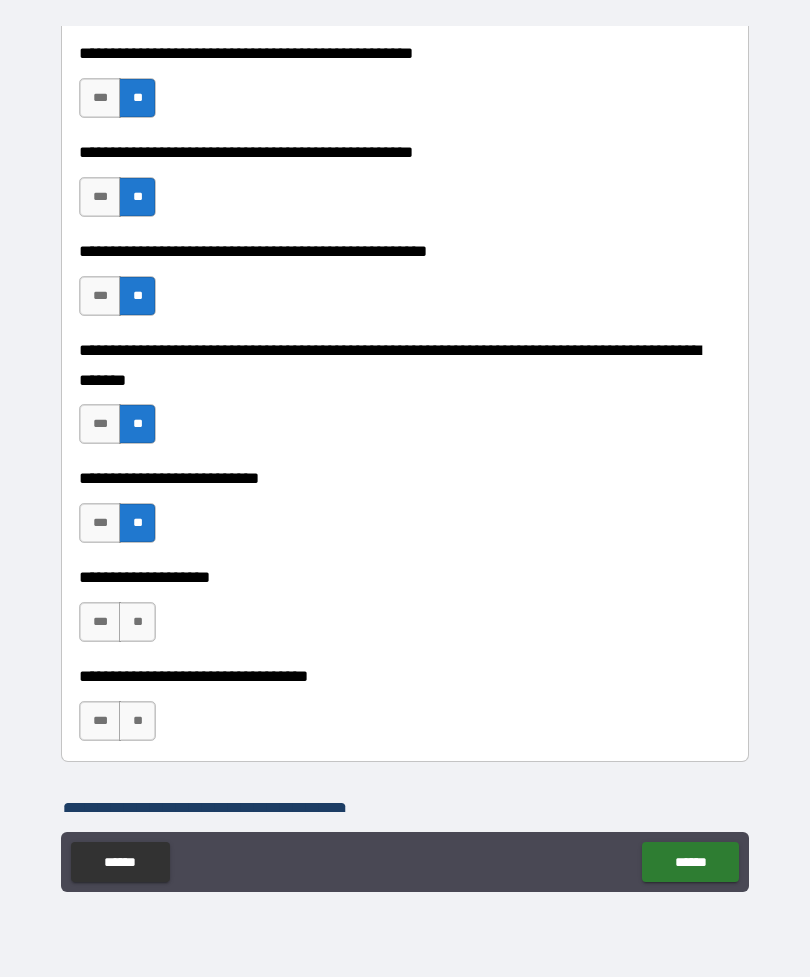 click on "**" at bounding box center (137, 622) 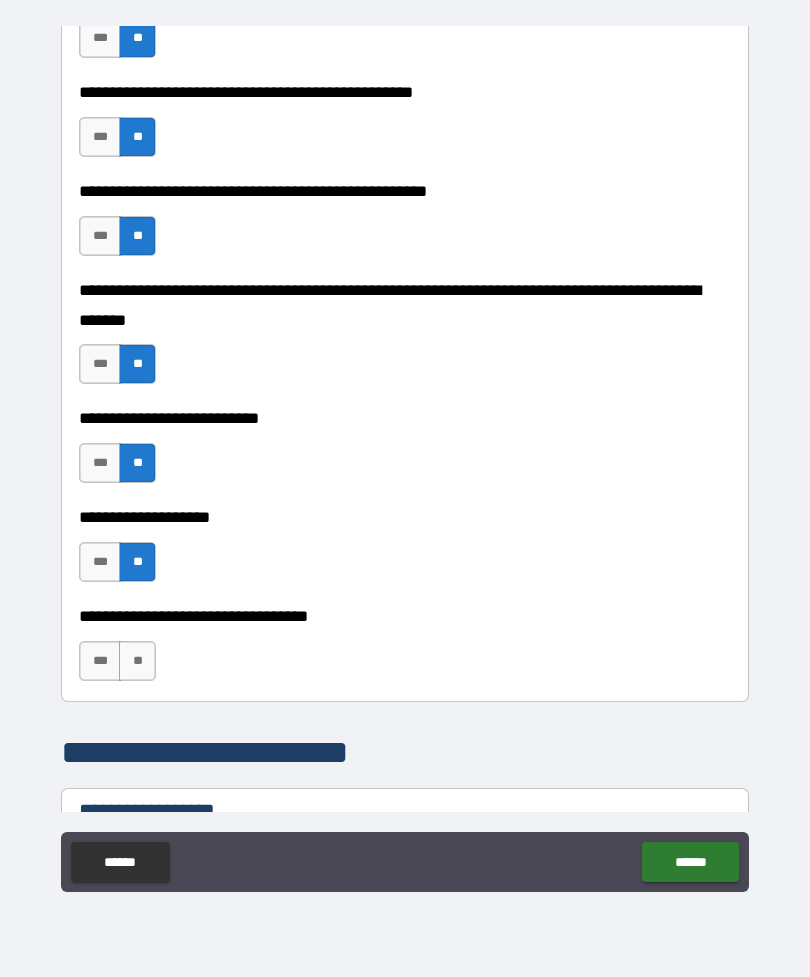 click on "**" at bounding box center (137, 661) 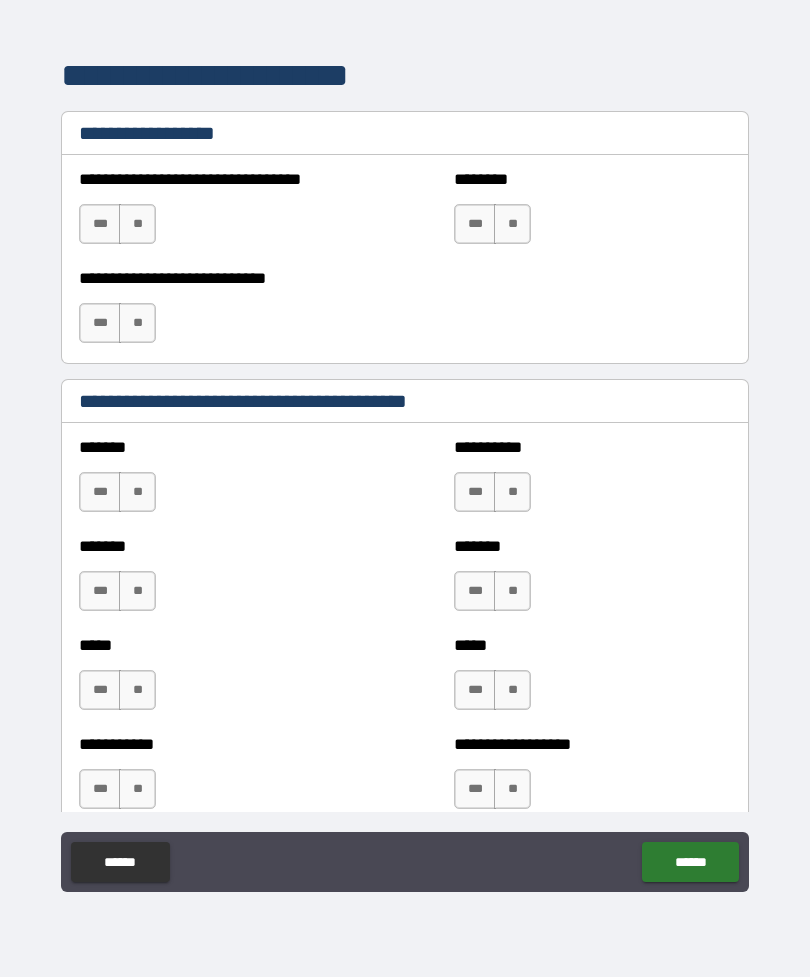 scroll, scrollTop: 1420, scrollLeft: 0, axis: vertical 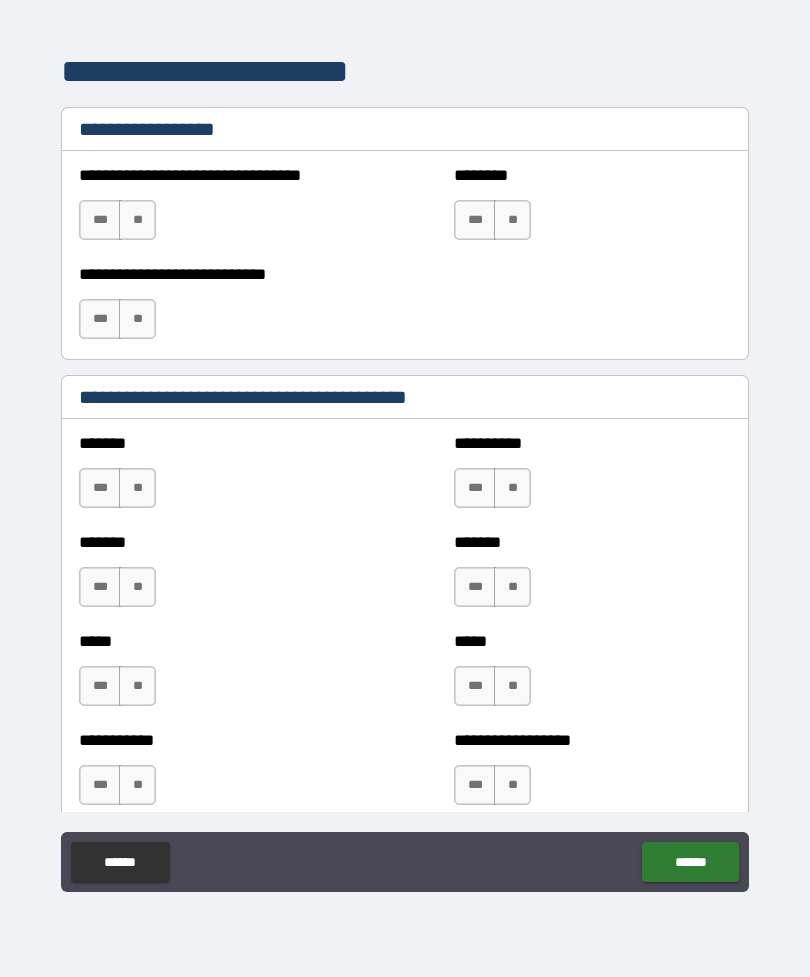 click on "**" at bounding box center [137, 488] 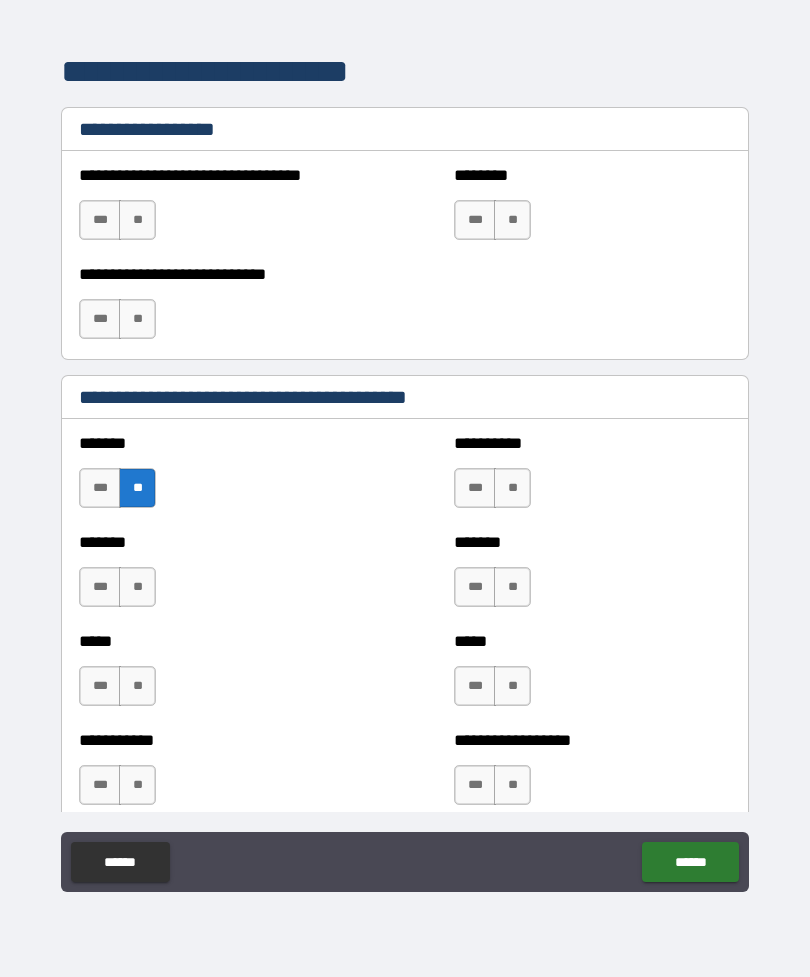 click on "**" at bounding box center (512, 488) 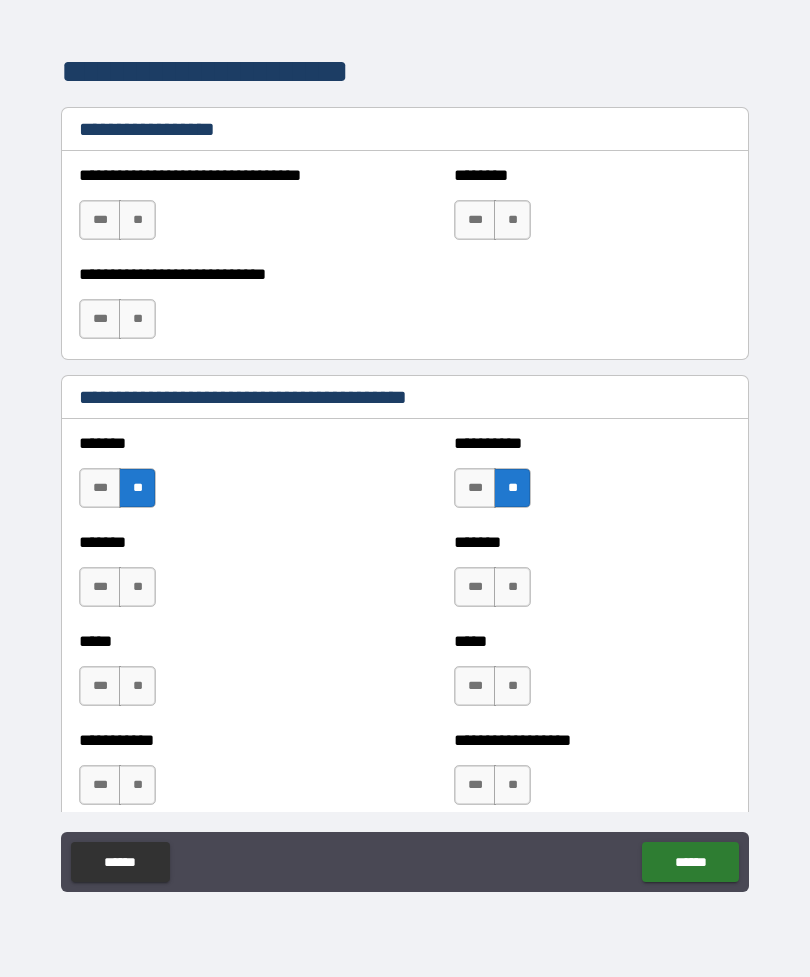click on "**" at bounding box center [137, 587] 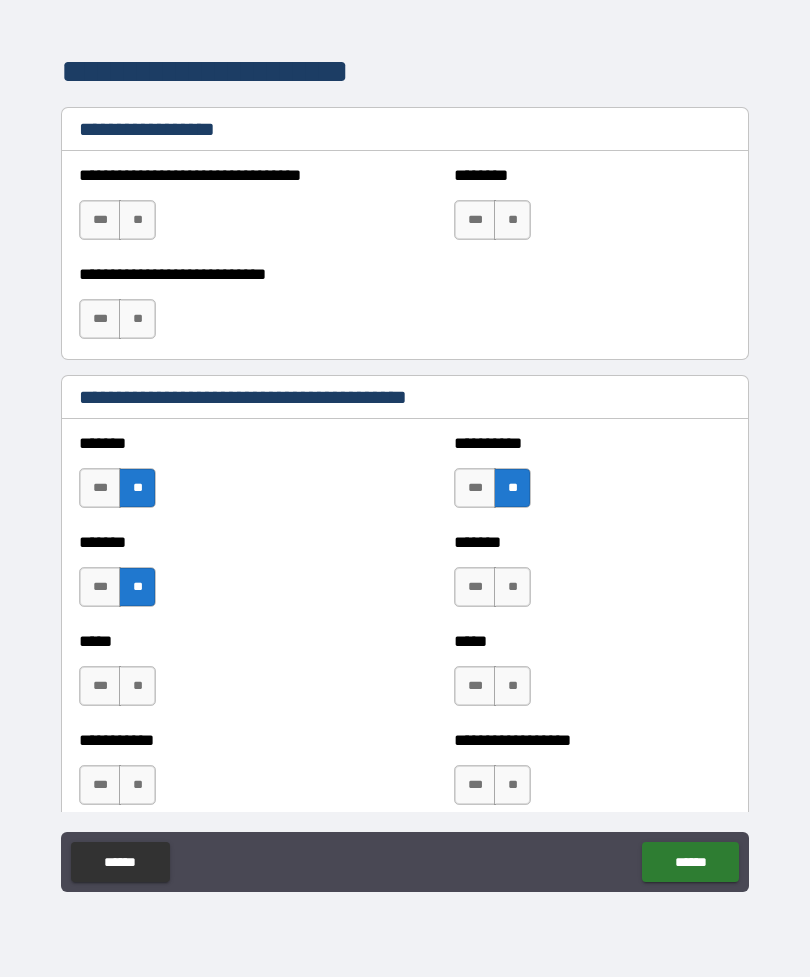 click on "**" at bounding box center [512, 587] 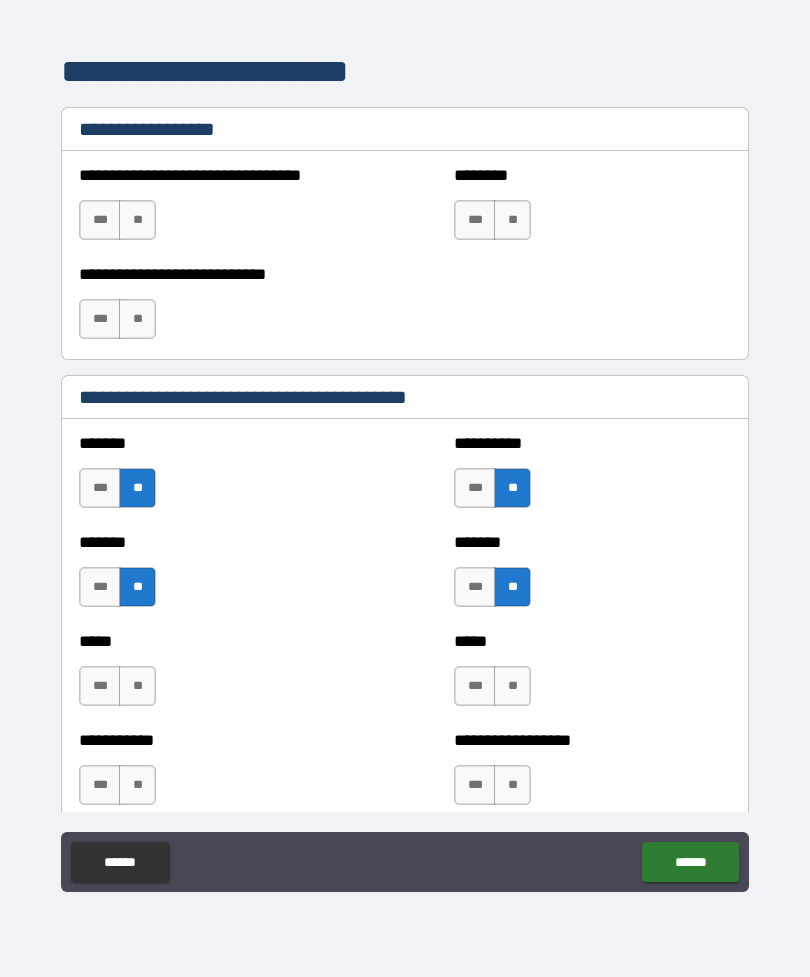 click on "**" at bounding box center [137, 686] 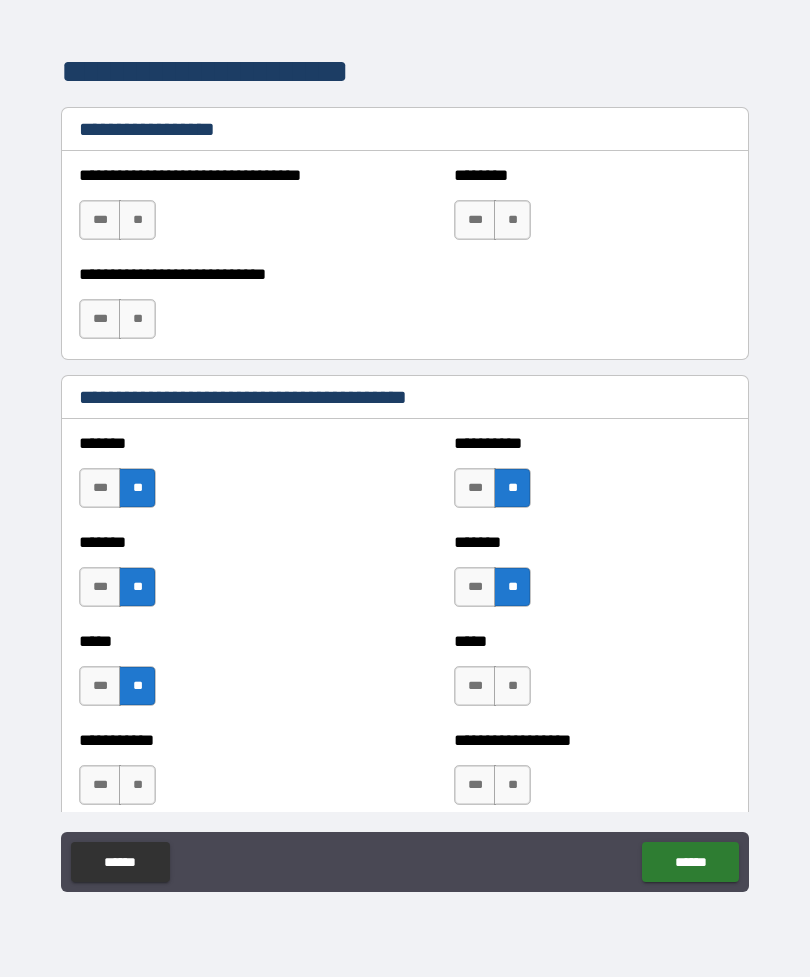 click on "**" at bounding box center (512, 686) 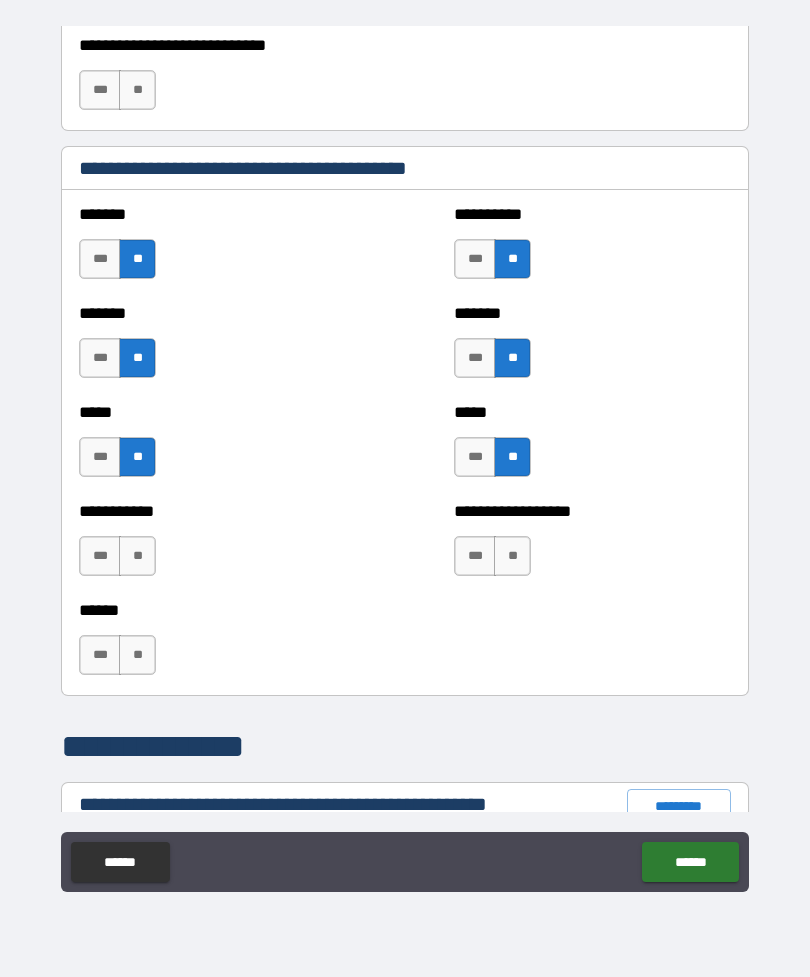 scroll, scrollTop: 1653, scrollLeft: 0, axis: vertical 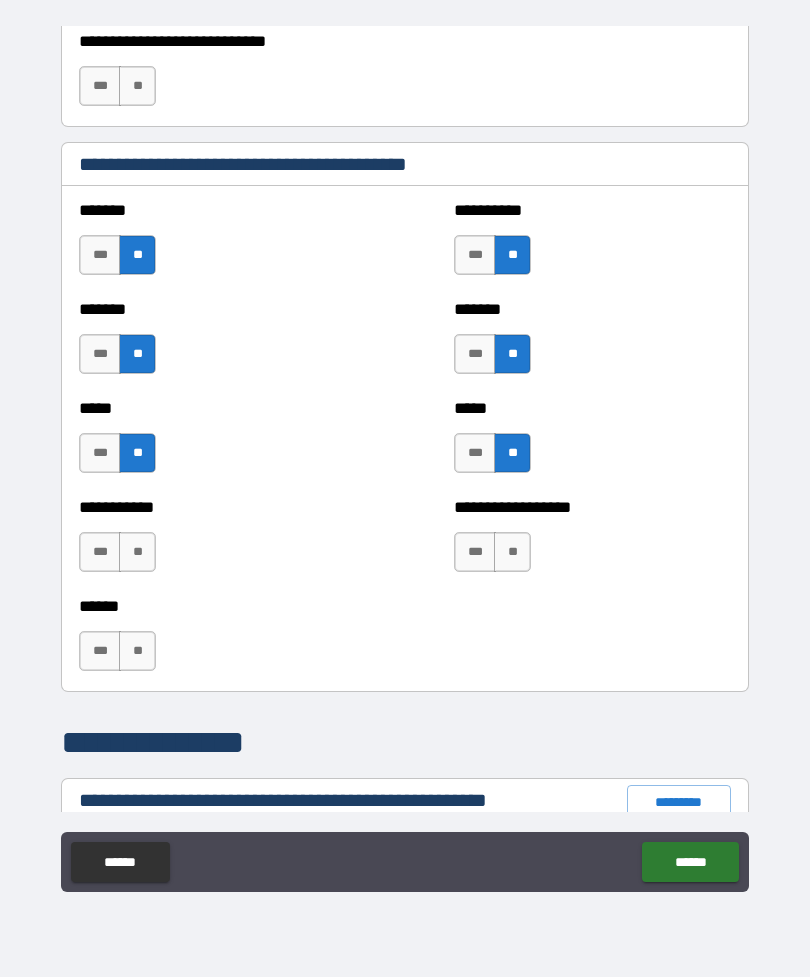 click on "**" at bounding box center (137, 552) 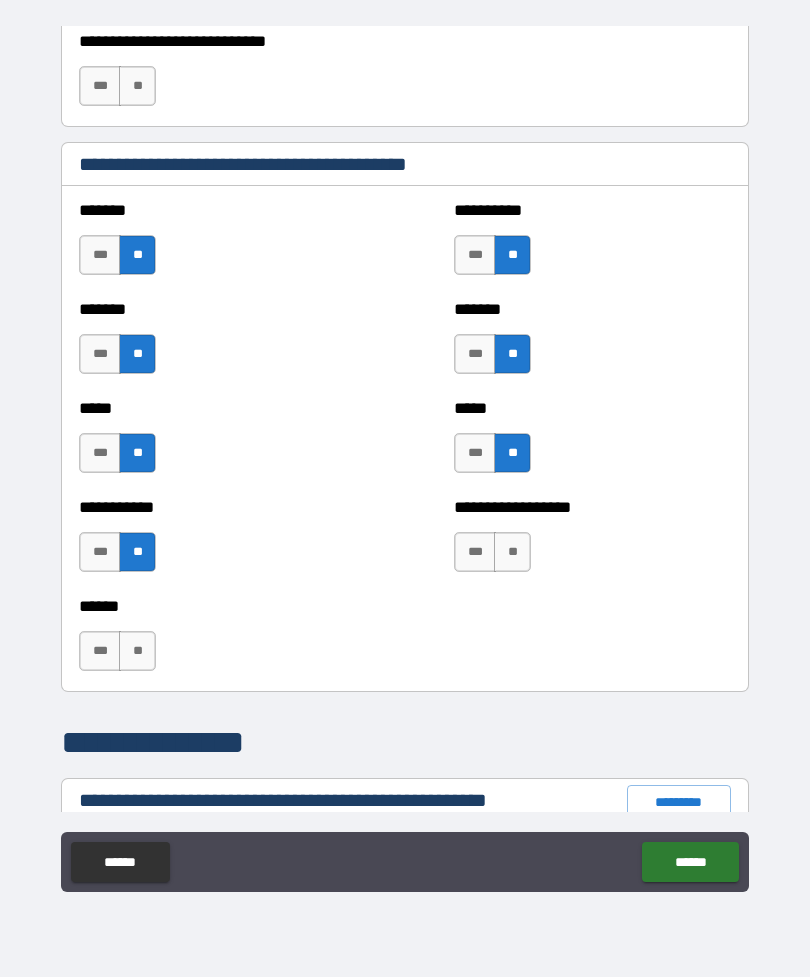 click on "**" at bounding box center (512, 552) 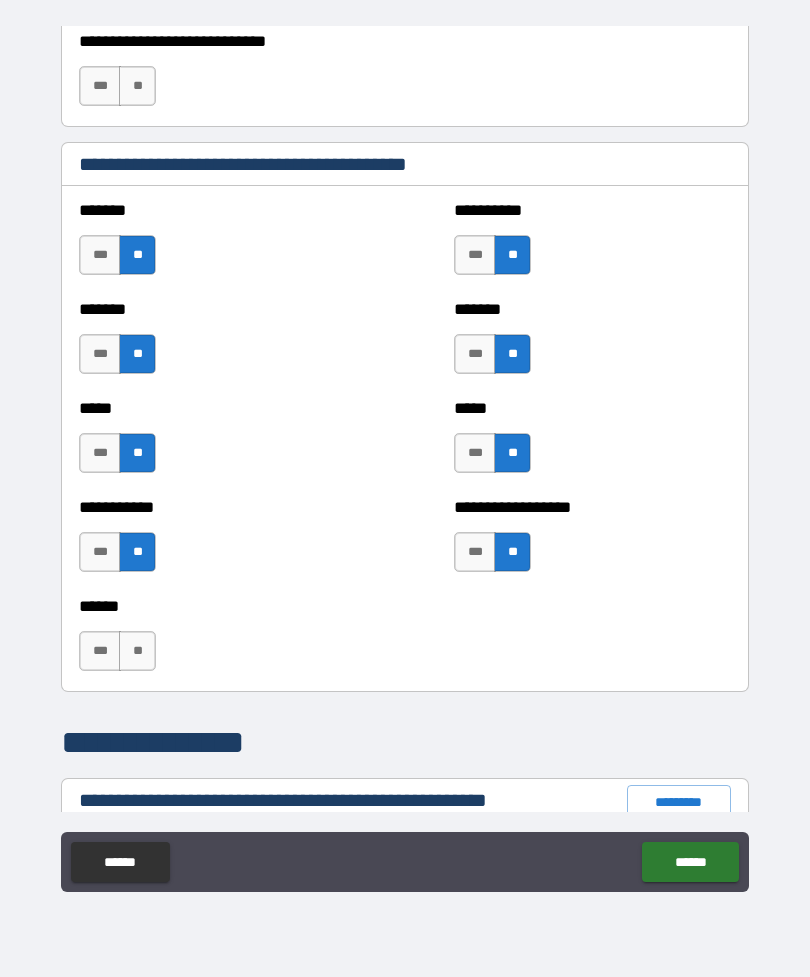 click on "**" at bounding box center [137, 651] 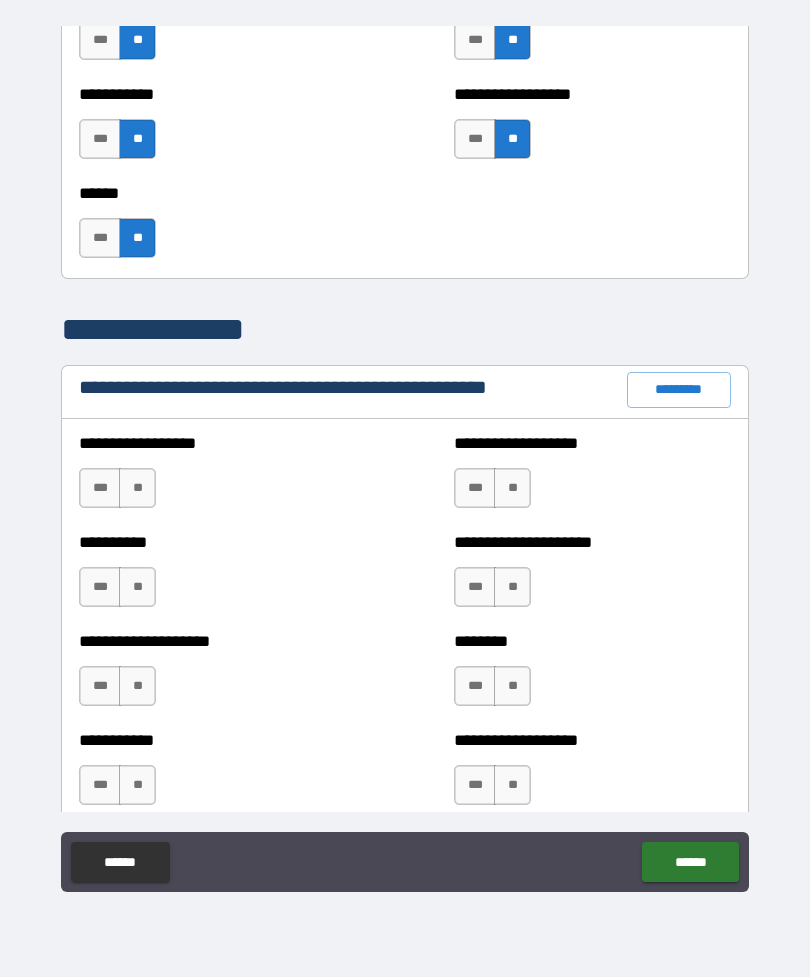 scroll, scrollTop: 2069, scrollLeft: 0, axis: vertical 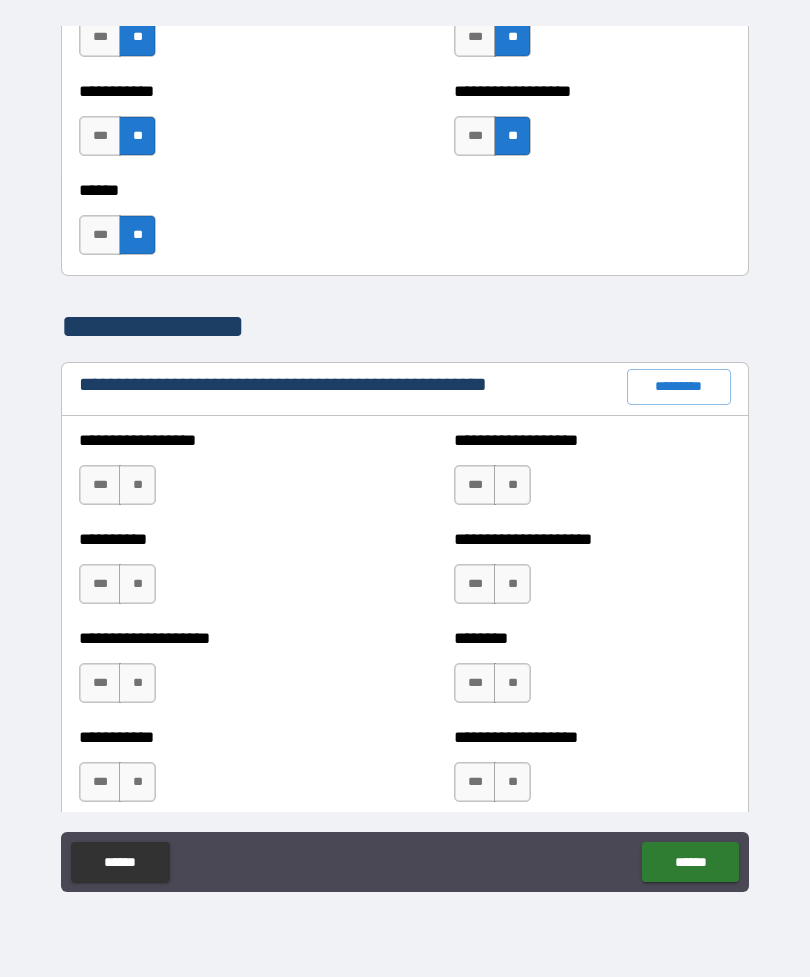 click on "**" at bounding box center (137, 485) 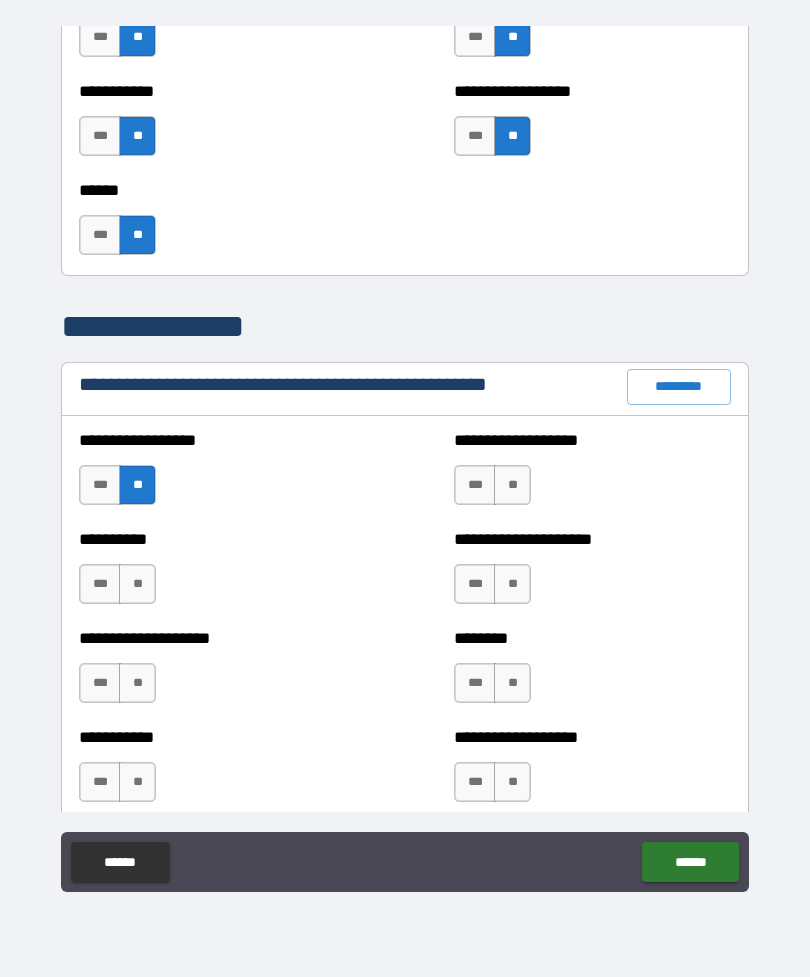 click on "**" at bounding box center [512, 485] 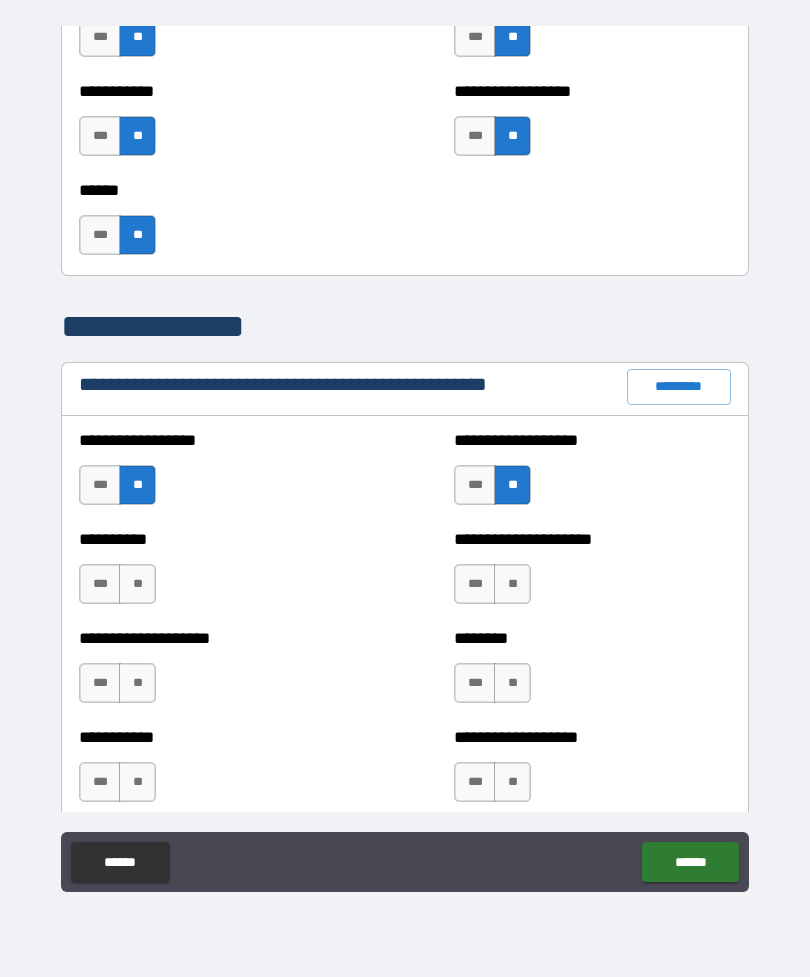 click on "**" at bounding box center (137, 584) 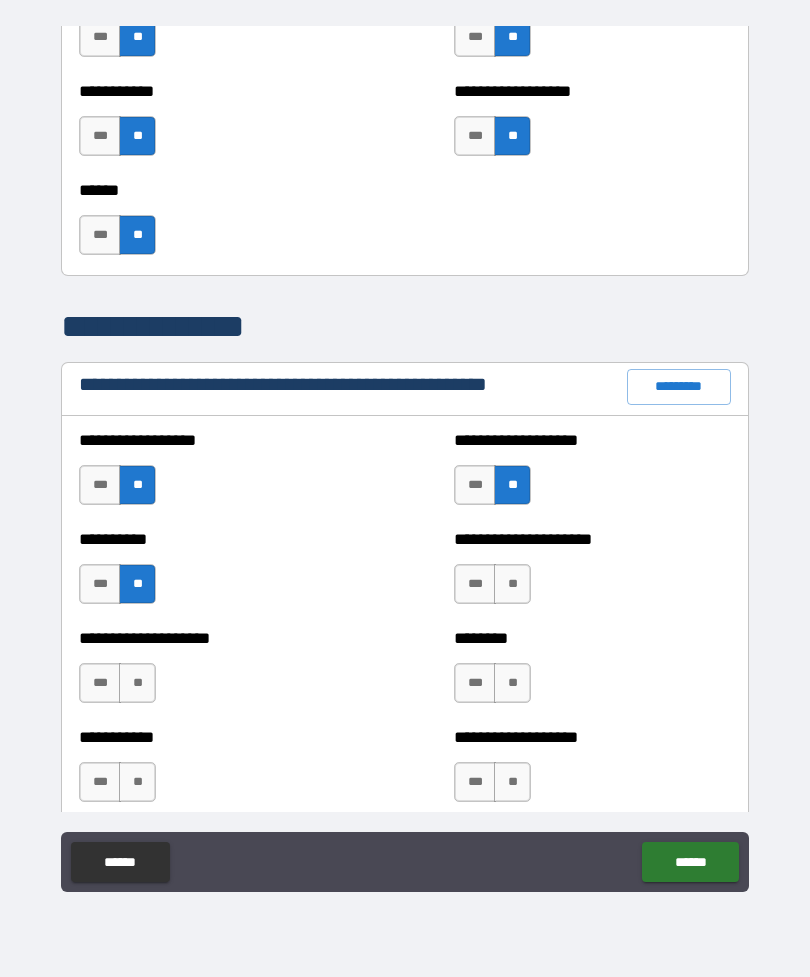 click on "**" at bounding box center (512, 584) 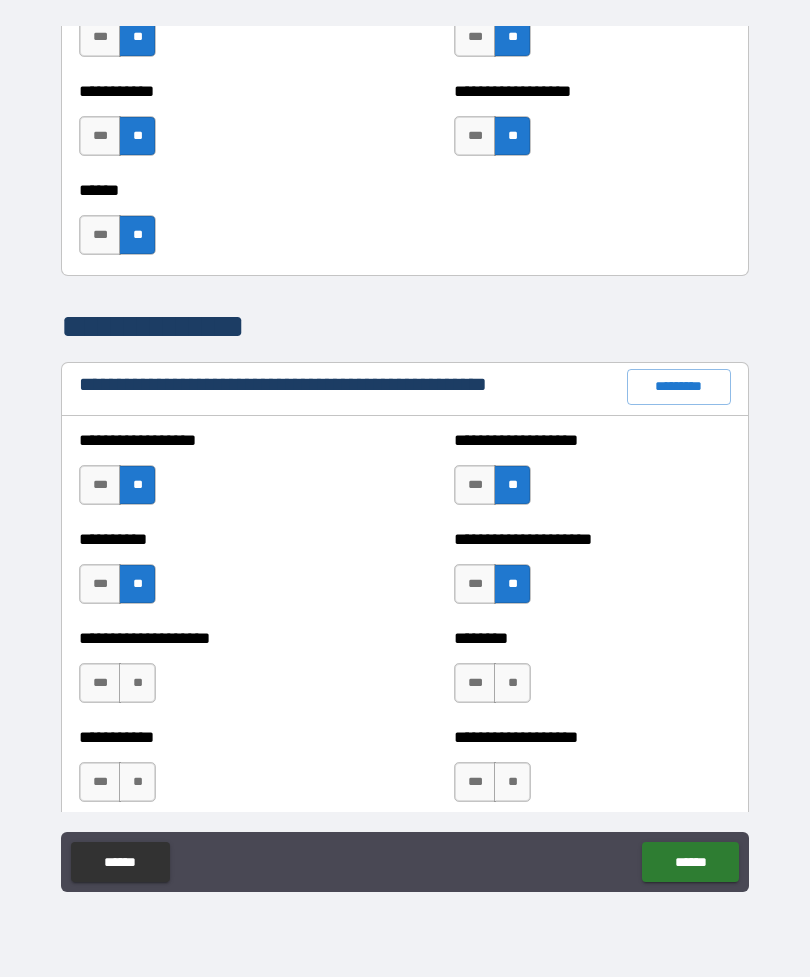 click on "**" at bounding box center [137, 683] 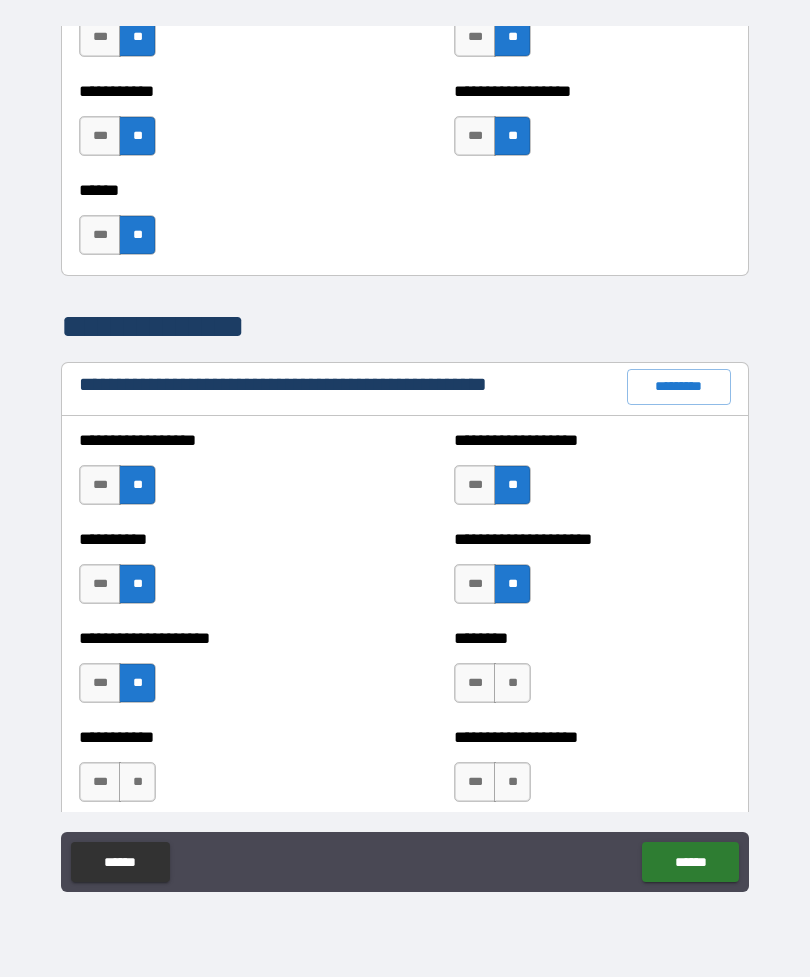 click on "**" at bounding box center [512, 683] 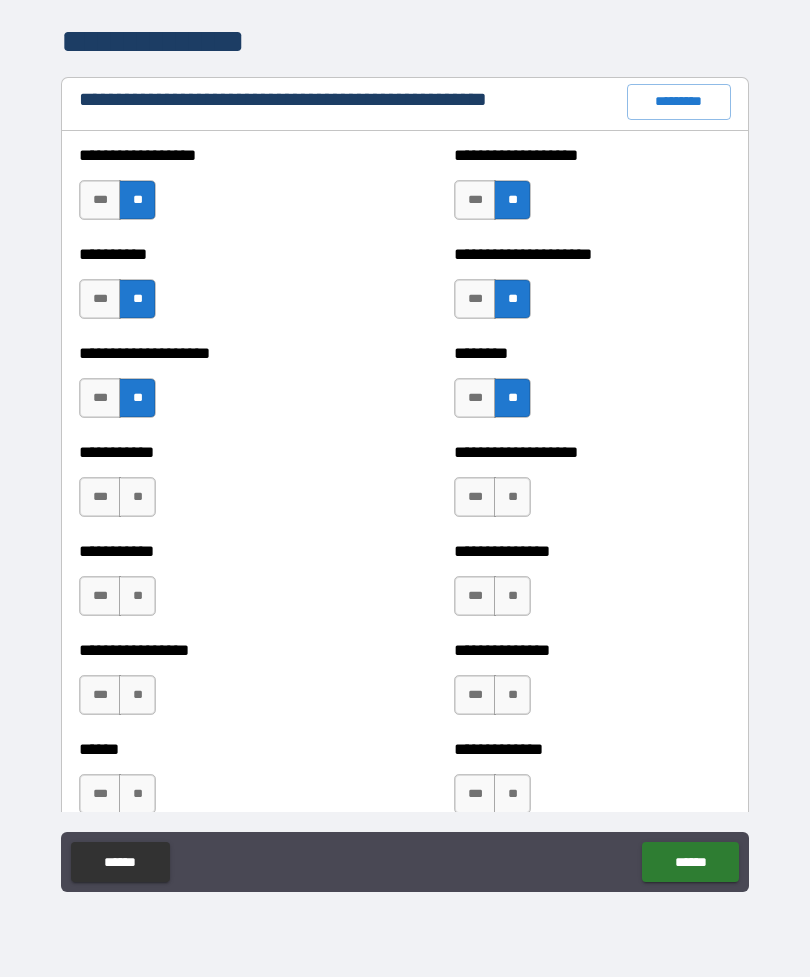 scroll, scrollTop: 2354, scrollLeft: 0, axis: vertical 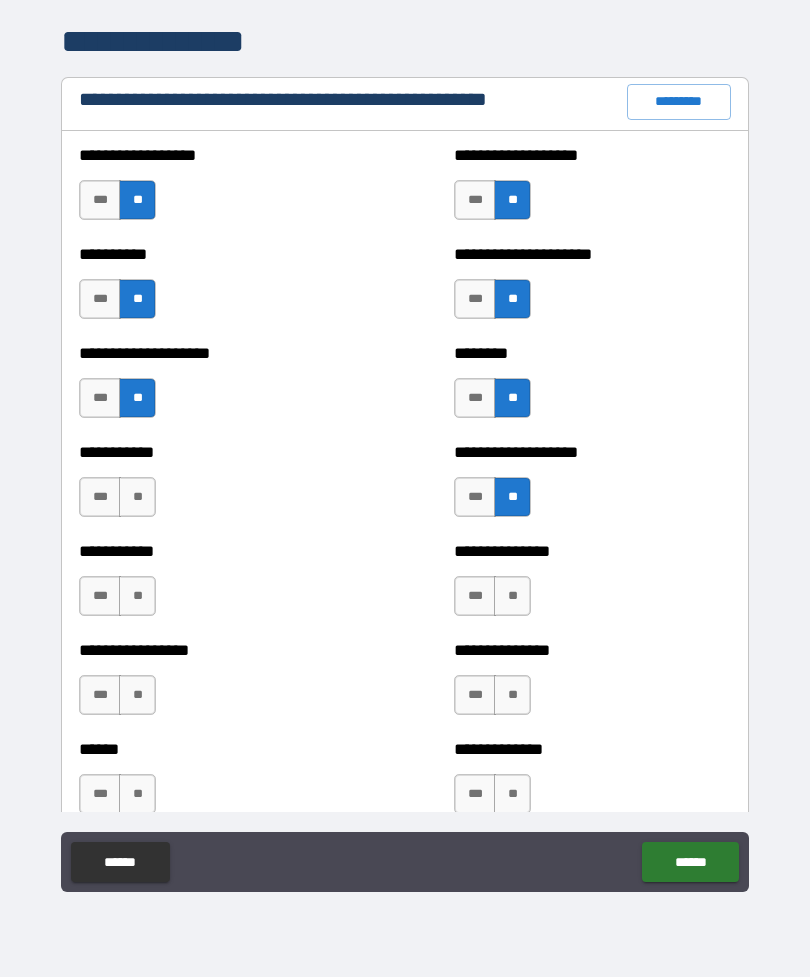 click on "**" at bounding box center [137, 497] 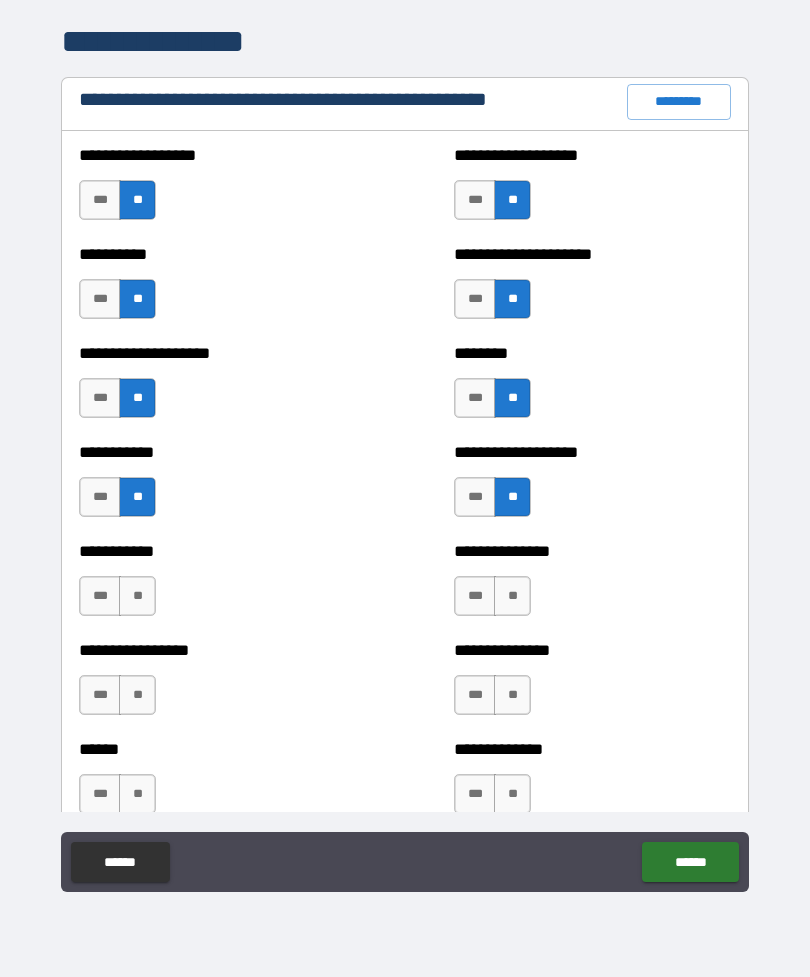click on "**" at bounding box center [512, 596] 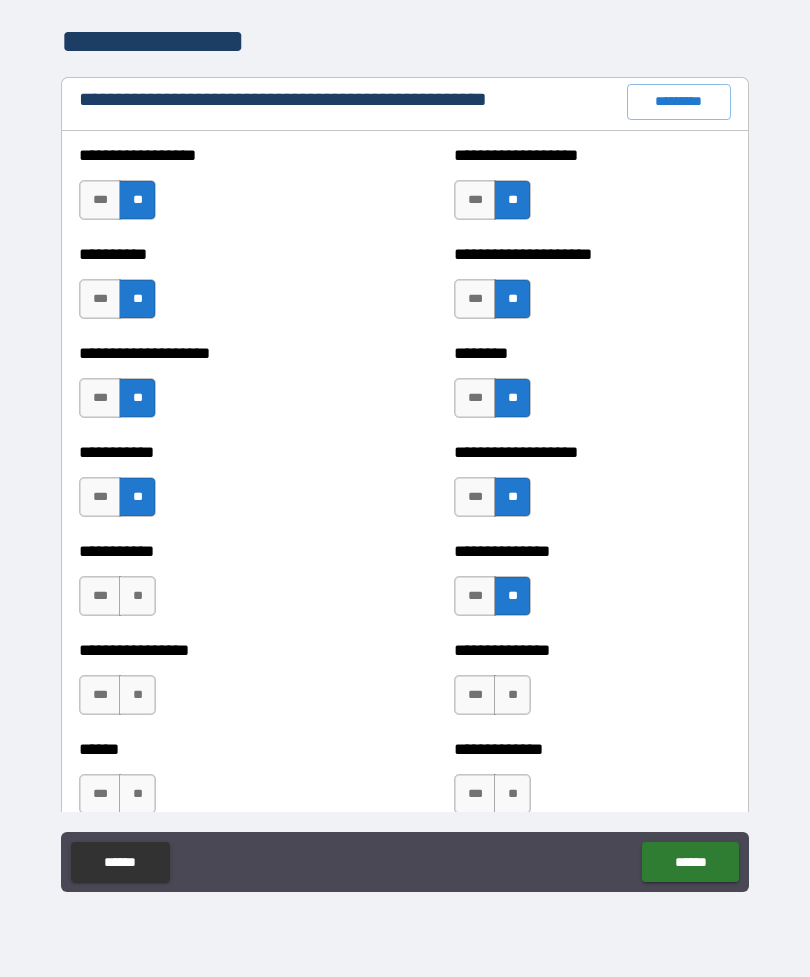 click on "**" at bounding box center (137, 596) 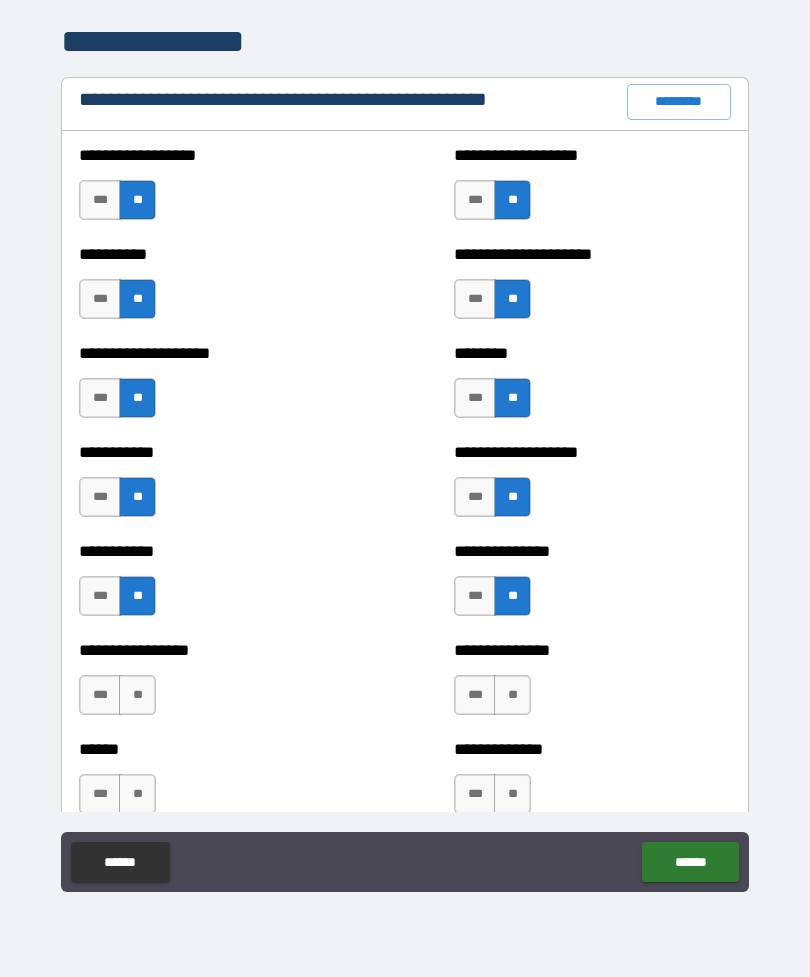 click on "**" at bounding box center [512, 695] 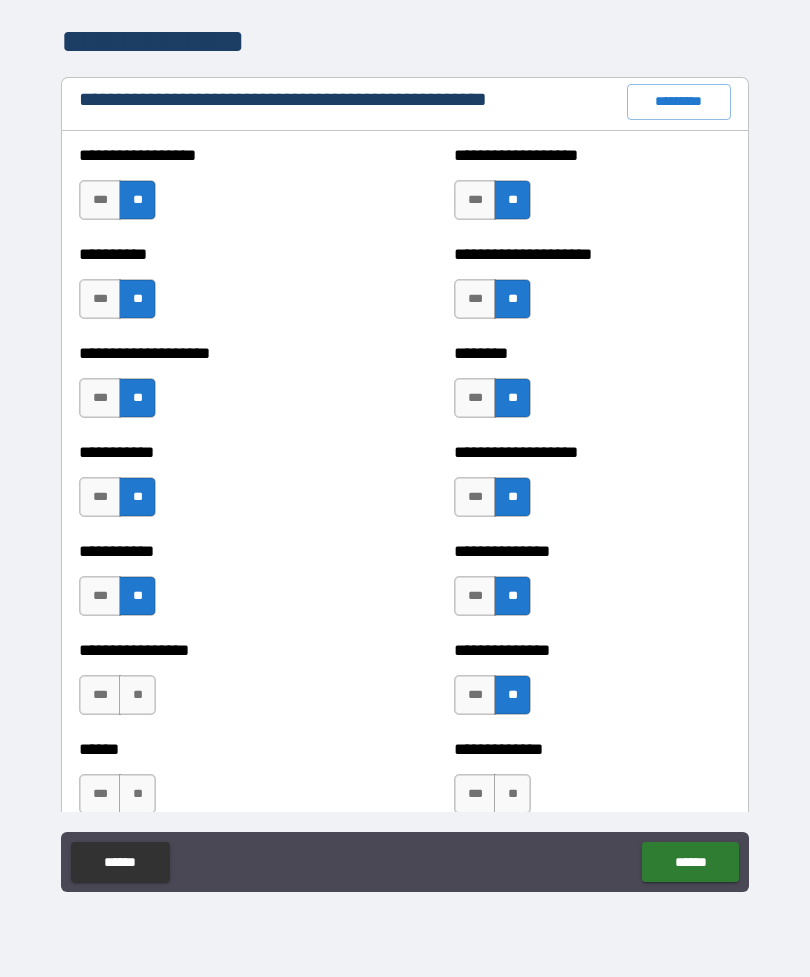 click on "**" at bounding box center [137, 695] 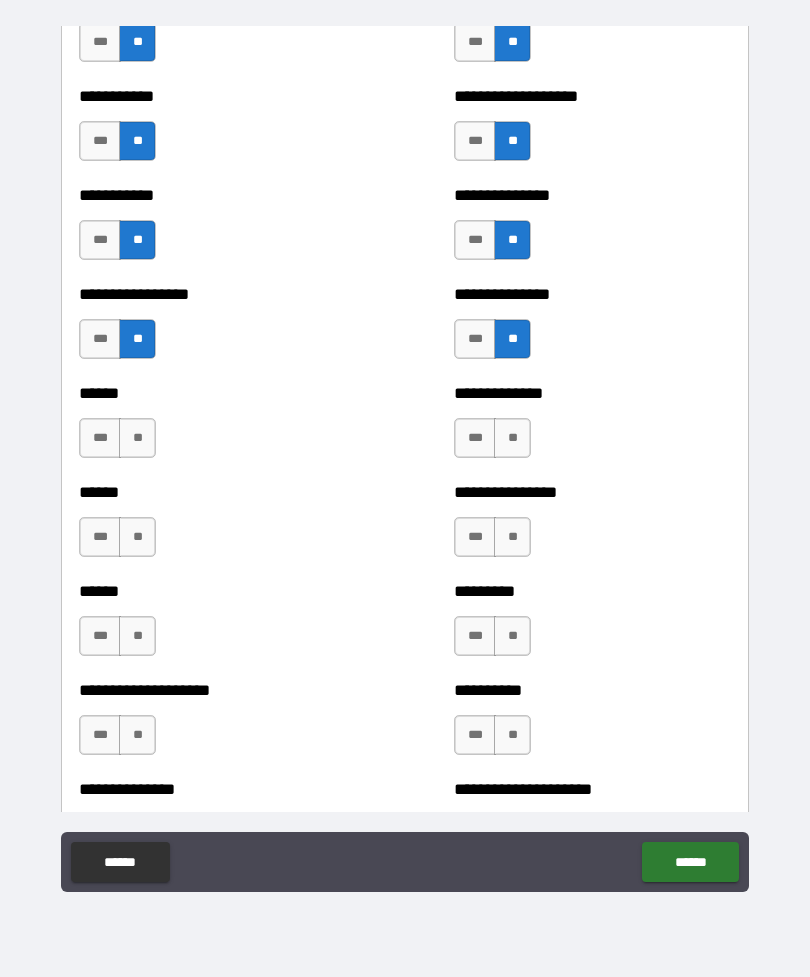 scroll, scrollTop: 2714, scrollLeft: 0, axis: vertical 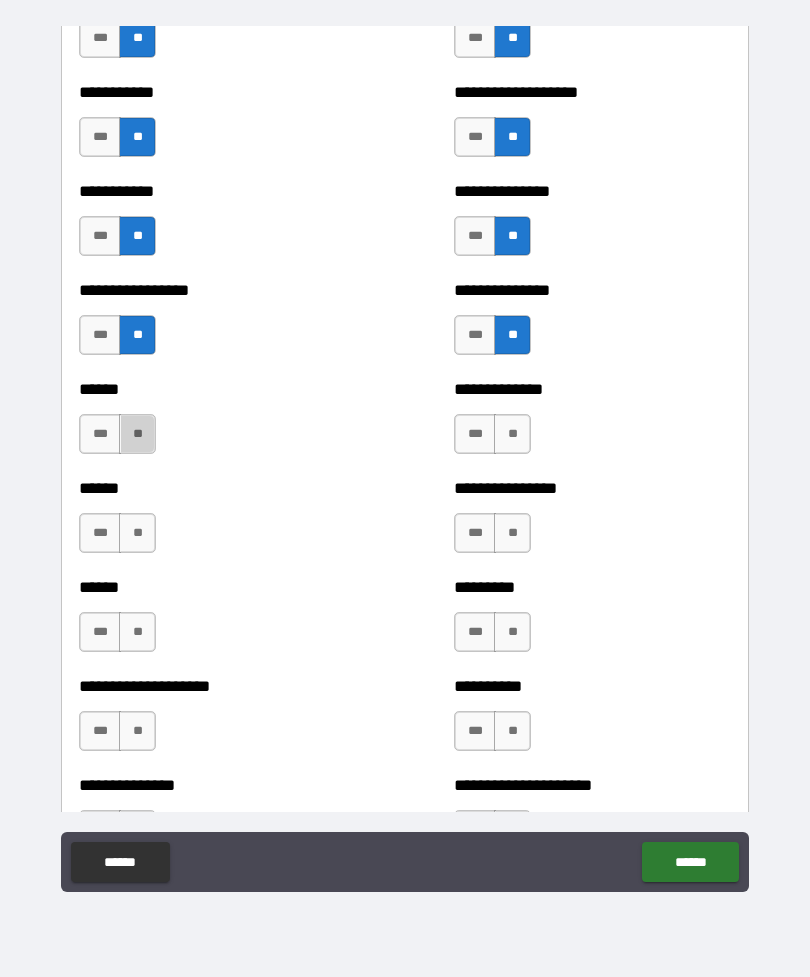 click on "**" at bounding box center (137, 434) 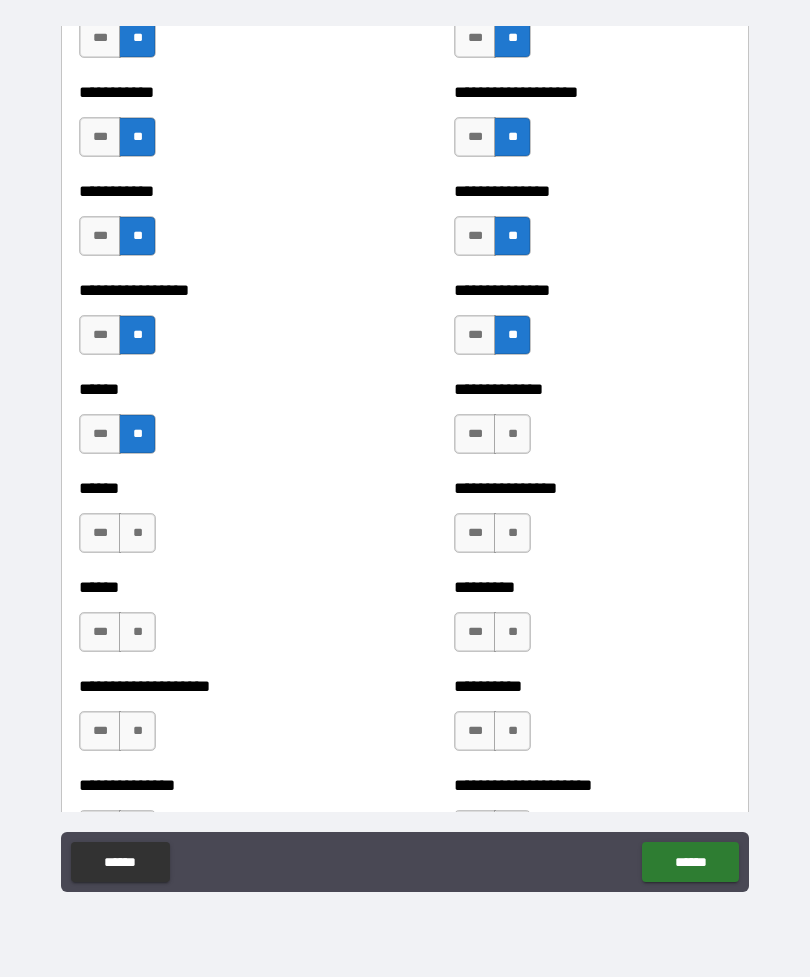 click on "**" at bounding box center [512, 434] 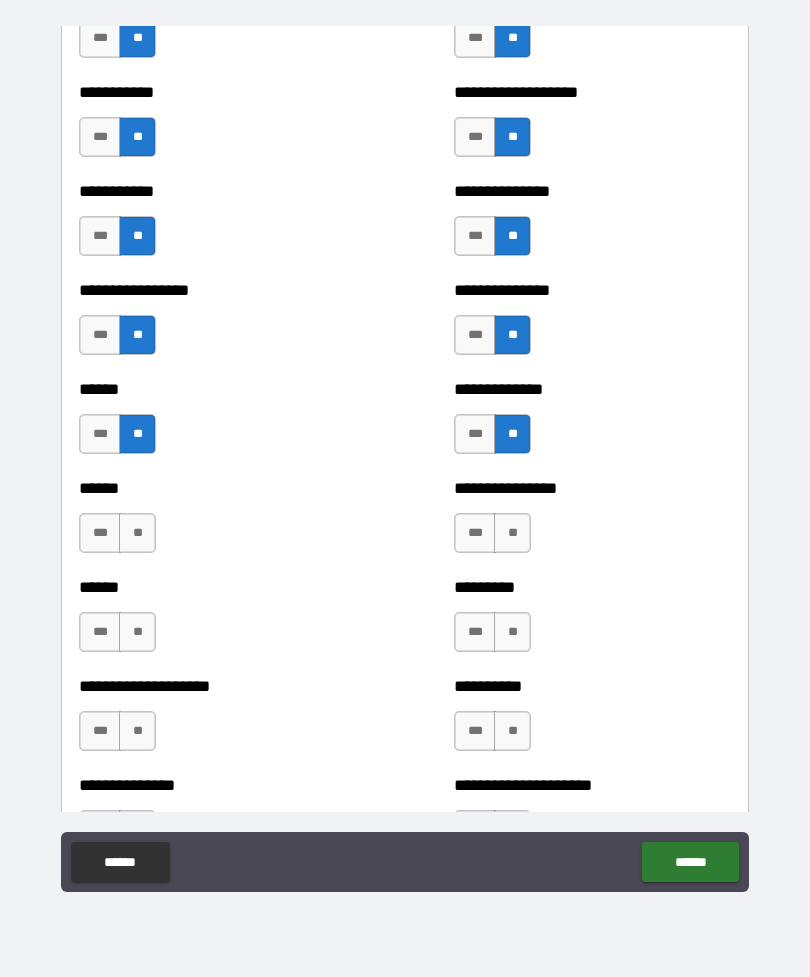 click on "**" at bounding box center (137, 533) 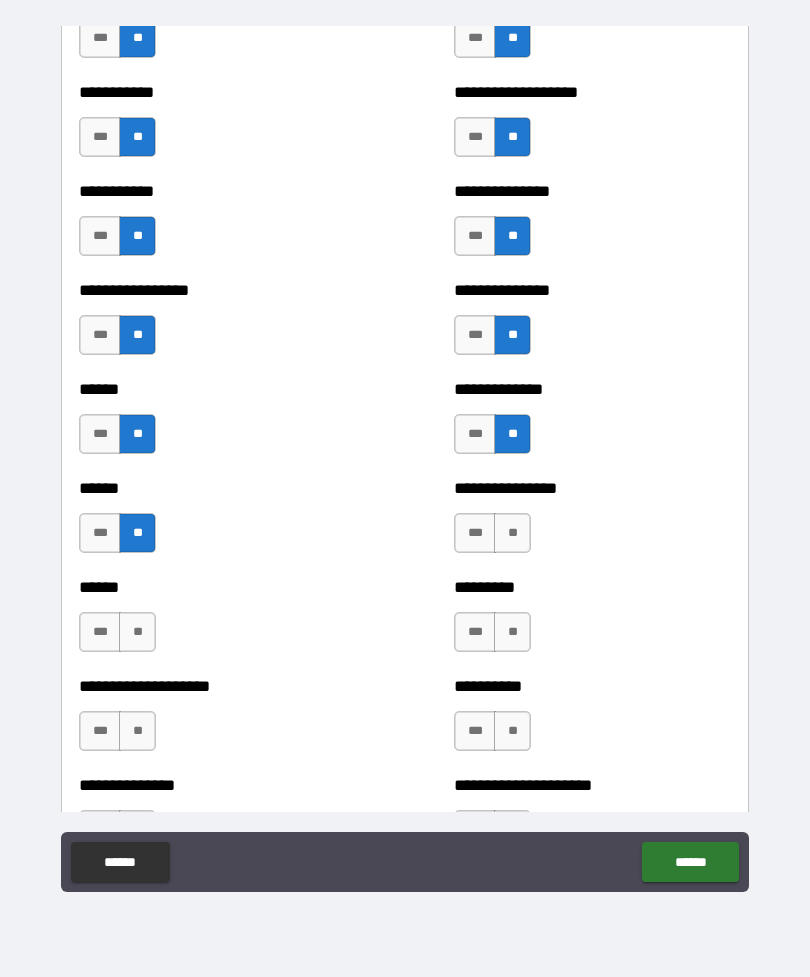 click on "**" at bounding box center (512, 533) 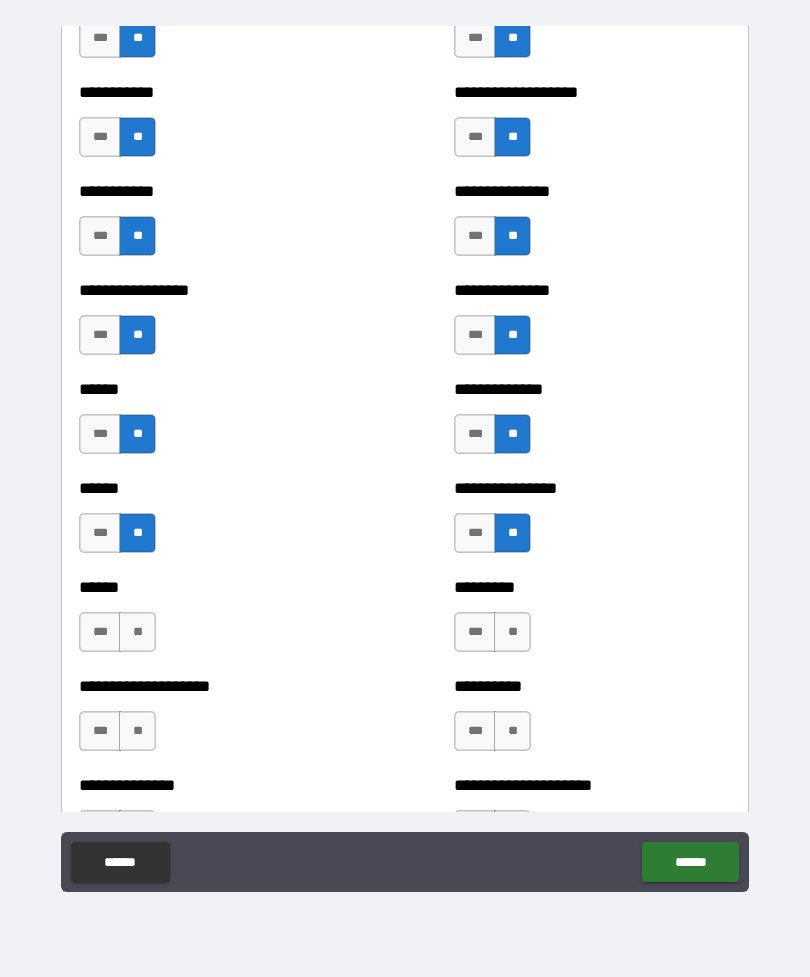 click on "**" at bounding box center [512, 632] 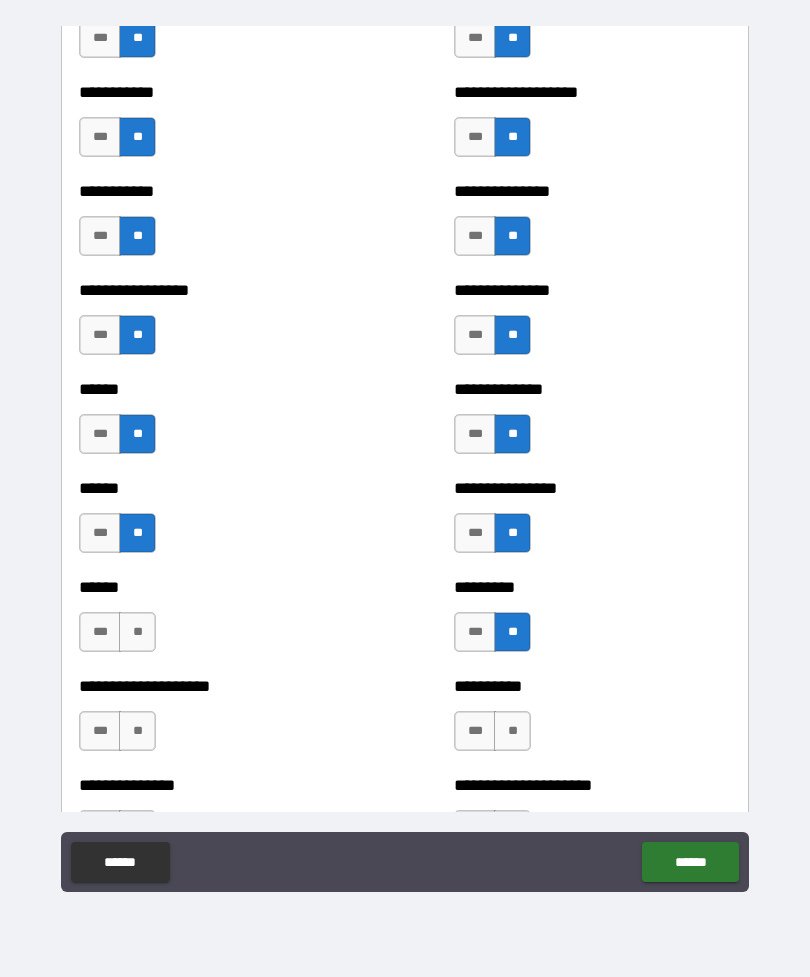 click on "**" at bounding box center [137, 632] 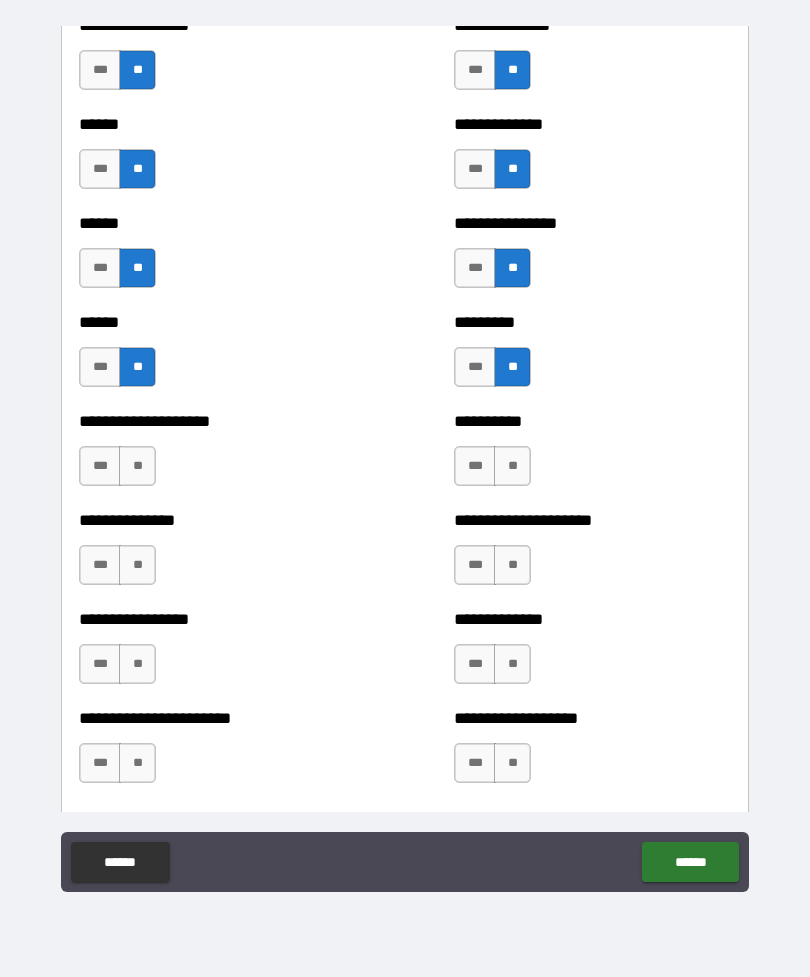 scroll, scrollTop: 3008, scrollLeft: 0, axis: vertical 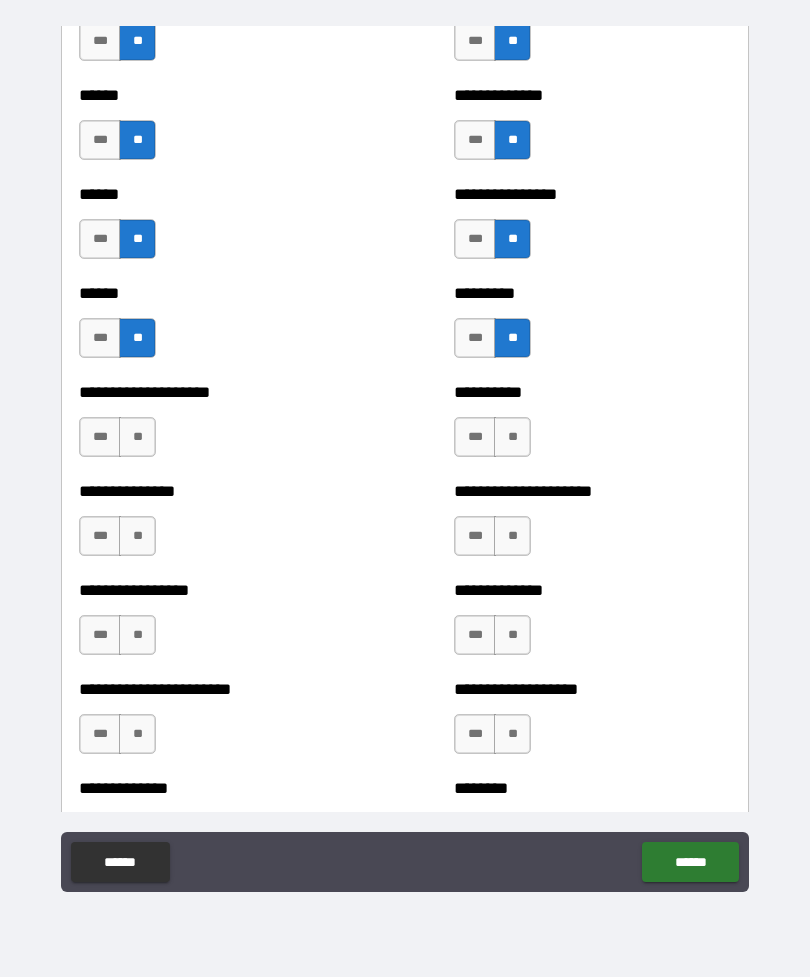 click on "**" at bounding box center (137, 437) 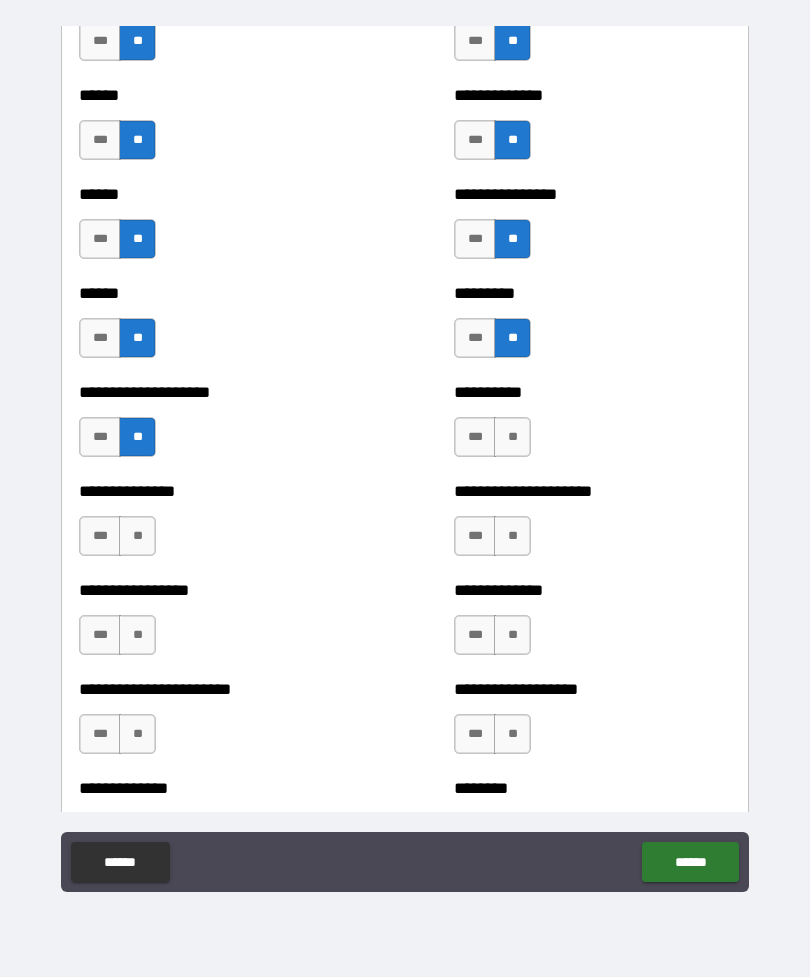 click on "**" at bounding box center [512, 437] 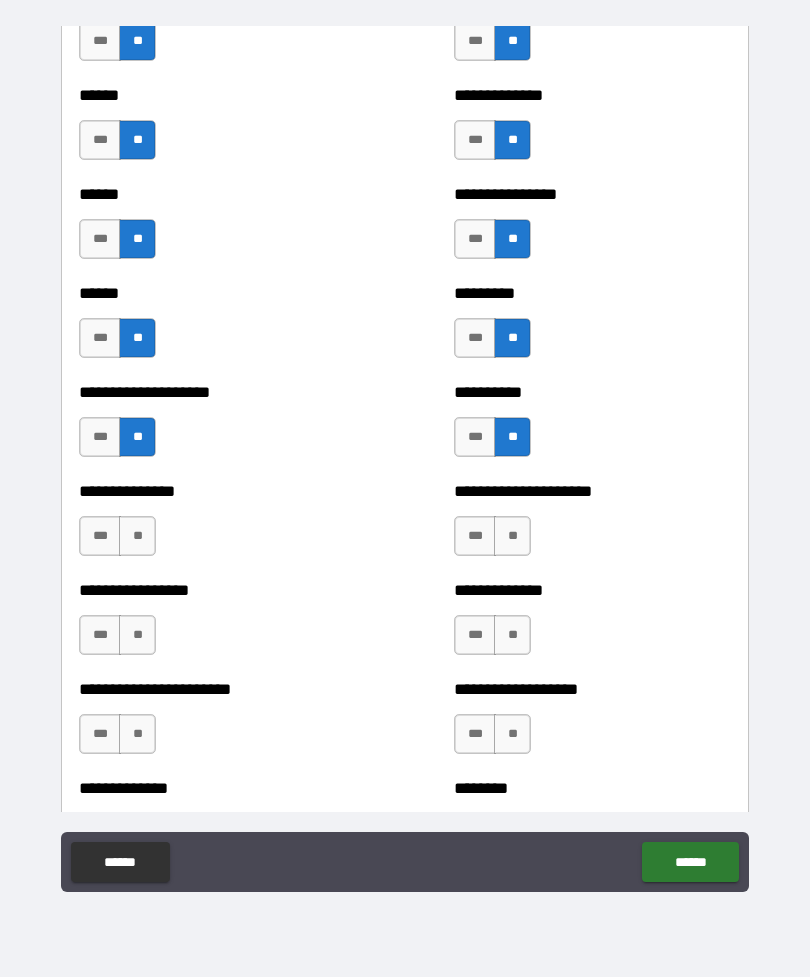 click on "**" at bounding box center [512, 536] 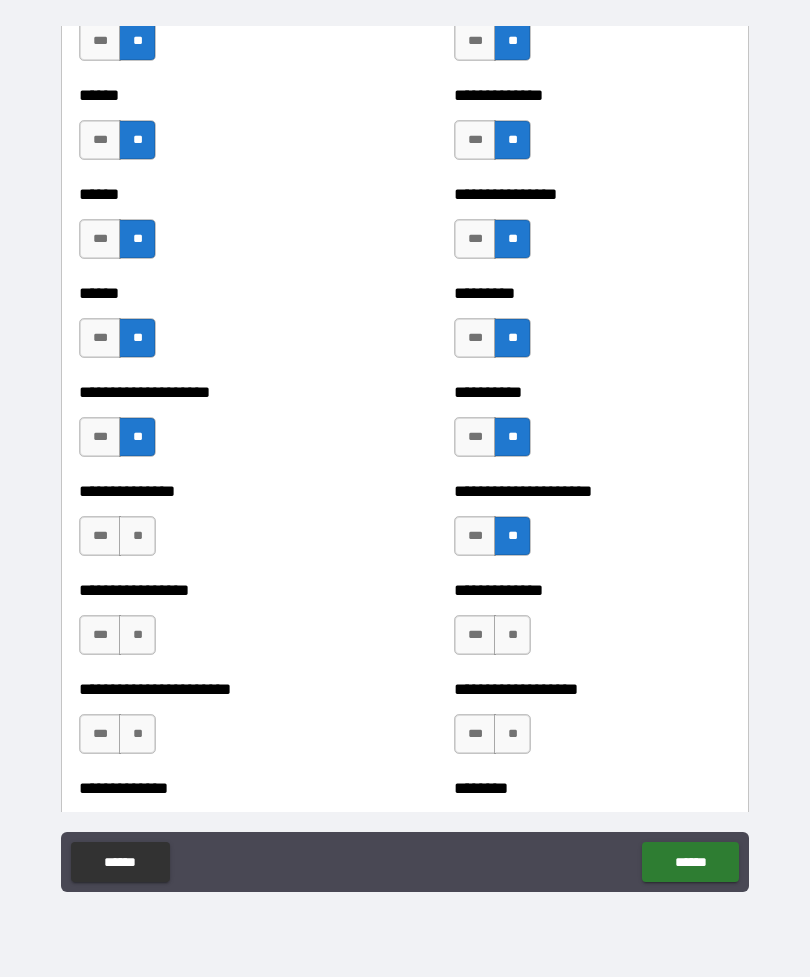 click on "**" at bounding box center (137, 536) 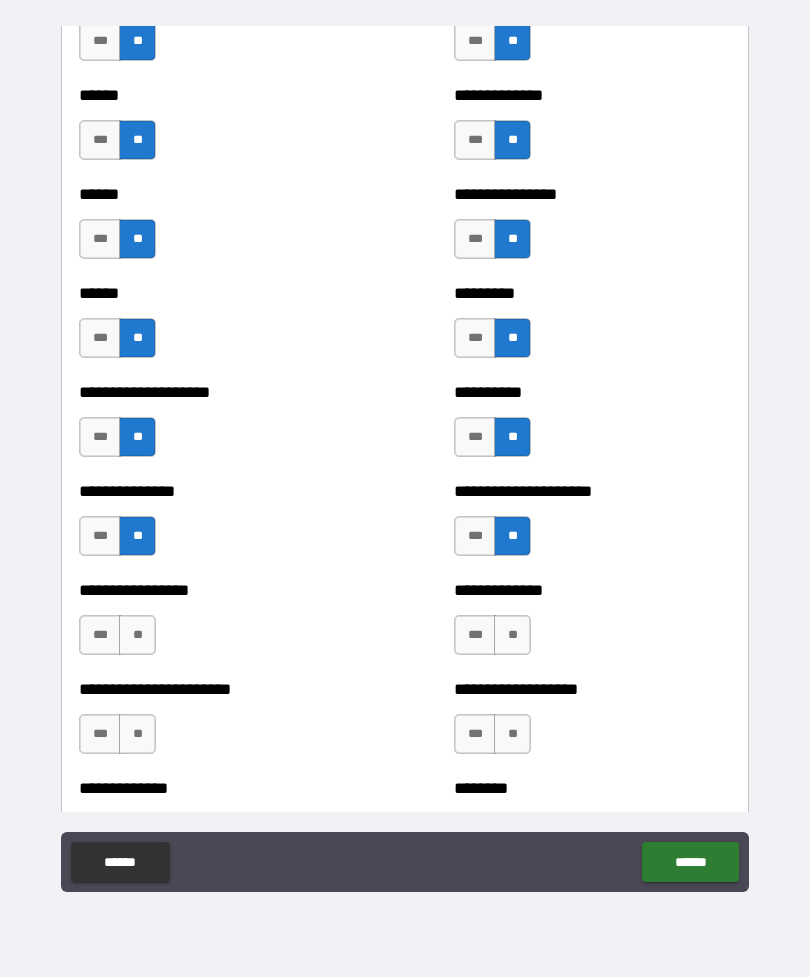 click on "**" at bounding box center [137, 635] 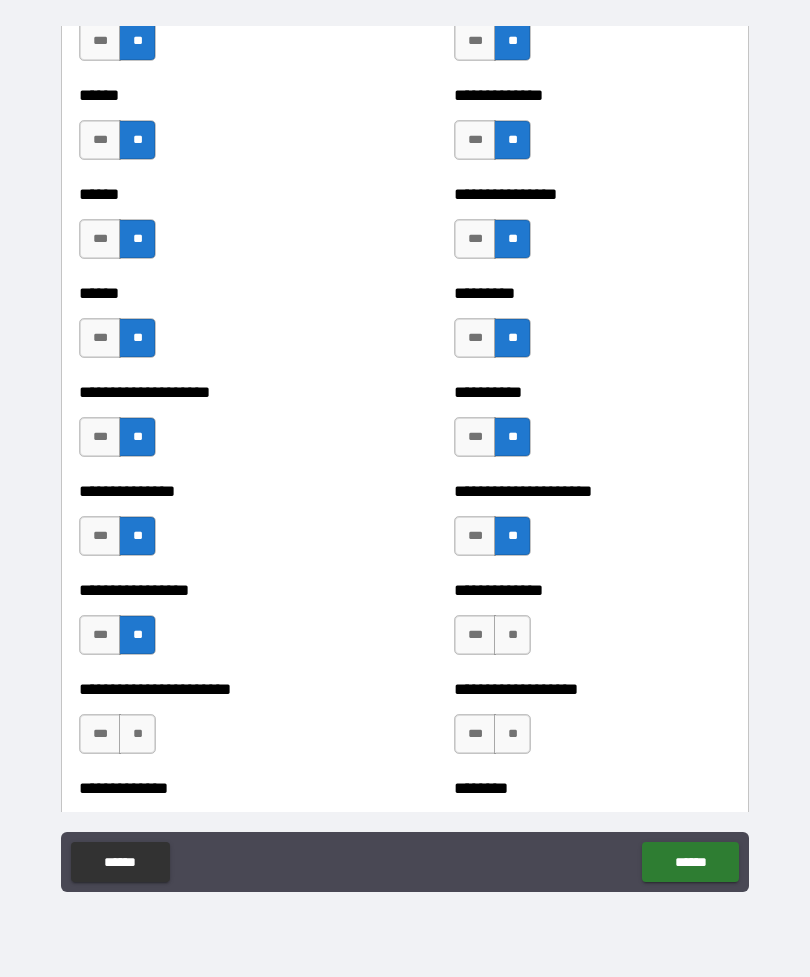 click on "**" at bounding box center (512, 635) 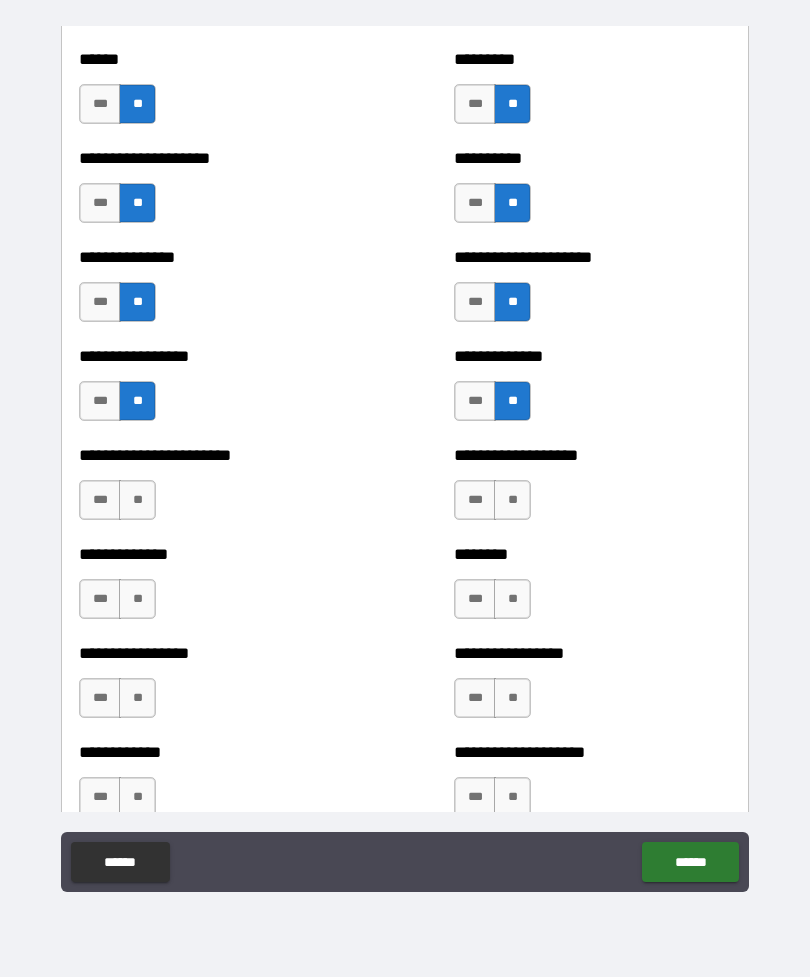 scroll, scrollTop: 3244, scrollLeft: 0, axis: vertical 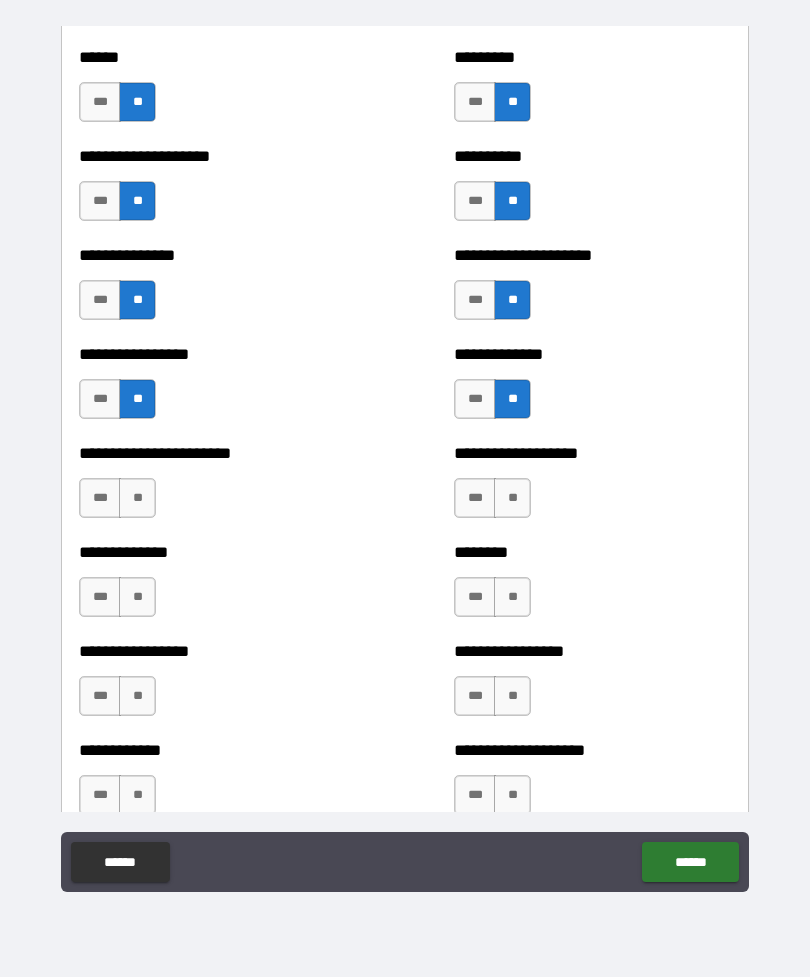 click on "**" at bounding box center [137, 498] 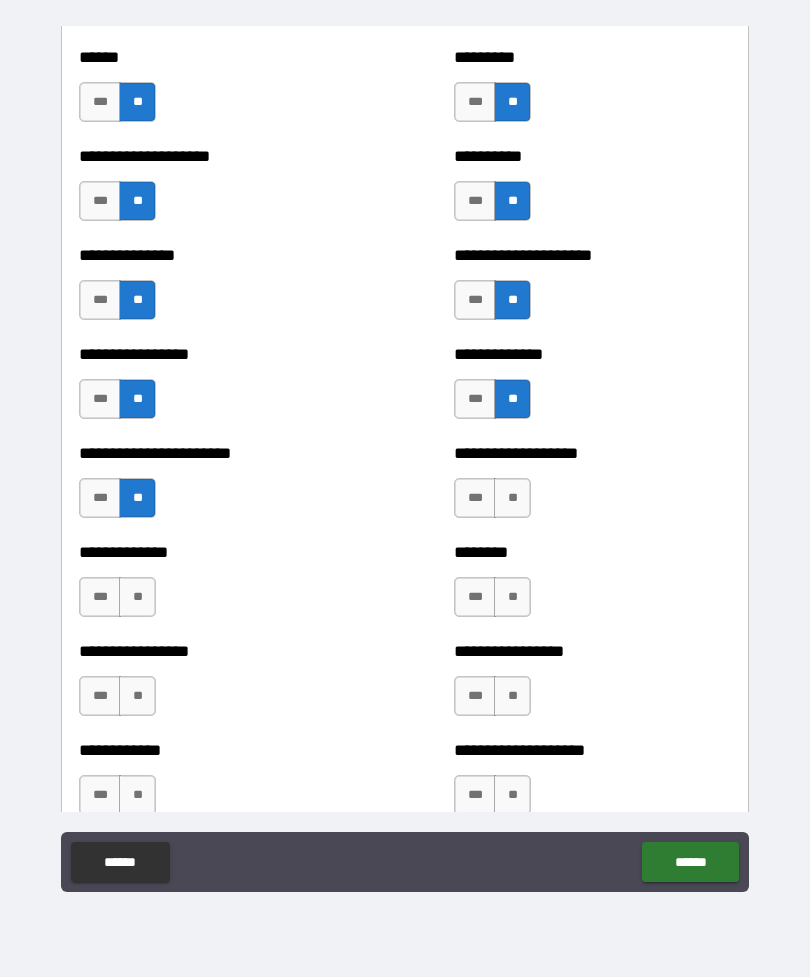 click on "**" at bounding box center (512, 498) 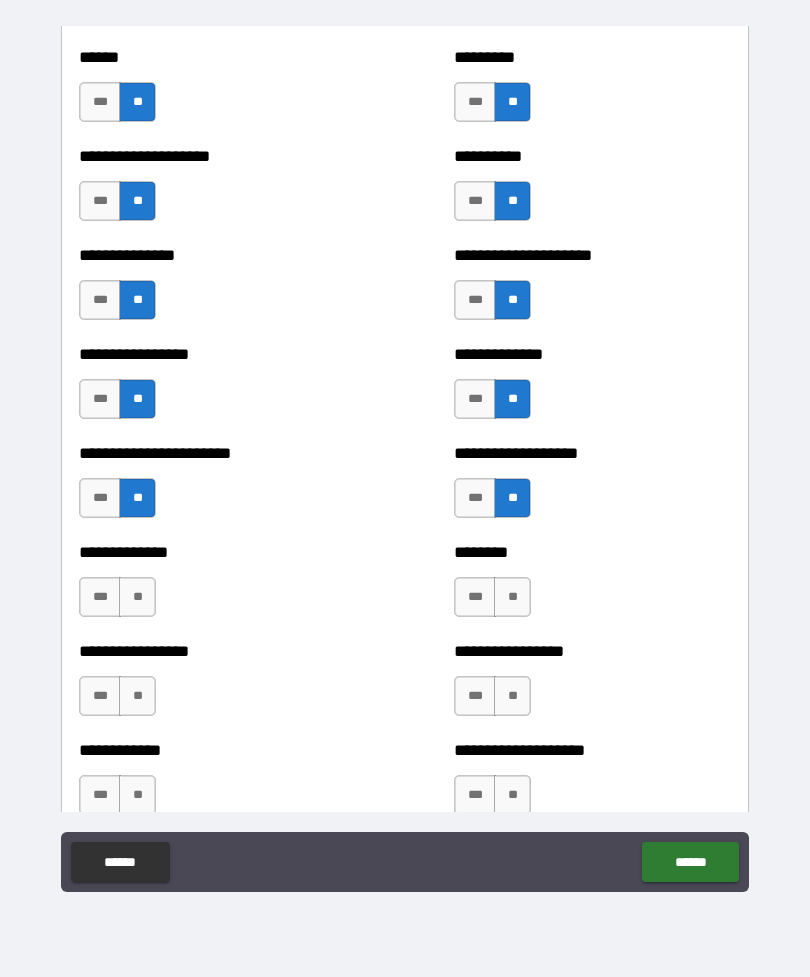 click on "**" at bounding box center [137, 597] 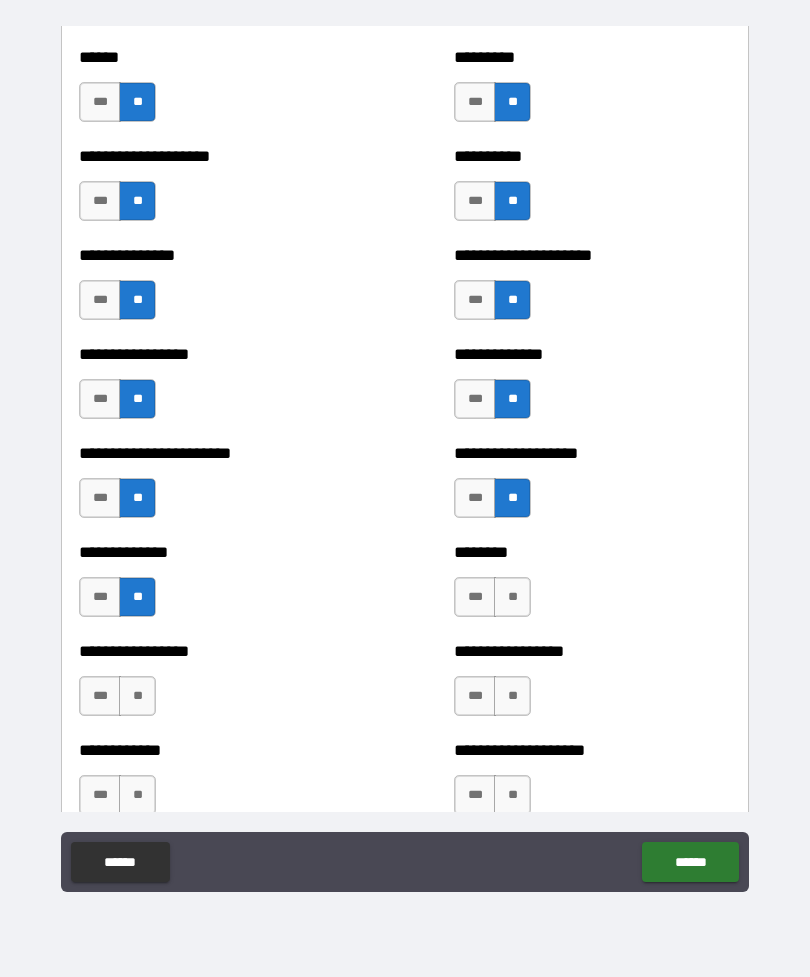 click on "**" at bounding box center (512, 597) 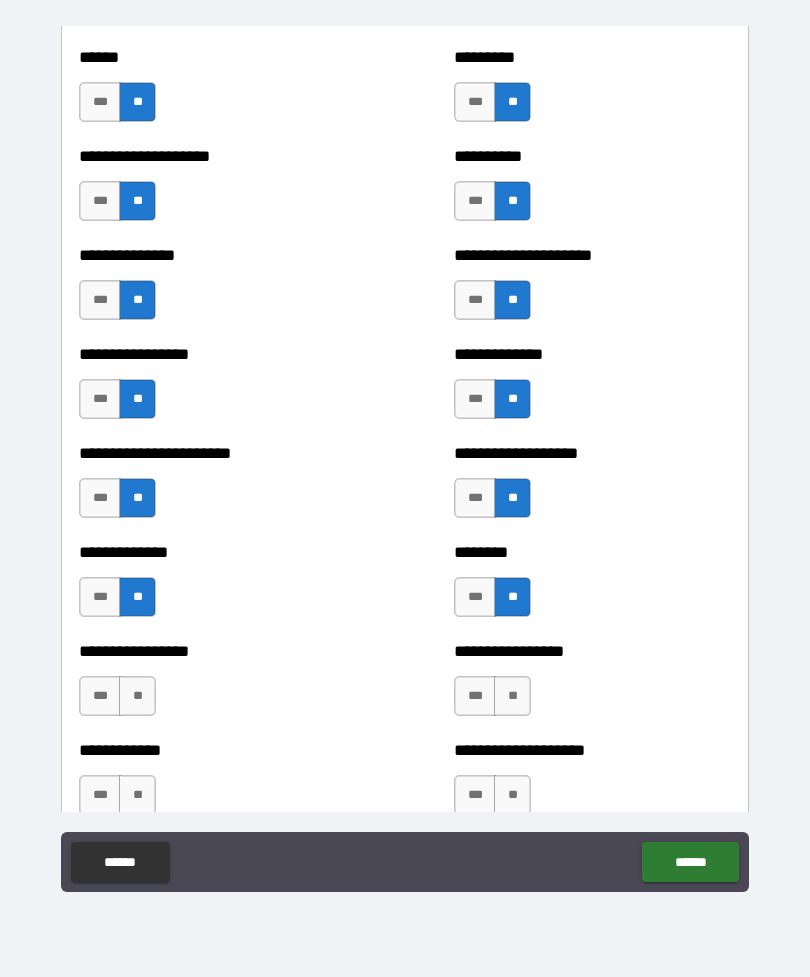 click on "**" at bounding box center (512, 696) 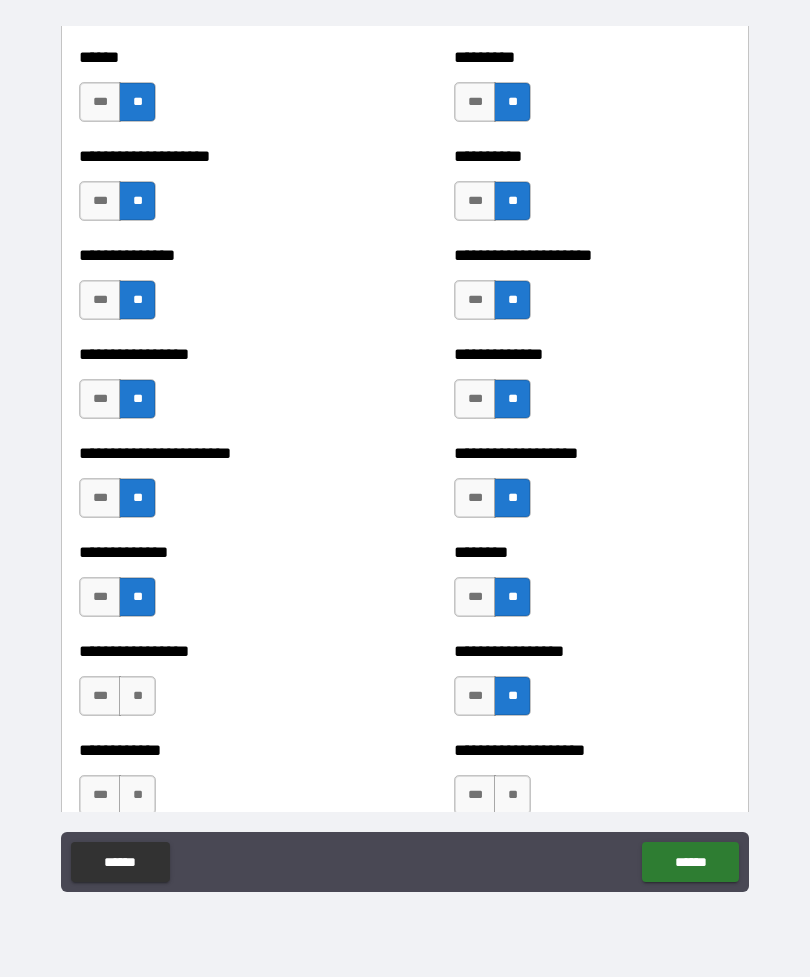 click on "**" at bounding box center [512, 696] 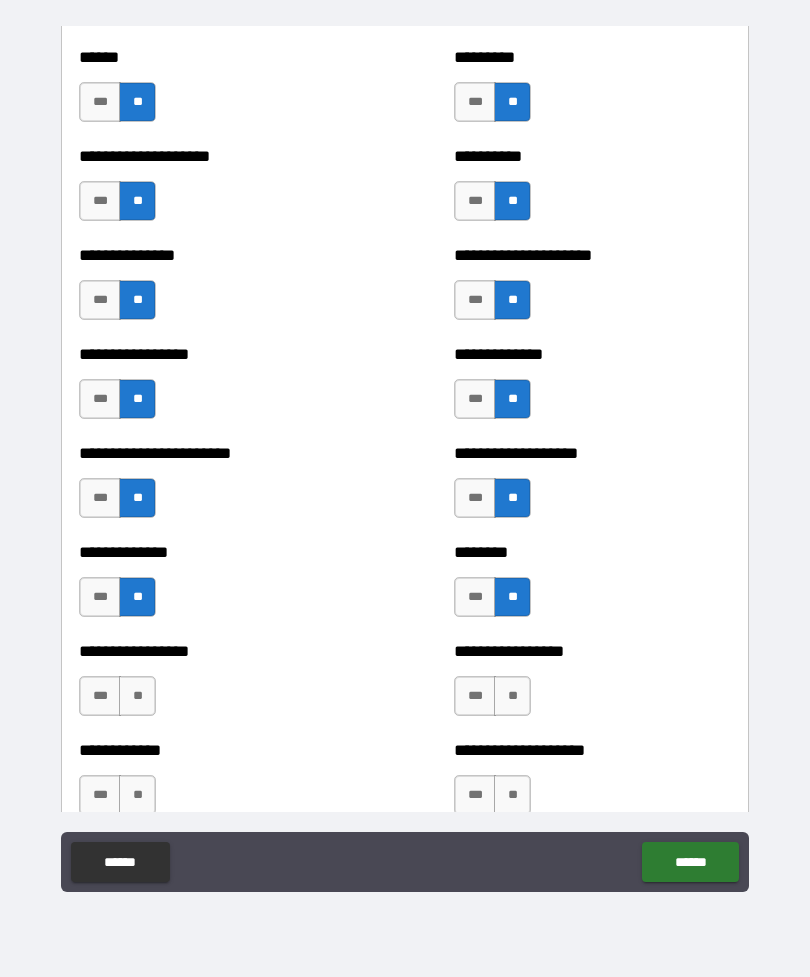 click on "**" at bounding box center (137, 696) 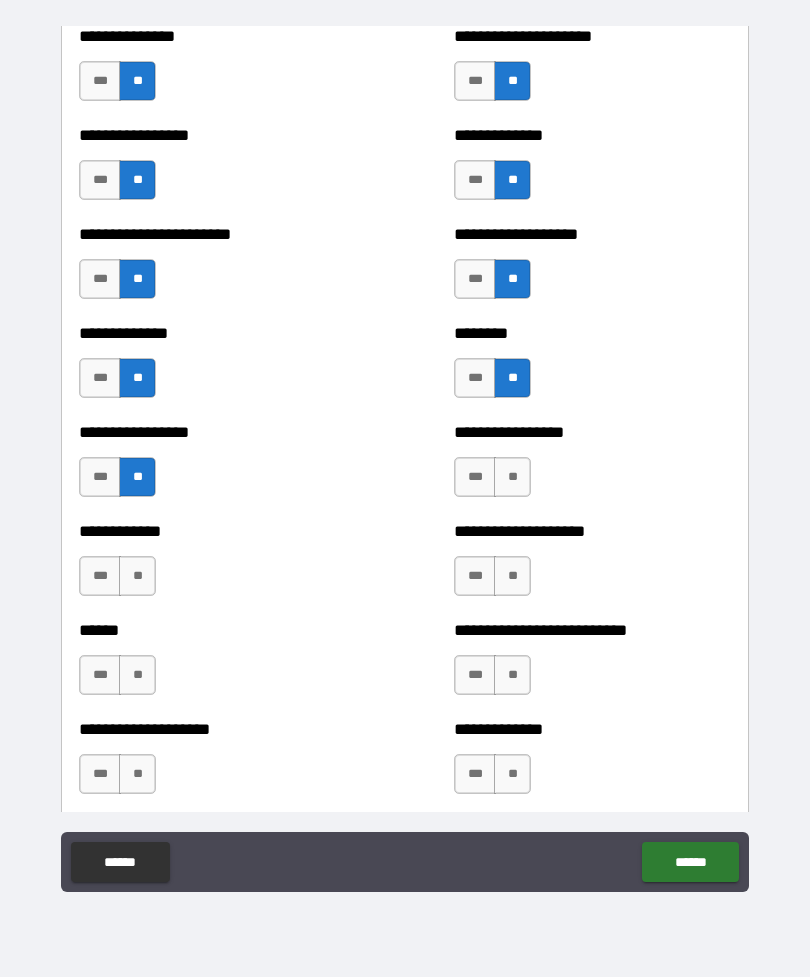 scroll, scrollTop: 3465, scrollLeft: 0, axis: vertical 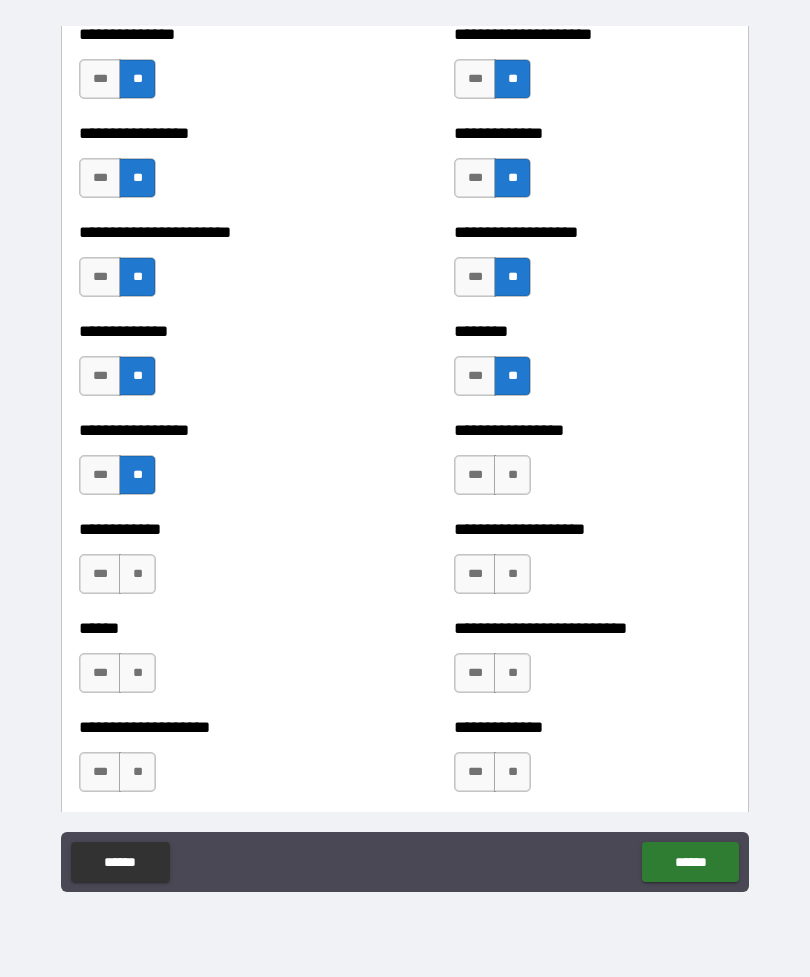 click on "**" at bounding box center (512, 475) 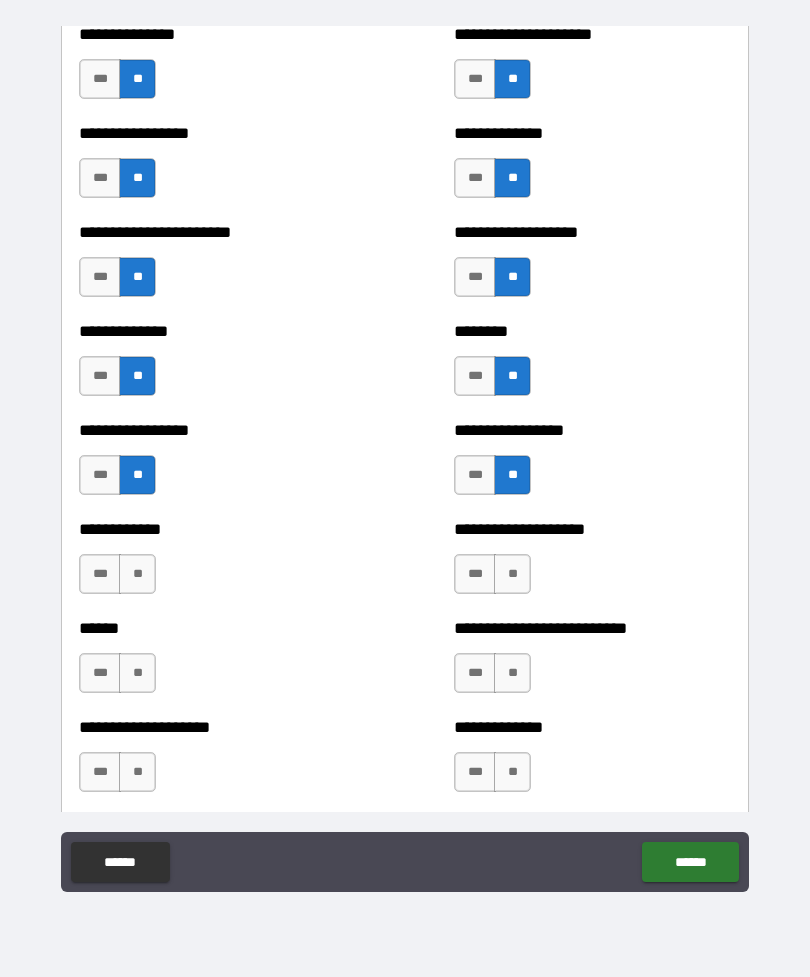 click on "**" at bounding box center (512, 574) 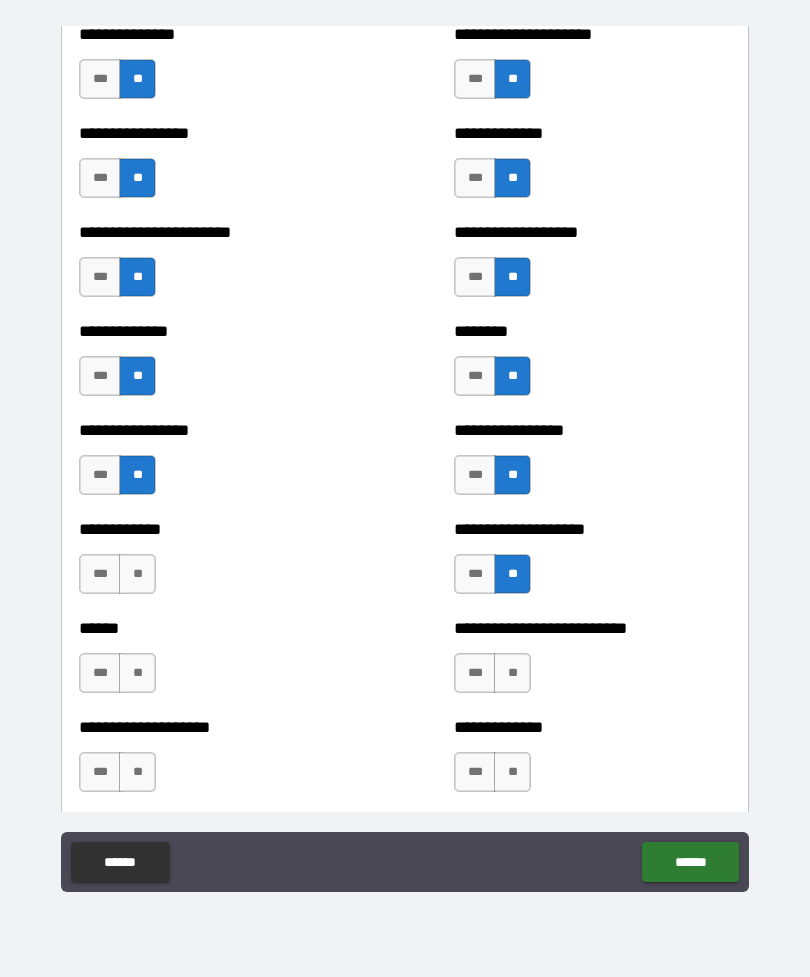 click on "**" at bounding box center [137, 574] 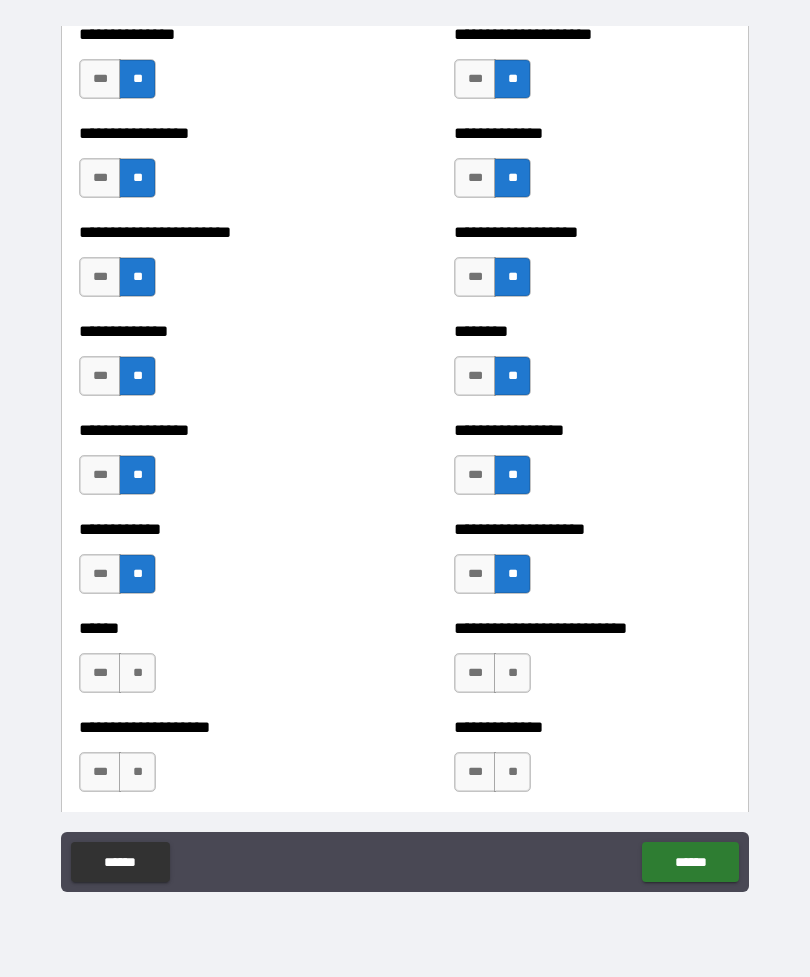 click on "**" at bounding box center [512, 673] 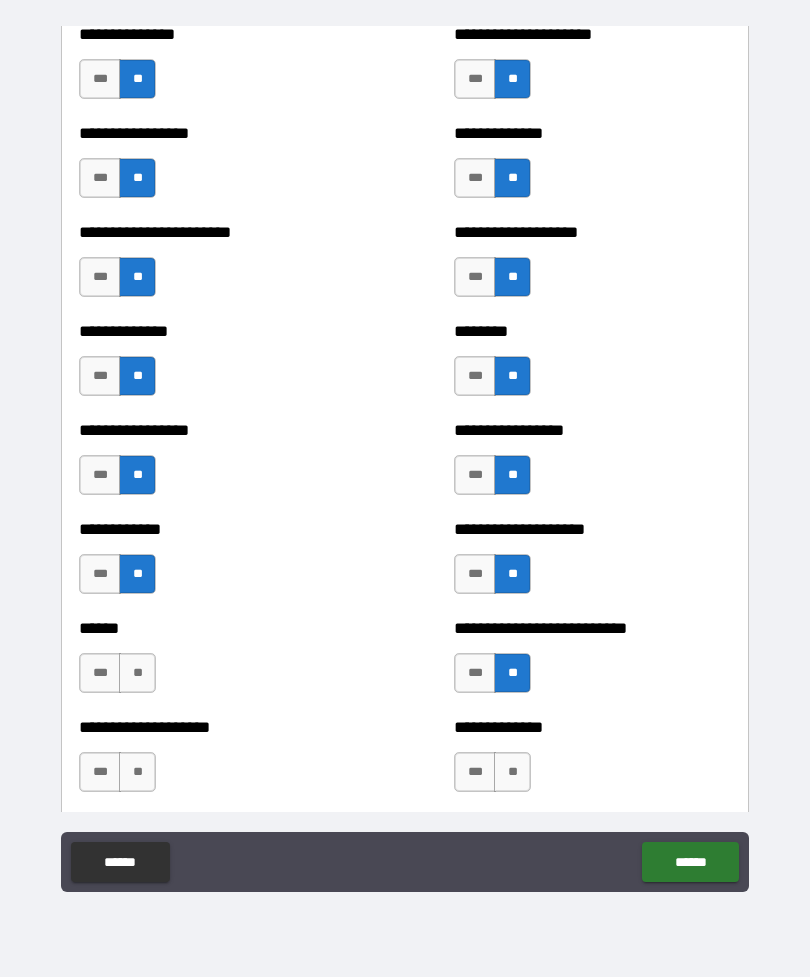 click on "**" at bounding box center [137, 673] 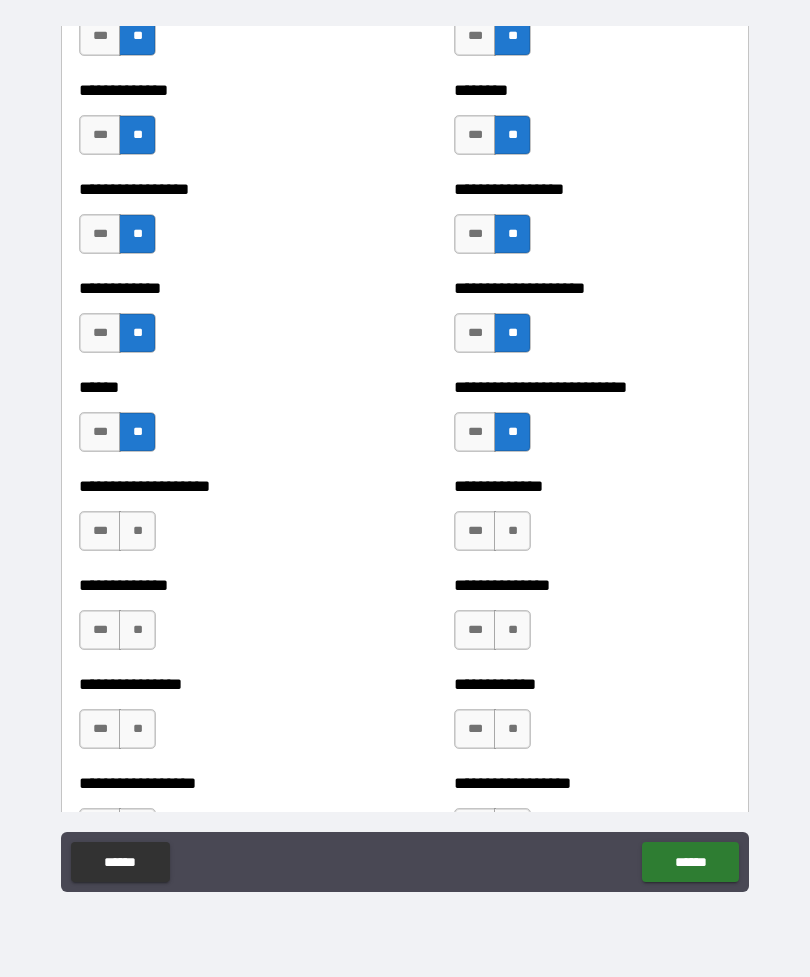 scroll, scrollTop: 3713, scrollLeft: 0, axis: vertical 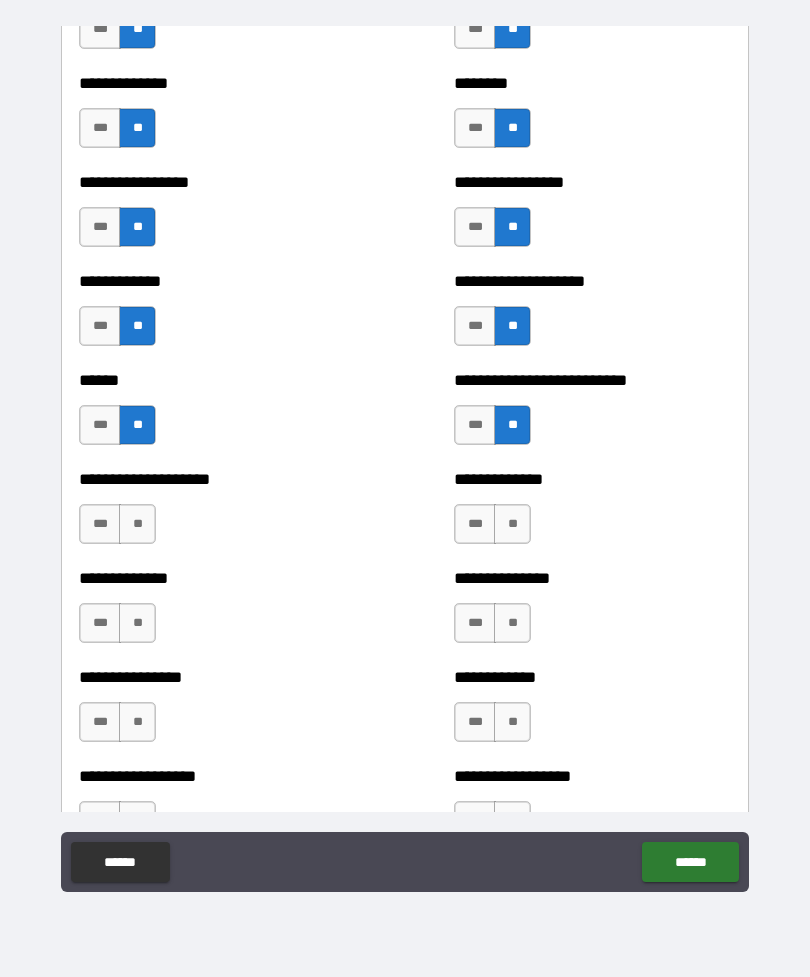 click on "**" at bounding box center [137, 524] 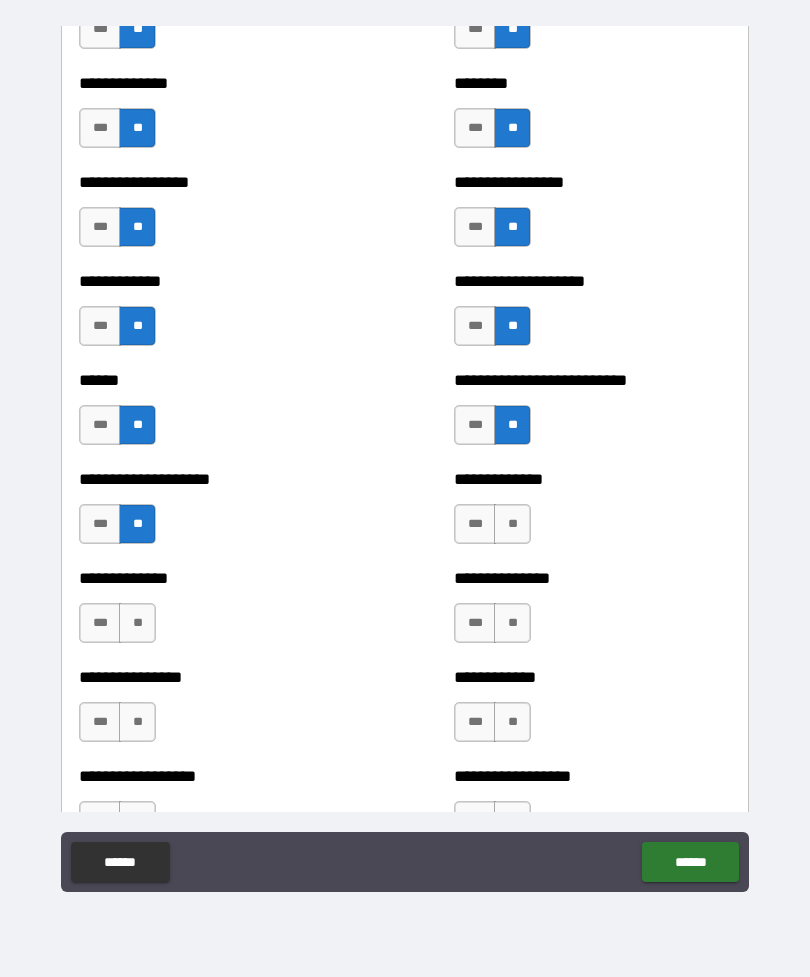 click on "**" at bounding box center [512, 524] 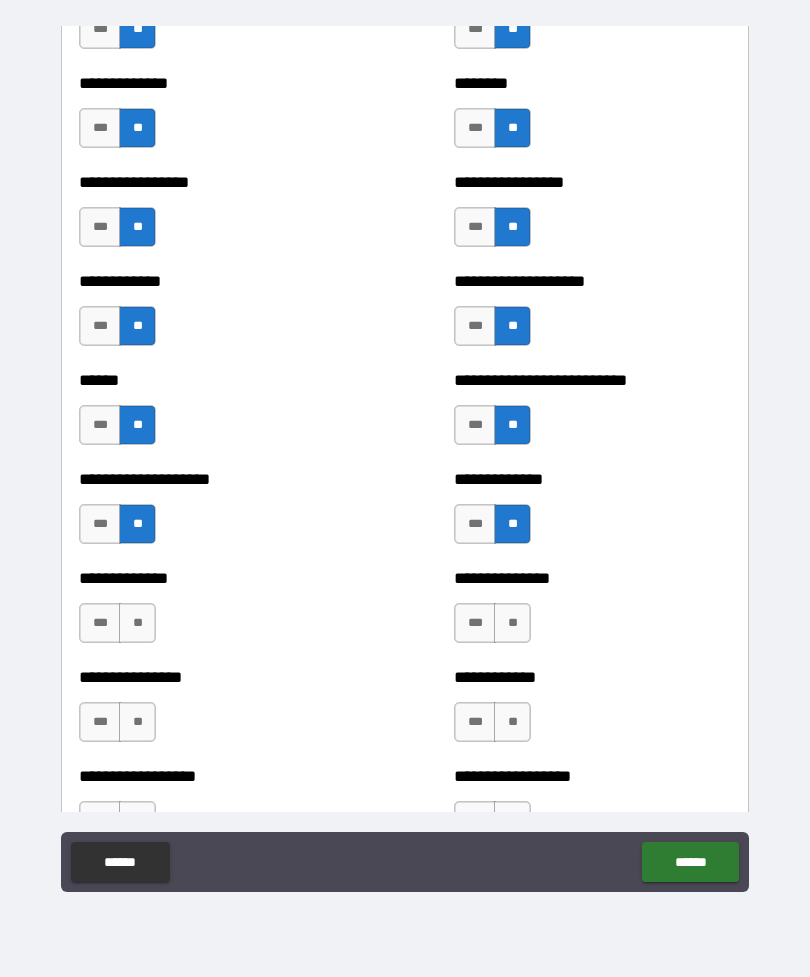 click on "**" at bounding box center [137, 623] 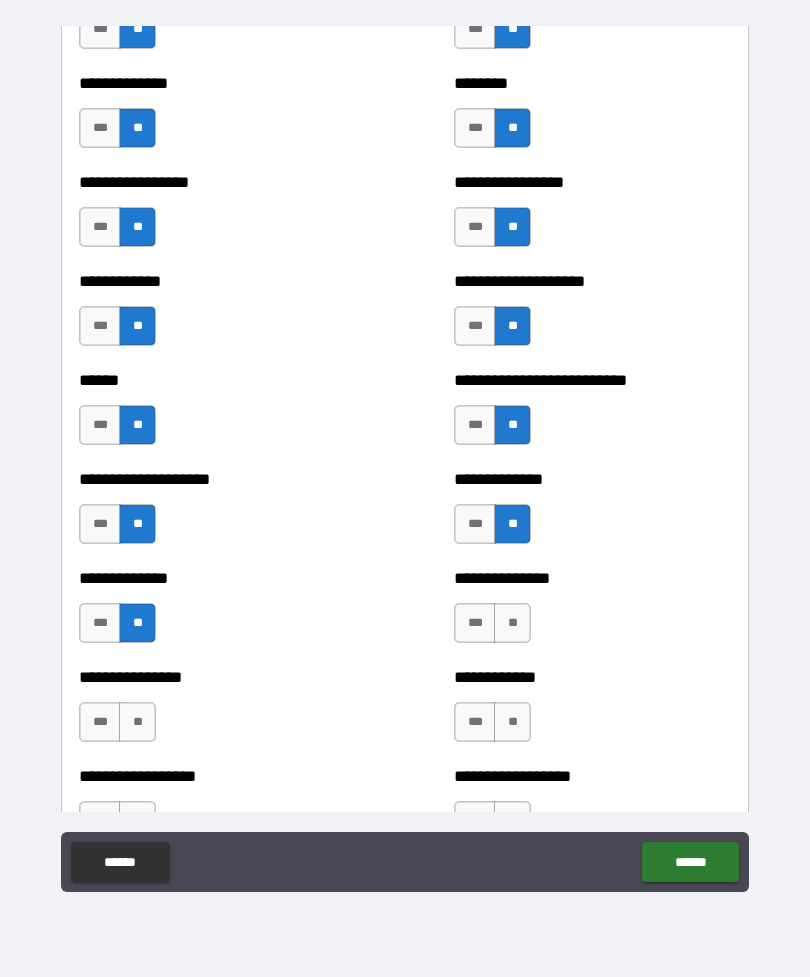 click on "**" at bounding box center [512, 623] 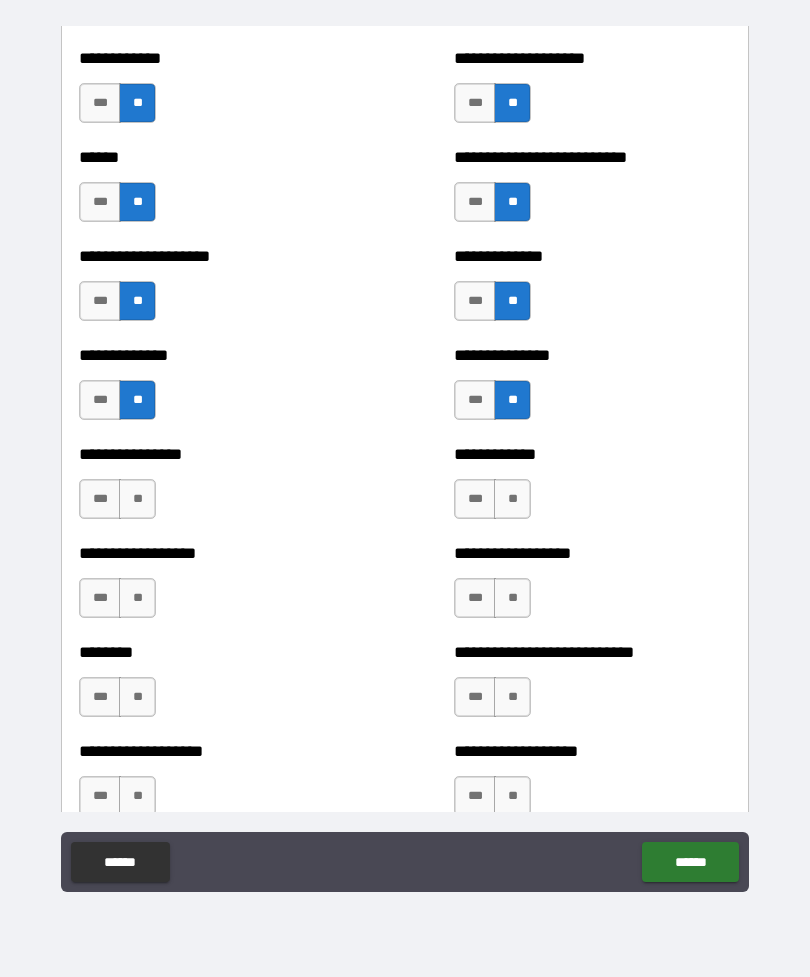 scroll, scrollTop: 3950, scrollLeft: 0, axis: vertical 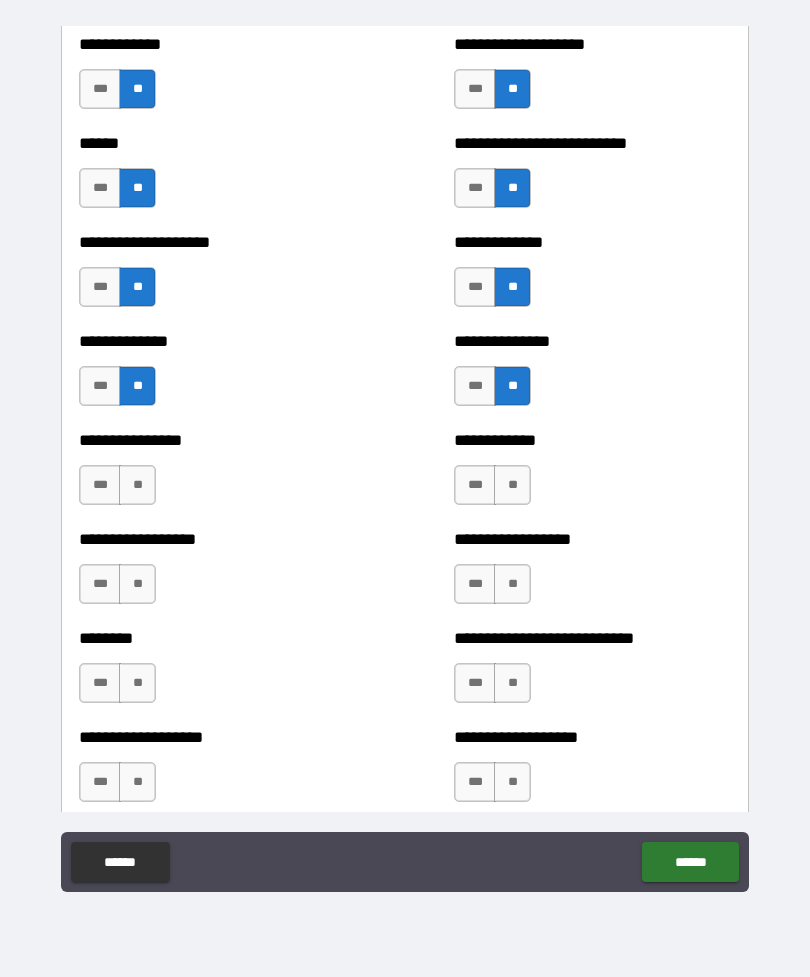 click on "**" at bounding box center (512, 485) 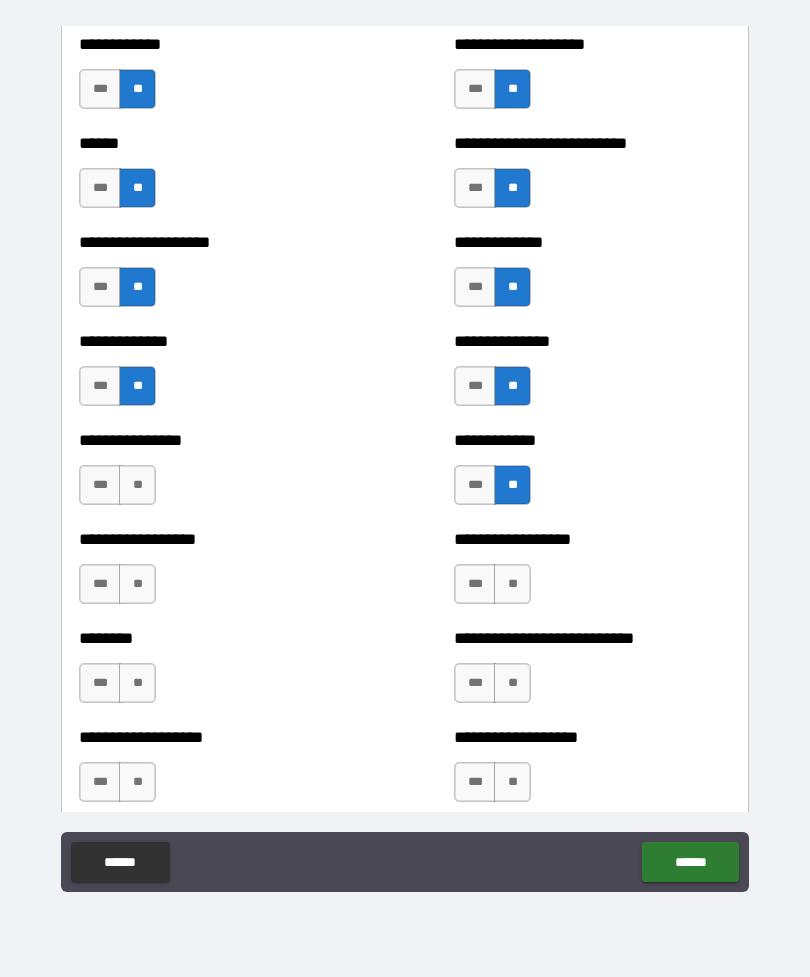 click on "**" at bounding box center (137, 485) 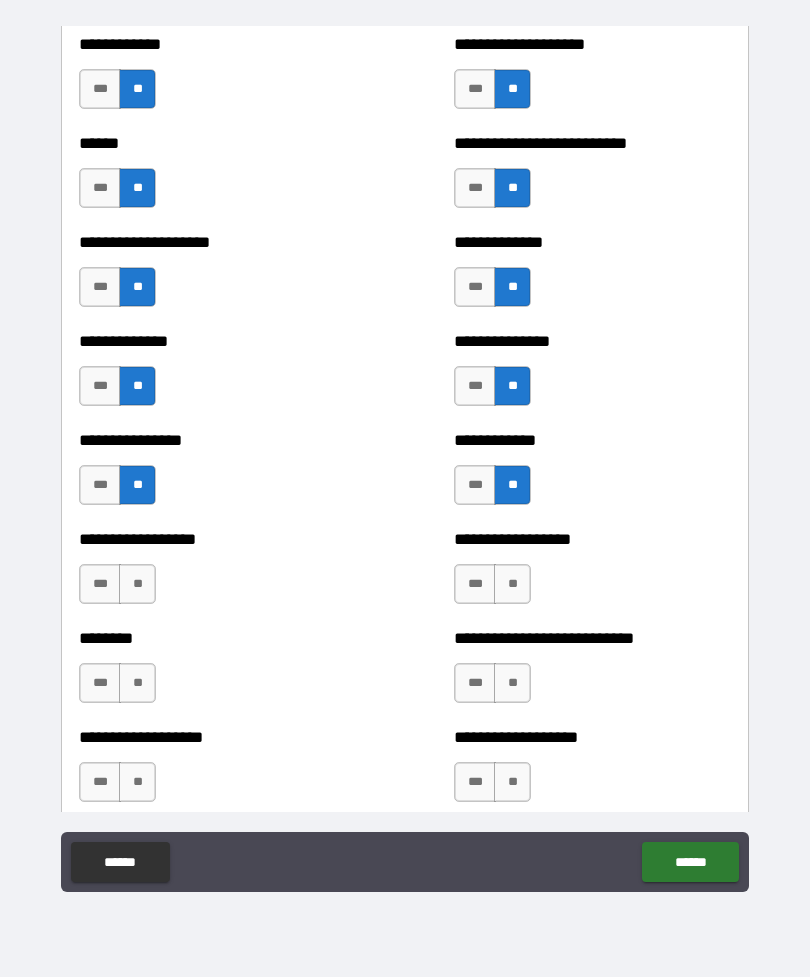 click on "**" at bounding box center [512, 584] 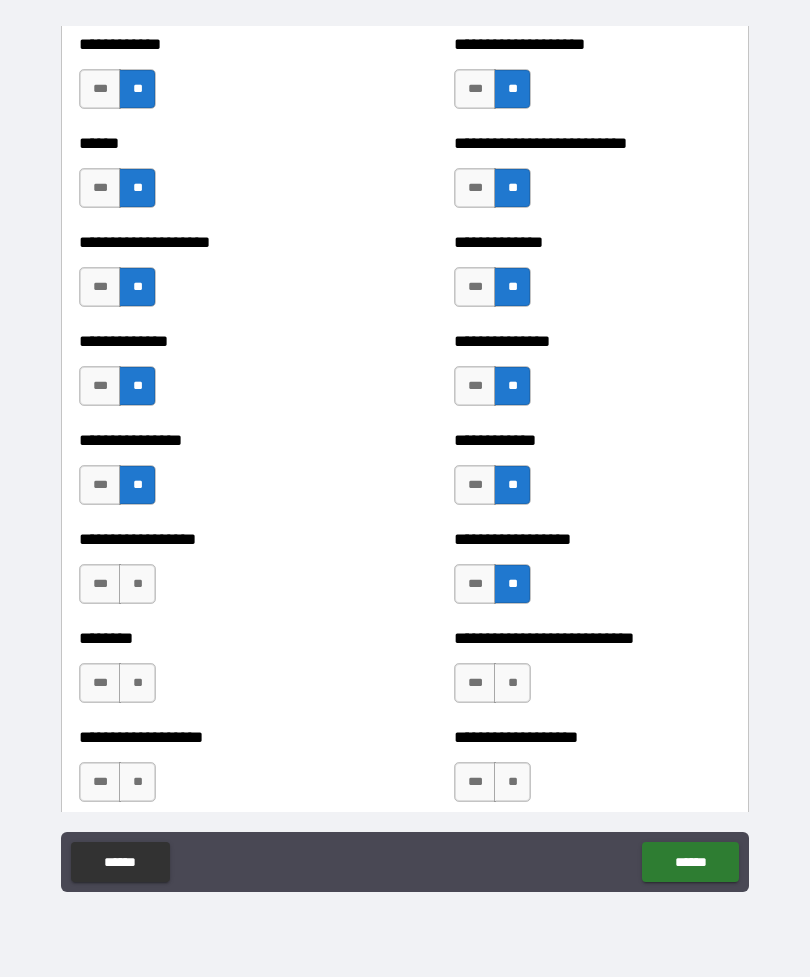 click on "**" at bounding box center (137, 584) 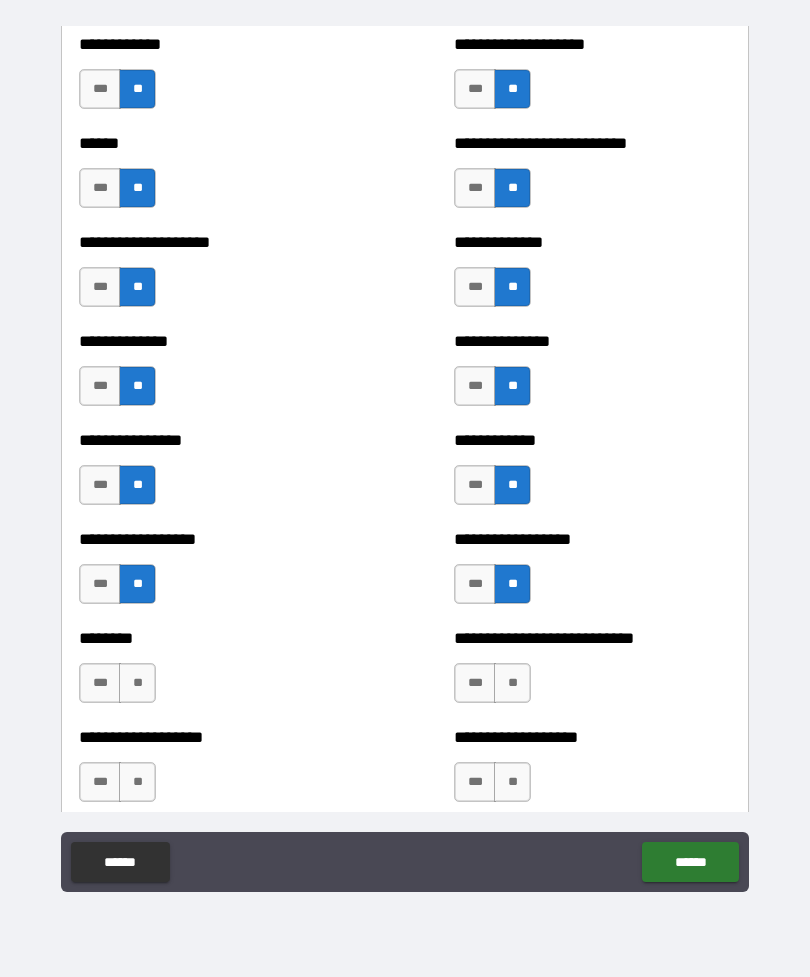click on "**" at bounding box center [512, 683] 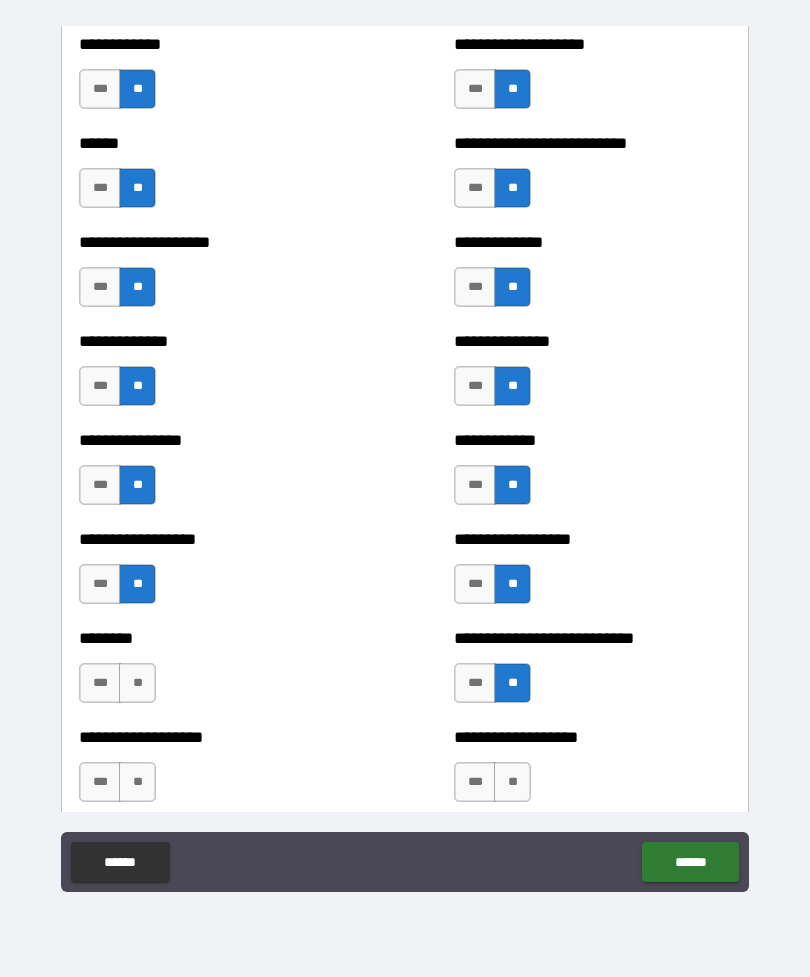 click on "**" at bounding box center (137, 683) 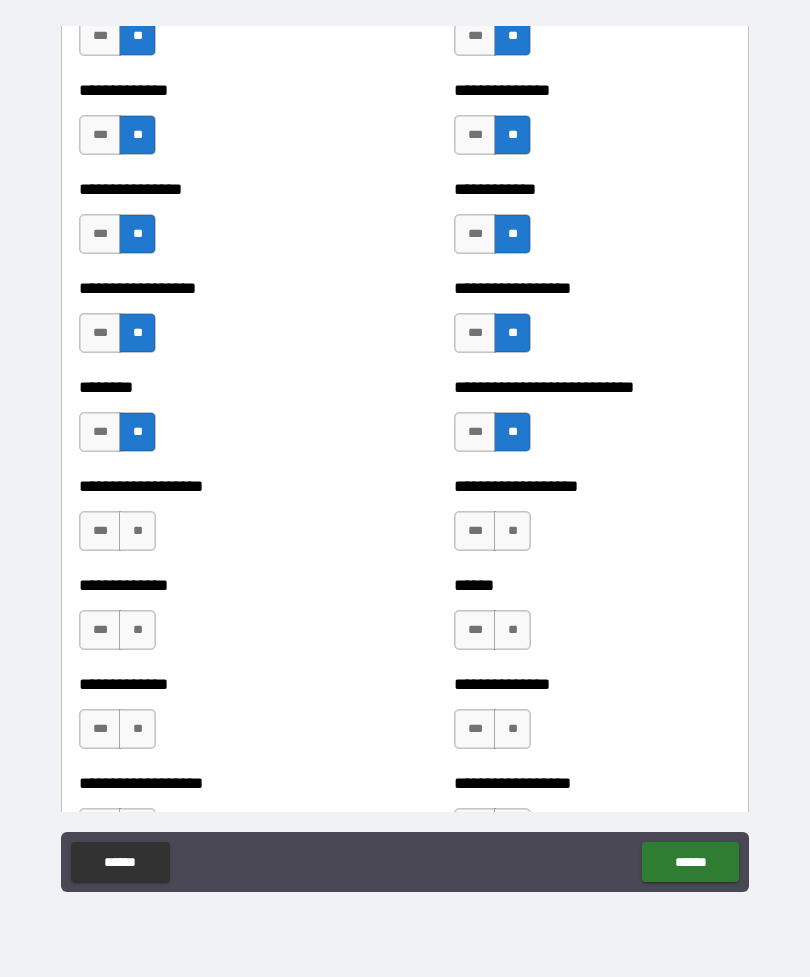 scroll, scrollTop: 4199, scrollLeft: 0, axis: vertical 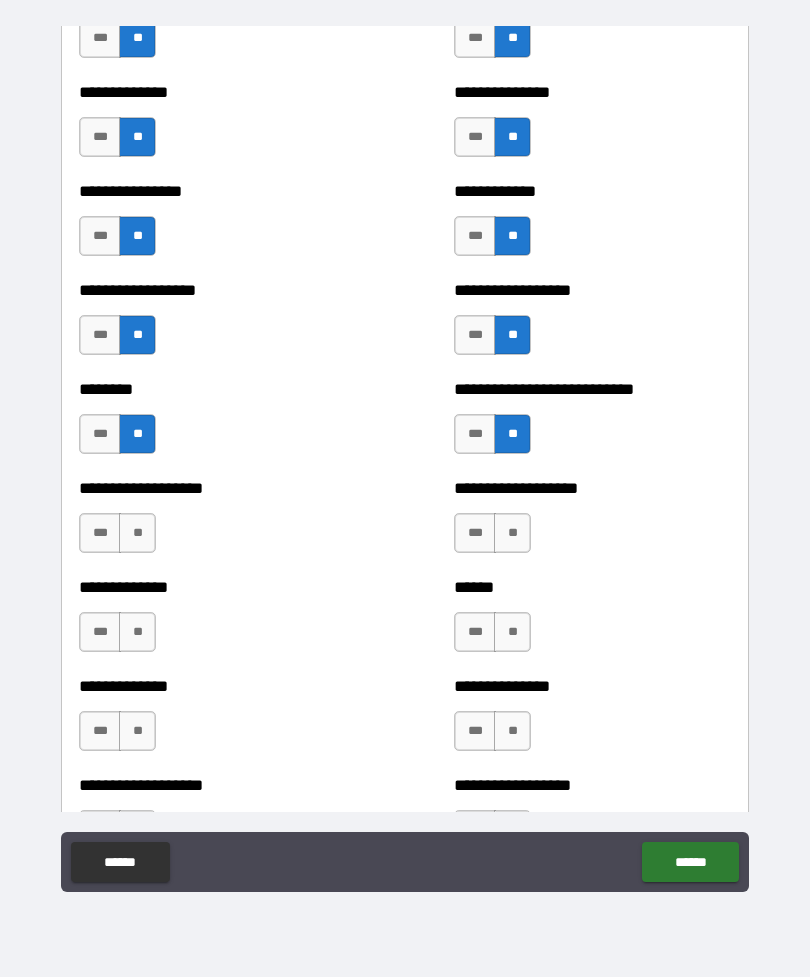 click on "**" at bounding box center [137, 533] 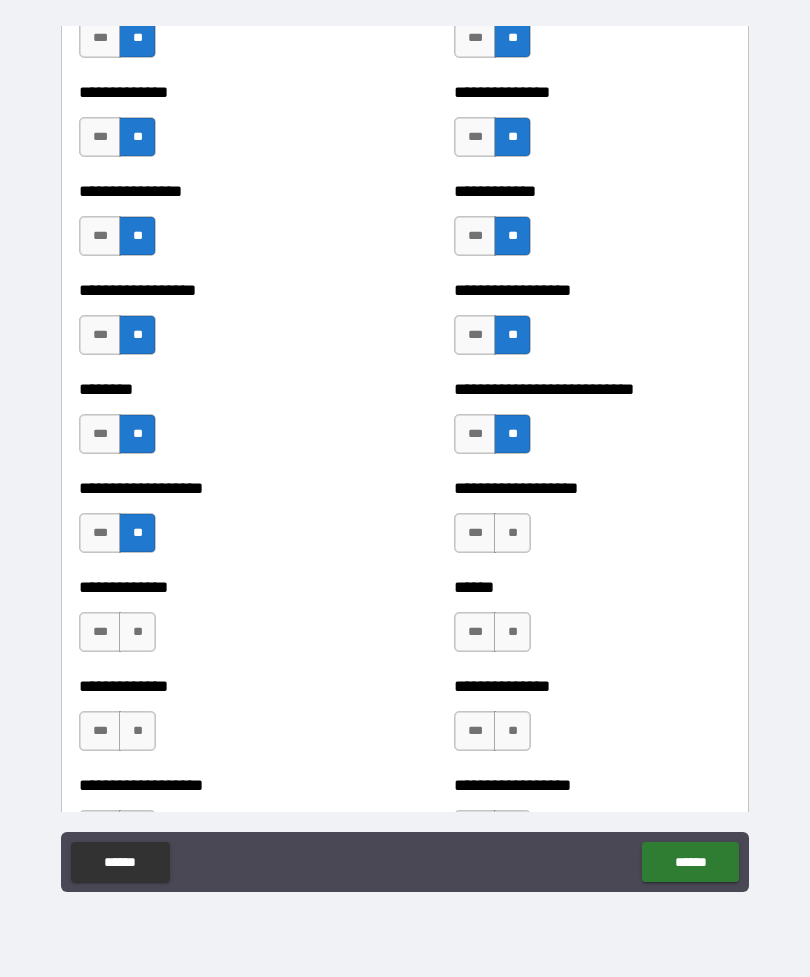 click on "**" at bounding box center [512, 533] 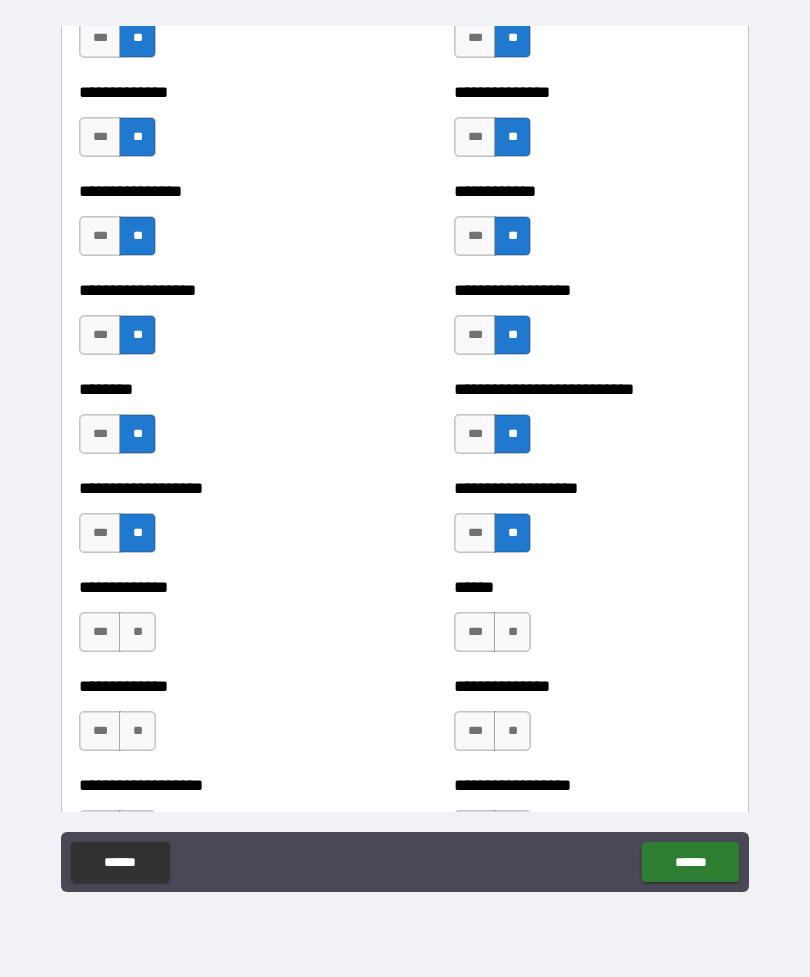 click on "**" at bounding box center [137, 632] 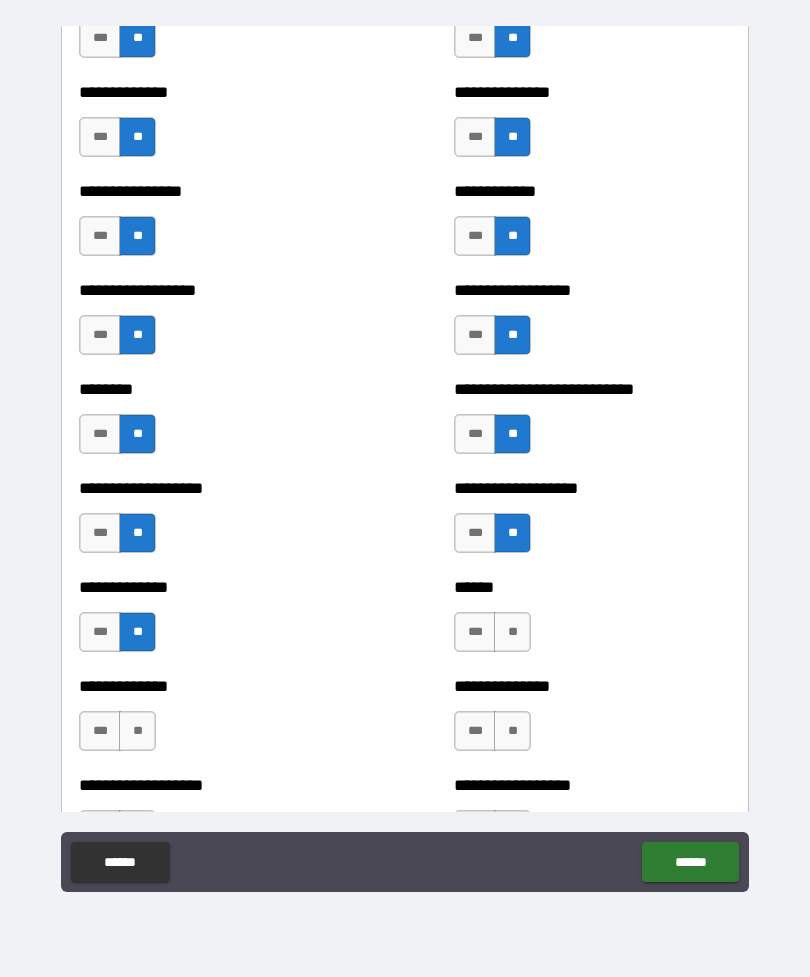 click on "**" at bounding box center (512, 632) 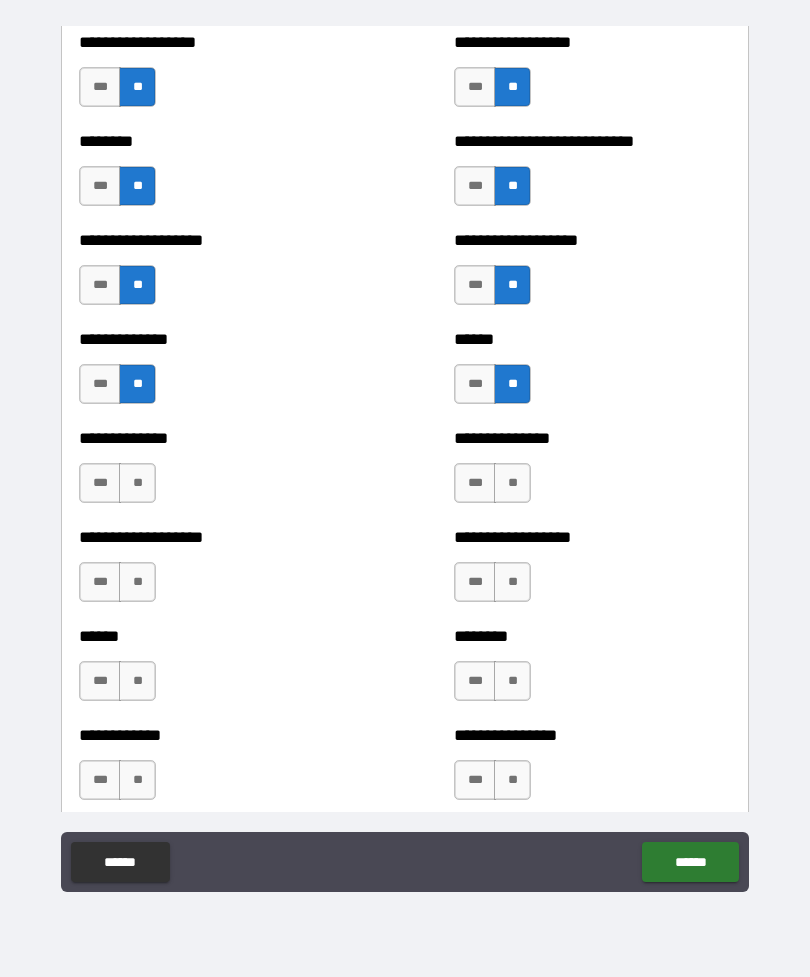 scroll, scrollTop: 4459, scrollLeft: 0, axis: vertical 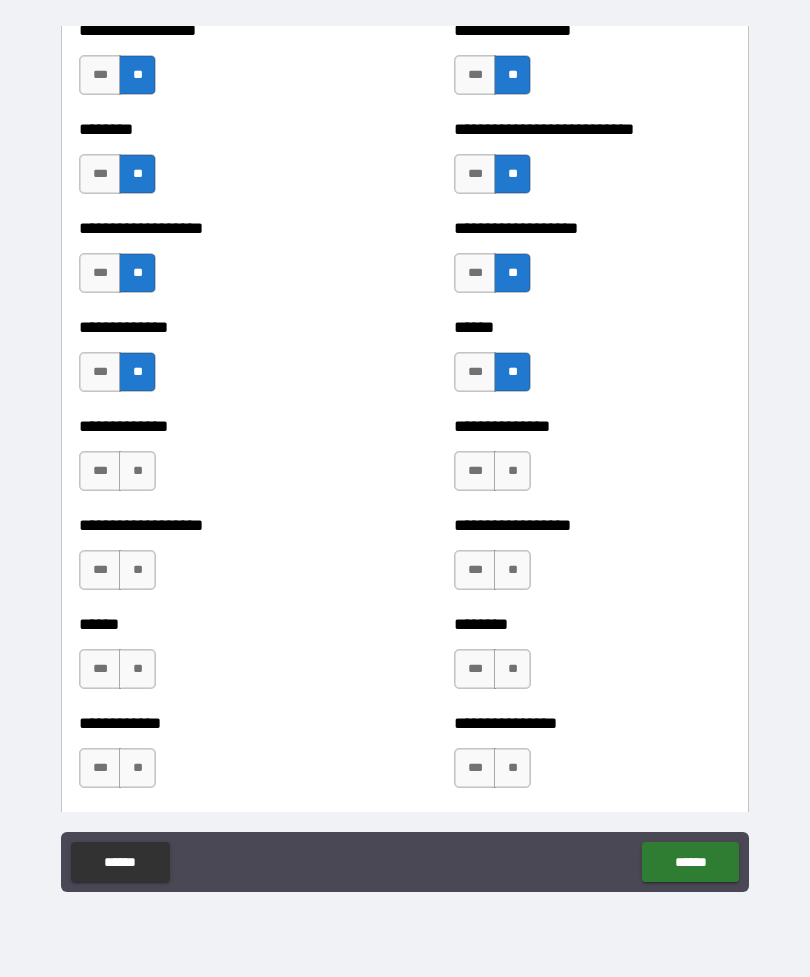 click on "**" at bounding box center [137, 471] 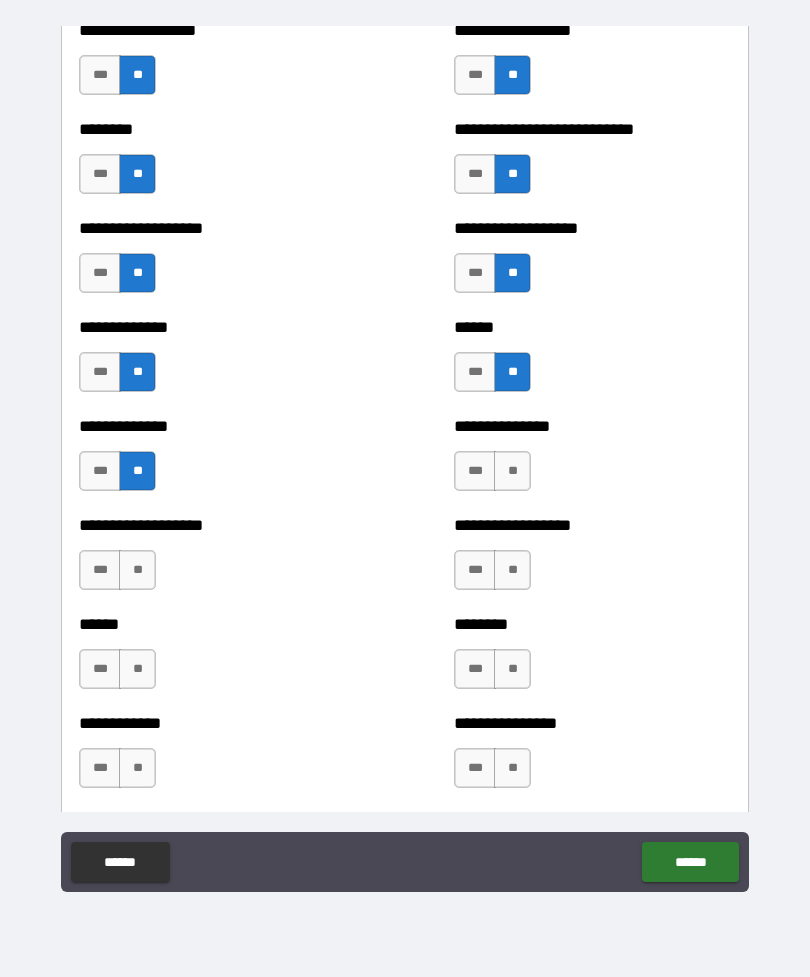 click on "**" at bounding box center [512, 471] 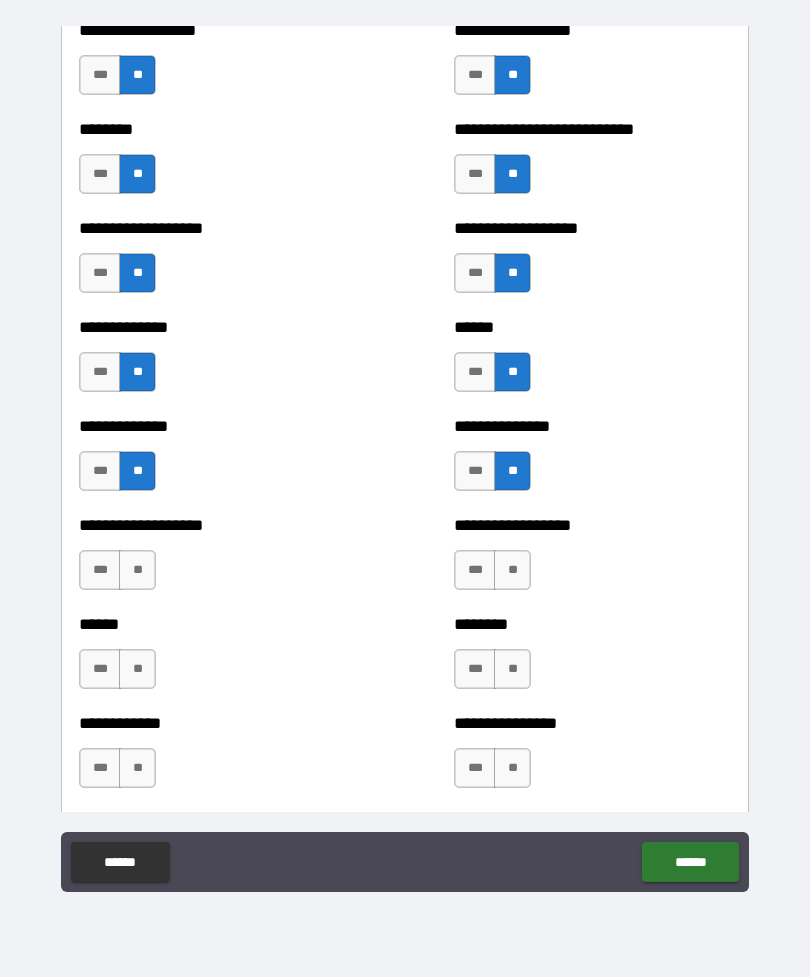 click on "**" at bounding box center [137, 570] 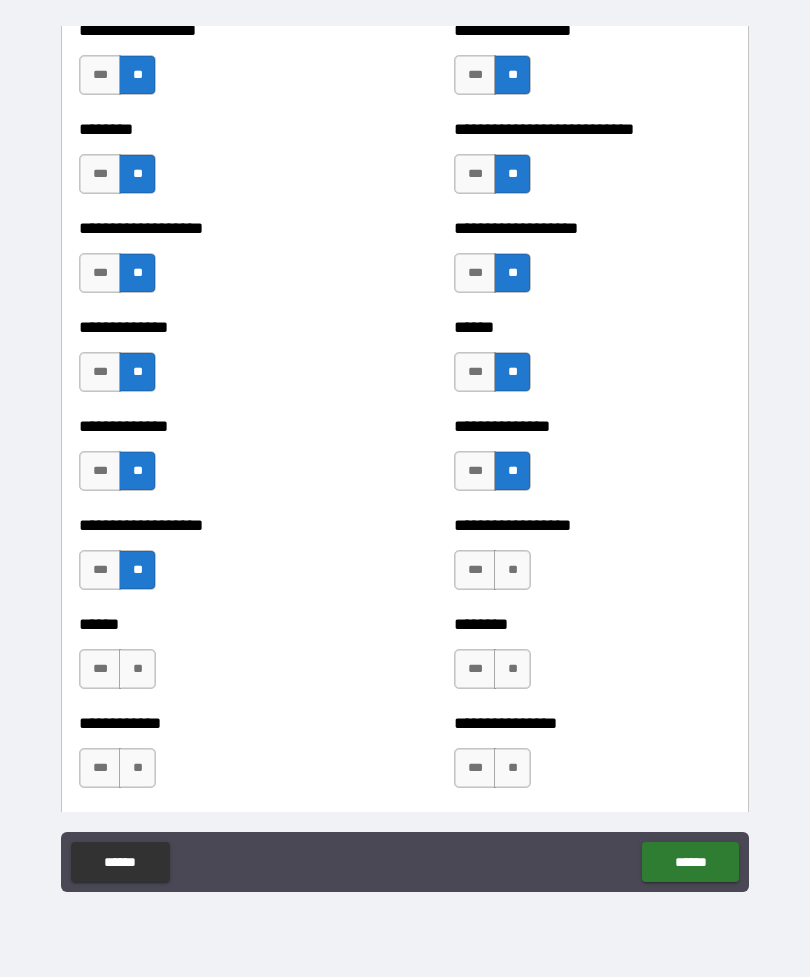 click on "**" at bounding box center (512, 570) 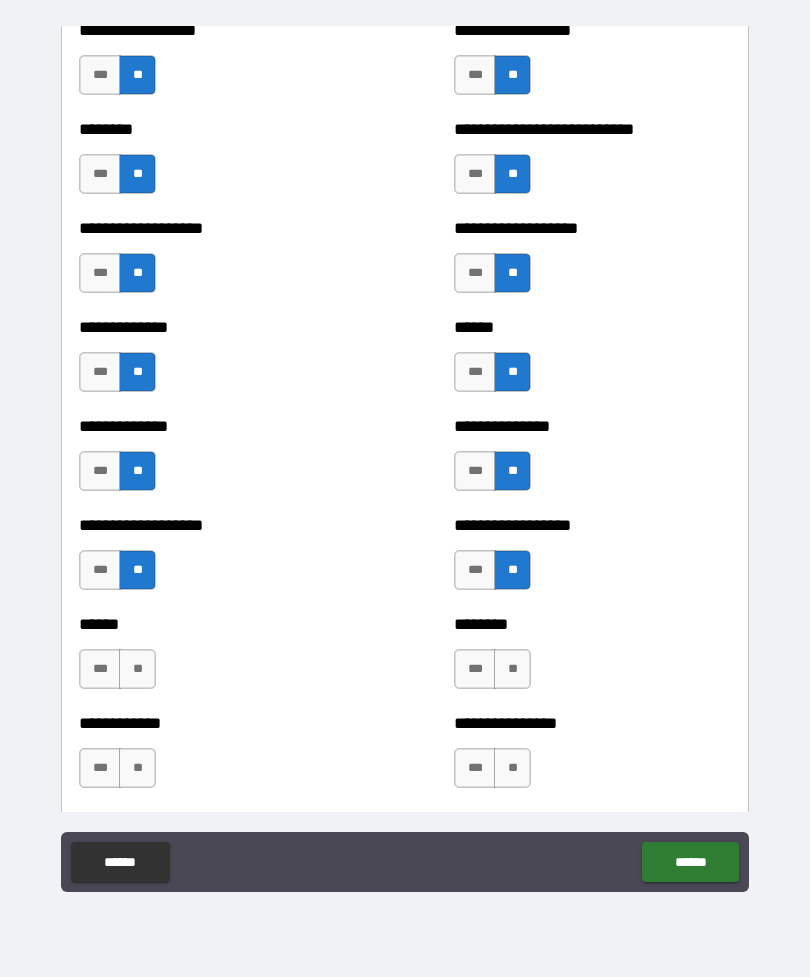 click on "**" at bounding box center (137, 669) 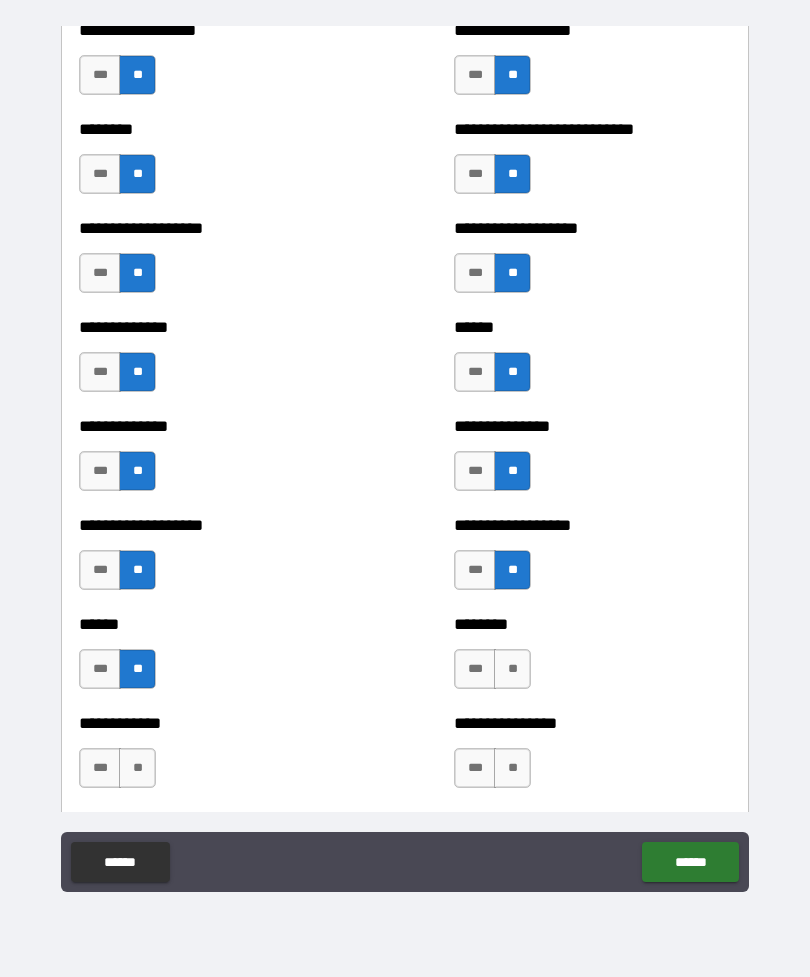 click on "**" at bounding box center (512, 669) 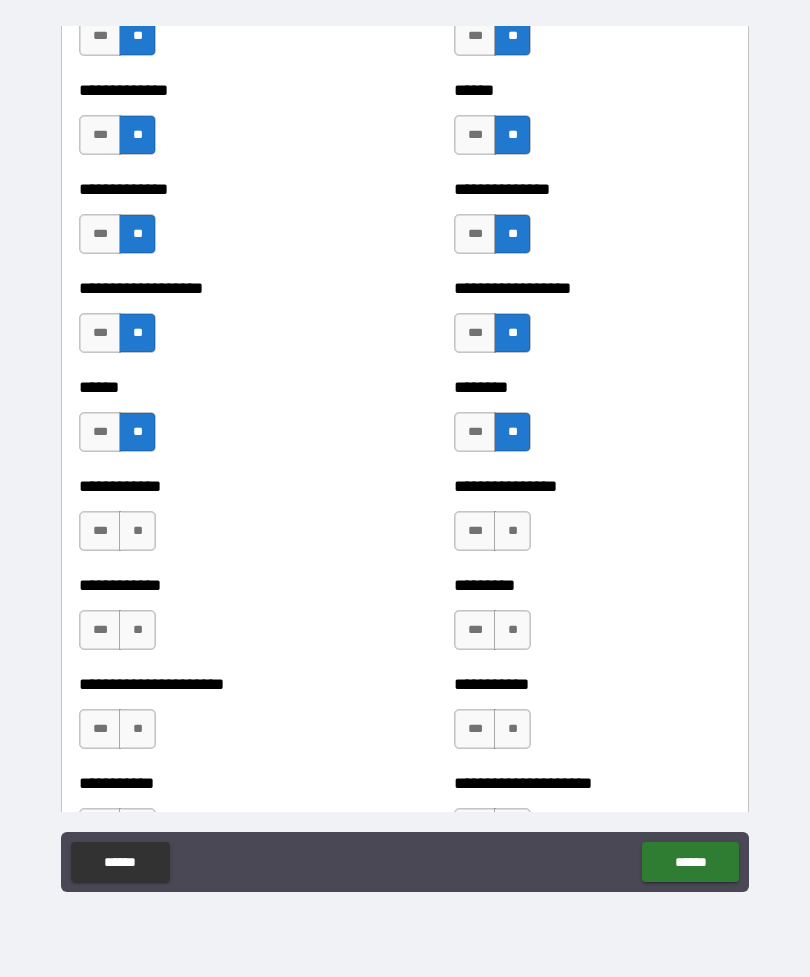 scroll, scrollTop: 4699, scrollLeft: 0, axis: vertical 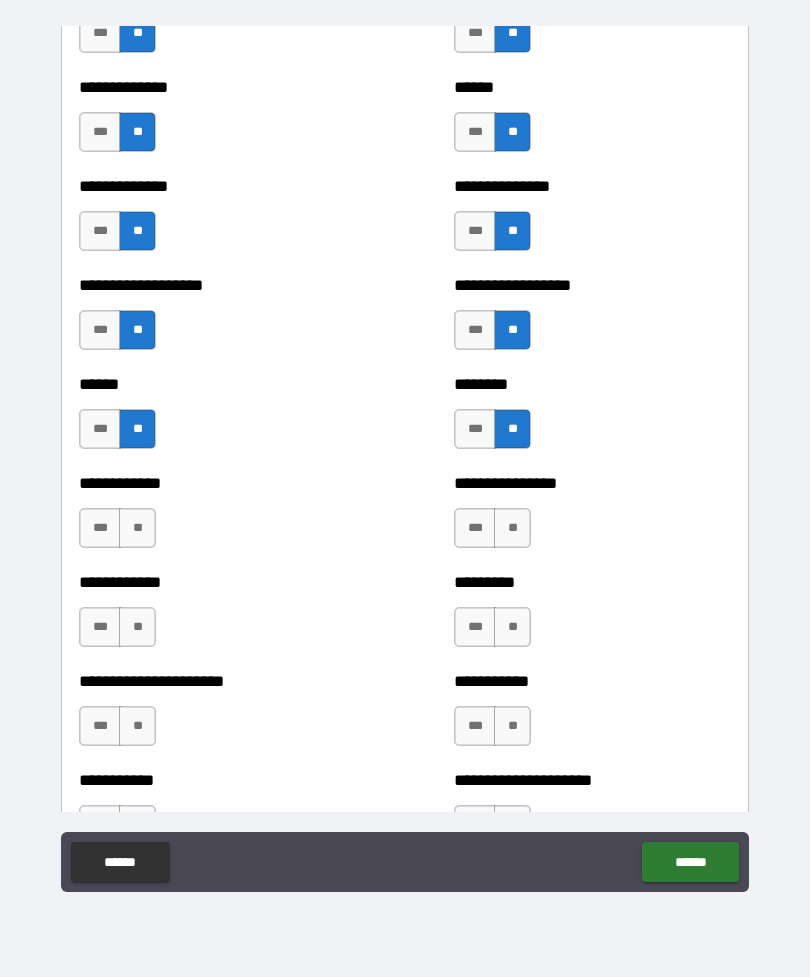 click on "**" at bounding box center (137, 528) 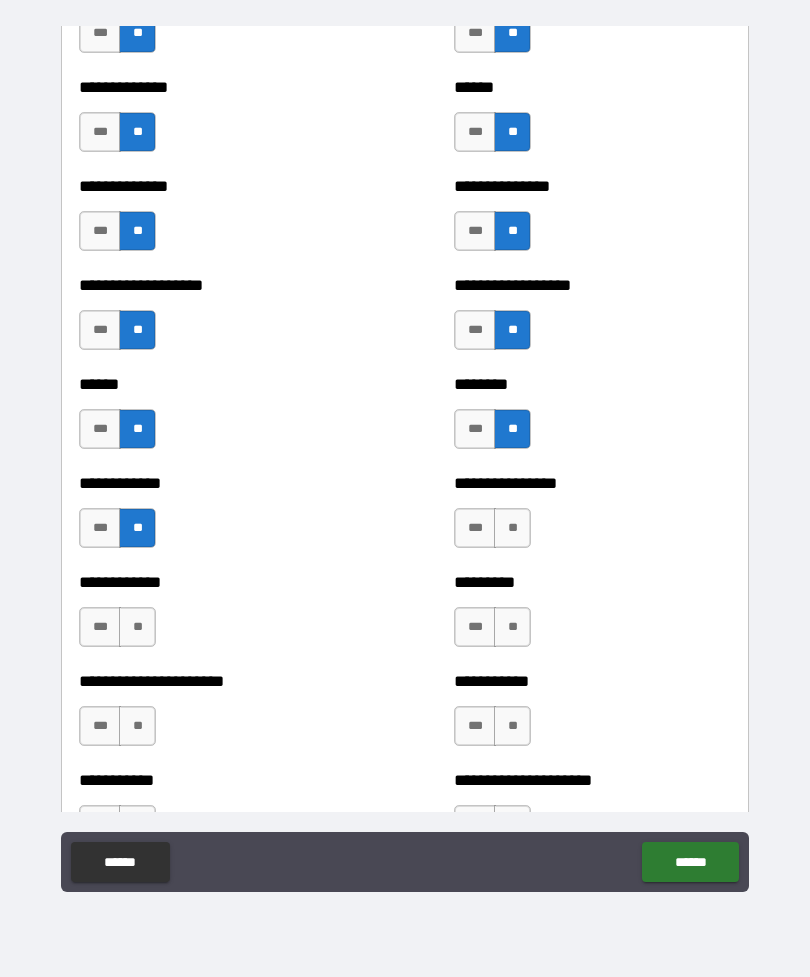 click on "**" at bounding box center [512, 528] 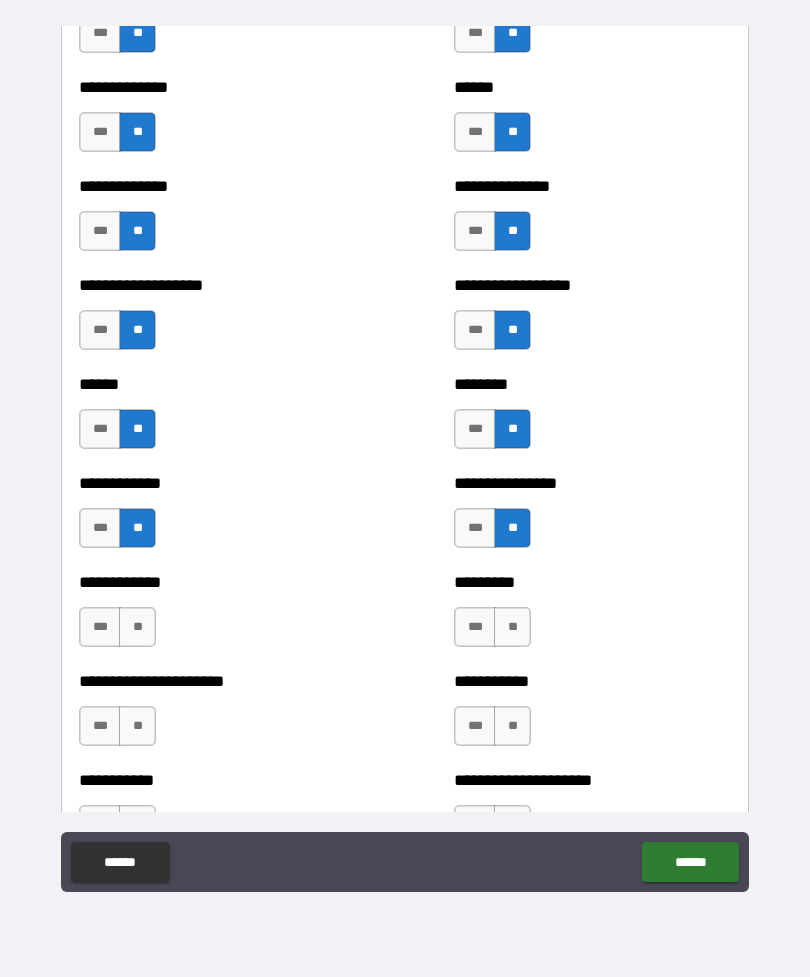 click on "**" at bounding box center (137, 627) 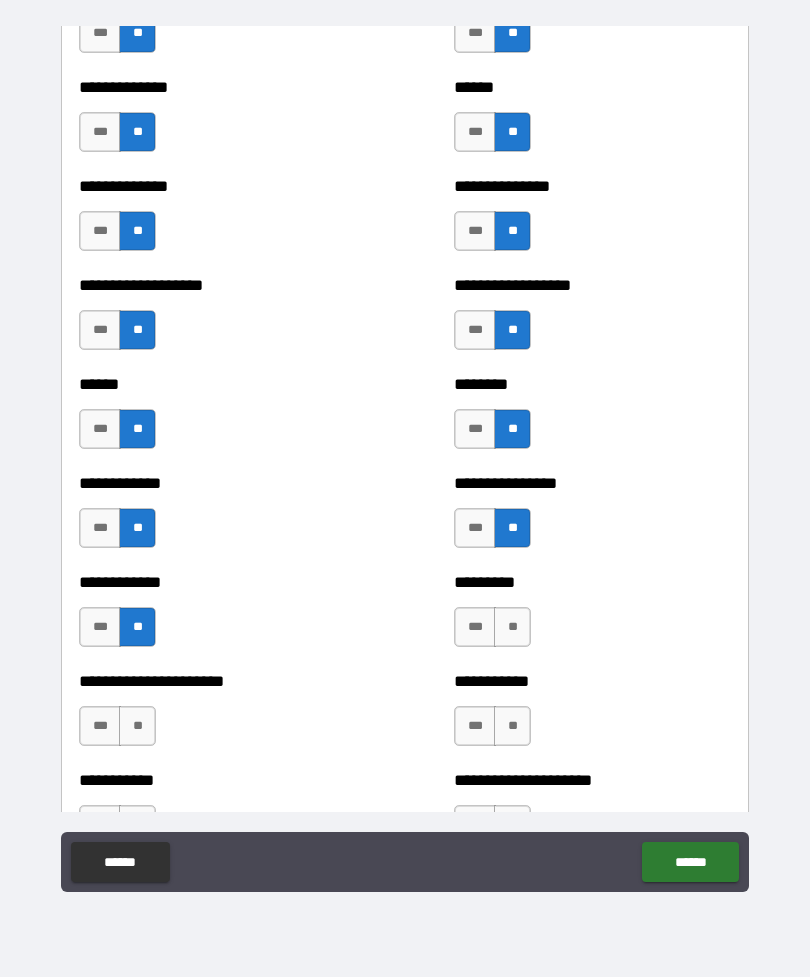 click on "**" at bounding box center (512, 627) 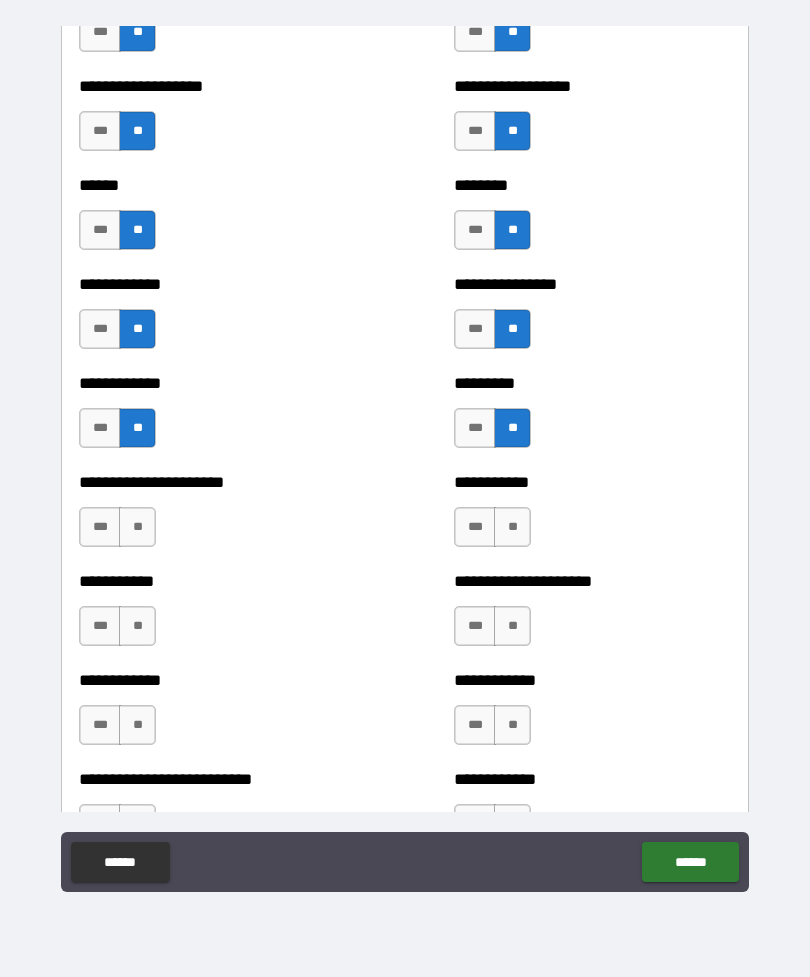 scroll, scrollTop: 4899, scrollLeft: 0, axis: vertical 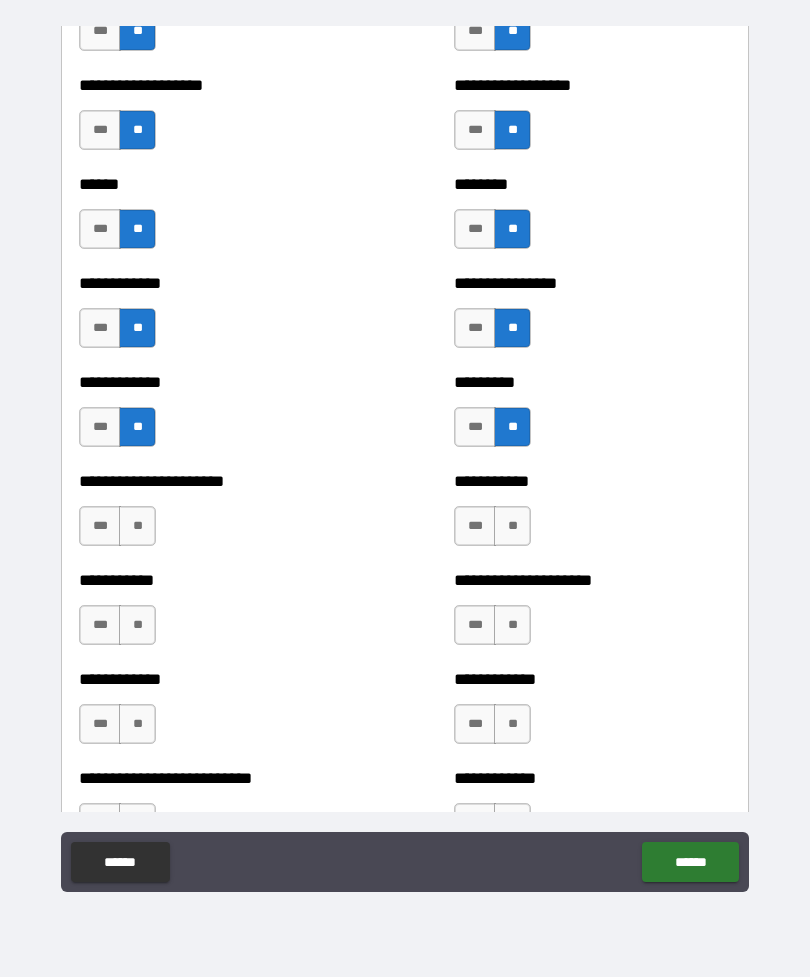 click on "**" at bounding box center (137, 526) 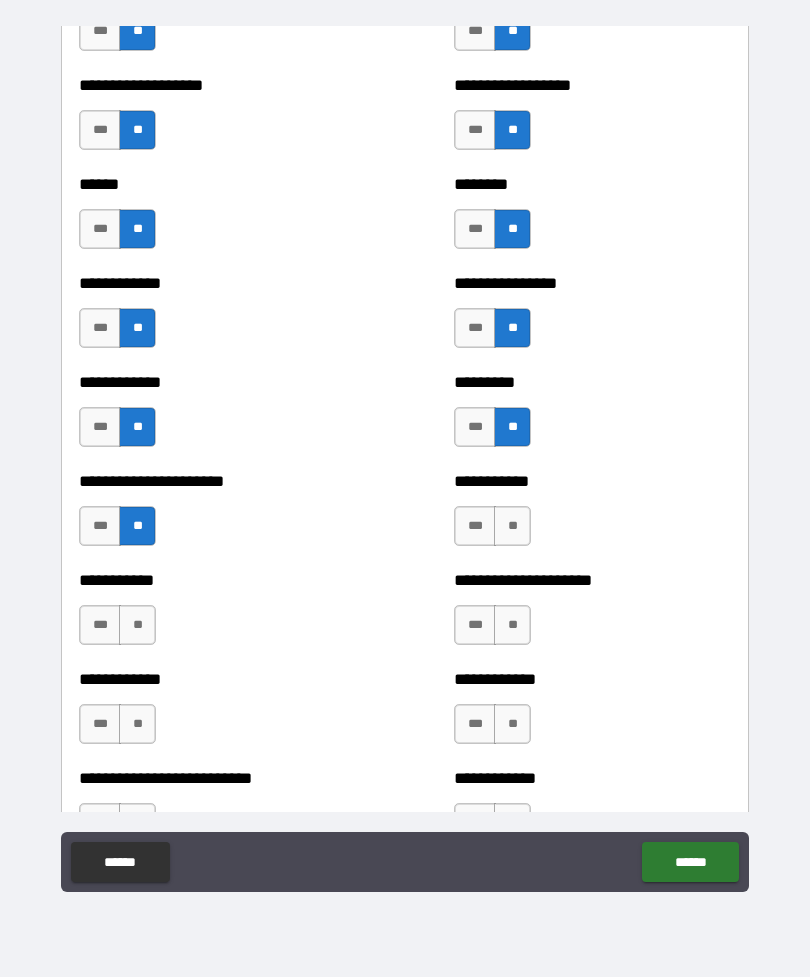 click on "**" at bounding box center (512, 526) 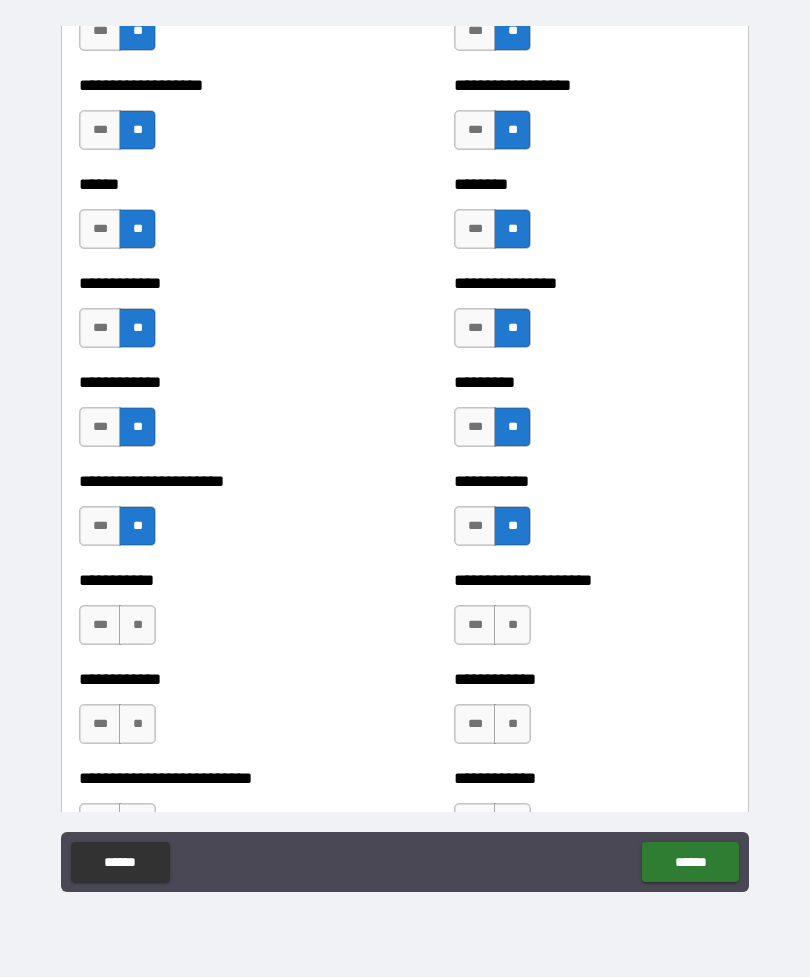 click on "**" at bounding box center [512, 625] 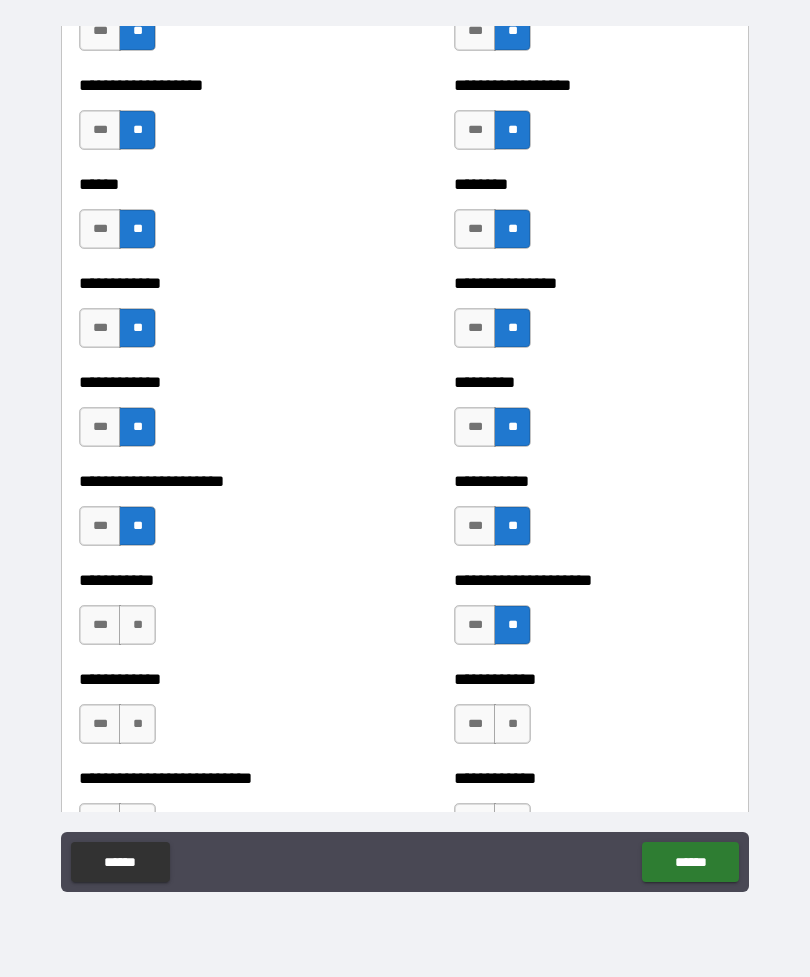 click on "**" at bounding box center (137, 625) 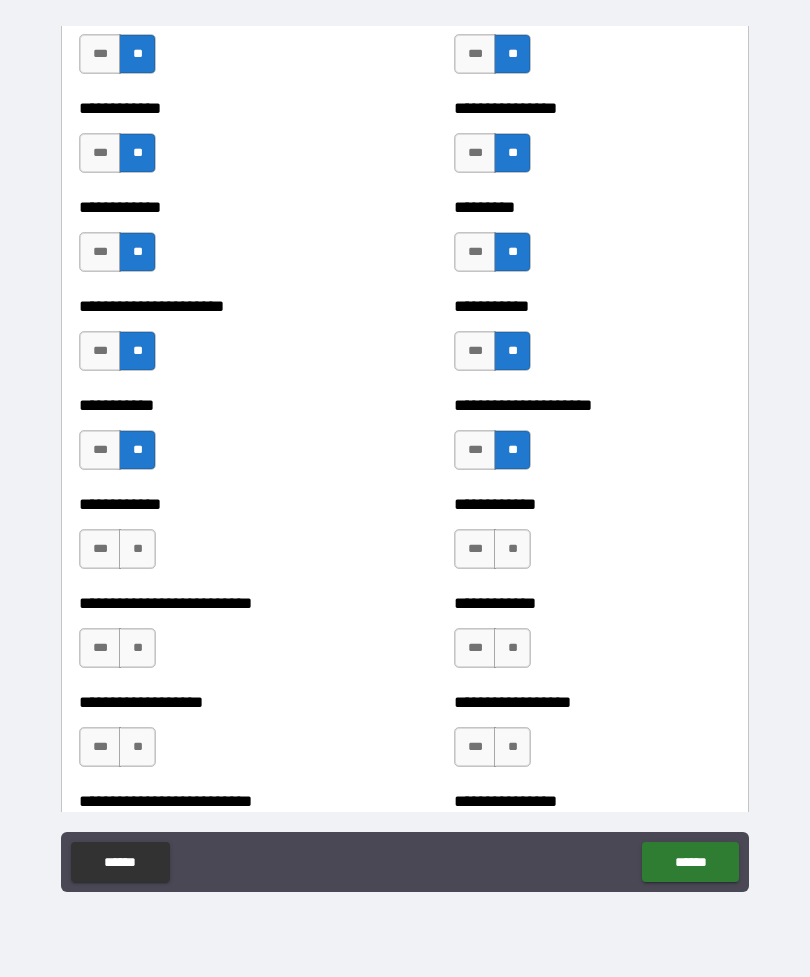 scroll, scrollTop: 5076, scrollLeft: 0, axis: vertical 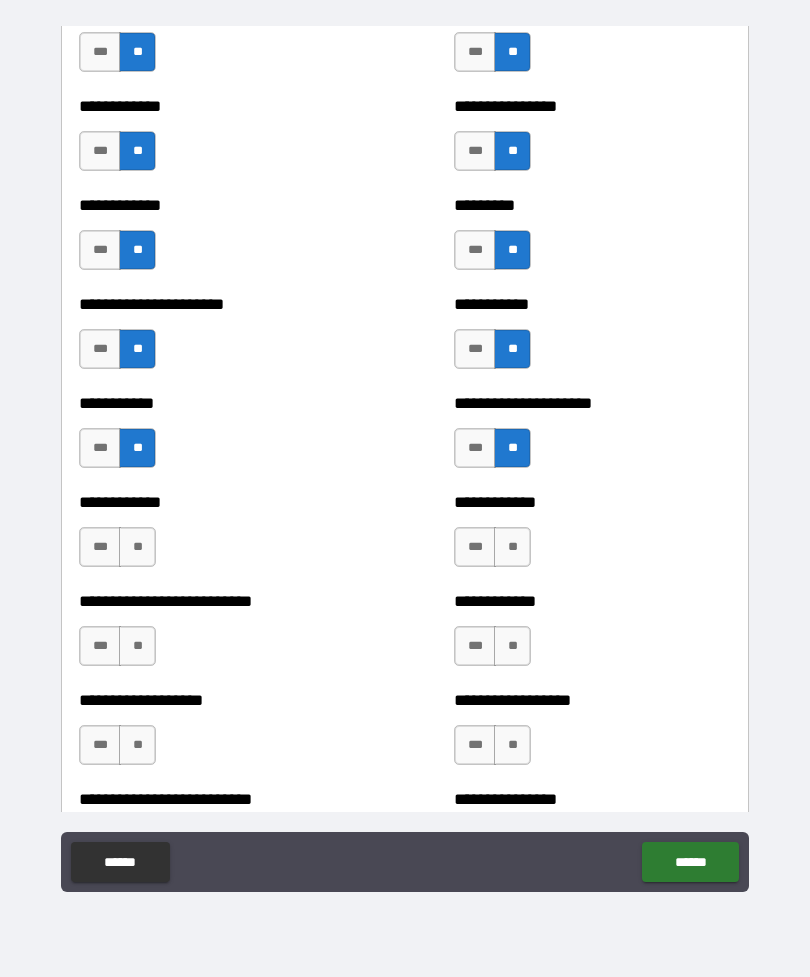 click on "**" at bounding box center [137, 547] 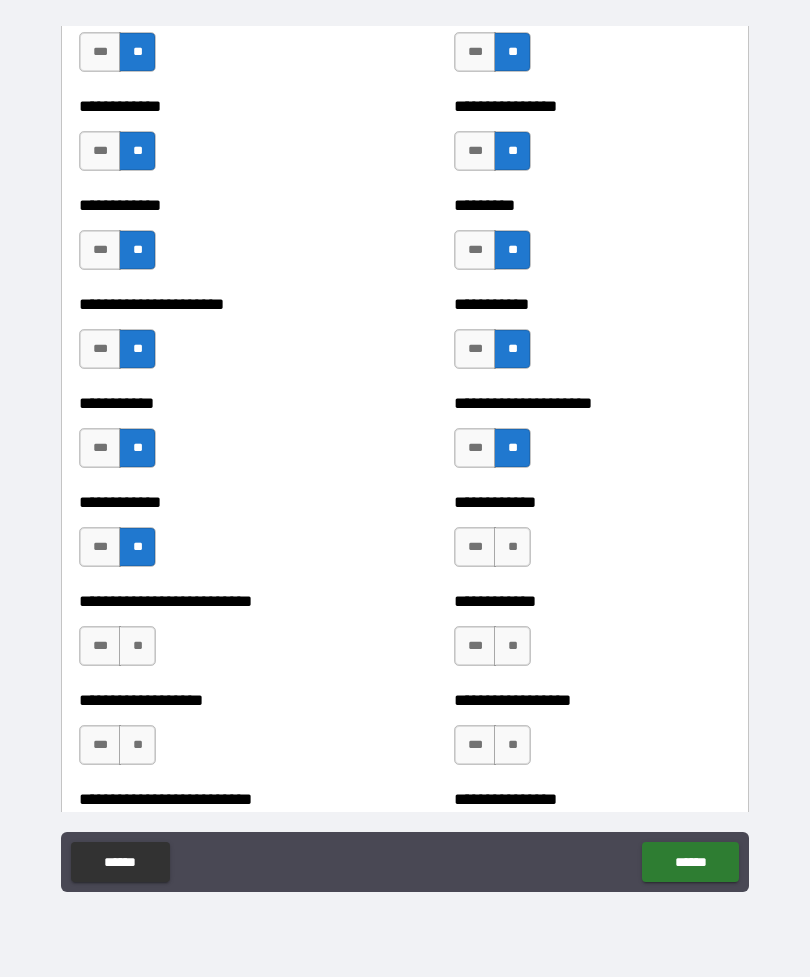click on "**" at bounding box center [512, 547] 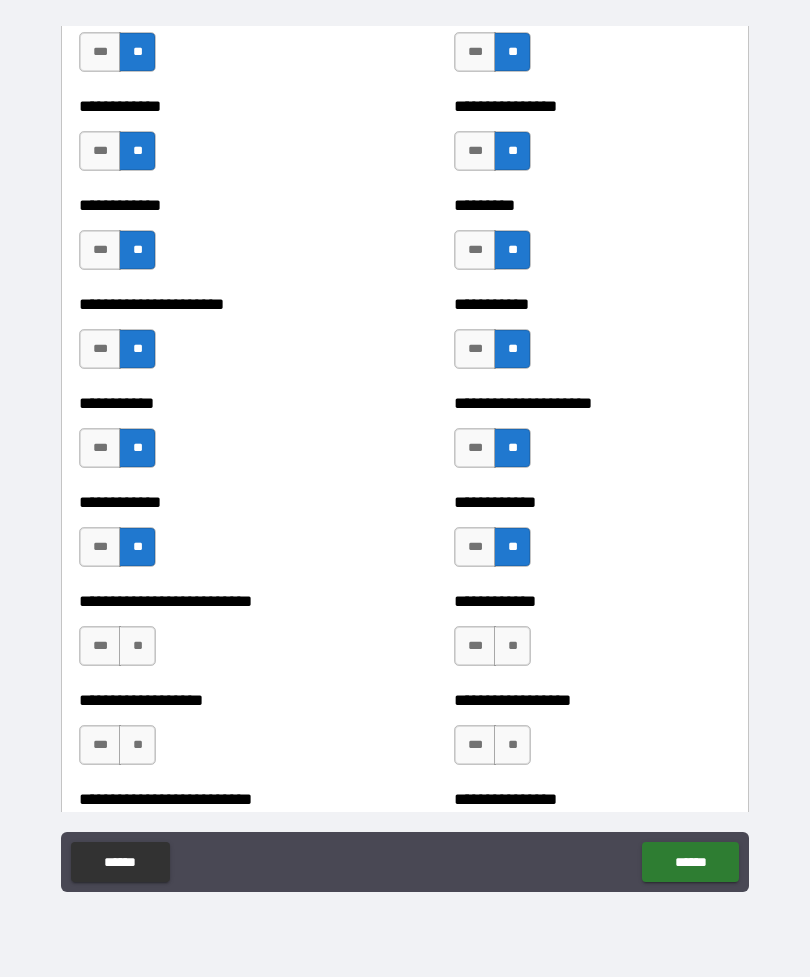 click on "**" at bounding box center (137, 646) 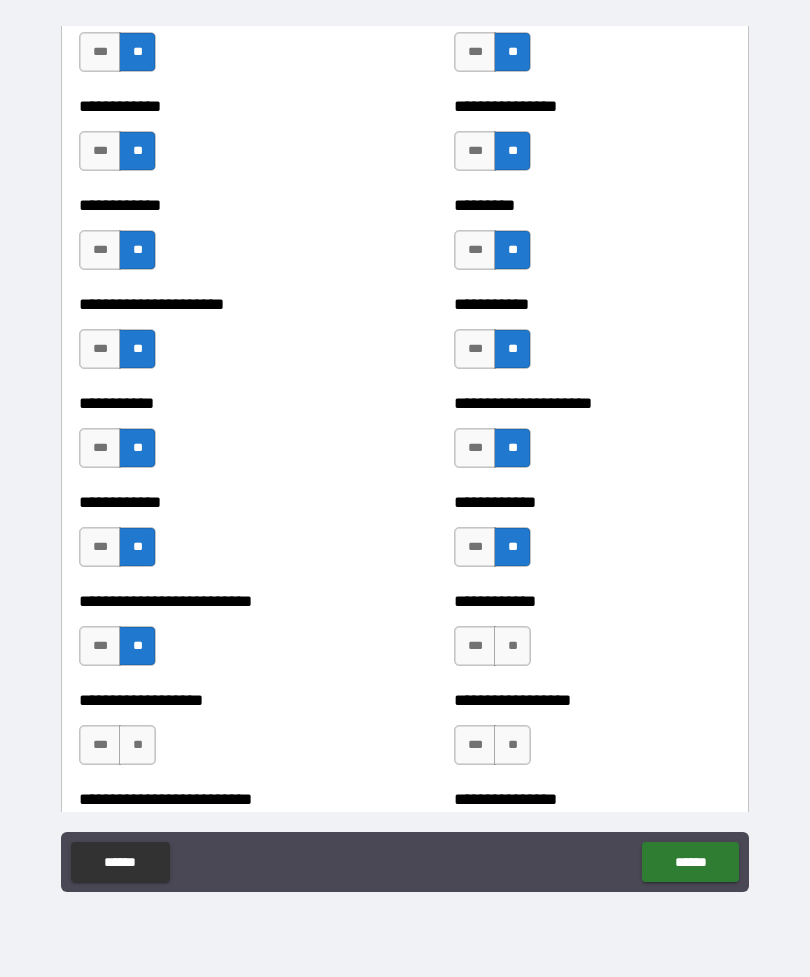 click on "**" at bounding box center [512, 646] 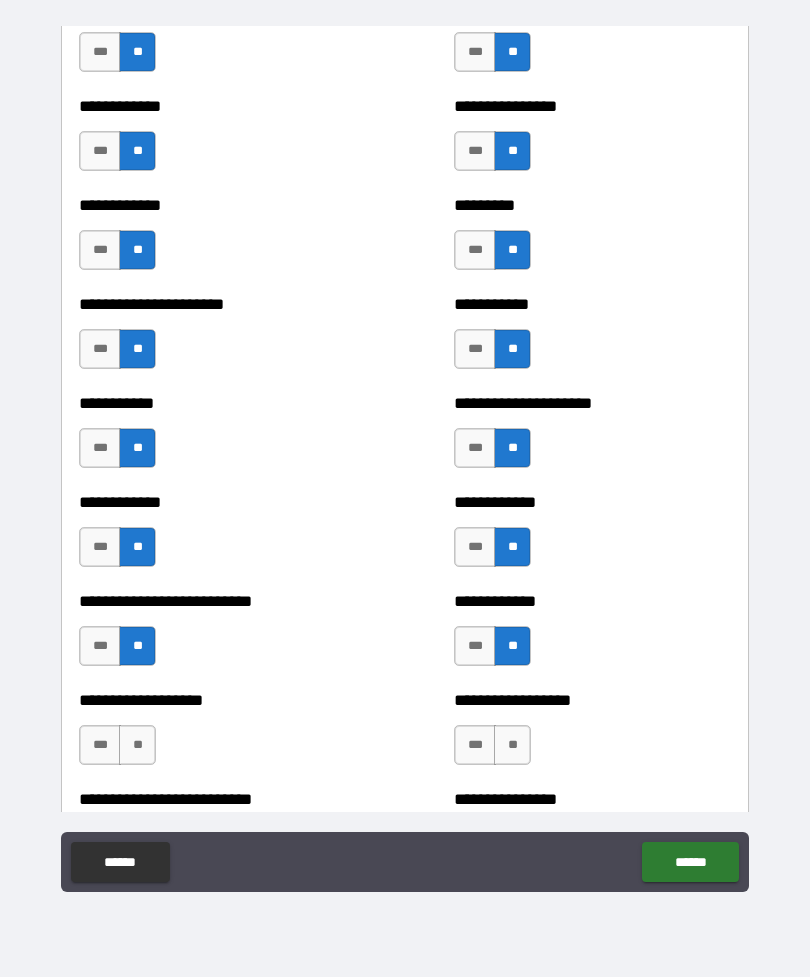 click on "**" at bounding box center [137, 745] 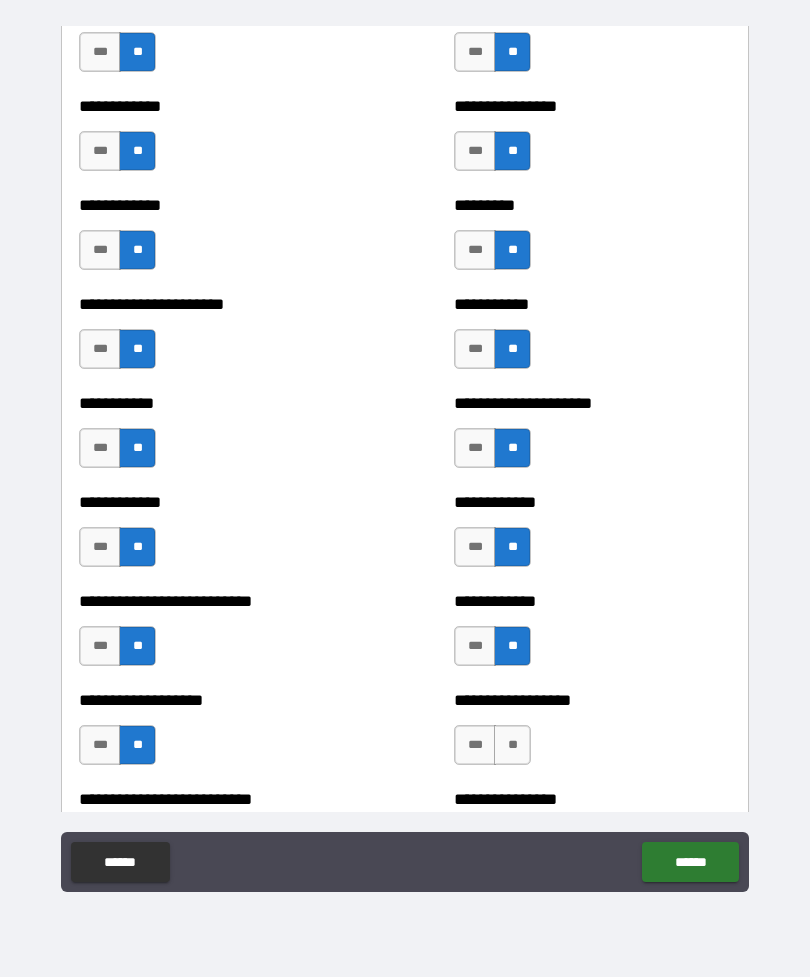 click on "**" at bounding box center [512, 745] 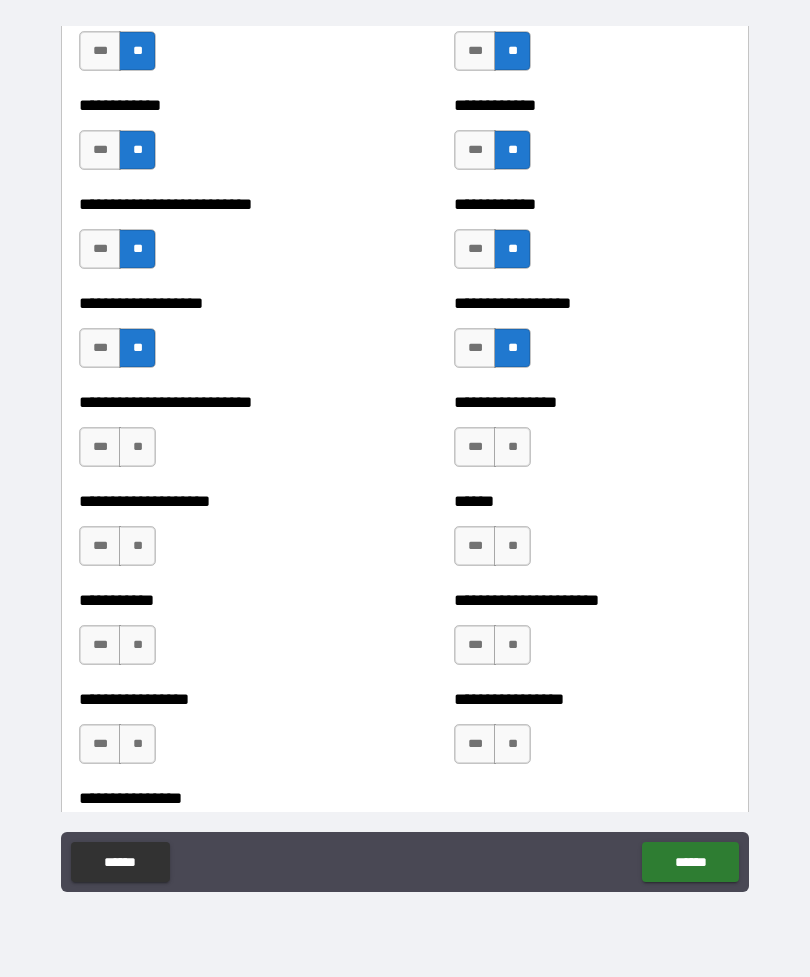 scroll, scrollTop: 5471, scrollLeft: 0, axis: vertical 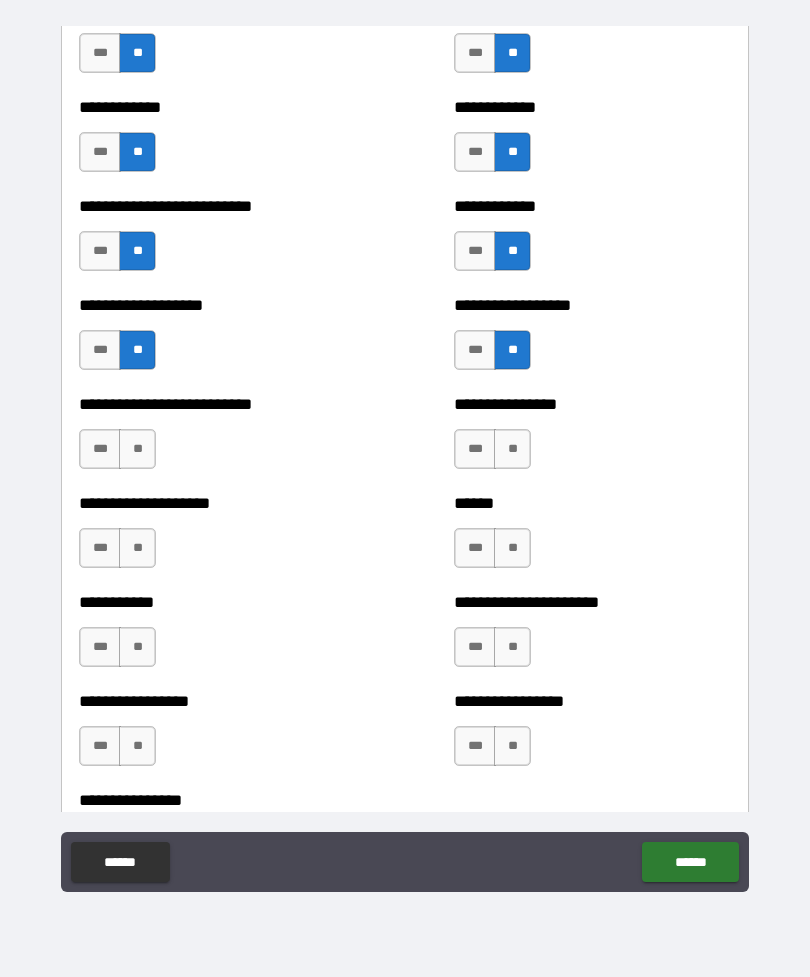 click on "**" at bounding box center [137, 449] 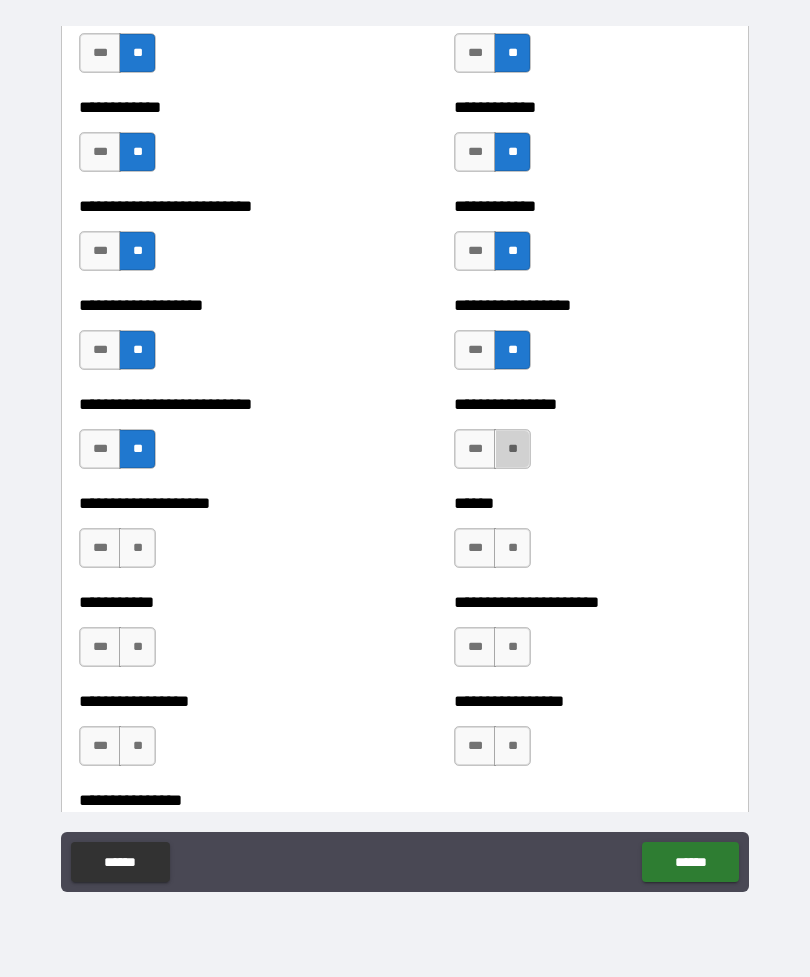 click on "**" at bounding box center (512, 449) 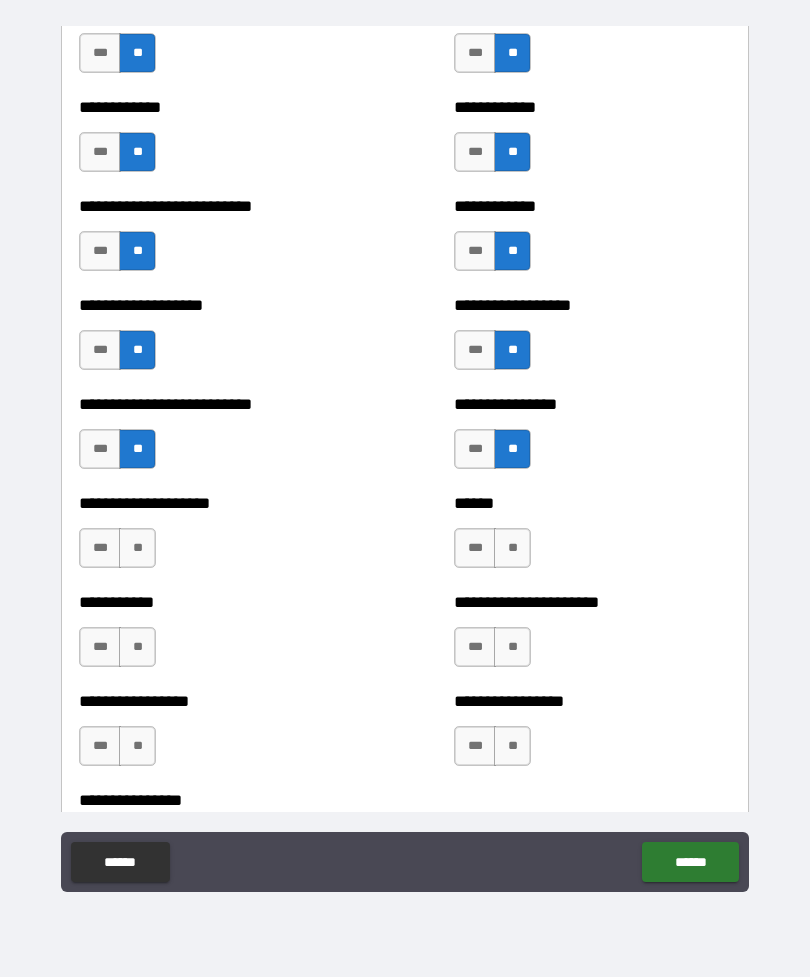click on "**" at bounding box center (137, 548) 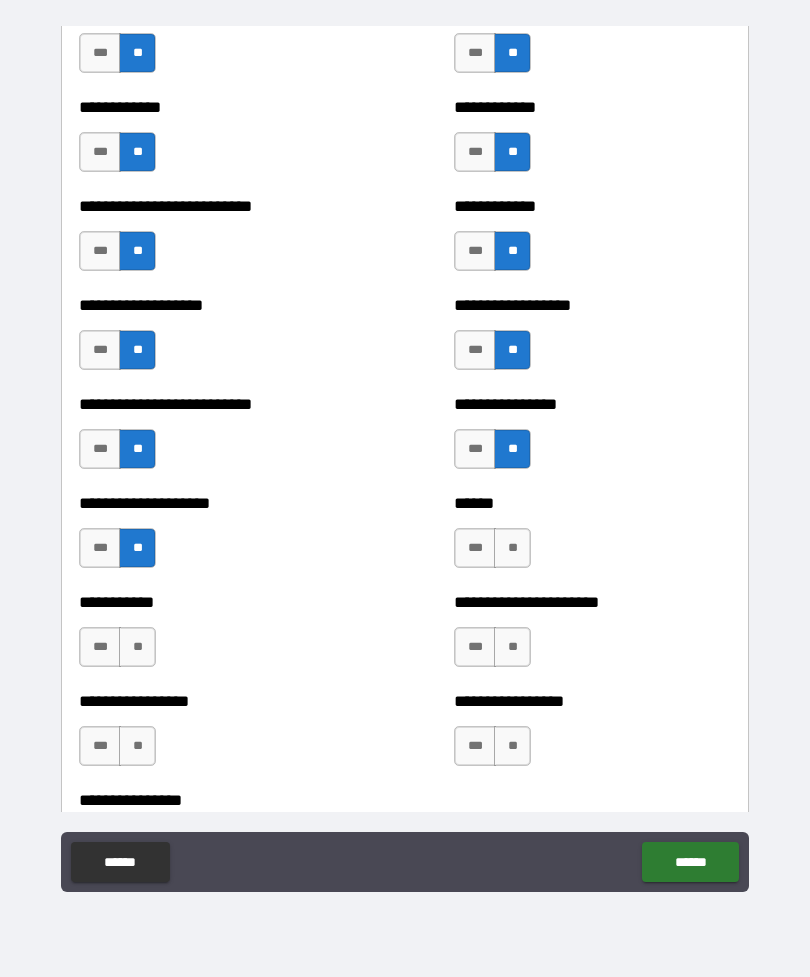 click on "**" at bounding box center (512, 548) 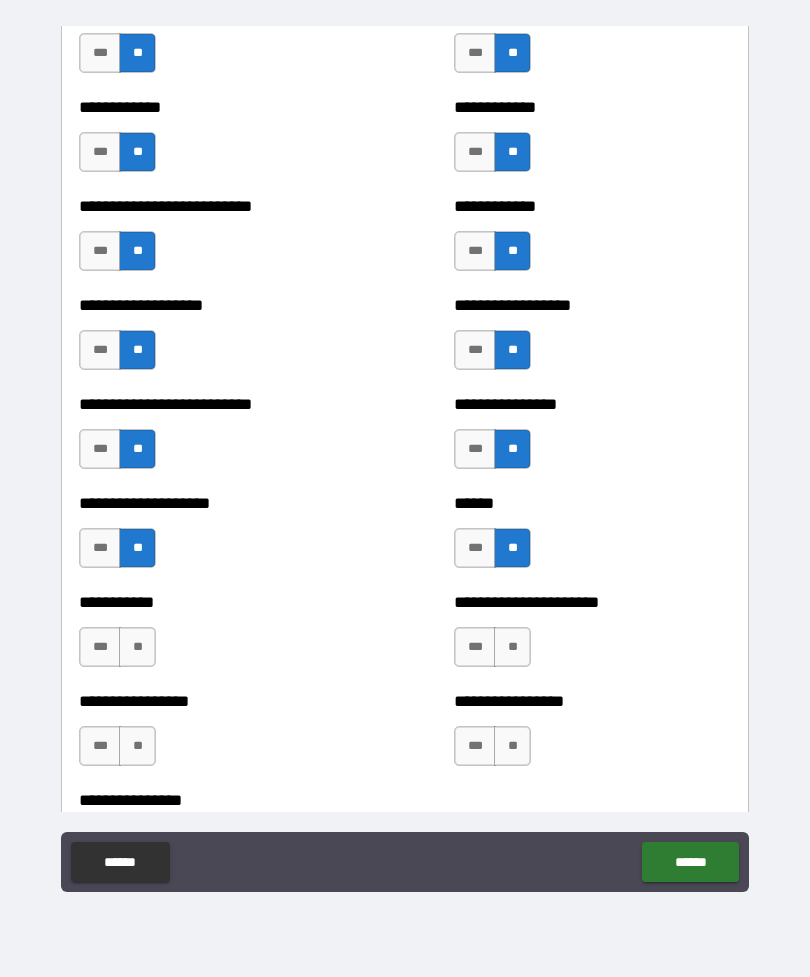 click on "**" at bounding box center [137, 647] 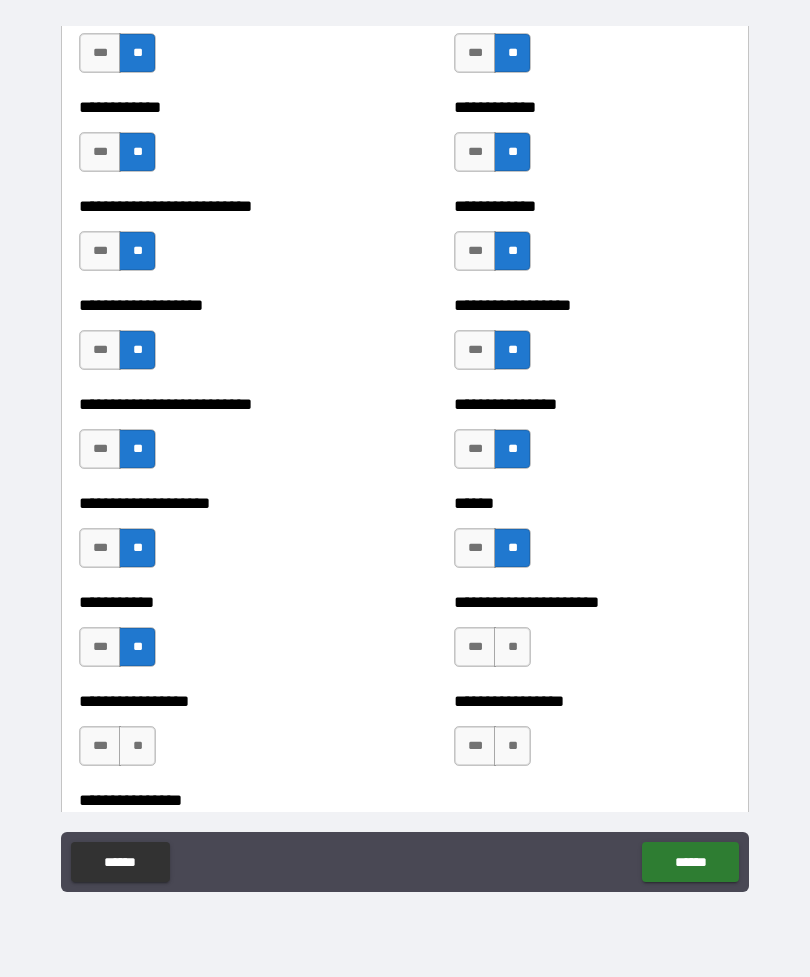 click on "**" at bounding box center (512, 647) 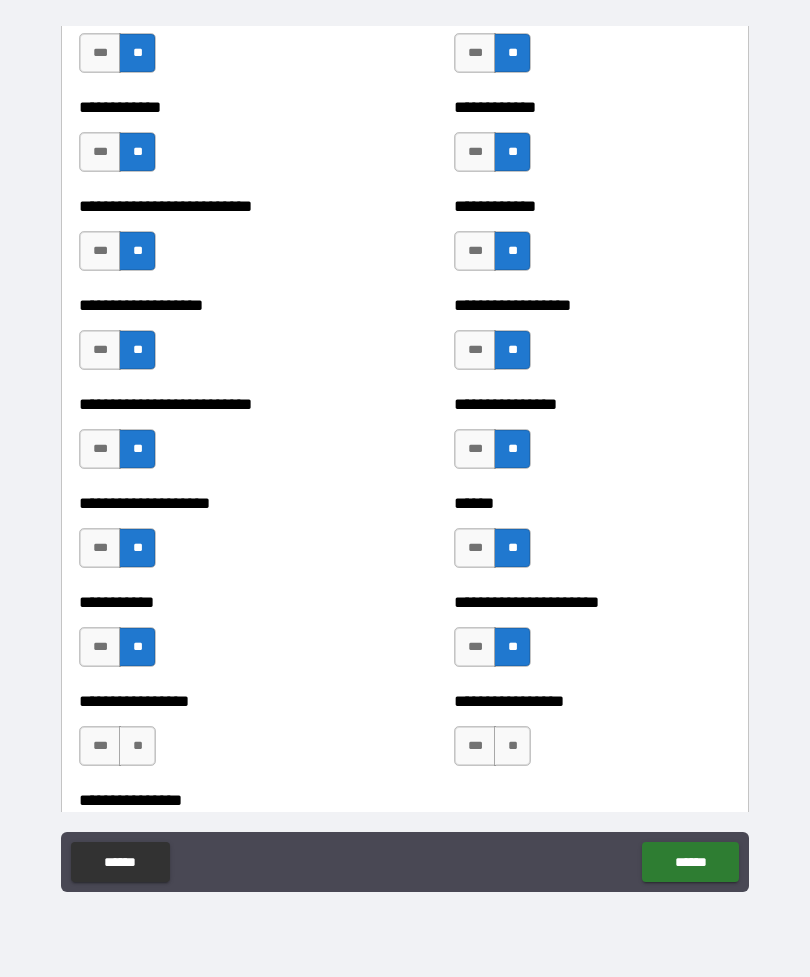 click on "**" at bounding box center [512, 746] 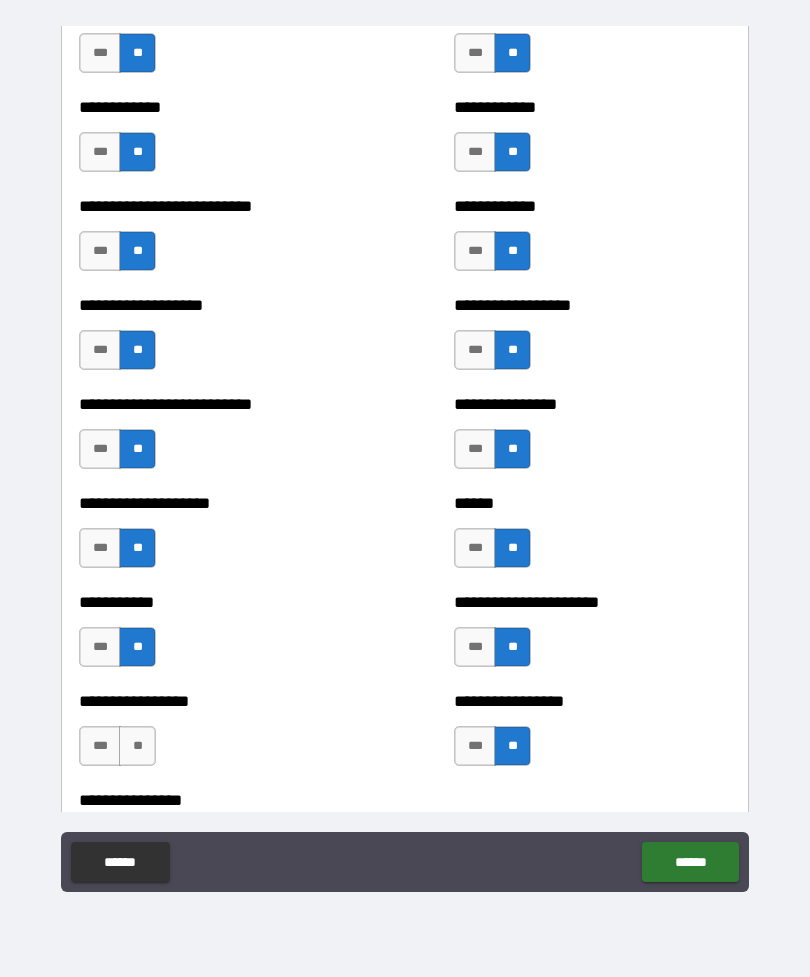 click on "**" at bounding box center [137, 746] 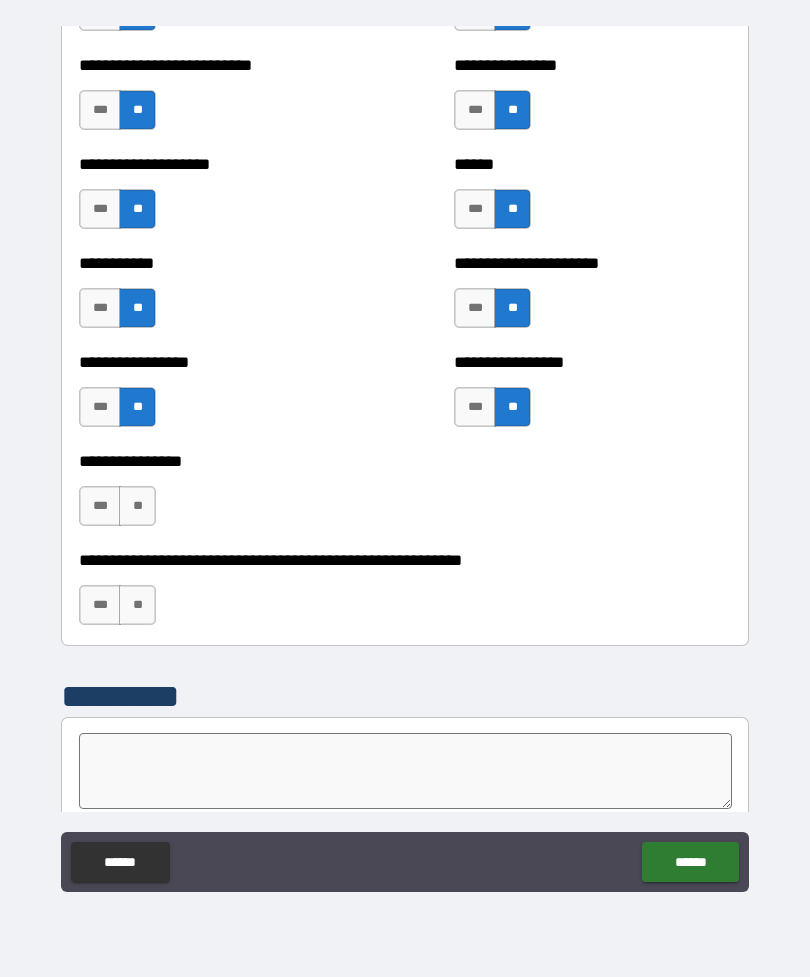 scroll, scrollTop: 5810, scrollLeft: 0, axis: vertical 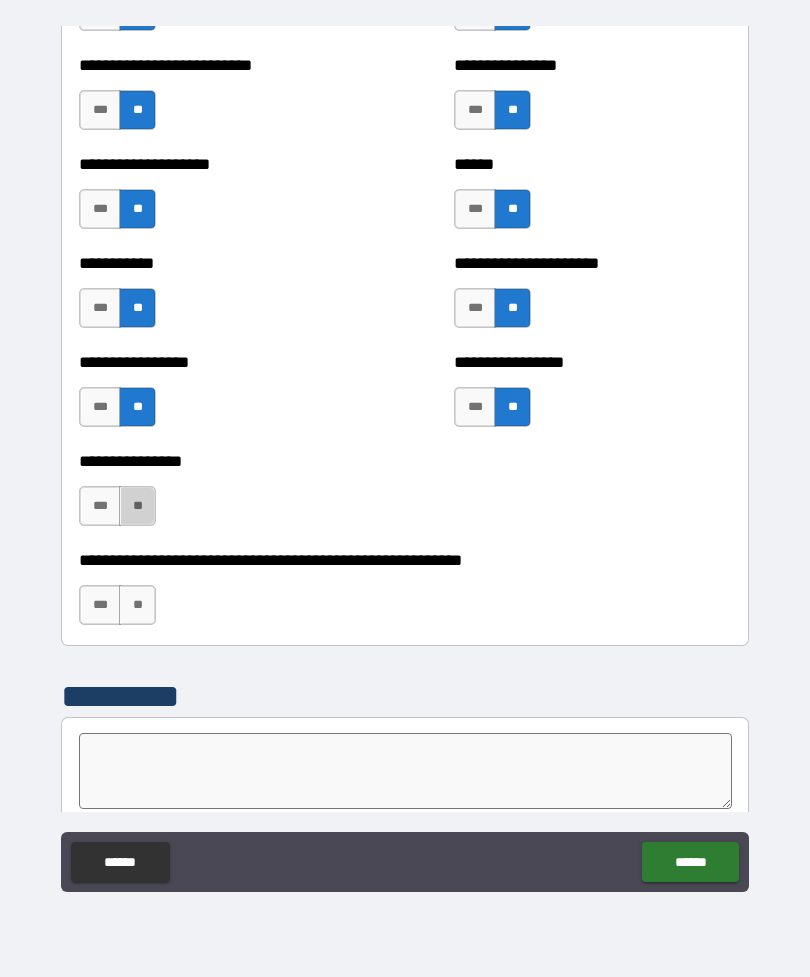 click on "**" at bounding box center (137, 506) 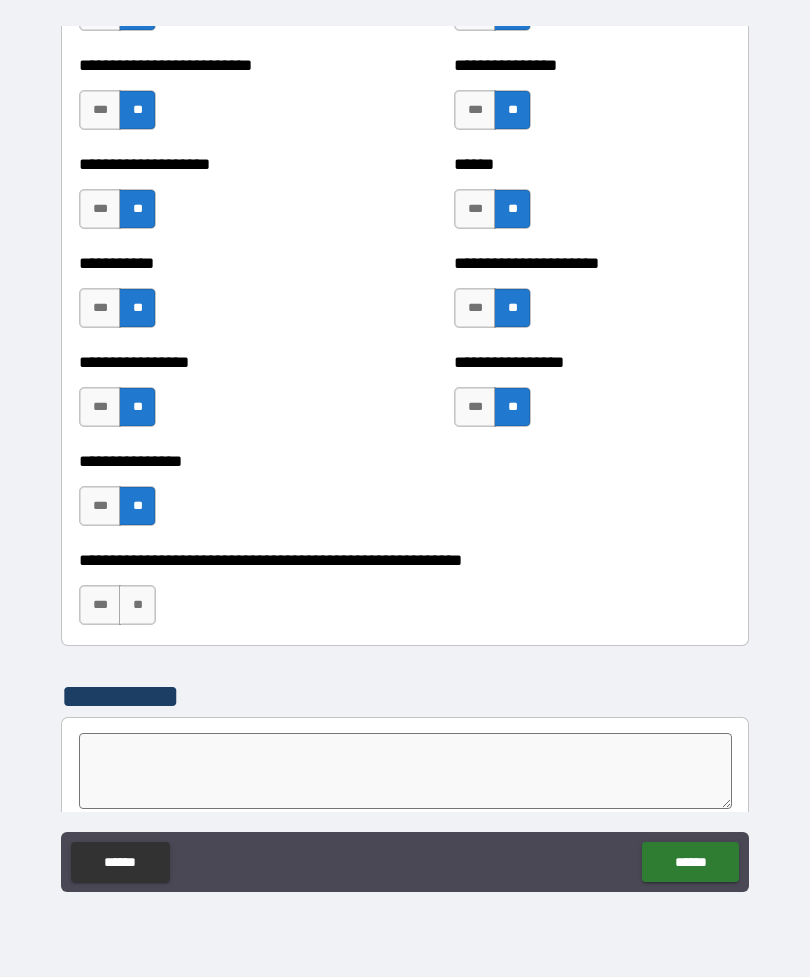 click on "**" at bounding box center (137, 605) 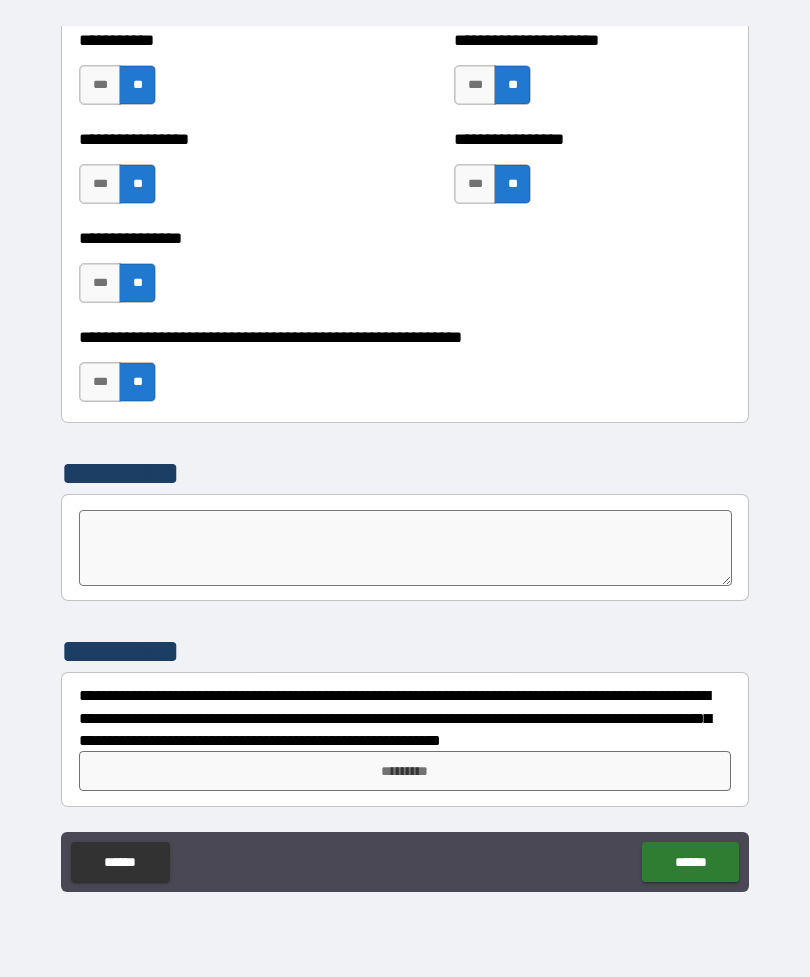 click on "*********" at bounding box center [405, 771] 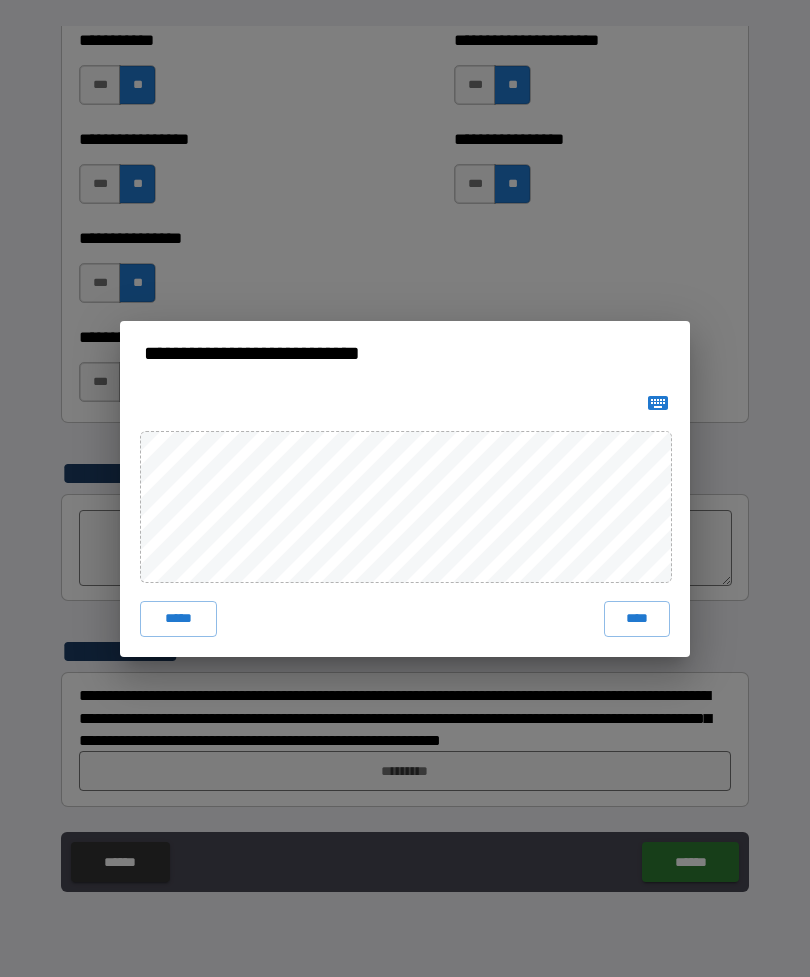 click on "****" at bounding box center [637, 619] 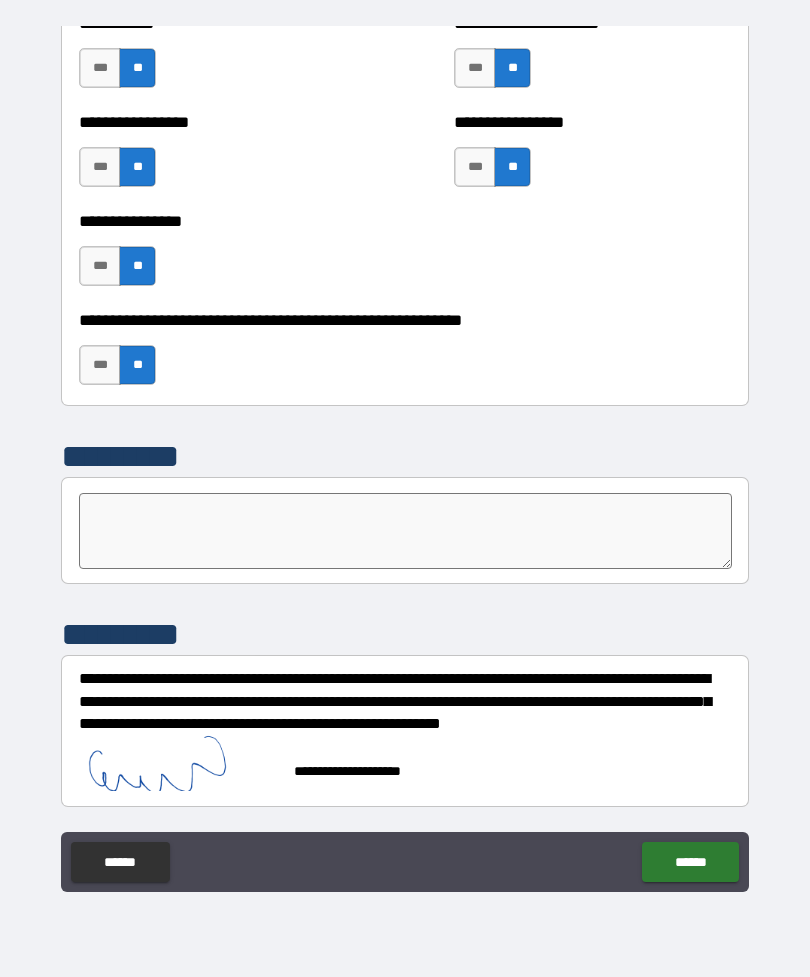scroll, scrollTop: 6050, scrollLeft: 0, axis: vertical 